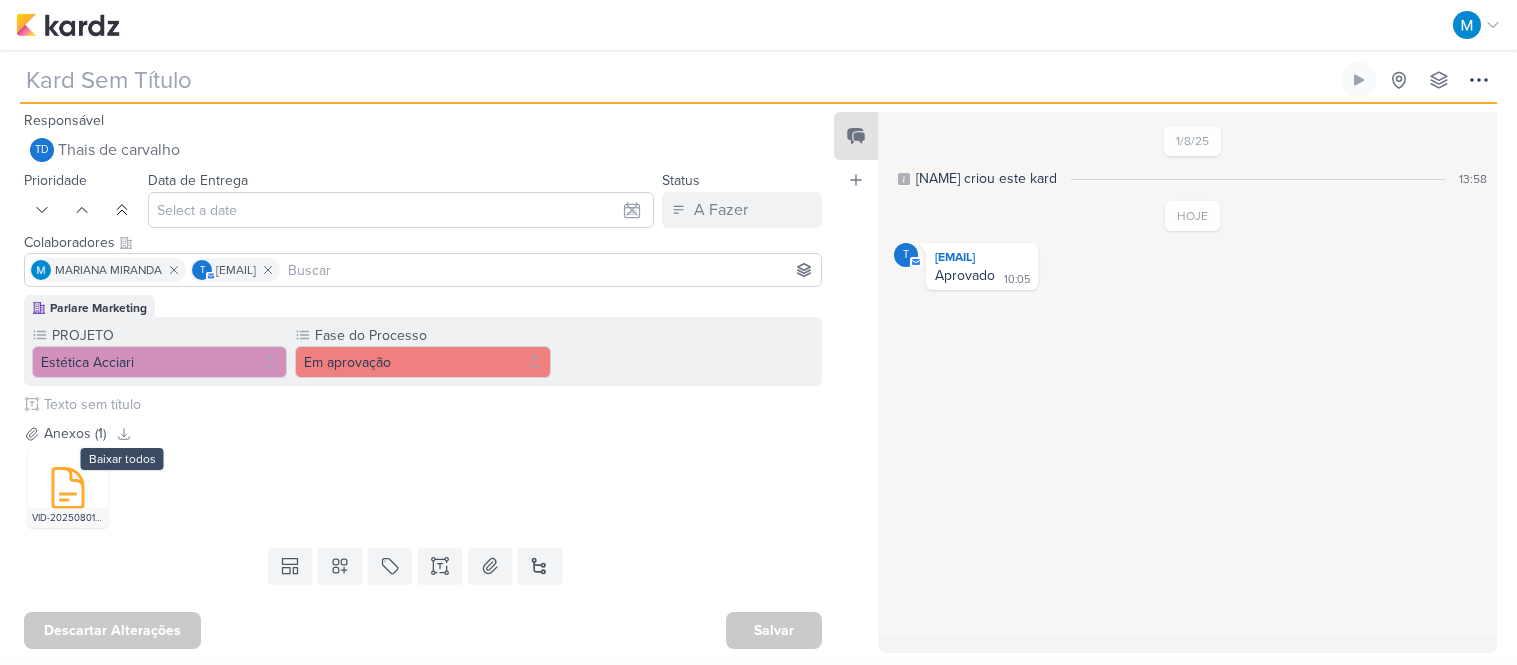 type on "[REELS] Morango" 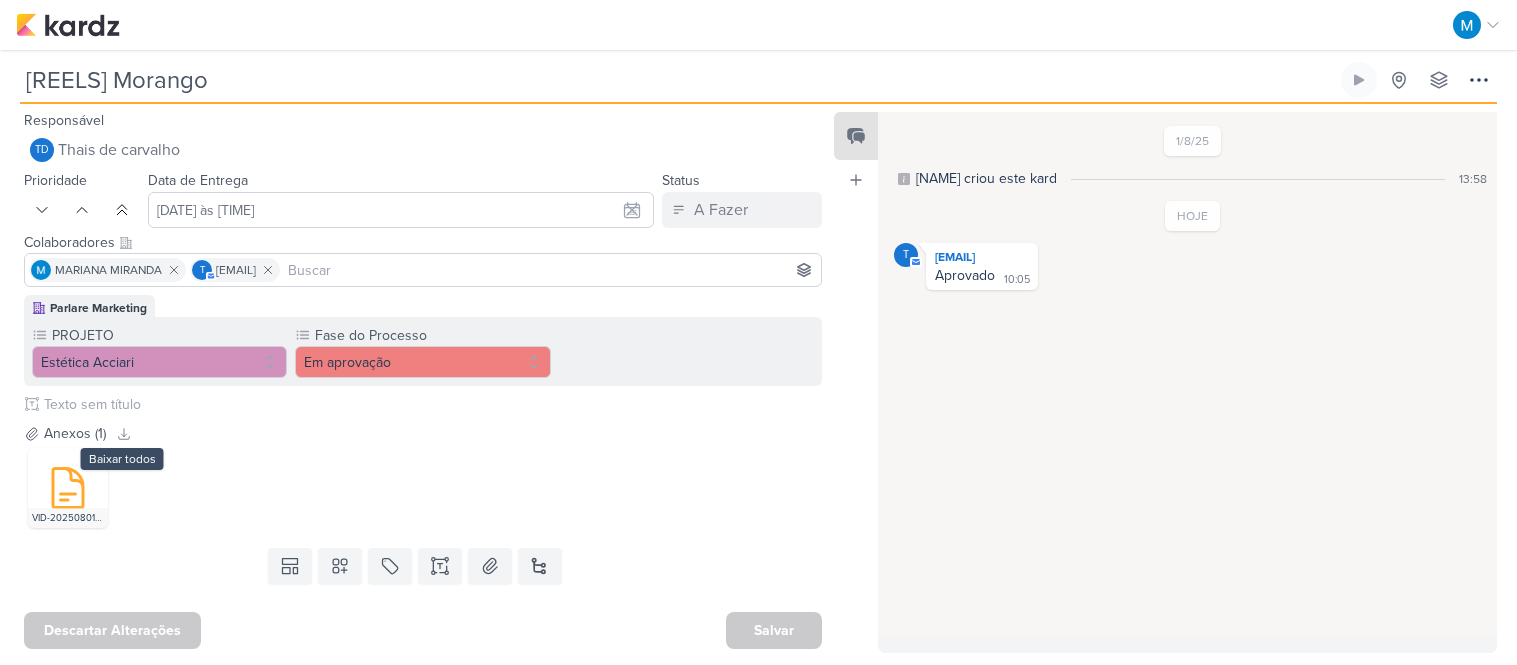 scroll, scrollTop: 0, scrollLeft: 0, axis: both 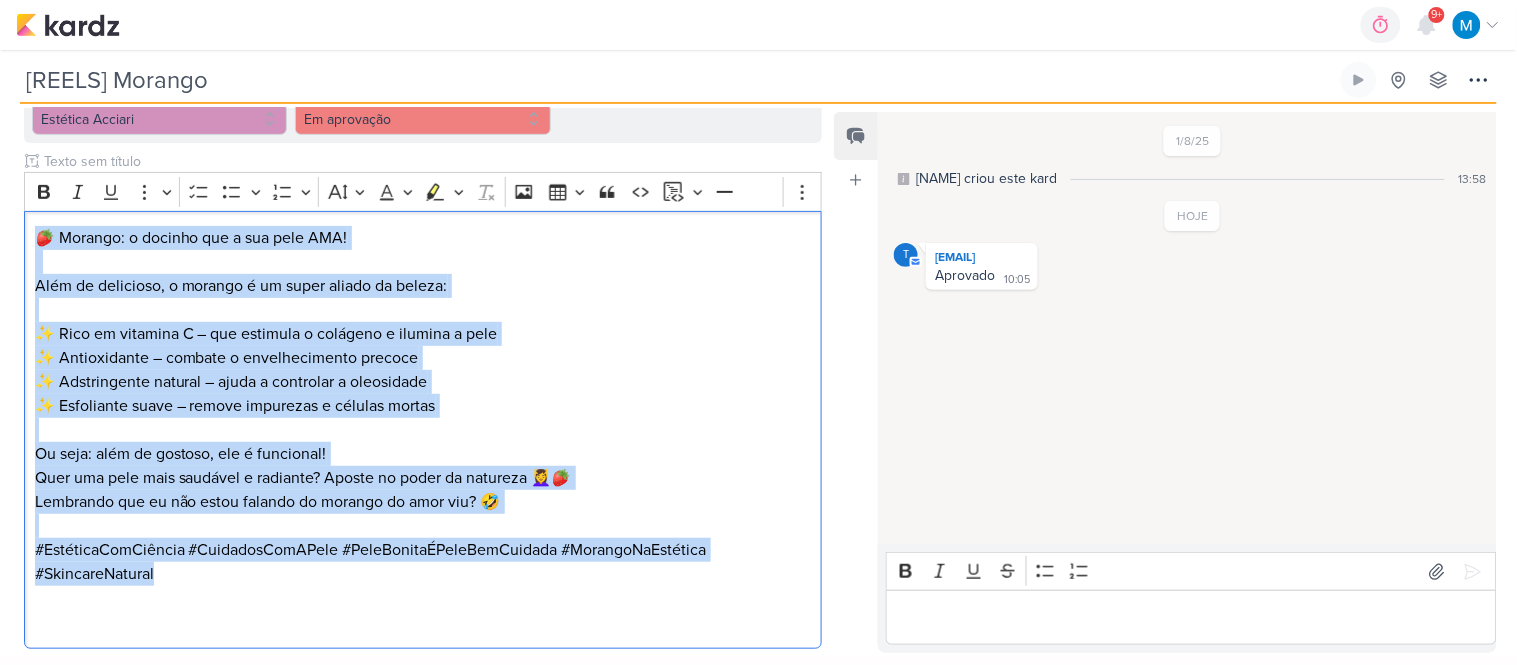 drag, startPoint x: 155, startPoint y: 564, endPoint x: 0, endPoint y: 223, distance: 374.57443 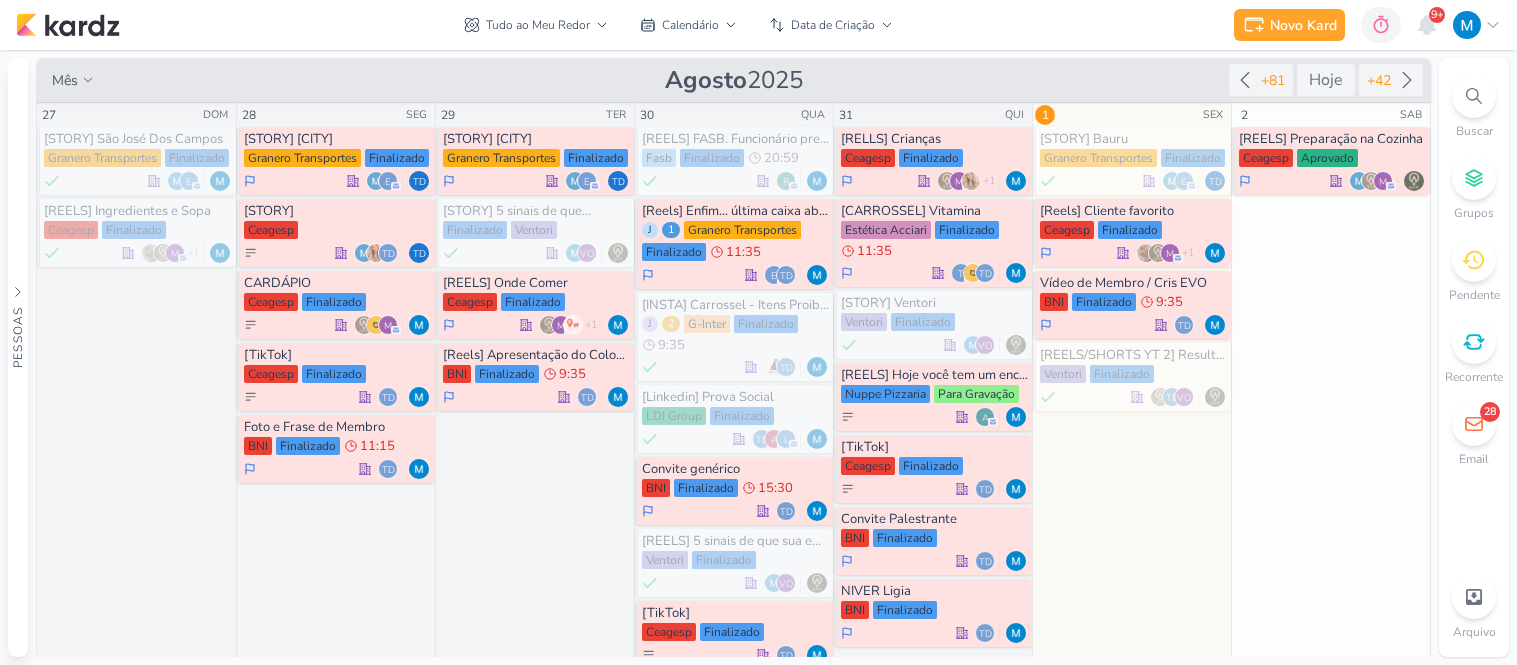 scroll, scrollTop: 0, scrollLeft: 0, axis: both 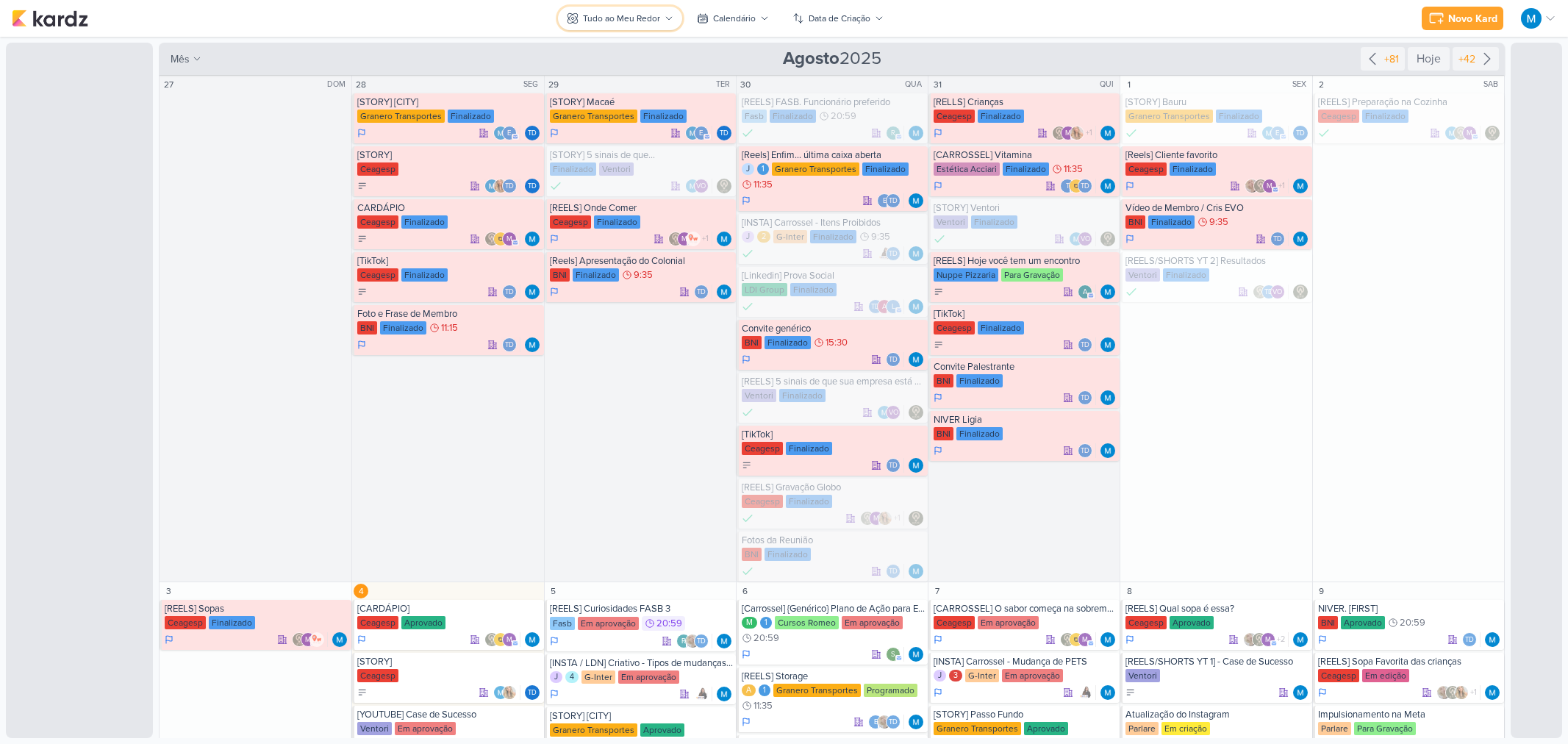 click on "Tudo ao Meu Redor" at bounding box center [621, 18] 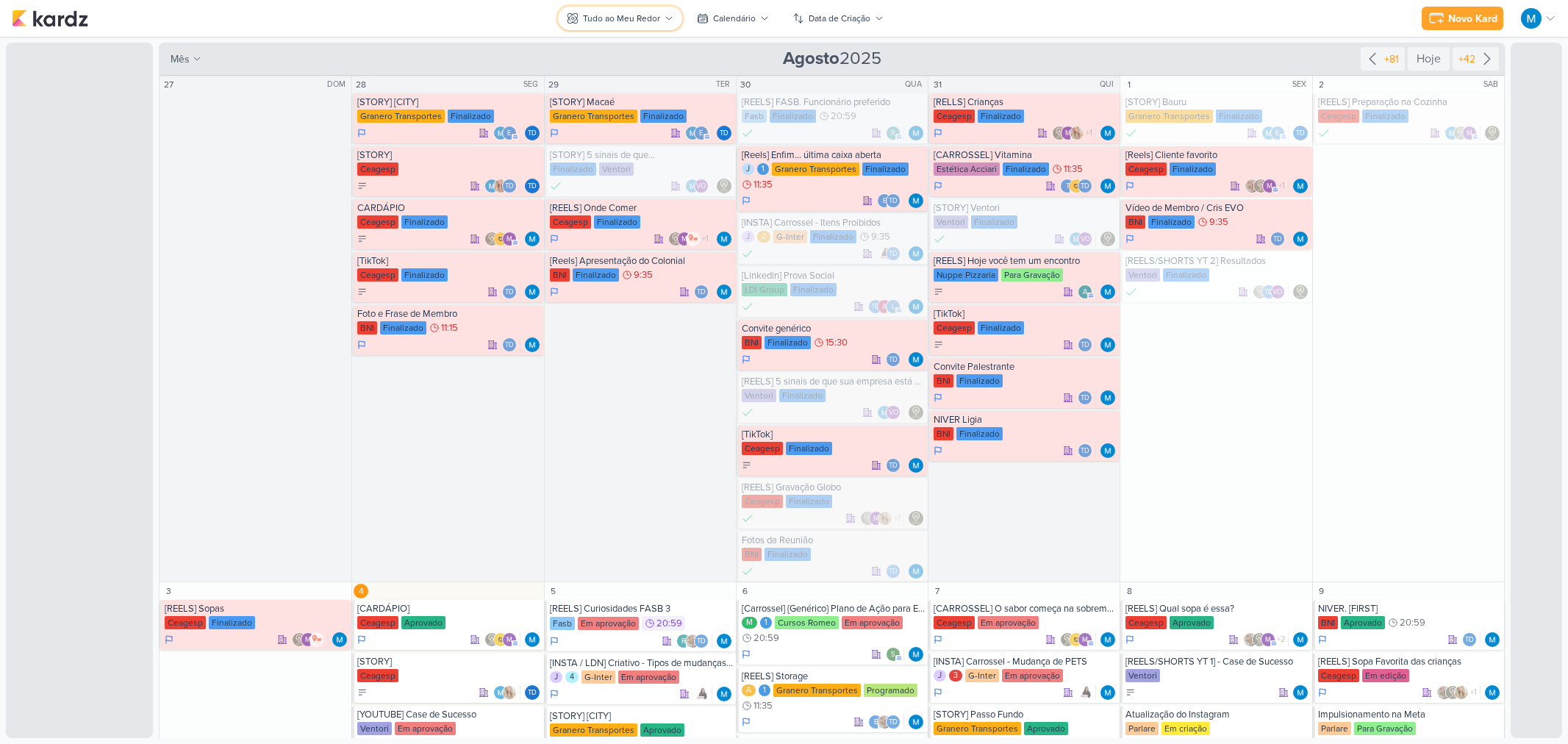 scroll, scrollTop: 0, scrollLeft: 0, axis: both 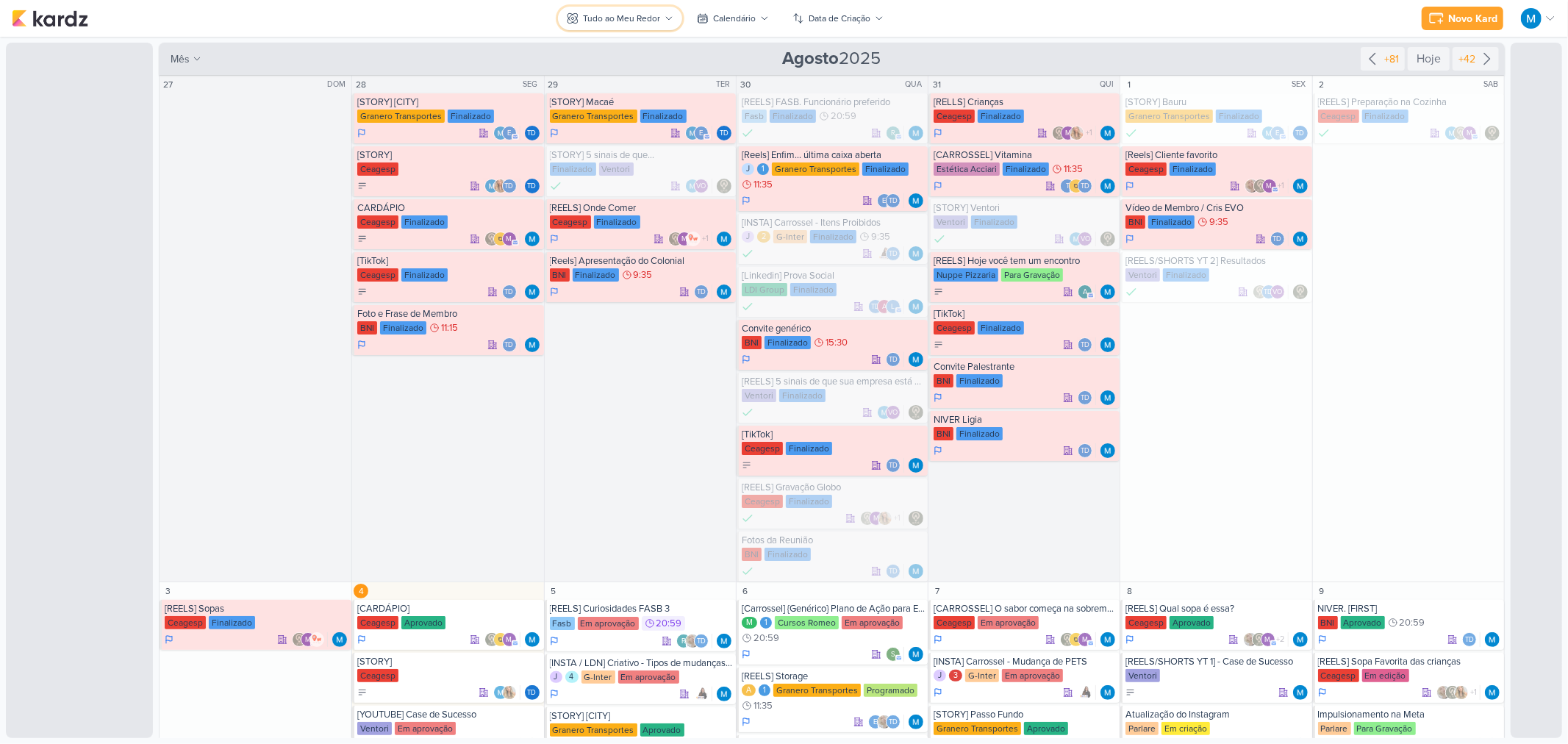 click 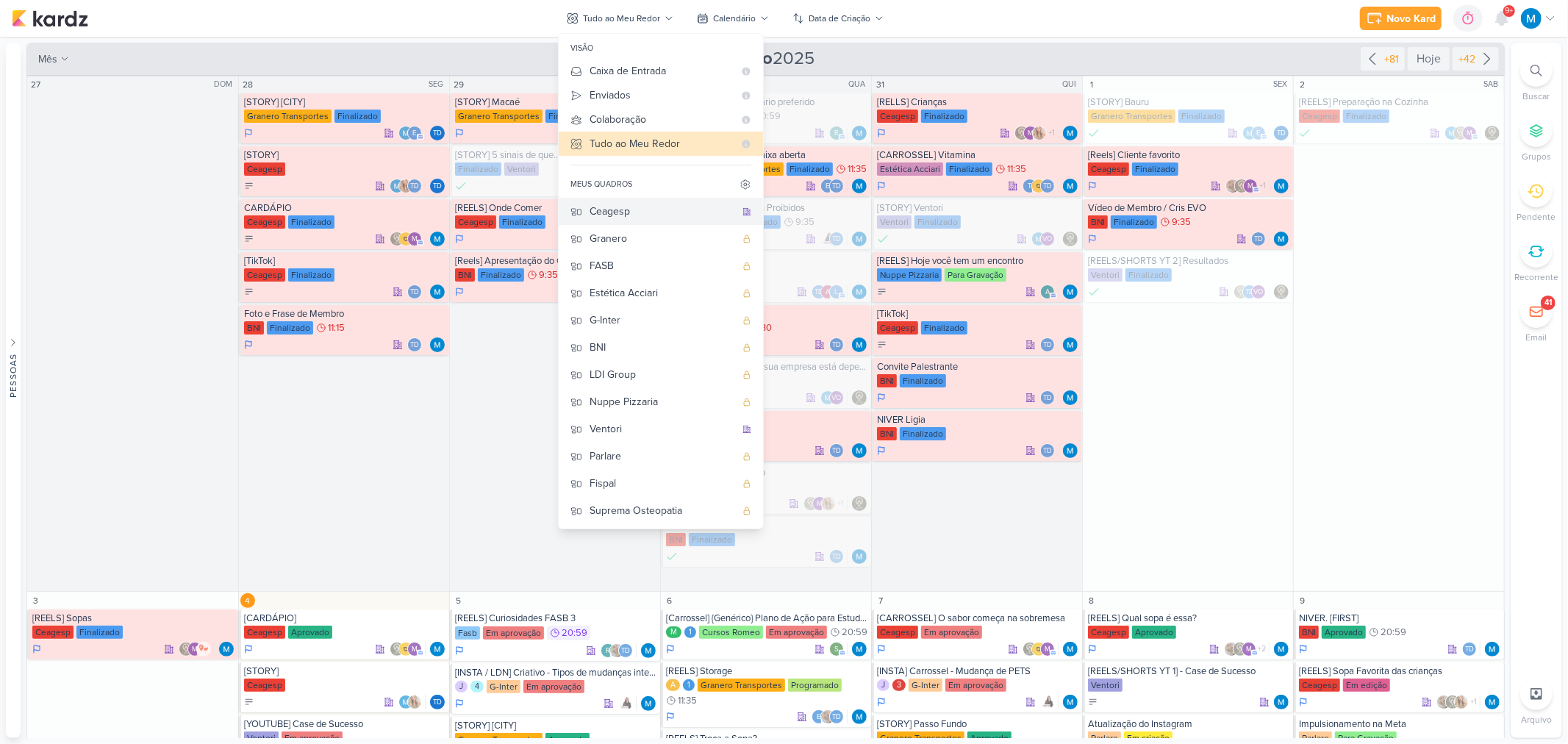 click on "Ceagesp" at bounding box center [662, 211] 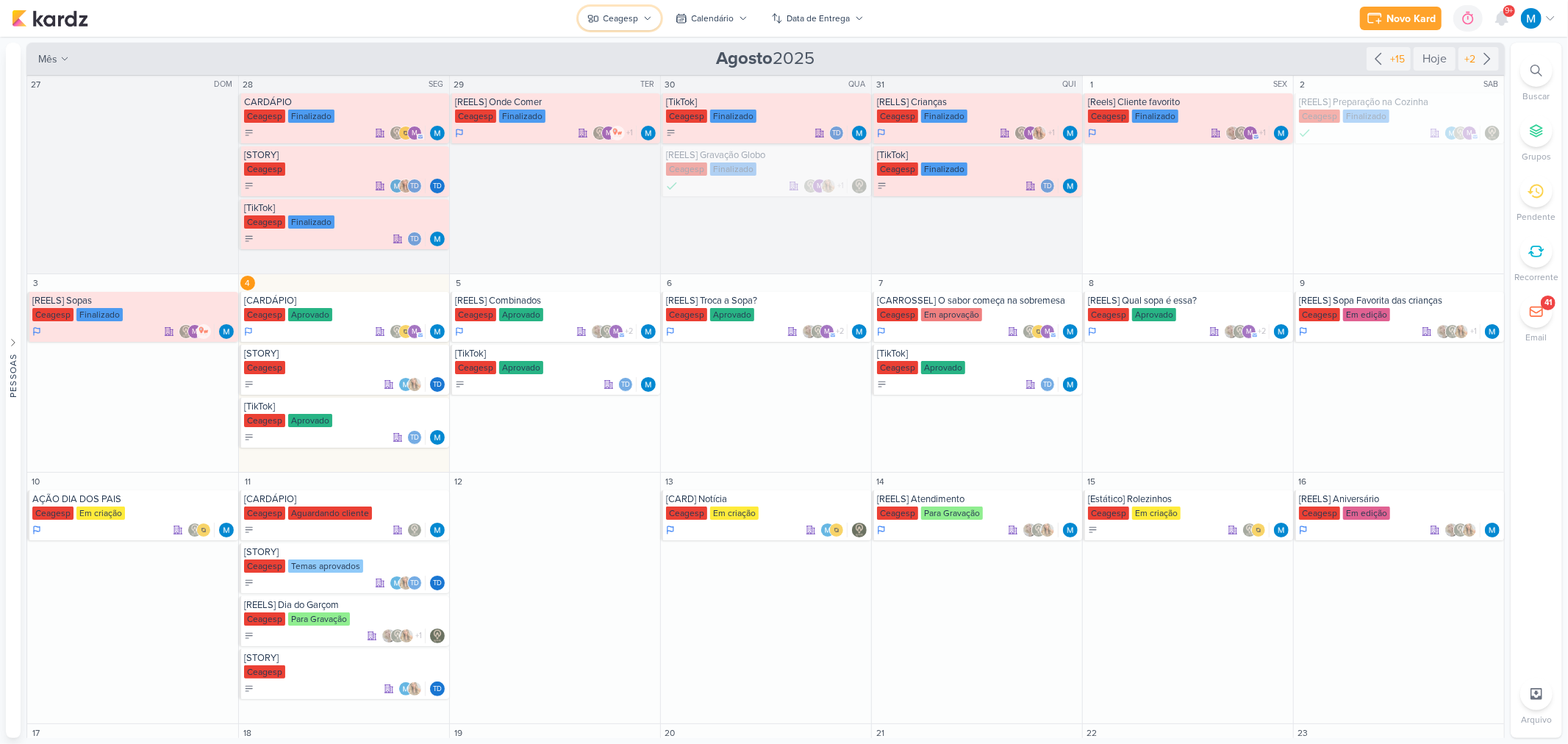 click on "Ceagesp" at bounding box center [621, 18] 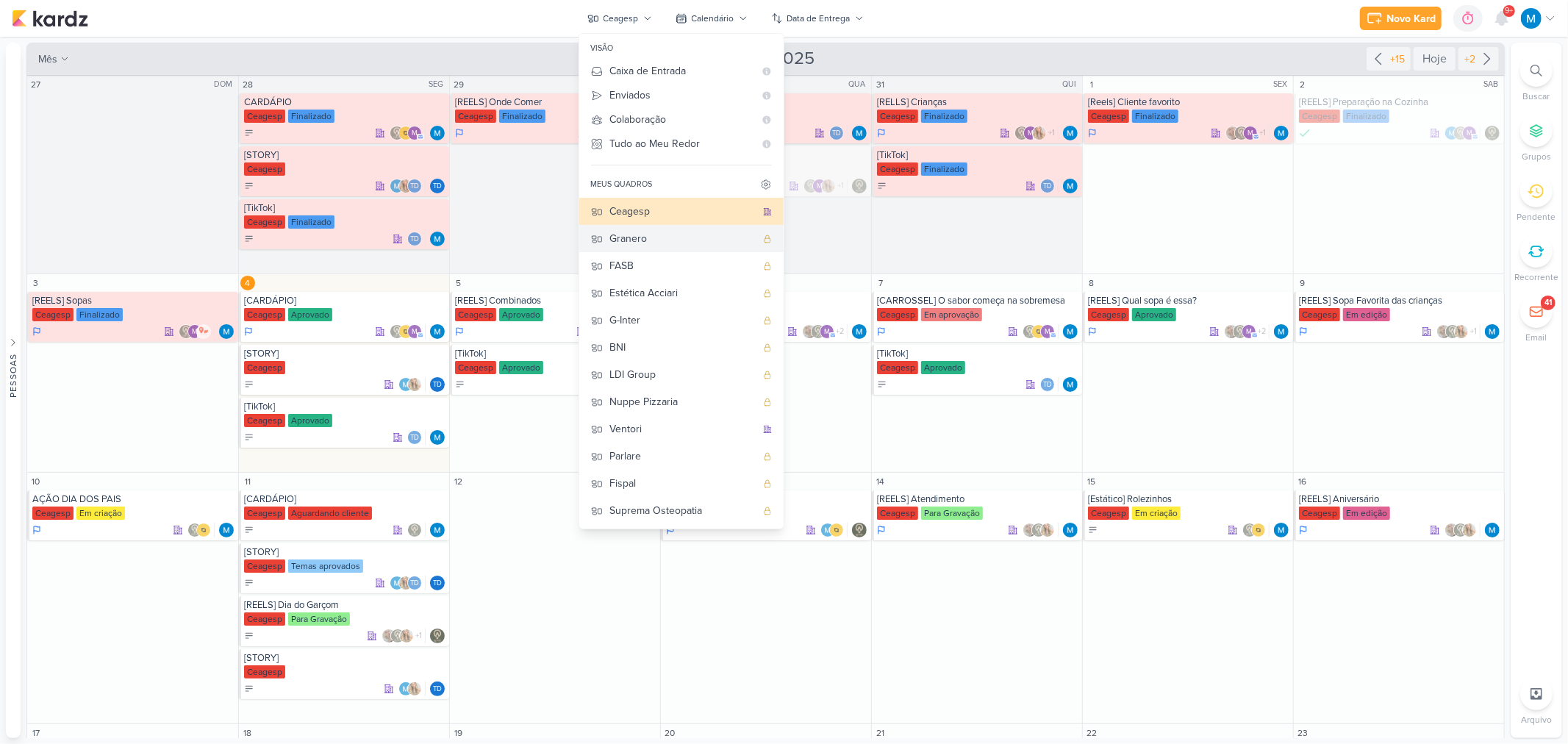 click on "Granero" at bounding box center (683, 238) 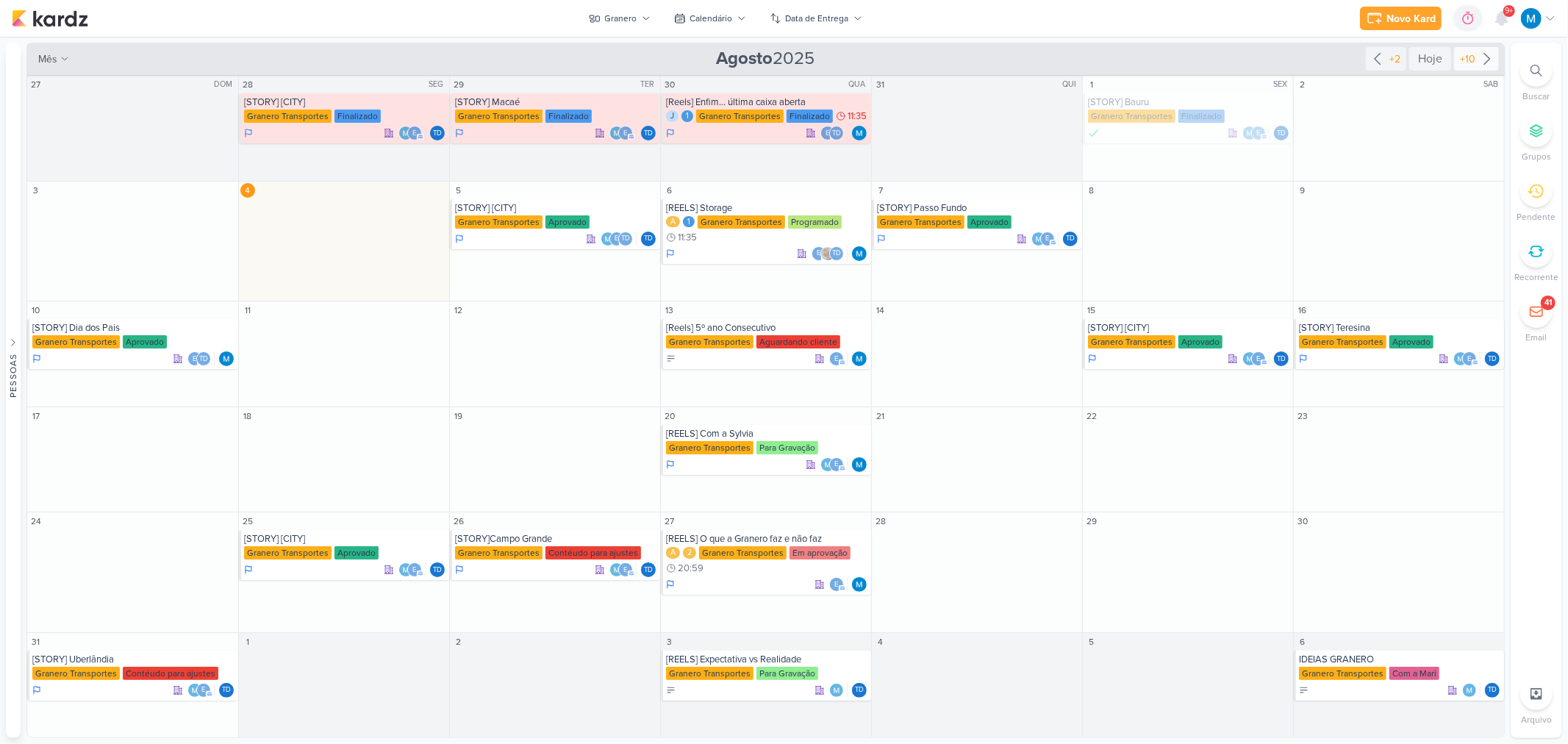 click 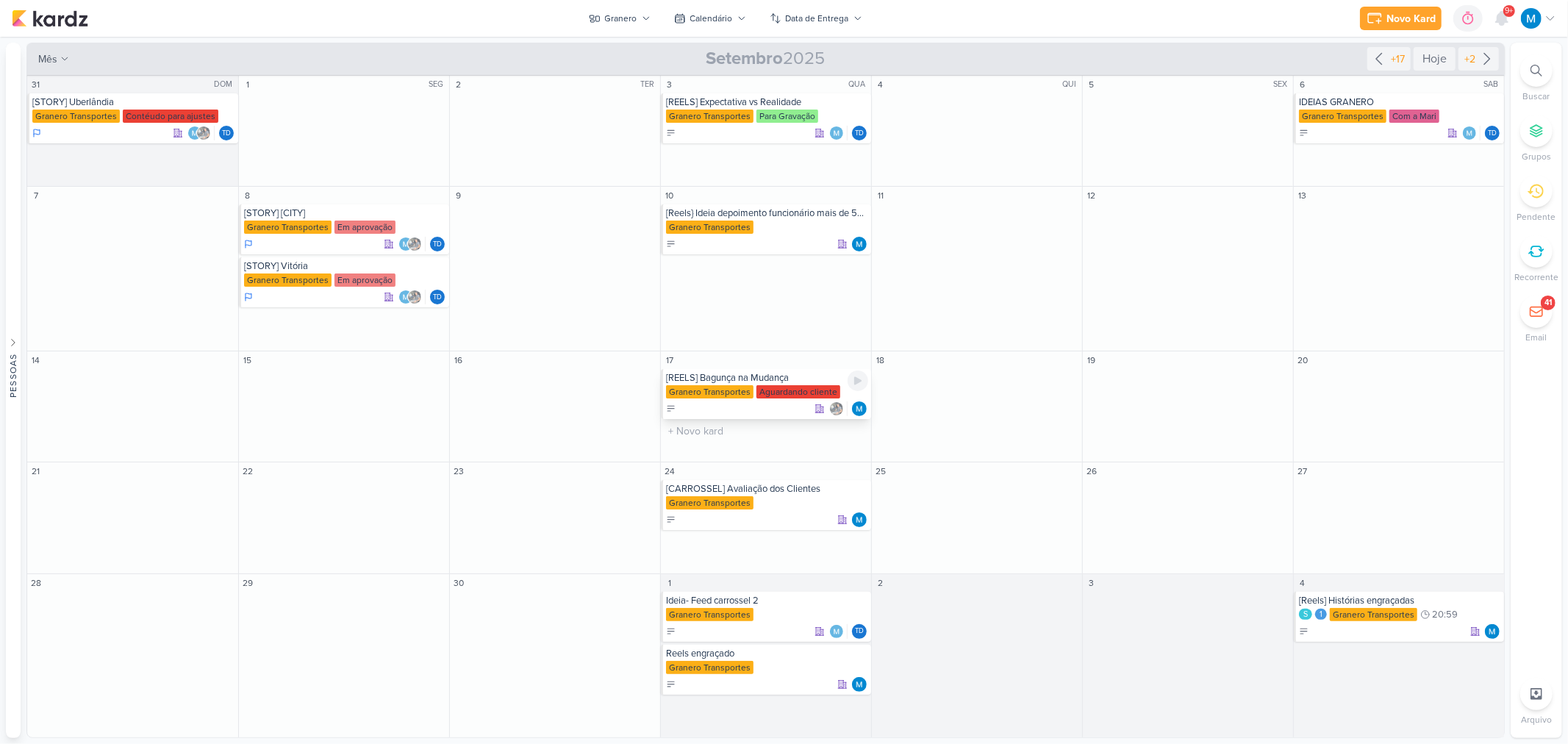 click on "[REELS] Bagunça na Mudança" at bounding box center [767, 378] 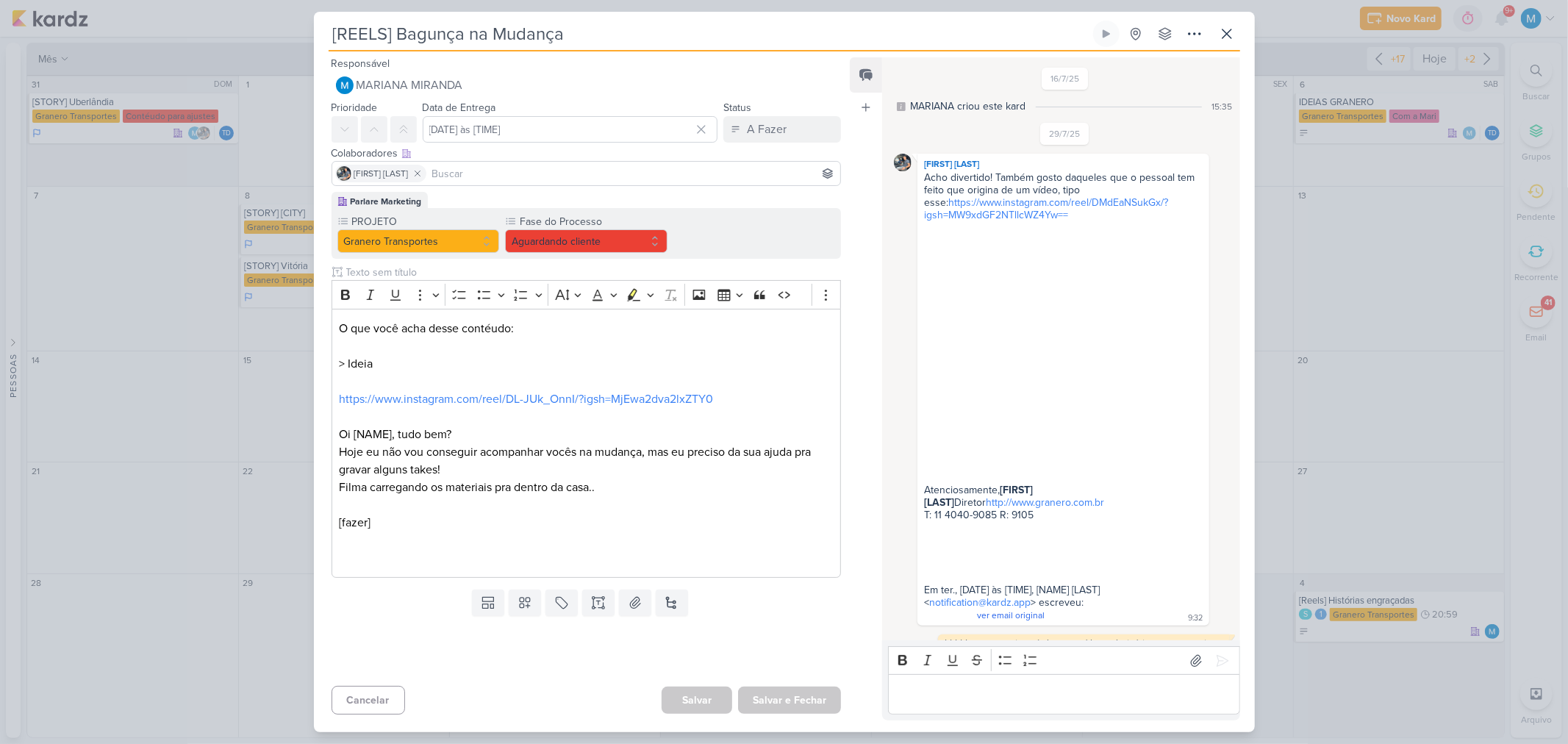 scroll, scrollTop: 704, scrollLeft: 0, axis: vertical 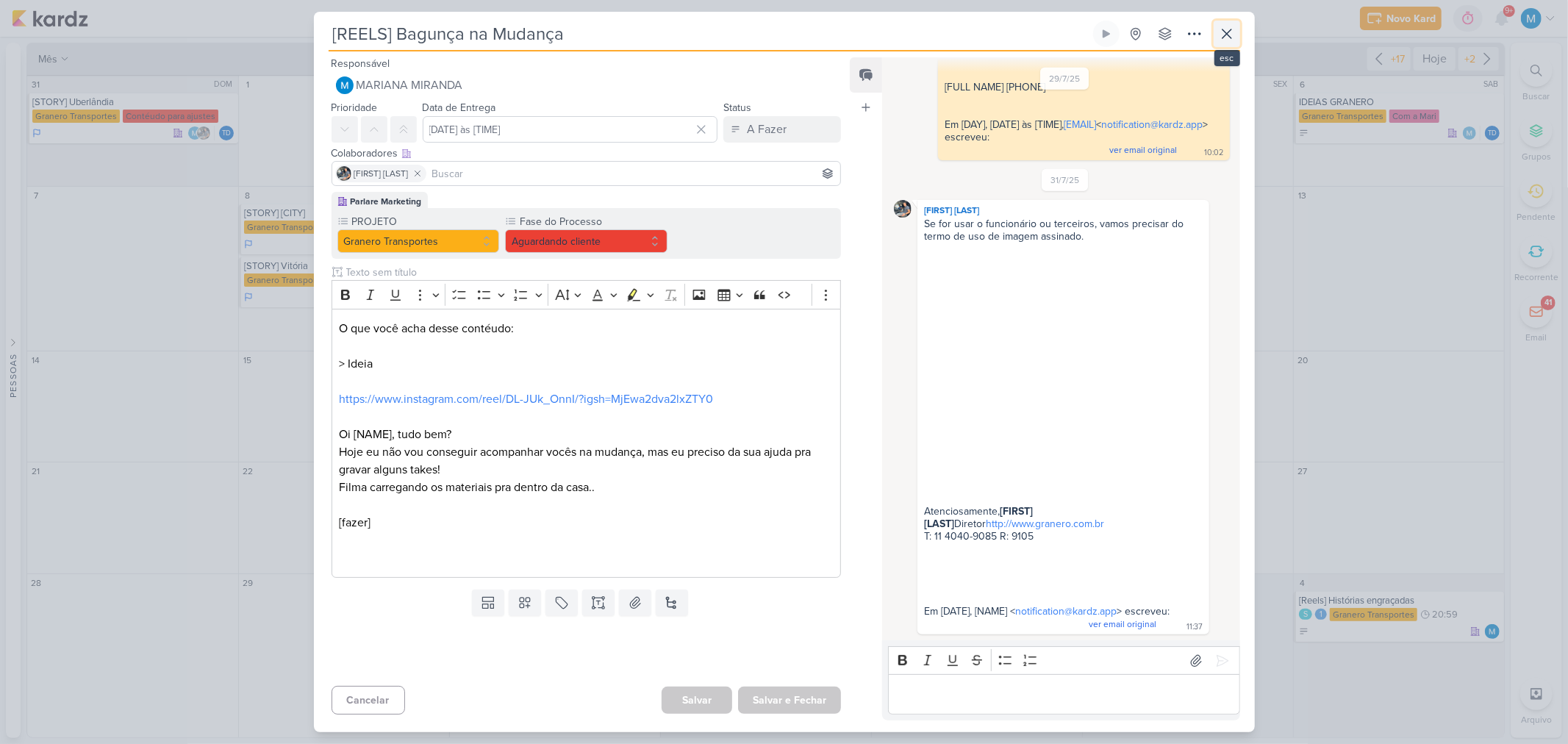 click 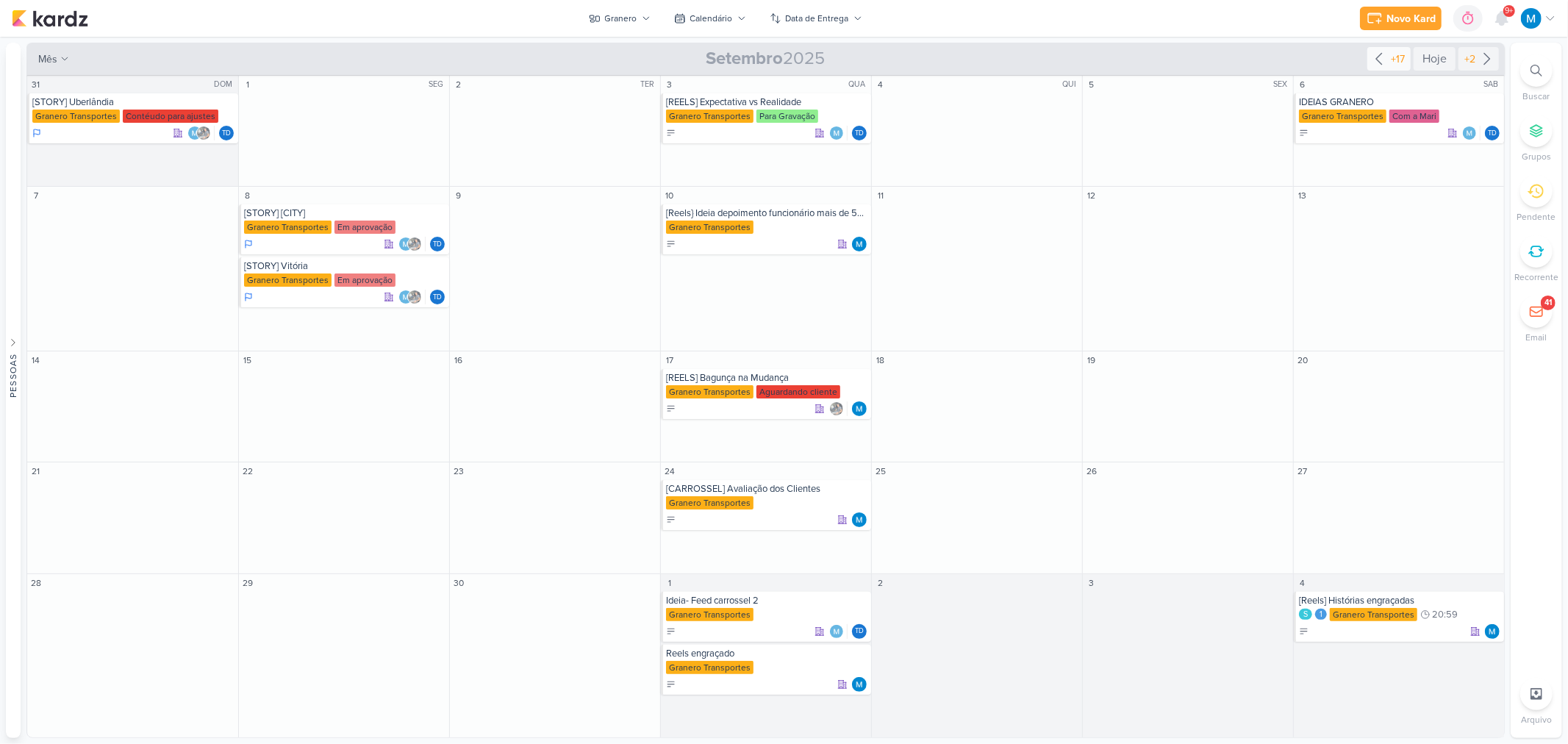 click 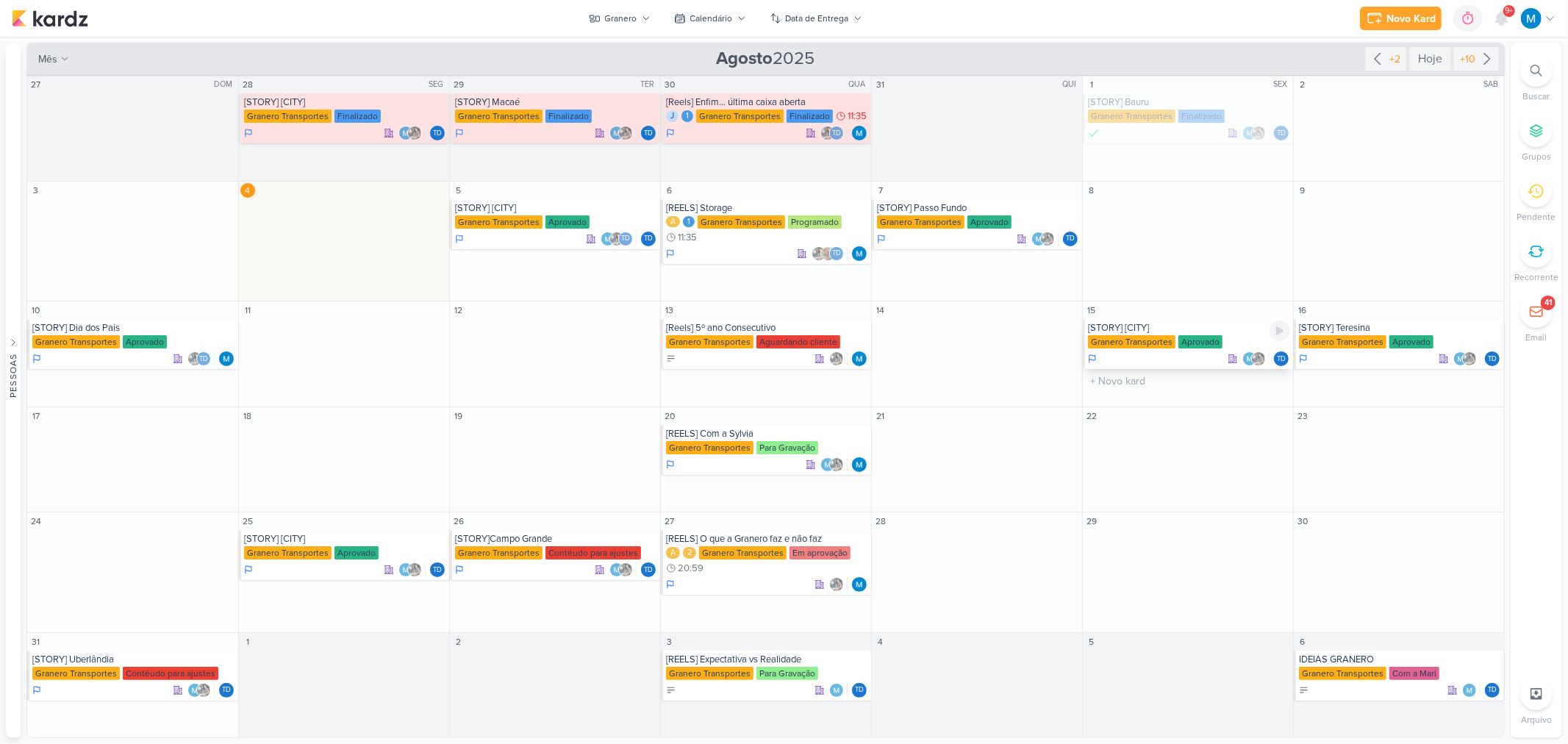 click on "[STORY] Sorocaba" at bounding box center (1189, 328) 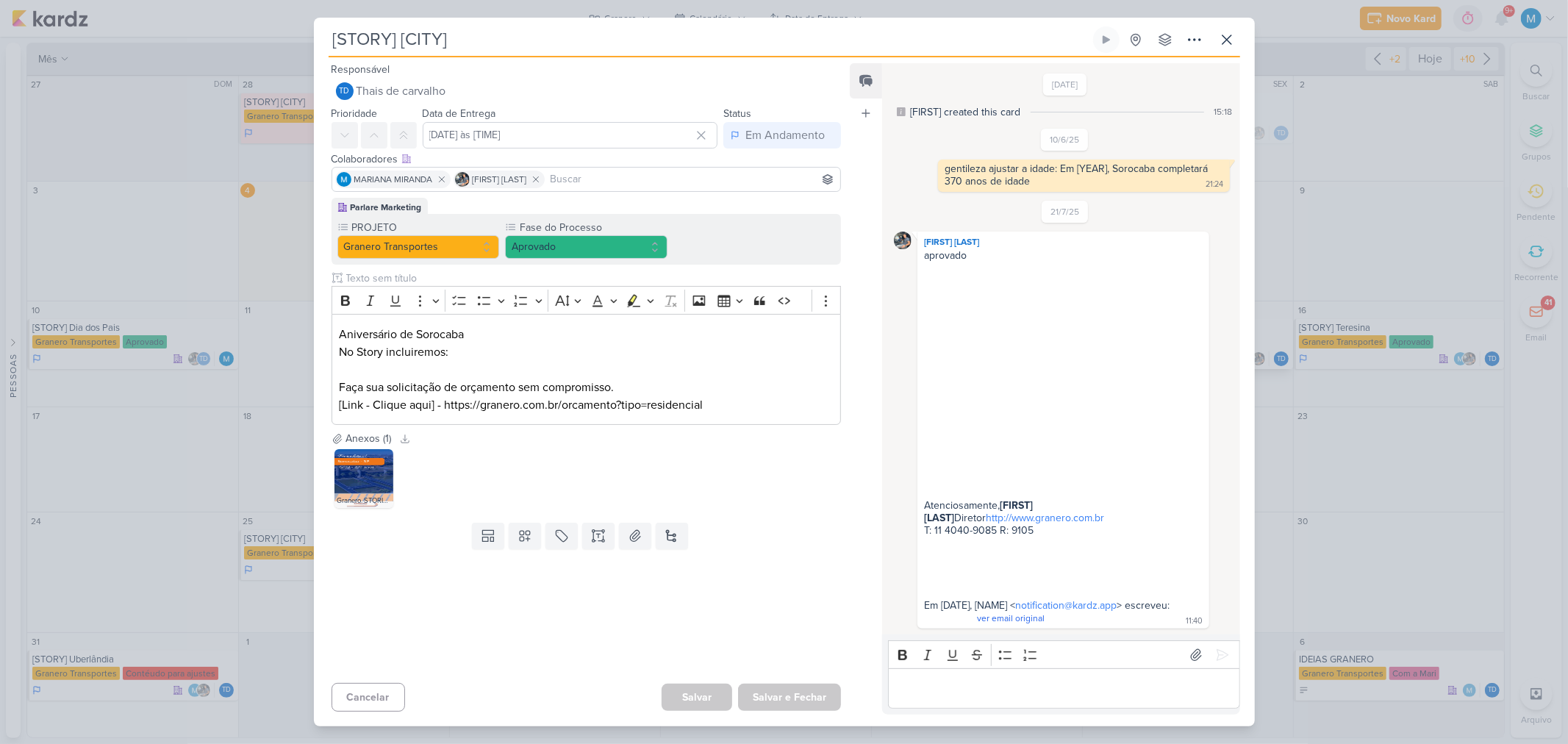 scroll, scrollTop: 20, scrollLeft: 0, axis: vertical 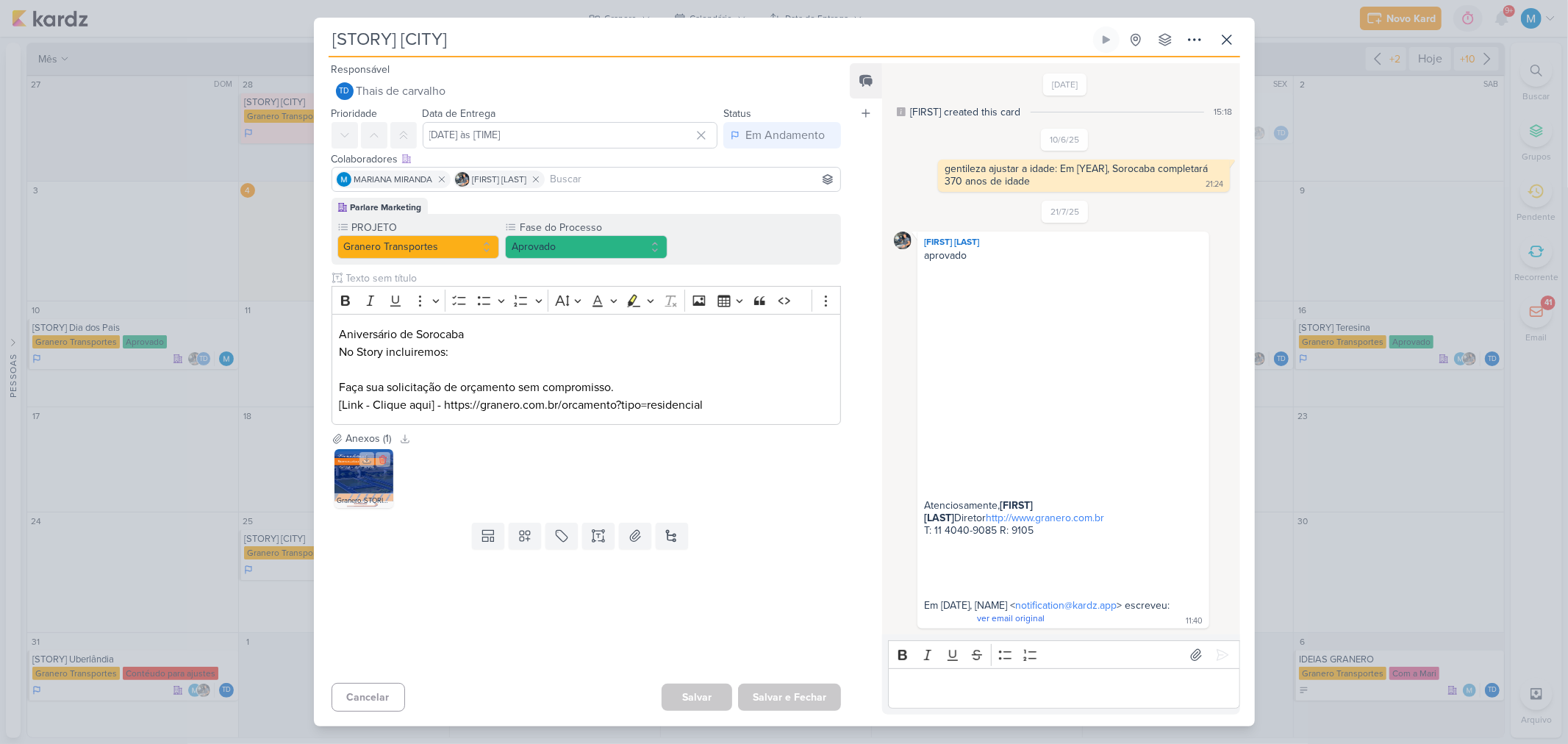 click at bounding box center [364, 479] 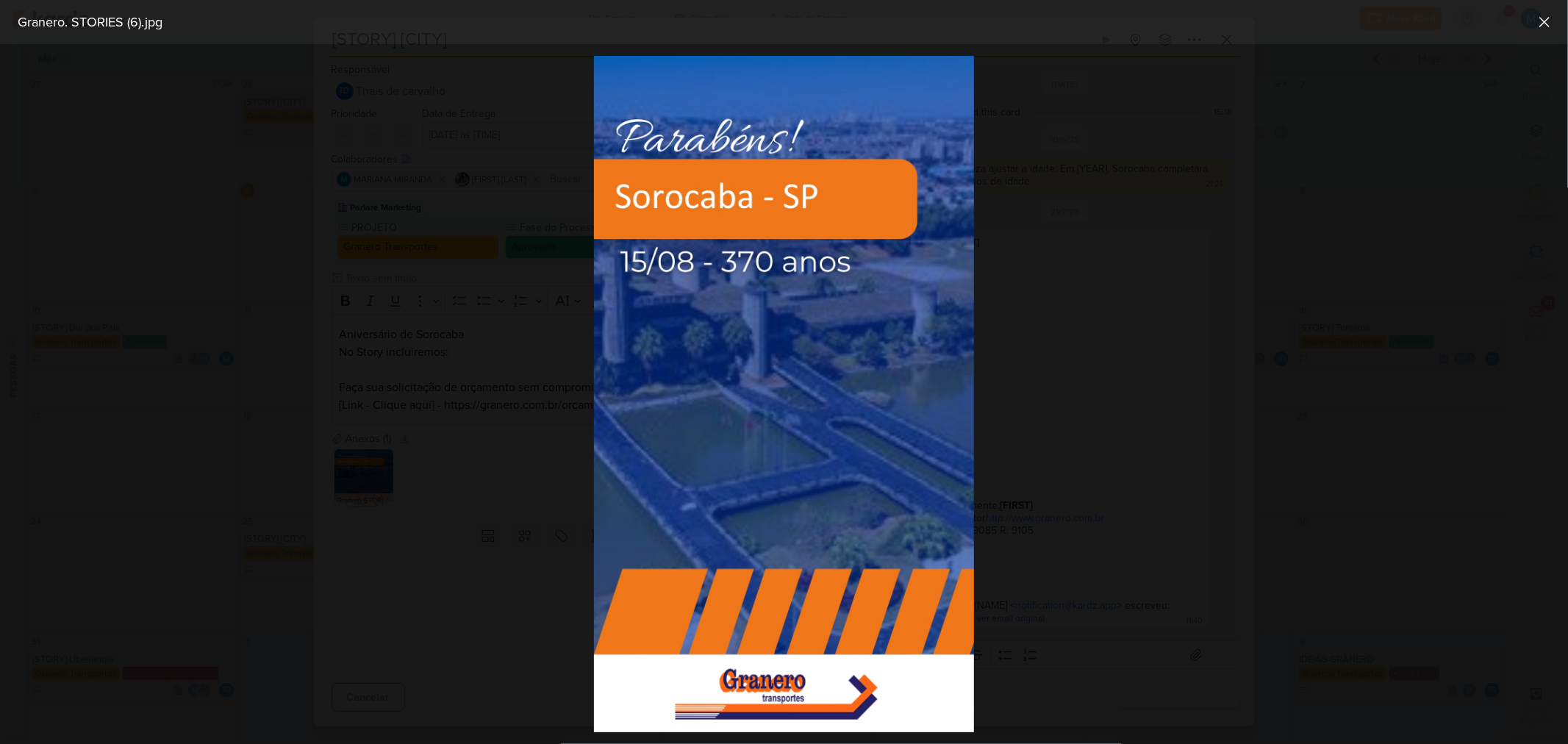 click at bounding box center [784, 394] 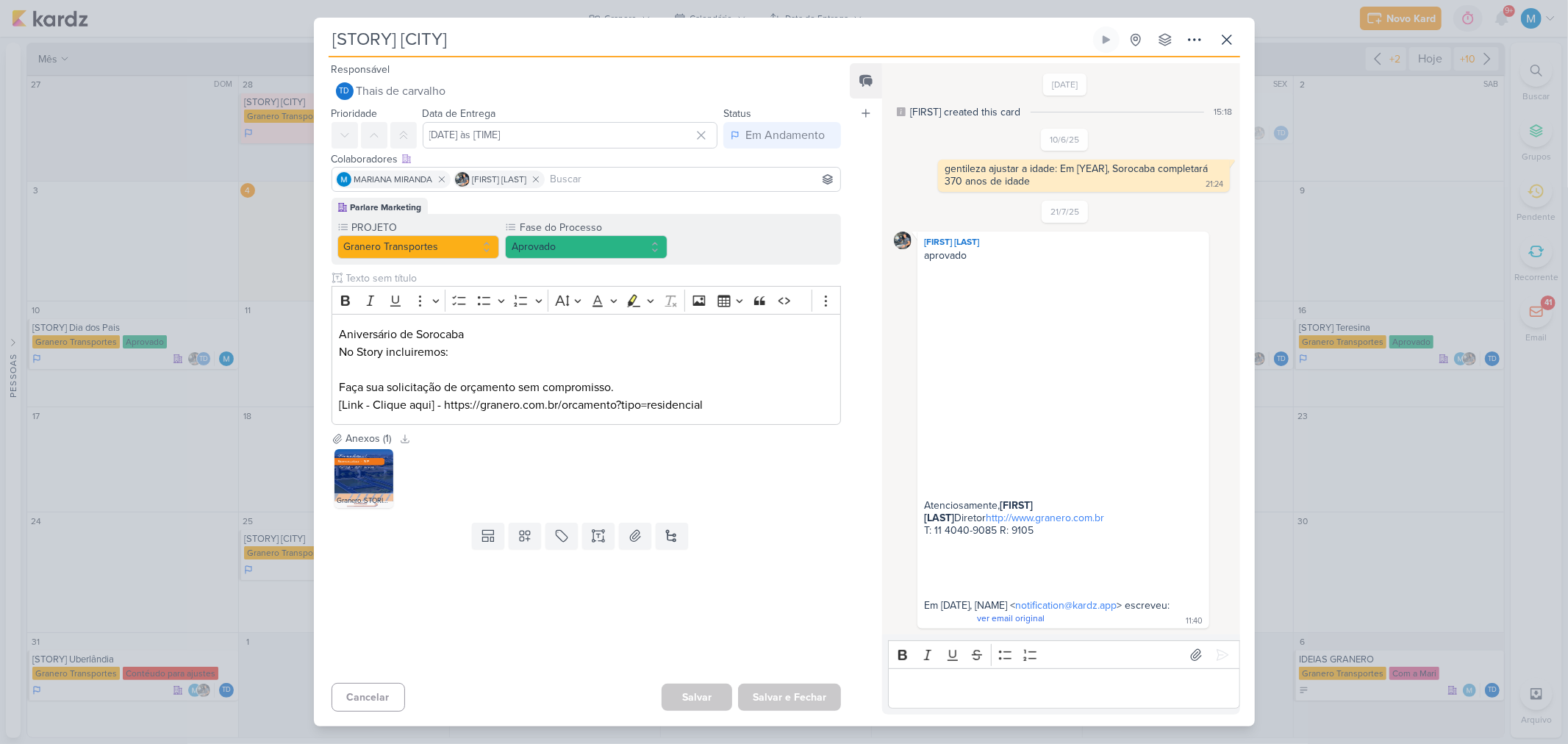 scroll, scrollTop: 19, scrollLeft: 0, axis: vertical 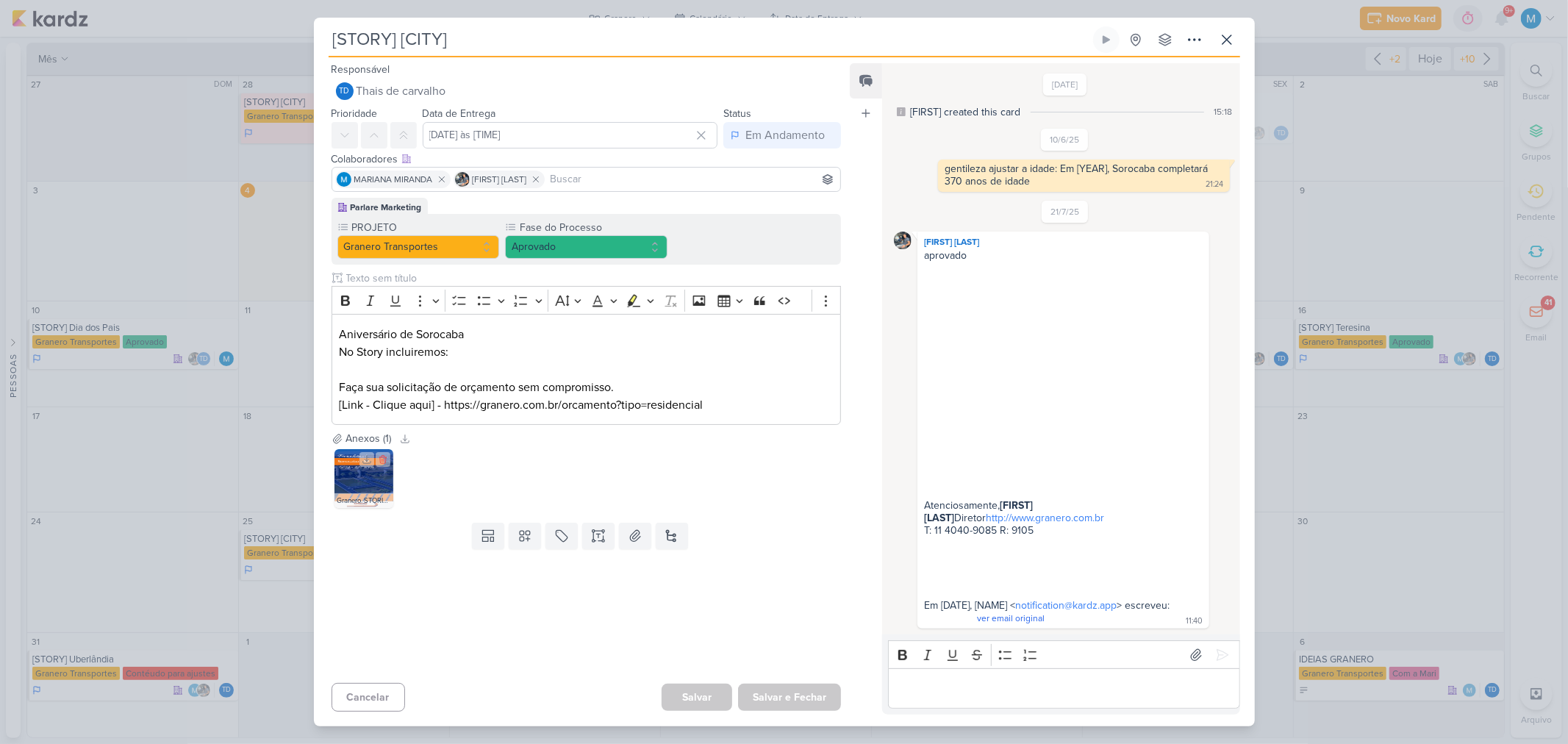 click at bounding box center [364, 479] 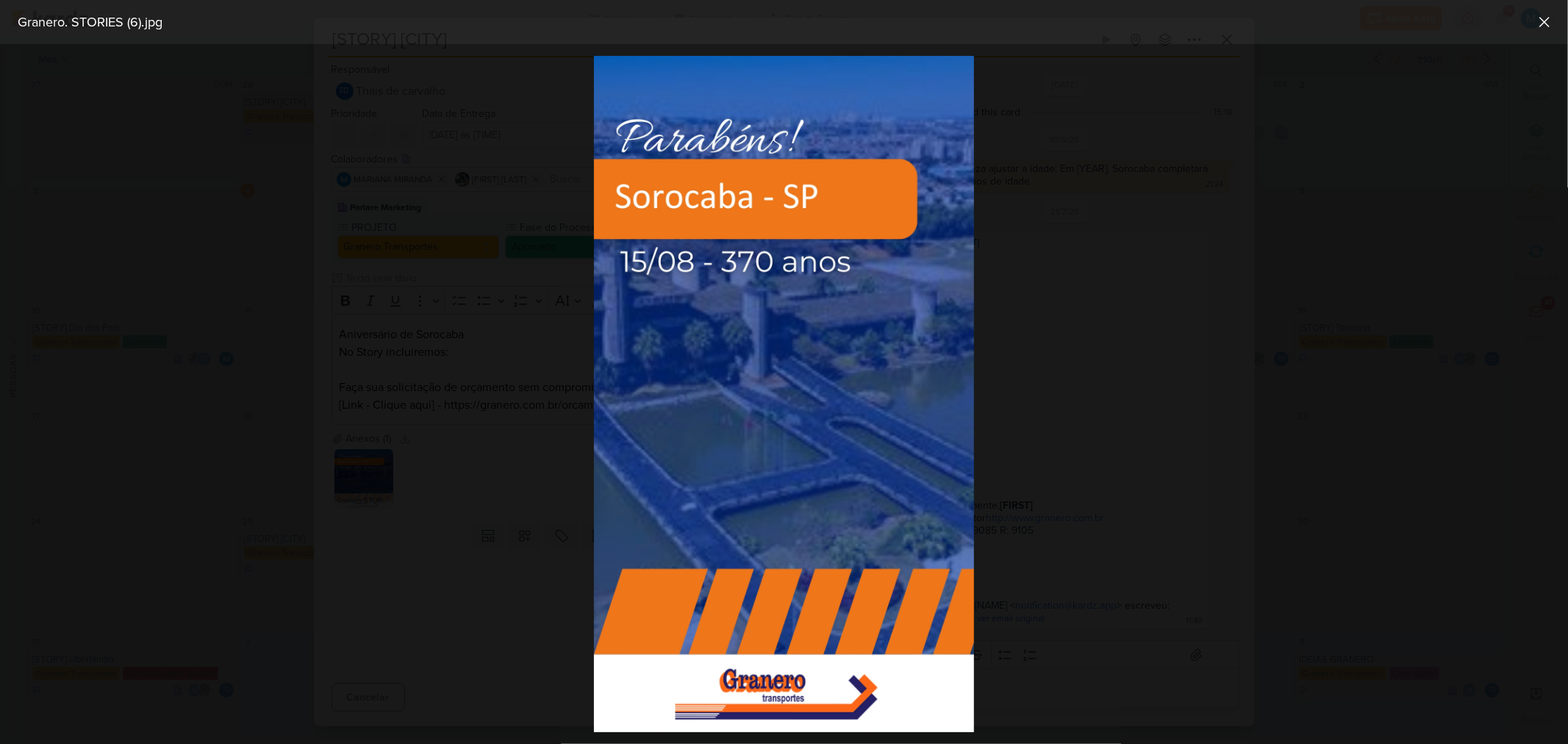 click at bounding box center (784, 394) 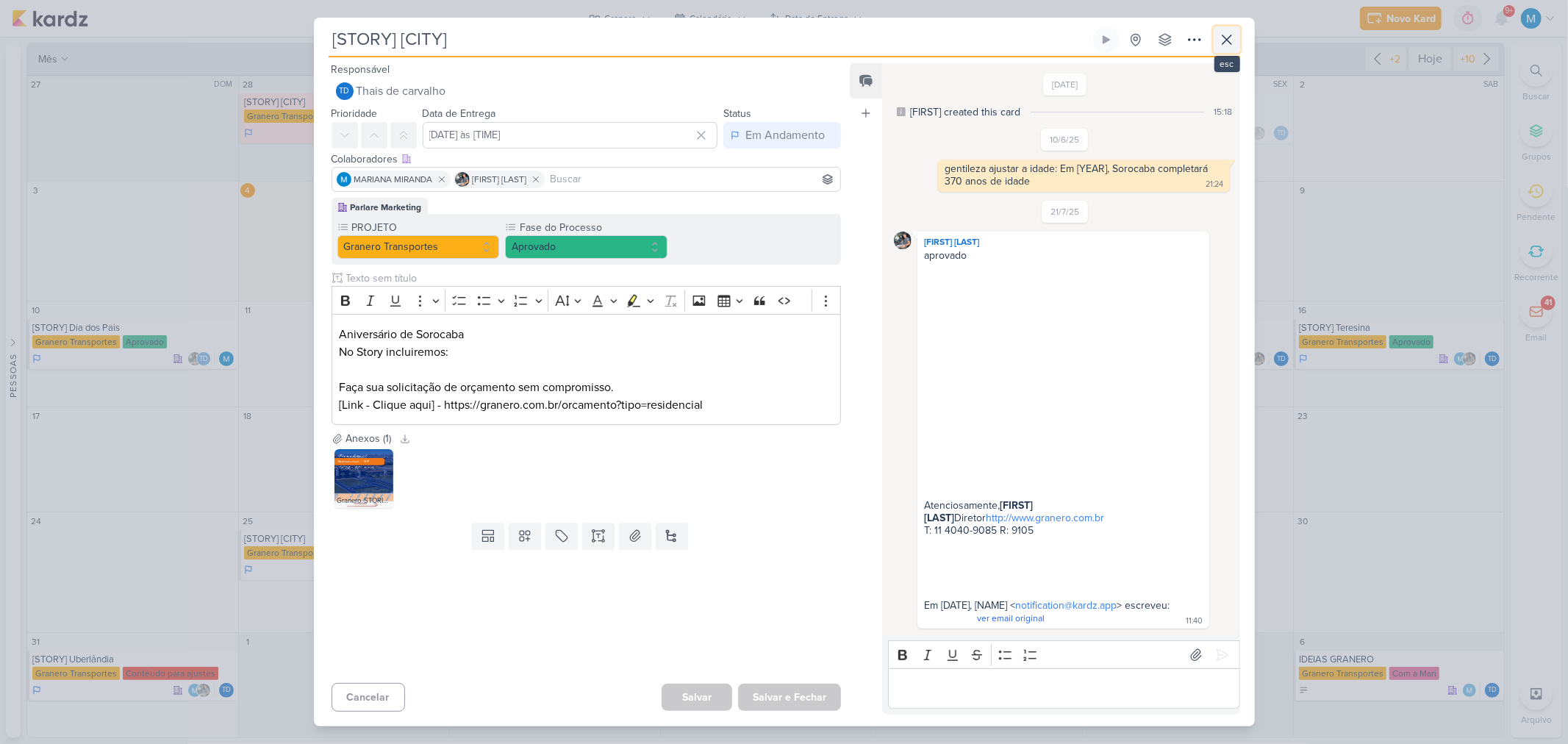 click 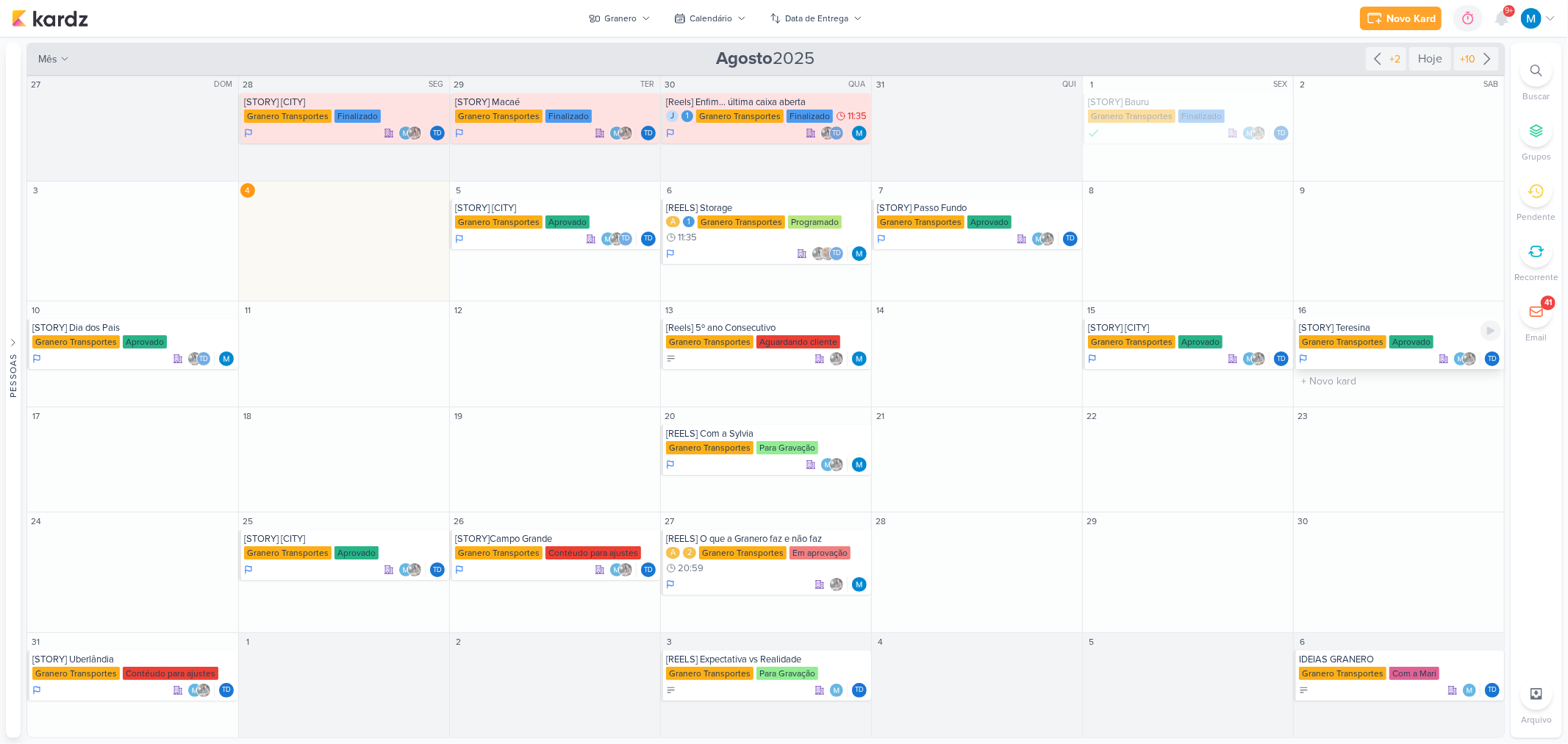 click on "[STORY] Teresina" at bounding box center [1400, 328] 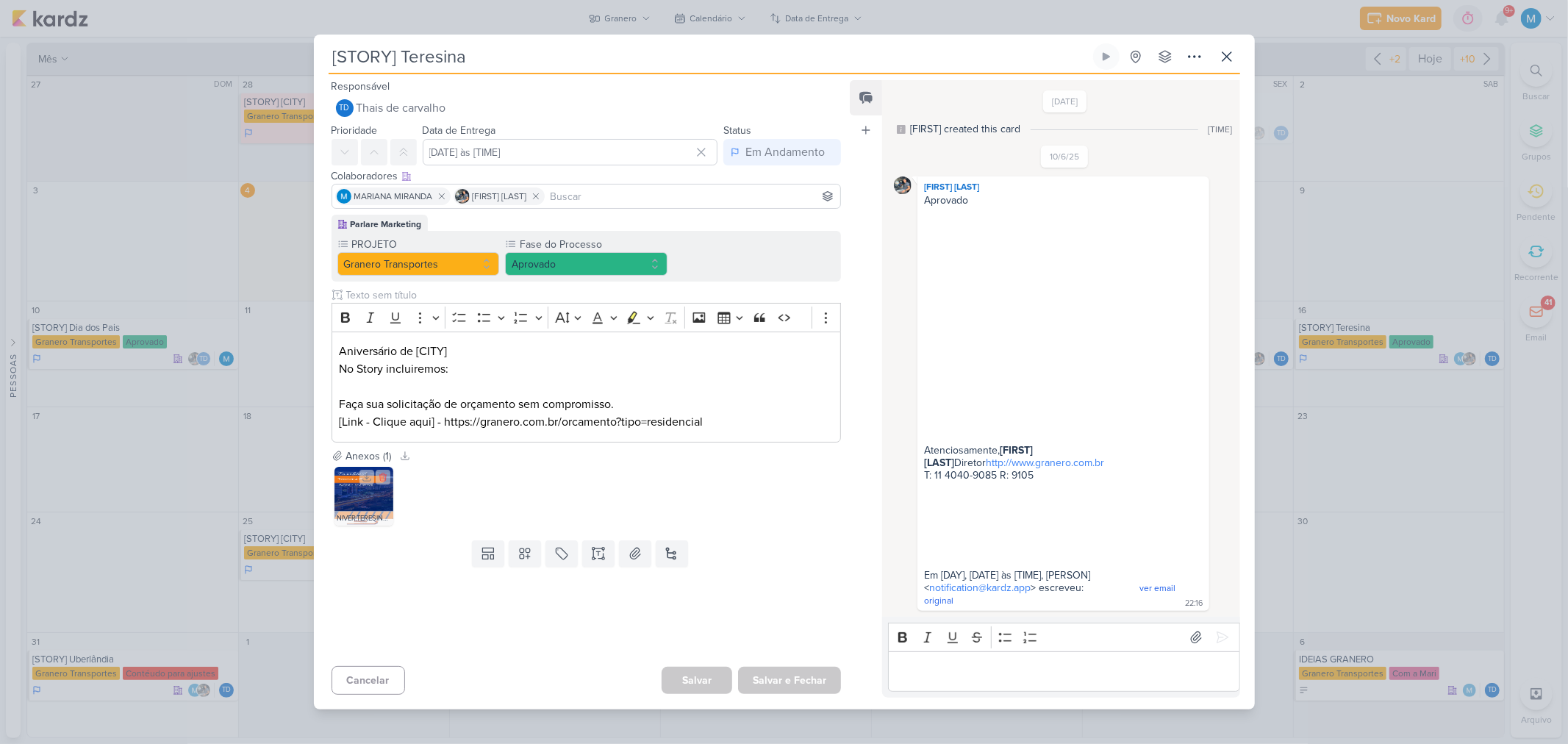 click at bounding box center [364, 496] 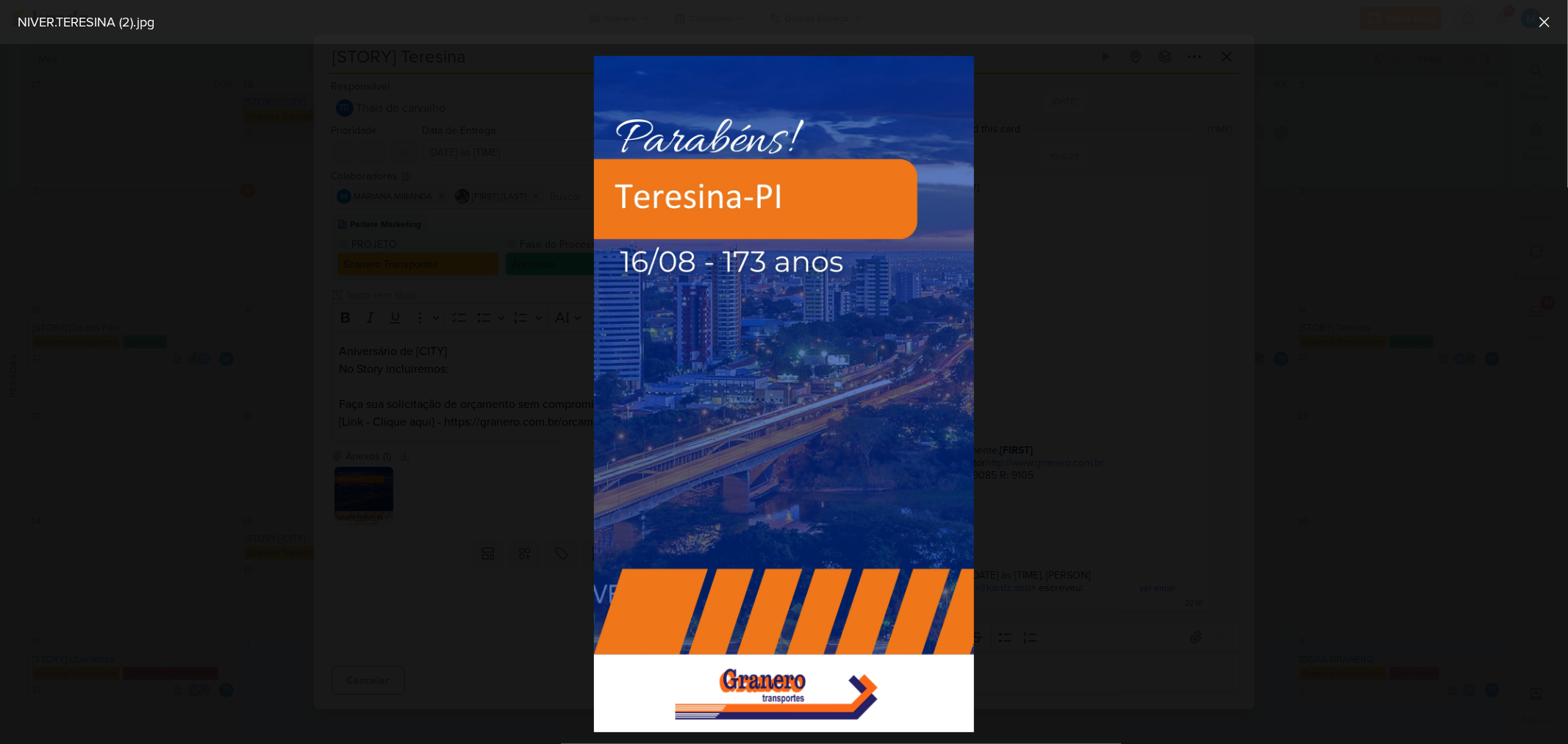 click at bounding box center (784, 394) 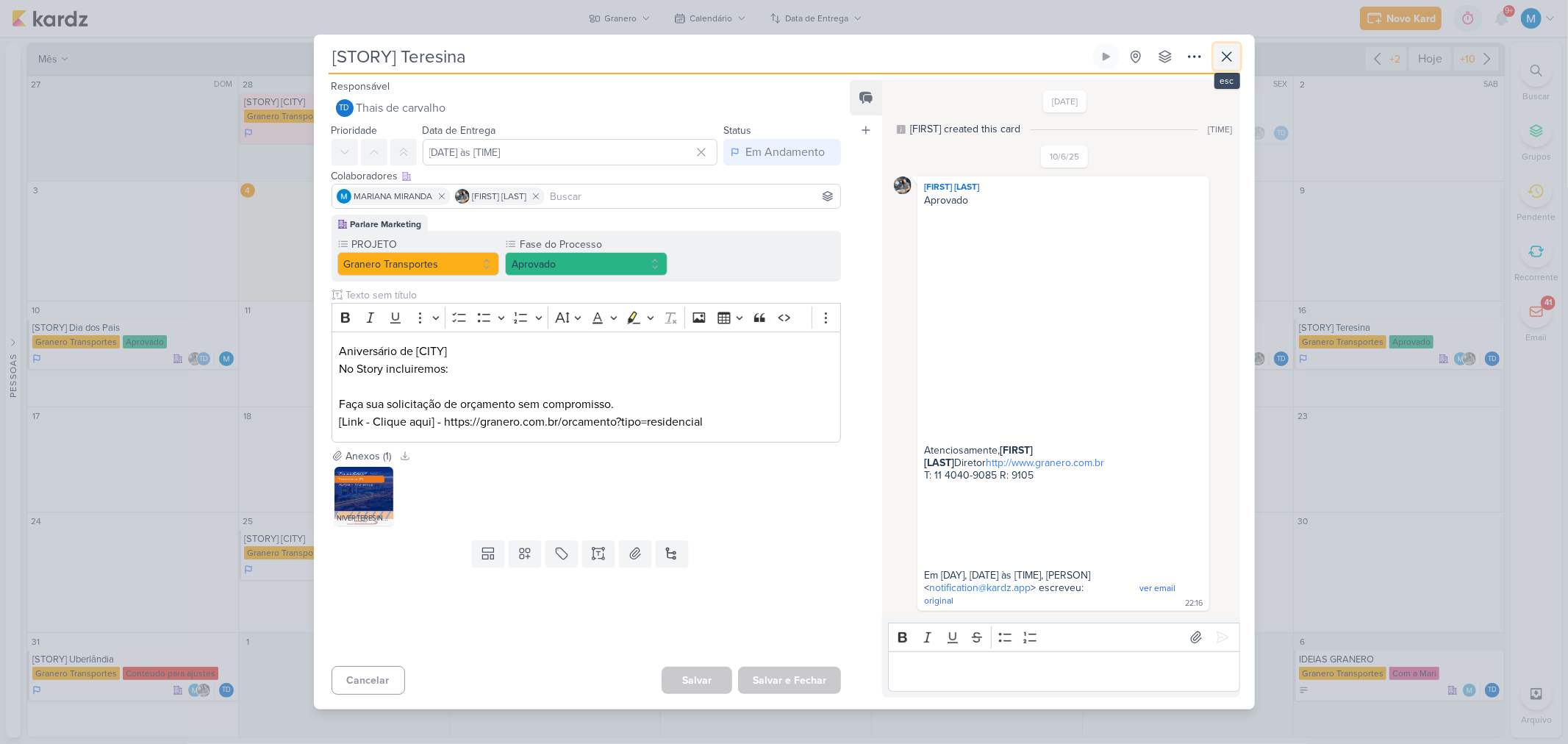 click 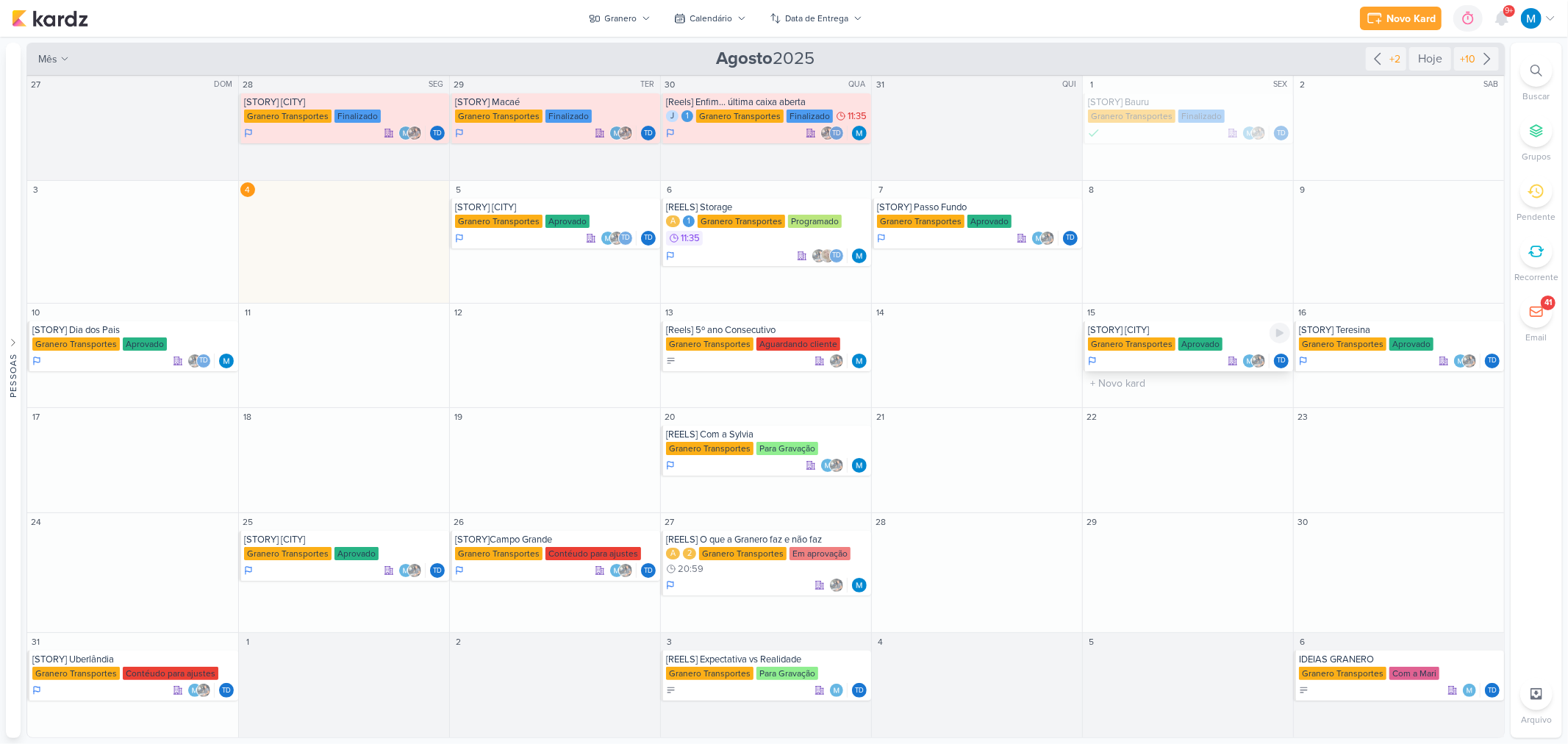 click on "[STORY] Sorocaba" at bounding box center (1189, 330) 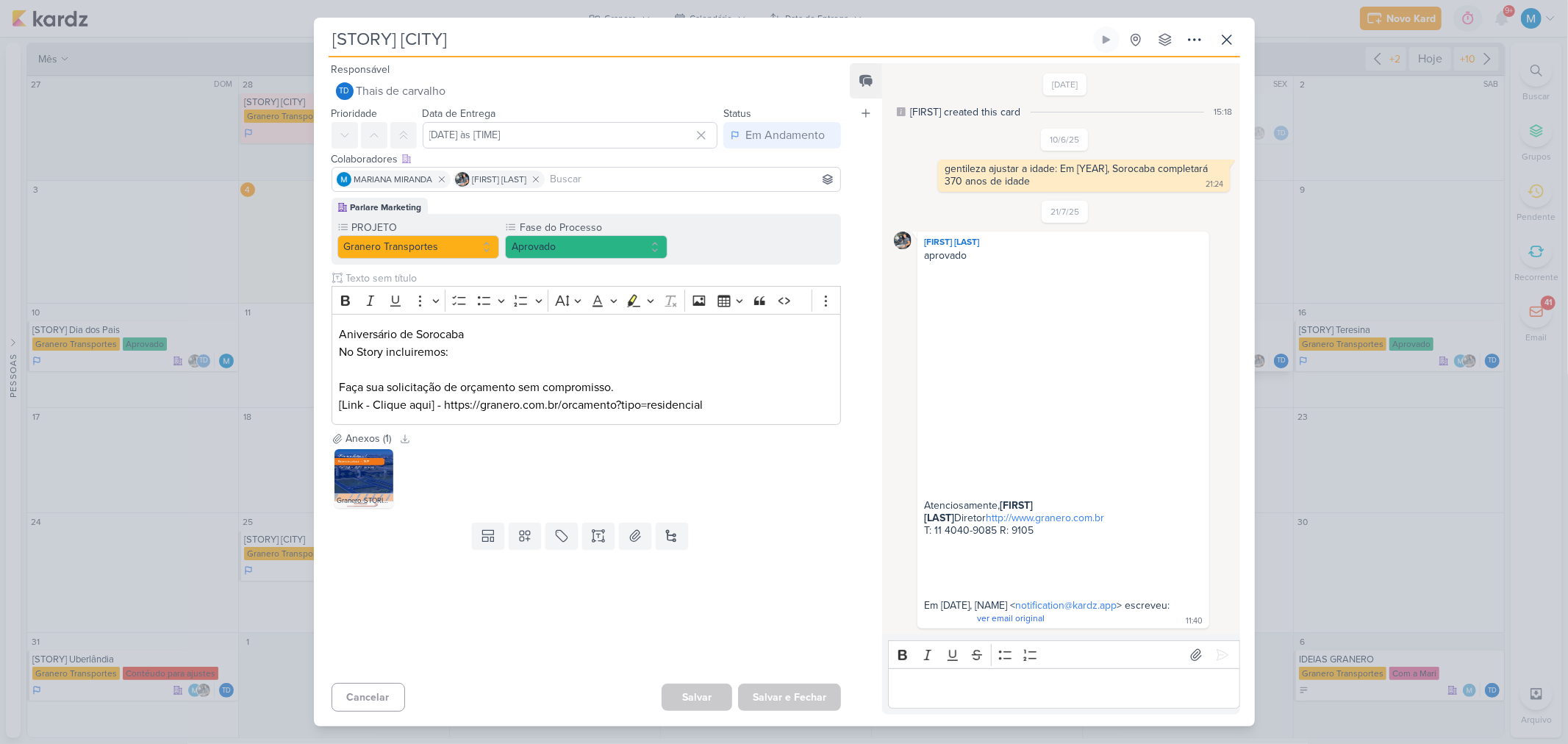 scroll, scrollTop: 20, scrollLeft: 0, axis: vertical 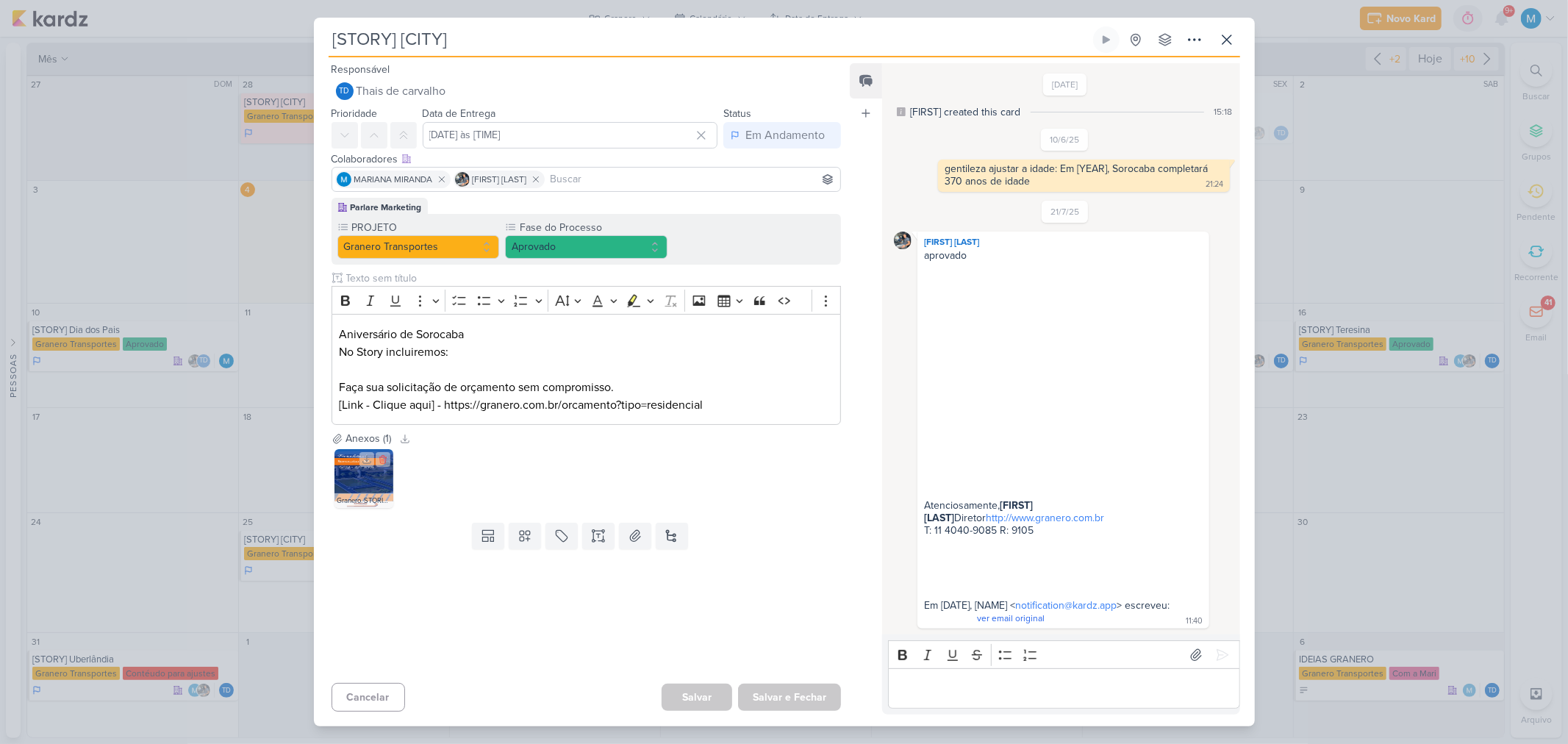 click at bounding box center [364, 479] 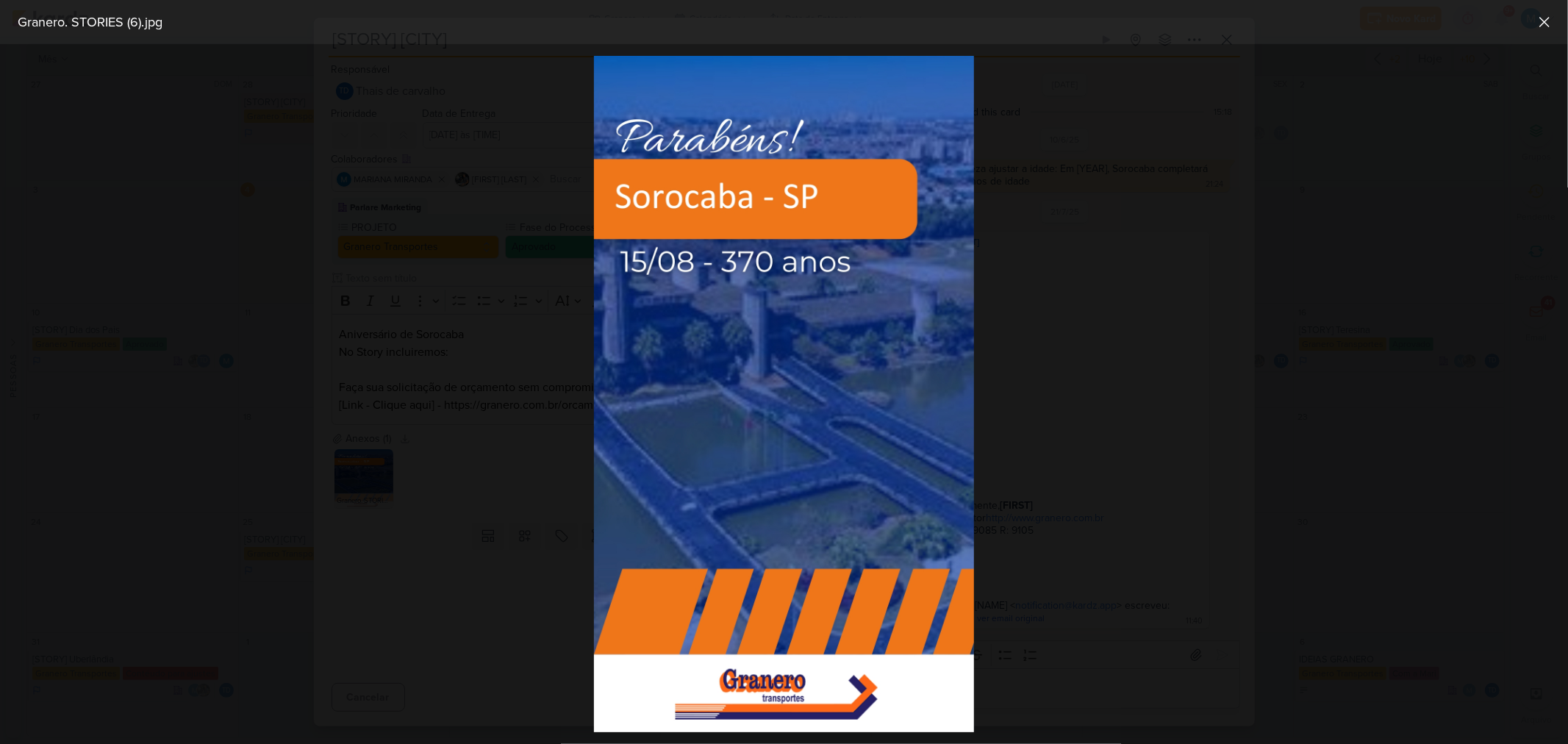 click at bounding box center (784, 394) 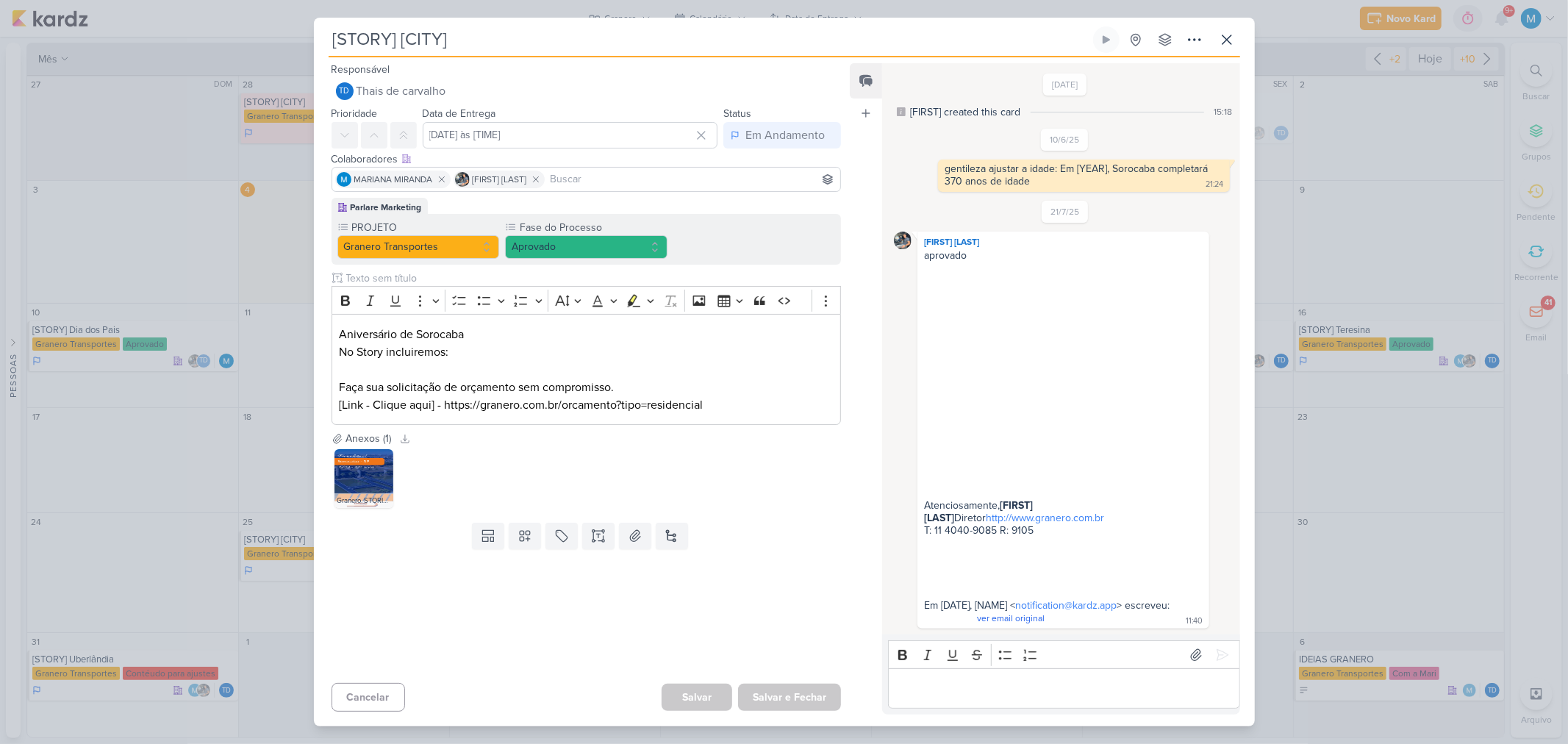 click on "[STORY] Sorocaba
Criado por Thais" at bounding box center (784, 372) 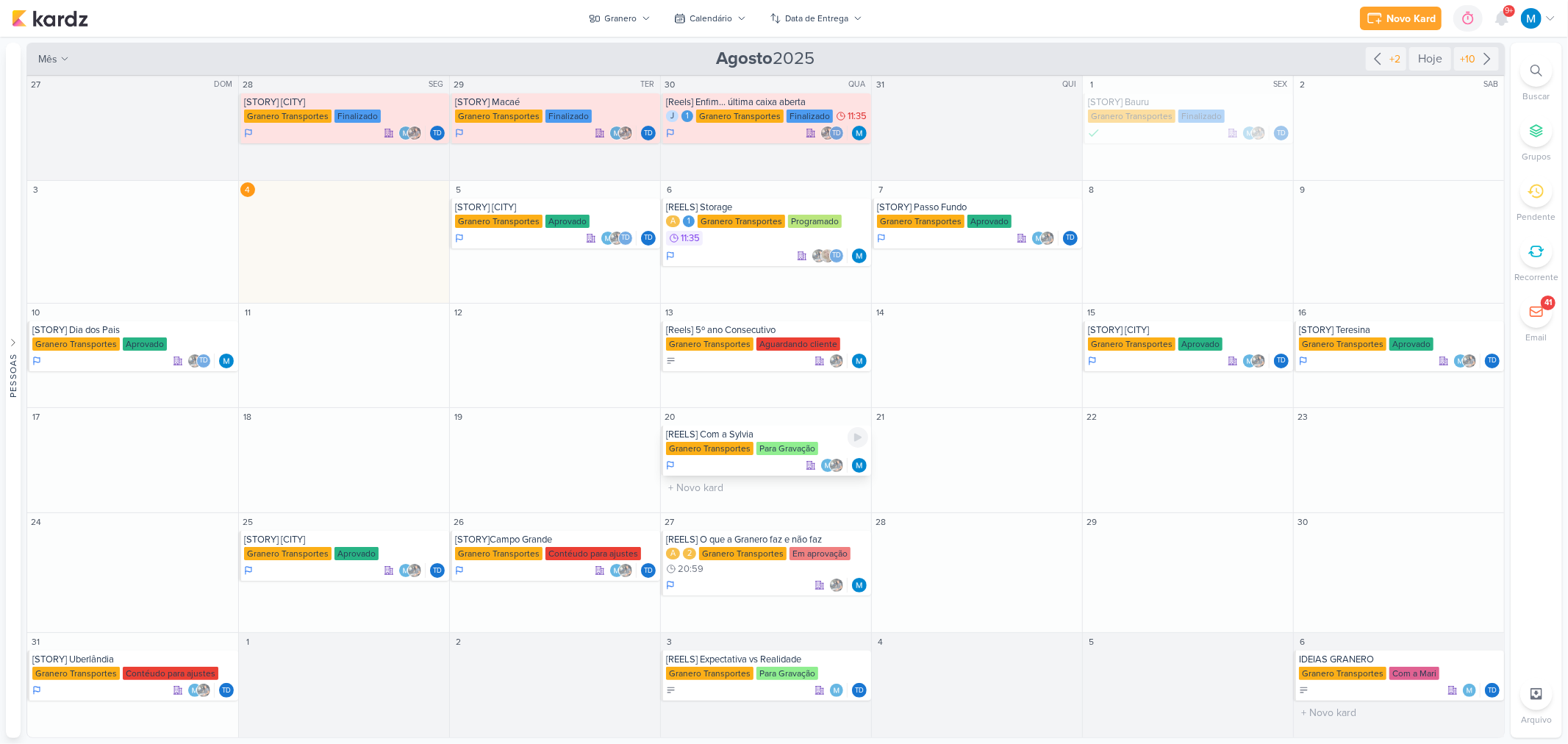 click on "[REELS] Com a Sylvia" at bounding box center (767, 434) 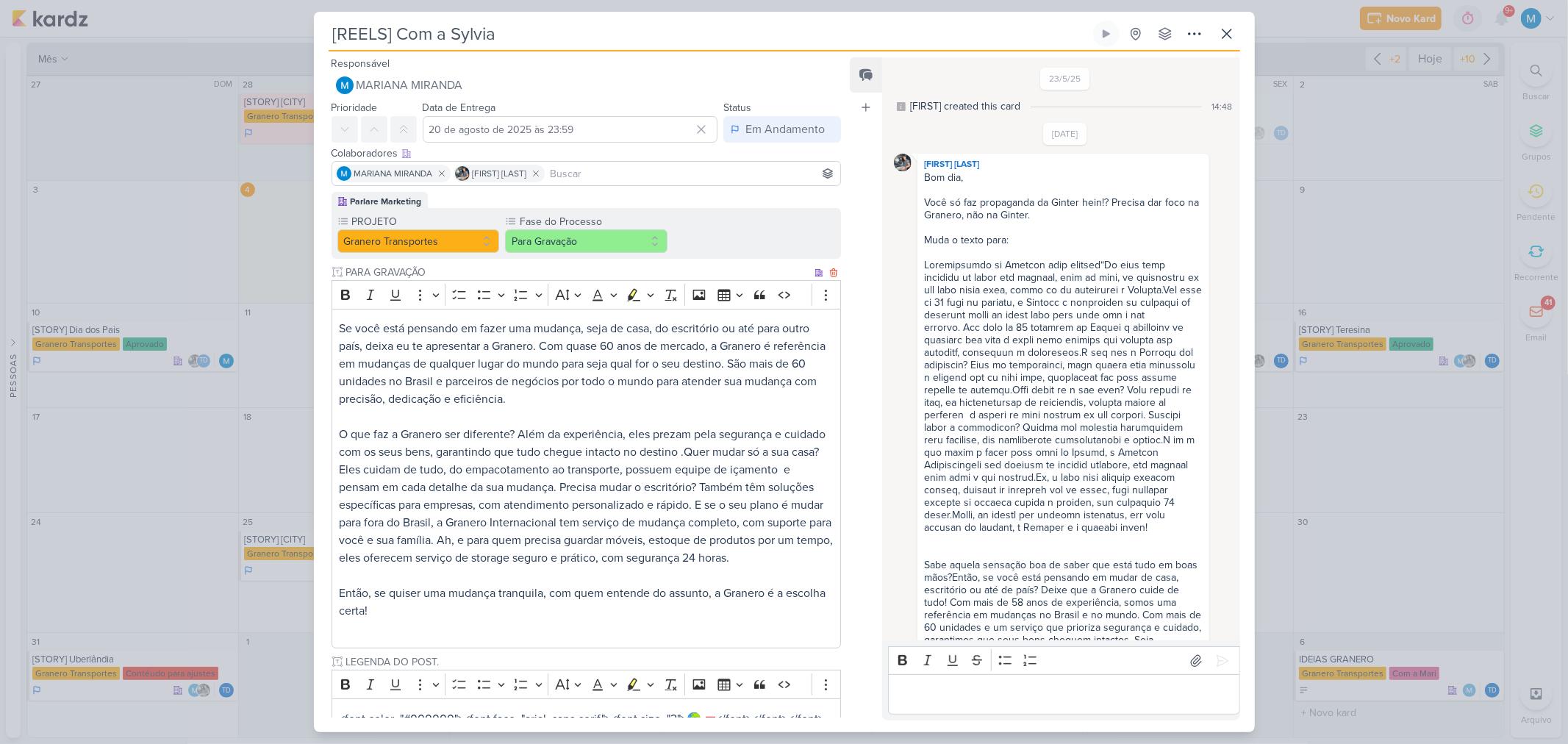 scroll, scrollTop: 545, scrollLeft: 0, axis: vertical 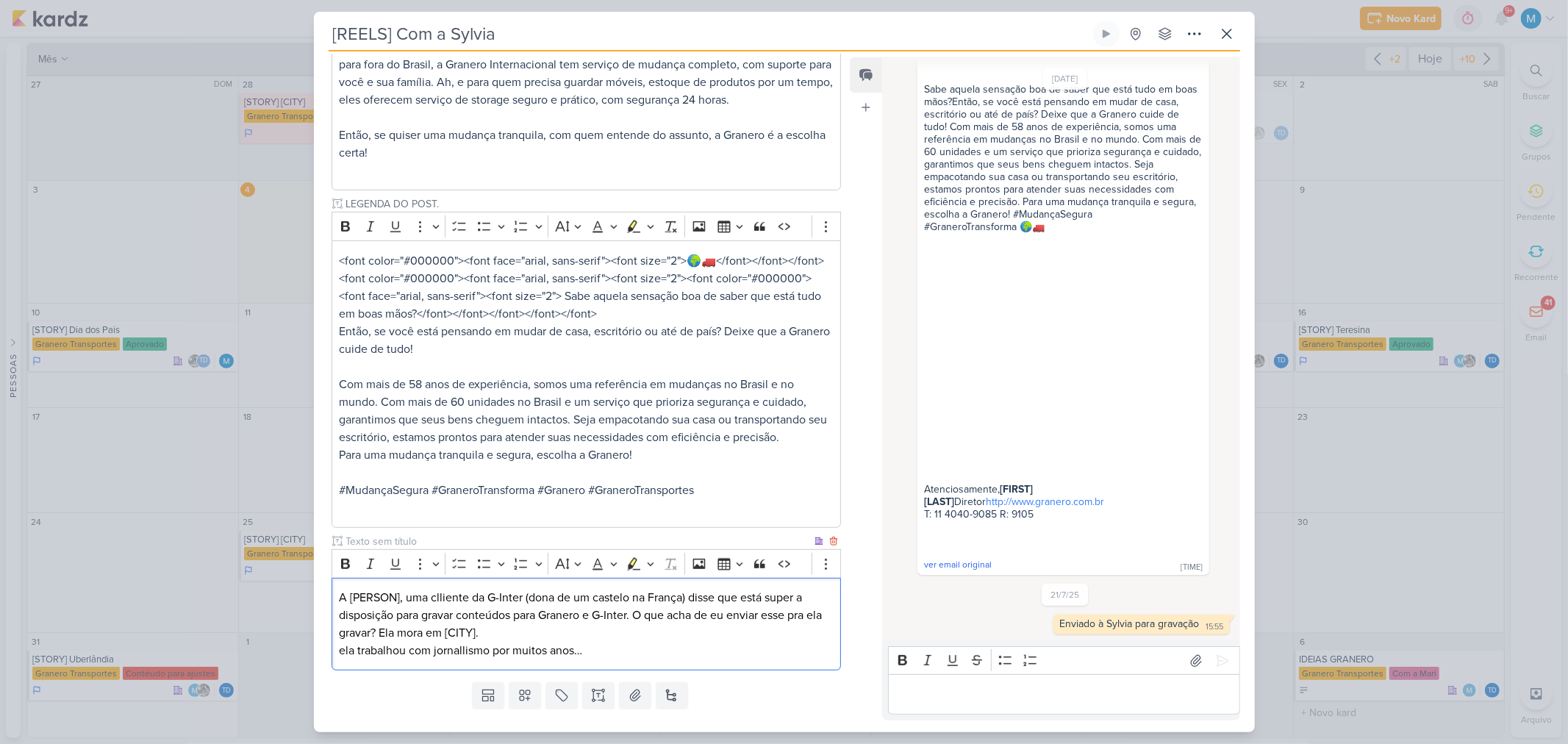 click on "A Sylvia, uma clliente da G-Inter (dona de um castelo na França) disse que está super a disposição para gravar conteúdos para Granero e G-Inter. O que acha de eu enviar esse pra ela gravar? Ela mora em Miami. ela trabalhou com jornallismo por muitos anos…" at bounding box center (586, 624) 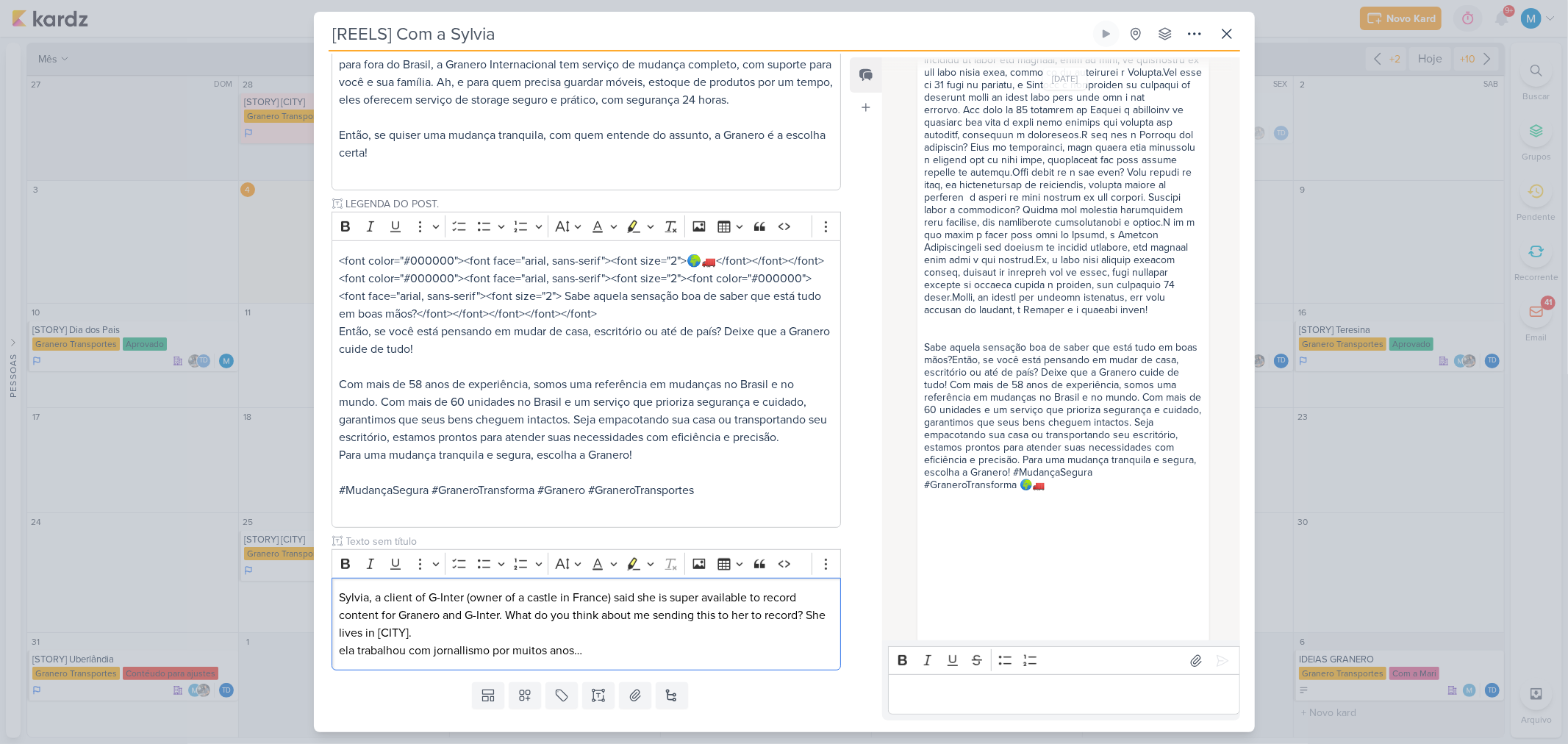 scroll, scrollTop: 136, scrollLeft: 0, axis: vertical 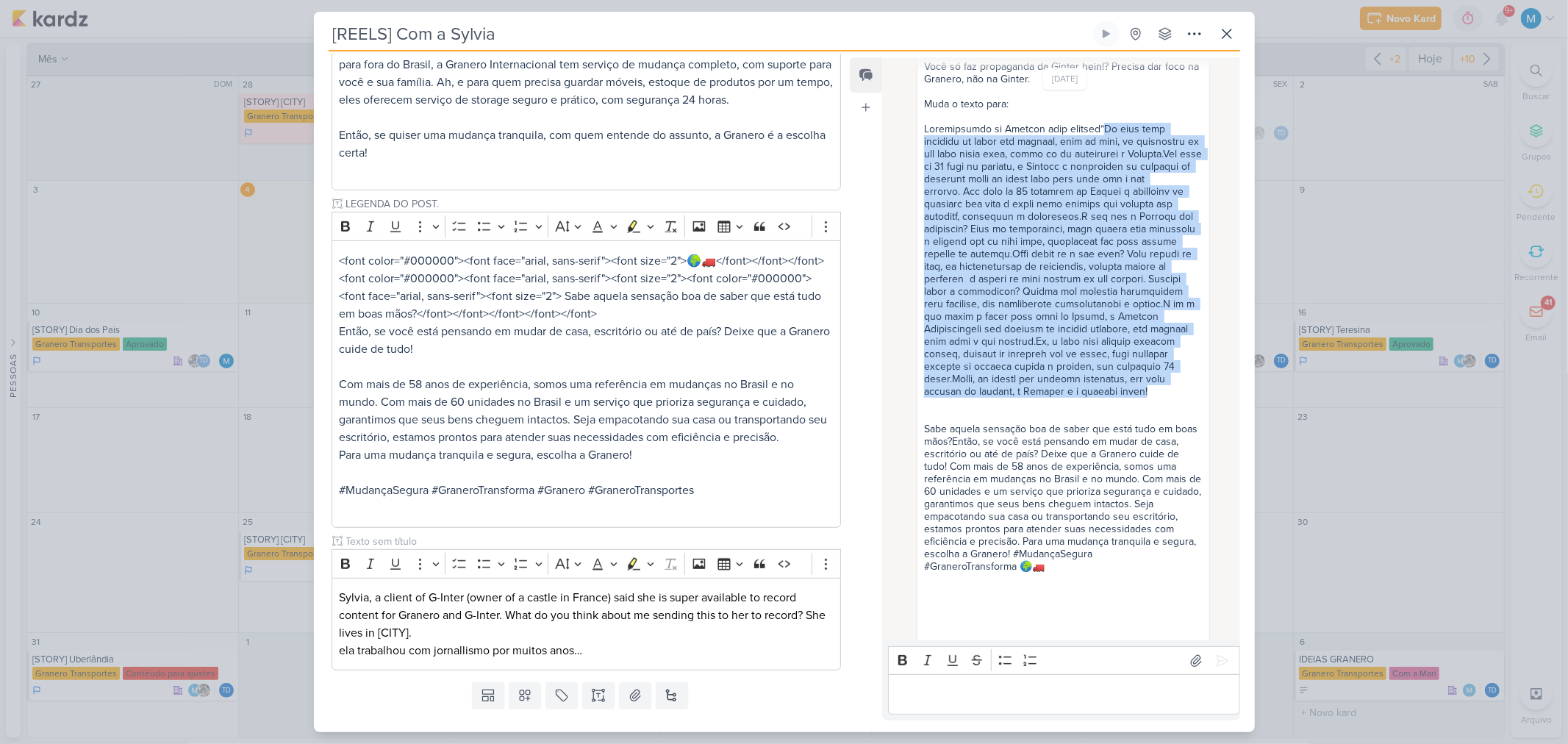 drag, startPoint x: 1100, startPoint y: 130, endPoint x: 1123, endPoint y: 429, distance: 299.88331 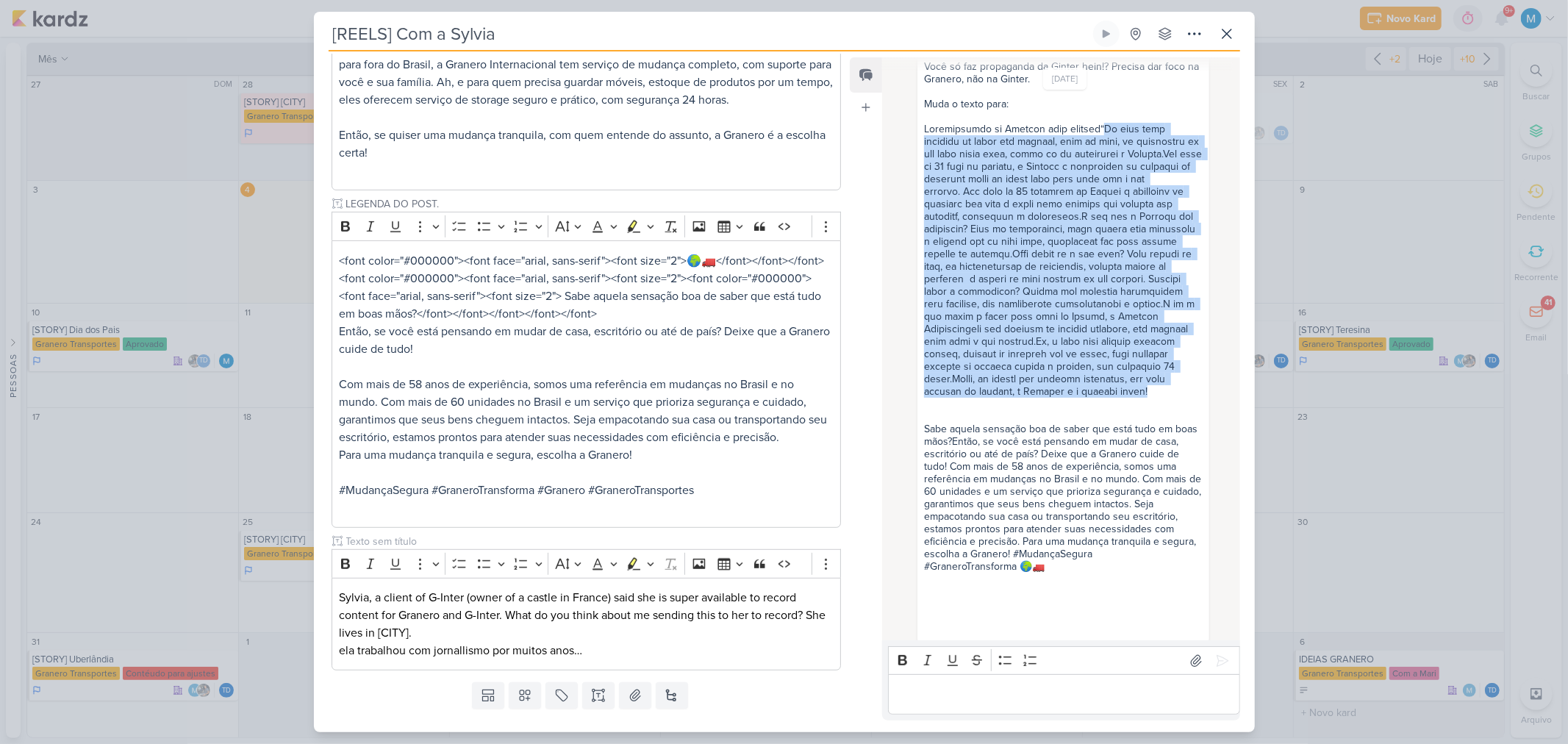 click on "Bom dia, Você só faz propaganda da Ginter hein!? Precisa dar foco na Granero, não na Ginter. Muda o texto para: Sabe aquela sensação boa de saber que está tudo em boas mãos?Então, se você está pensando em mudar de casa, escritório ou até de país? Deixe que a Granero cuide de tudo! Com mais de 58 anos de experiência, somos uma referência em mudanças no Brasil e no mundo. Com mais de 60 unidades e um serviço que prioriza segurança e cuidado, garantimos que seus bens cheguem intactos. Seja empacotando sua casa ou transportando seu escritório, estamos prontos para atender suas necessidades com eficiência e precisão. Para uma mudança tranquila e segura, escolha a Granero! #MudançaSegura #GraneroTransforma 🌍🚛  Atenciosamente,         Everton Granero   Diretor    http://www.granero.com.br   T: 11 4040-9085 R: 9105
ver email original              14:33" at bounding box center [1063, 473] 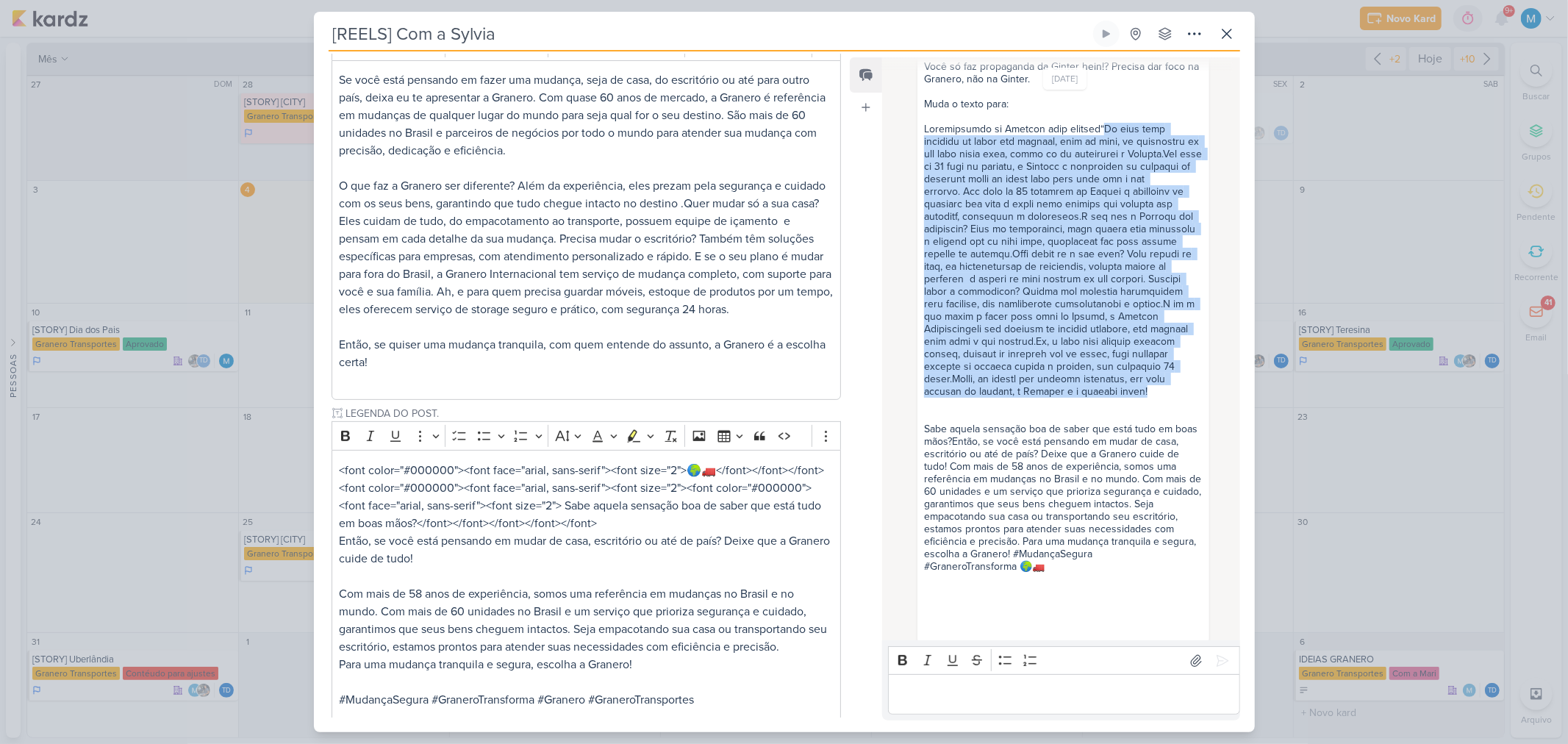 scroll, scrollTop: 131, scrollLeft: 0, axis: vertical 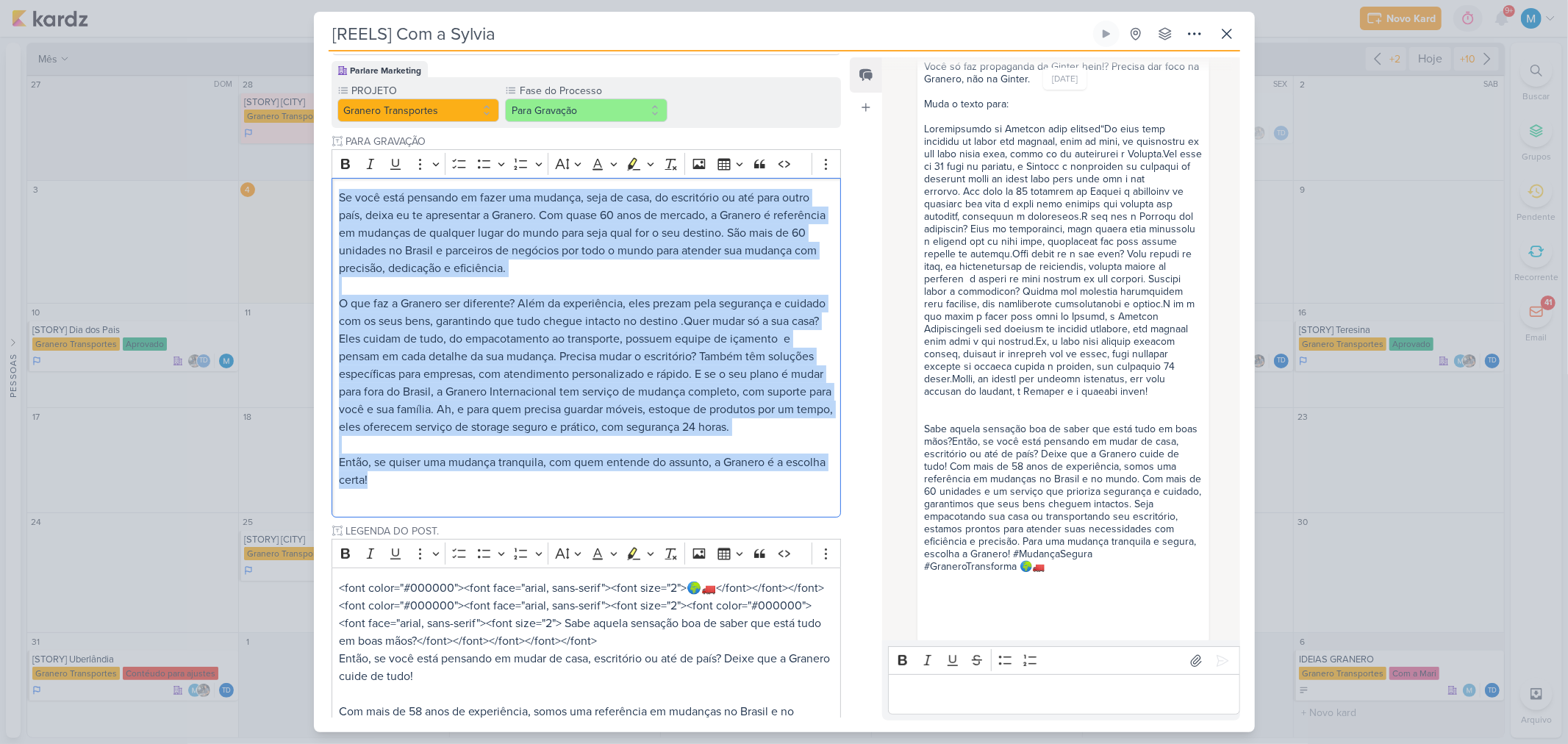 drag, startPoint x: 427, startPoint y: 494, endPoint x: 292, endPoint y: 171, distance: 350.07713 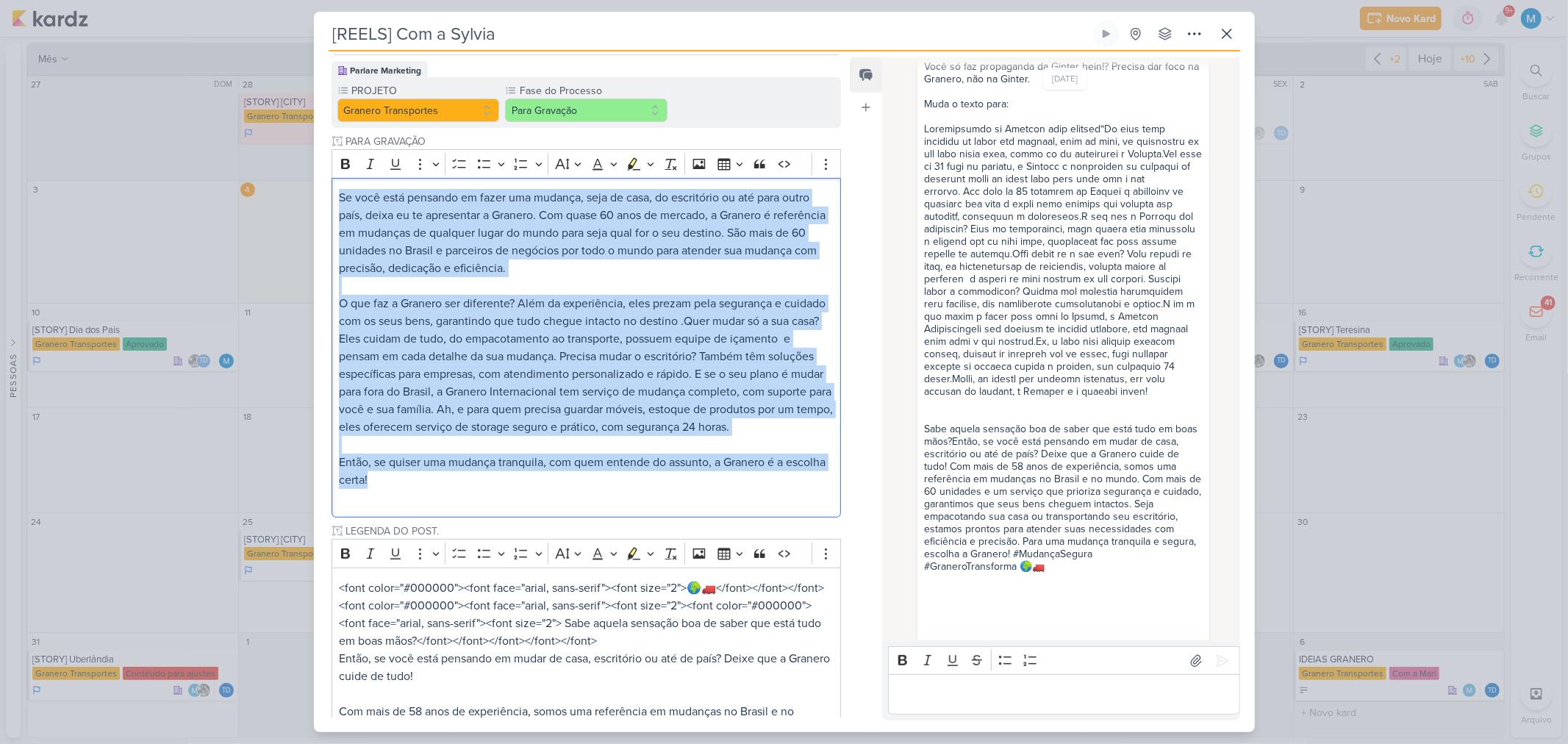 click on "[REELS] Com a Sylvia
Criado por Thais" at bounding box center [784, 372] 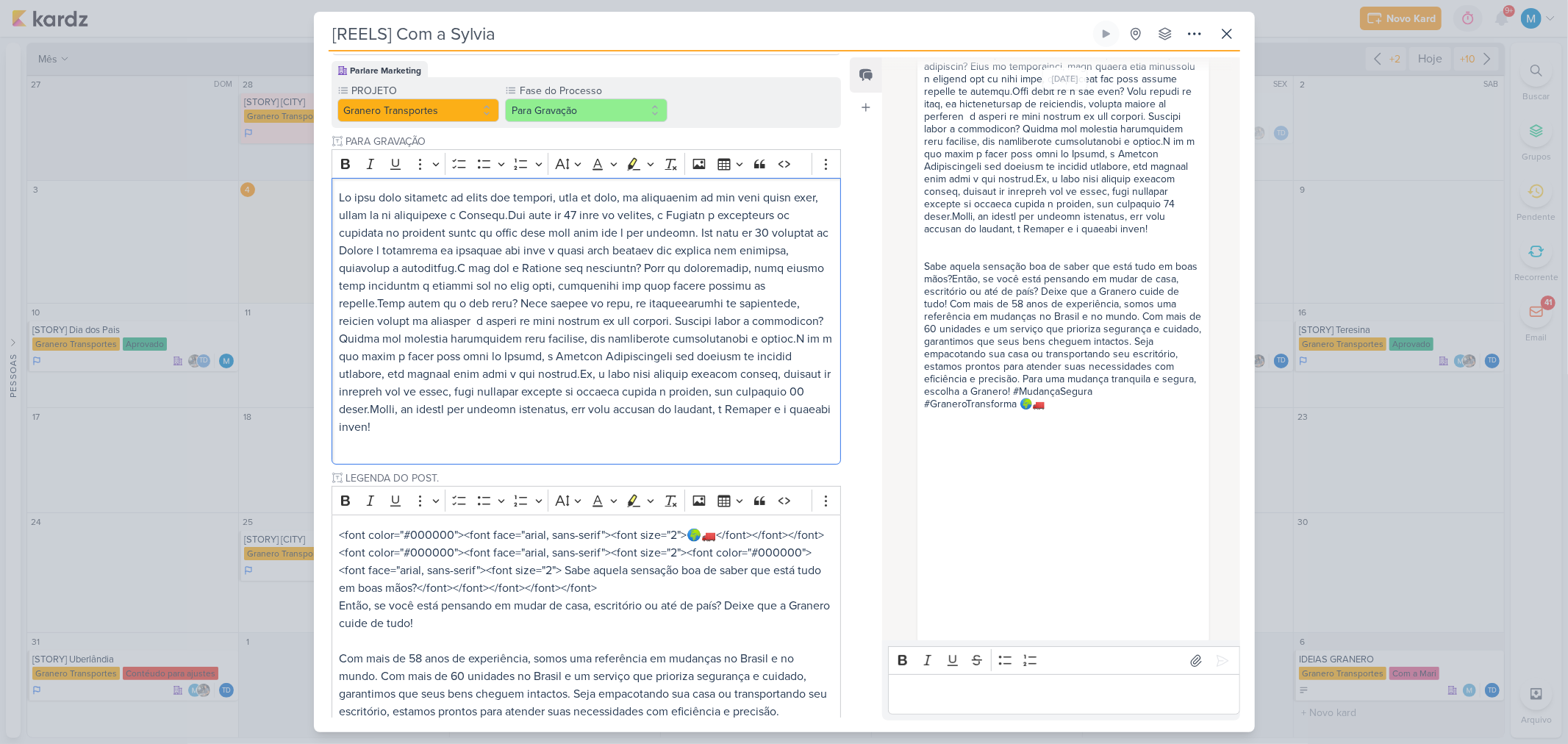 scroll, scrollTop: 299, scrollLeft: 0, axis: vertical 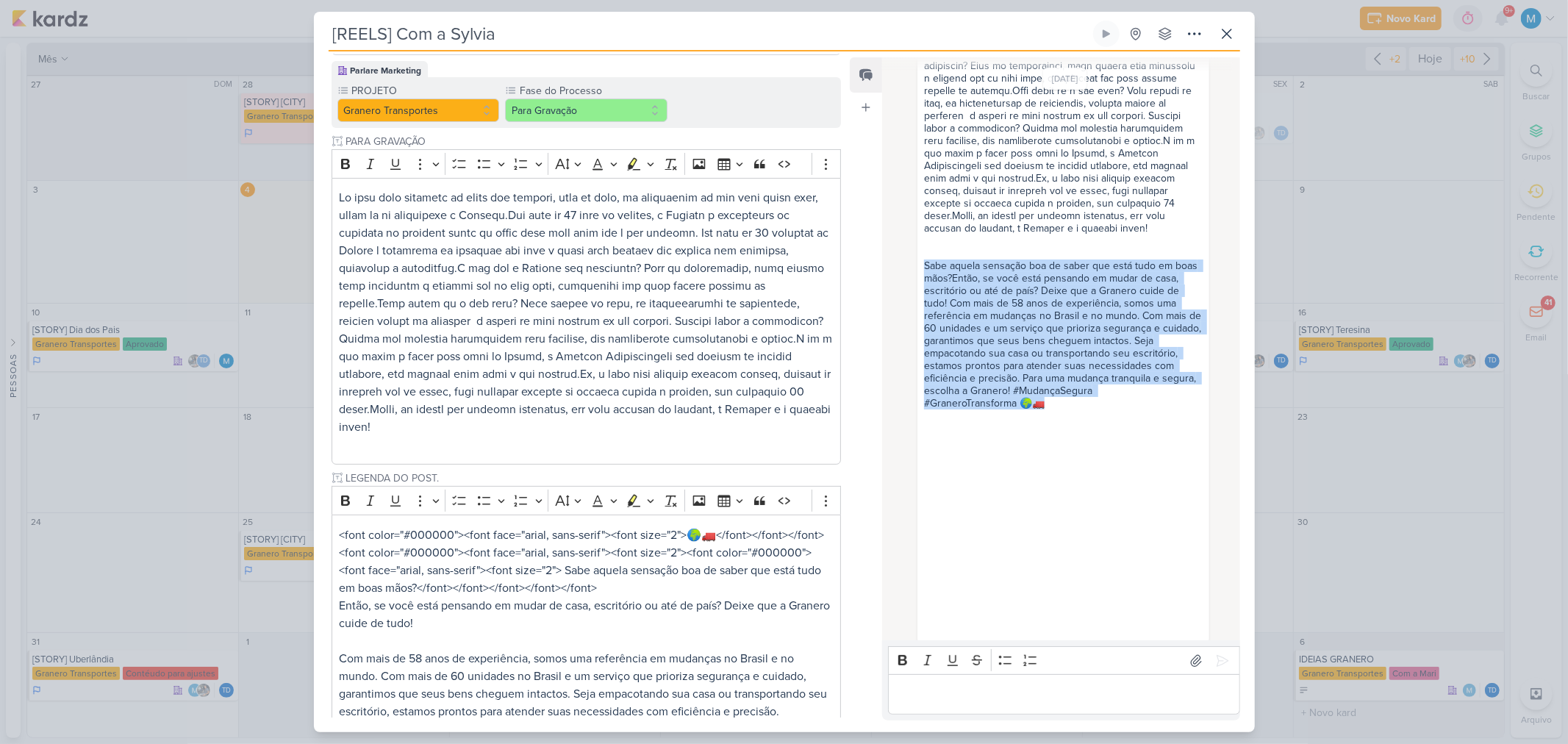 drag, startPoint x: 924, startPoint y: 310, endPoint x: 1046, endPoint y: 451, distance: 186.45375 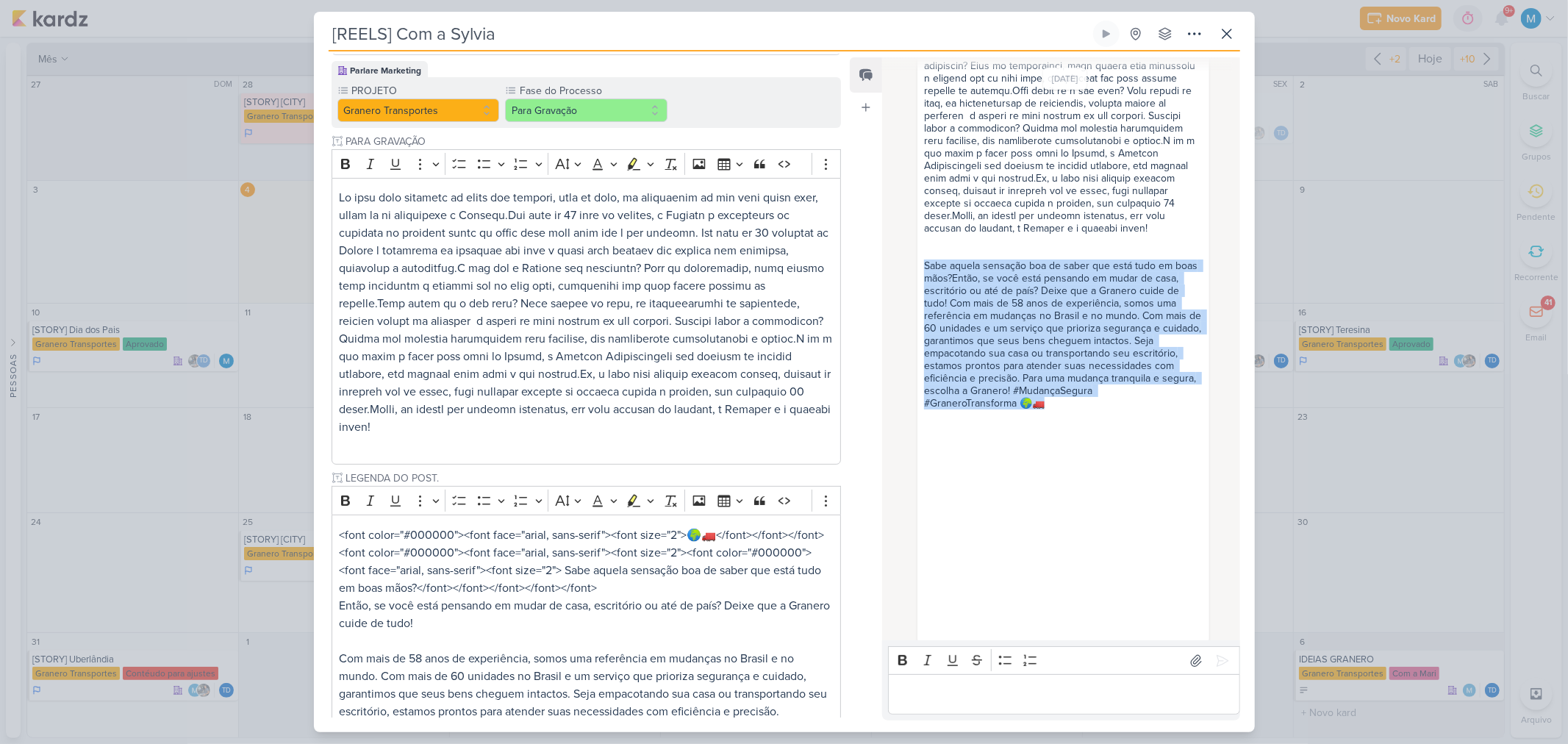 click on "Bom dia, Você só faz propaganda da Ginter hein!? Precisa dar foco na Granero, não na Ginter. Muda o texto para: Sabe aquela sensação boa de saber que está tudo em boas mãos?Então, se você está pensando em mudar de casa, escritório ou até de país? Deixe que a Granero cuide de tudo! Com mais de 58 anos de experiência, somos uma referência em mudanças no Brasil e no mundo. Com mais de 60 unidades e um serviço que prioriza segurança e cuidado, garantimos que seus bens cheguem intactos. Seja empacotando sua casa ou transportando seu escritório, estamos prontos para atender suas necessidades com eficiência e precisão. Para uma mudança tranquila e segura, escolha a Granero! #MudançaSegura #GraneroTransforma 🌍🚛  Atenciosamente,         Everton Granero   Diretor    http://www.granero.com.br   T: 11 4040-9085 R: 9105" at bounding box center (1064, 285) 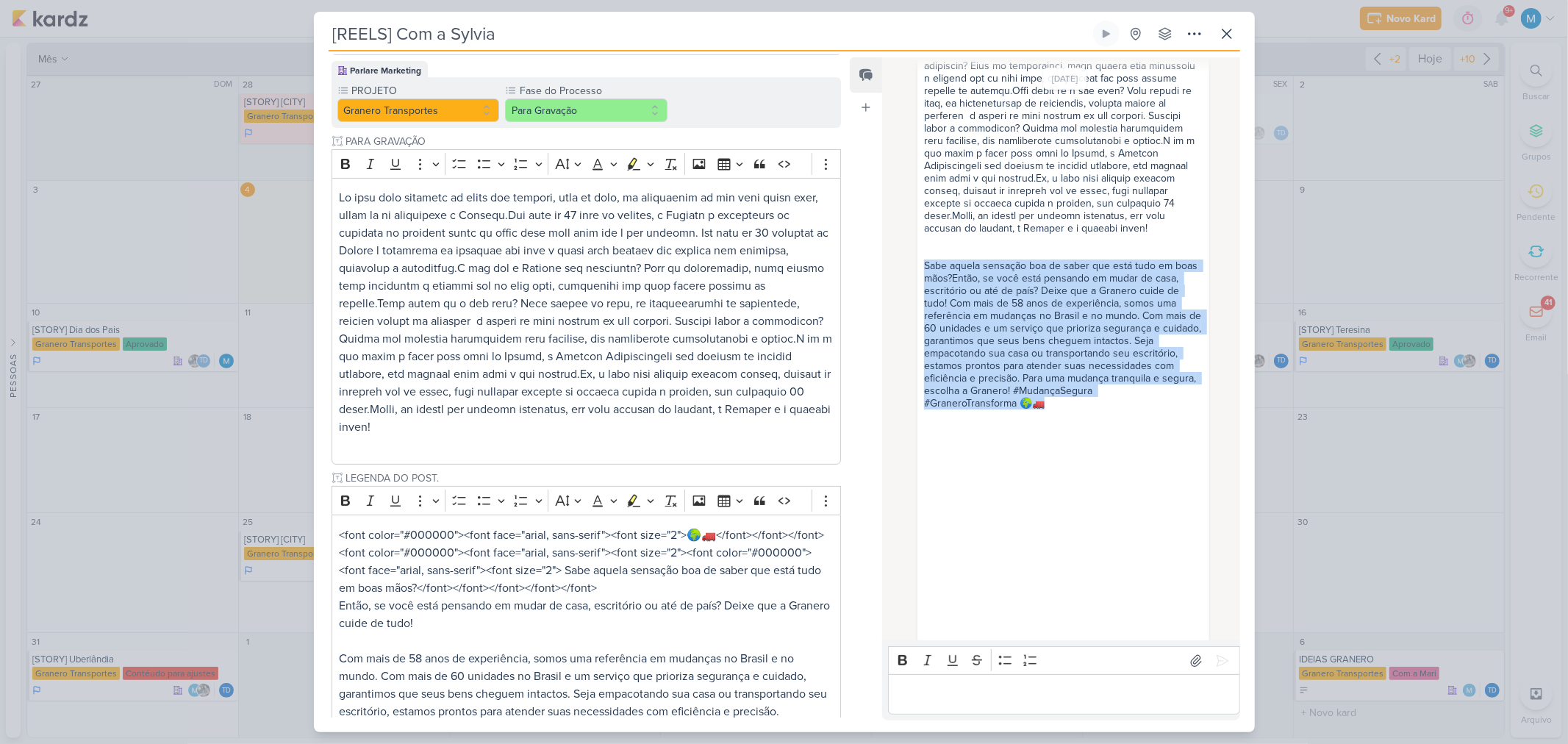copy on "Sabe aquela sensação boa de saber que está tudo em boas mãos?Então, se você está pensando em mudar de casa, escritório ou até de país? Deixe que a Granero cuide de tudo! Com mais de 58 anos de experiência, somos uma referência em mudanças no Brasil e no mundo. Com mais de 60 unidades e um serviço que prioriza segurança e cuidado, garantimos que seus bens cheguem intactos. Seja empacotando sua casa ou transportando seu escritório, estamos prontos para atender suas necessidades com eficiência e precisão. Para uma mudança tranquila e segura, escolha a Granero! #MudançaSegura #GraneroTransforma 🌍🚛" 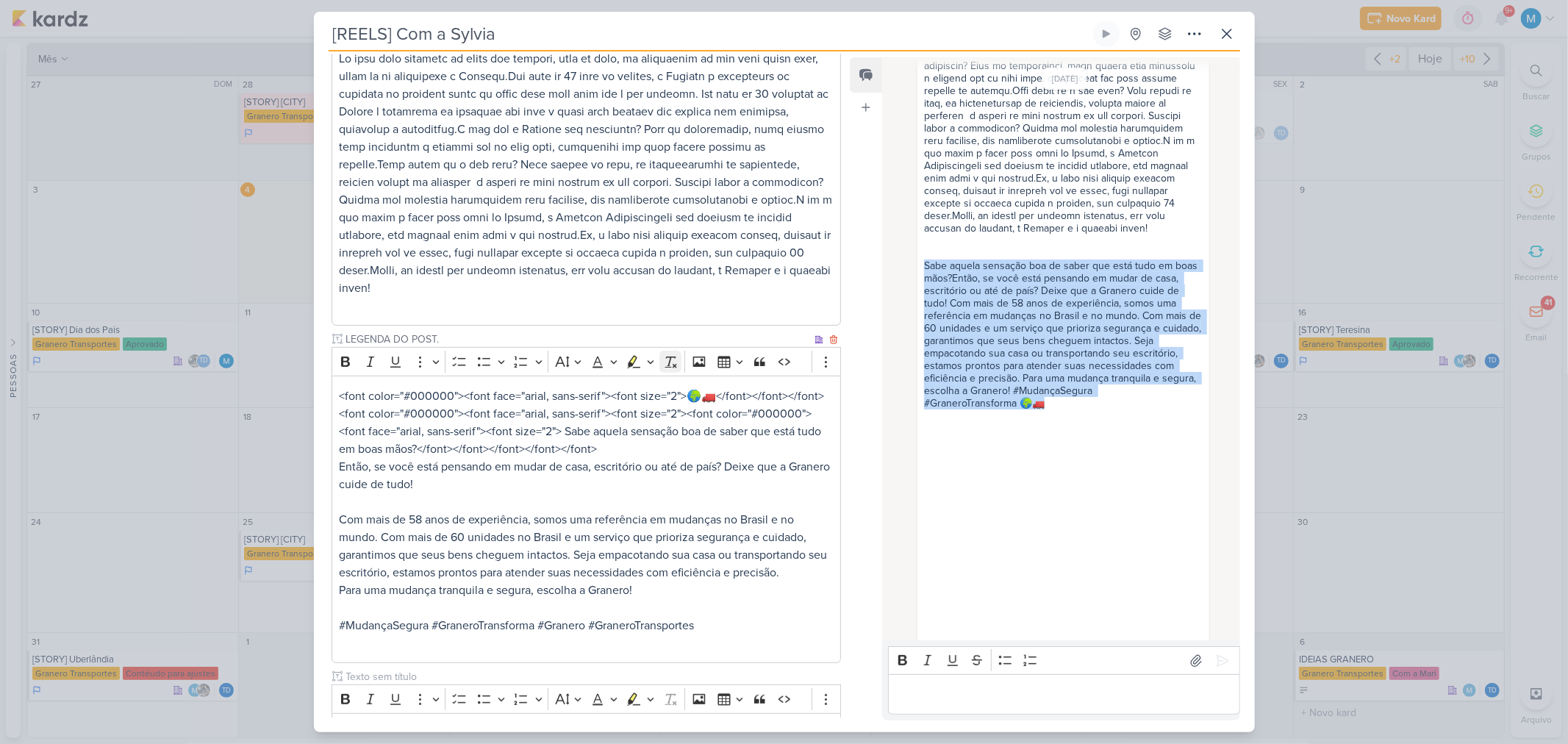 scroll, scrollTop: 295, scrollLeft: 0, axis: vertical 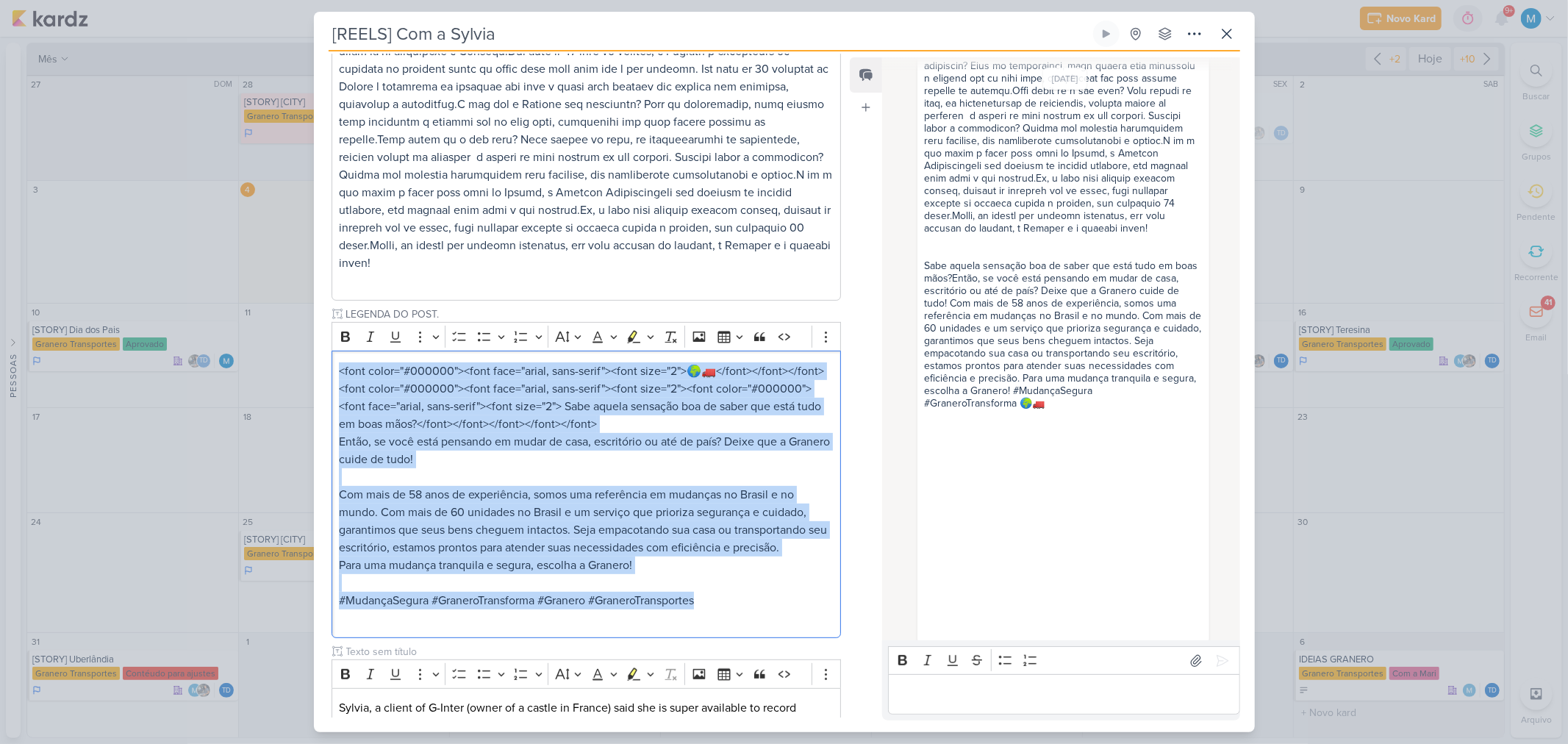 drag, startPoint x: 766, startPoint y: 553, endPoint x: 260, endPoint y: 342, distance: 548.2308 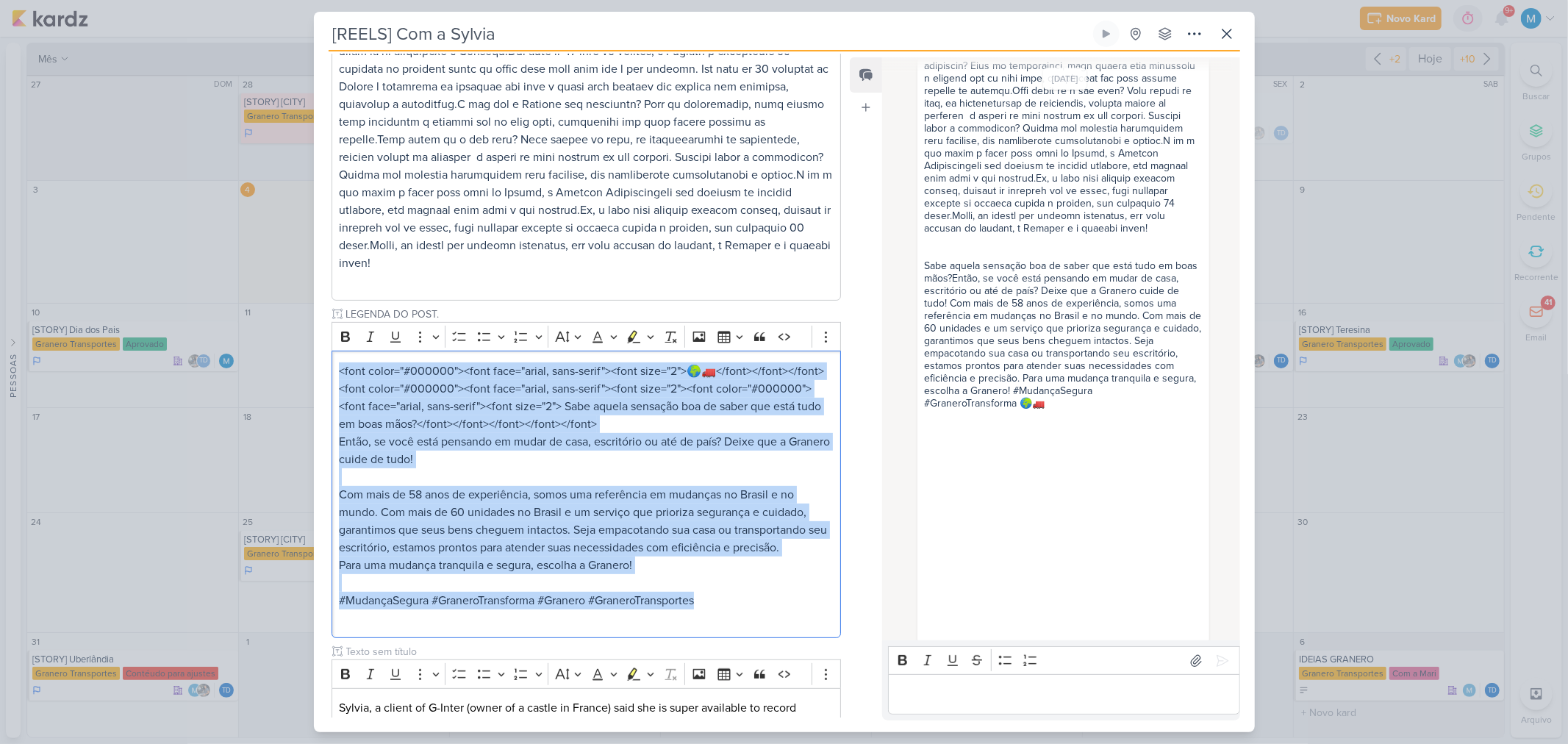 click on "[REELS] Com a Sylvia
Criado por Thais" at bounding box center (784, 372) 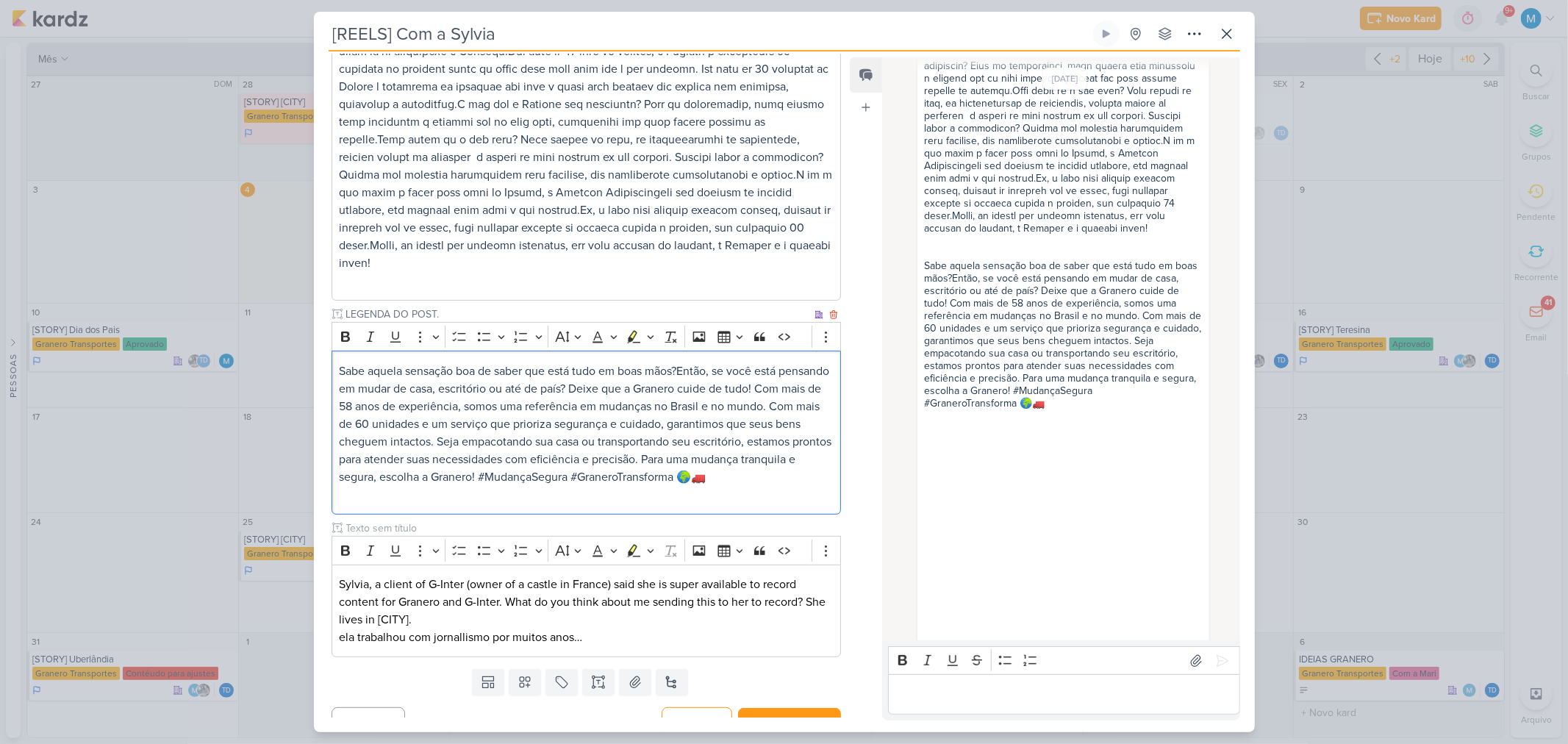 click on "Sabe aquela sensação boa de saber que está tudo em boas mãos?Então, se você está pensando em mudar de casa, escritório ou até de país? Deixe que a Granero cuide de tudo! Com mais de 58 anos de experiência, somos uma referência em mudanças no Brasil e no mundo. Com mais de 60 unidades e um serviço que prioriza segurança e cuidado, garantimos que seus bens cheguem intactos. Seja empacotando sua casa ou transportando seu escritório, estamos prontos para atender suas necessidades com eficiência e precisão. Para uma mudança tranquila e segura, escolha a Granero! #MudançaSegura #GraneroTransforma 🌍🚛" at bounding box center [585, 424] 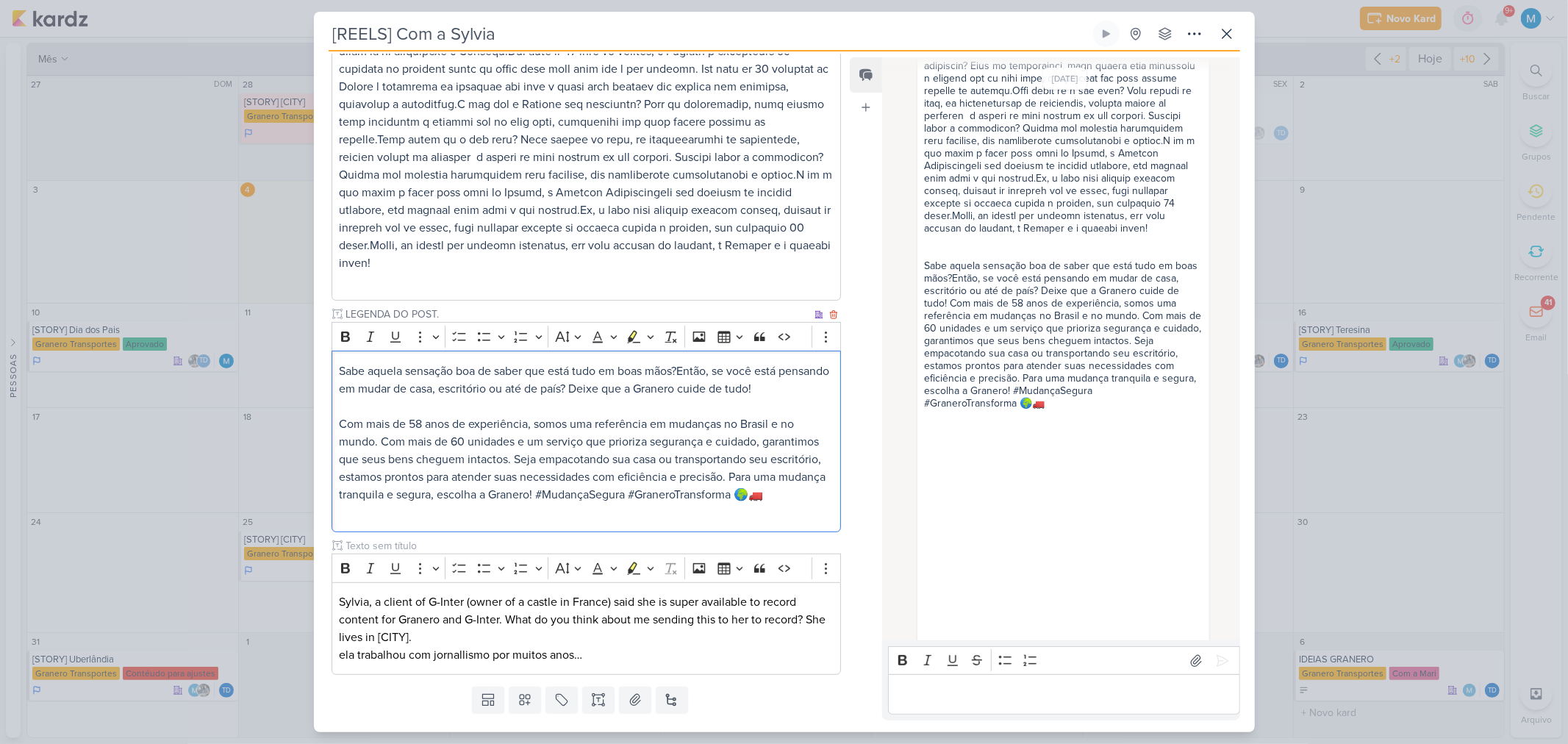click on "Com mais de 58 anos de experiência, somos uma referência em mudanças no Brasil e no mundo. Com mais de 60 unidades e um serviço que prioriza segurança e cuidado, garantimos que seus bens cheguem intactos. Seja empacotando sua casa ou transportando seu escritório, estamos prontos para atender suas necessidades com eficiência e precisão. Para uma mudança tranquila e segura, escolha a Granero! #MudançaSegura #GraneroTransforma 🌍🚛" at bounding box center [582, 459] 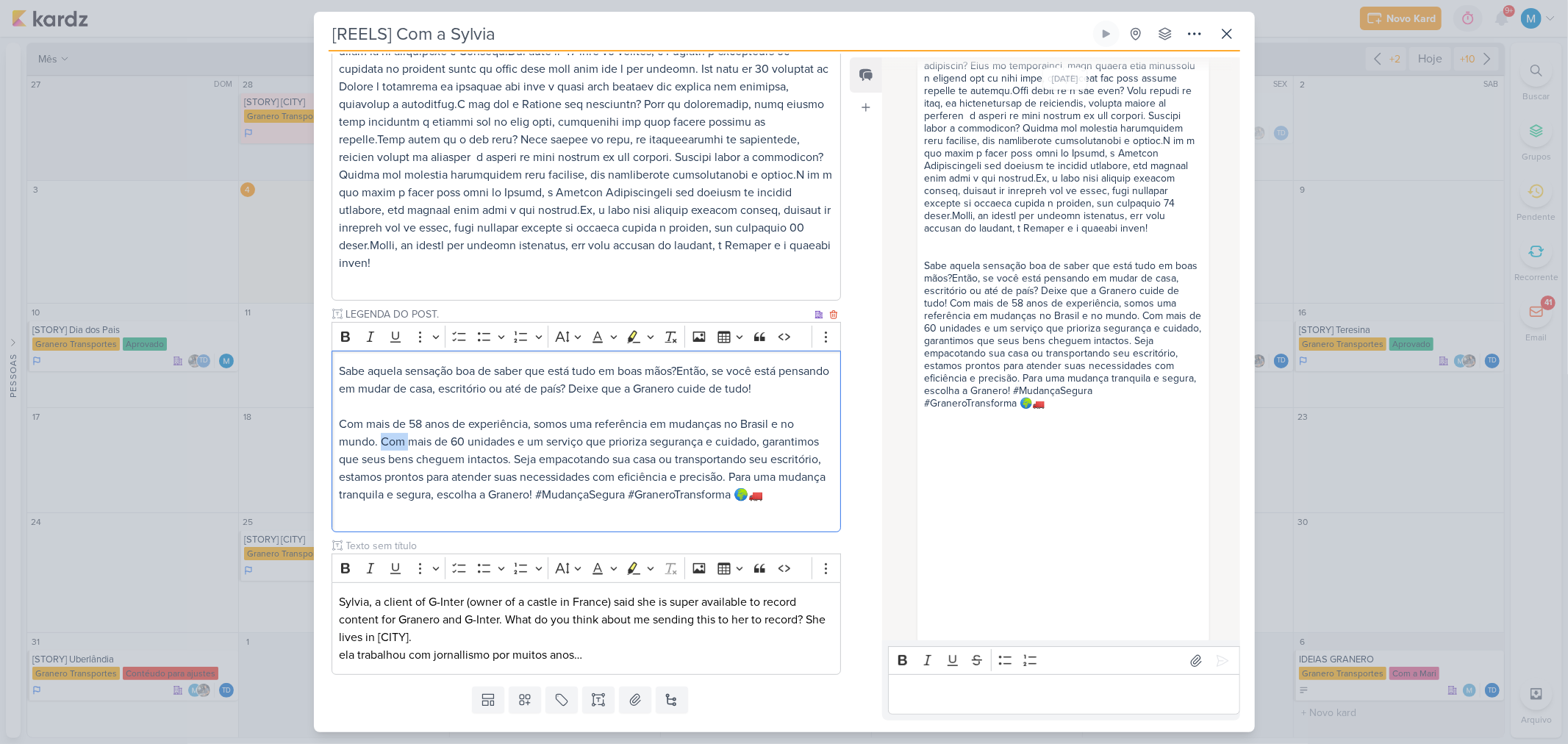 click on "Com mais de 58 anos de experiência, somos uma referência em mudanças no Brasil e no mundo. Com mais de 60 unidades e um serviço que prioriza segurança e cuidado, garantimos que seus bens cheguem intactos. Seja empacotando sua casa ou transportando seu escritório, estamos prontos para atender suas necessidades com eficiência e precisão. Para uma mudança tranquila e segura, escolha a Granero! #MudançaSegura #GraneroTransforma 🌍🚛" at bounding box center [582, 459] 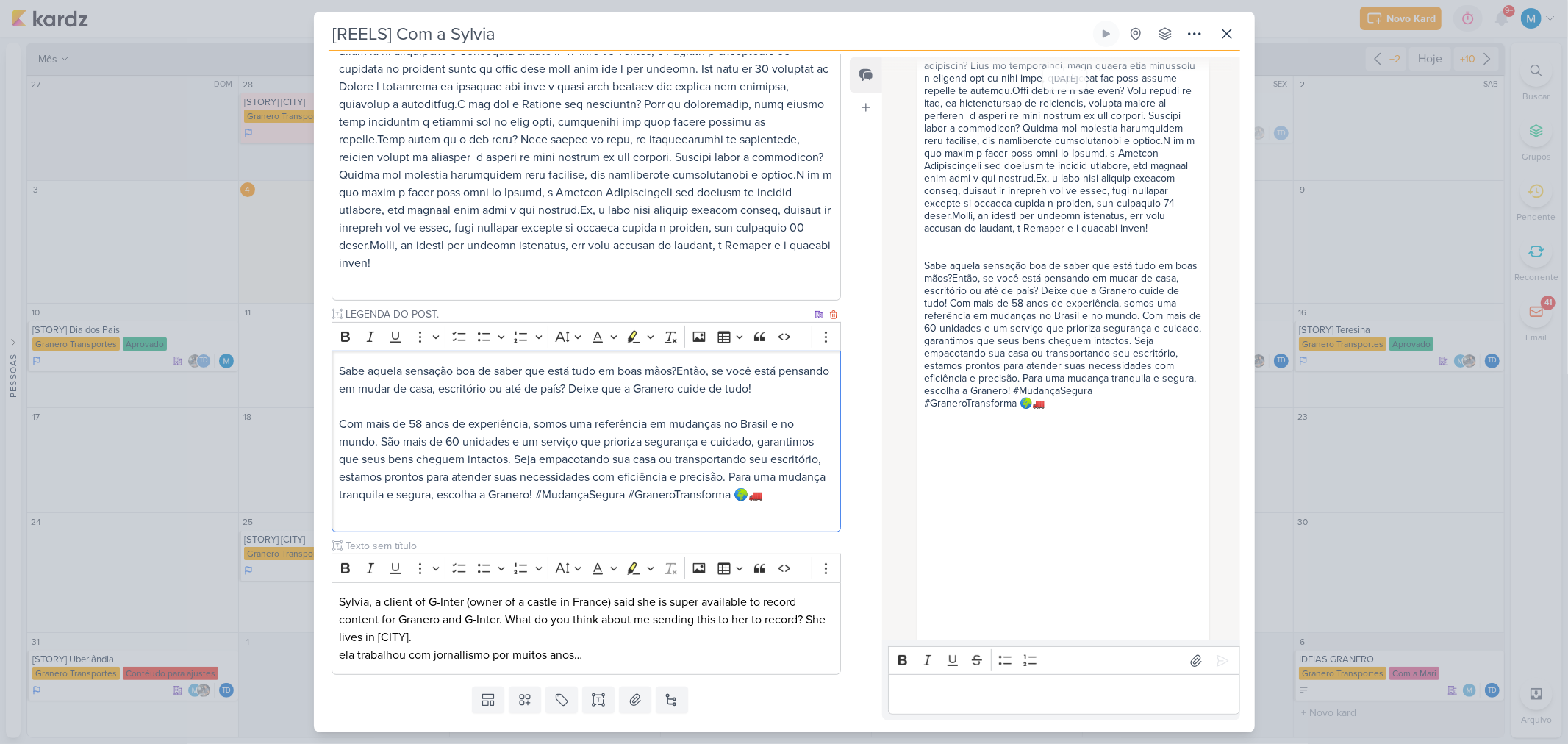click on "Com mais de 58 anos de experiência, somos uma referência em mudanças no Brasil e no mundo. São mais de 60 unidades e um serviço que prioriza segurança e cuidado, garantimos que seus bens cheguem intactos. Seja empacotando sua casa ou transportando seu escritório, estamos prontos para atender suas necessidades com eficiência e precisão. Para uma mudança tranquila e segura, escolha a Granero! #MudançaSegura #GraneroTransforma 🌍🚛" at bounding box center [582, 459] 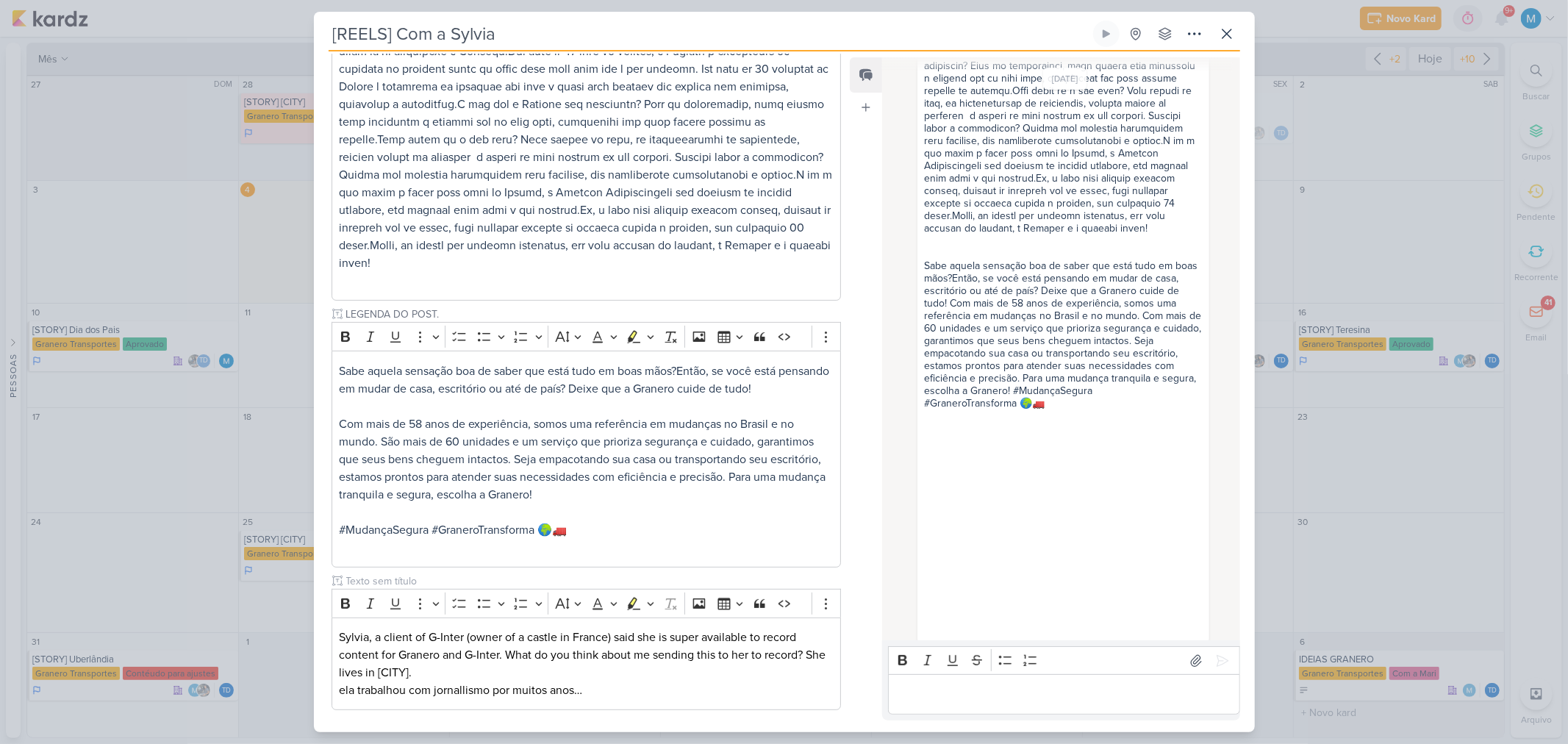 scroll, scrollTop: 213, scrollLeft: 0, axis: vertical 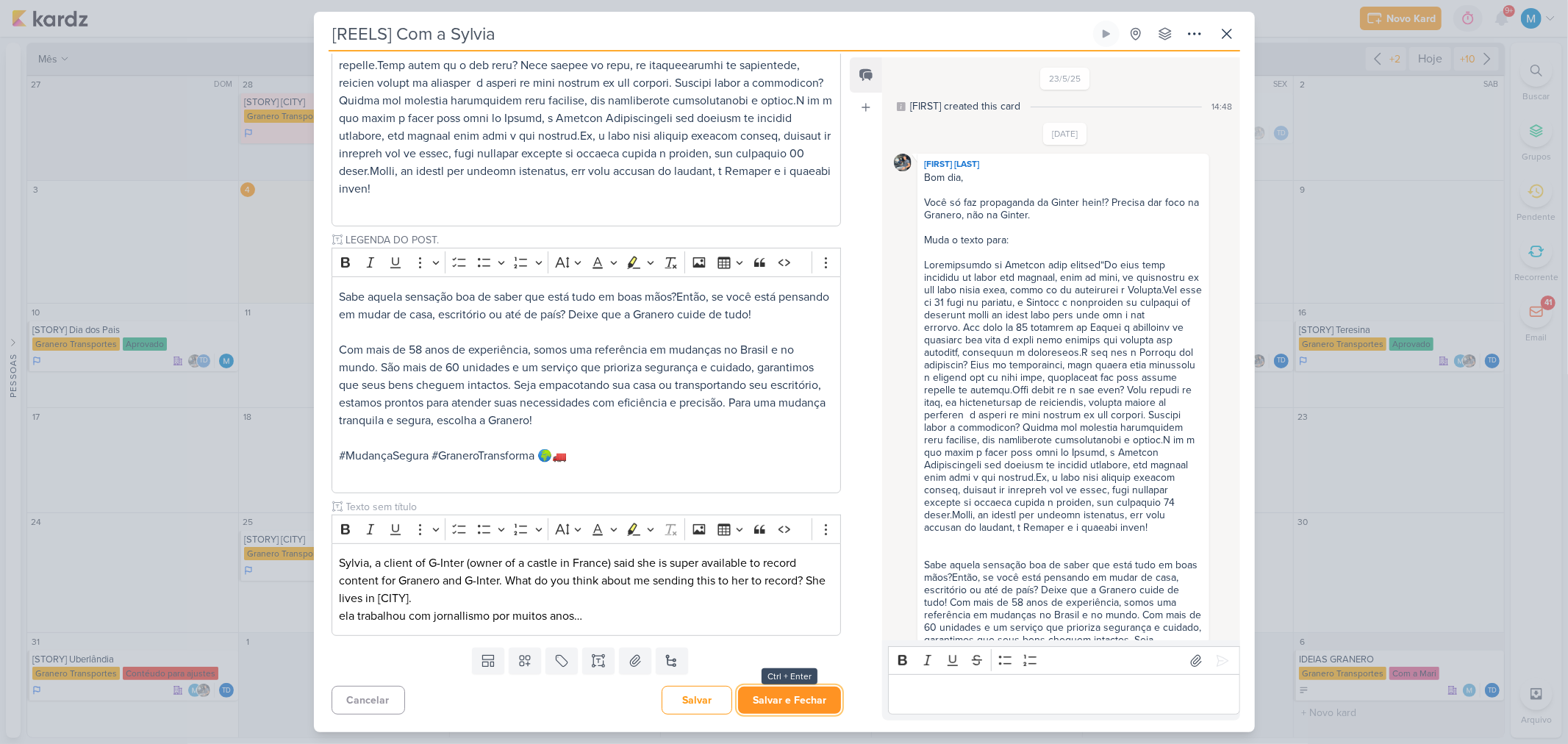 click on "Salvar e Fechar" at bounding box center (790, 700) 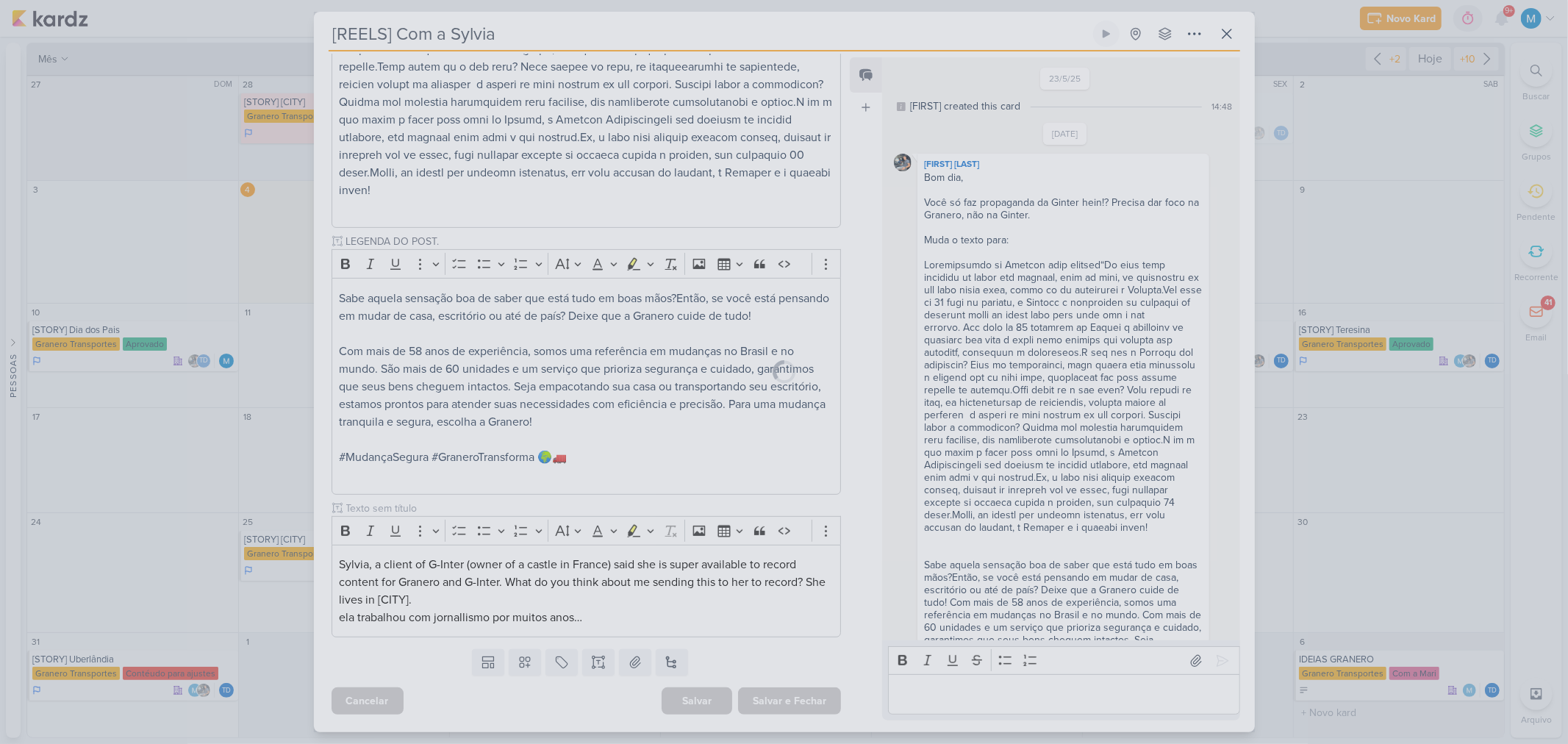 scroll, scrollTop: 368, scrollLeft: 0, axis: vertical 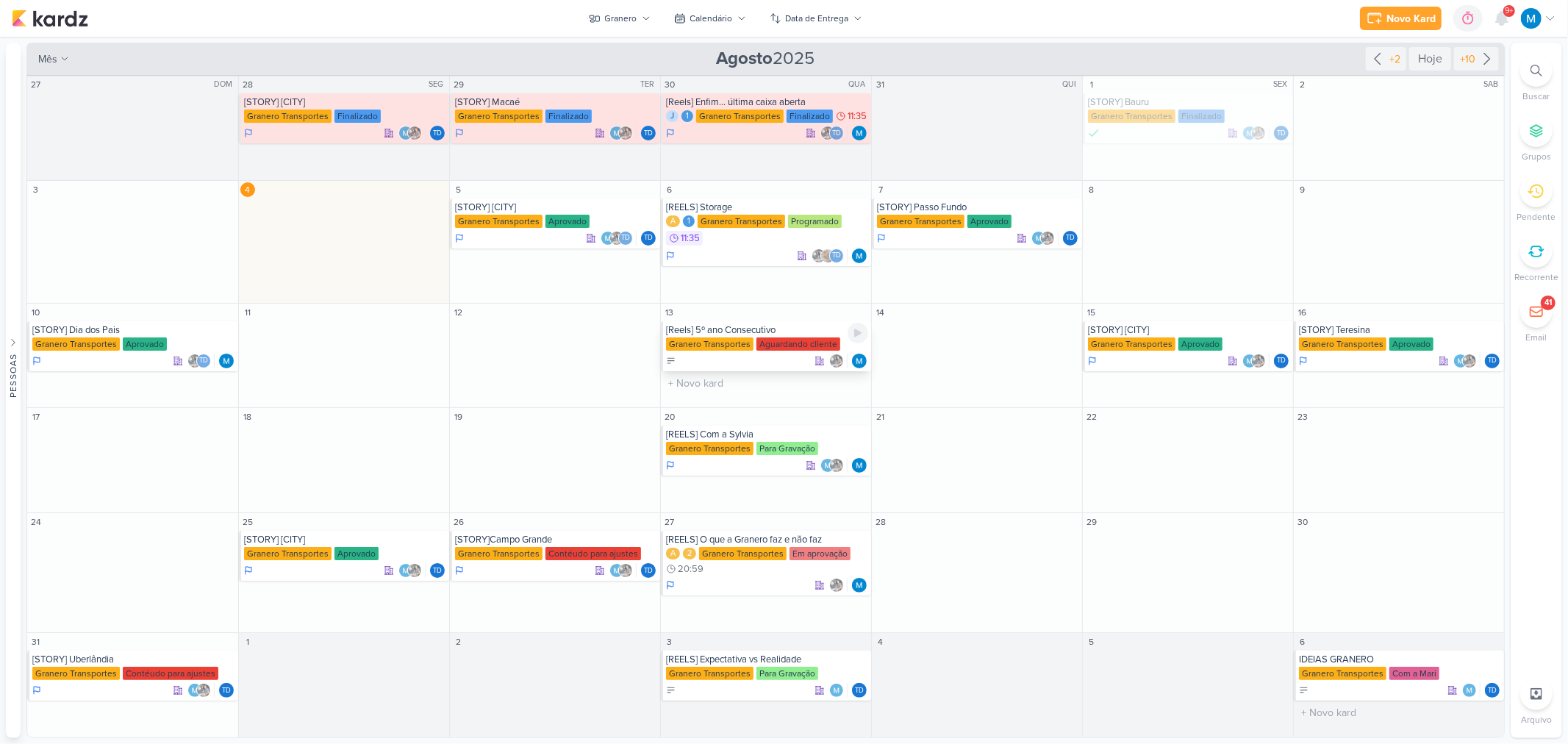 click on "[Reels] 5º ano Consecutivo" at bounding box center (767, 330) 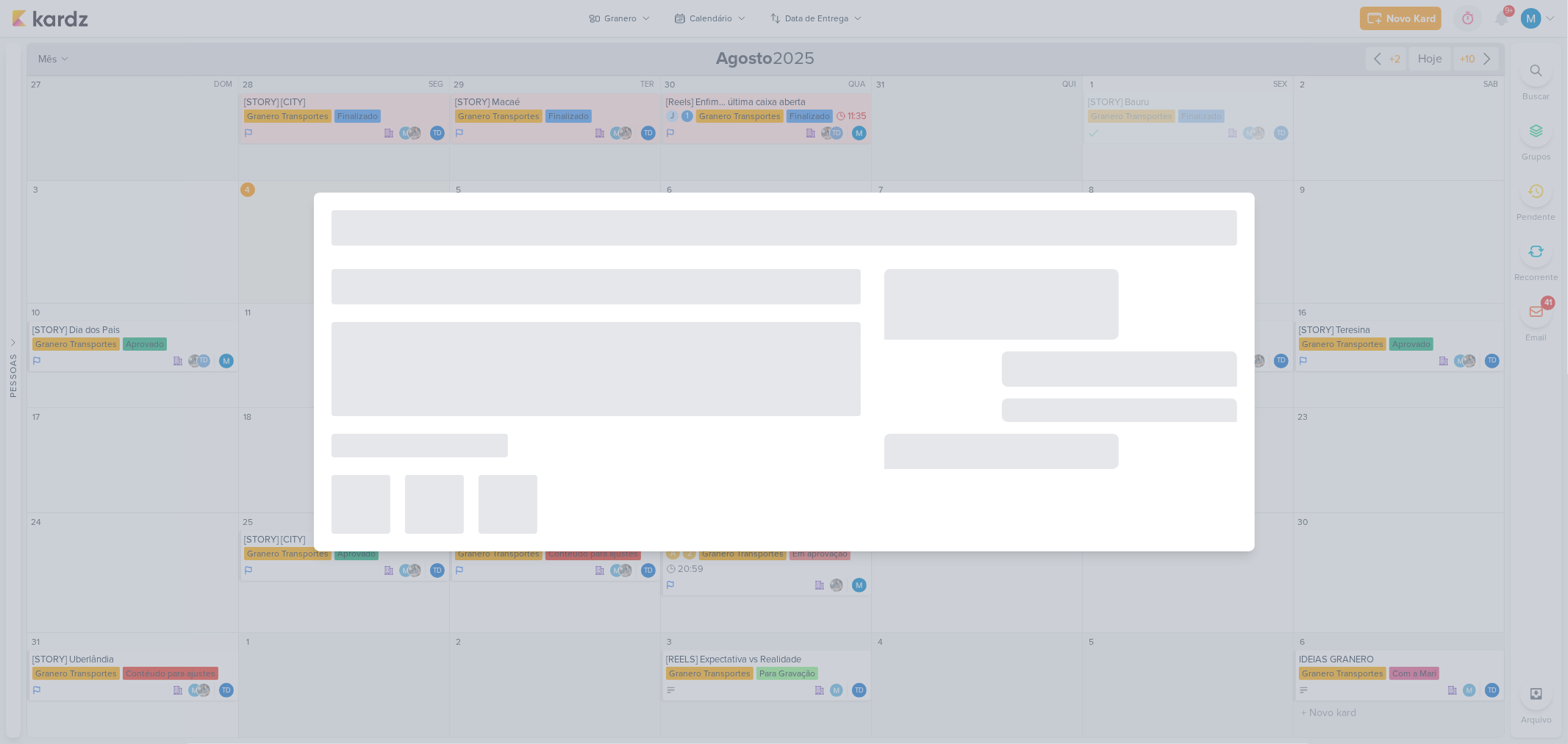type on "[Reels] 5º ano Consecutivo" 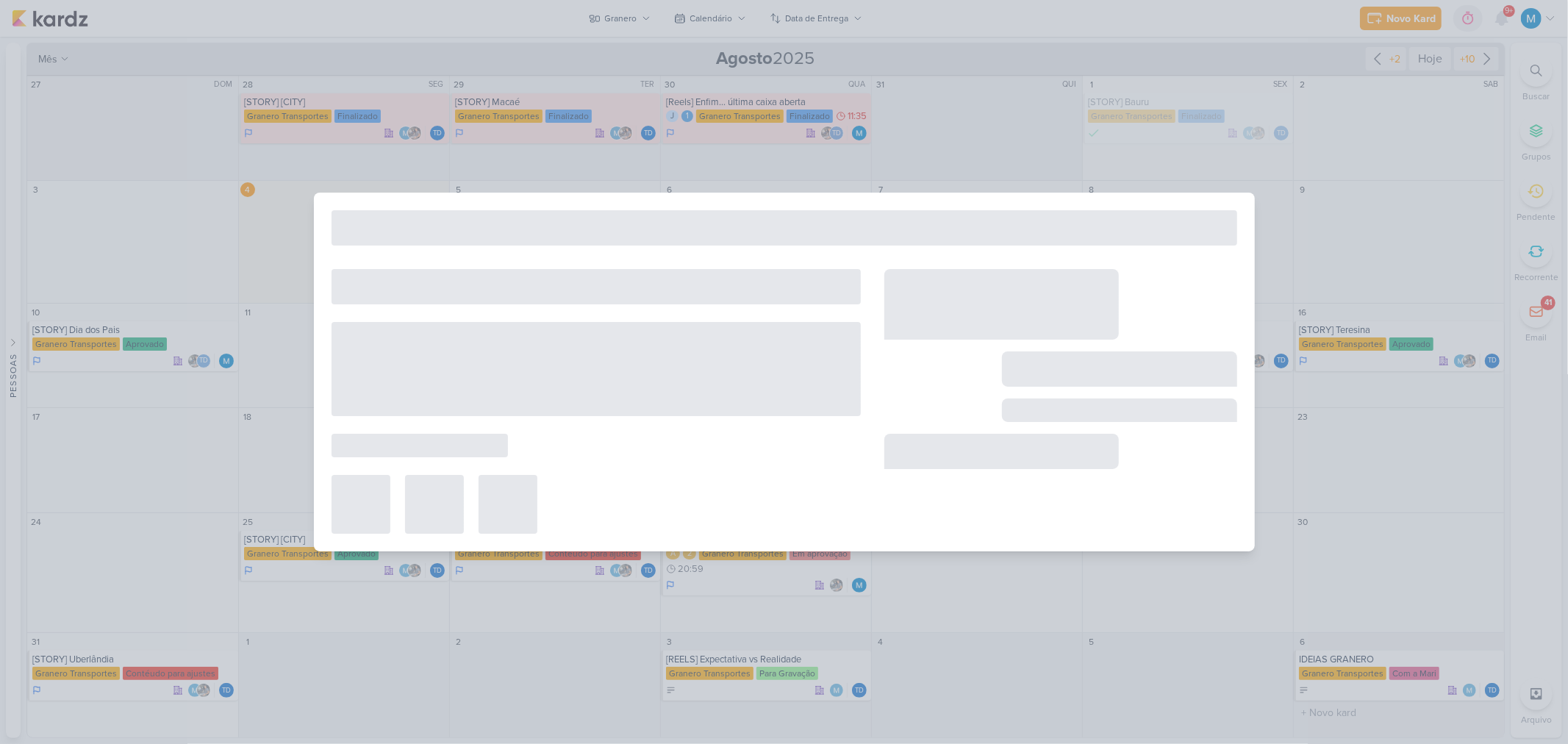 type on "13 de agosto de 2025 às 23:59" 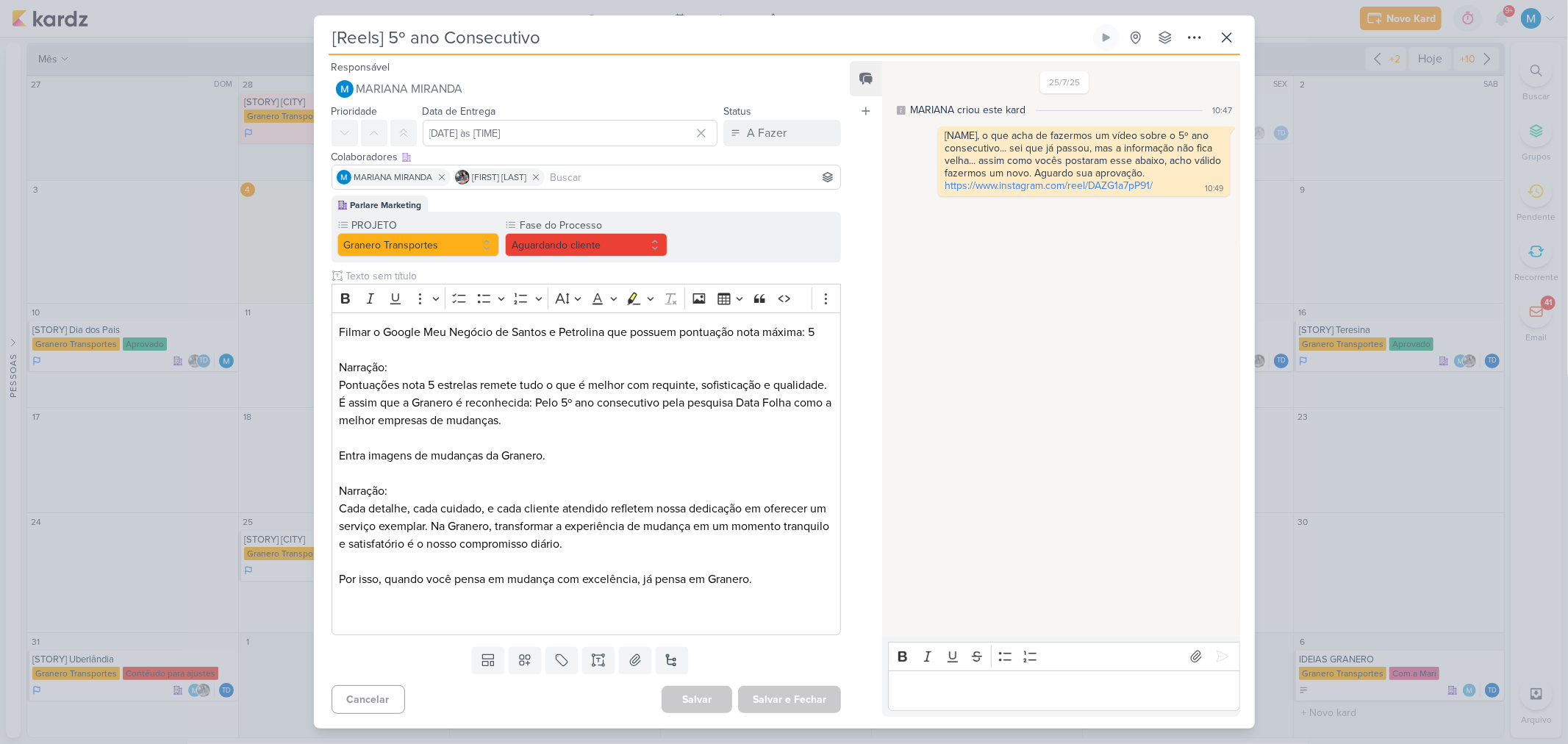 scroll, scrollTop: 0, scrollLeft: 0, axis: both 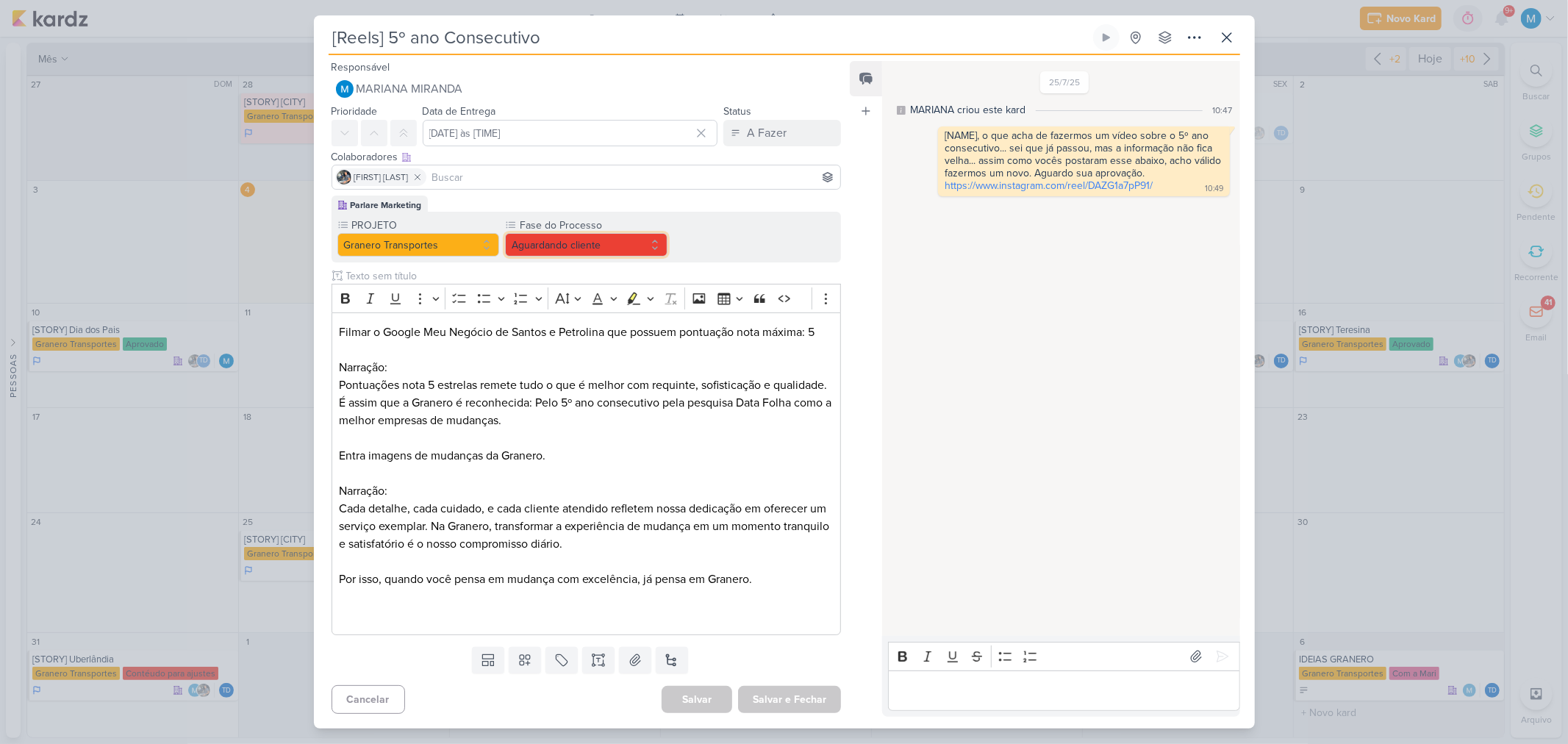 click on "Aguardando cliente" at bounding box center (586, 245) 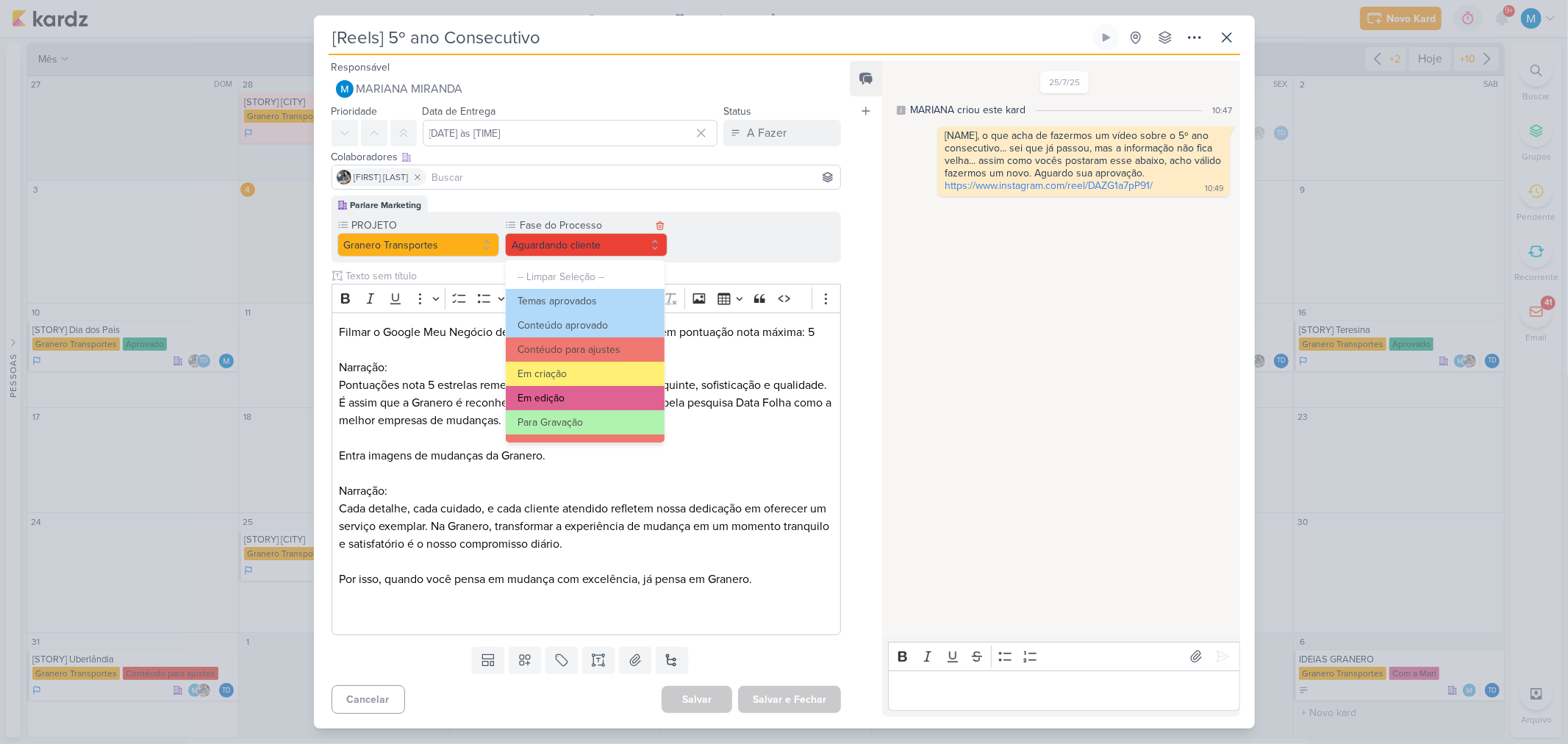 click on "Em edição" at bounding box center (585, 398) 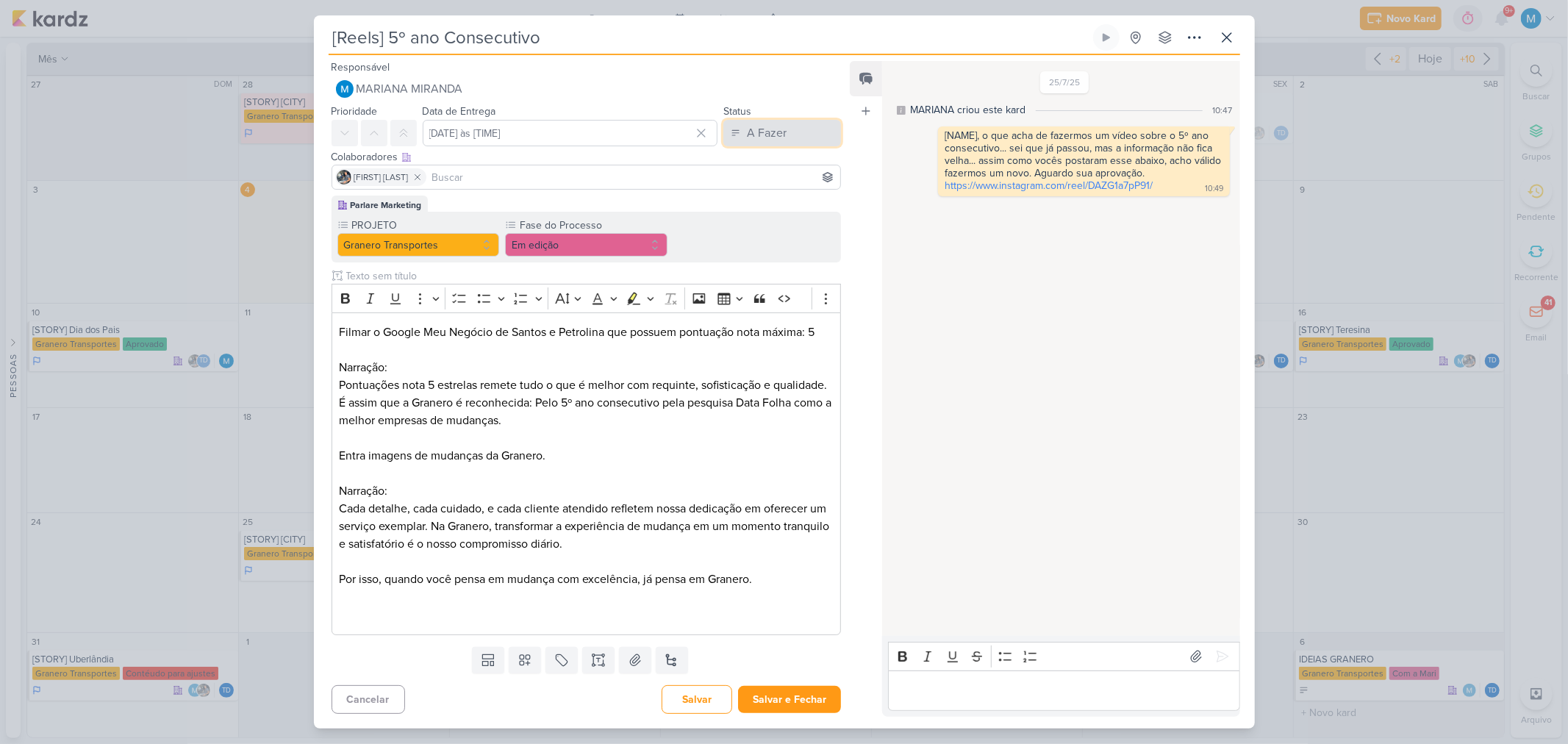 click on "A Fazer" at bounding box center (767, 133) 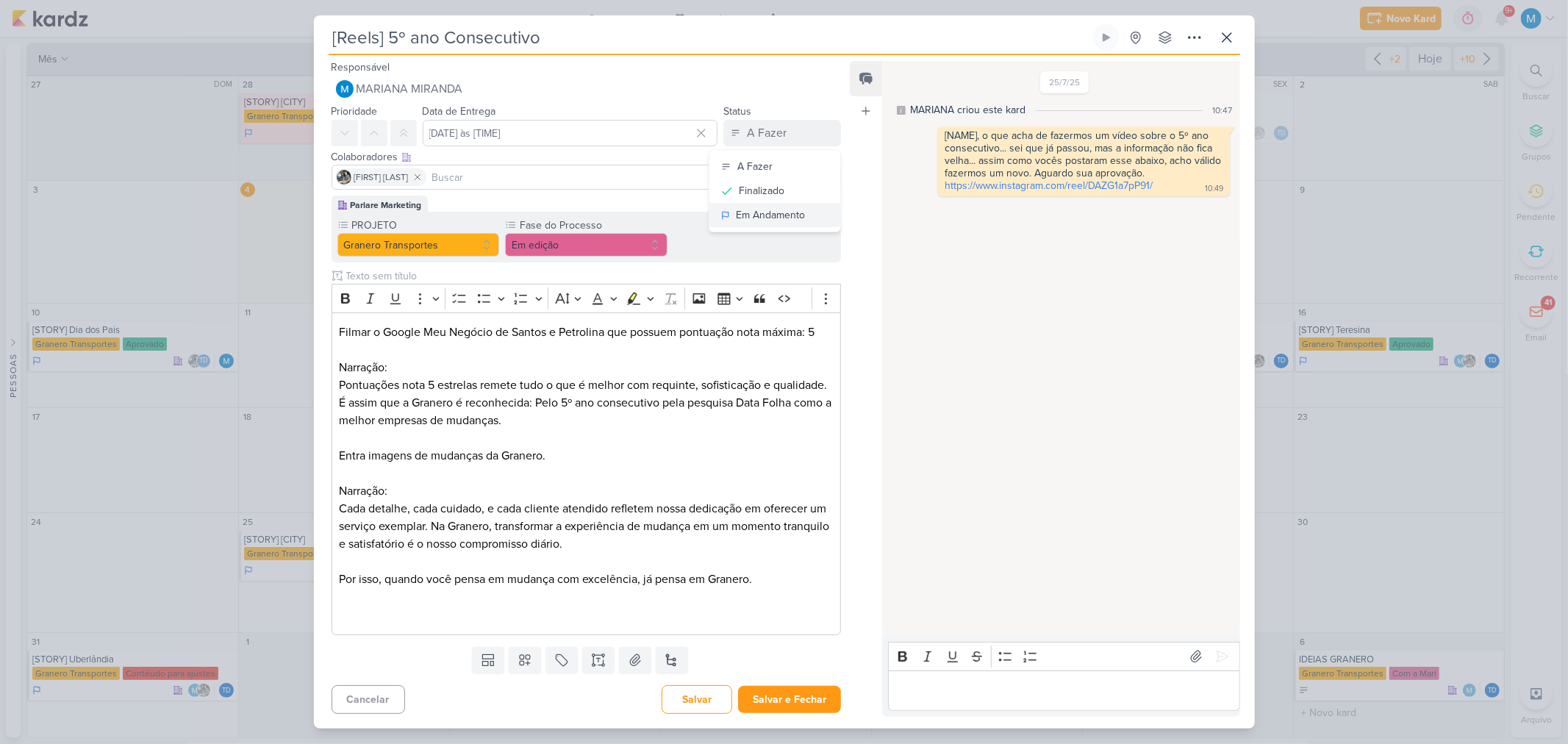 click on "Em Andamento" at bounding box center (770, 215) 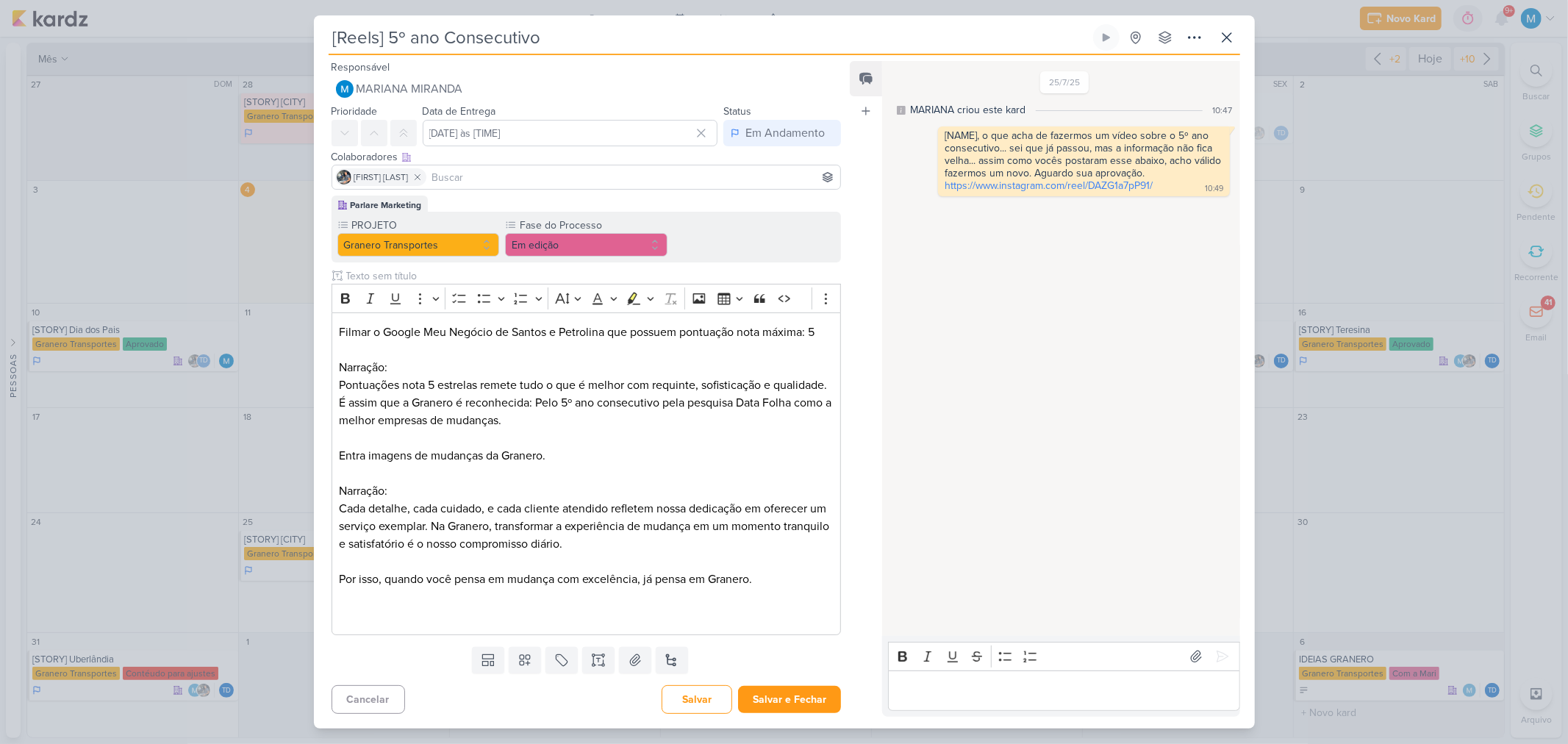 click at bounding box center (634, 177) 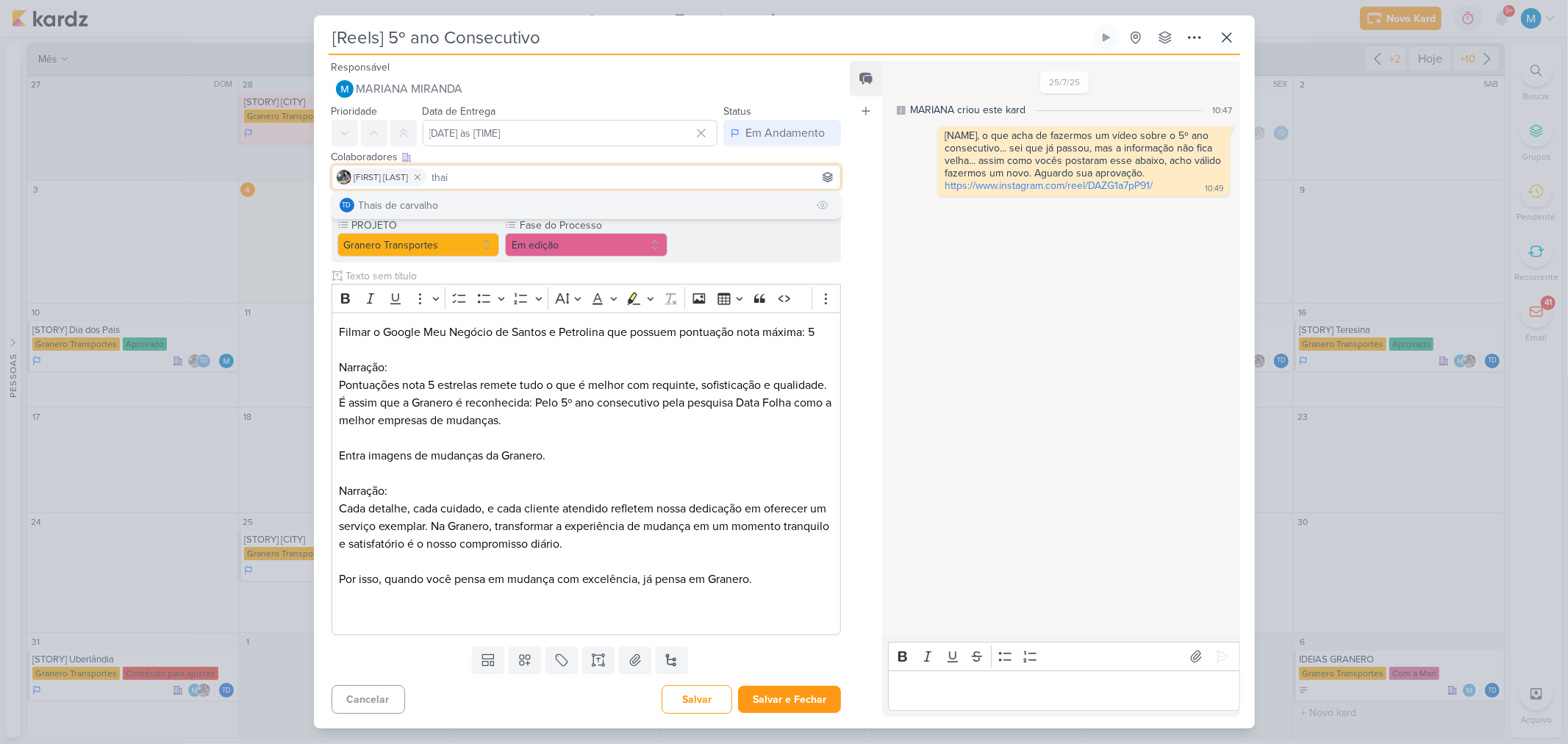 type on "thai" 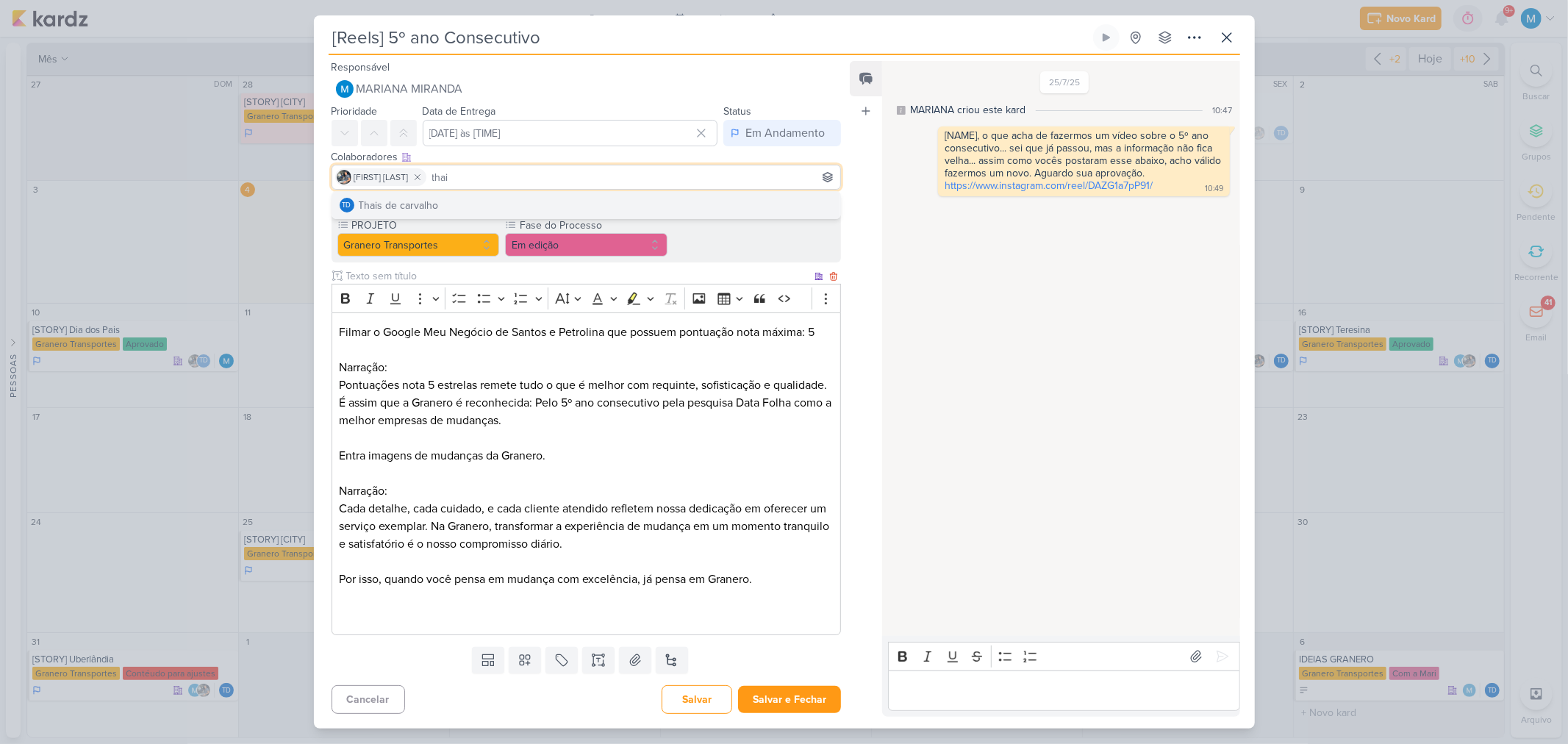 type 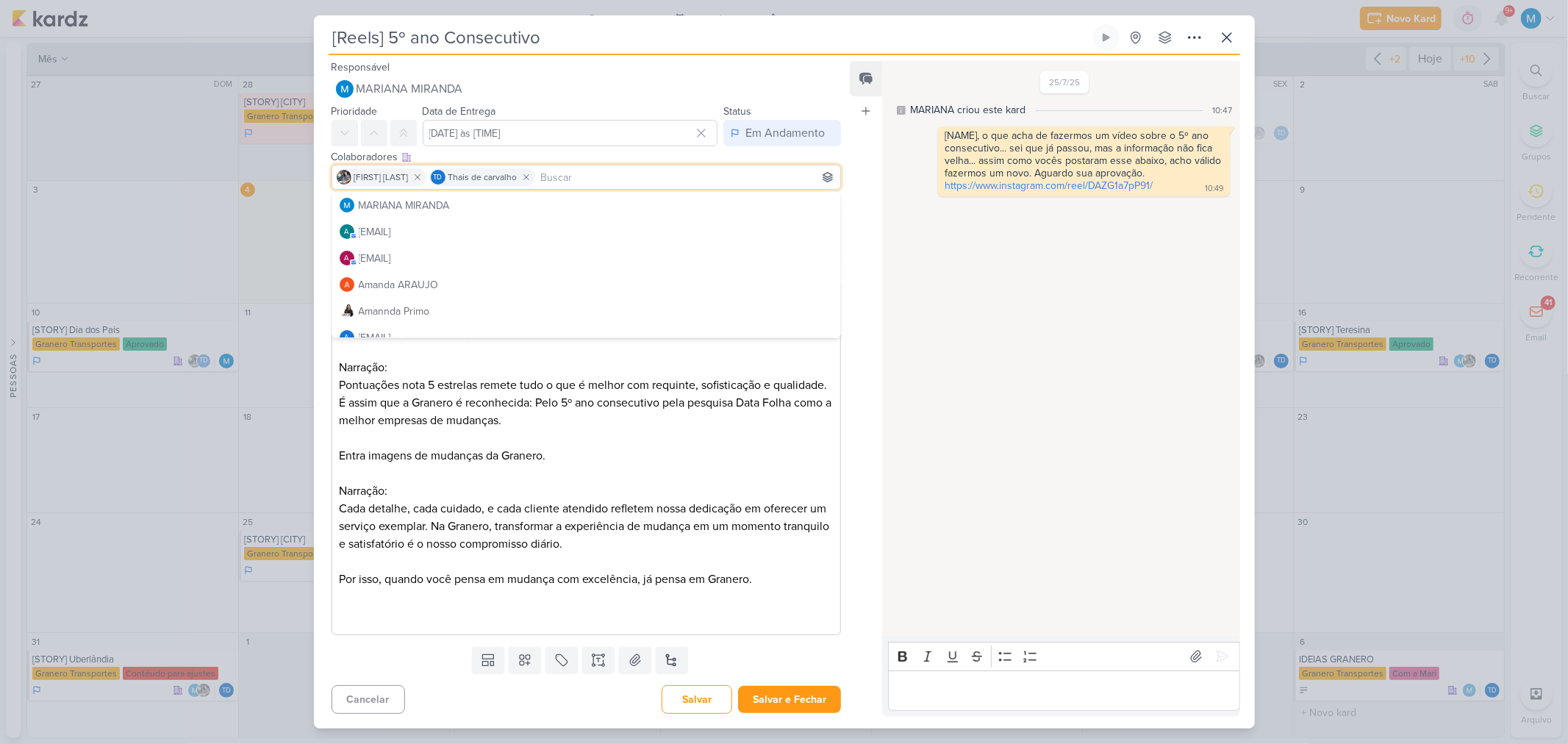 click on "Narração: Cada detalhe, cada cuidado, e cada cliente atendido refletem nossa dedicação em oferecer um serviço exemplar. Na Granero, transformar a experiência de mudança em um momento tranquilo e satisfatório é o nosso compromisso diário." at bounding box center (586, 518) 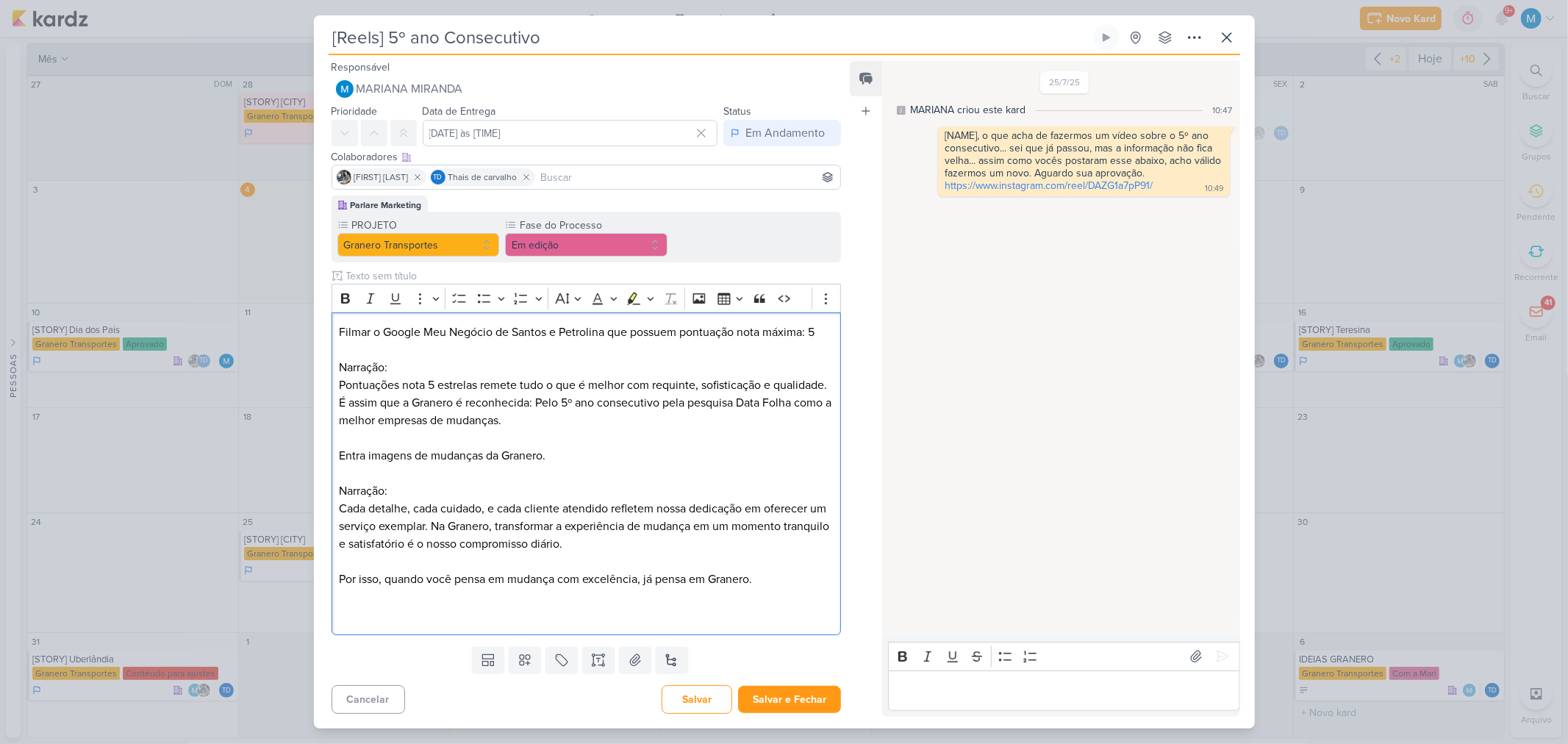 click at bounding box center (1064, 690) 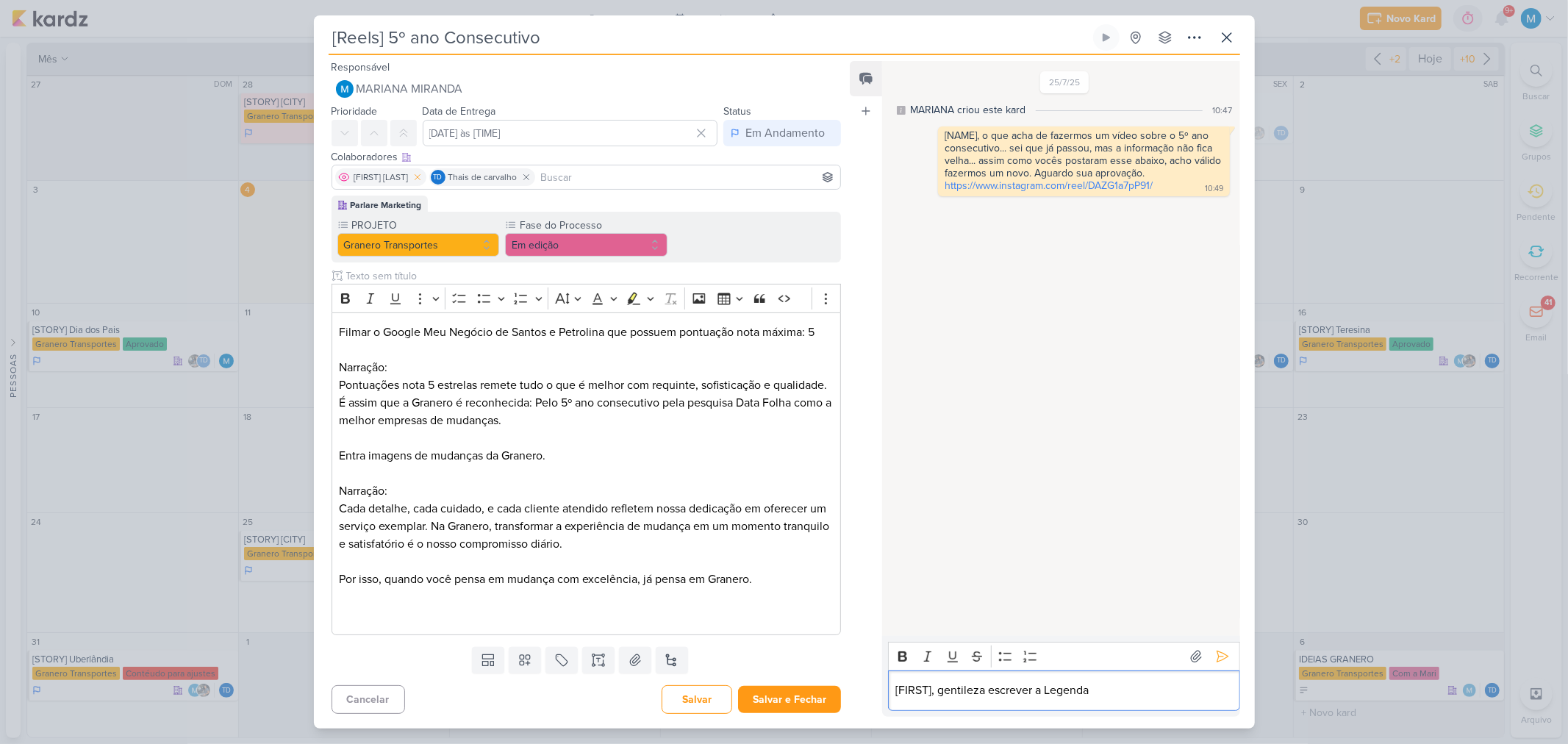 click 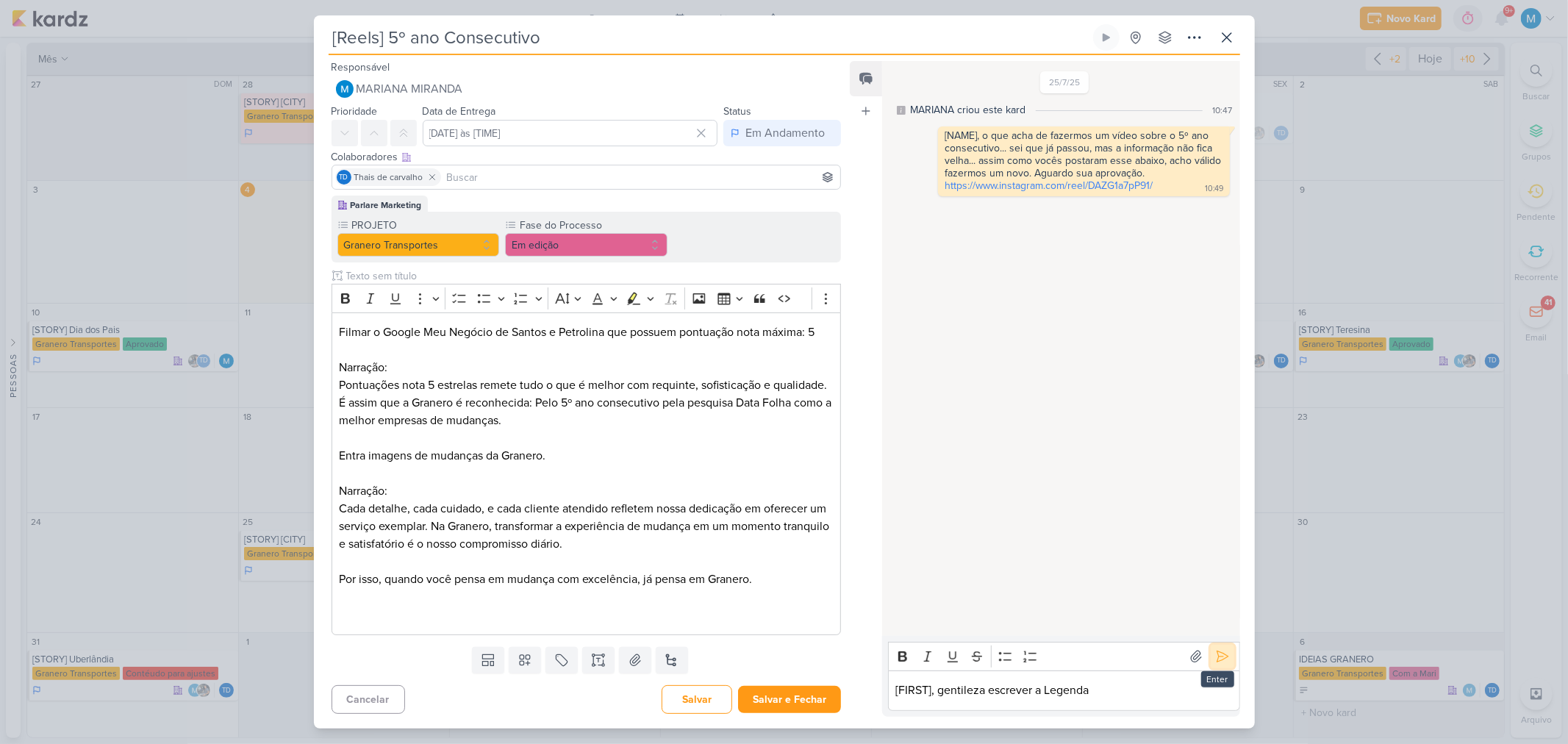 click 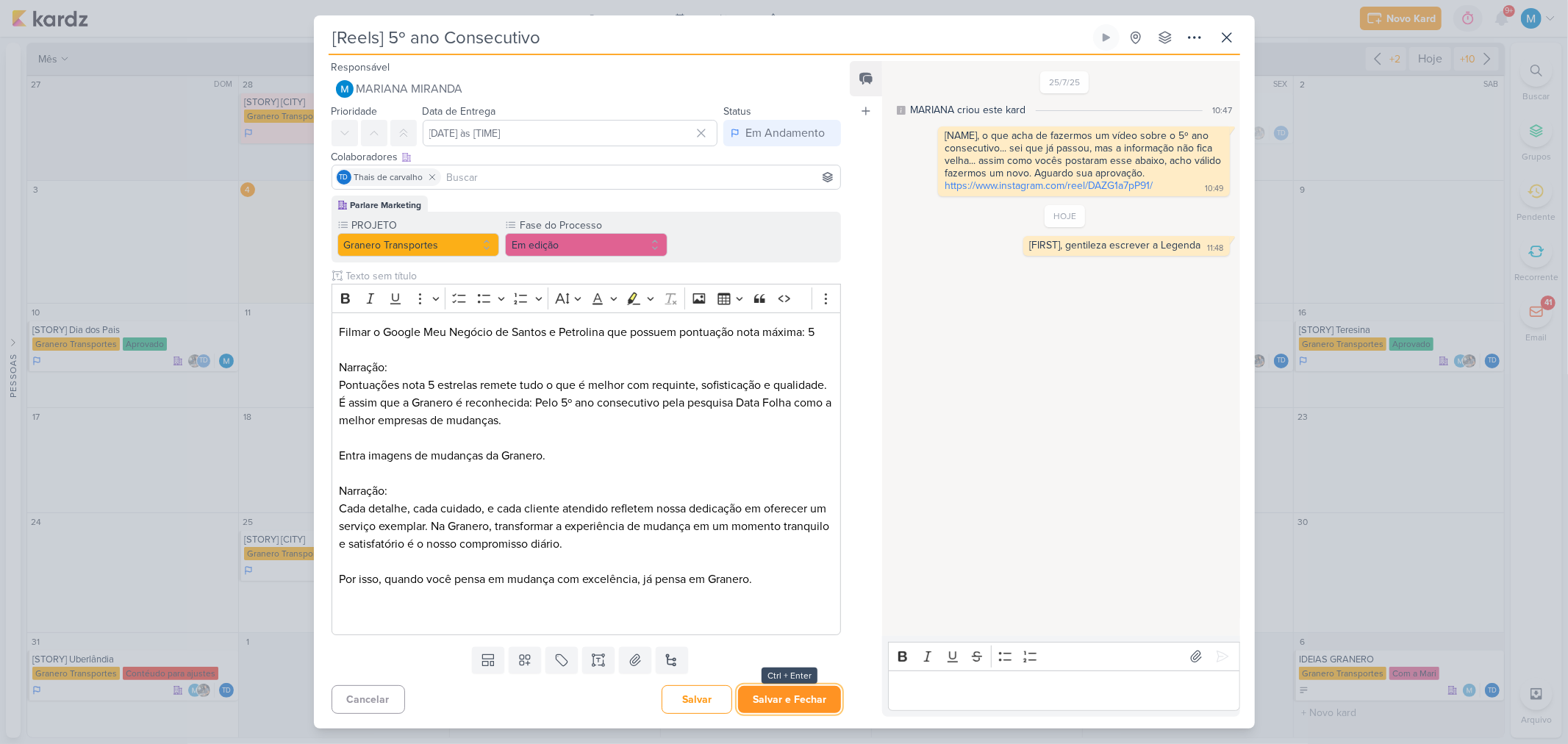 click on "Salvar e Fechar" at bounding box center (790, 699) 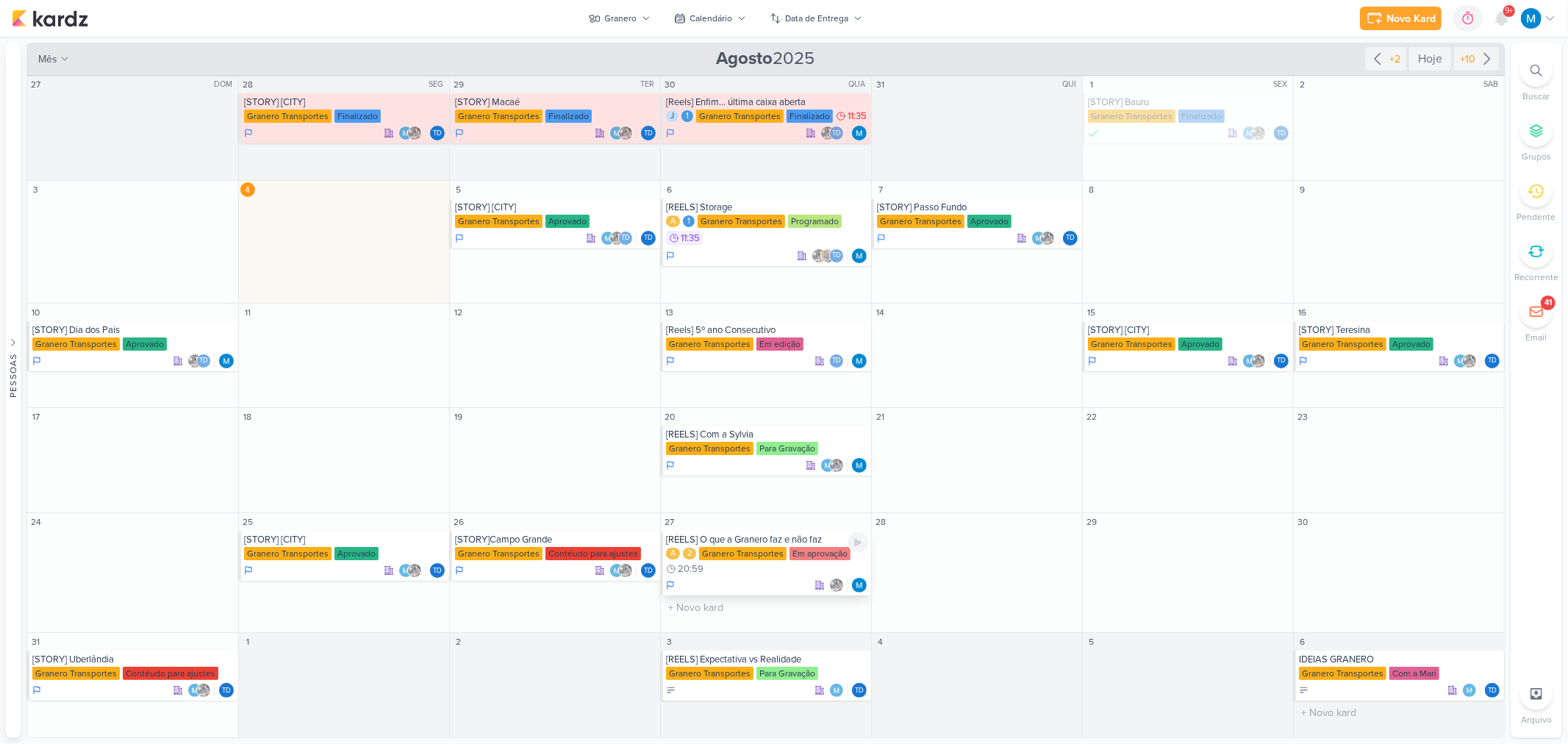 click on "[REELS] O que a Granero faz e não faz" at bounding box center (767, 540) 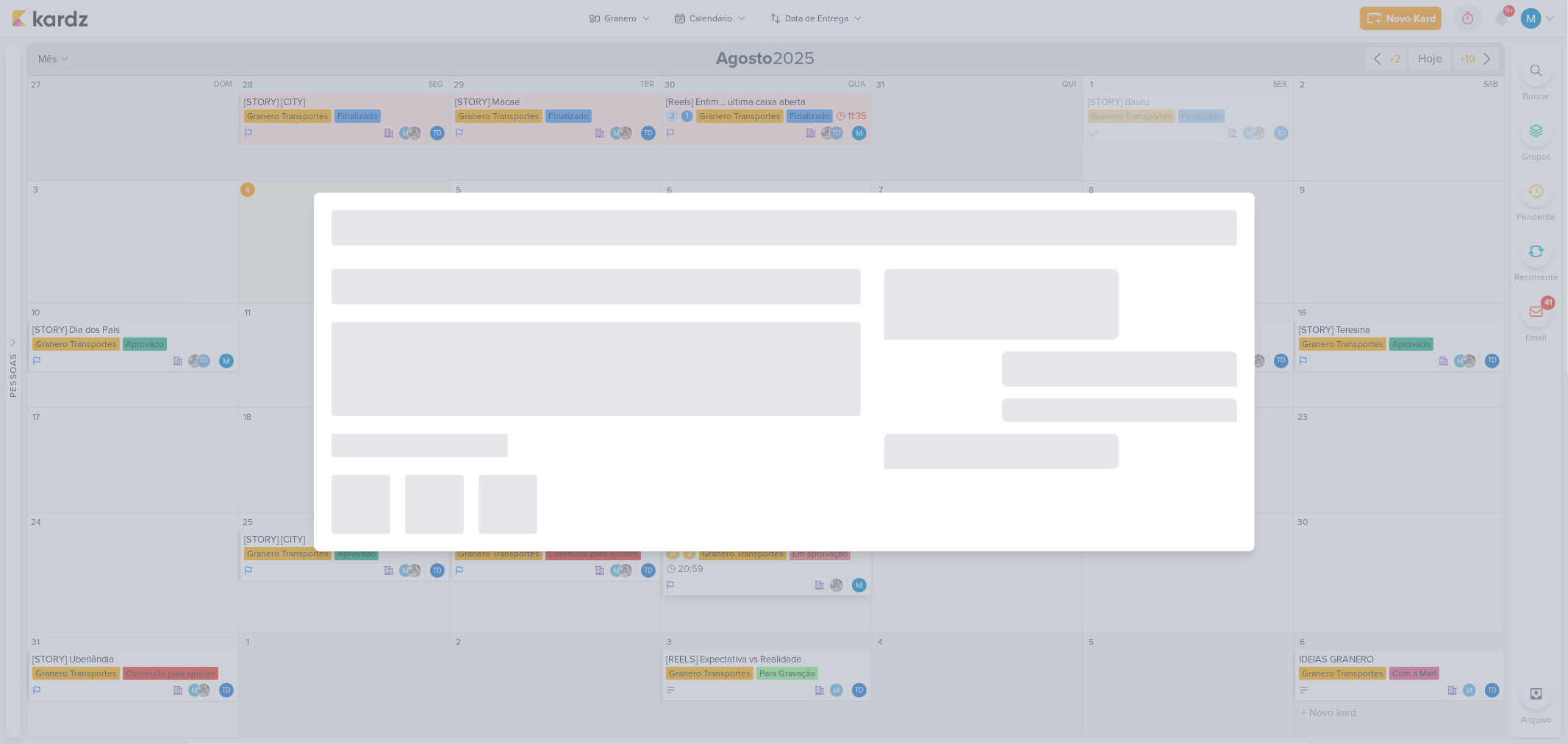 type on "[REELS] O que a Granero faz e não faz" 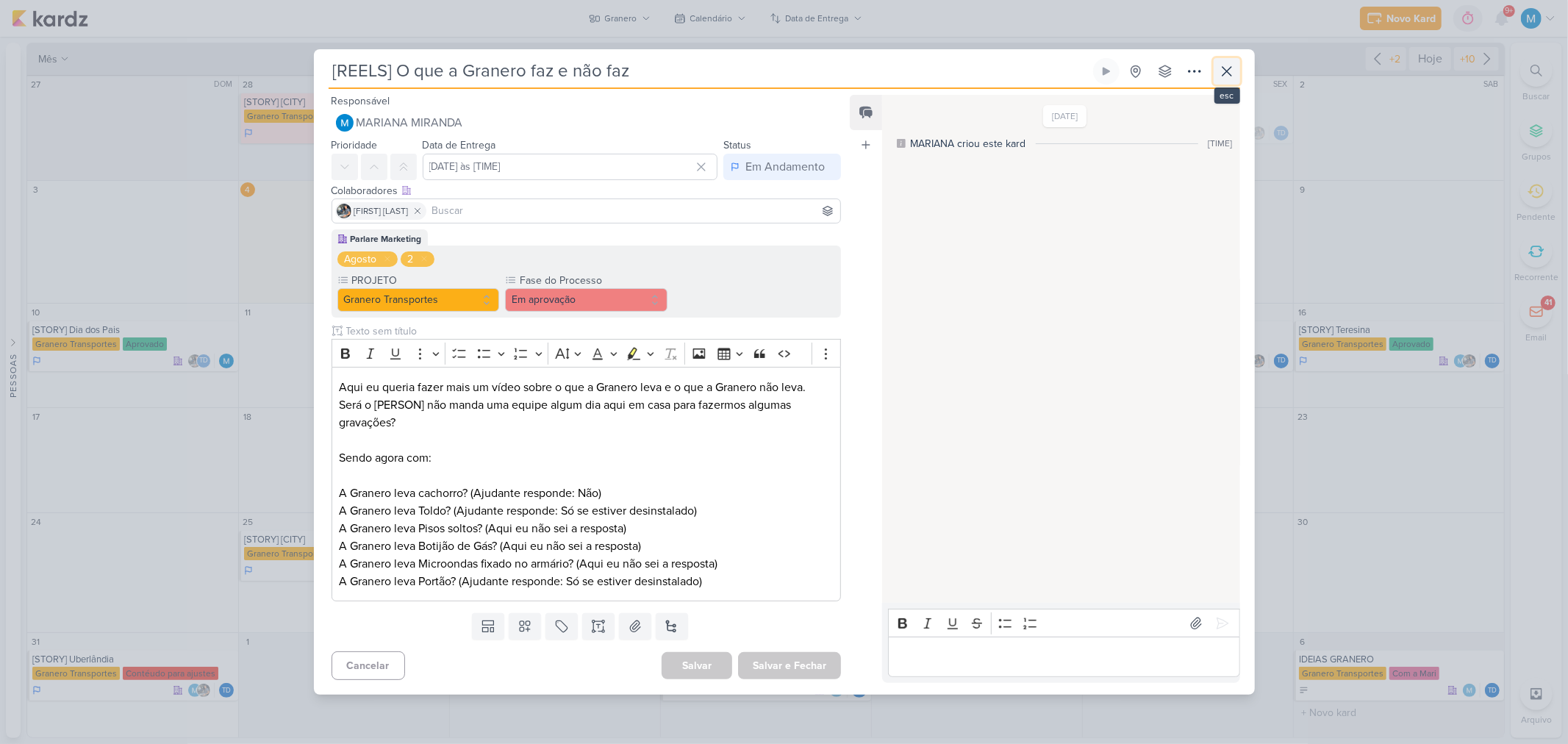 click 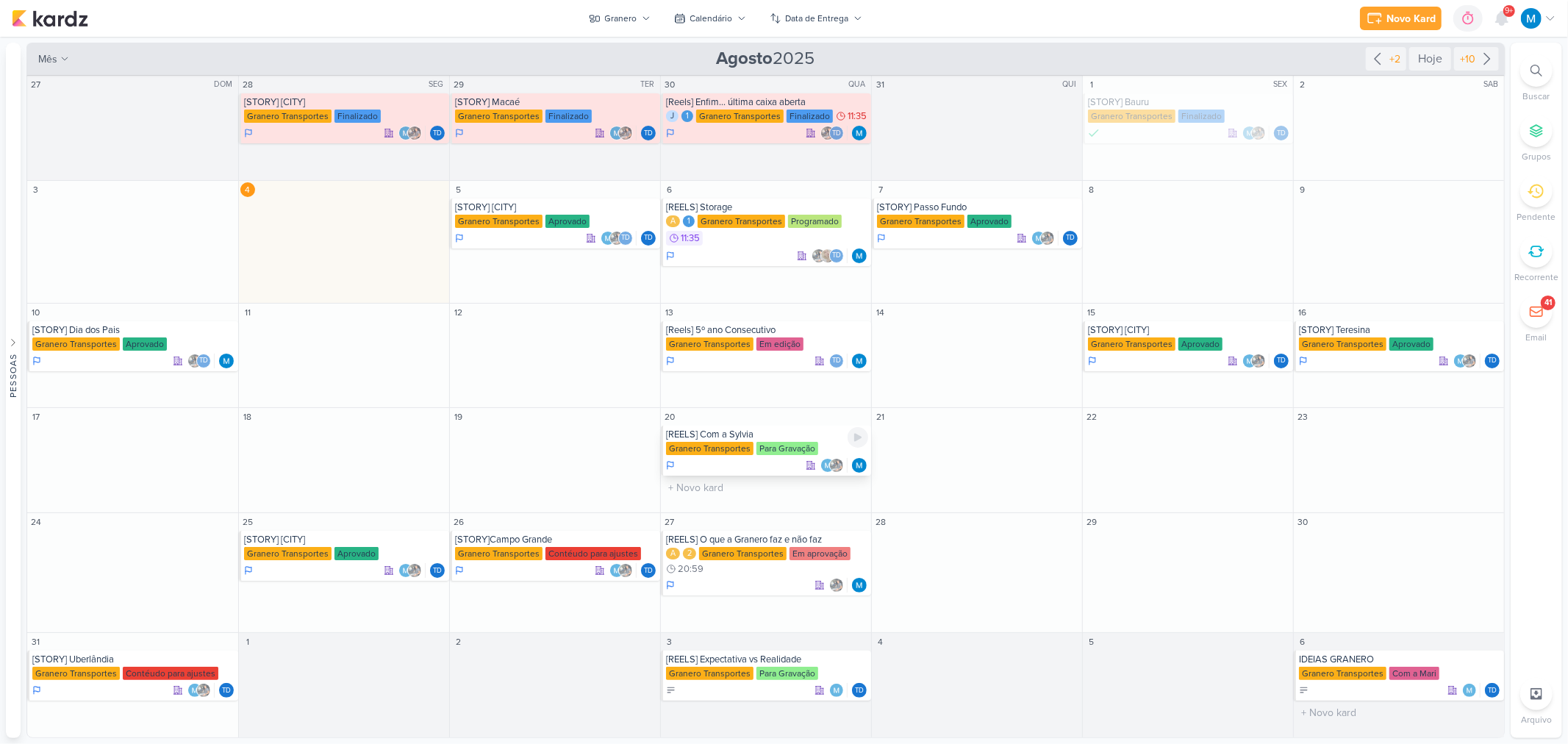 click on "[REELS] Com a Sylvia" at bounding box center (767, 434) 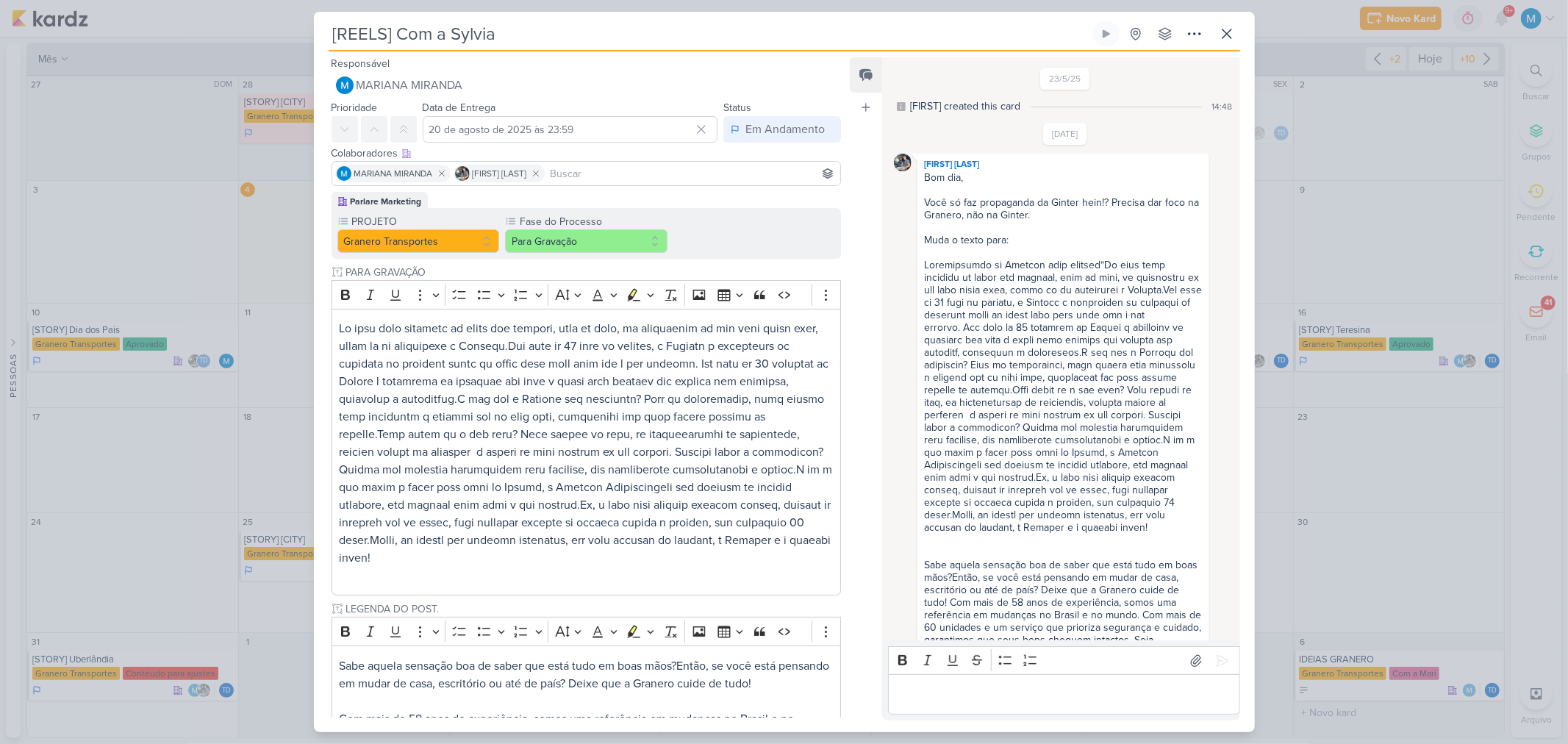 scroll, scrollTop: 545, scrollLeft: 0, axis: vertical 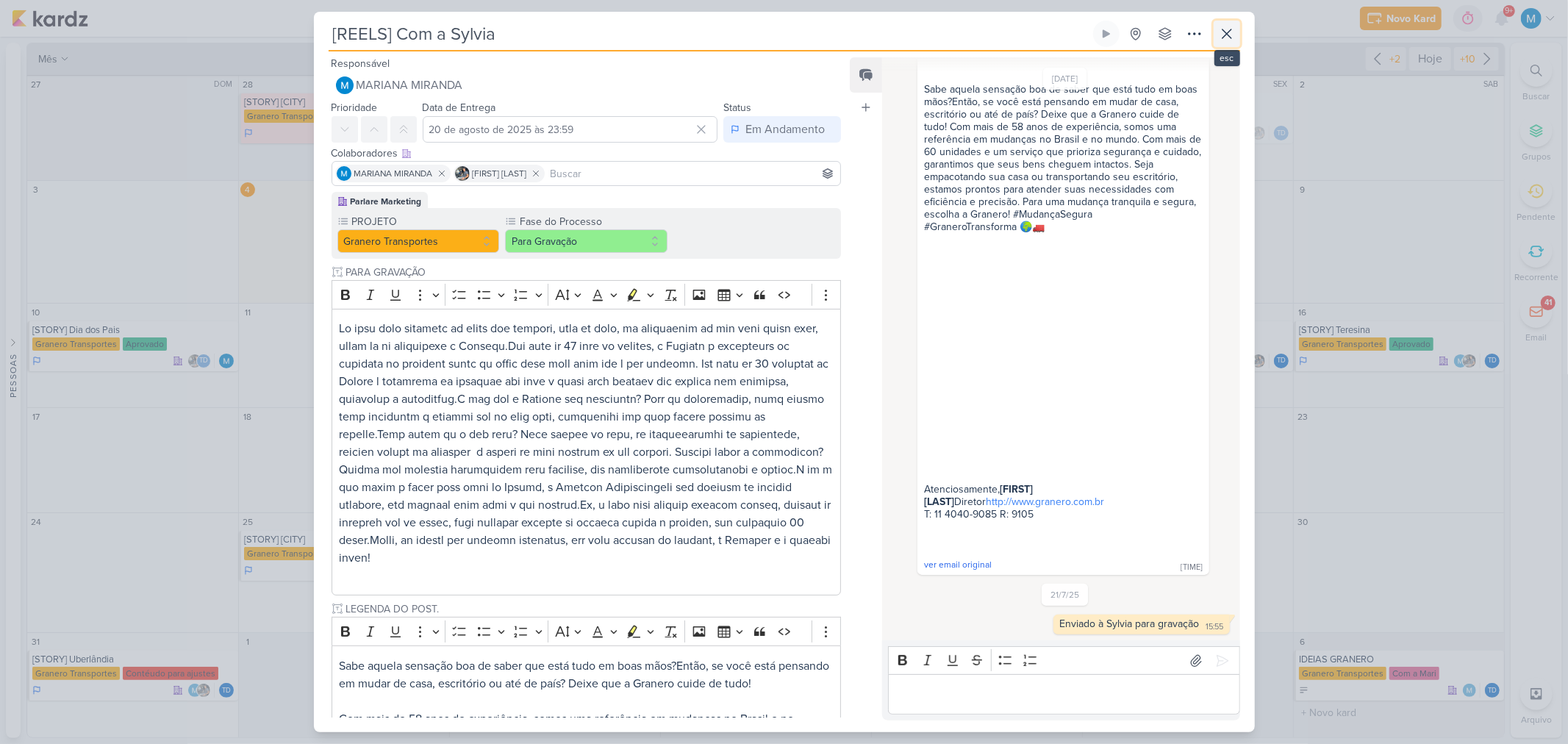 click 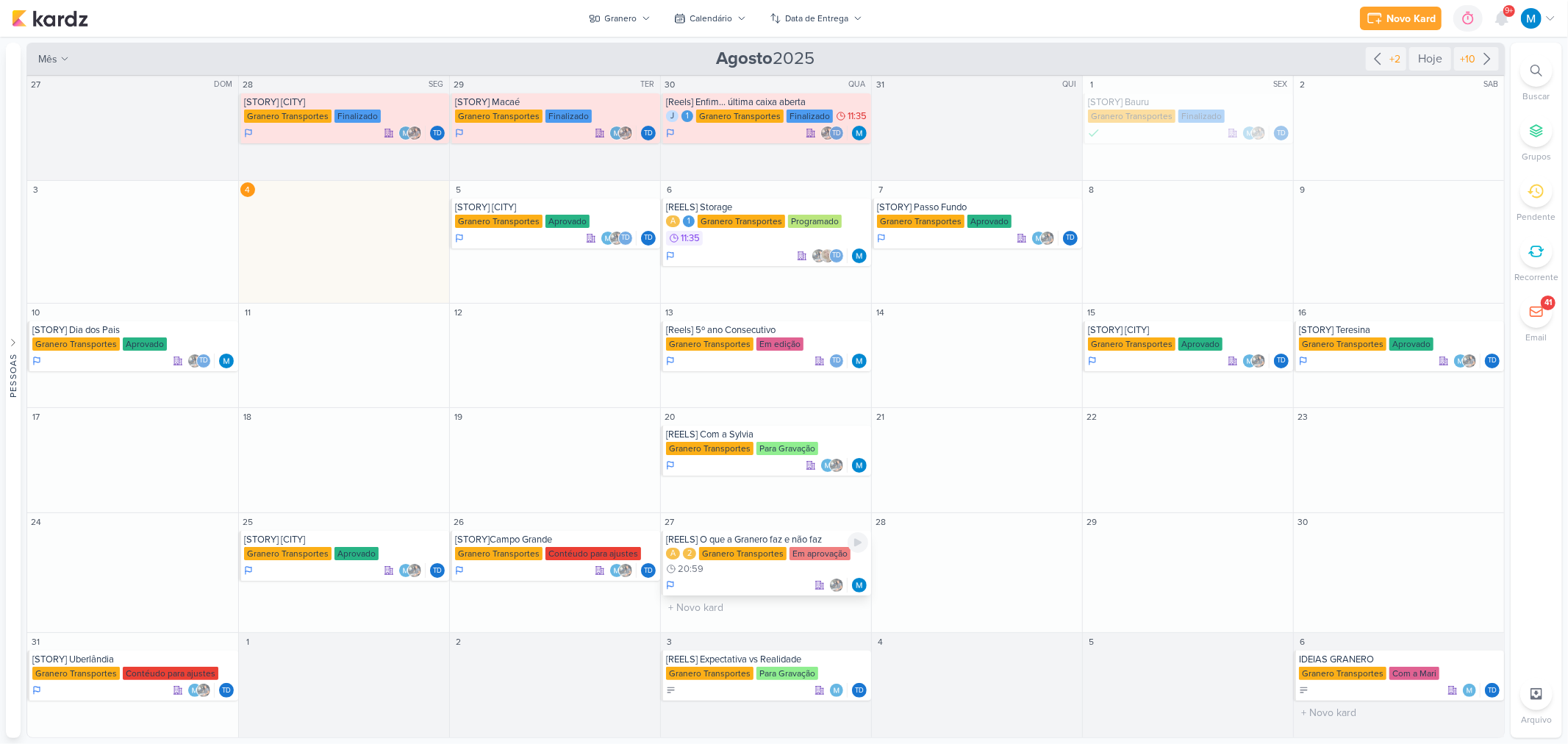click on "[REELS] O que a Granero faz e não faz" at bounding box center (767, 540) 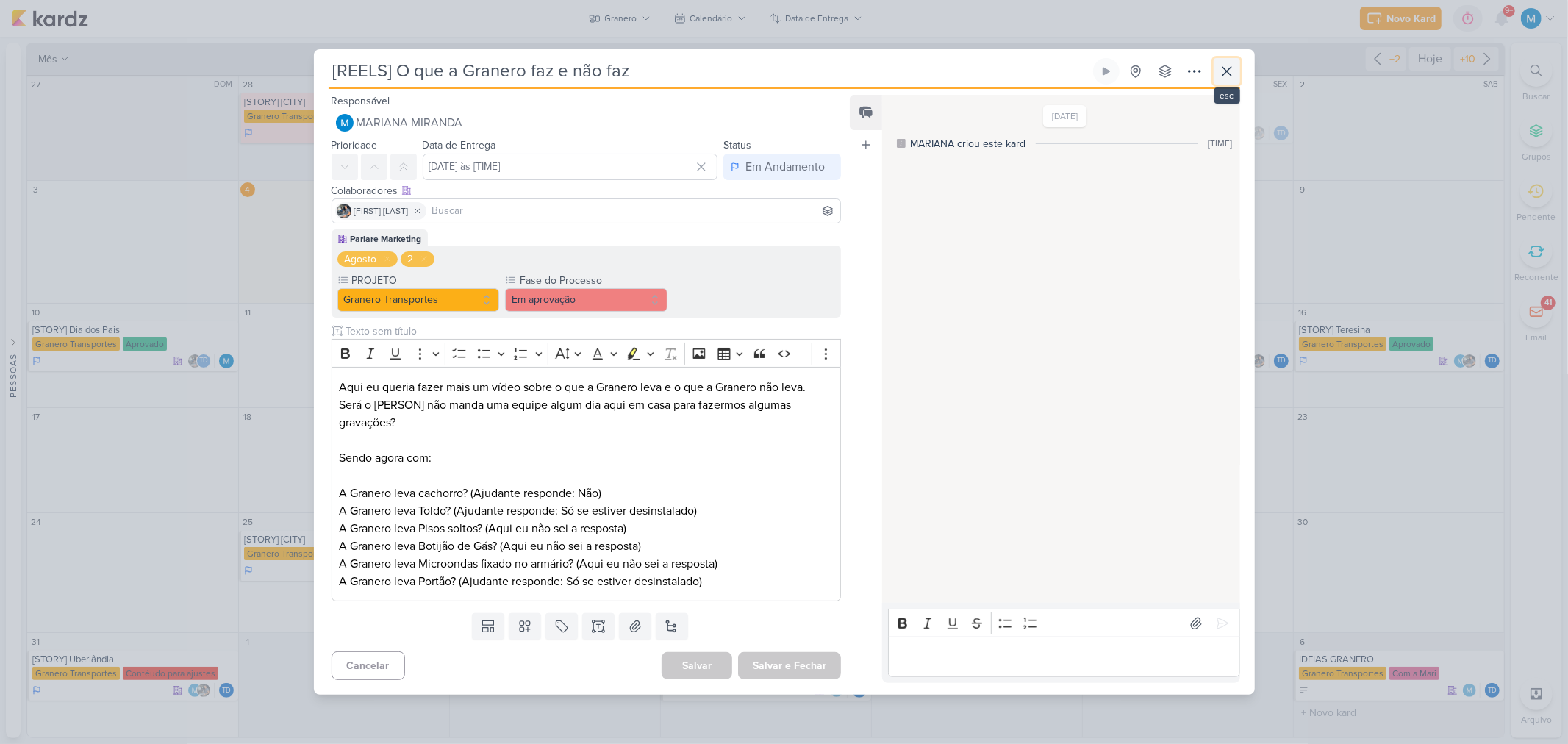 click 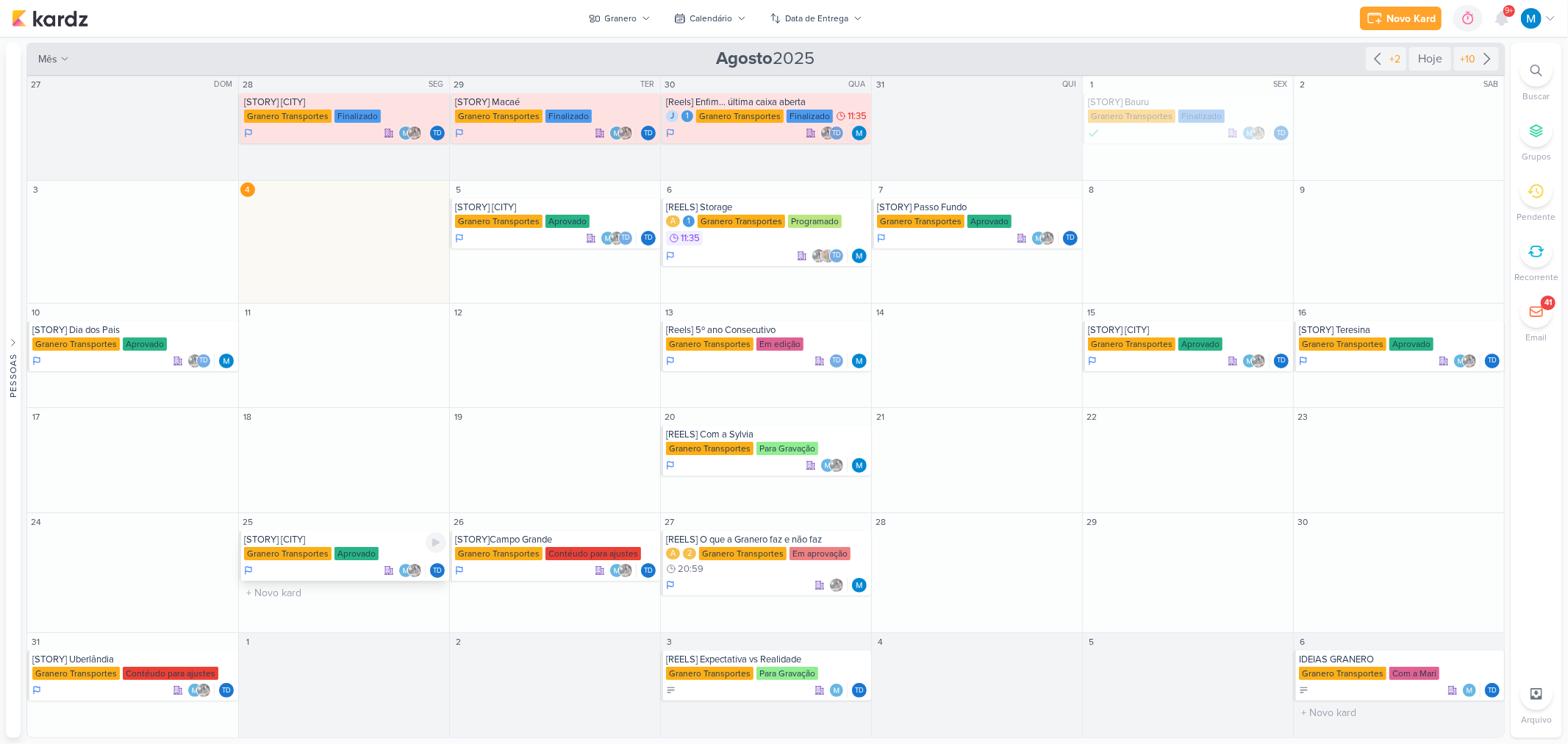 click on "[STORY] Chapecó" at bounding box center [345, 540] 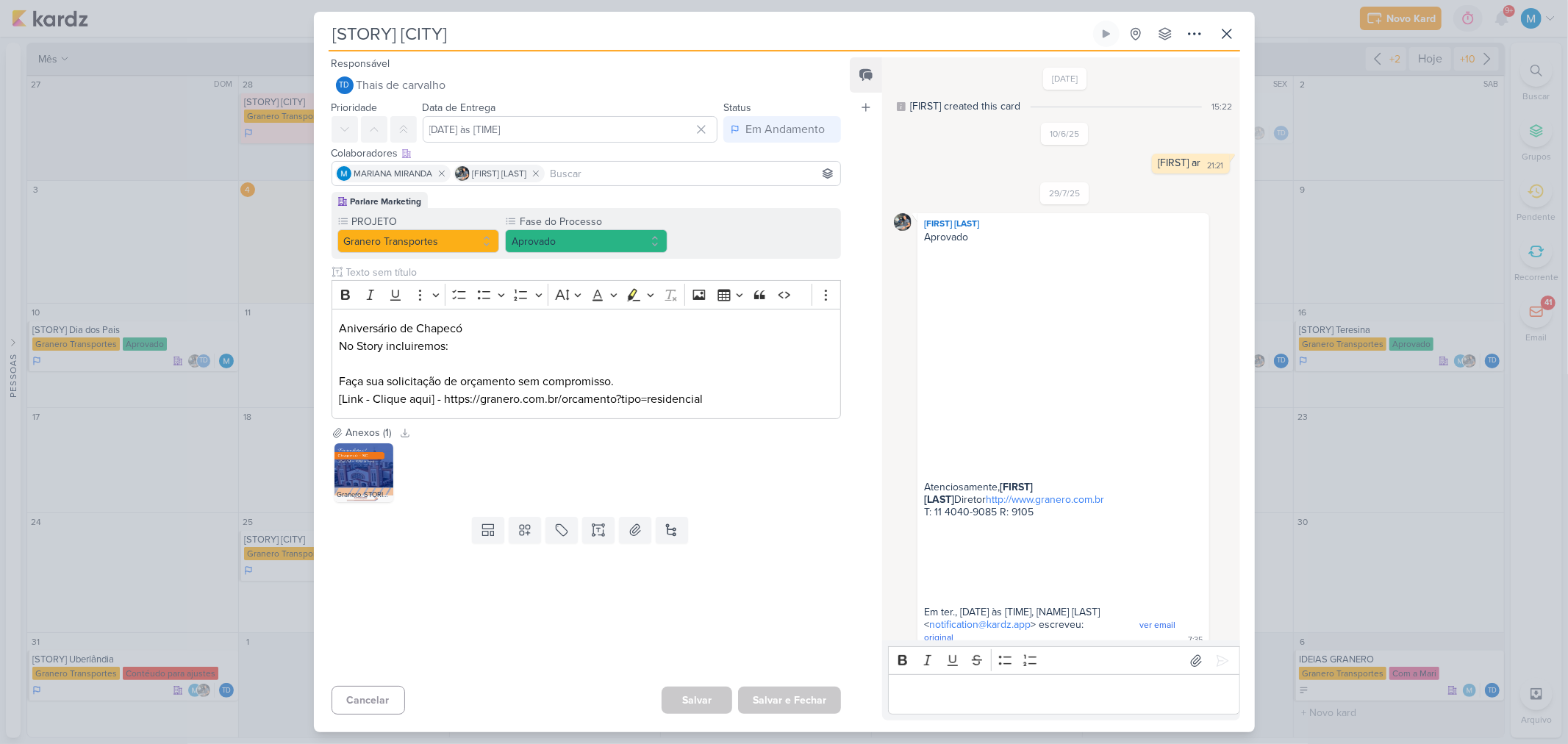 scroll, scrollTop: 46, scrollLeft: 0, axis: vertical 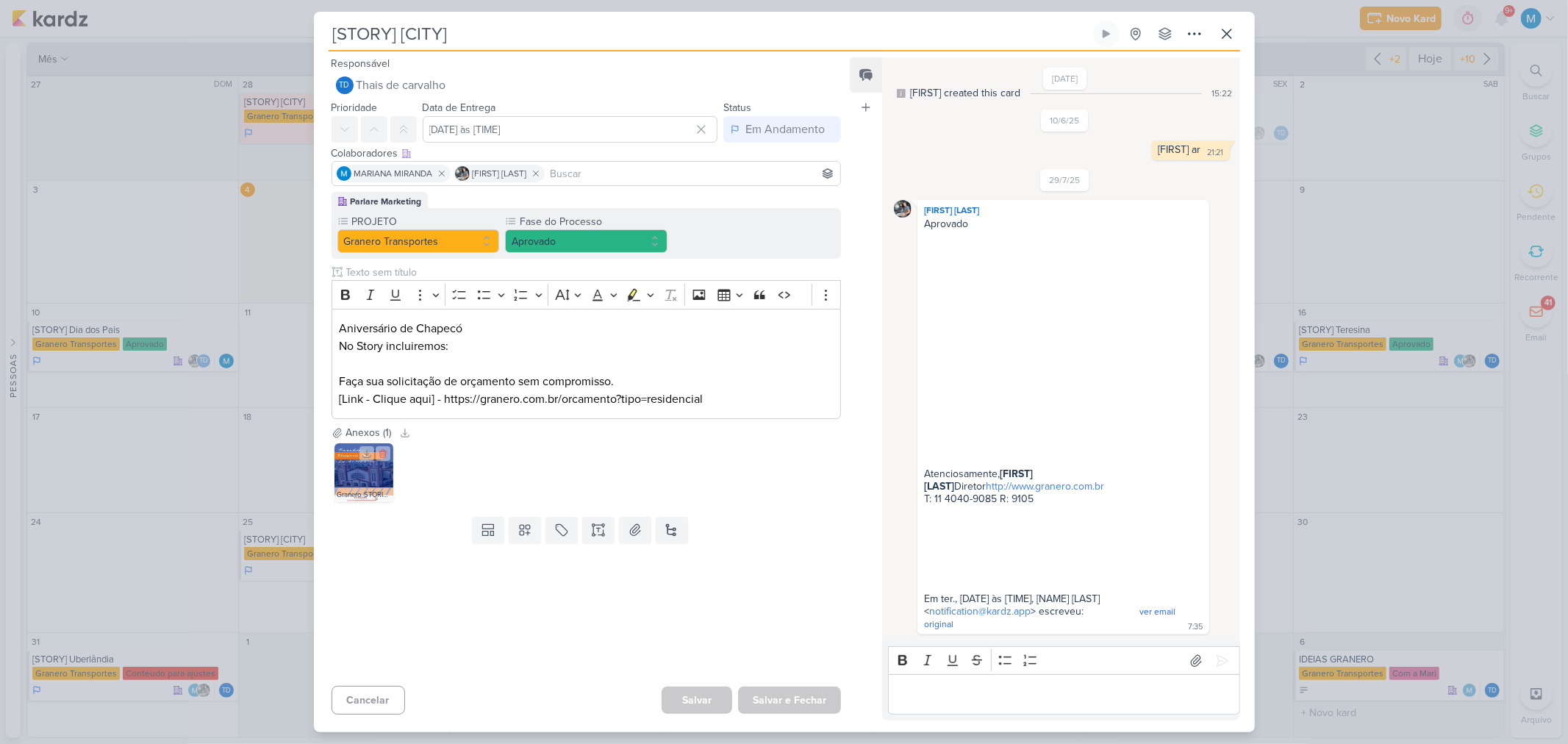 click at bounding box center [364, 473] 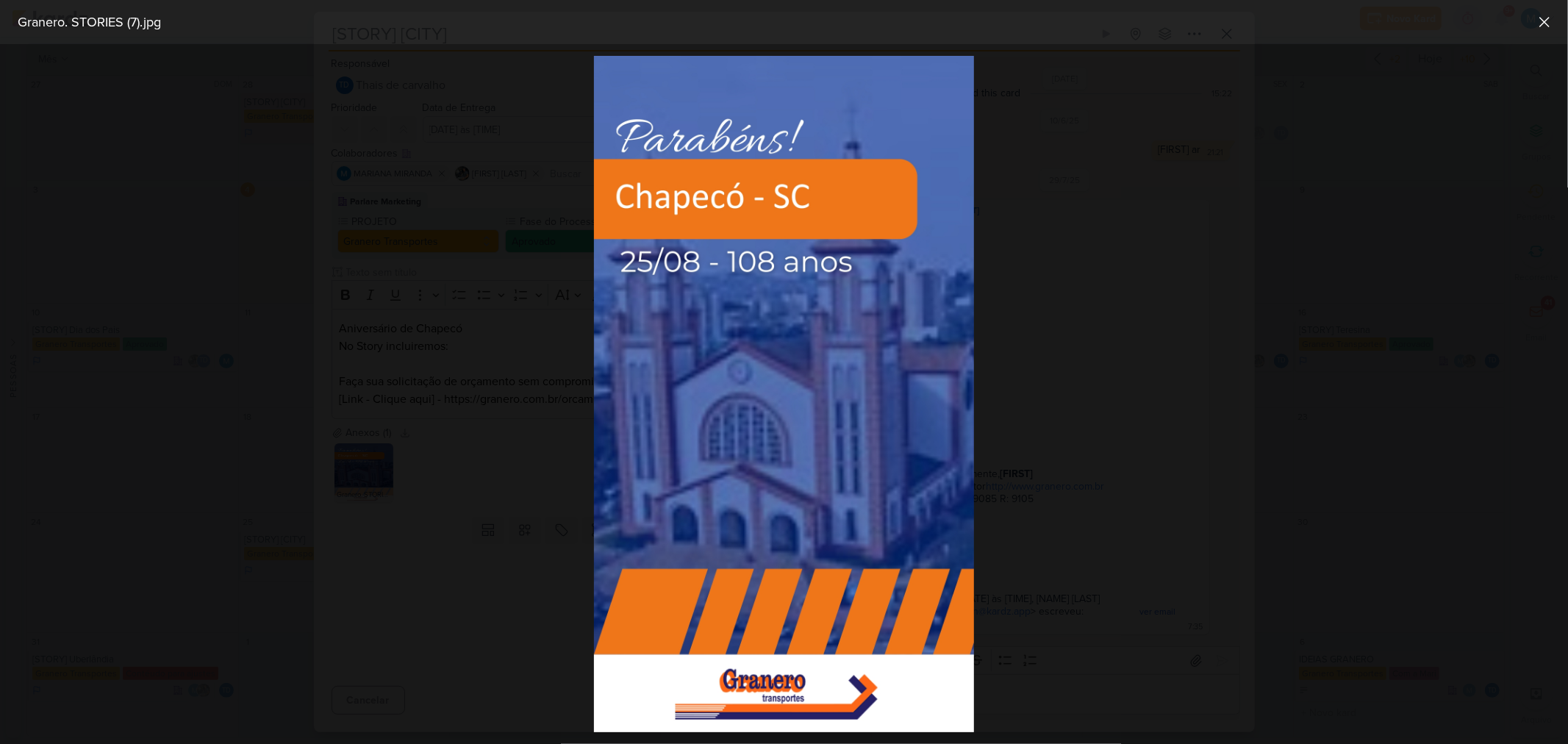 click at bounding box center [784, 394] 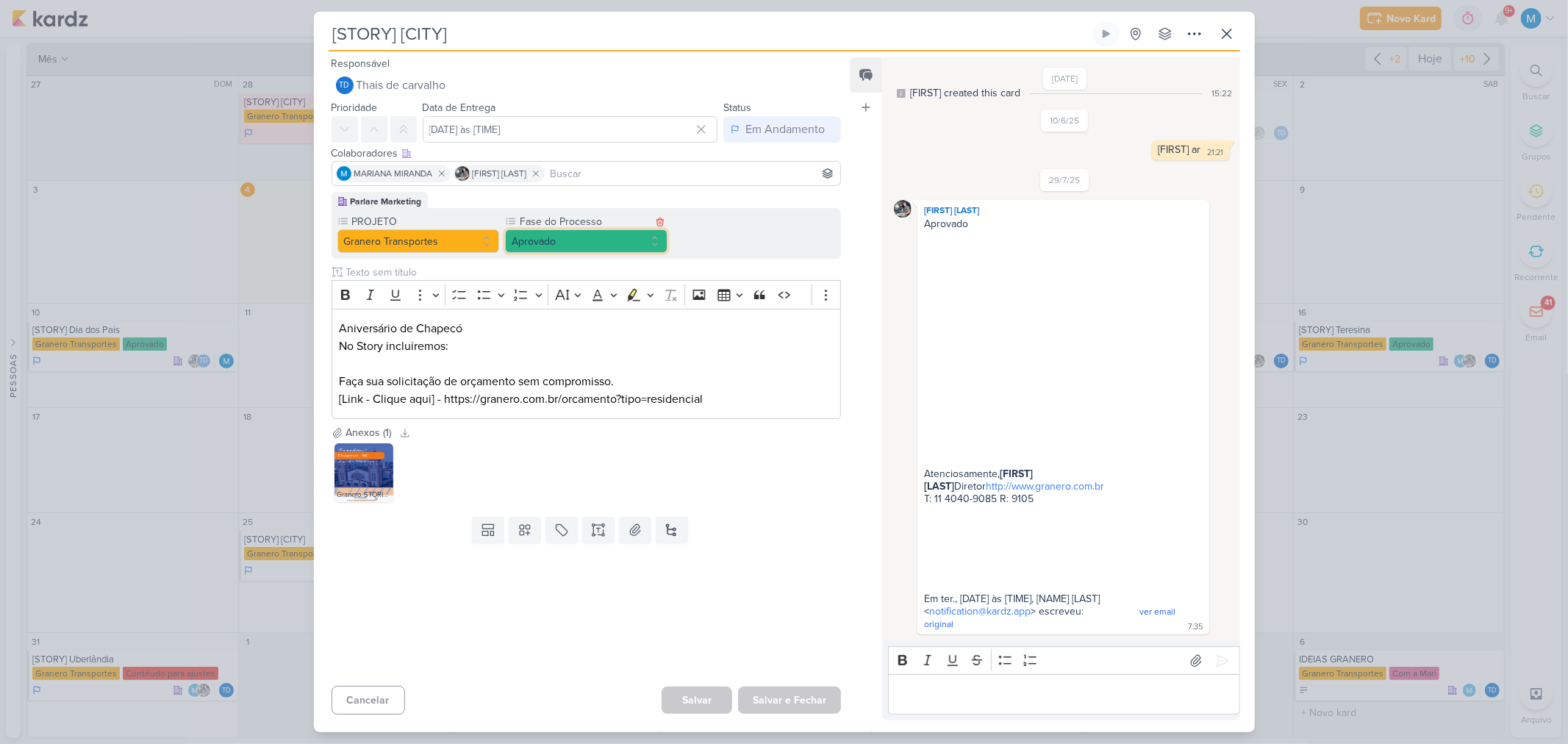 click on "Aprovado" at bounding box center (586, 241) 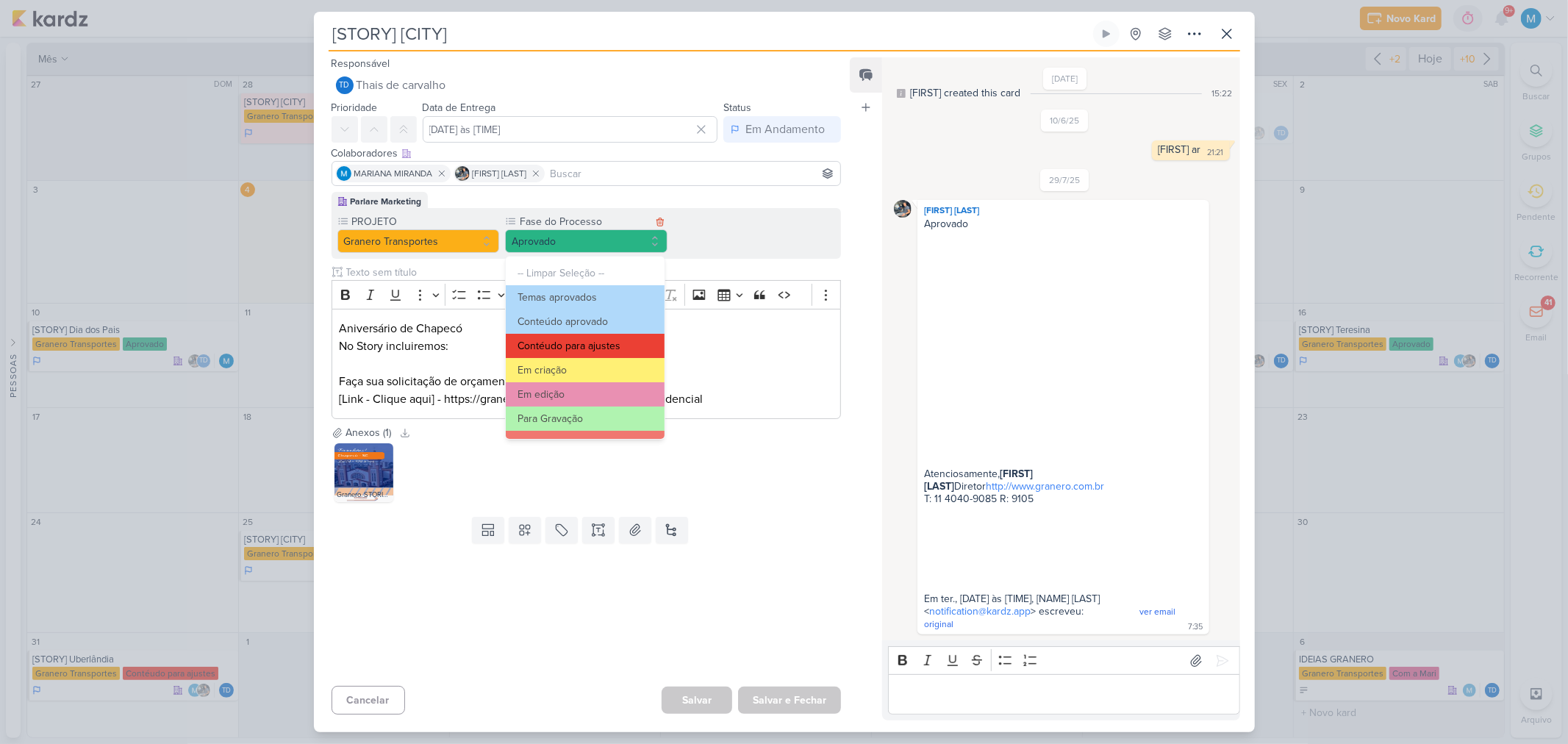 click on "Contéudo para ajustes" at bounding box center (585, 346) 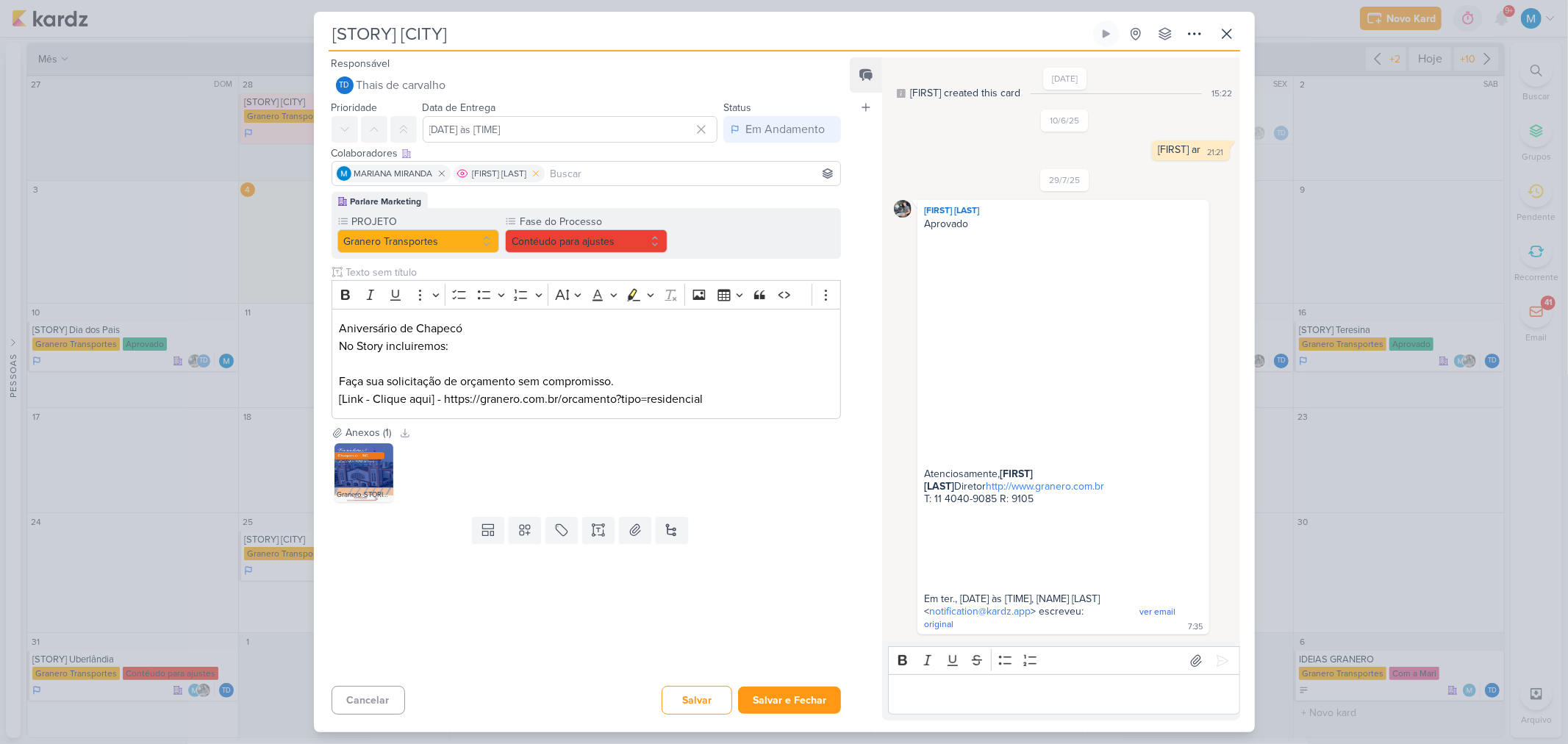 click 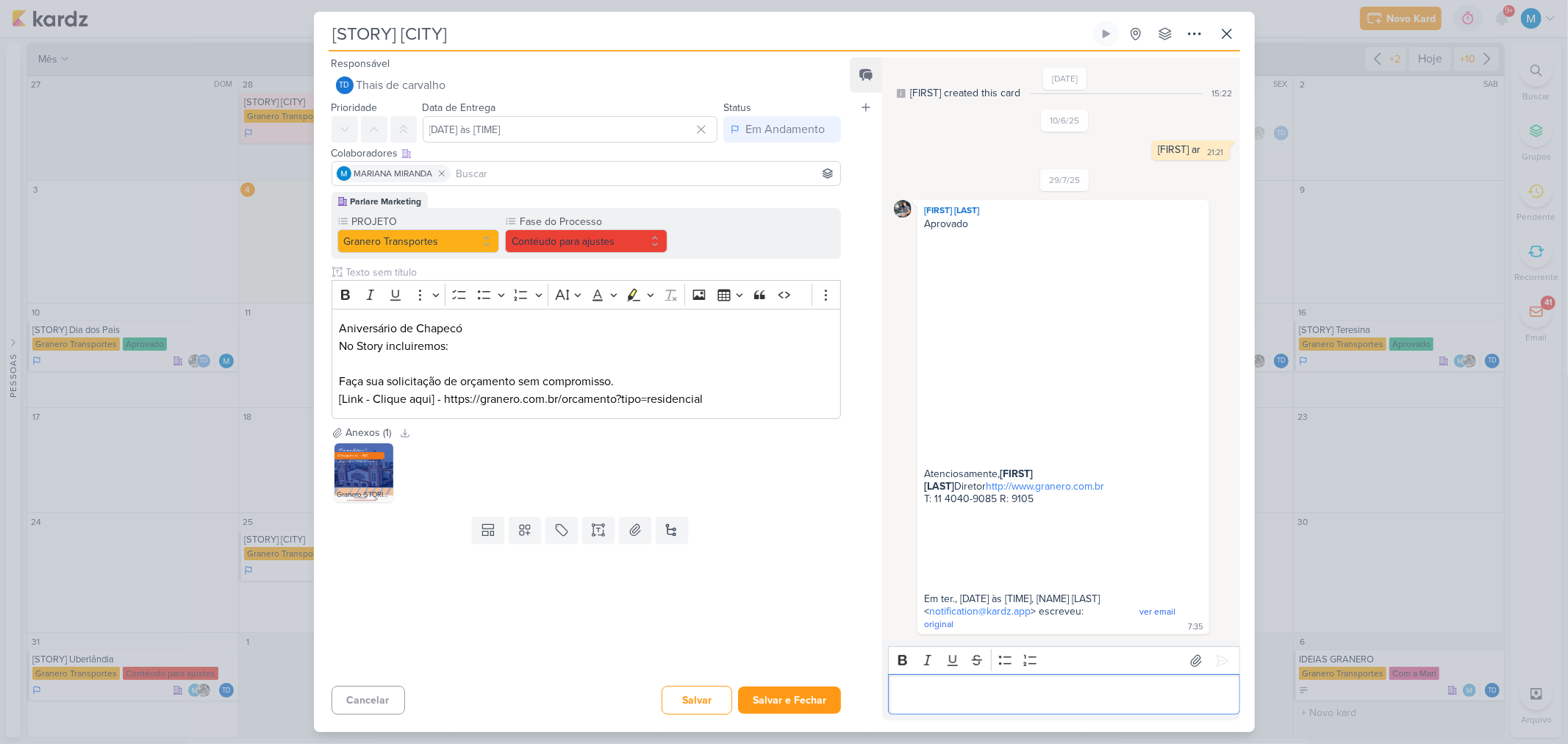click at bounding box center (1064, 695) 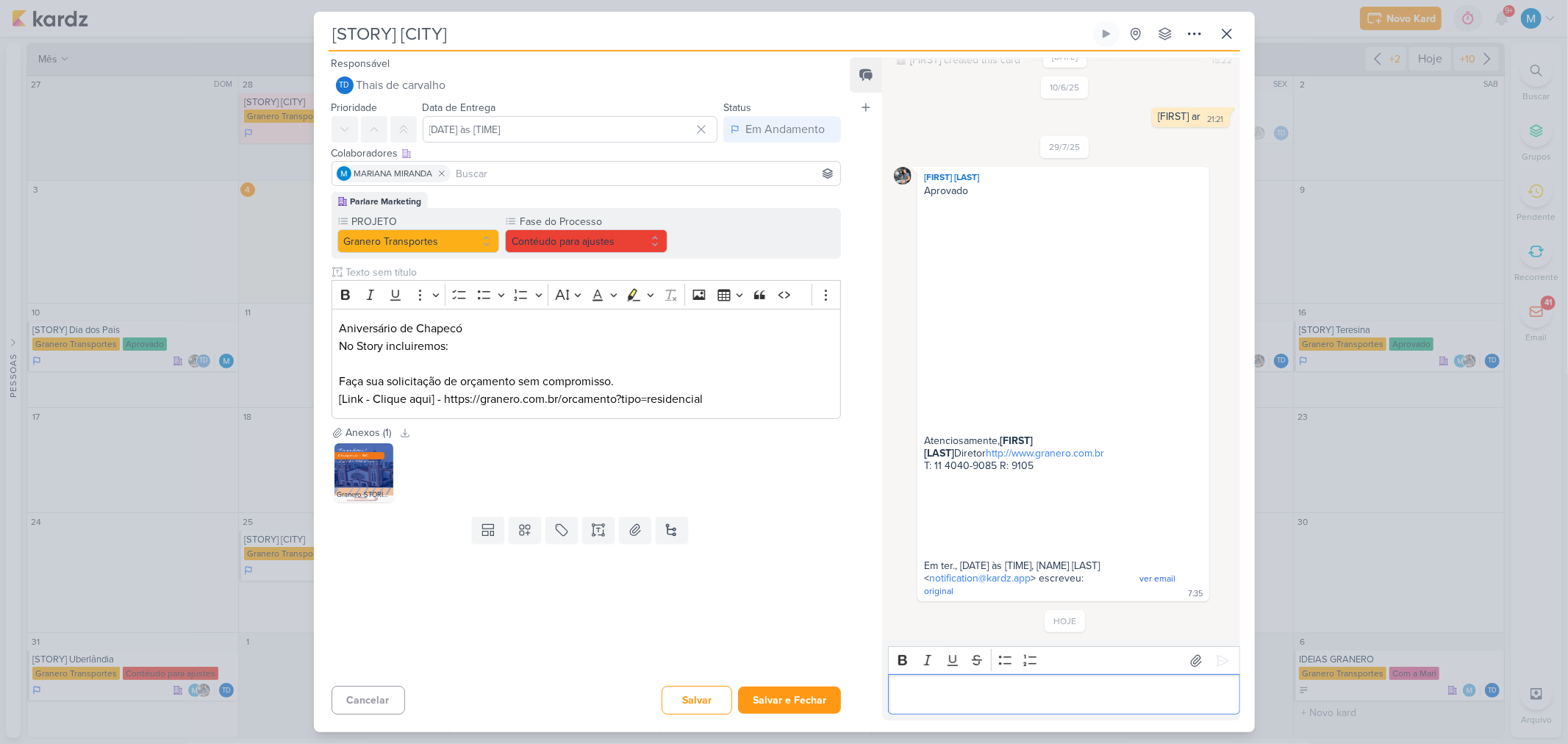 scroll, scrollTop: 119, scrollLeft: 0, axis: vertical 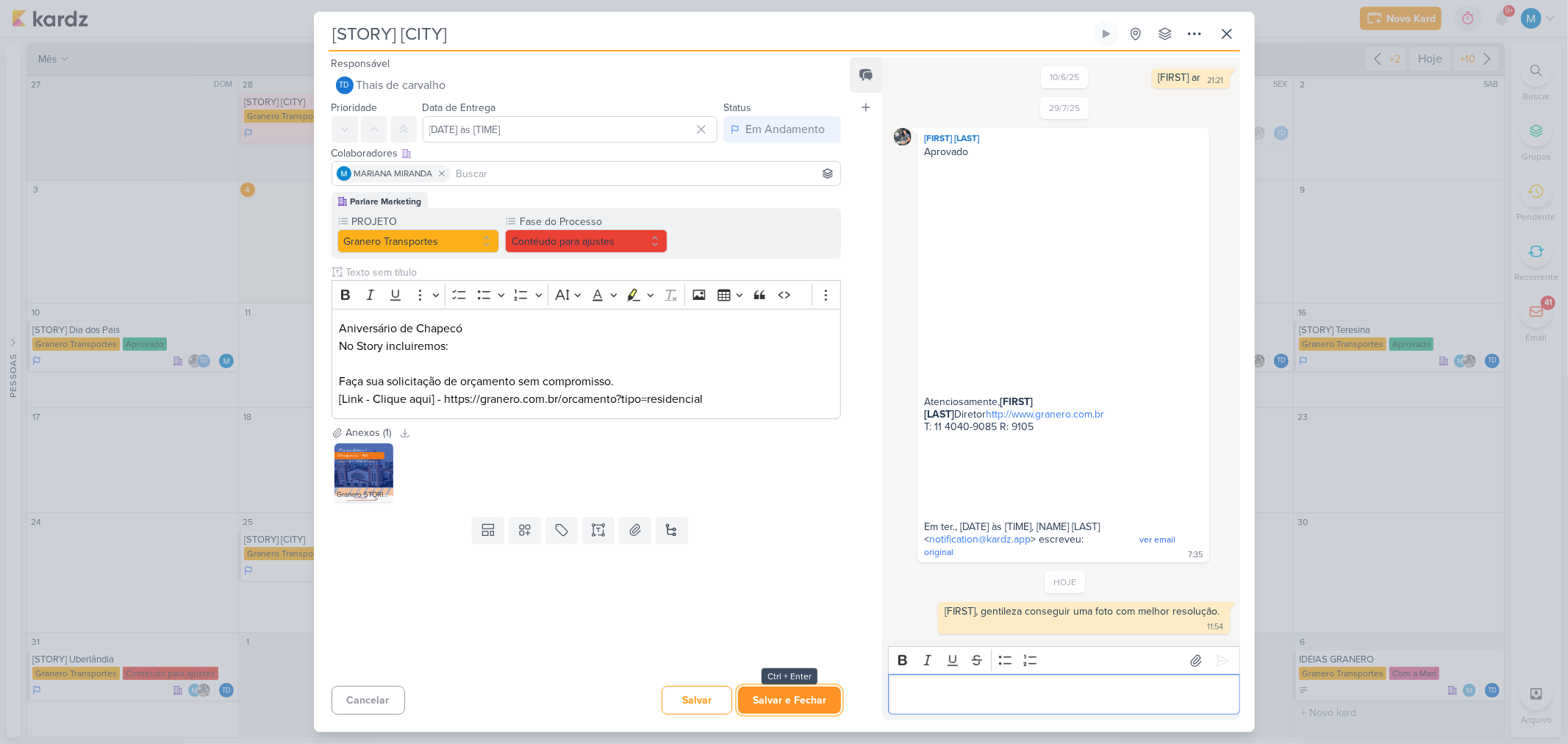 click on "Salvar e Fechar" at bounding box center [790, 700] 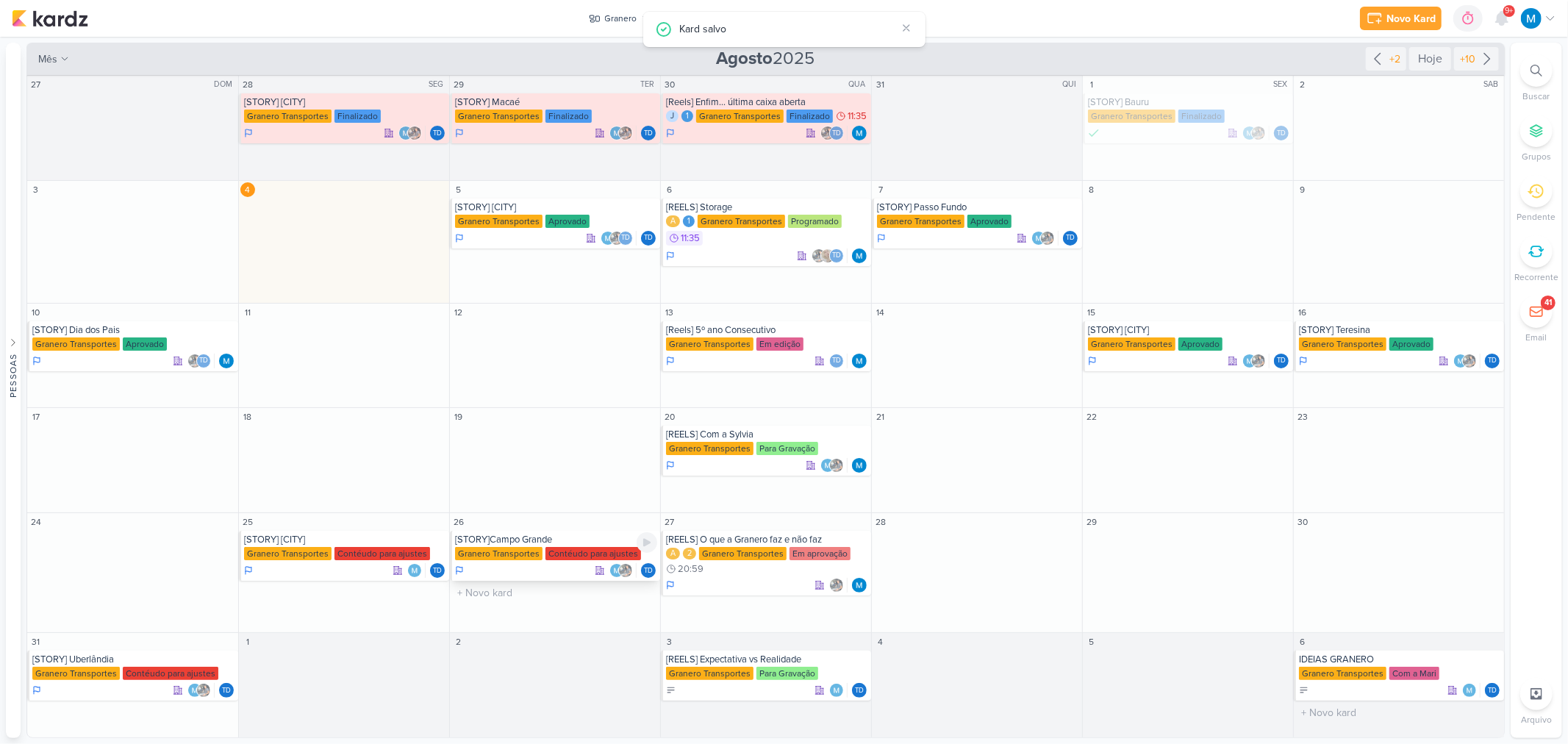 click on "[STORY]Campo Grande" at bounding box center (556, 540) 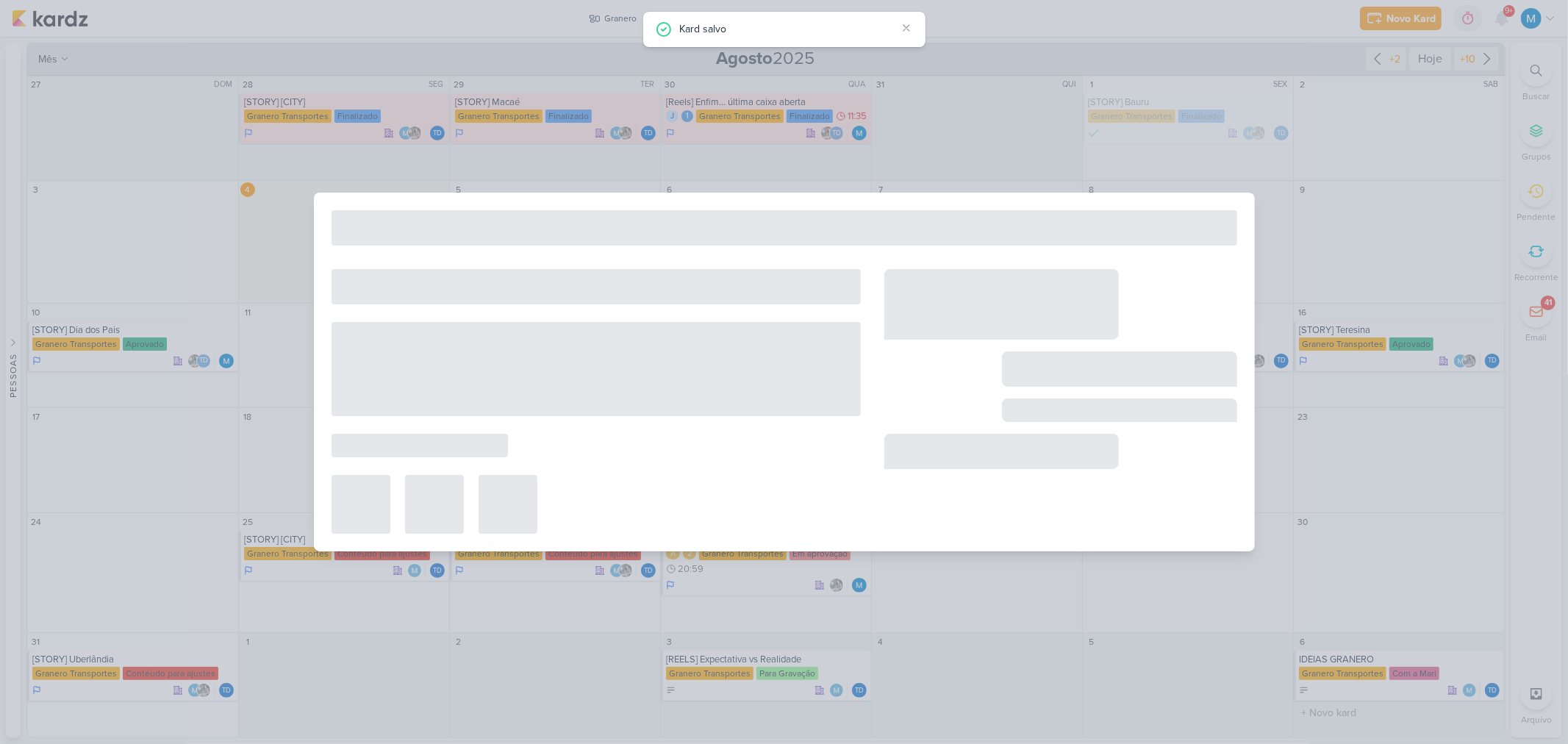 type on "[STORY]Campo Grande" 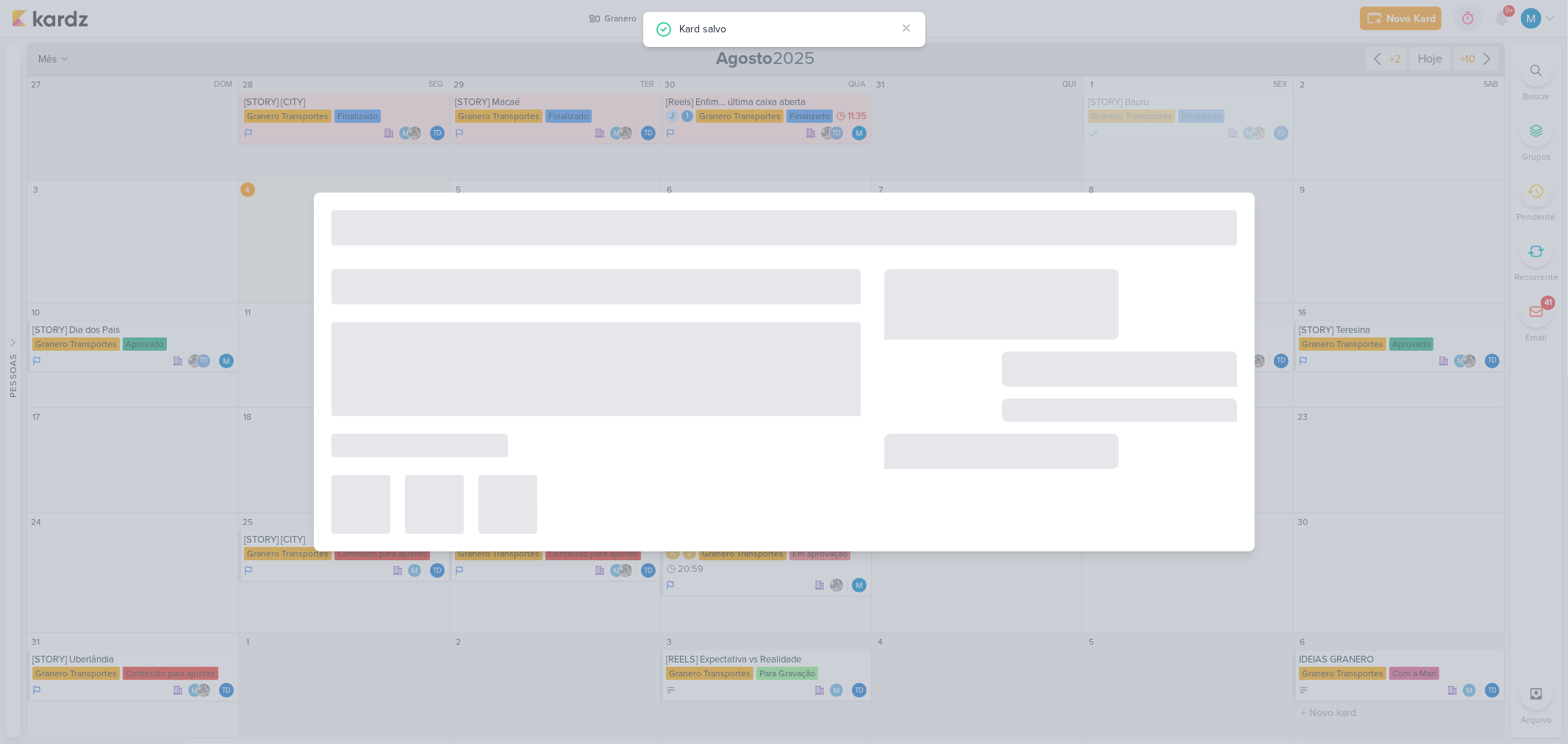 type on "26 de agosto de 2025 às 23:59" 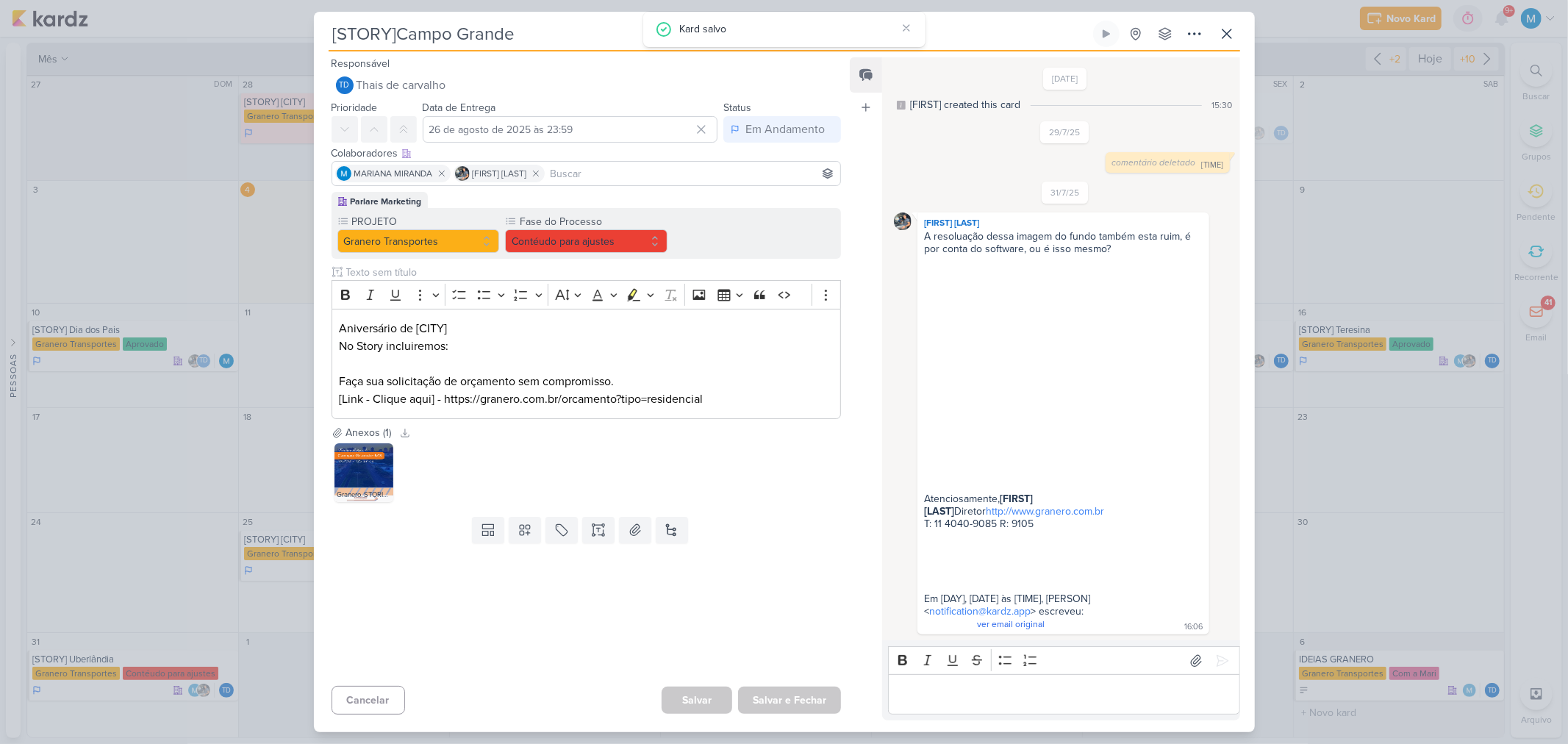 scroll, scrollTop: 20, scrollLeft: 0, axis: vertical 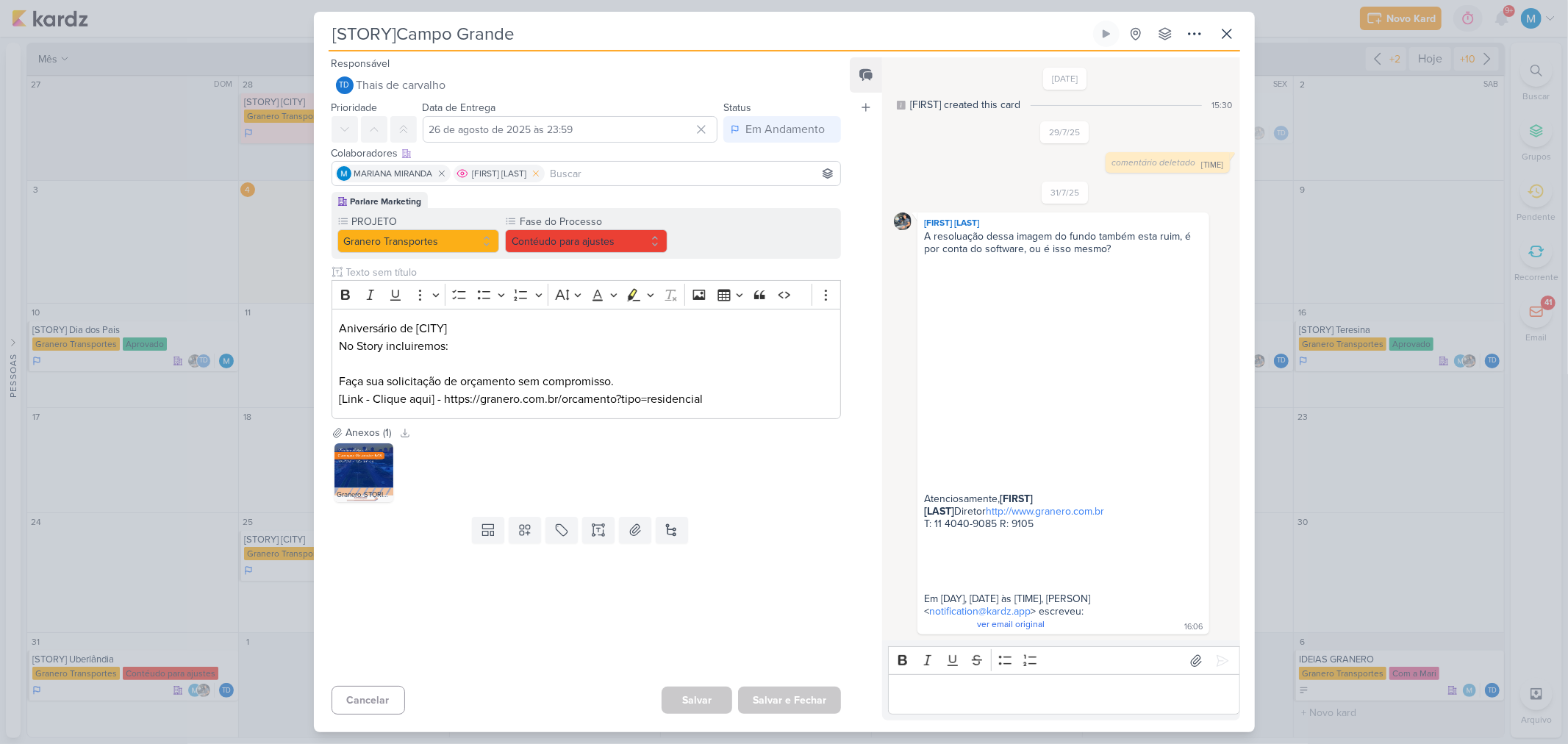 click 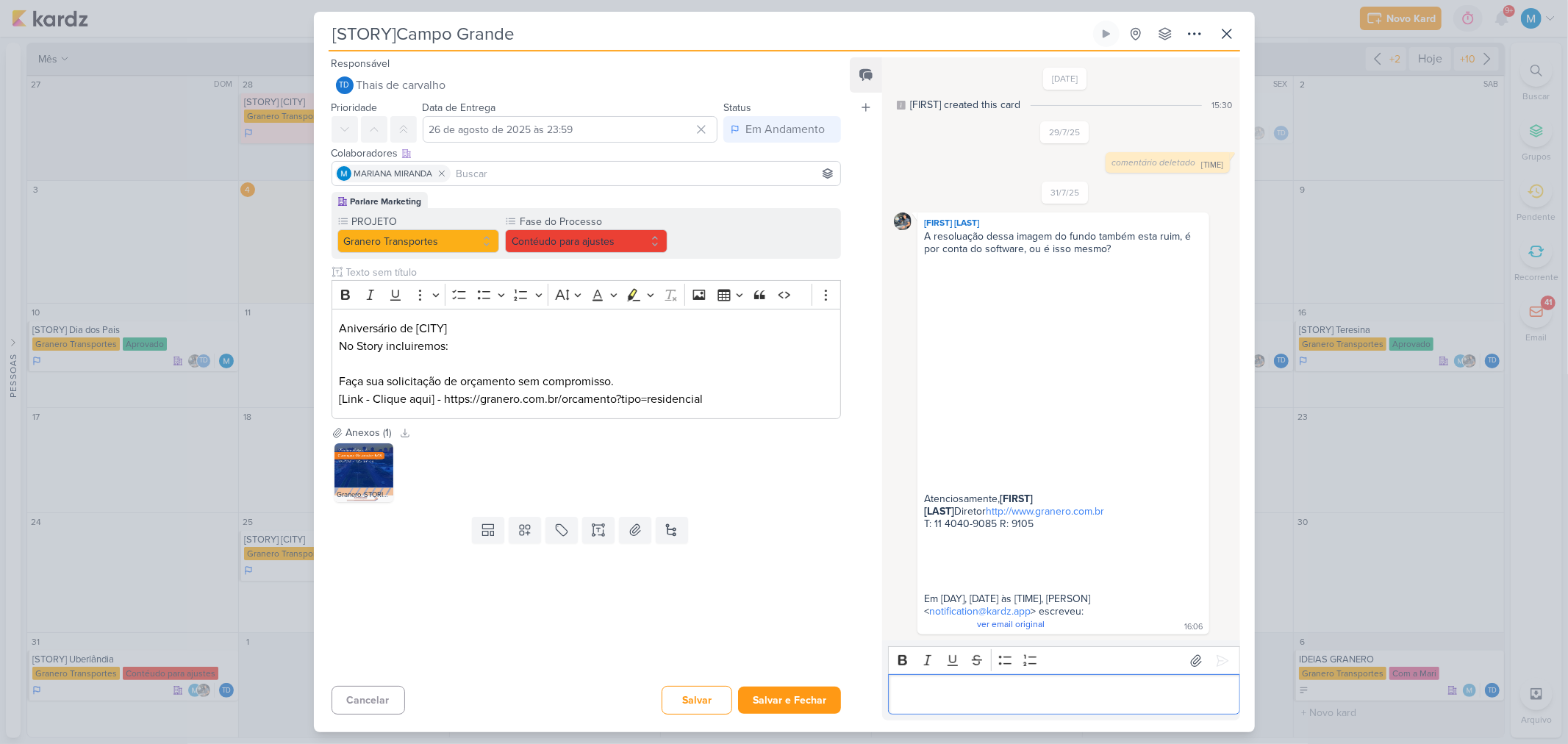 click at bounding box center [1064, 695] 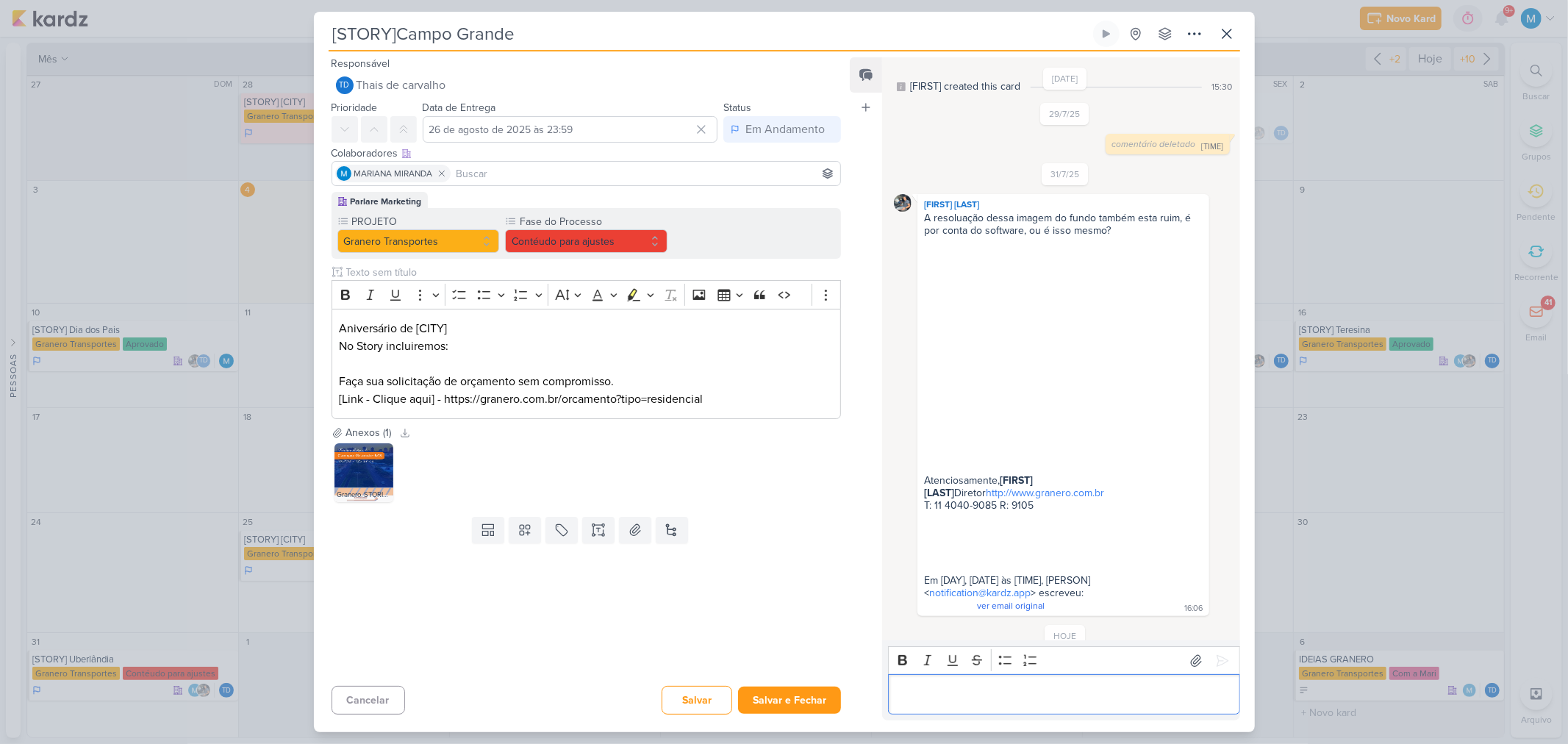 scroll, scrollTop: 81, scrollLeft: 0, axis: vertical 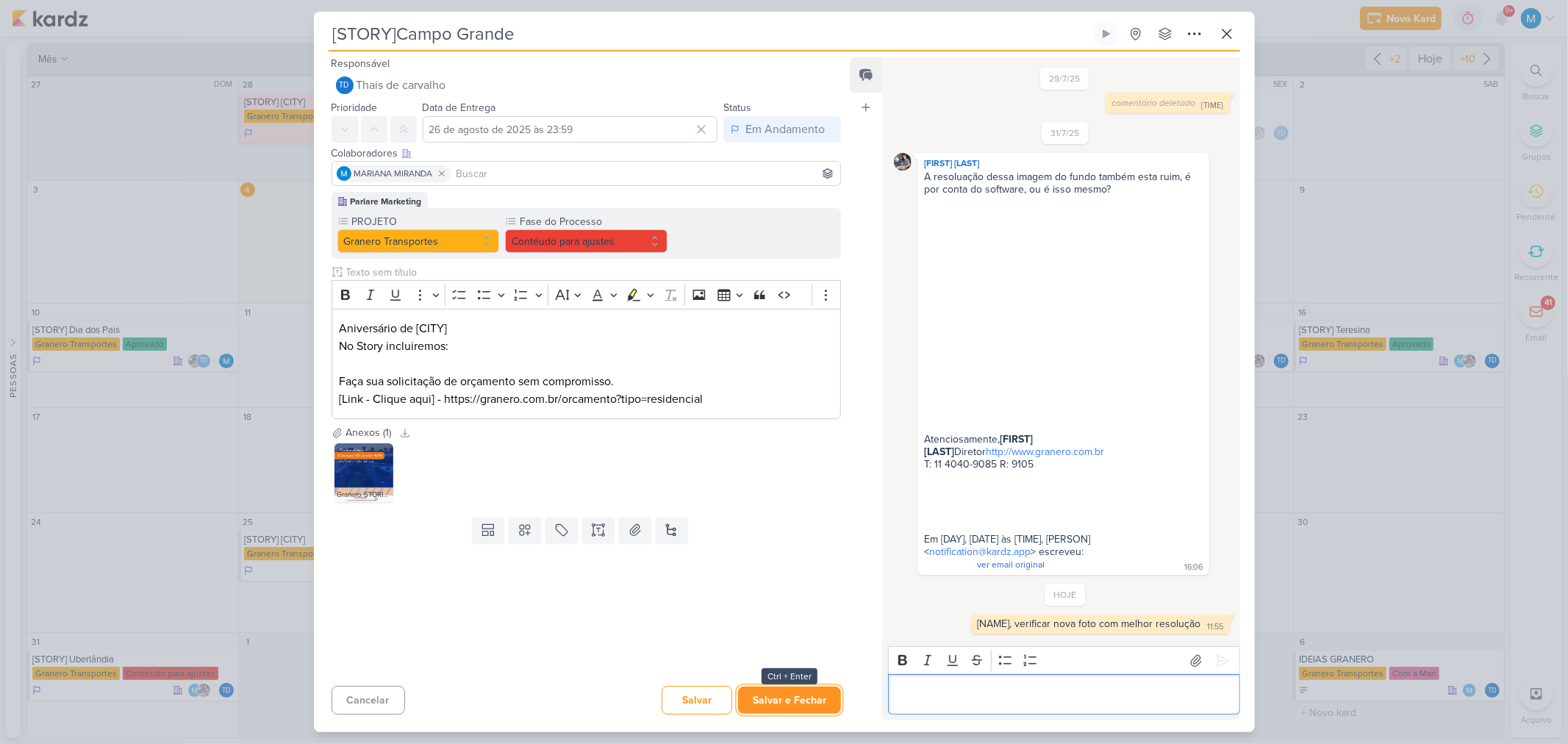 click on "Salvar e Fechar" at bounding box center [790, 700] 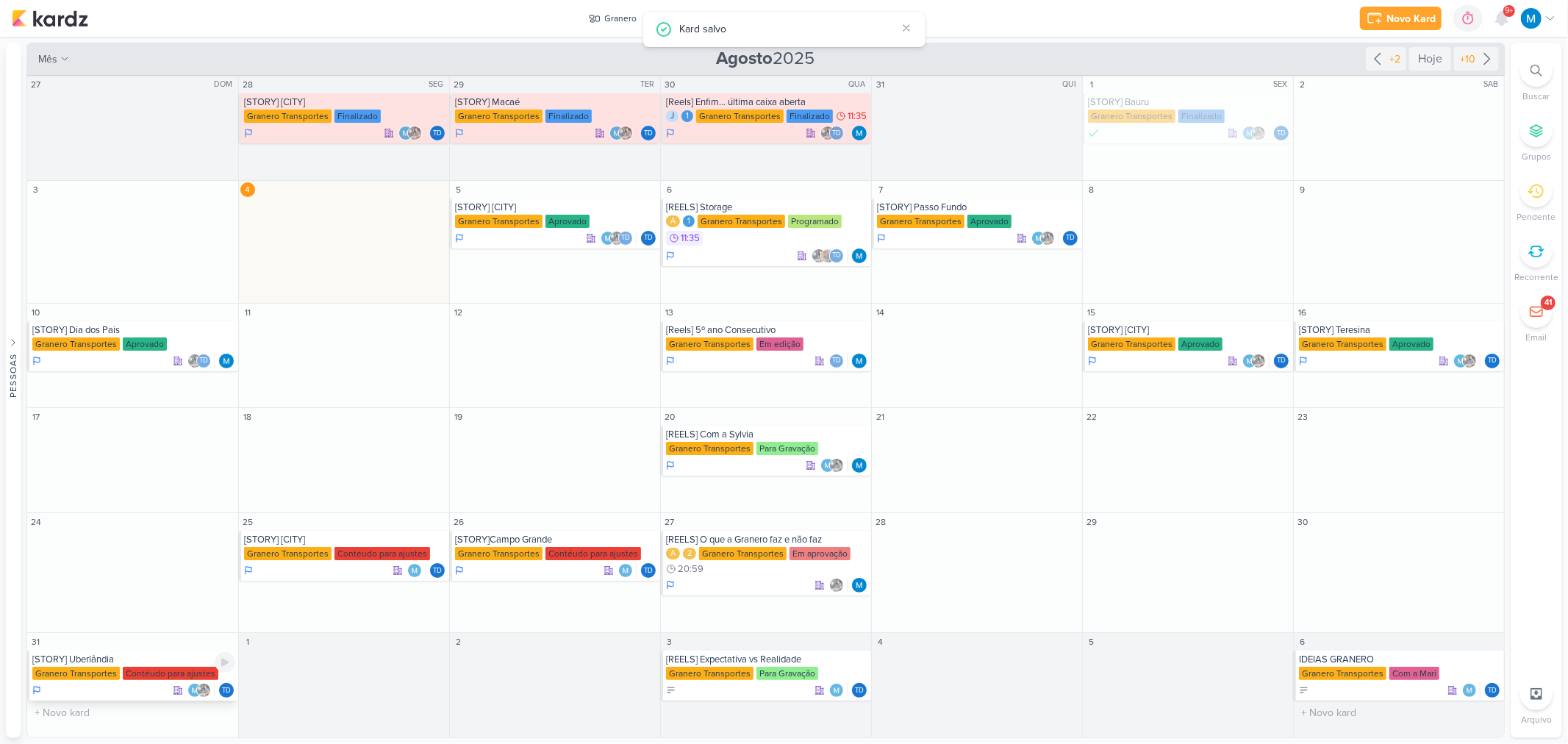click on "[STORY] Uberlândia" at bounding box center [134, 659] 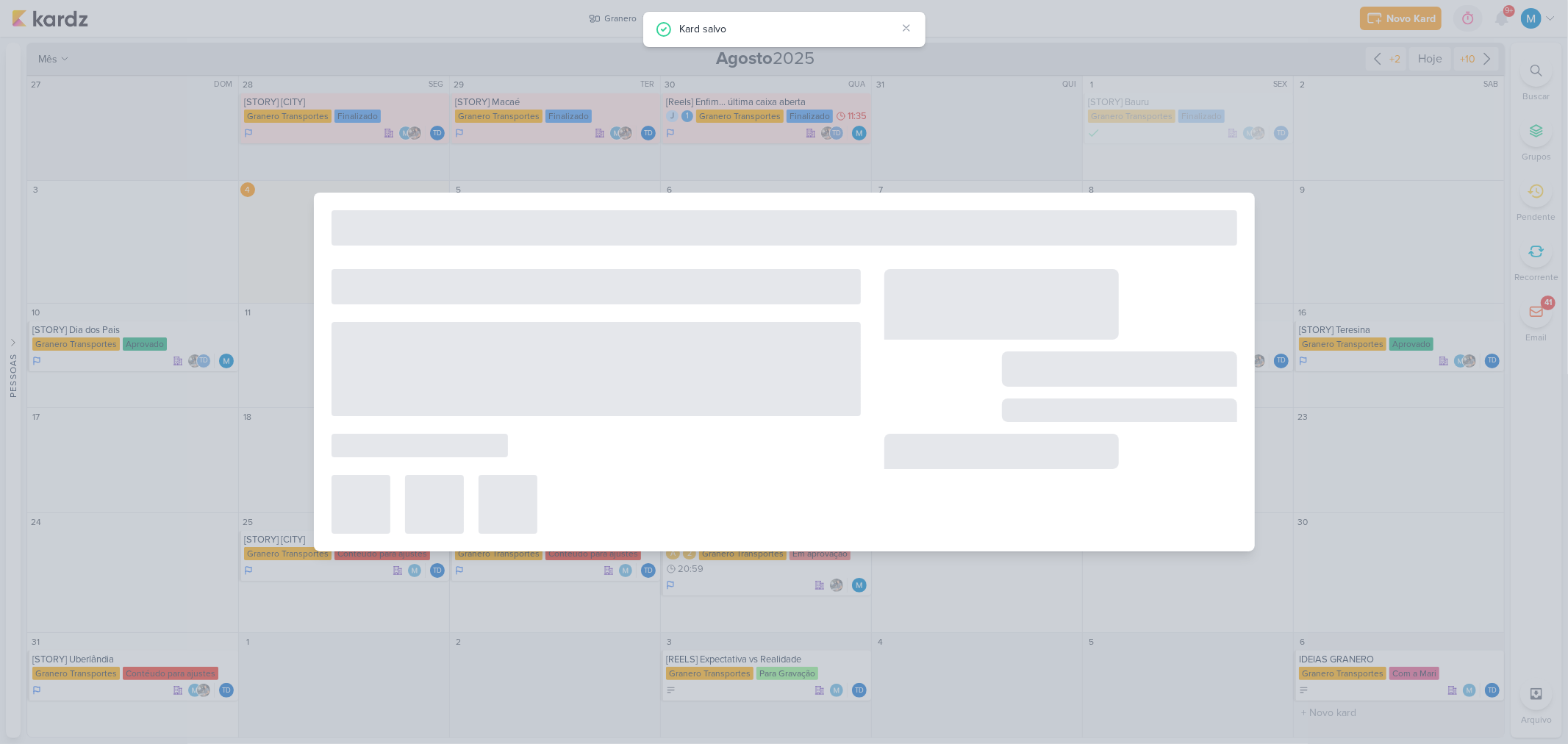 type on "[STORY] Uberlândia" 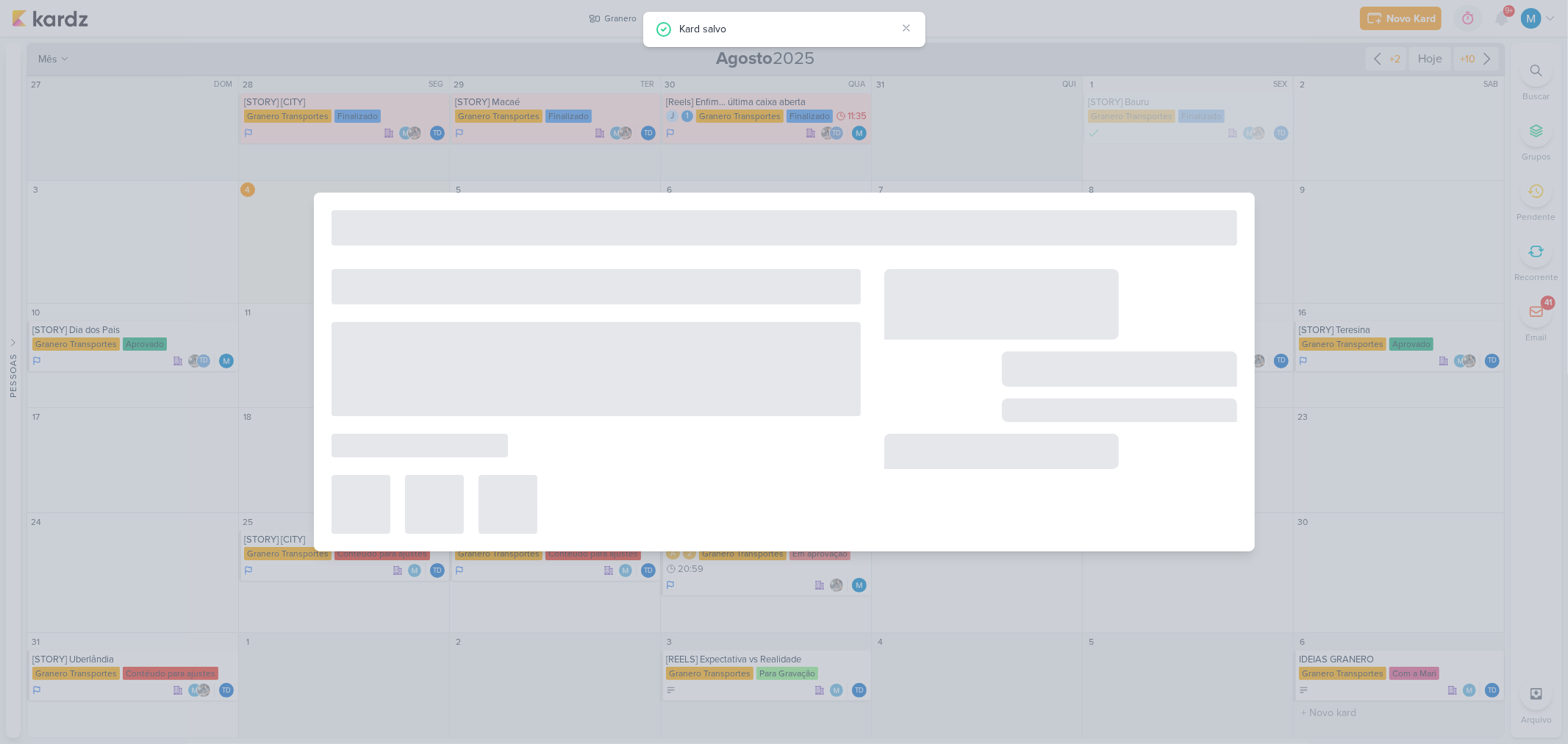 type on "31 de agosto de 2025 às 23:59" 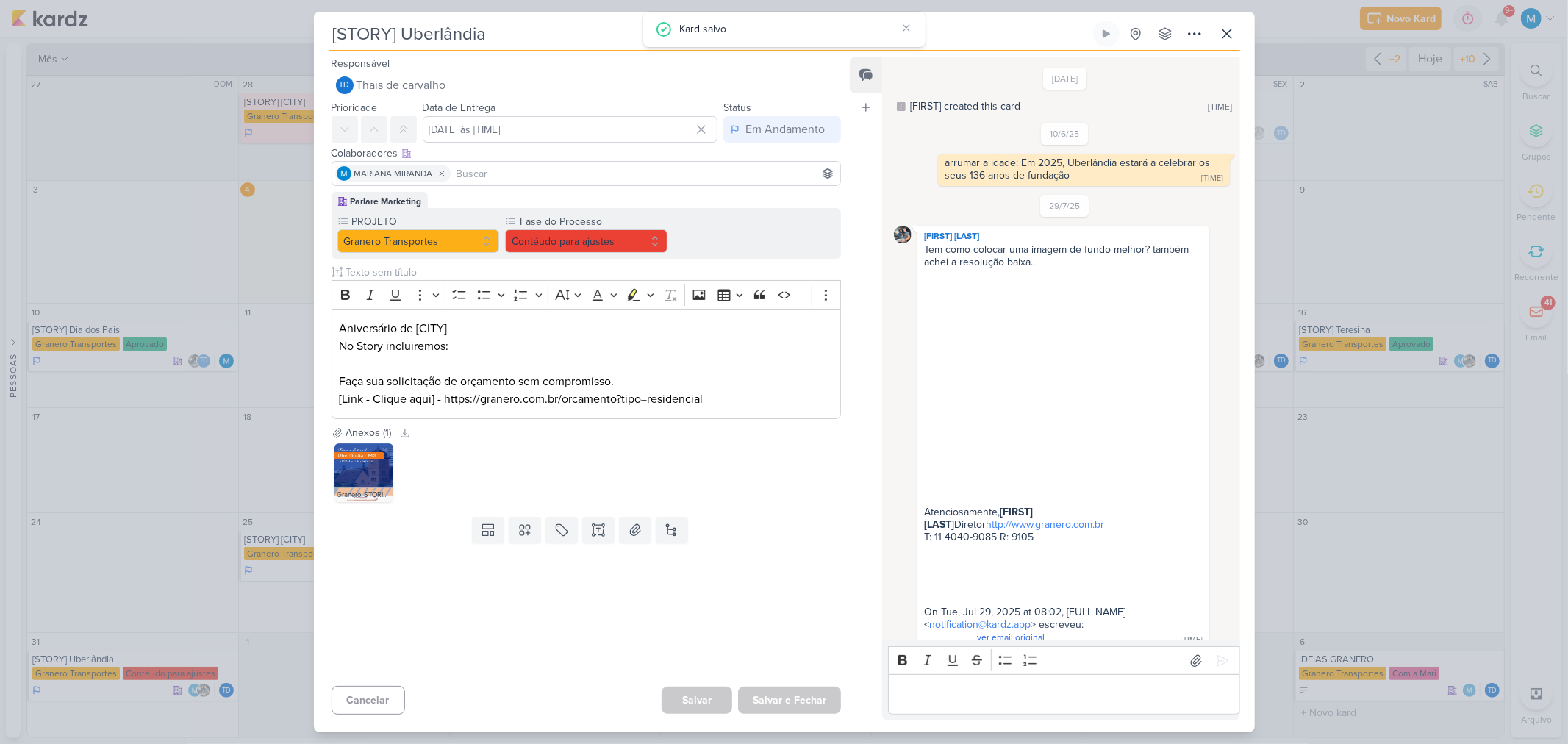 scroll, scrollTop: 122, scrollLeft: 0, axis: vertical 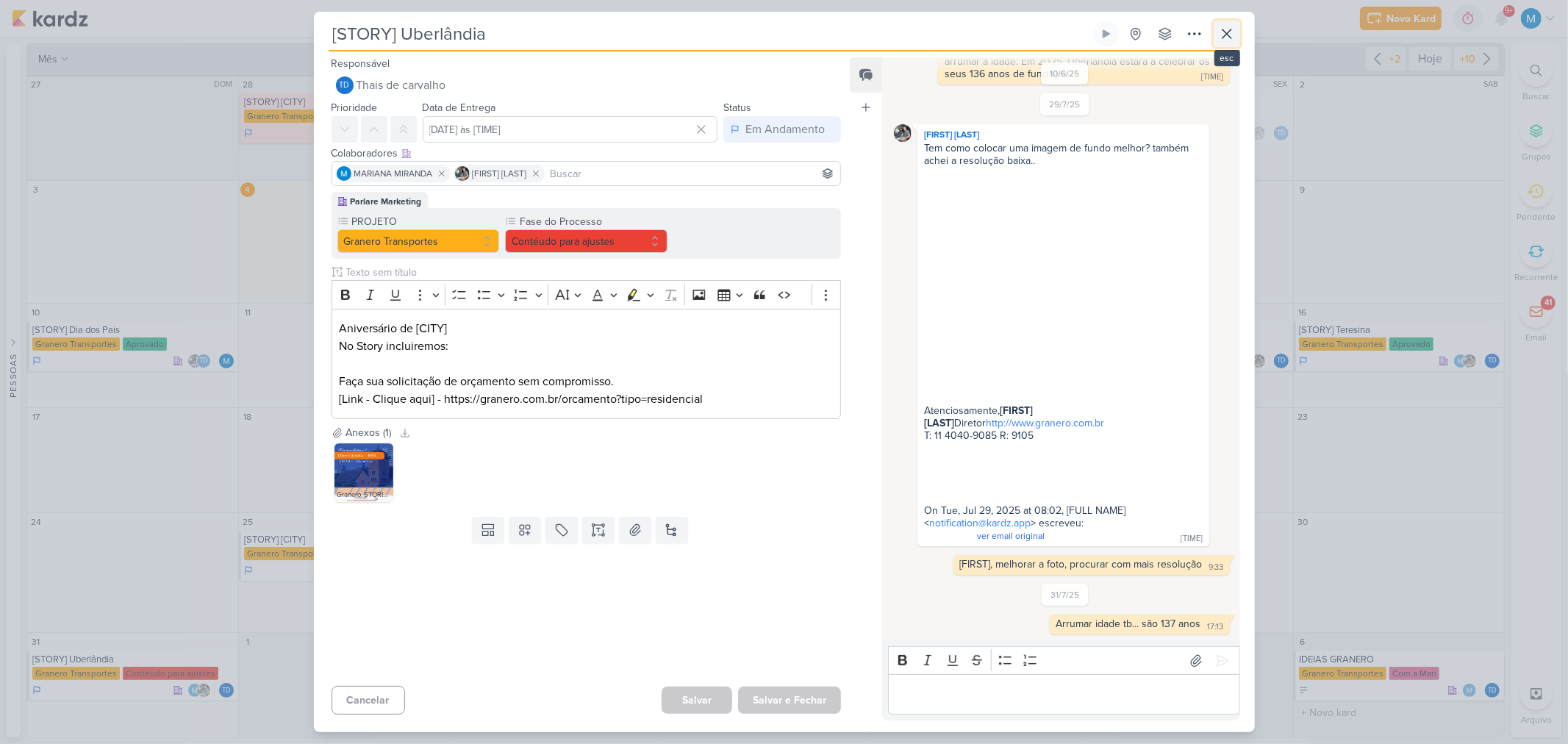 click 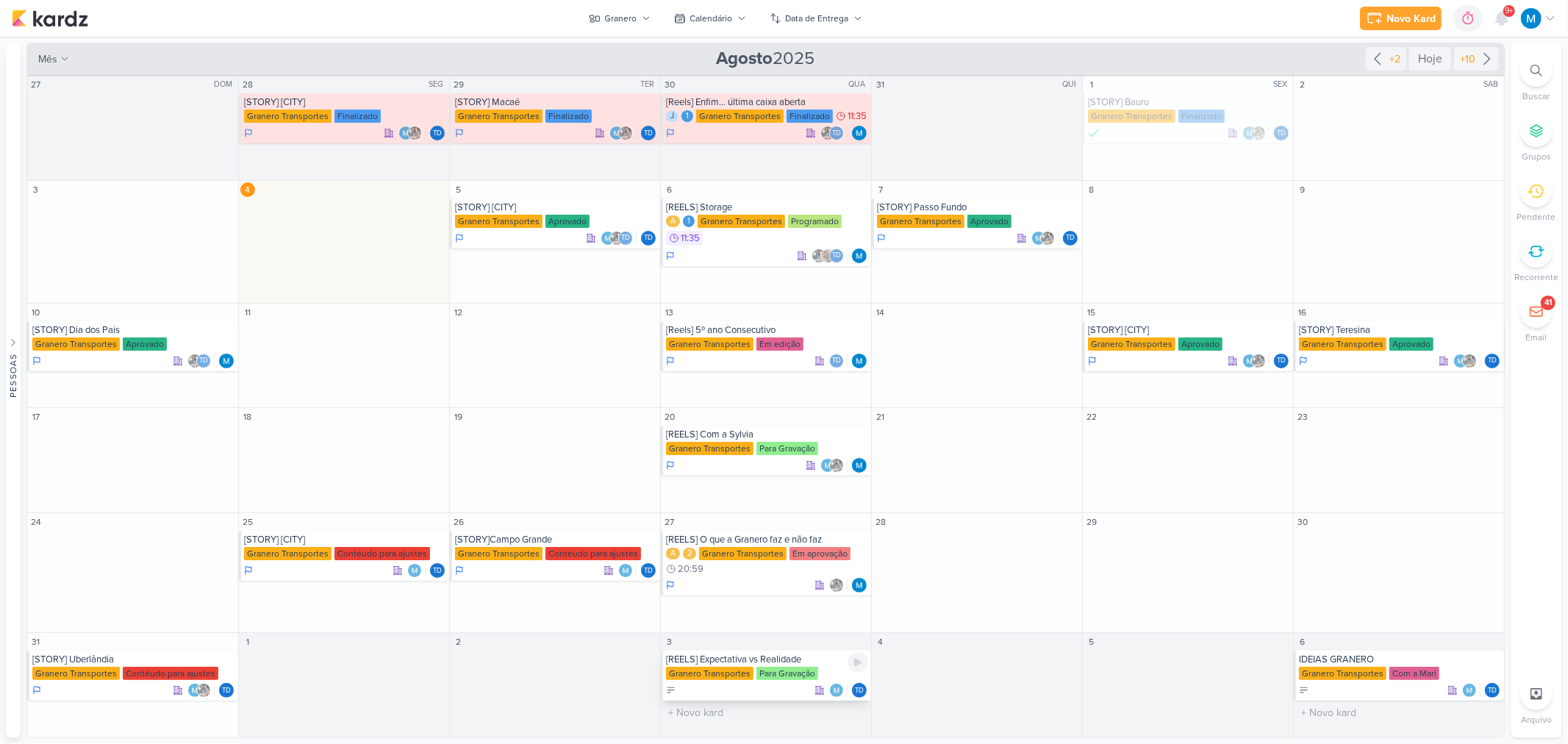 click on "[REELS] Expectativa vs Realidade" at bounding box center [767, 659] 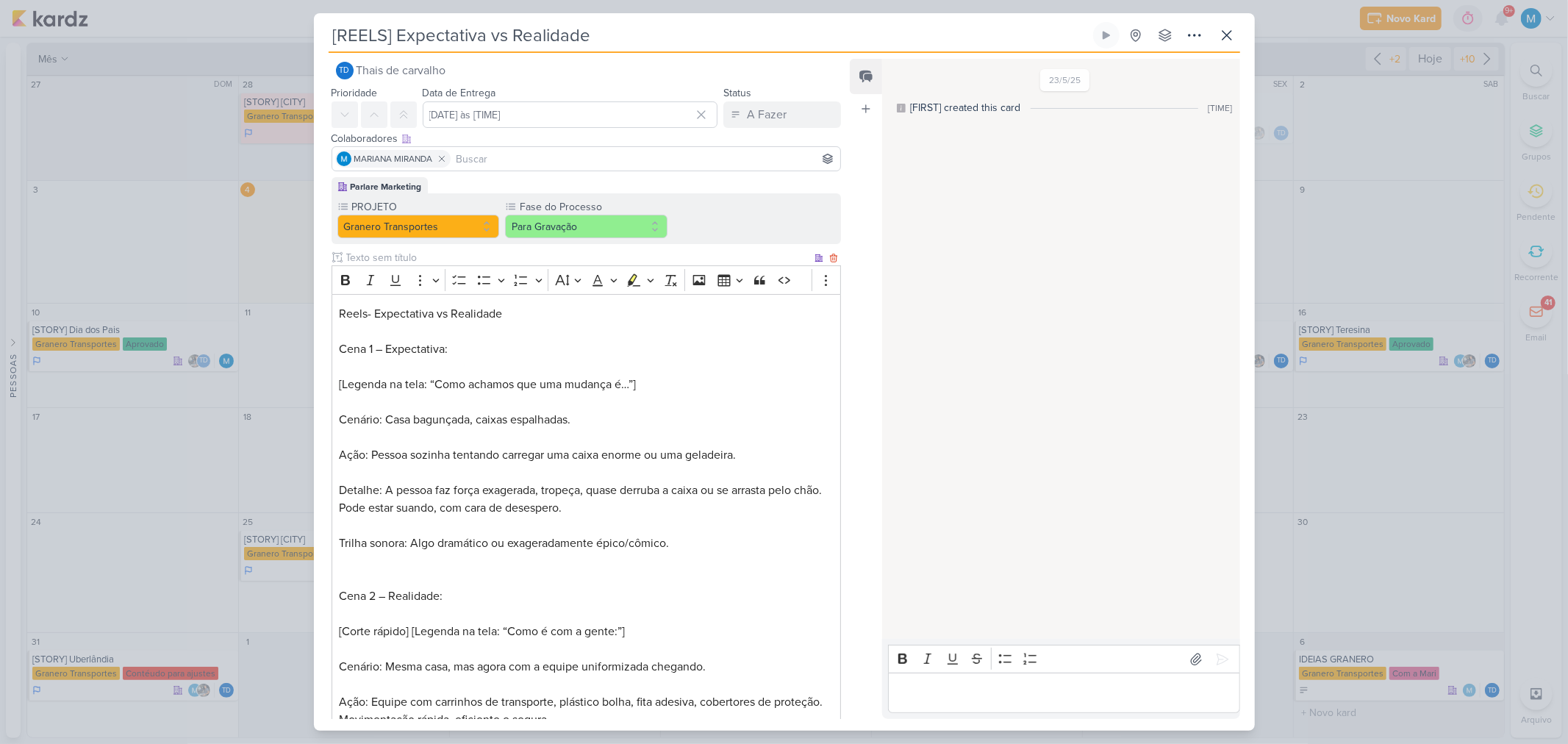 scroll, scrollTop: 0, scrollLeft: 0, axis: both 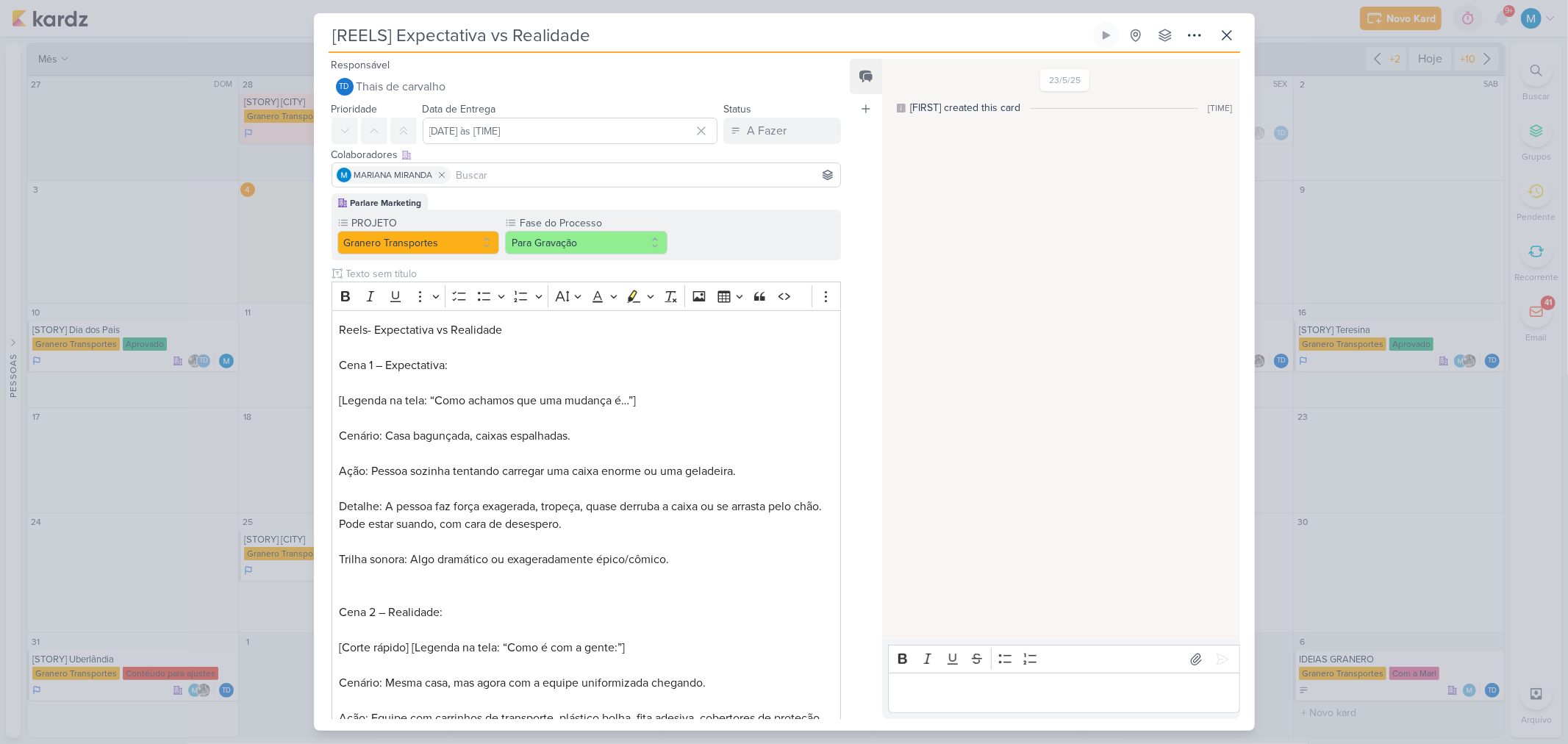 click at bounding box center (645, 175) 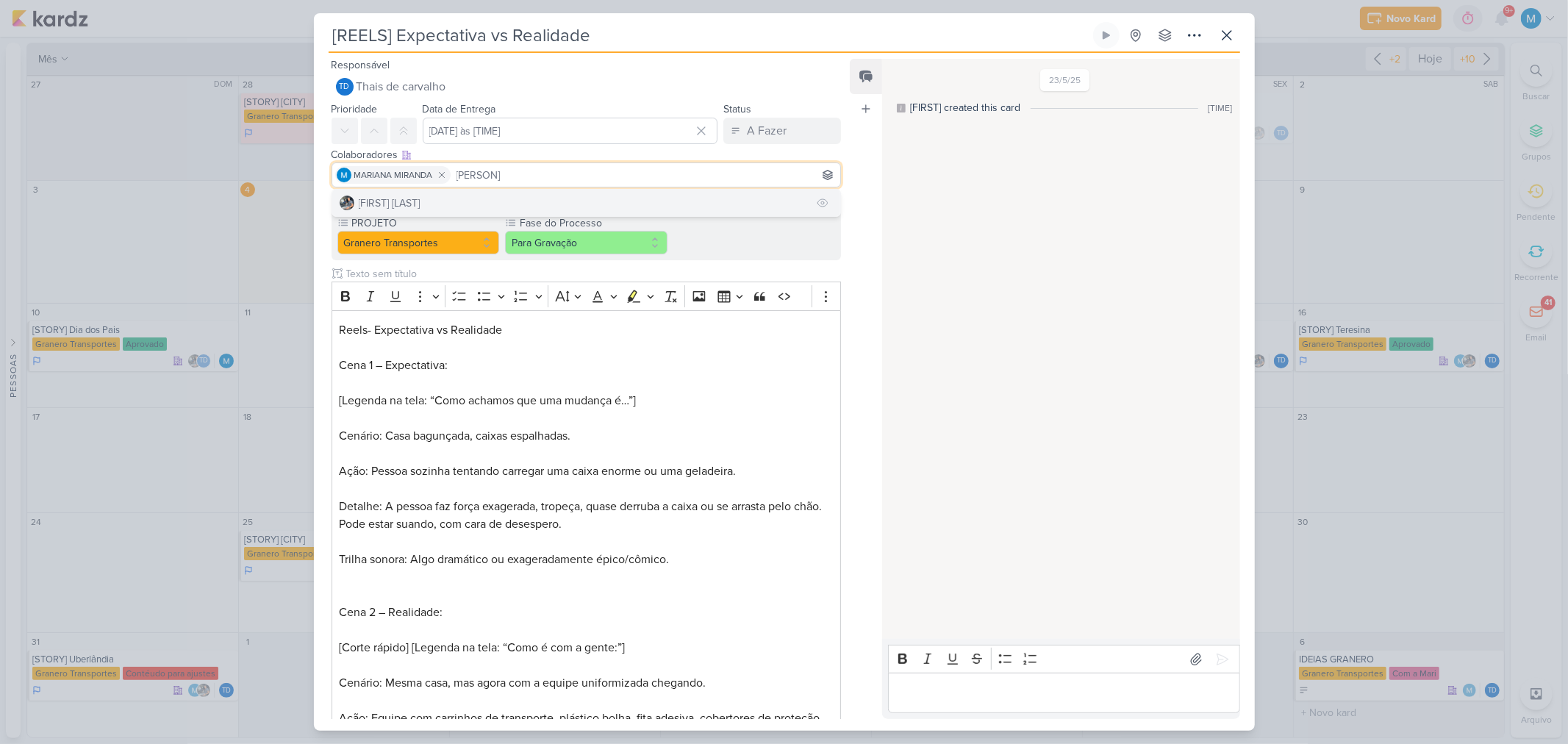 type on "evert" 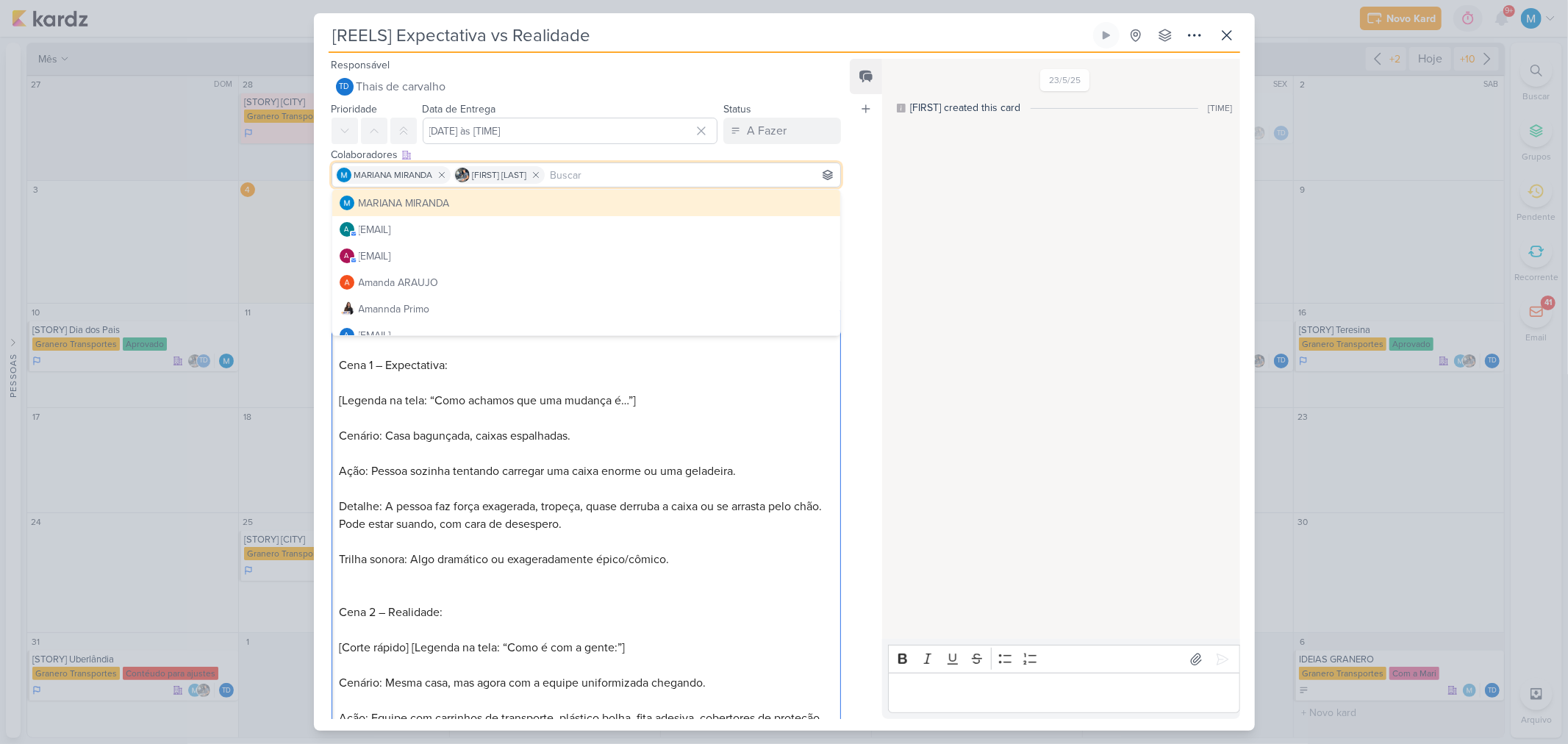 click on "Cena 1 – Expectativa:" at bounding box center (393, 365) 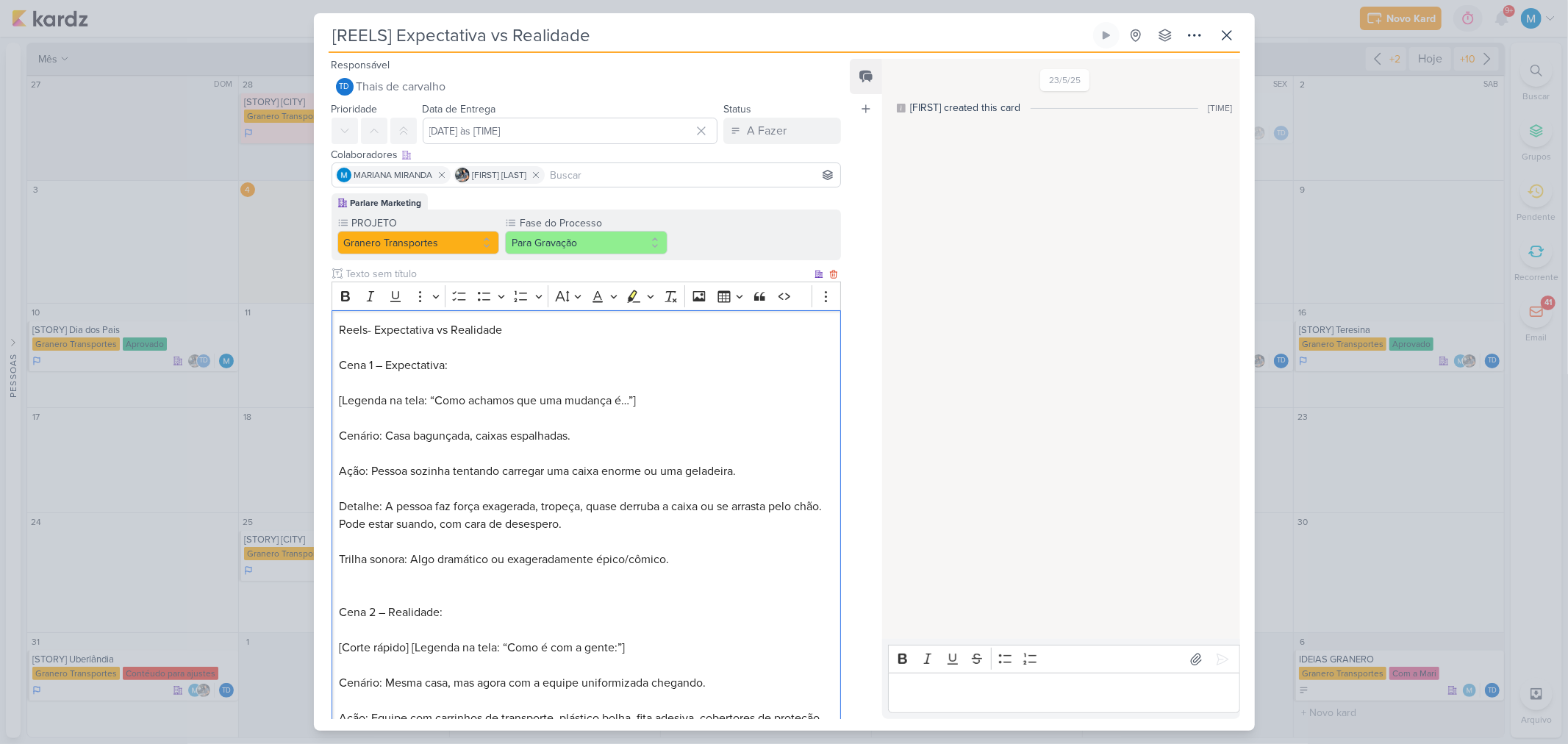 click on "Reels- Expectativa vs Realidade" at bounding box center (420, 330) 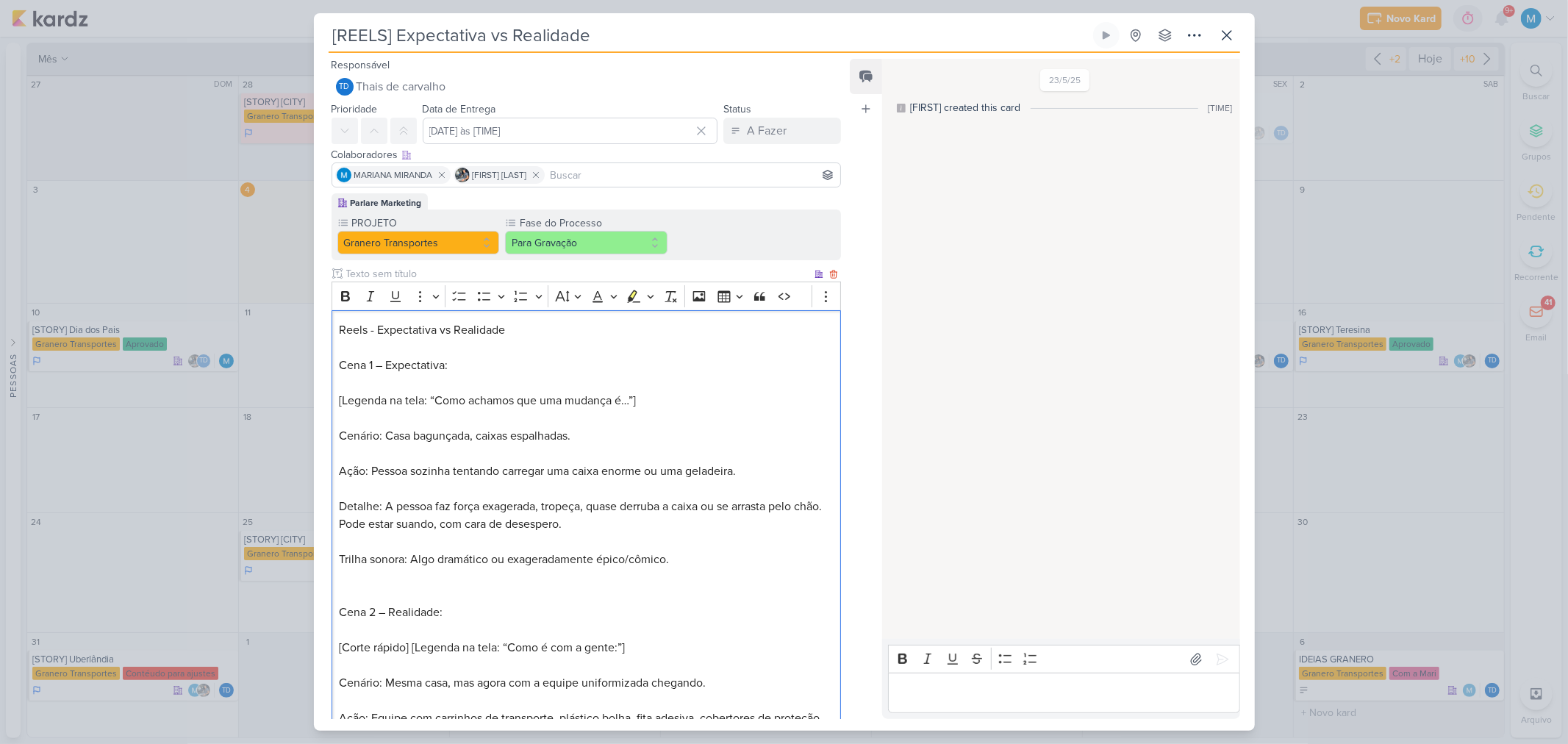 click on "Reels - Expectativa vs Realidade Cena 1 – Expectativa: [Legenda na tela: “Como achamos que uma mudança é…”] Cenário: Casa bagunçada, caixas espalhadas. Ação: Pessoa sozinha tentando carregar uma caixa enorme ou uma geladeira. Detalhe: A pessoa faz força exagerada, tropeça, quase derruba a caixa ou se arrasta pelo chão. Pode estar suando, com cara de desespero. Trilha sonora: Algo dramático ou exageradamente épico/cômico. Cena 2 – Realidade: [Corte rápido] [Legenda na tela: “Como é com a gente:”] Cenário: Mesma casa, mas agora com a equipe uniformizada chegando. Ação: Equipe com carrinhos de transporte, plástico bolha, fita adesiva, cobertores de proteção. Movimentação rápida, eficiente e segura. Detalhe: Tudo embalado com cuidado, caixas sendo levadas sem esforço. Trilha sonora: Música leve e otimista, mostrando fluidez e tranquilidade. Cena final: [Legenda grande na tela:] “Seu estresse termina quando a nossa equipe chega.” Incluir: Logotipo da Granero" at bounding box center [586, 630] 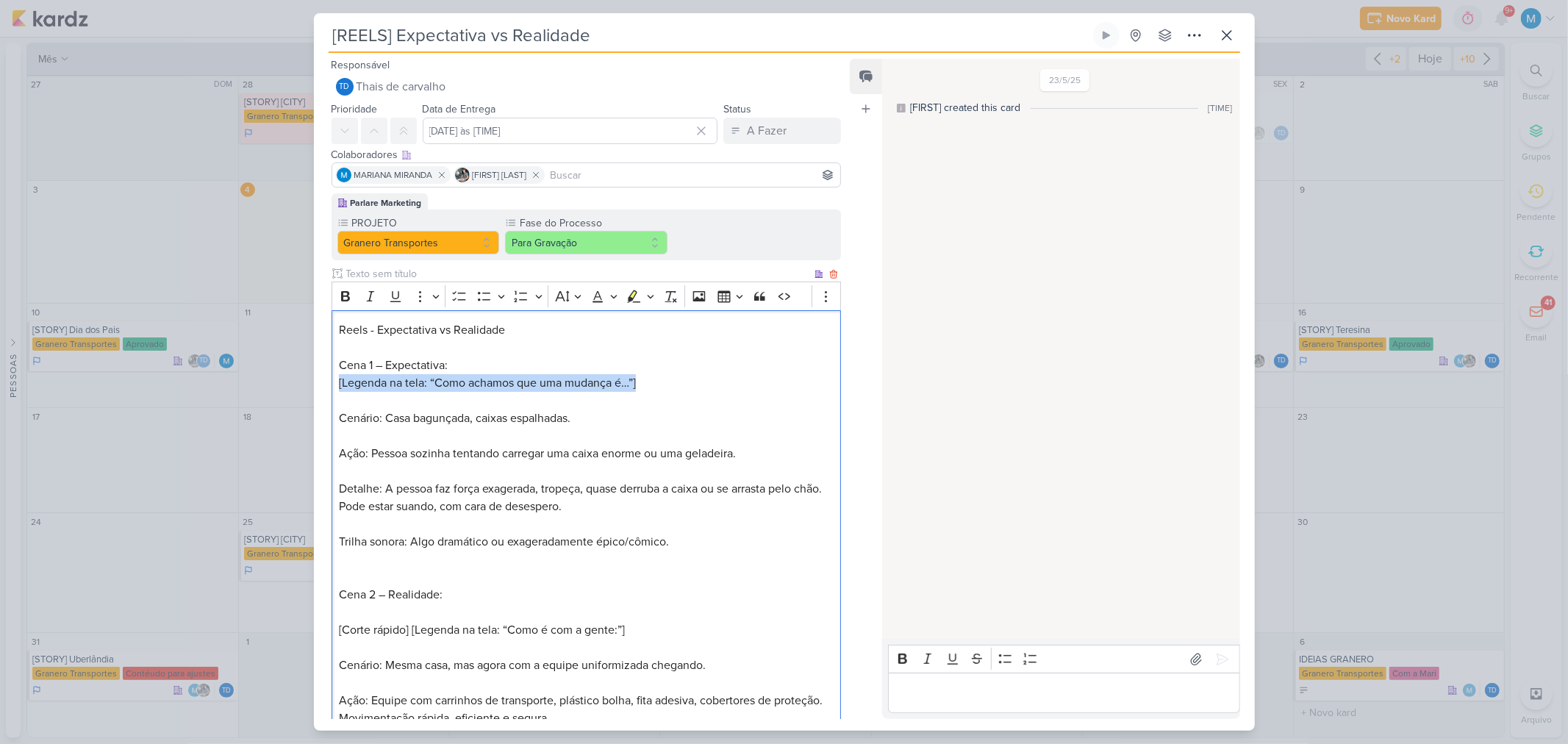 click on "Reels - Expectativa vs Realidade Cena 1 – Expectativa: [Legenda na tela: “Como achamos que uma mudança é…”] Cenário: Casa bagunçada, caixas espalhadas. Ação: Pessoa sozinha tentando carregar uma caixa enorme ou uma geladeira. Detalhe: A pessoa faz força exagerada, tropeça, quase derruba a caixa ou se arrasta pelo chão. Pode estar suando, com cara de desespero. Trilha sonora: Algo dramático ou exageradamente épico/cômico. Cena 2 – Realidade: [Corte rápido] [Legenda na tela: “Como é com a gente:”] Cenário: Mesma casa, mas agora com a equipe uniformizada chegando. Ação: Equipe com carrinhos de transporte, plástico bolha, fita adesiva, cobertores de proteção. Movimentação rápida, eficiente e segura. Detalhe: Tudo embalado com cuidado, caixas sendo levadas sem esforço. Trilha sonora: Música leve e otimista, mostrando fluidez e tranquilidade. Cena final: [Legenda grande na tela:] “Seu estresse termina quando a nossa equipe chega.” Incluir: Logotipo da Granero" at bounding box center (586, 621) 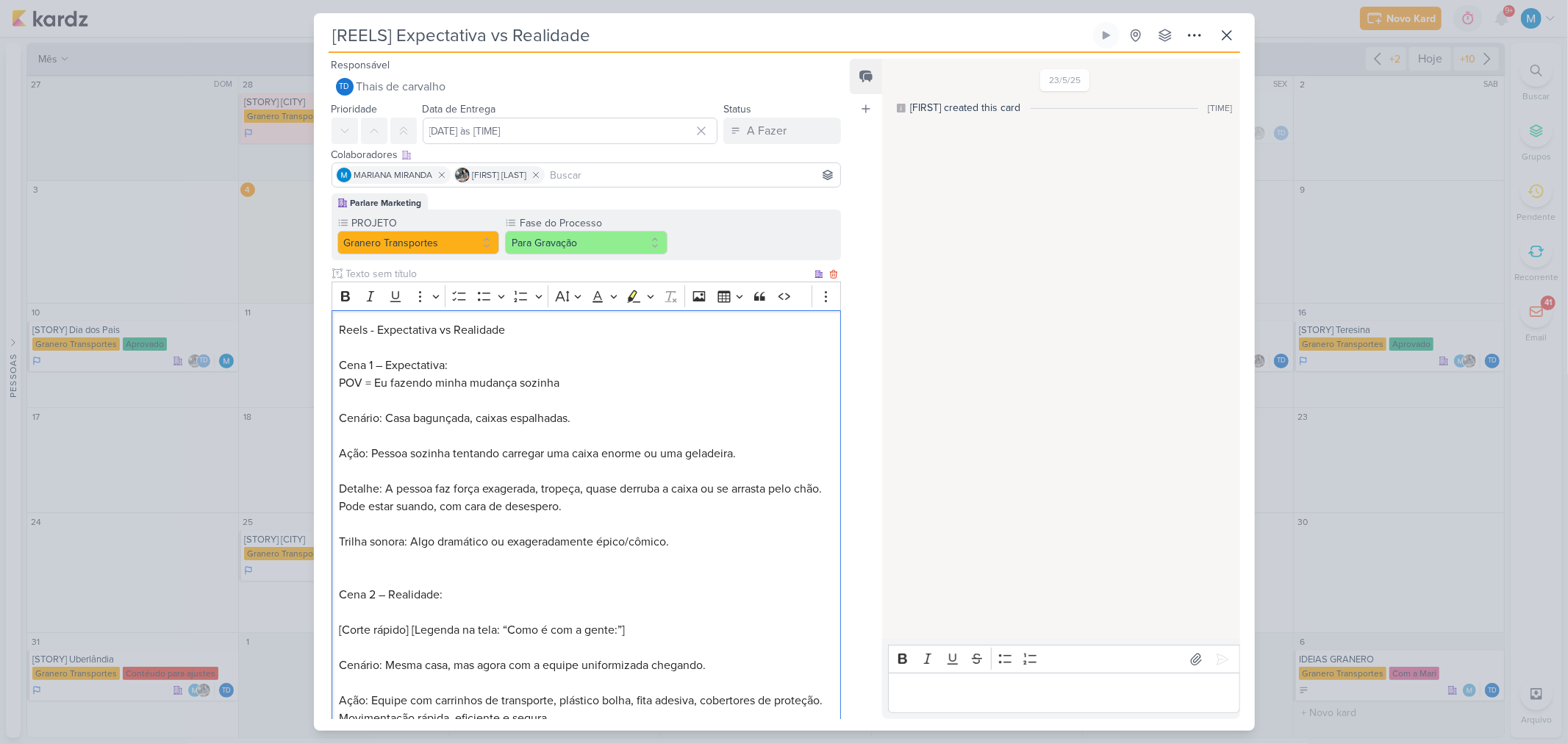 click on "Reels - Expectativa vs Realidade Cena 1 – Expectativa: POV = Eu fazendo minha mudança sozinha Cenário: Casa bagunçada, caixas espalhadas. Ação: Pessoa sozinha tentando carregar uma caixa enorme ou uma geladeira. Detalhe: A pessoa faz força exagerada, tropeça, quase derruba a caixa ou se arrasta pelo chão. Pode estar suando, com cara de desespero. Trilha sonora: Algo dramático ou exageradamente épico/cômico. Cena 2 – Realidade: [Corte rápido] [Legenda na tela: “Como é com a gente:”] Cenário: Mesma casa, mas agora com a equipe uniformizada chegando. Ação: Equipe com carrinhos de transporte, plástico bolha, fita adesiva, cobertores de proteção. Movimentação rápida, eficiente e segura. Detalhe: Tudo embalado com cuidado, caixas sendo levadas sem esforço. Trilha sonora: Música leve e otimista, mostrando fluidez e tranquilidade. Cena final: [Legenda grande na tela:] “Seu estresse termina quando a nossa equipe chega.” Incluir: Logotipo da Granero" at bounding box center (586, 621) 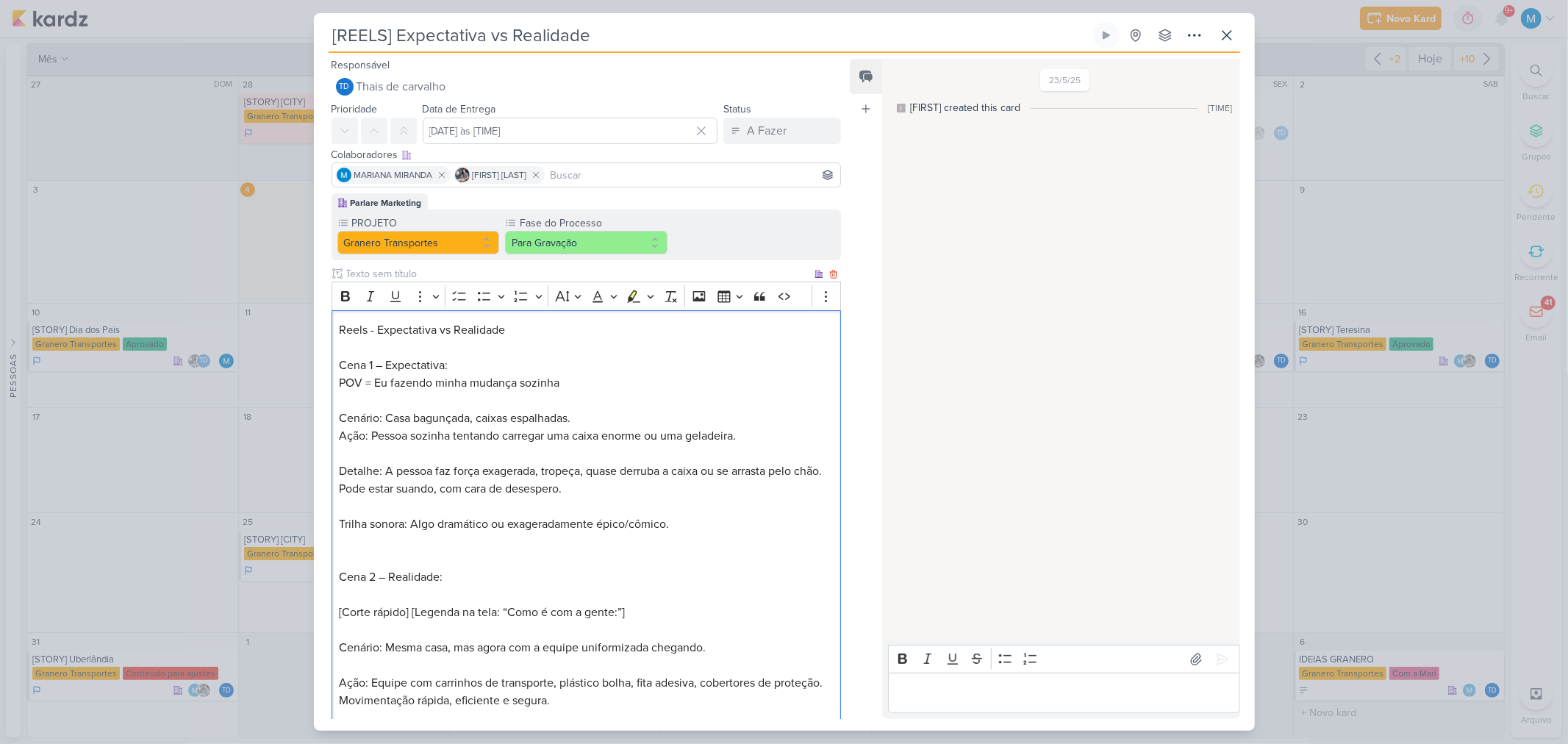 click on "Reels - Expectativa vs Realidade Cena 1 – Expectativa: POV = Eu fazendo minha mudança sozinha Cenário: Casa bagunçada, caixas espalhadas. Ação: Pessoa sozinha tentando carregar uma caixa enorme ou uma geladeira. Detalhe: A pessoa faz força exagerada, tropeça, quase derruba a caixa ou se arrasta pelo chão. Pode estar suando, com cara de desespero. Trilha sonora: Algo dramático ou exageradamente épico/cômico. Cena 2 – Realidade: [Corte rápido] [Legenda na tela: “Como é com a gente:”] Cenário: Mesma casa, mas agora com a equipe uniformizada chegando. Ação: Equipe com carrinhos de transporte, plástico bolha, fita adesiva, cobertores de proteção. Movimentação rápida, eficiente e segura. Detalhe: Tudo embalado com cuidado, caixas sendo levadas sem esforço. Trilha sonora: Música leve e otimista, mostrando fluidez e tranquilidade. Cena final: [Legenda grande na tela:] “Seu estresse termina quando a nossa equipe chega.” Incluir: Logotipo da Granero" at bounding box center (586, 612) 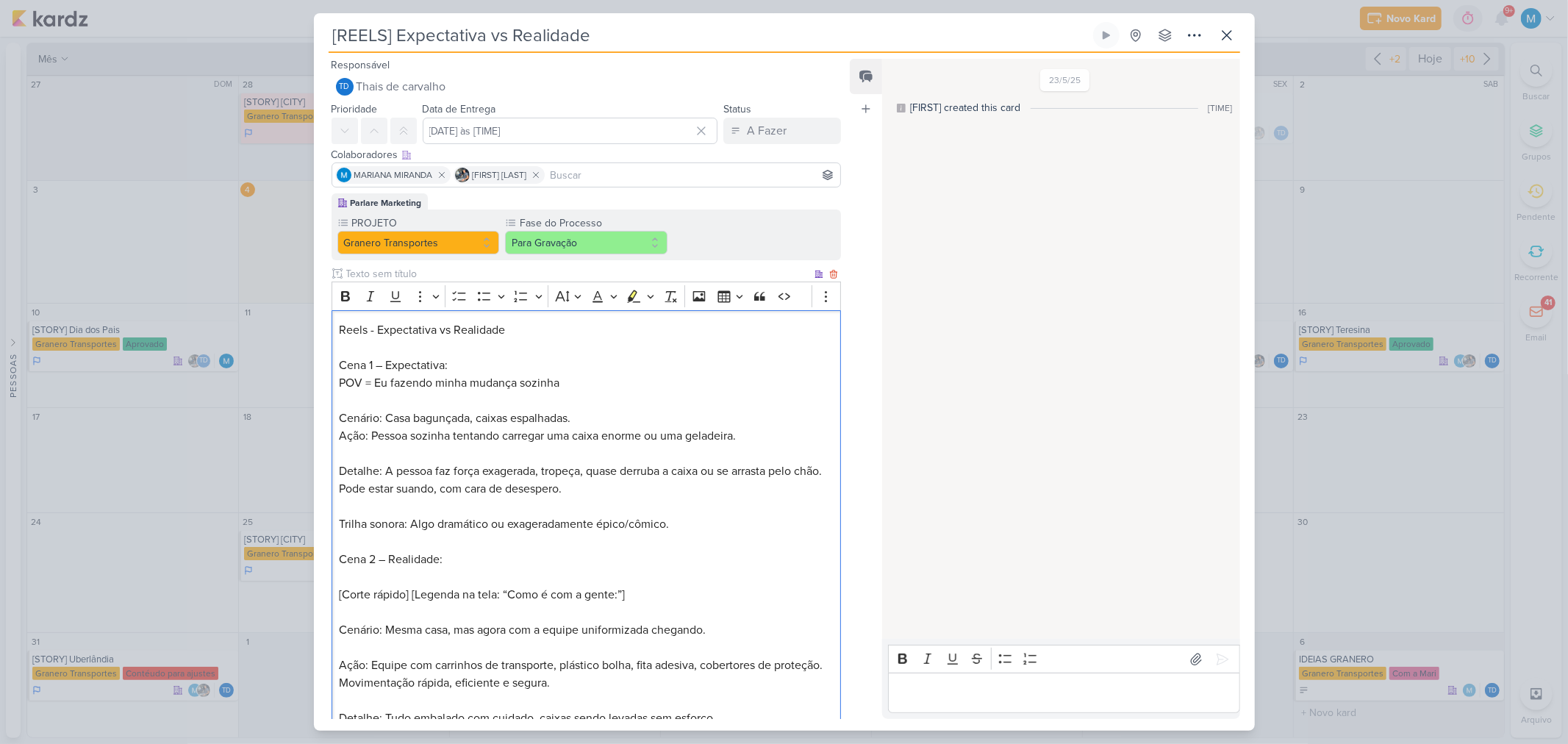 click on "Reels - Expectativa vs Realidade Cena 1 – Expectativa: POV = Eu fazendo minha mudança sozinha Cenário: Casa bagunçada, caixas espalhadas. Ação: Pessoa sozinha tentando carregar uma caixa enorme ou uma geladeira. Detalhe: A pessoa faz força exagerada, tropeça, quase derruba a caixa ou se arrasta pelo chão. Pode estar suando, com cara de desespero. Trilha sonora: Algo dramático ou exageradamente épico/cômico. Cena 2 – Realidade: [Corte rápido] [Legenda na tela: “Como é com a gente:”] Cenário: Mesma casa, mas agora com a equipe uniformizada chegando. Ação: Equipe com carrinhos de transporte, plástico bolha, fita adesiva, cobertores de proteção. Movimentação rápida, eficiente e segura. Detalhe: Tudo embalado com cuidado, caixas sendo levadas sem esforço. Trilha sonora: Música leve e otimista, mostrando fluidez e tranquilidade. Cena final: [Legenda grande na tela:] “Seu estresse termina quando a nossa equipe chega.” Incluir: Logotipo da Granero" at bounding box center [586, 604] 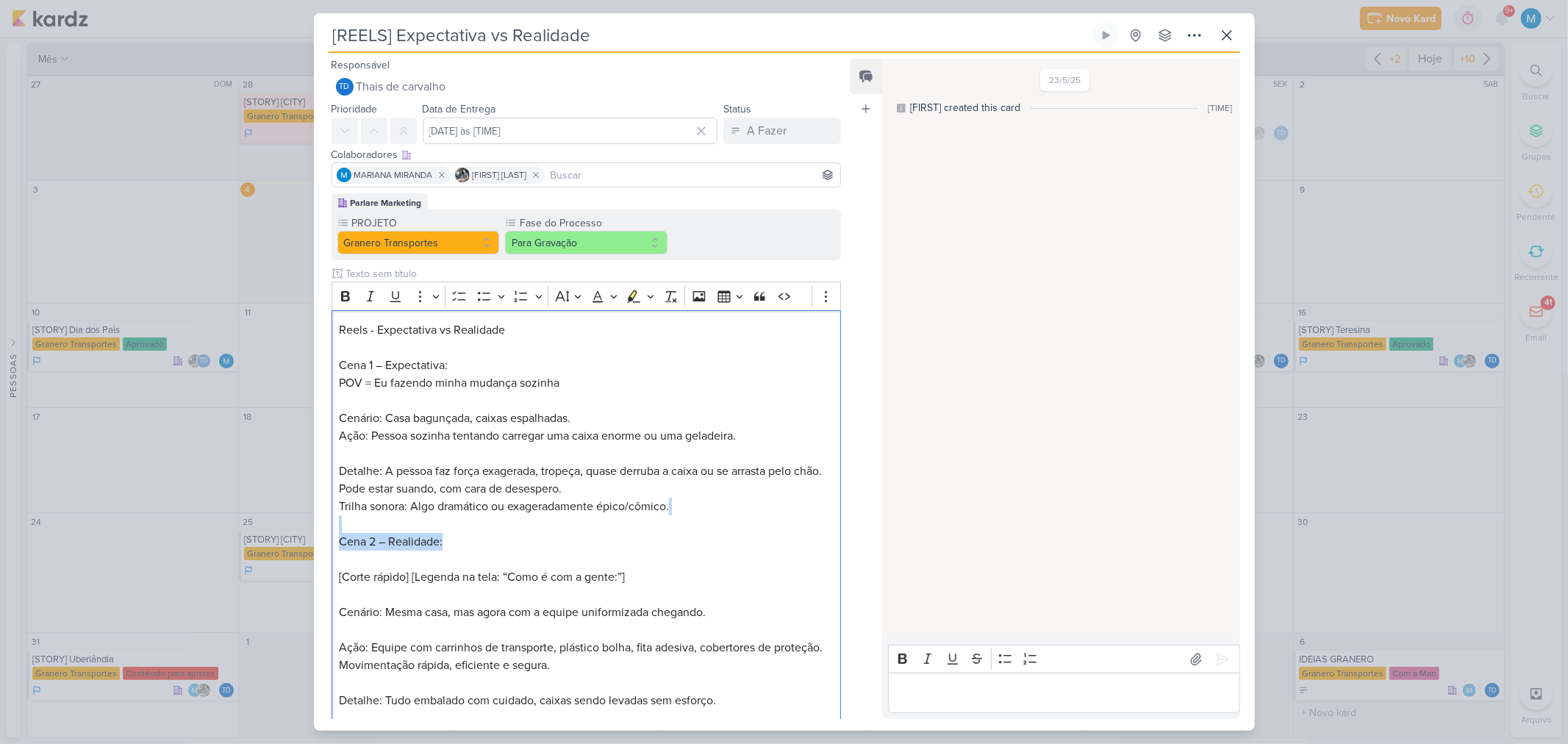 drag, startPoint x: 459, startPoint y: 546, endPoint x: 289, endPoint y: 532, distance: 170.5755 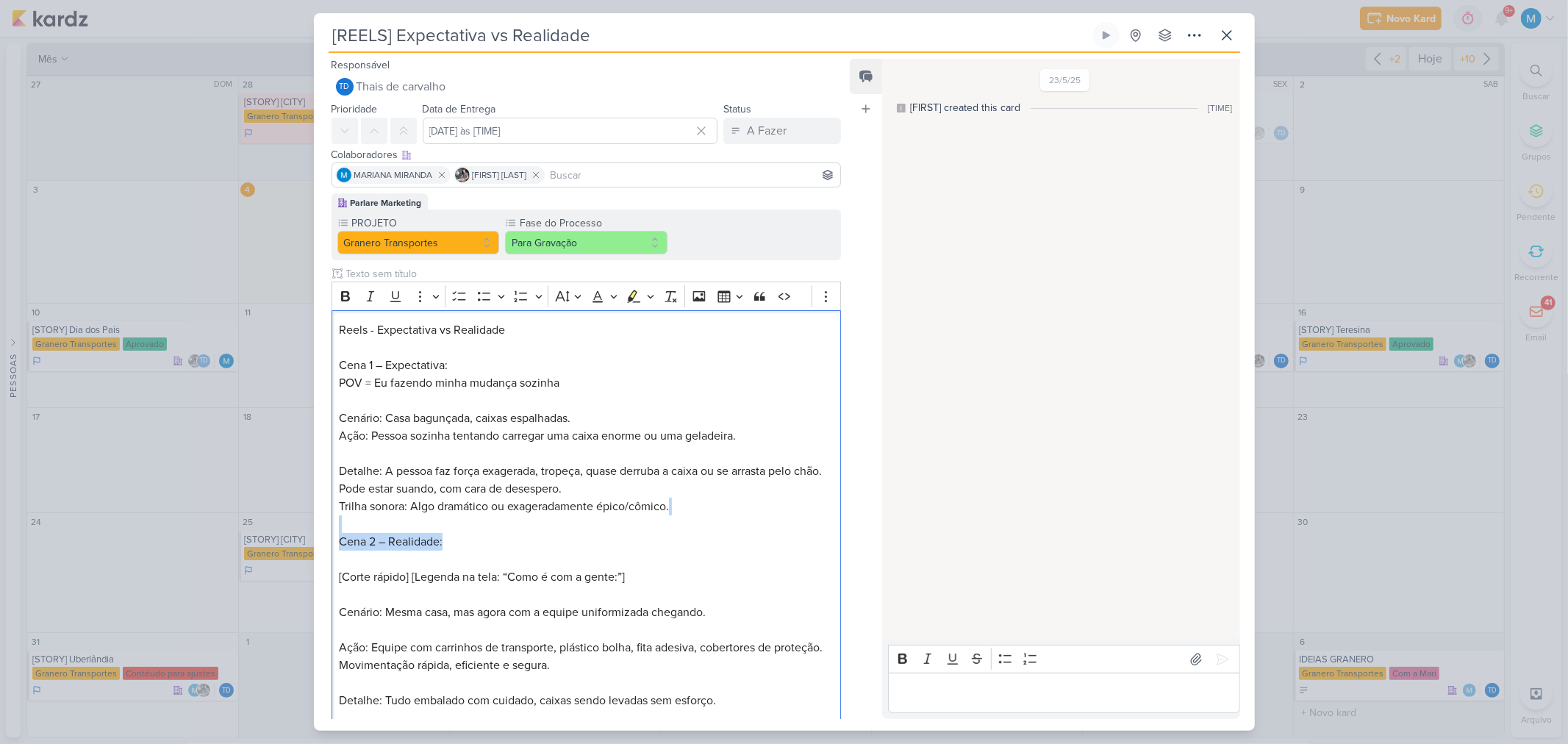 click on "[REELS] Expectativa vs Realidade
Criado por Thais" at bounding box center [784, 372] 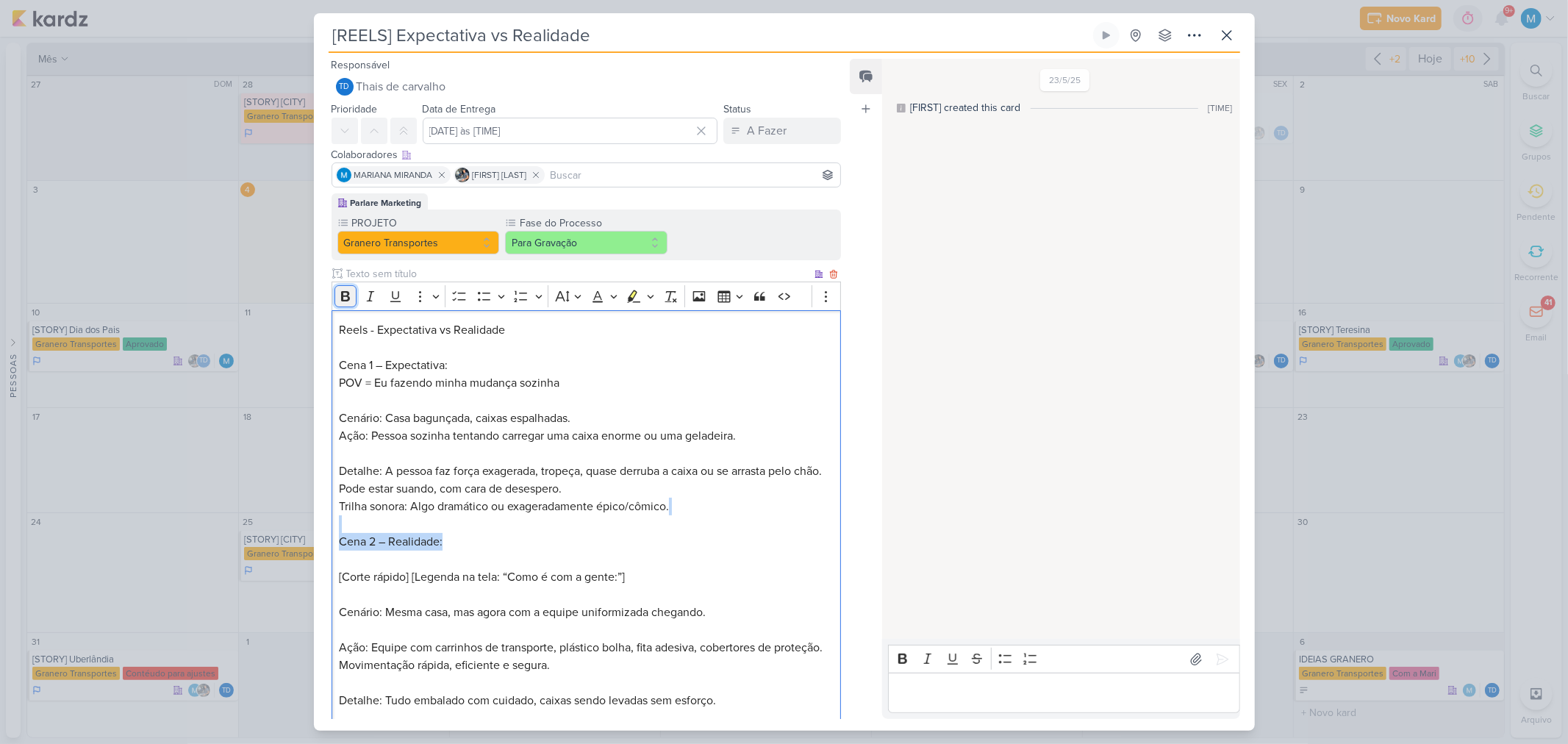 click 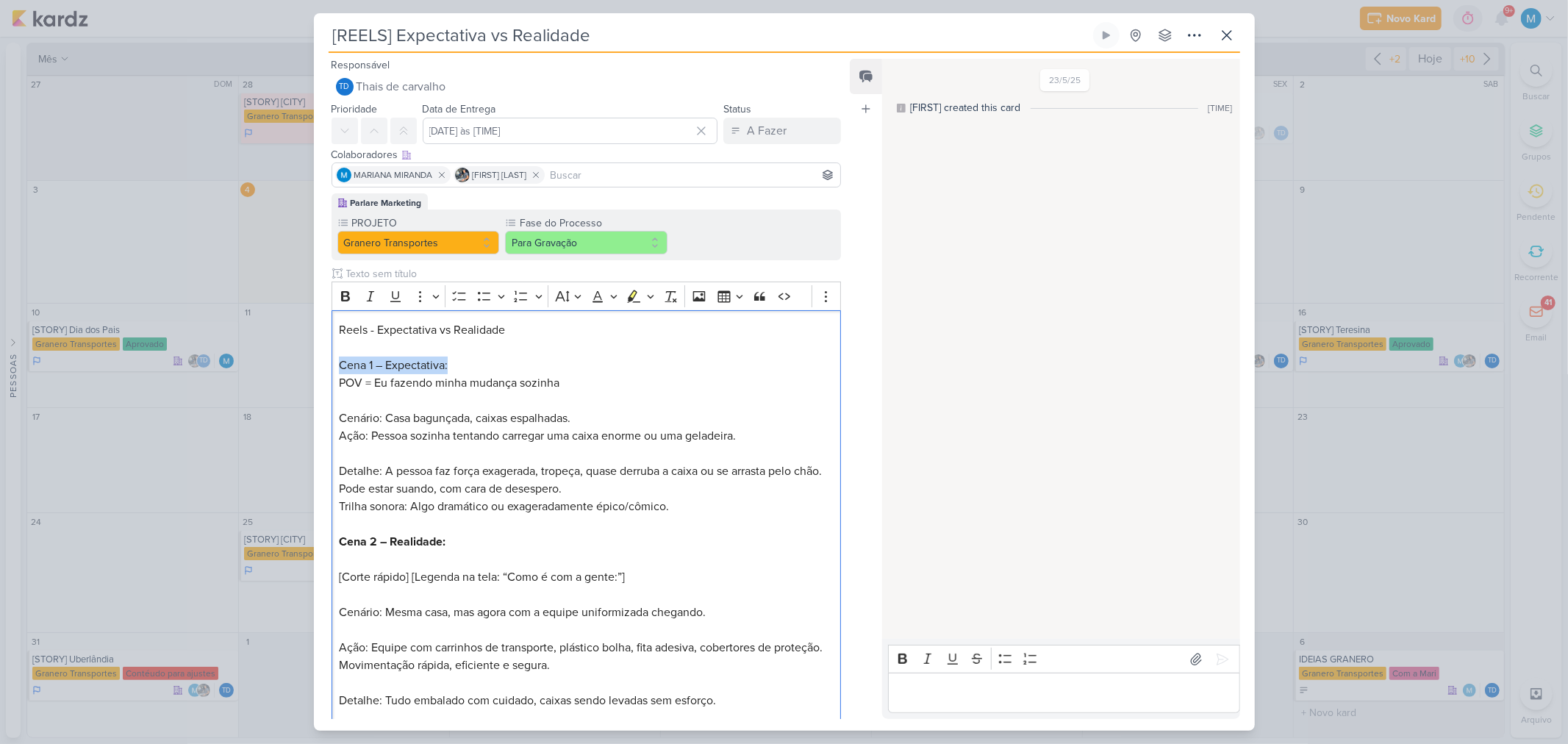 drag, startPoint x: 447, startPoint y: 365, endPoint x: 319, endPoint y: 364, distance: 128.00391 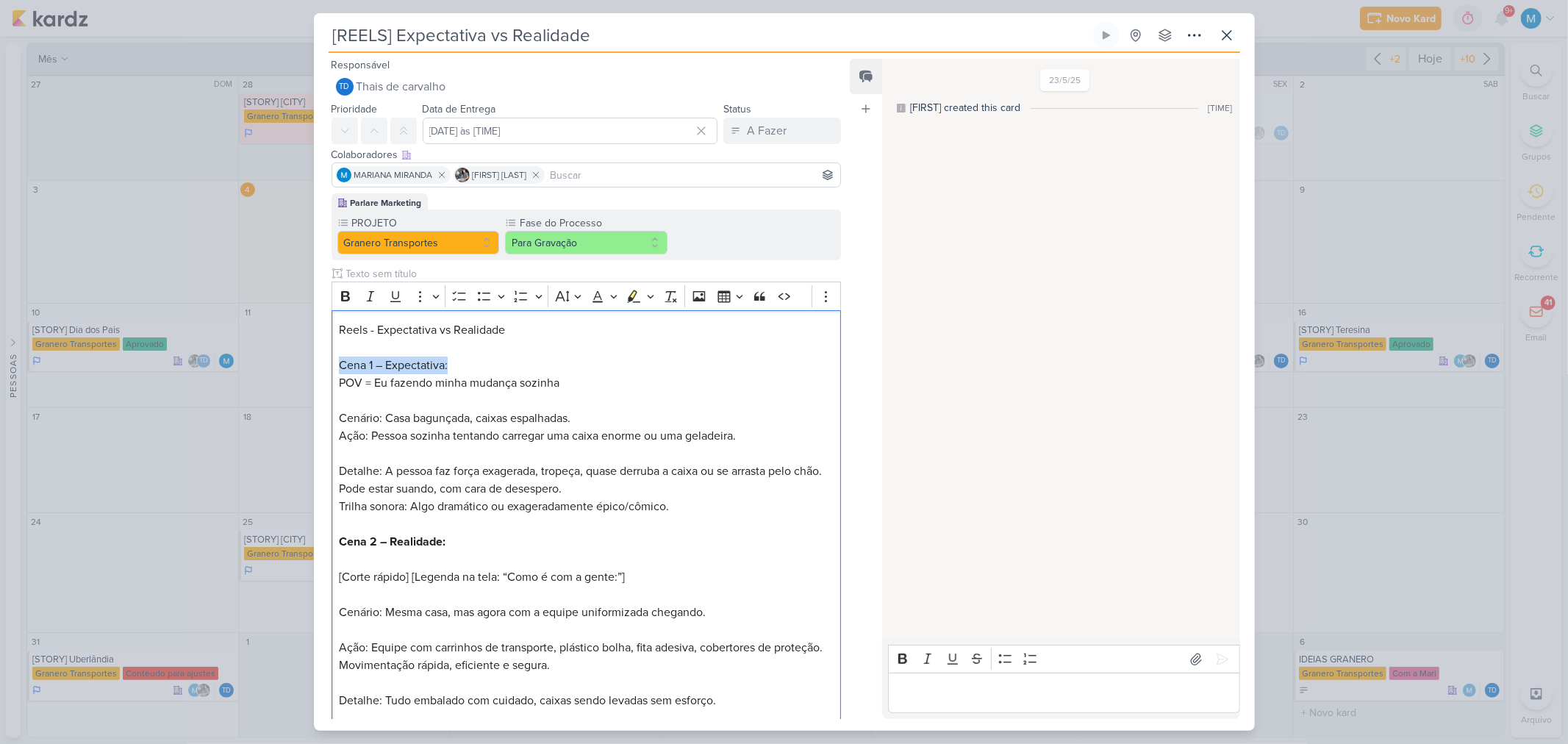click on "Parlare Marketing
PROJETO
Granero Transportes
Fase do Processo" at bounding box center [581, 539] 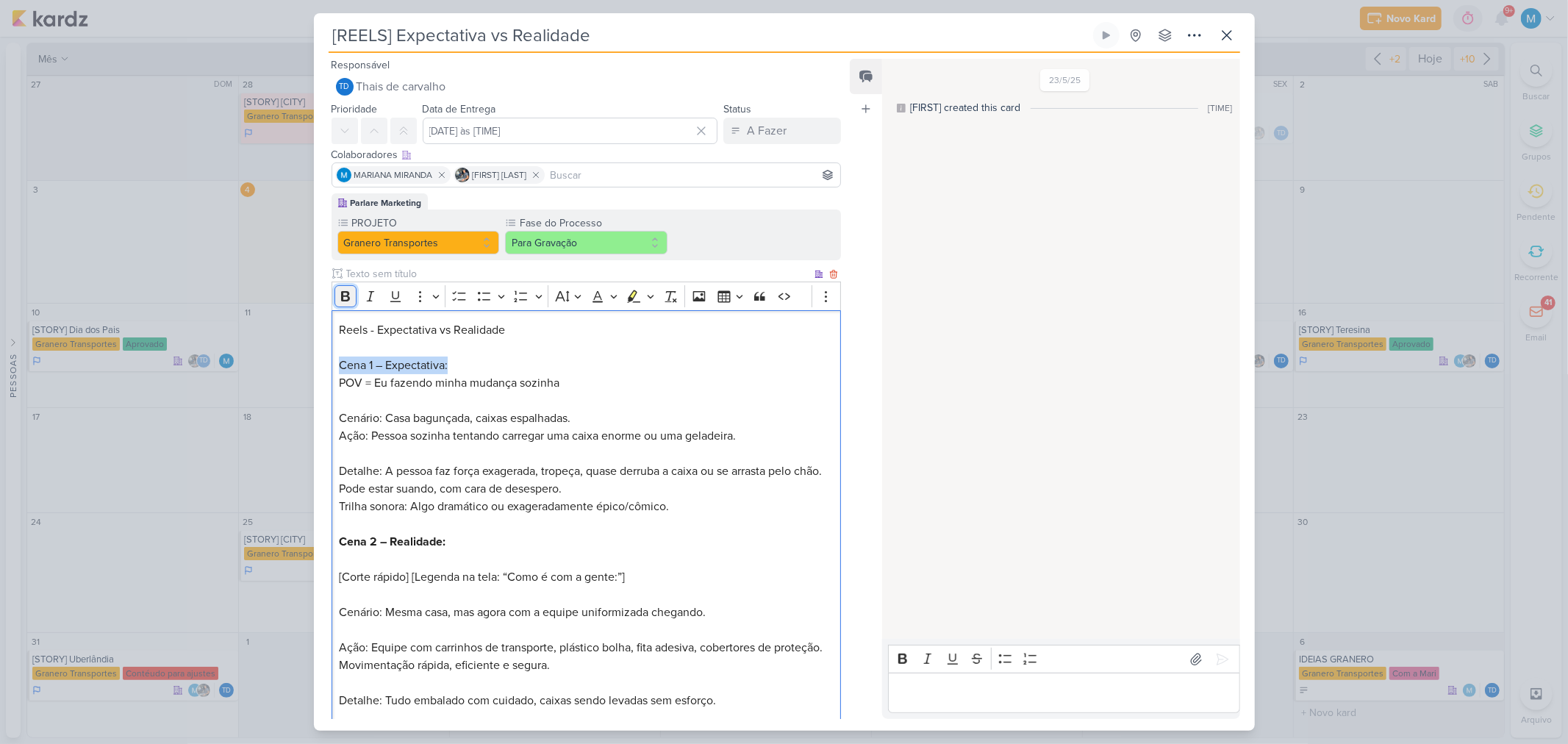 click 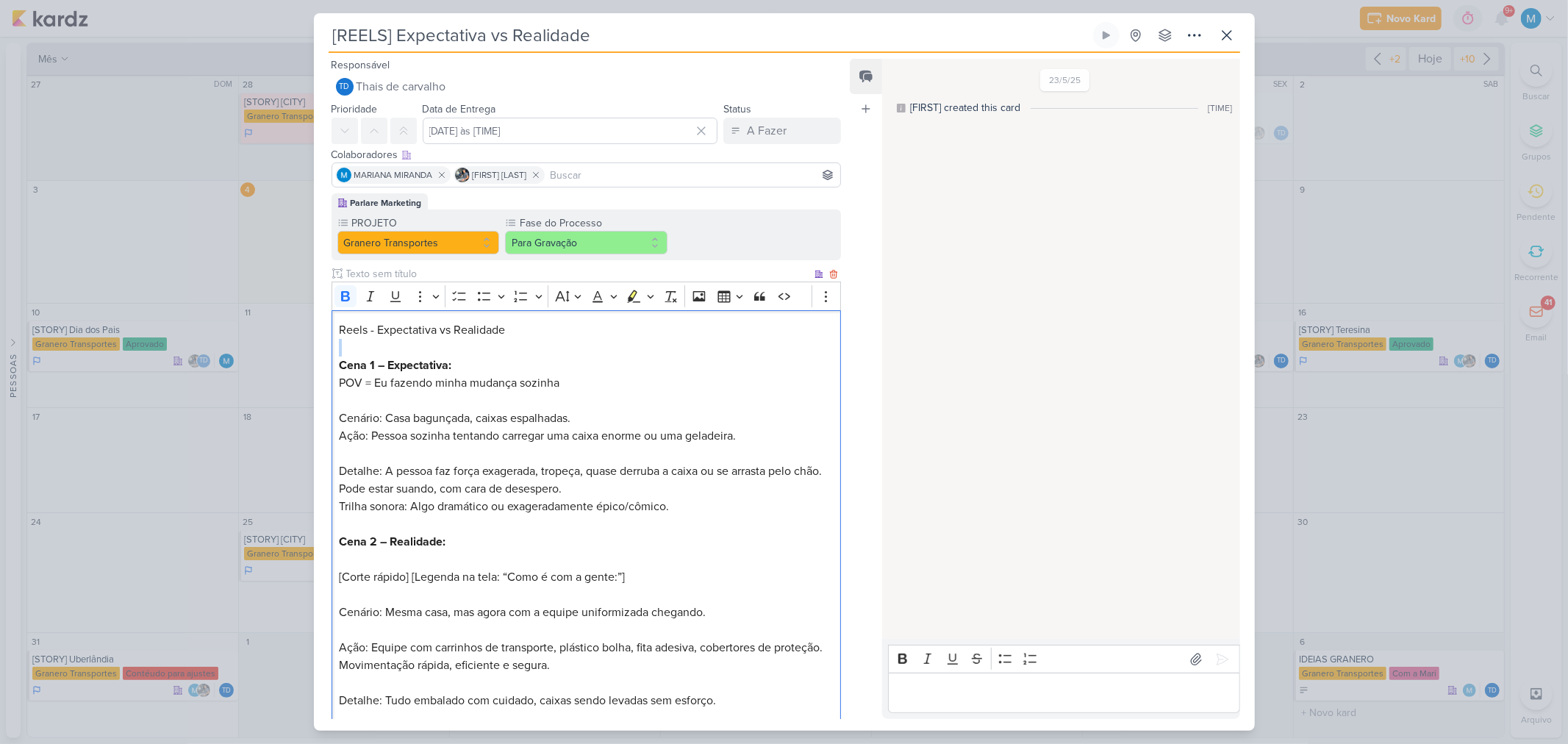 click on "Cena 1 – Expectativa:" at bounding box center (395, 365) 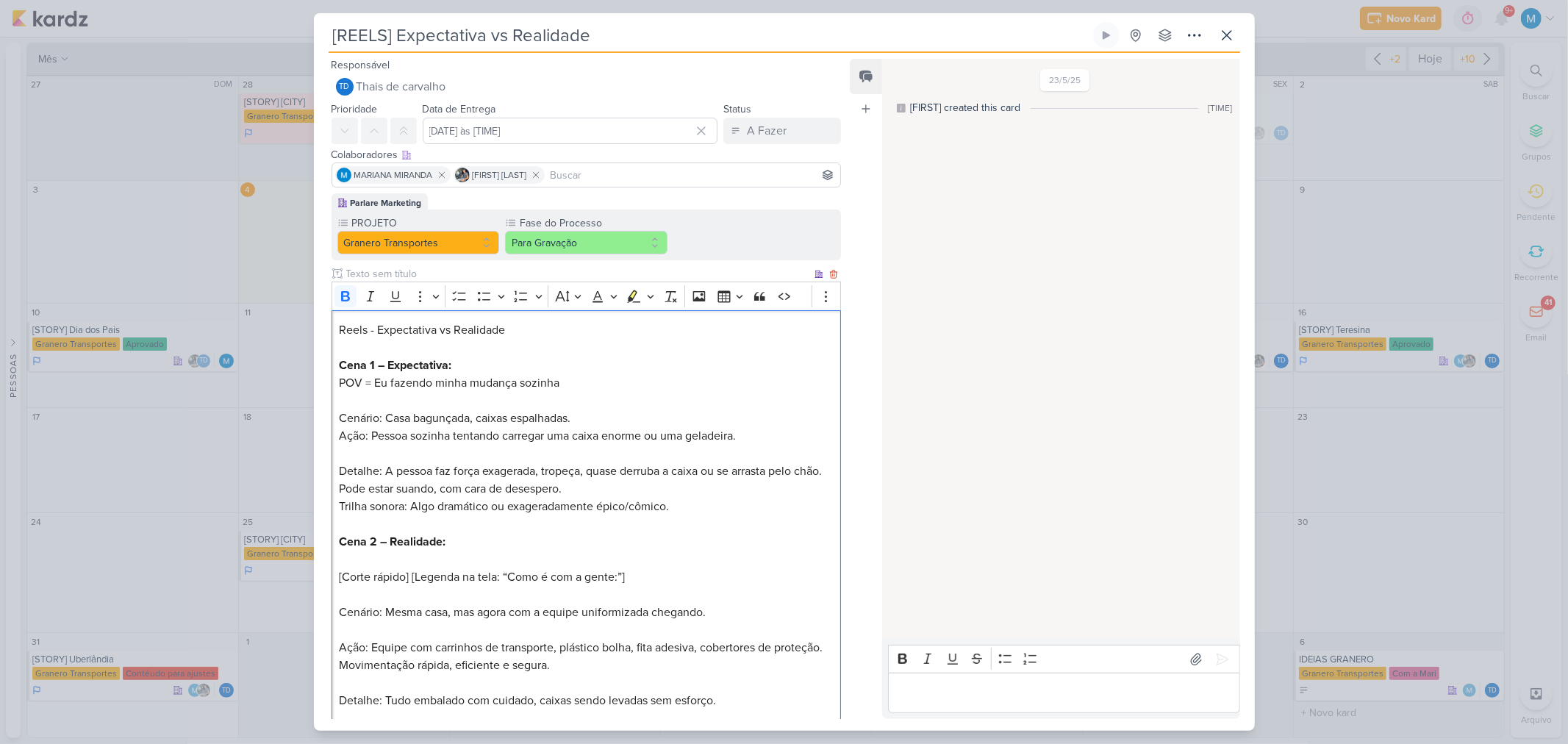 click on "Cena 1 – Expectativa:" at bounding box center [395, 365] 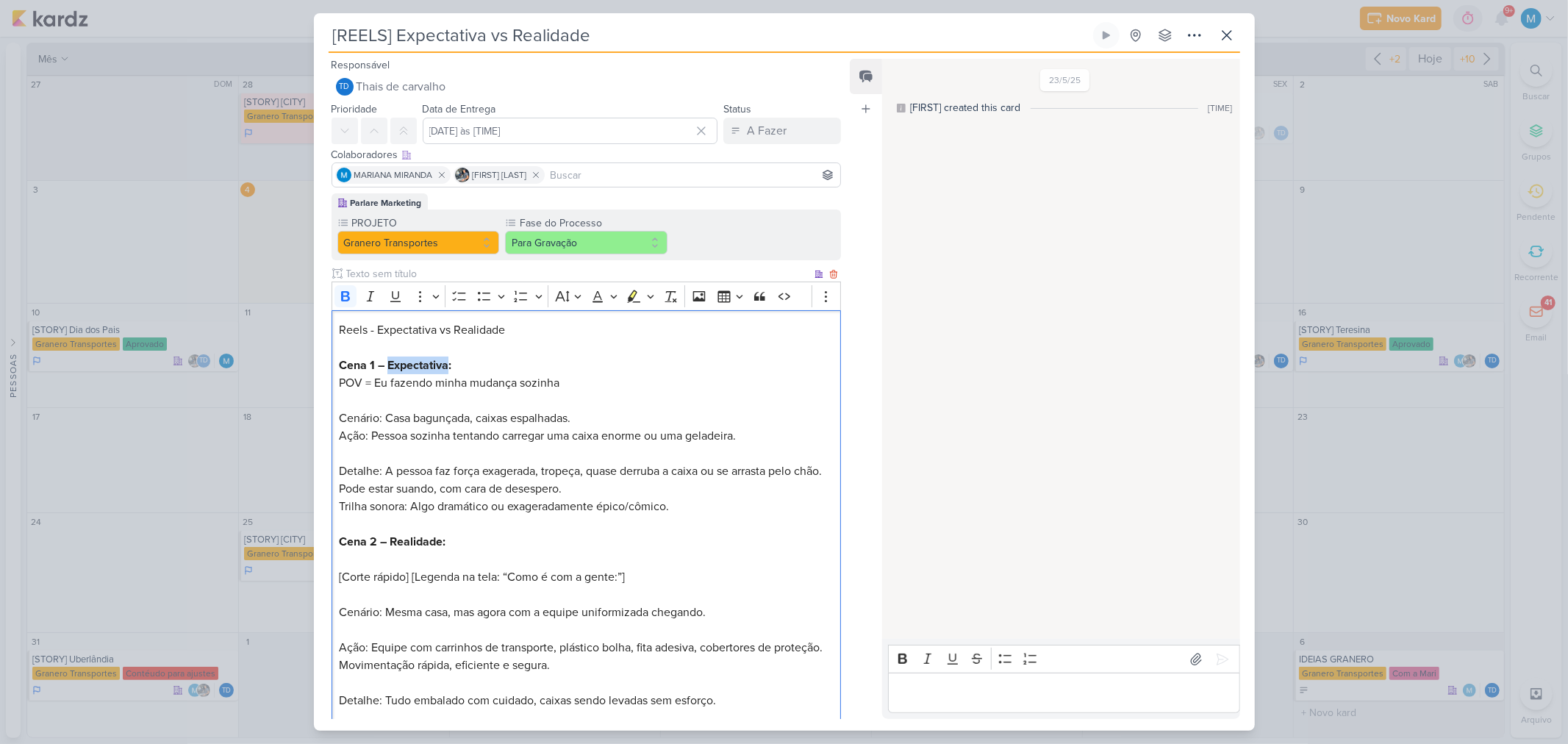 click on "Cena 1 – Expectativa:" at bounding box center [395, 365] 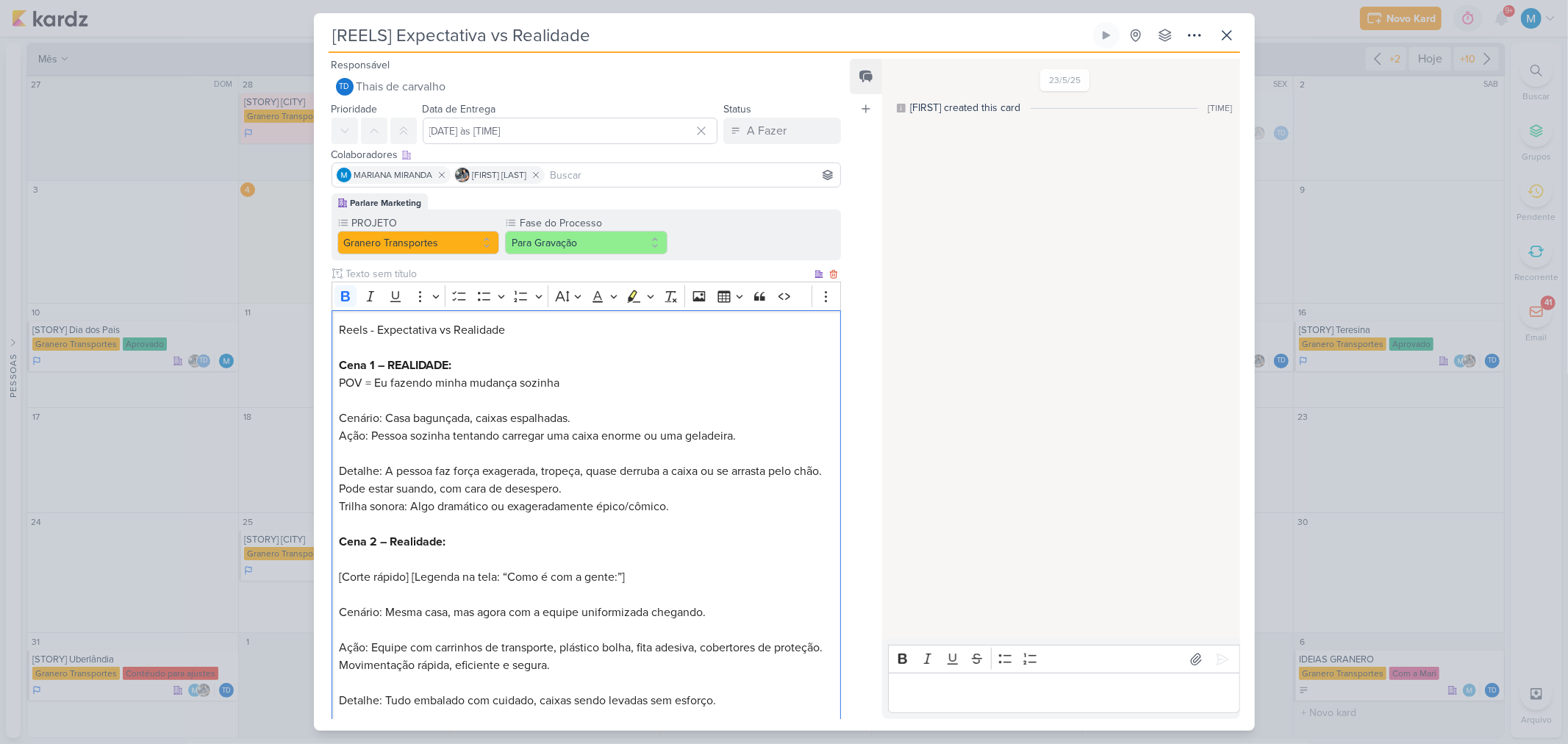 click on "Cena 2 – Realidade:" at bounding box center (392, 542) 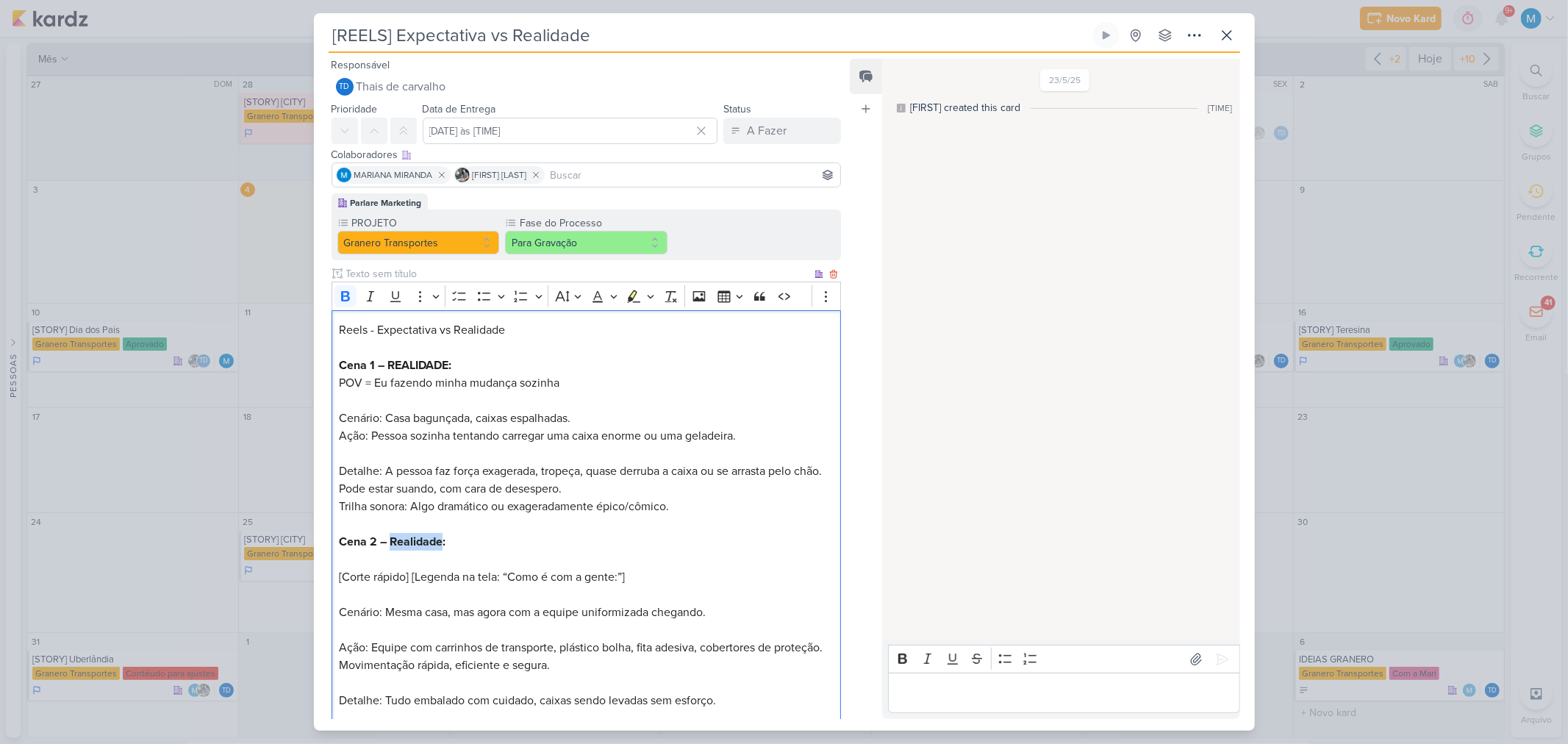click on "Cena 2 – Realidade:" at bounding box center [392, 542] 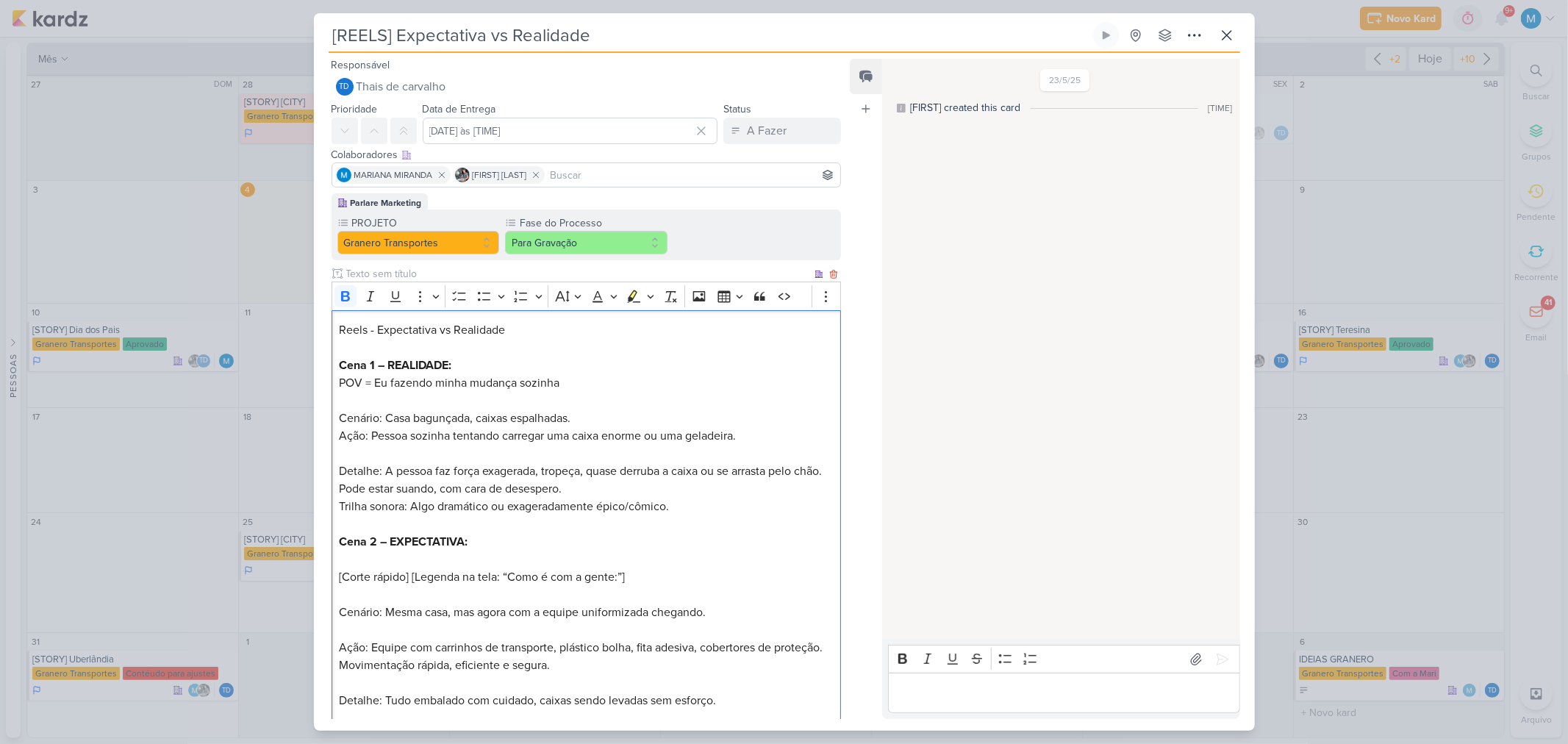 click on "Reels - Expectativa vs Realidade Cena 1 – REALIDADE: POV = Eu fazendo minha mudança sozinha Cenário: Casa bagunçada, caixas espalhadas. Ação: Pessoa sozinha tentando carregar uma caixa enorme ou uma geladeira. Detalhe: A pessoa faz força exagerada, tropeça, quase derruba a caixa ou se arrasta pelo chão. Pode estar suando, com cara de desespero. Trilha sonora: Algo dramático ou exageradamente épico/cômico. Cena 2 – EXPECTATIVA: [Corte rápido] [Legenda na tela: “Como é com a gente:”] Cenário: Mesma casa, mas agora com a equipe uniformizada chegando. Ação: Equipe com carrinhos de transporte, plástico bolha, fita adesiva, cobertores de proteção. Movimentação rápida, eficiente e segura. Detalhe: Tudo embalado com cuidado, caixas sendo levadas sem esforço. Trilha sonora: Música leve e otimista, mostrando fluidez e tranquilidade. Cena final: [Legenda grande na tela:] “Seu estresse termina quando a nossa equipe chega.” Incluir: Logotipo da Granero" at bounding box center (586, 595) 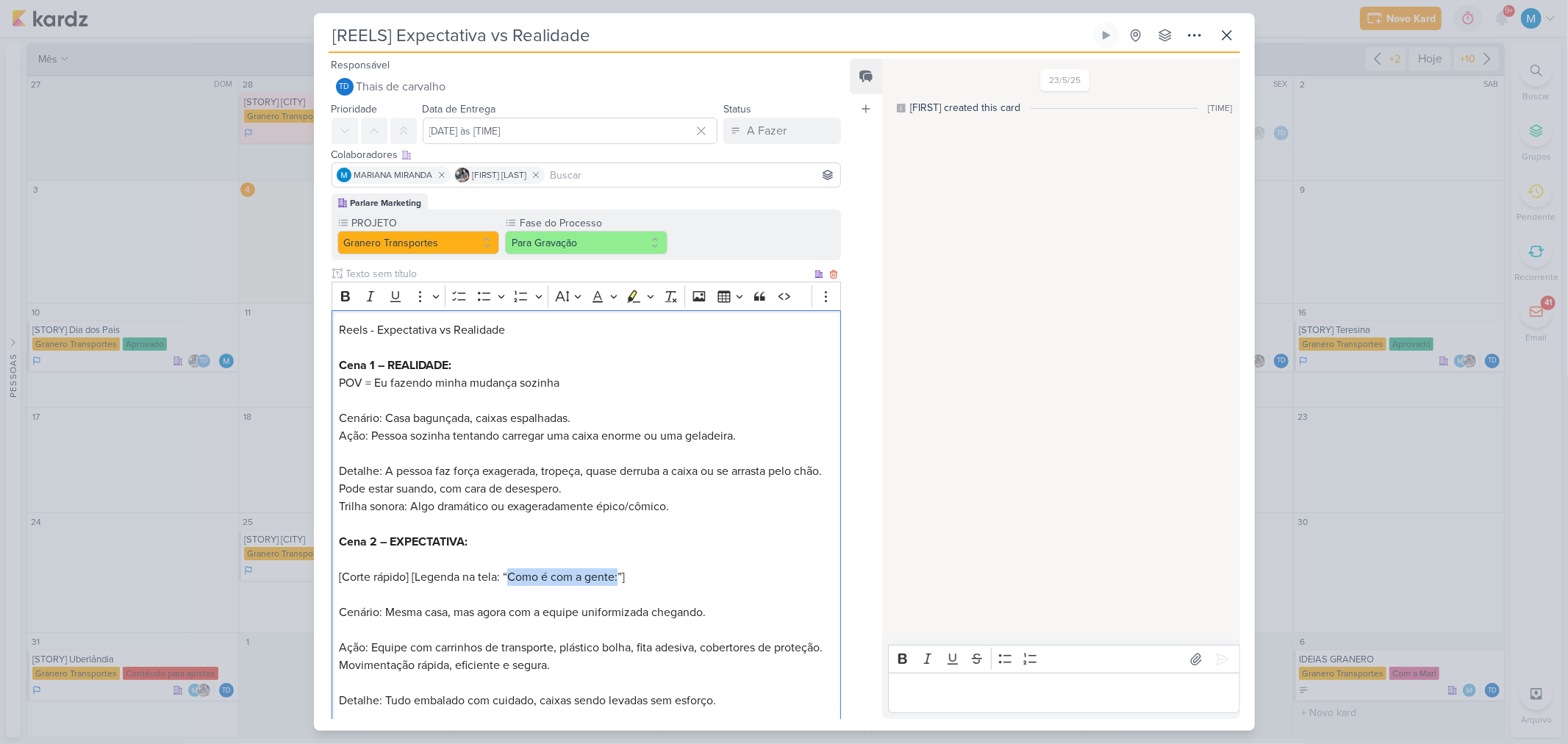 drag, startPoint x: 620, startPoint y: 573, endPoint x: 508, endPoint y: 568, distance: 112.1116 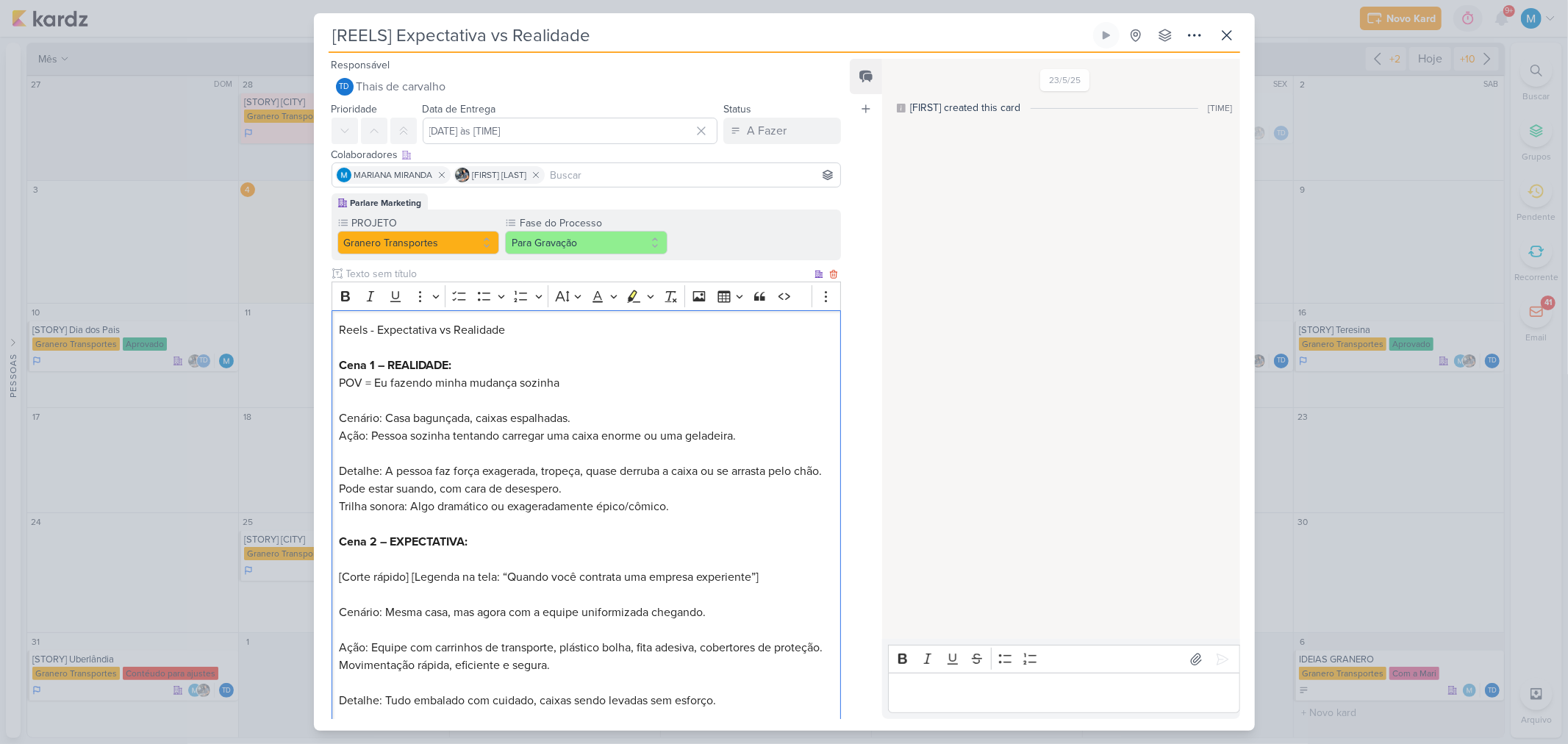 click on "Reels - Expectativa vs Realidade Cena 1 – REALIDADE: POV = Eu fazendo minha mudança sozinha Cenário: Casa bagunçada, caixas espalhadas. Ação: Pessoa sozinha tentando carregar uma caixa enorme ou uma geladeira. Detalhe: A pessoa faz força exagerada, tropeça, quase derruba a caixa ou se arrasta pelo chão. Pode estar suando, com cara de desespero. Trilha sonora: Algo dramático ou exageradamente épico/cômico. Cena 2 – EXPECTATIVA: [Corte rápido] [Legenda na tela: “Quando você contrata uma empresa experiente”] Cenário: Mesma casa, mas agora com a equipe uniformizada chegando. Ação: Equipe com carrinhos de transporte, plástico bolha, fita adesiva, cobertores de proteção. Movimentação rápida, eficiente e segura. Detalhe: Tudo embalado com cuidado, caixas sendo levadas sem esforço. Trilha sonora: Música leve e otimista, mostrando fluidez e tranquilidade. Cena final: [Legenda grande na tela:] “Seu estresse termina quando a nossa equipe chega.” Incluir: Logotipo da Granero" at bounding box center (586, 595) 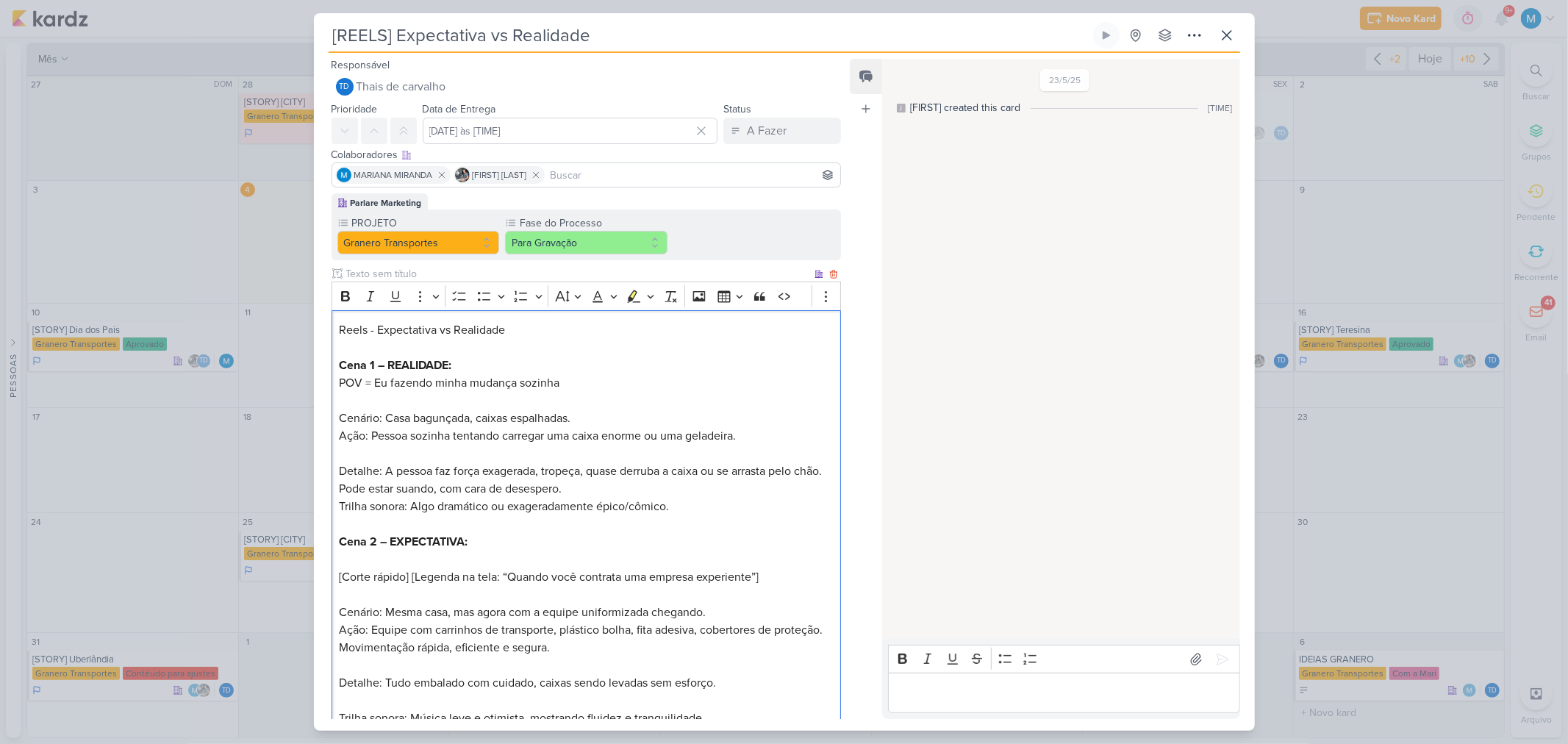 scroll, scrollTop: 82, scrollLeft: 0, axis: vertical 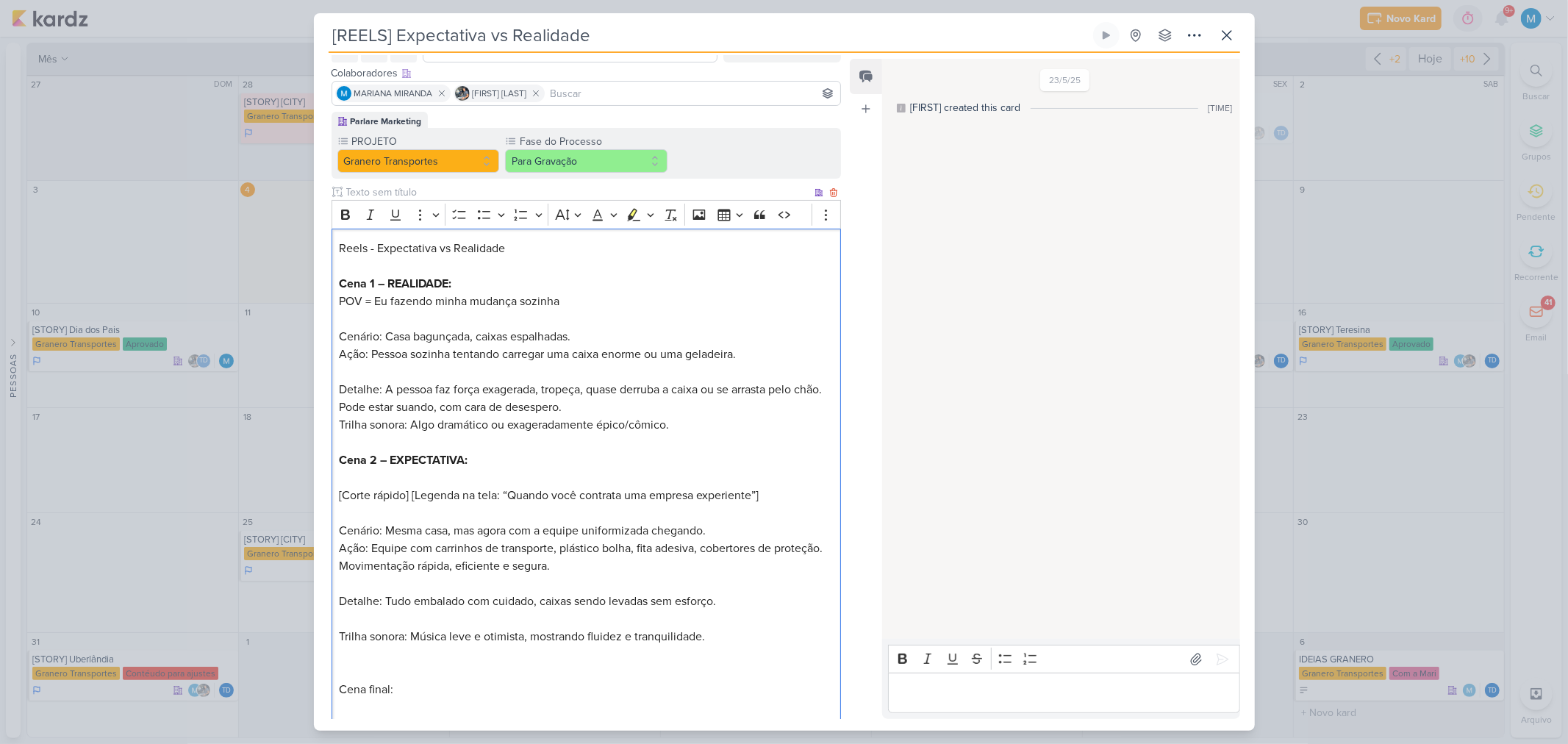 click on "Reels - Expectativa vs Realidade Cena 1 – REALIDADE: POV = Eu fazendo minha mudança sozinha Cenário: Casa bagunçada, caixas espalhadas. Ação: Pessoa sozinha tentando carregar uma caixa enorme ou uma geladeira. Detalhe: A pessoa faz força exagerada, tropeça, quase derruba a caixa ou se arrasta pelo chão. Pode estar suando, com cara de desespero. Trilha sonora: Algo dramático ou exageradamente épico/cômico. Cena 2 – EXPECTATIVA: [Corte rápido] [Legenda na tela: “Quando você contrata uma empresa experiente”] Cenário: Mesma casa, mas agora com a equipe uniformizada chegando. Ação: Equipe com carrinhos de transporte, plástico bolha, fita adesiva, cobertores de proteção. Movimentação rápida, eficiente e segura. Detalhe: Tudo embalado com cuidado, caixas sendo levadas sem esforço. Trilha sonora: Música leve e otimista, mostrando fluidez e tranquilidade. Cena final: [Legenda grande na tela:] “Seu estresse termina quando a nossa equipe chega.” Incluir: Logotipo da Granero" at bounding box center [586, 504] 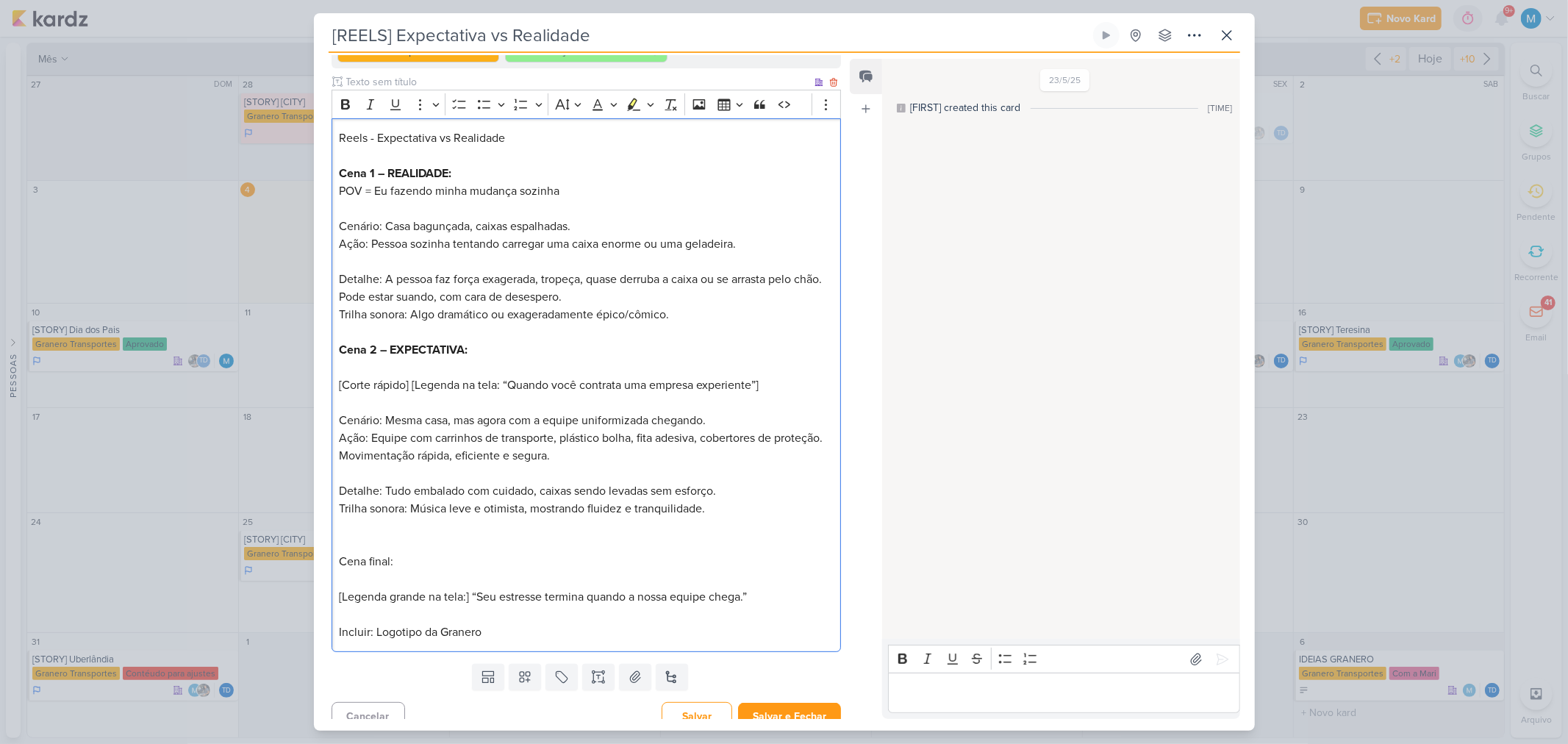 scroll, scrollTop: 207, scrollLeft: 0, axis: vertical 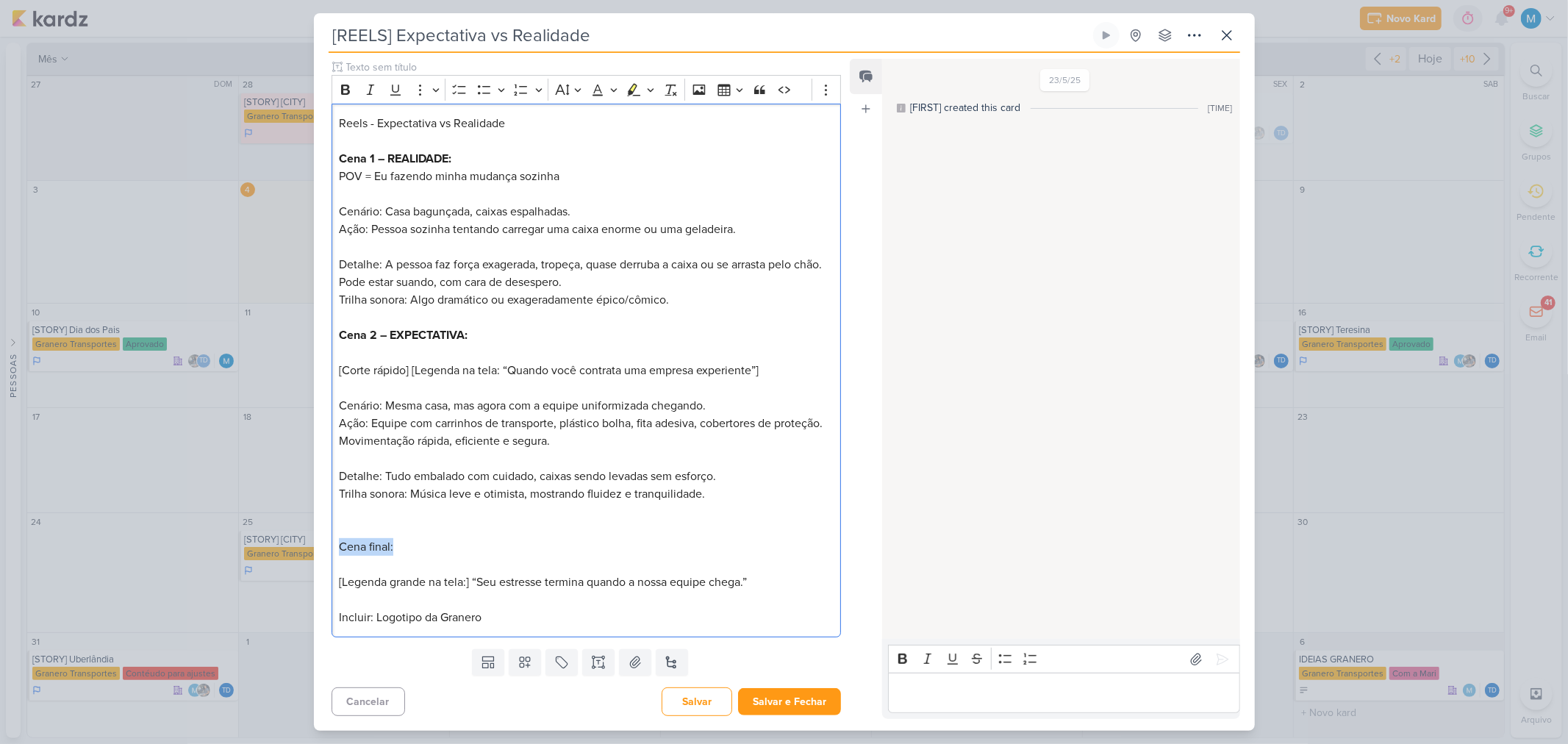 drag, startPoint x: 415, startPoint y: 551, endPoint x: 319, endPoint y: 540, distance: 96.62815 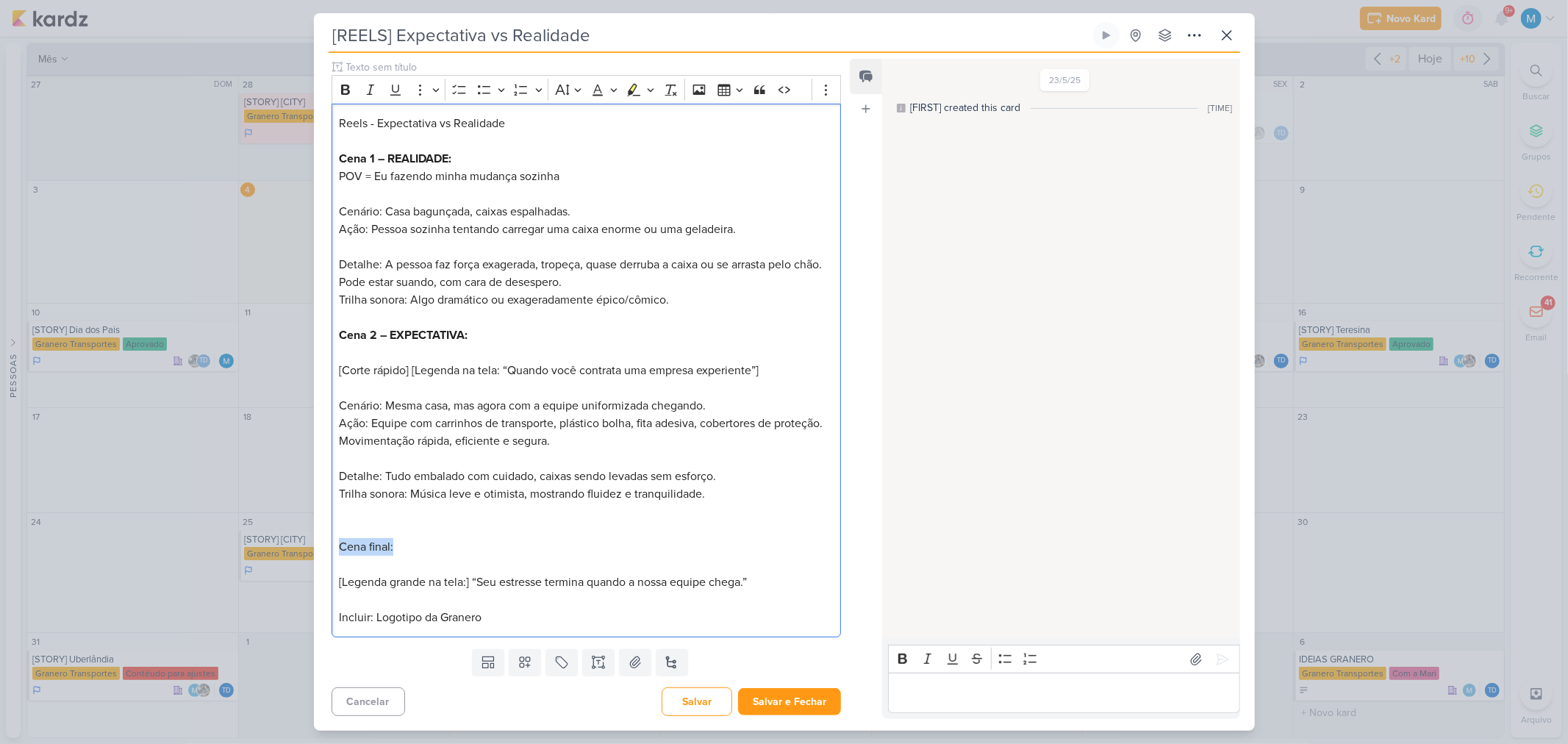 click on "Parlare Marketing
PROJETO
Granero Transportes
Fase do Processo" at bounding box center [581, 315] 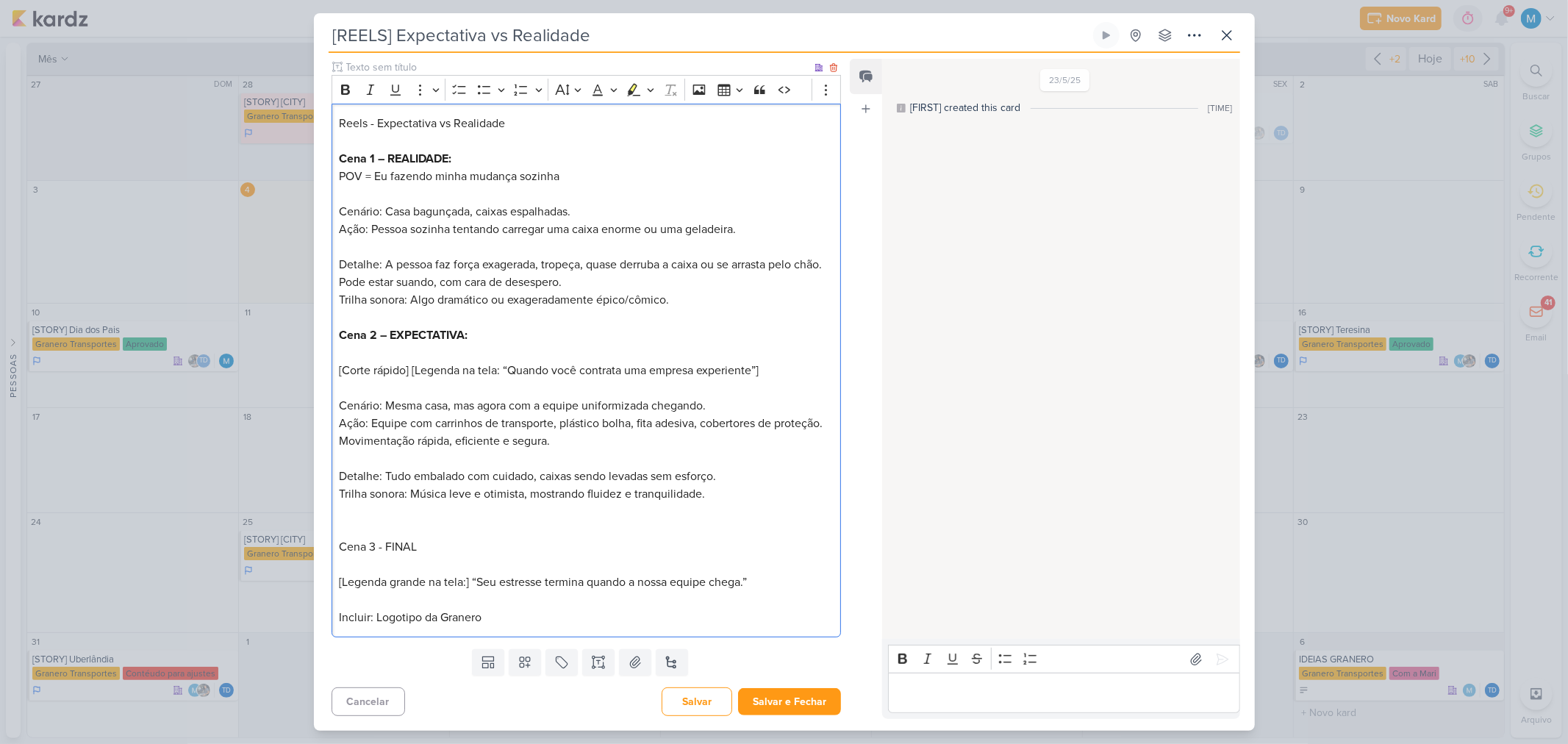 click on "Reels - Expectativa vs Realidade Cena 1 – REALIDADE: POV = Eu fazendo minha mudança sozinha Cenário: Casa bagunçada, caixas espalhadas. Ação: Pessoa sozinha tentando carregar uma caixa enorme ou uma geladeira. Detalhe: A pessoa faz força exagerada, tropeça, quase derruba a caixa ou se arrasta pelo chão. Pode estar suando, com cara de desespero. Trilha sonora: Algo dramático ou exageradamente épico/cômico. Cena 2 – EXPECTATIVA: [Corte rápido] [Legenda na tela: “Quando você contrata uma empresa experiente”] Cenário: Mesma casa, mas agora com a equipe uniformizada chegando. Ação: Equipe com carrinhos de transporte, plástico bolha, fita adesiva, cobertores de proteção. Movimentação rápida, eficiente e segura. Detalhe: Tudo embalado com cuidado, caixas sendo levadas sem esforço. Trilha sonora: Música leve e otimista, mostrando fluidez e tranquilidade. Cena 3 - FINAL [Legenda grande na tela:] “Seu estresse termina quando a nossa equipe chega.” Incluir: Logotipo da Granero" at bounding box center [586, 371] 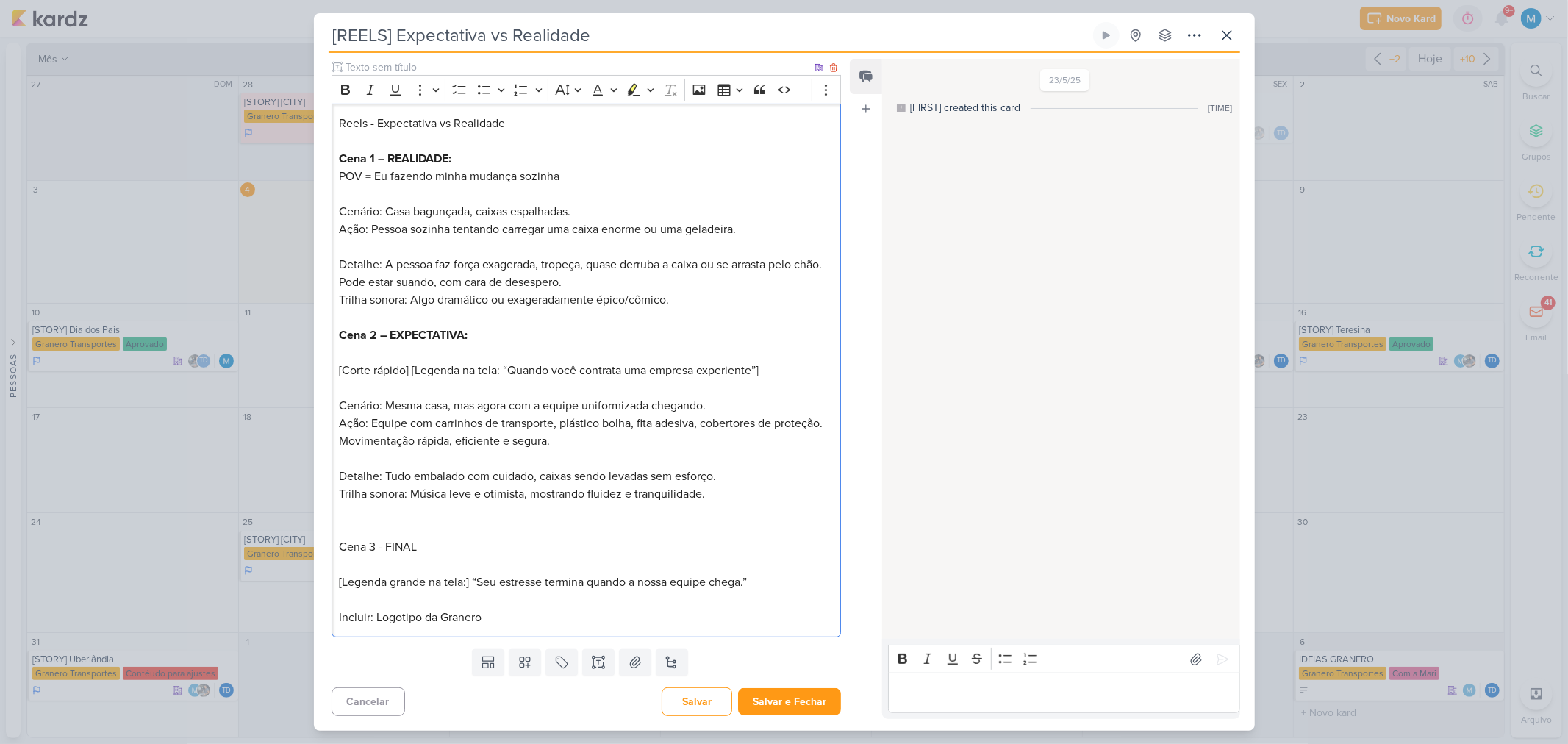 scroll, scrollTop: 189, scrollLeft: 0, axis: vertical 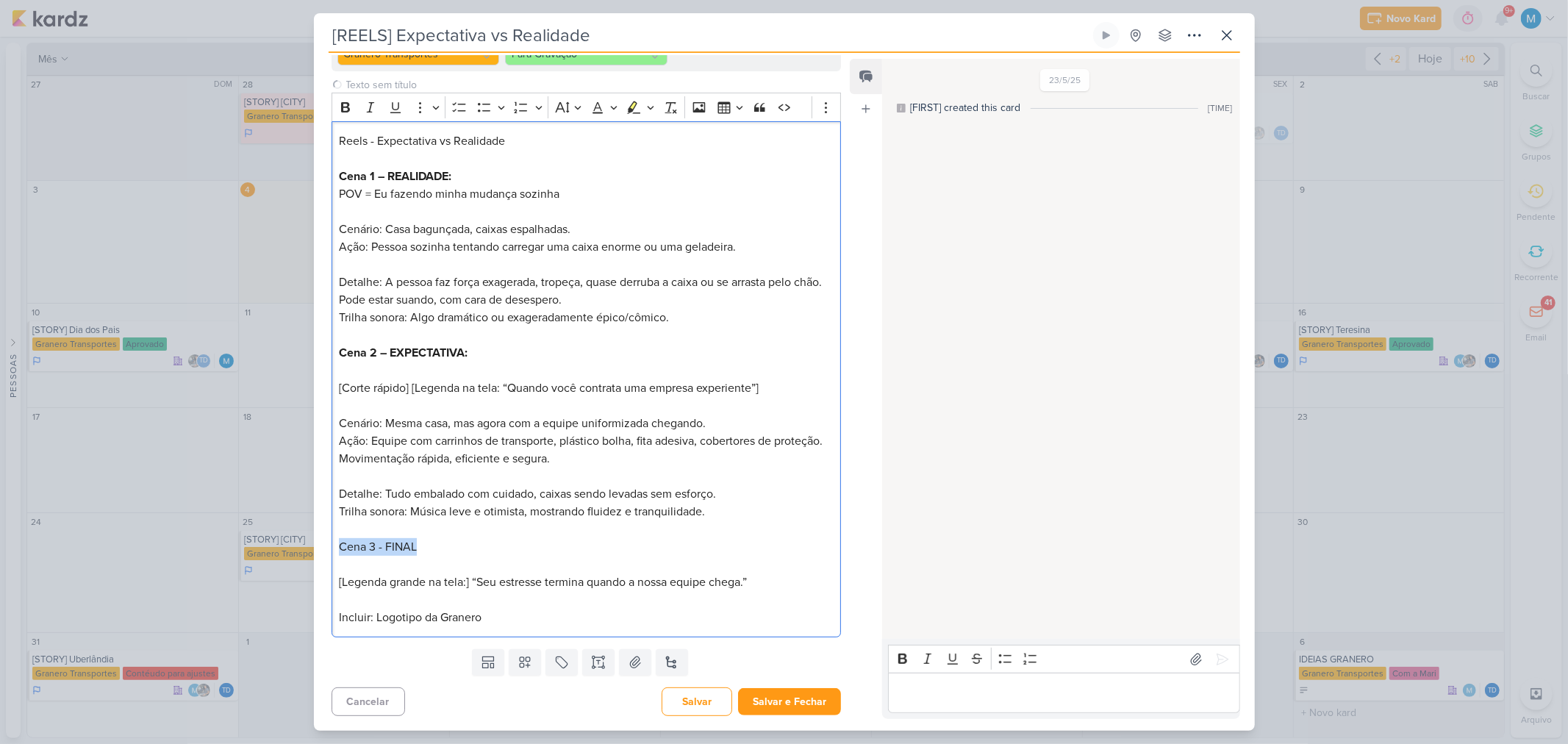 drag, startPoint x: 426, startPoint y: 541, endPoint x: 304, endPoint y: 539, distance: 122.01639 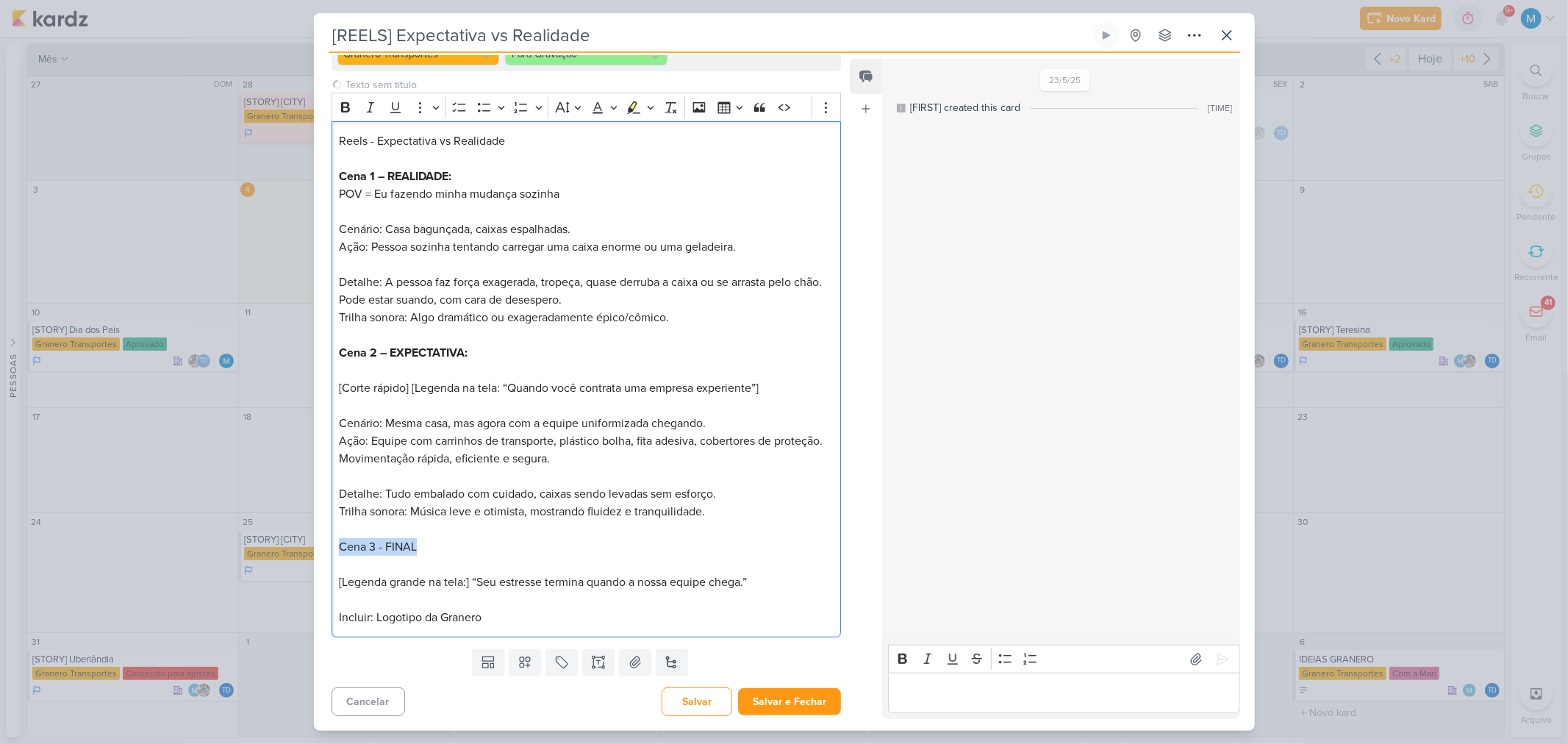 click on "[REELS] Expectativa vs Realidade
Criado por Thais" at bounding box center (784, 372) 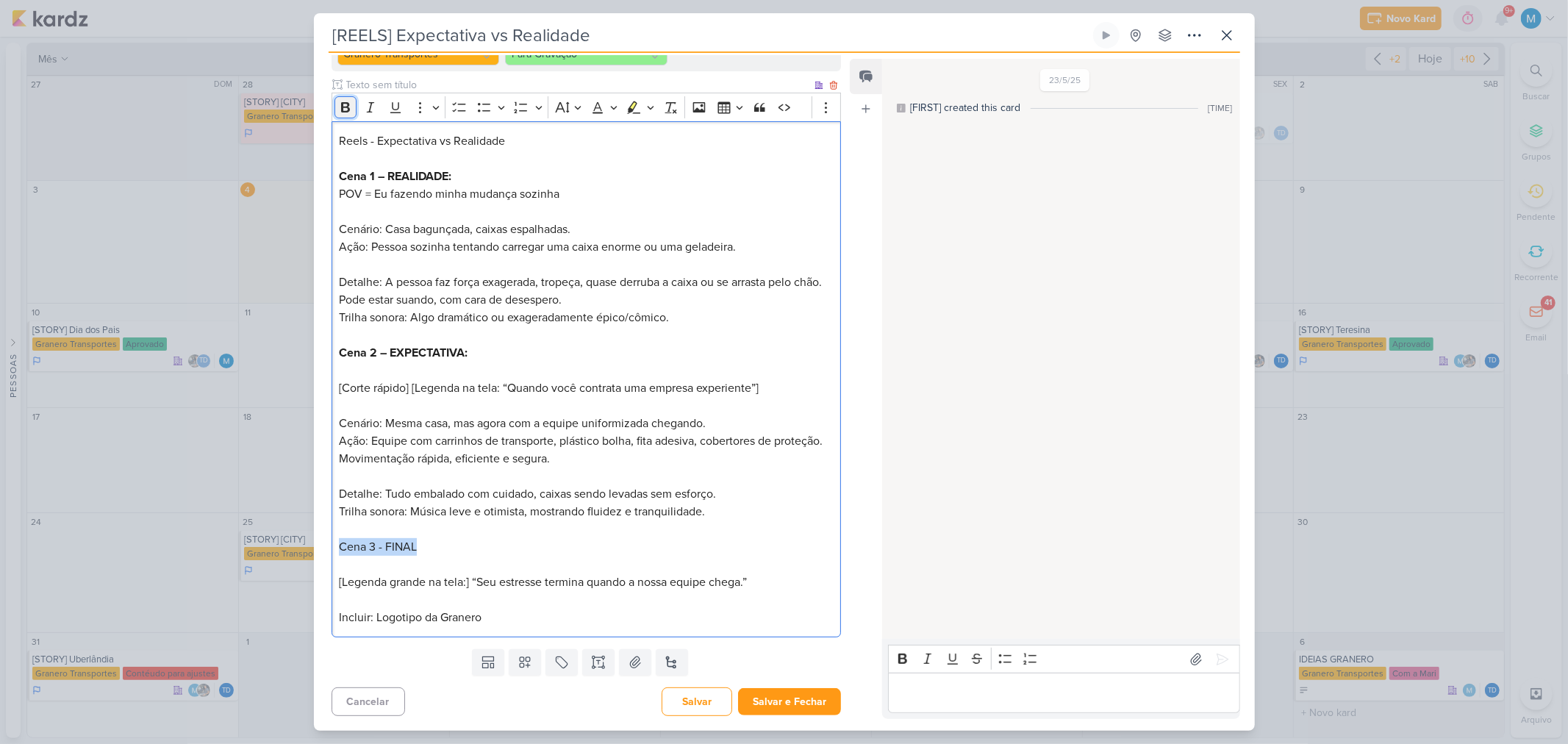 click 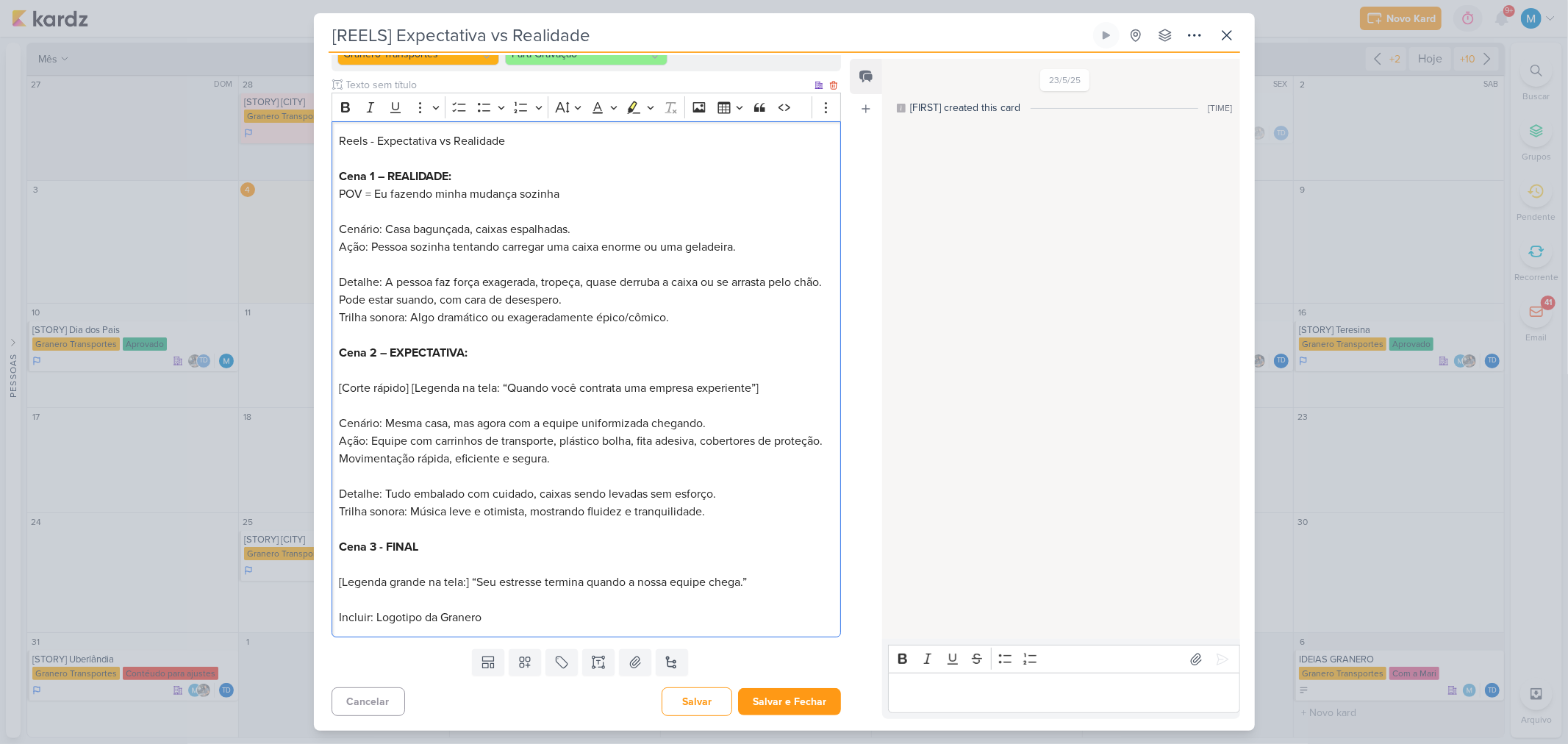 click on "Reels - Expectativa vs Realidade Cena 1 – REALIDADE: POV = Eu fazendo minha mudança sozinha Cenário: Casa bagunçada, caixas espalhadas. Ação: Pessoa sozinha tentando carregar uma caixa enorme ou uma geladeira. Detalhe: A pessoa faz força exagerada, tropeça, quase derruba a caixa ou se arrasta pelo chão. Pode estar suando, com cara de desespero. Trilha sonora: Algo dramático ou exageradamente épico/cômico. Cena 2 – EXPECTATIVA: [Corte rápido] [Legenda na tela: “Quando você contrata uma empresa experiente”] Cenário: Mesma casa, mas agora com a equipe uniformizada chegando. Ação: Equipe com carrinhos de transporte, plástico bolha, fita adesiva, cobertores de proteção. Movimentação rápida, eficiente e segura. Detalhe: Tudo embalado com cuidado, caixas sendo levadas sem esforço. Trilha sonora: Música leve e otimista, mostrando fluidez e tranquilidade. Cena 3 - FINAL [Legenda grande na tela:] “Seu estresse termina quando a nossa equipe chega.” Incluir: Logotipo da Granero" at bounding box center [586, 379] 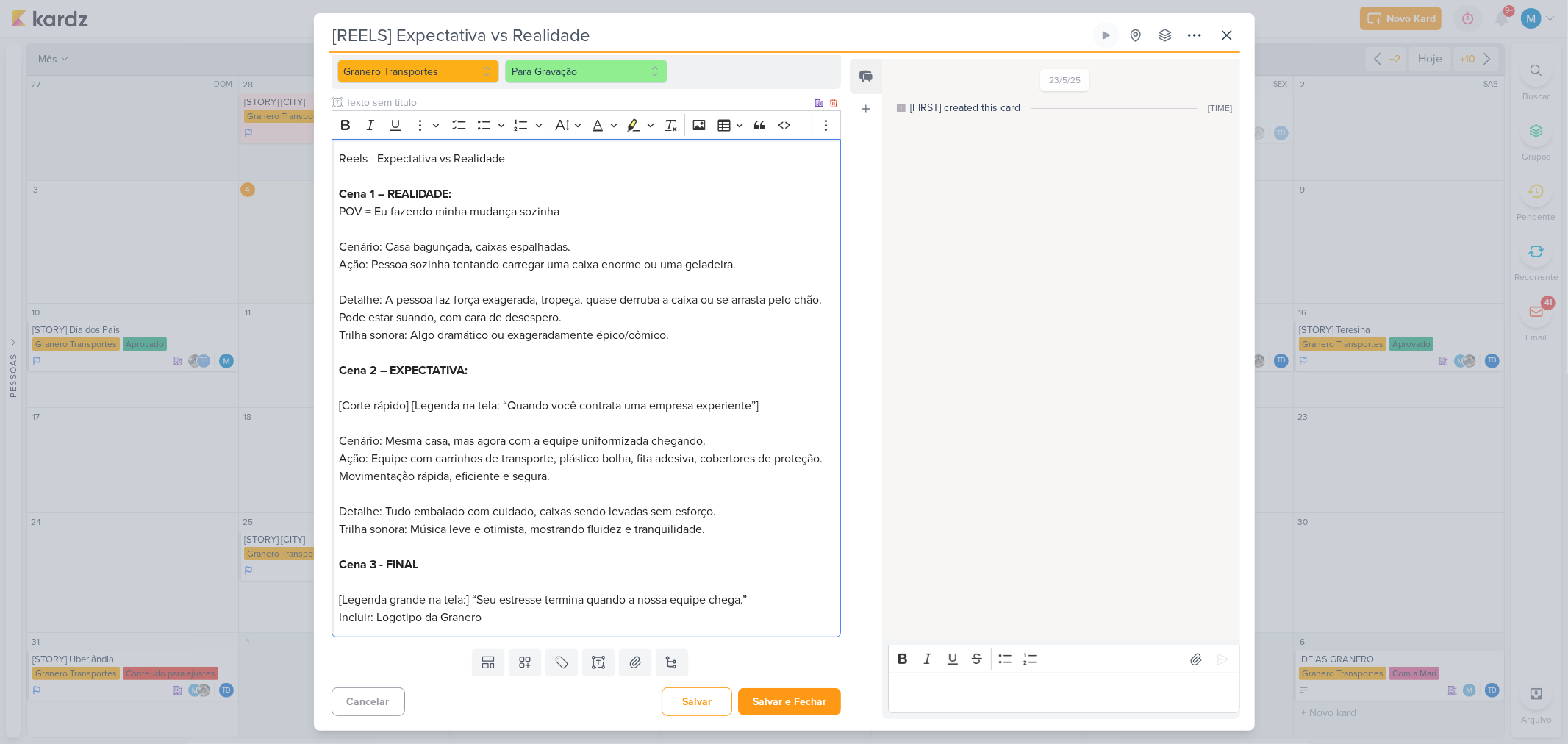 click on "Reels - Expectativa vs Realidade Cena 1 – REALIDADE: POV = Eu fazendo minha mudança sozinha Cenário: Casa bagunçada, caixas espalhadas. Ação: Pessoa sozinha tentando carregar uma caixa enorme ou uma geladeira. Detalhe: A pessoa faz força exagerada, tropeça, quase derruba a caixa ou se arrasta pelo chão. Pode estar suando, com cara de desespero. Trilha sonora: Algo dramático ou exageradamente épico/cômico. Cena 2 – EXPECTATIVA: [Corte rápido] [Legenda na tela: “Quando você contrata uma empresa experiente”] Cenário: Mesma casa, mas agora com a equipe uniformizada chegando. Ação: Equipe com carrinhos de transporte, plástico bolha, fita adesiva, cobertores de proteção. Movimentação rápida, eficiente e segura. Detalhe: Tudo embalado com cuidado, caixas sendo levadas sem esforço. Trilha sonora: Música leve e otimista, mostrando fluidez e tranquilidade. Cena 3 - FINAL [Legenda grande na tela:] “Seu estresse termina quando a nossa equipe chega.” Incluir: Logotipo da Granero" at bounding box center (587, 388) 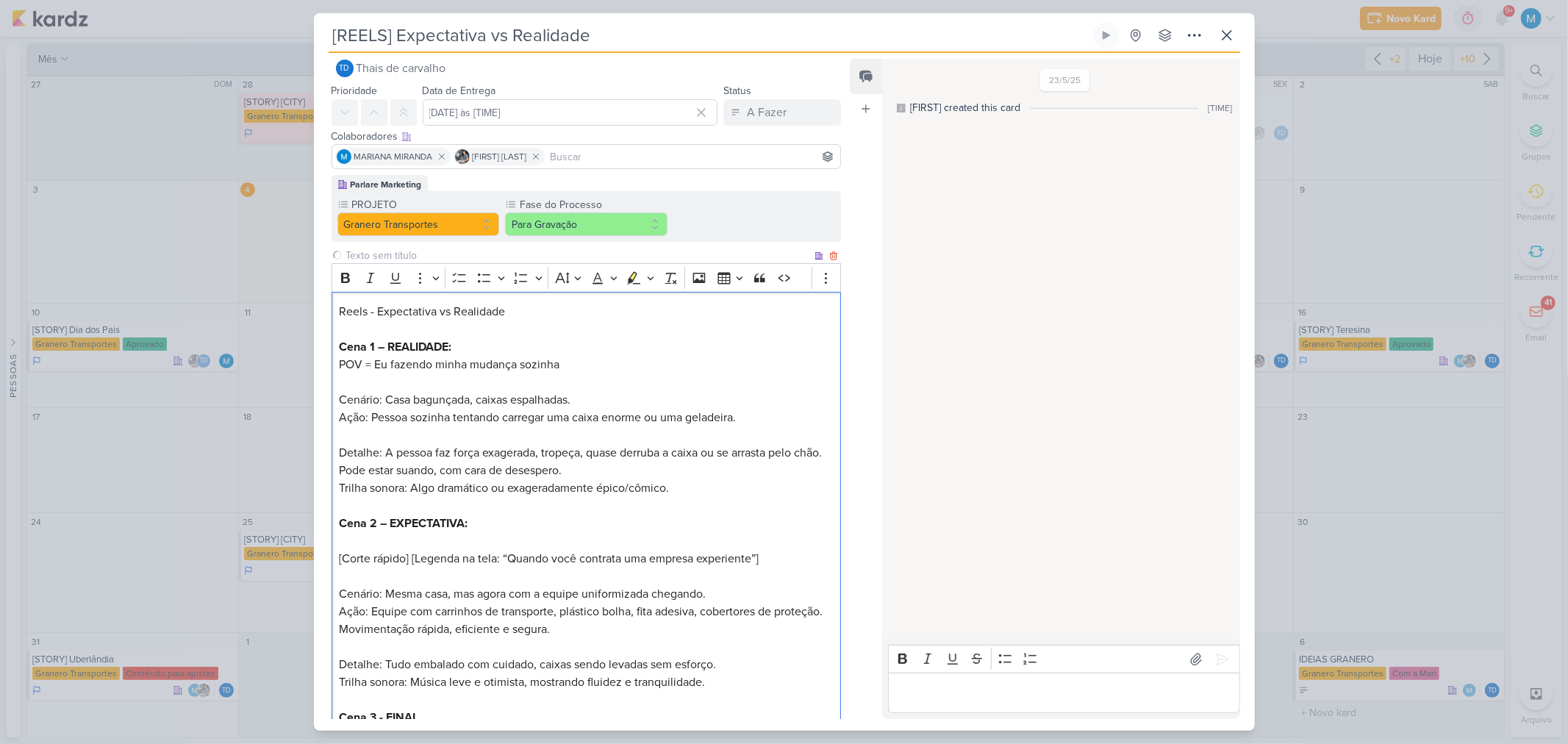 scroll, scrollTop: 0, scrollLeft: 0, axis: both 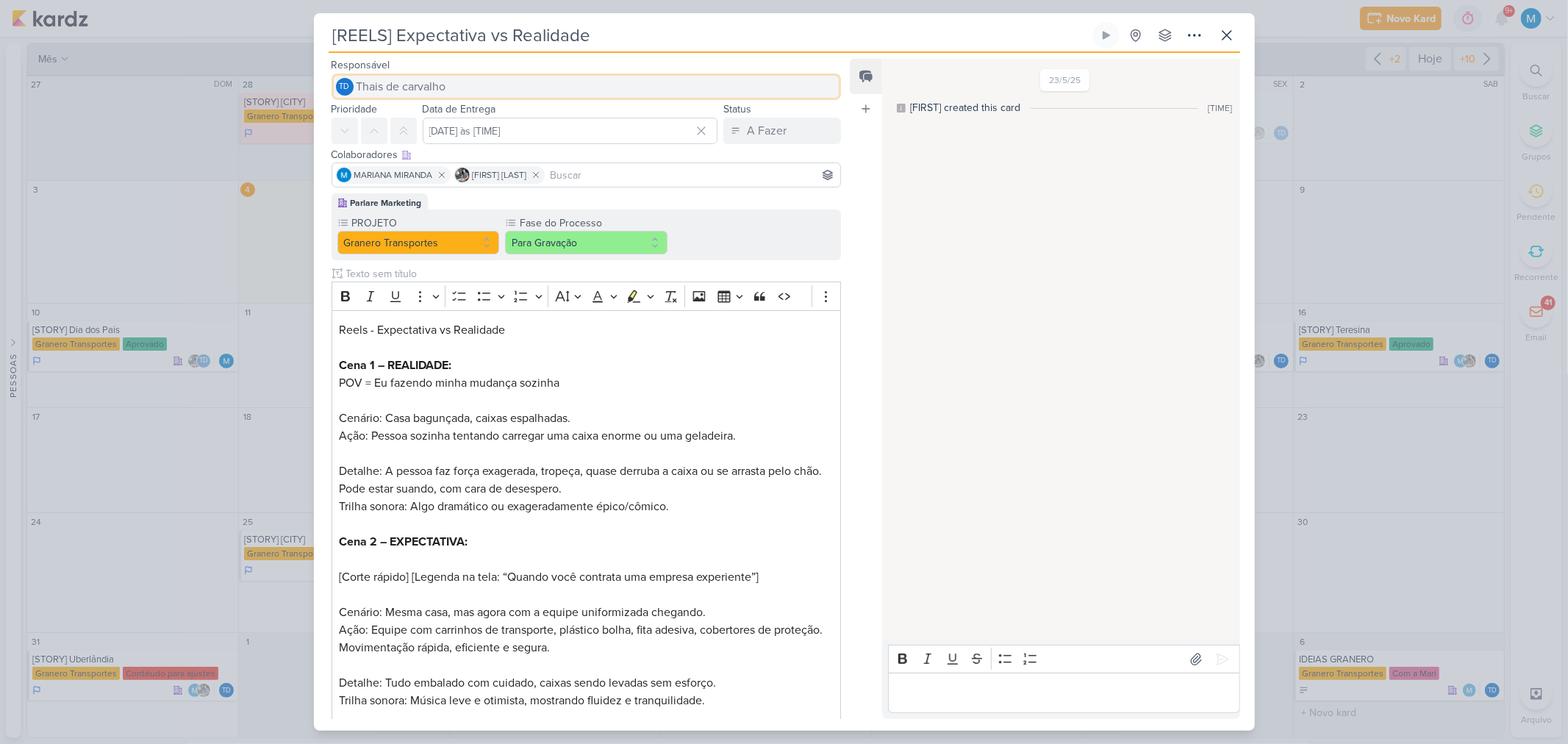 click on "Thais de carvalho" at bounding box center (401, 87) 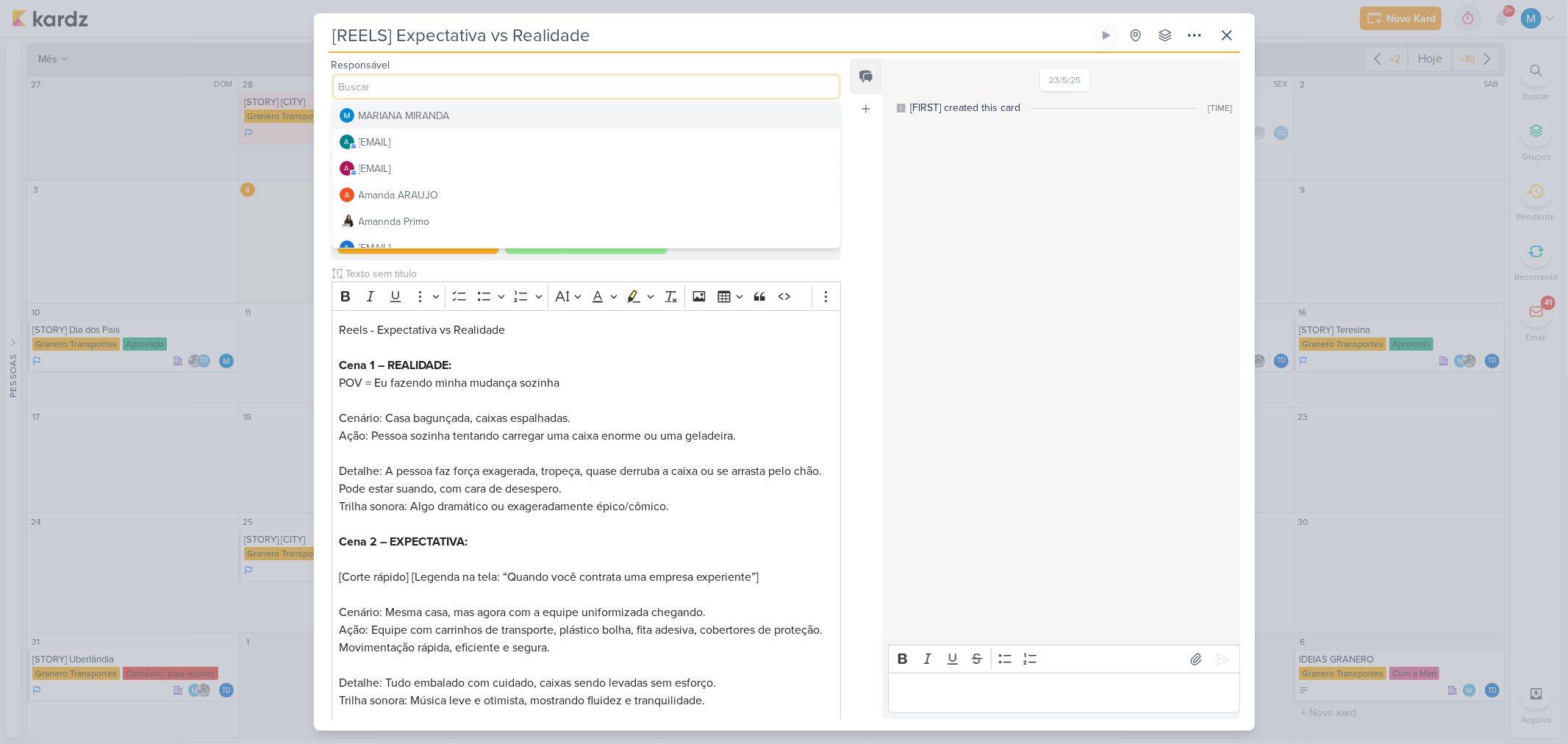 click on "MARIANA MIRANDA" at bounding box center (404, 115) 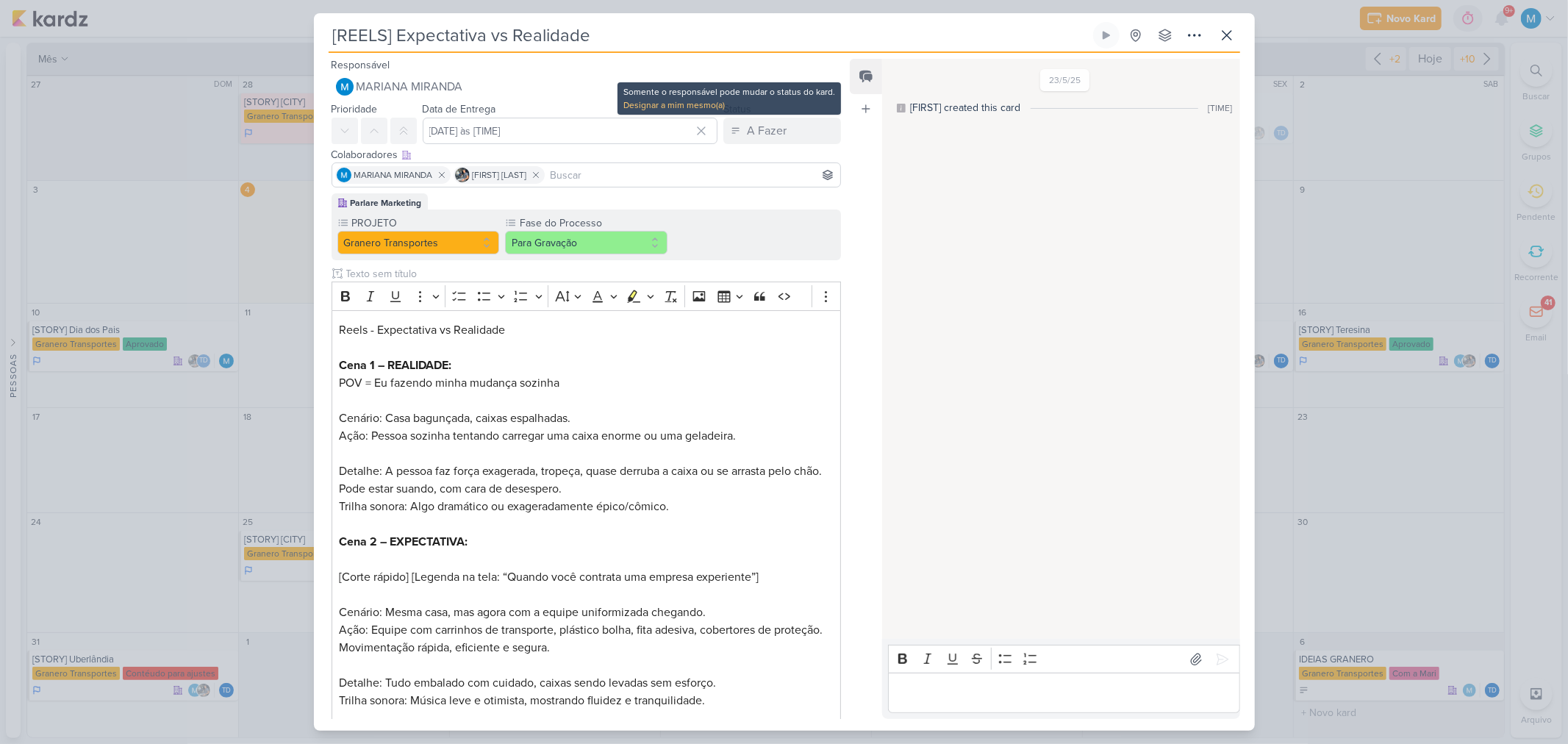 click on "A Fazer" at bounding box center [767, 131] 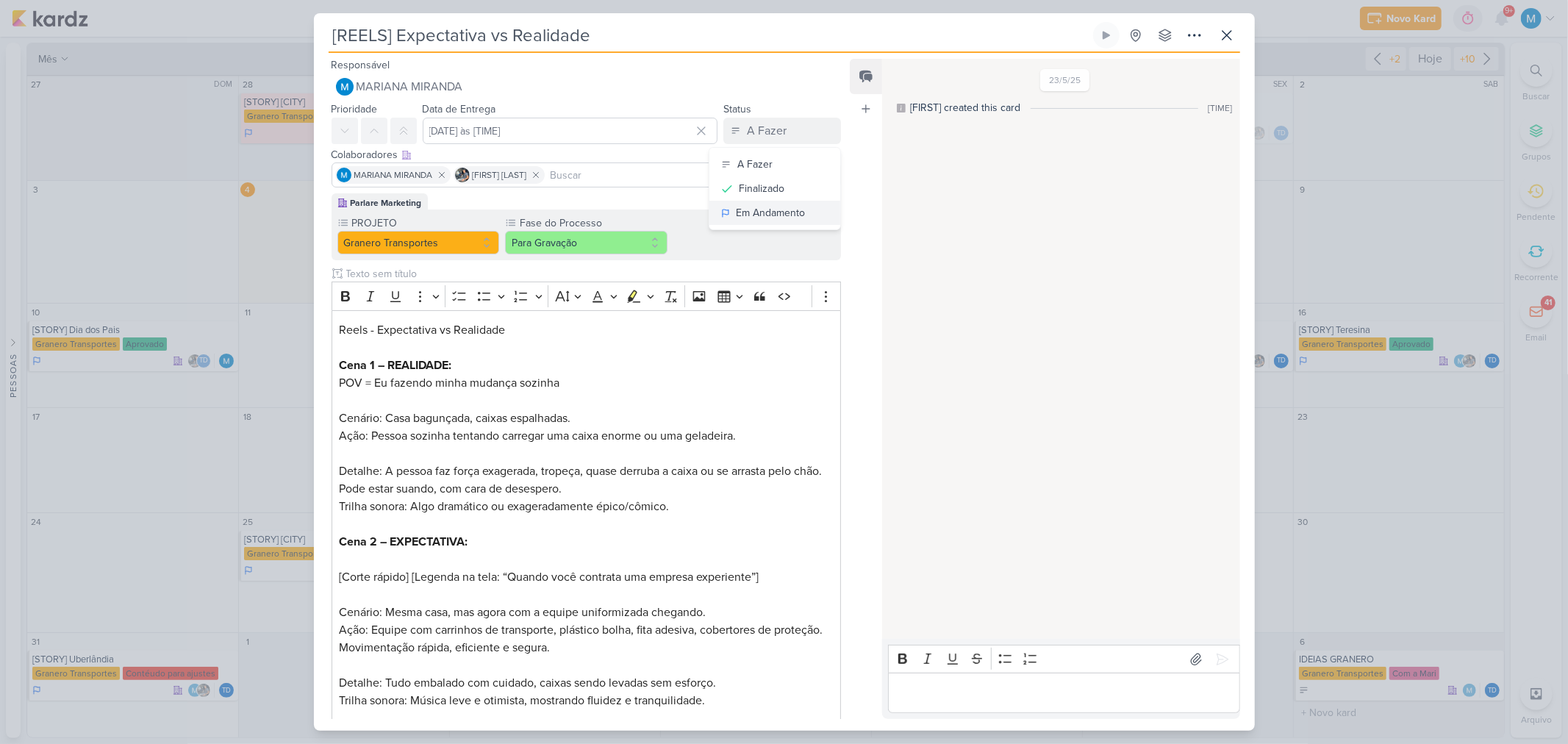 drag, startPoint x: 783, startPoint y: 210, endPoint x: 654, endPoint y: 204, distance: 129.13946 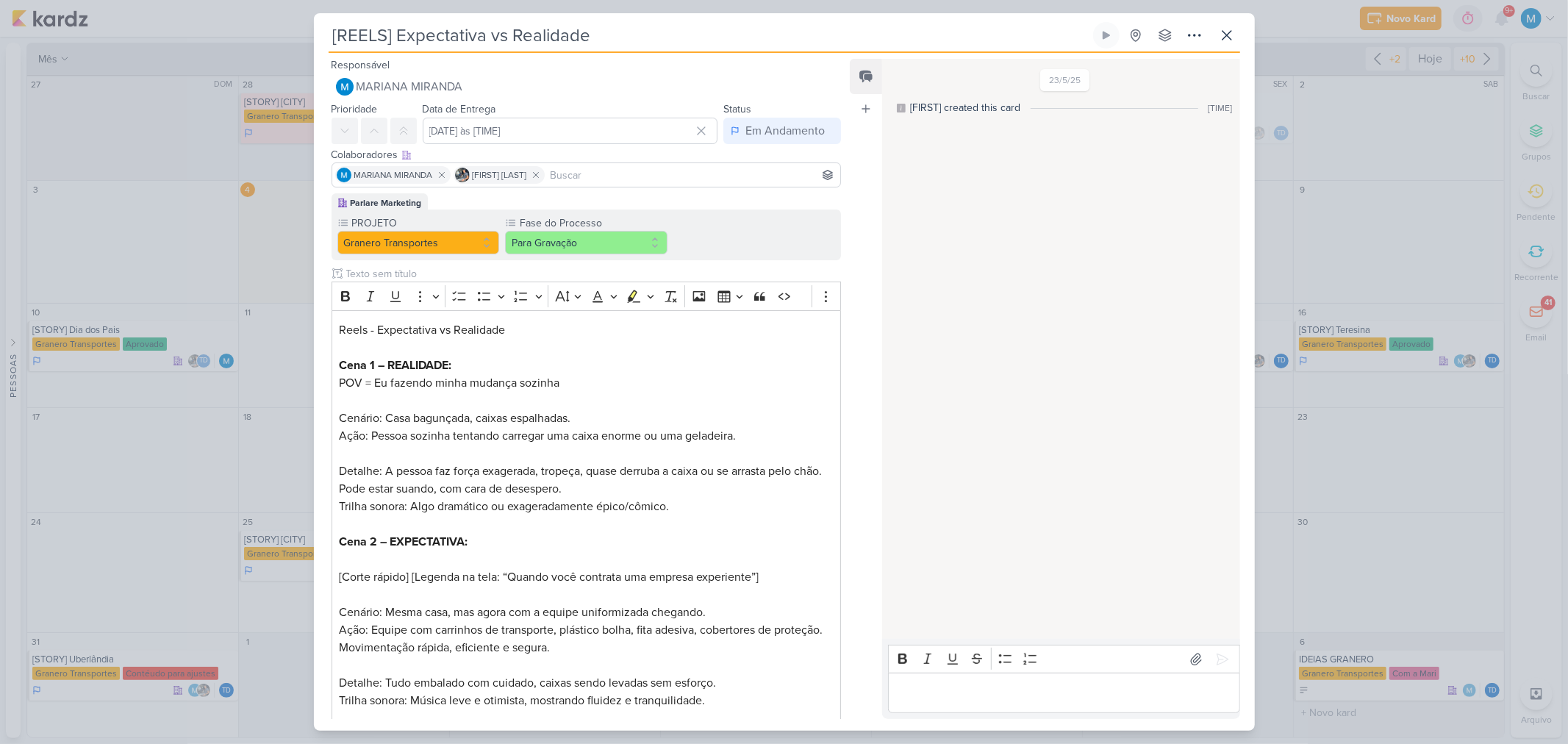 click at bounding box center [692, 175] 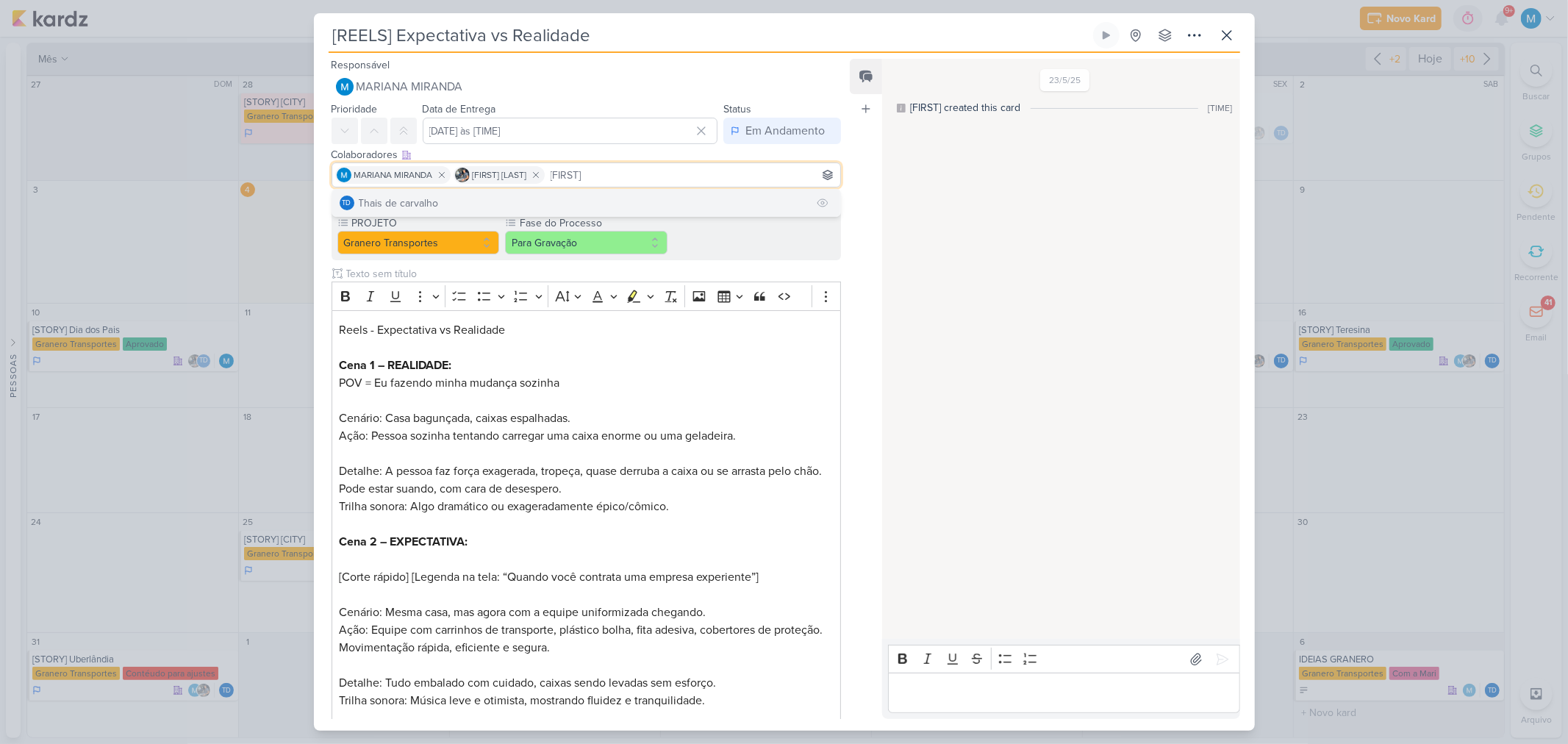 type on "thais" 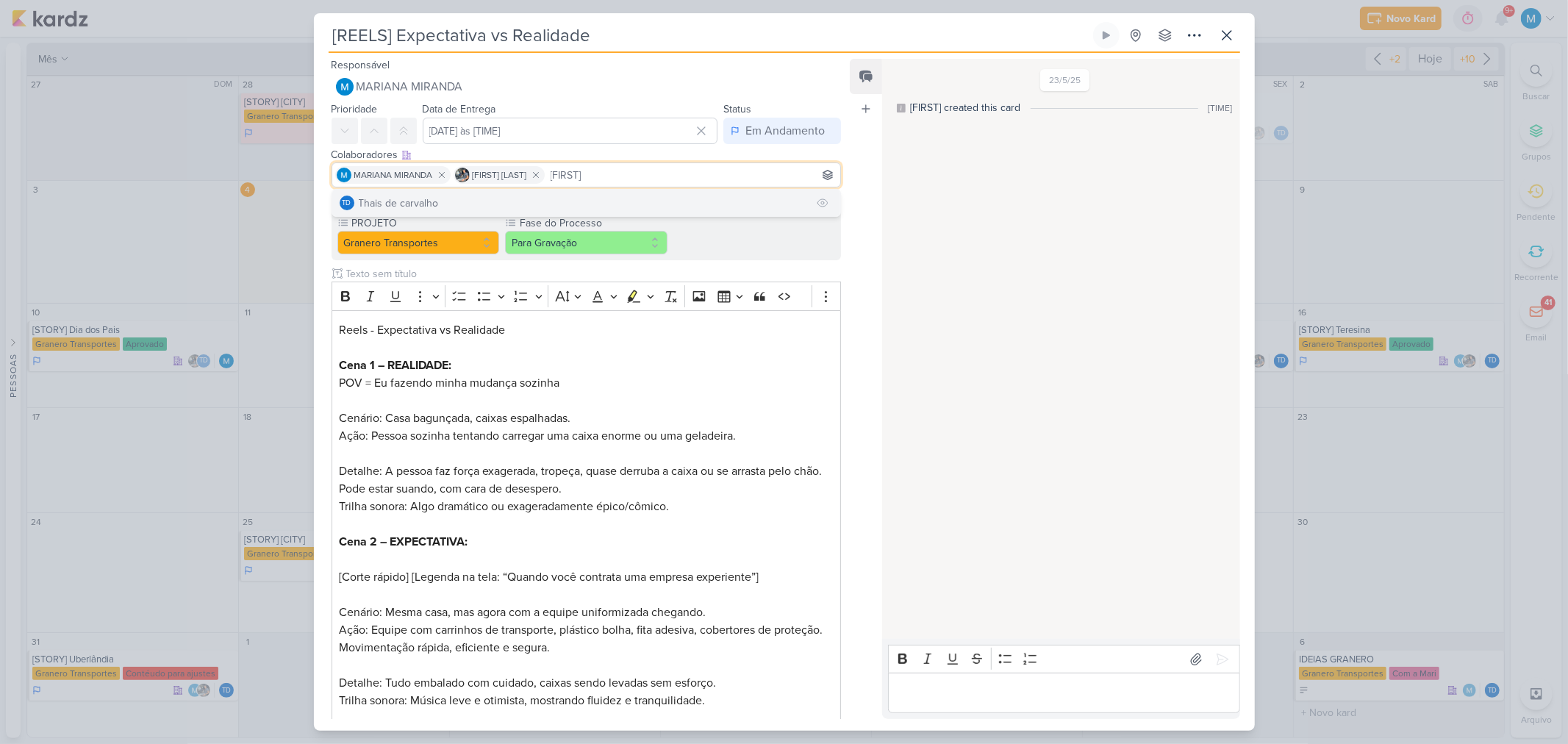 click on "Td
[FIRST] [LAST]" at bounding box center (587, 203) 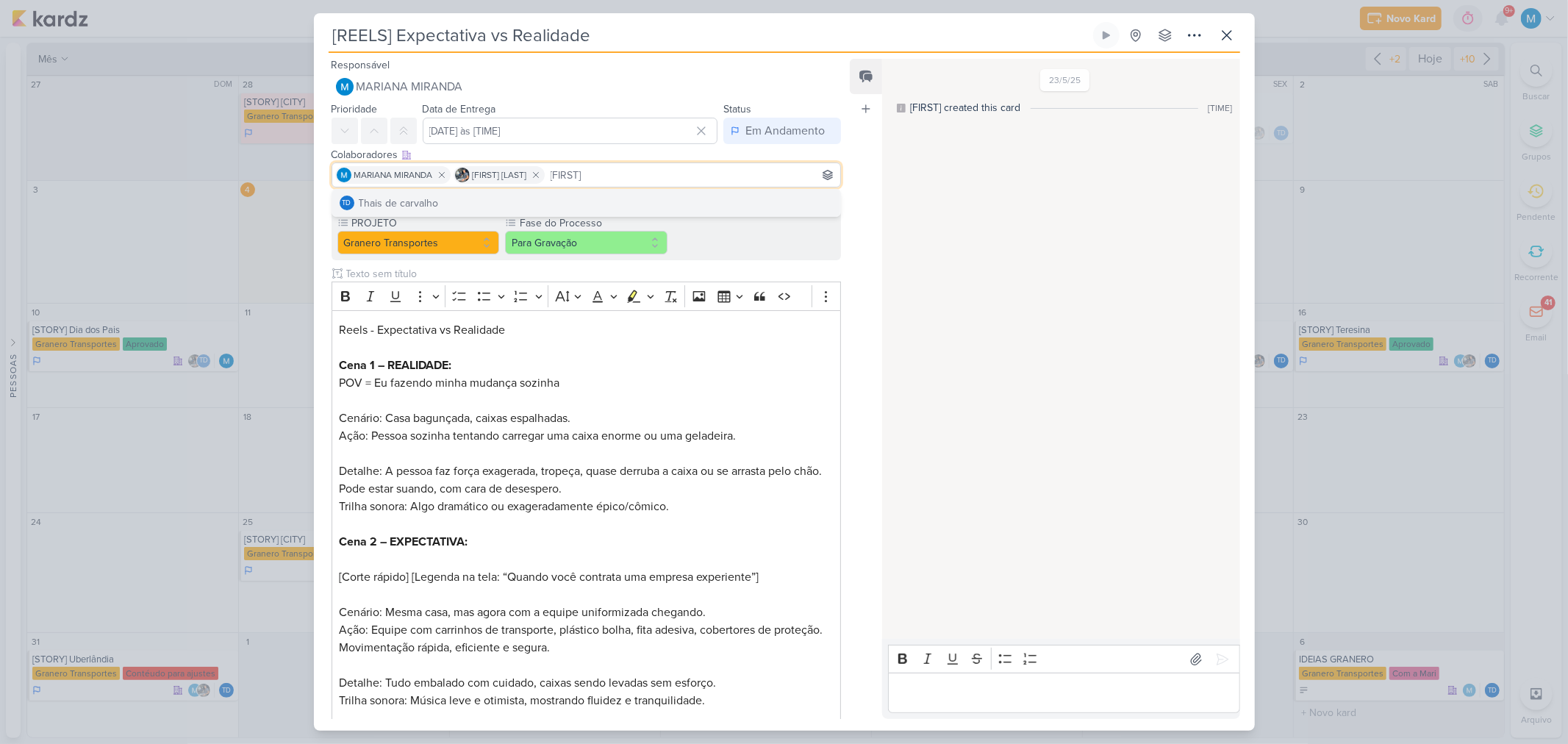type 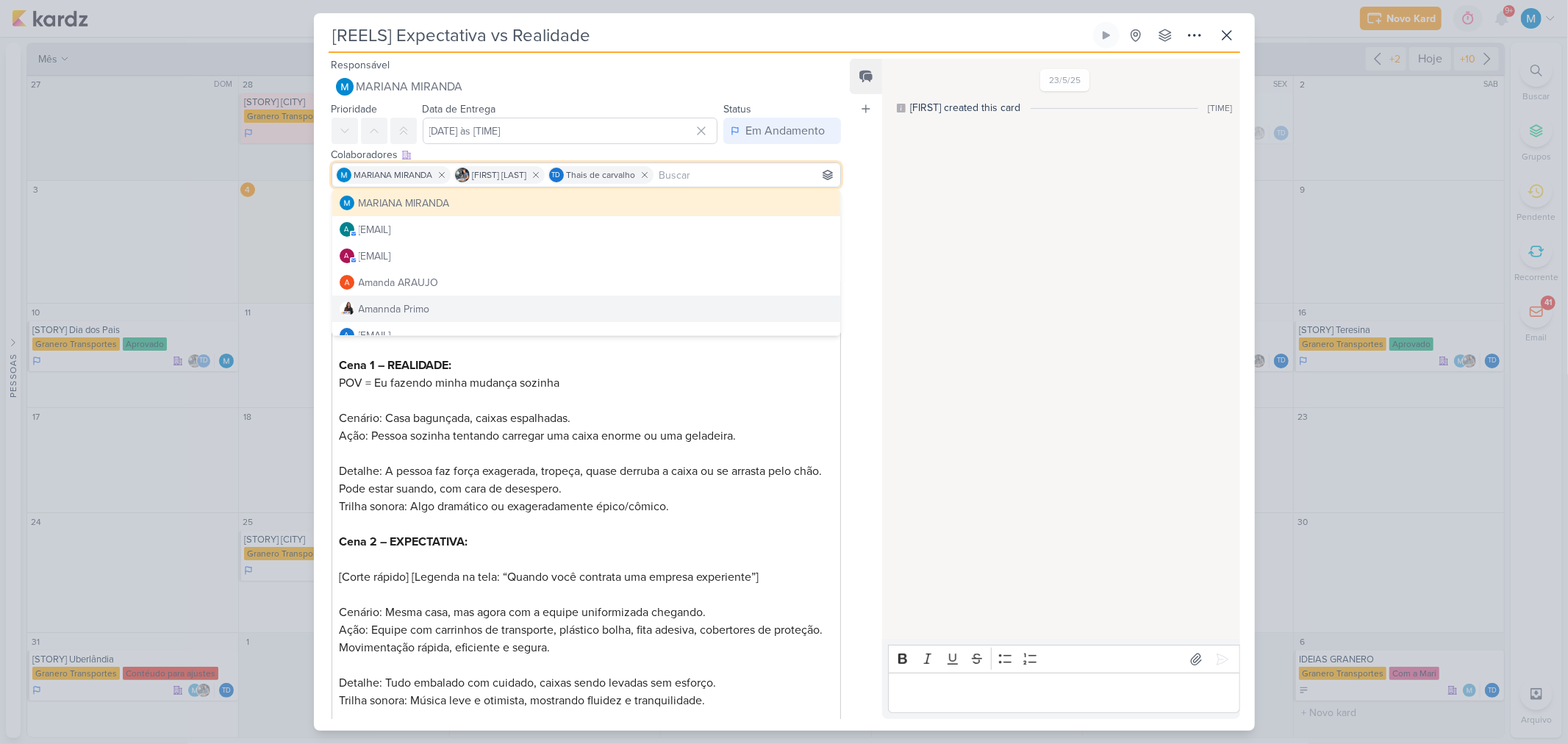 click on "Ação: Pessoa sozinha tentando carregar uma caixa enorme ou uma geladeira." at bounding box center (537, 436) 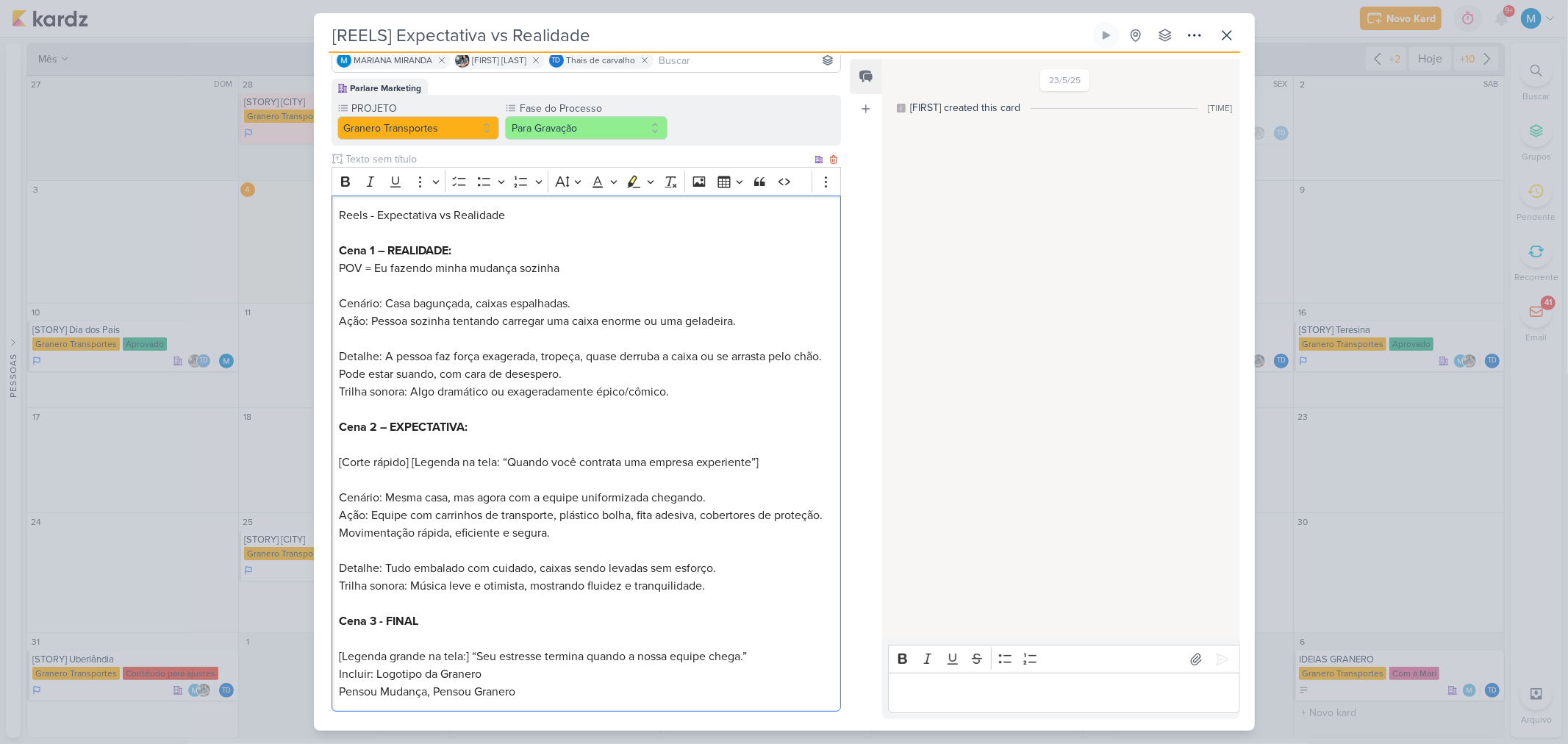 scroll, scrollTop: 189, scrollLeft: 0, axis: vertical 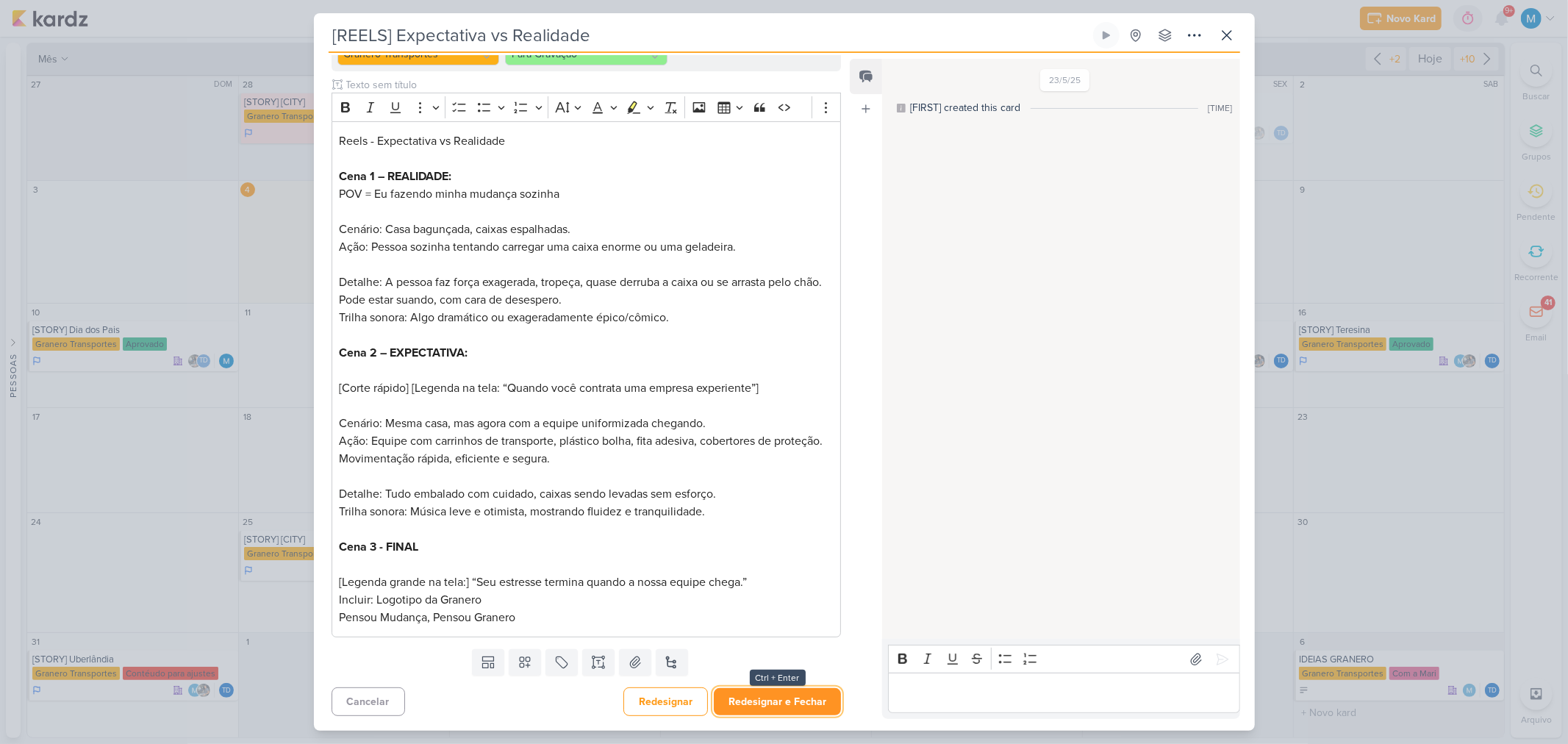 click on "Redesignar e Fechar" at bounding box center (777, 701) 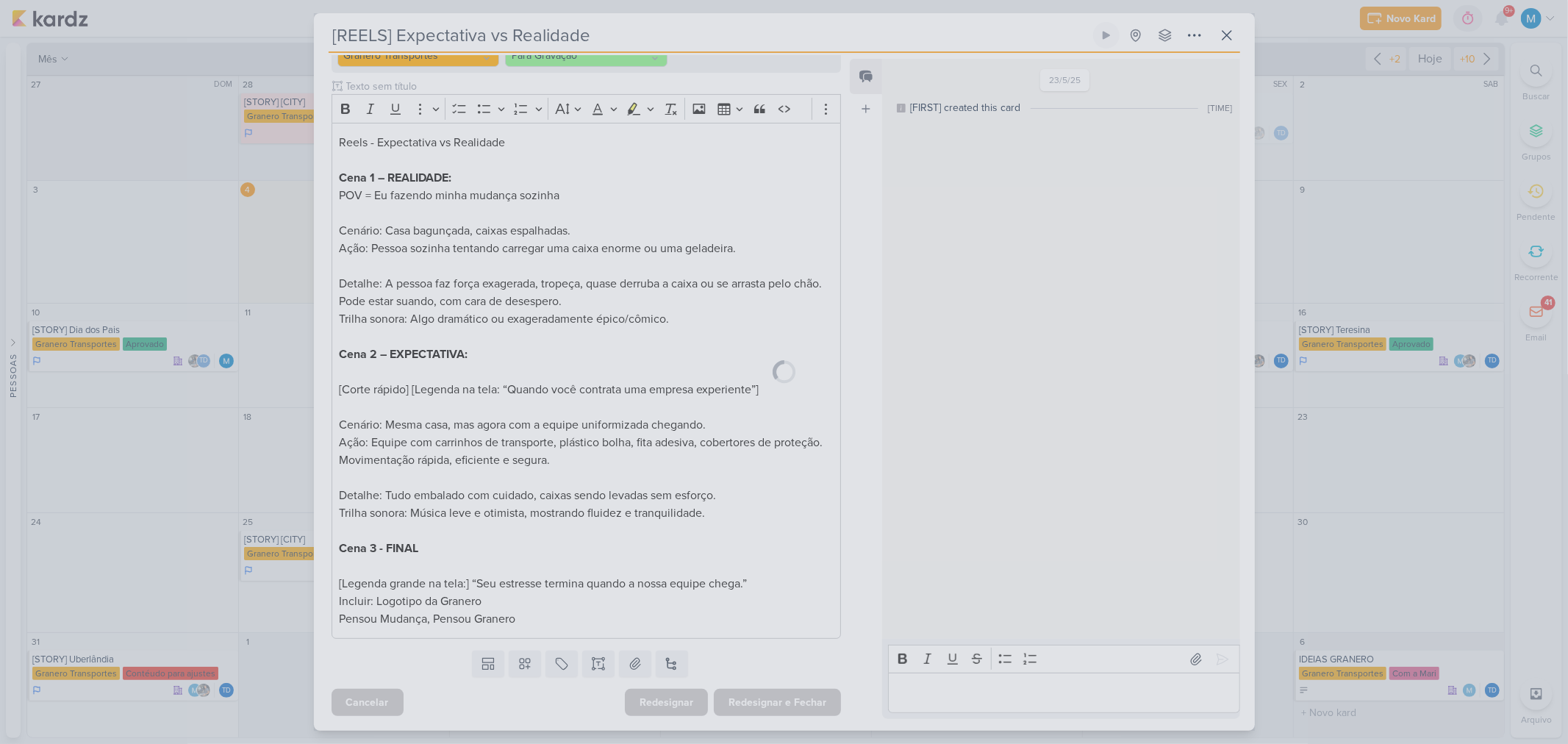 scroll, scrollTop: 187, scrollLeft: 0, axis: vertical 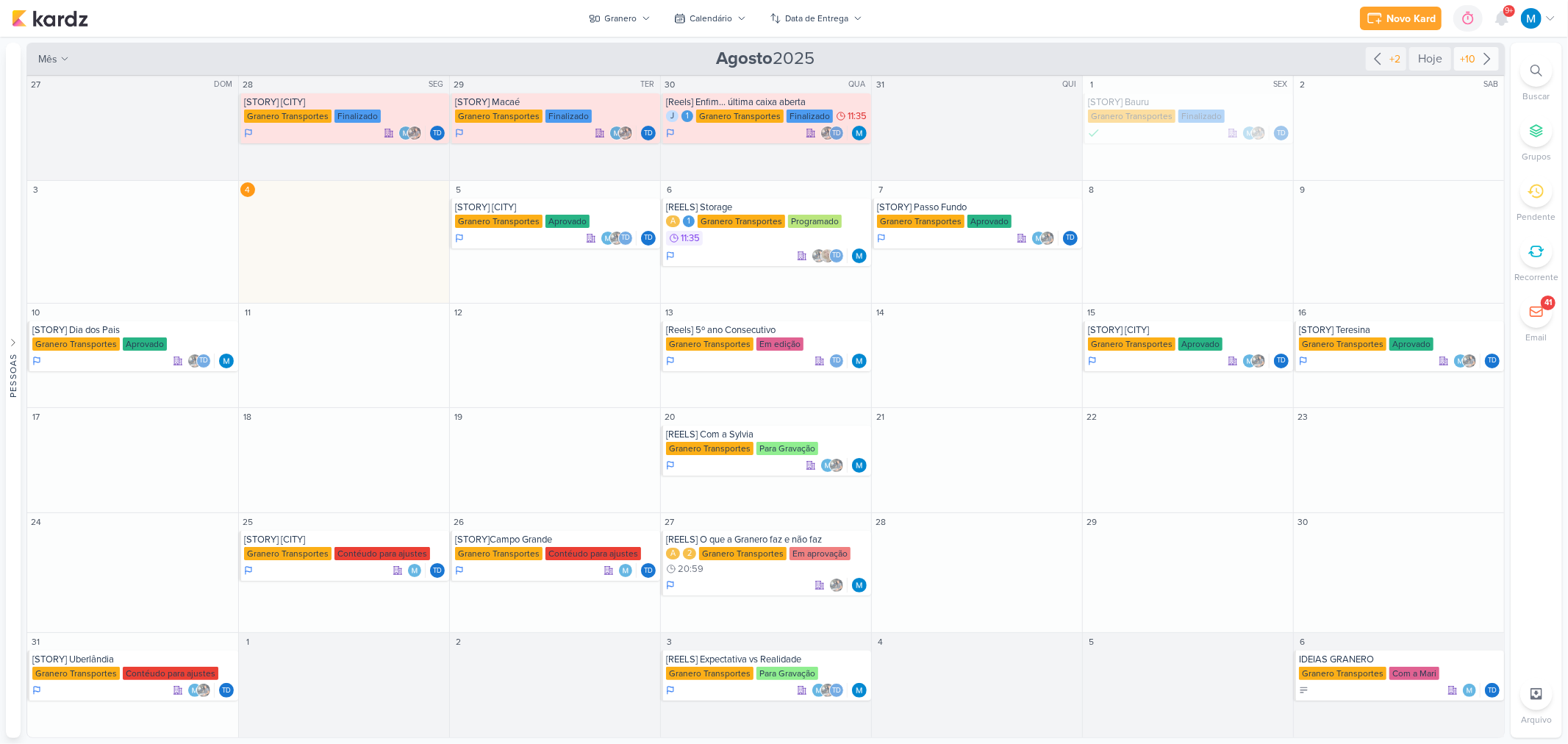 click 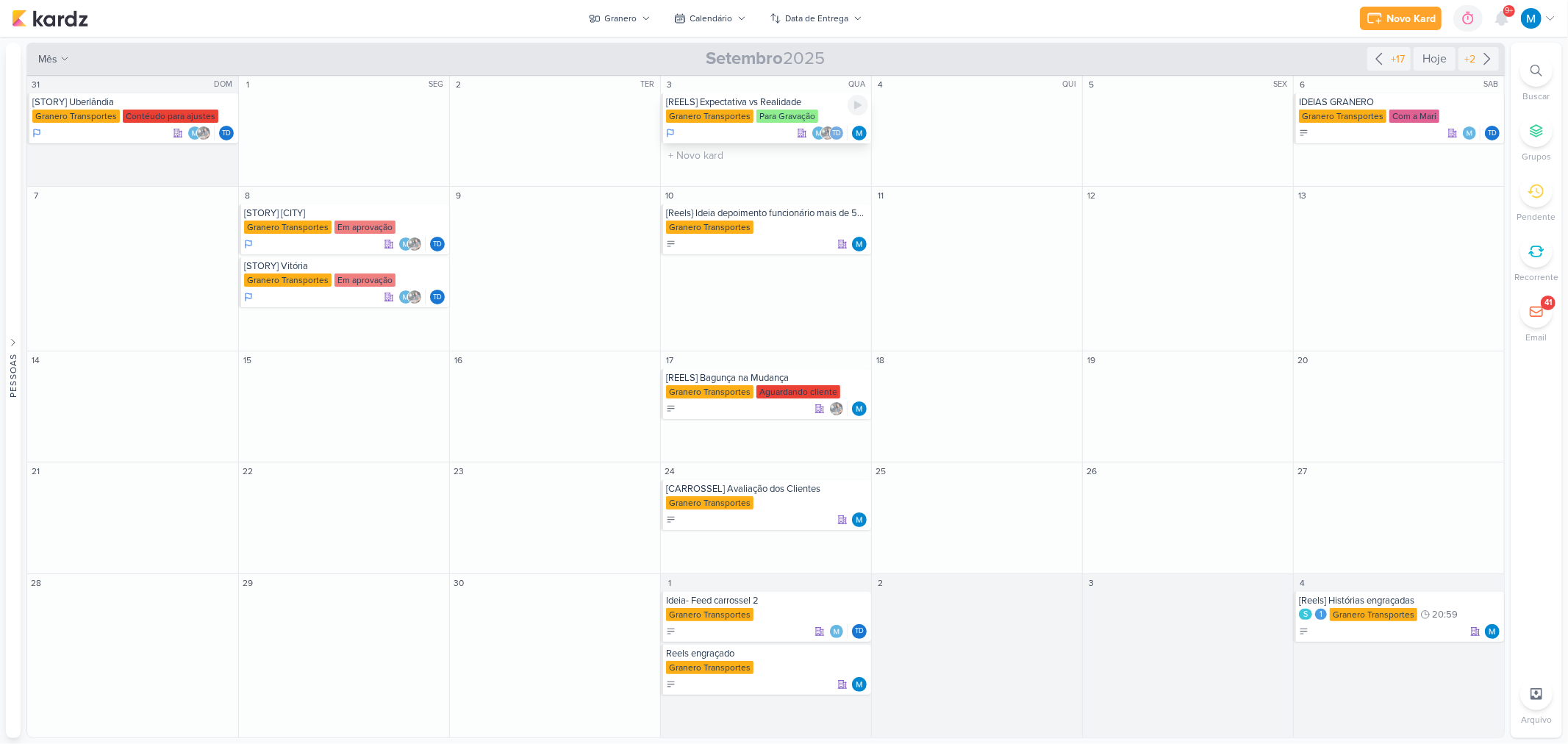 click on "[REELS] Expectativa vs Realidade" at bounding box center (767, 102) 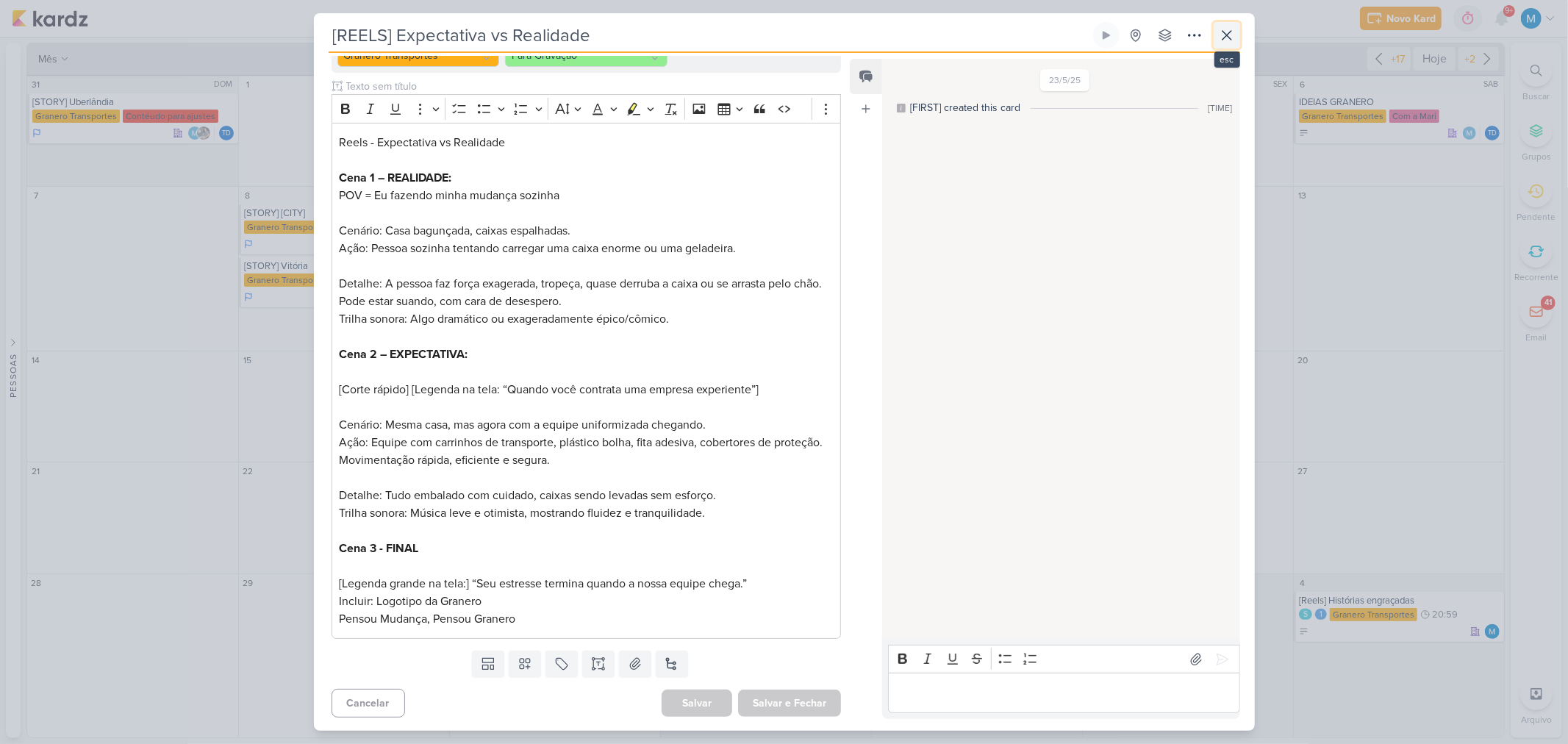 click 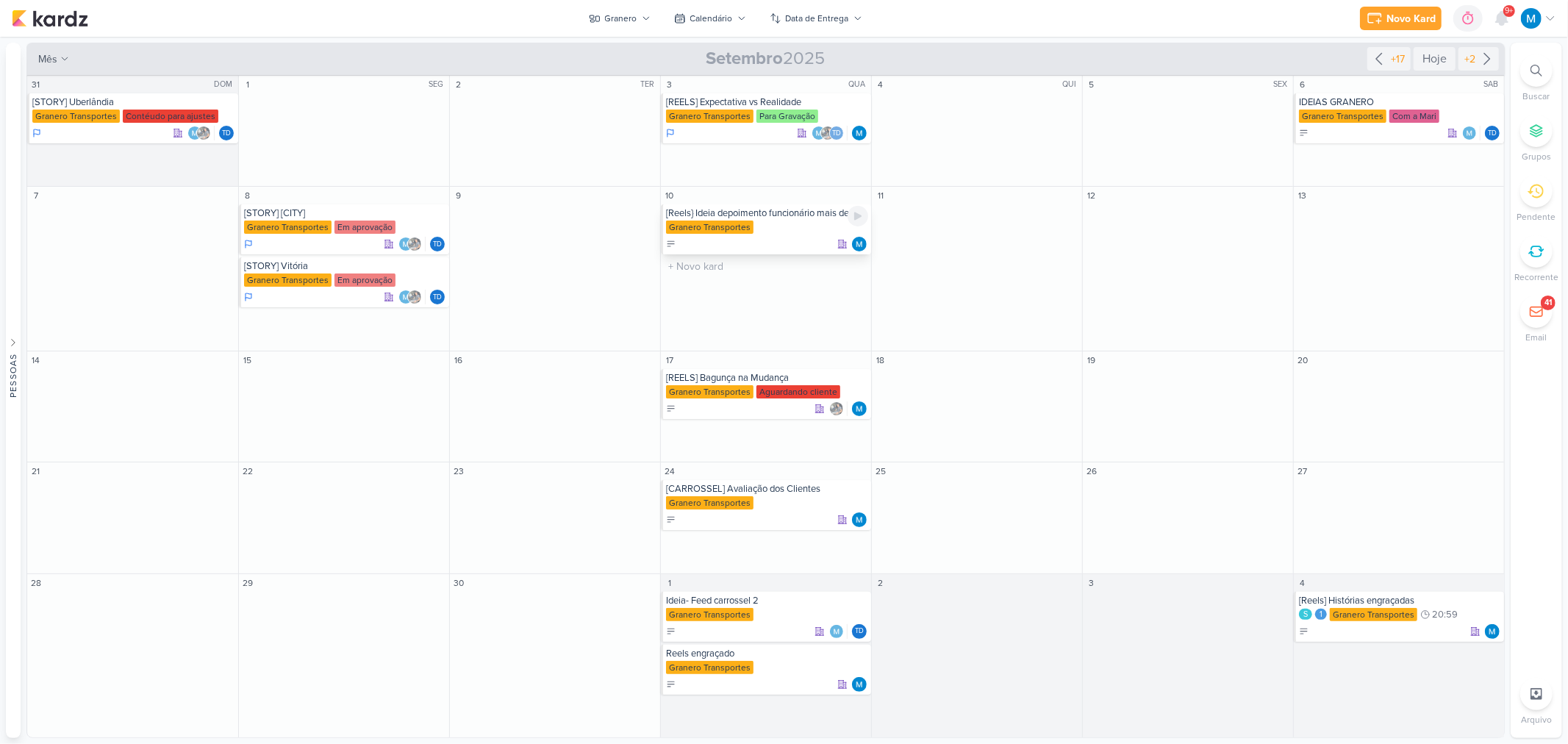 click on "[Reels} Ideia depoimento funcionário mais de 50 anos" at bounding box center [767, 213] 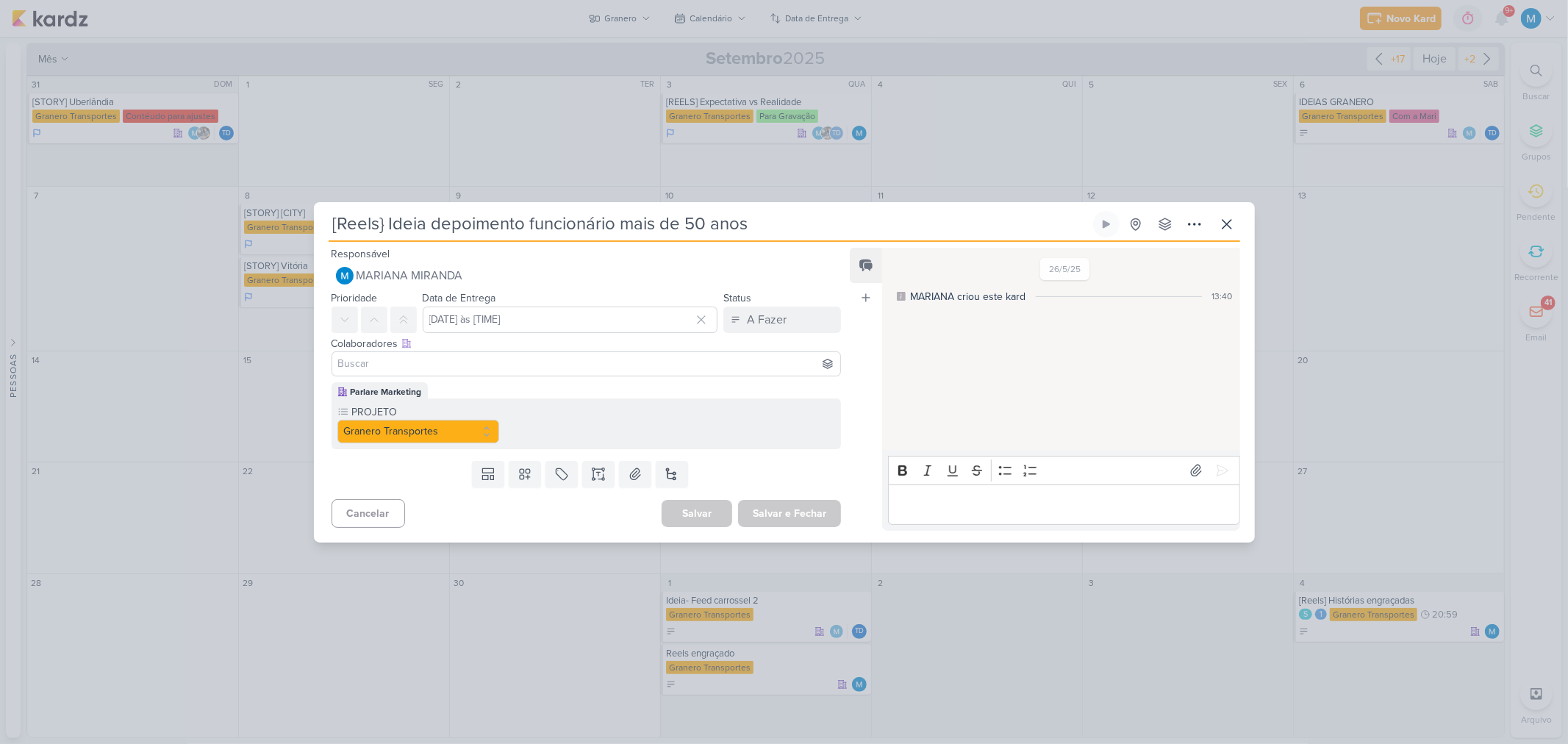 click at bounding box center [587, 364] 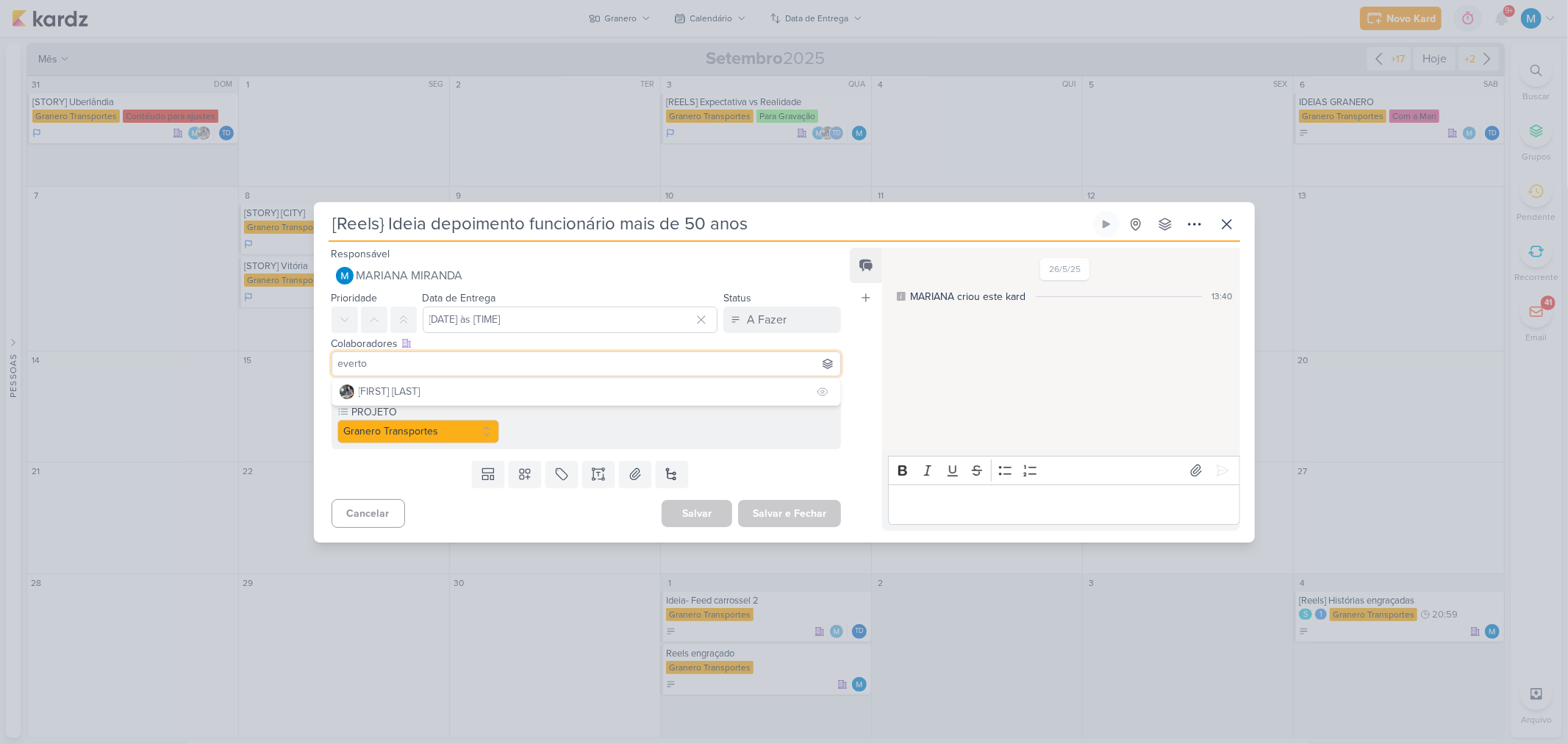 type on "everto" 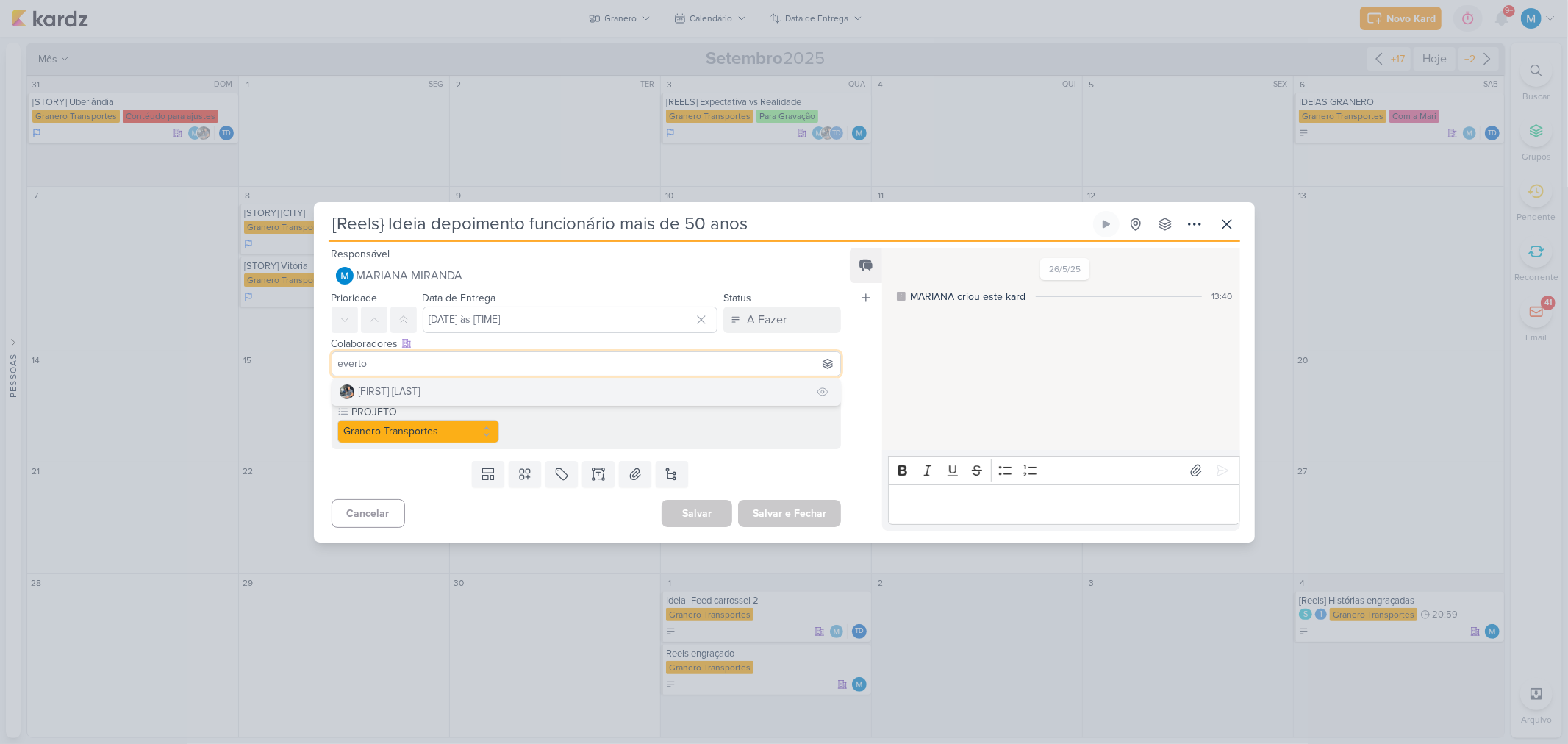 type 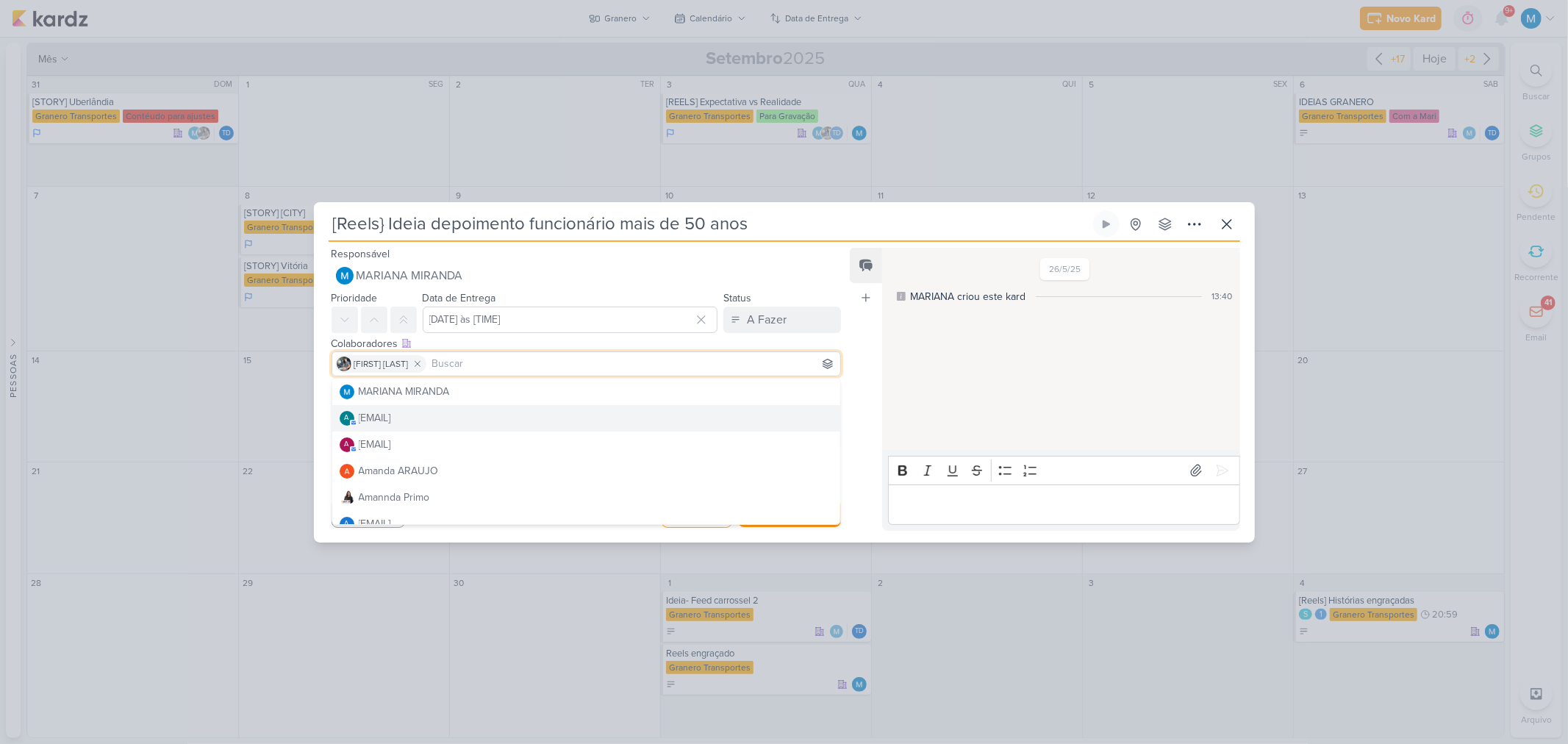 click on "26/5/25
MARIANA criou este kard
13:40" at bounding box center [1060, 350] 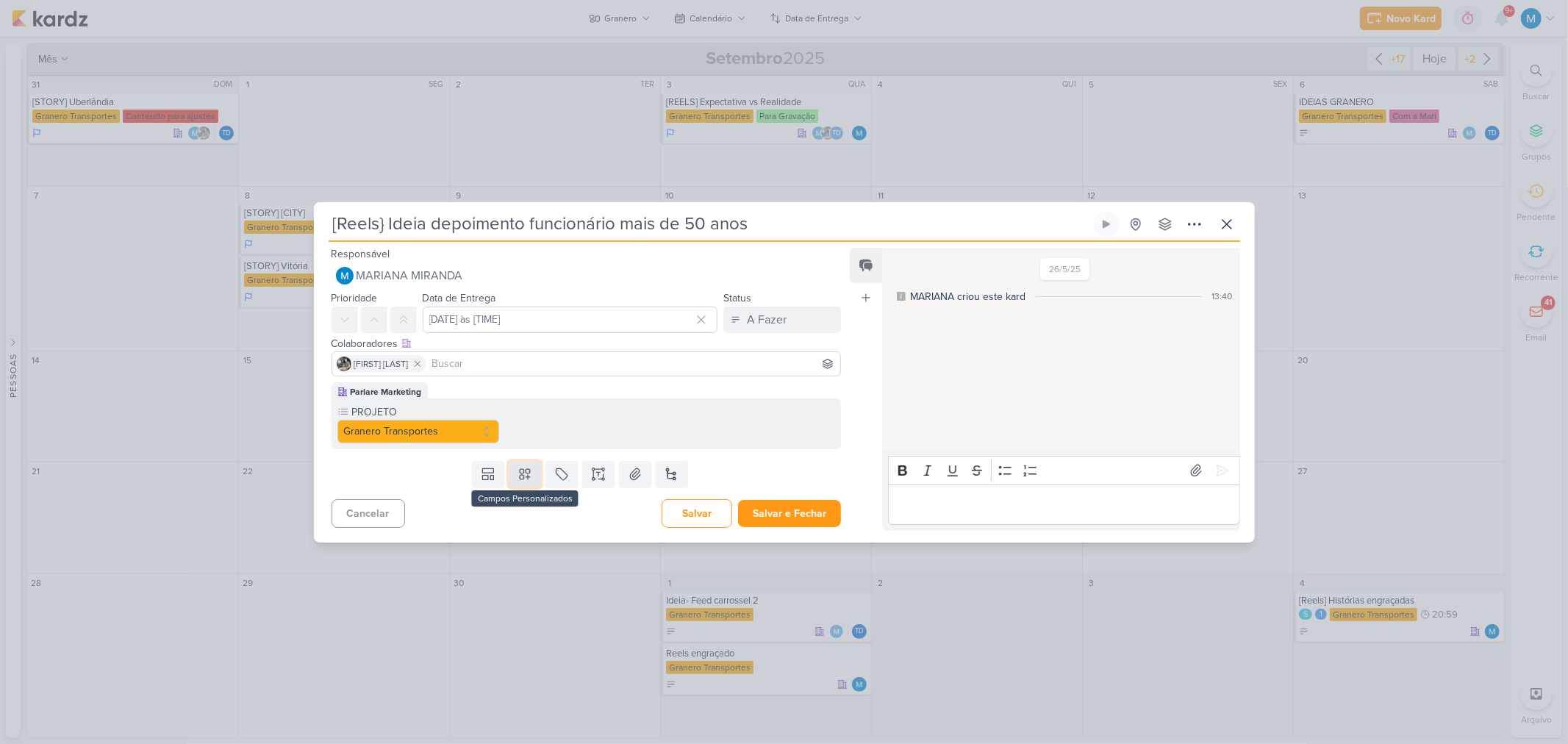click 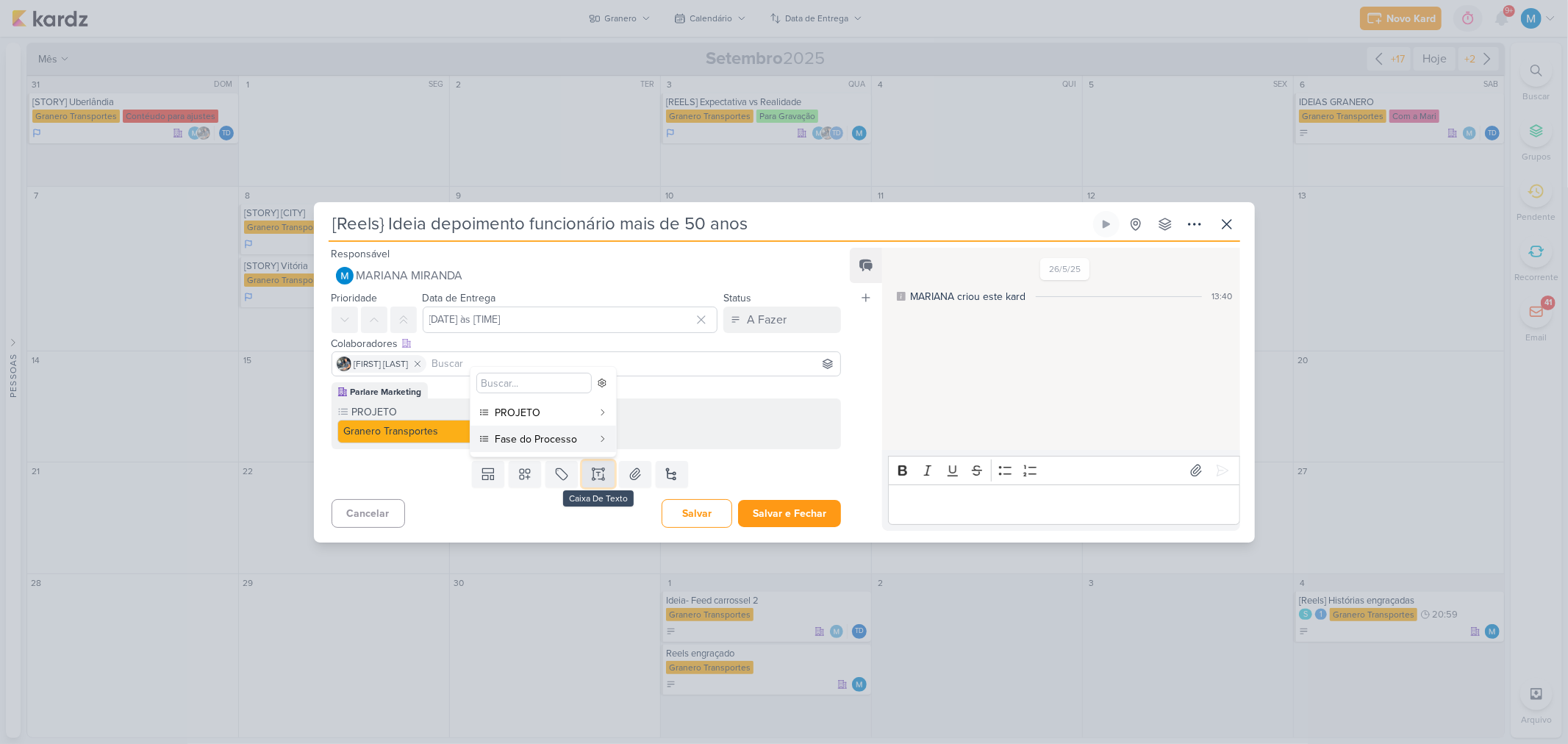 click at bounding box center (598, 474) 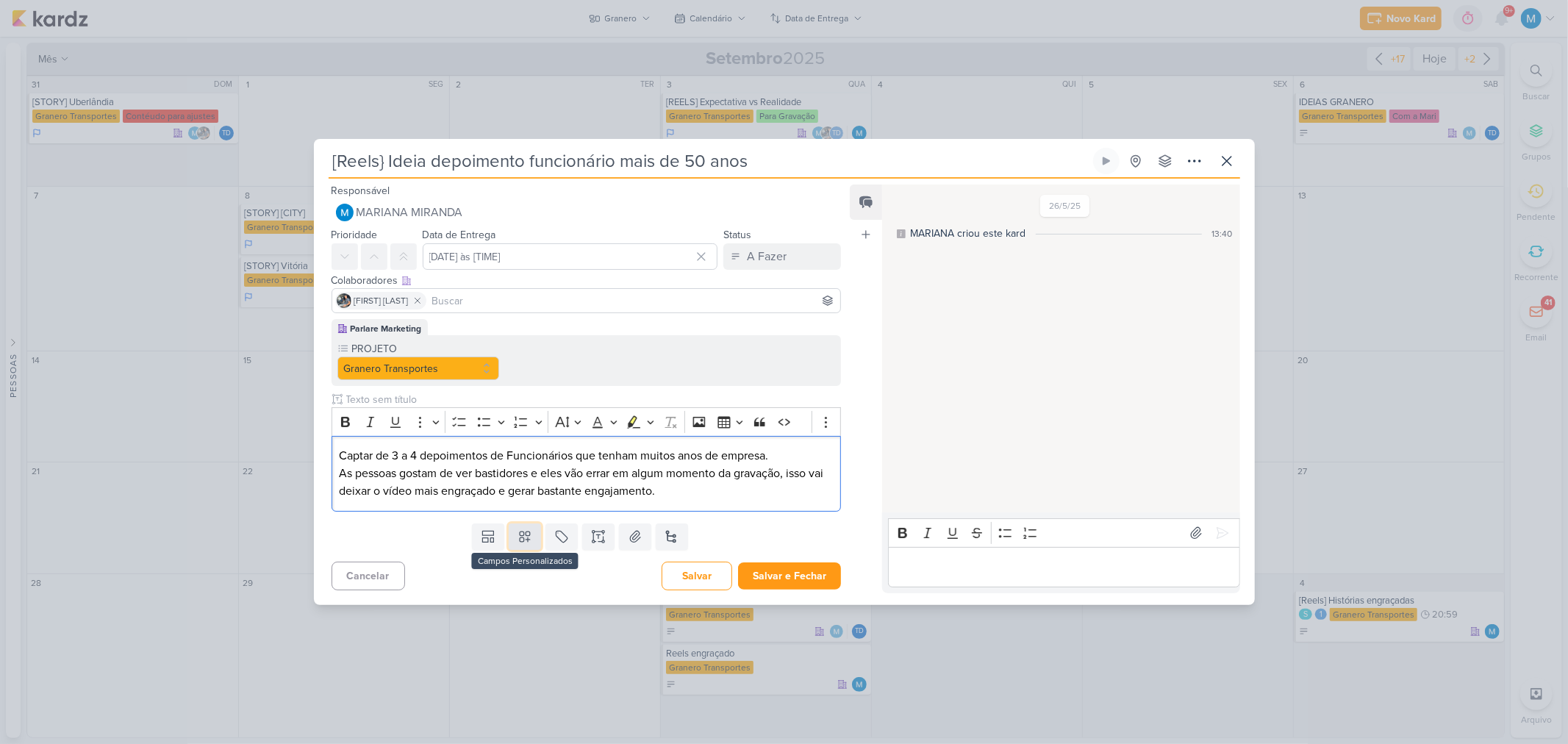 click 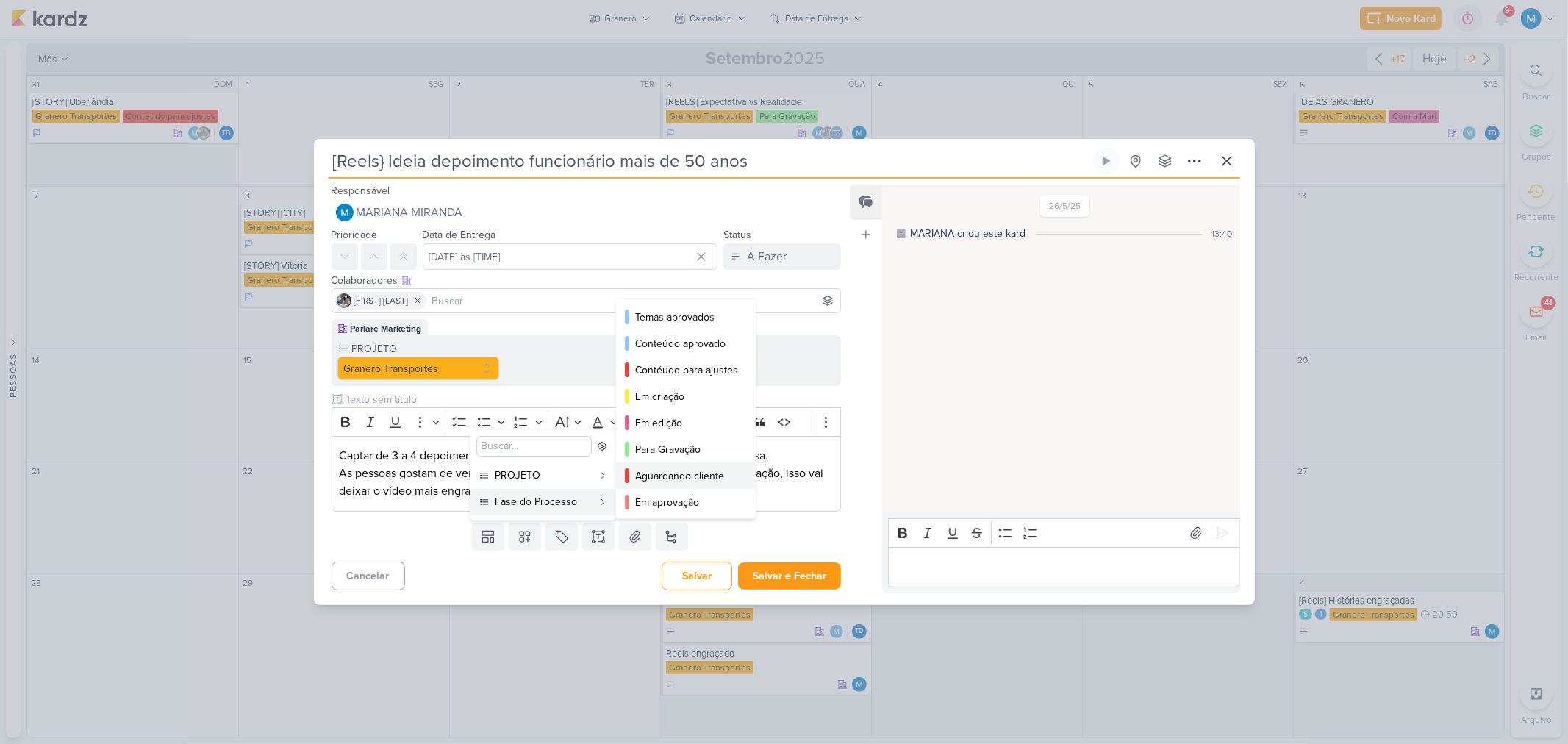 click on "Aguardando cliente" at bounding box center (687, 476) 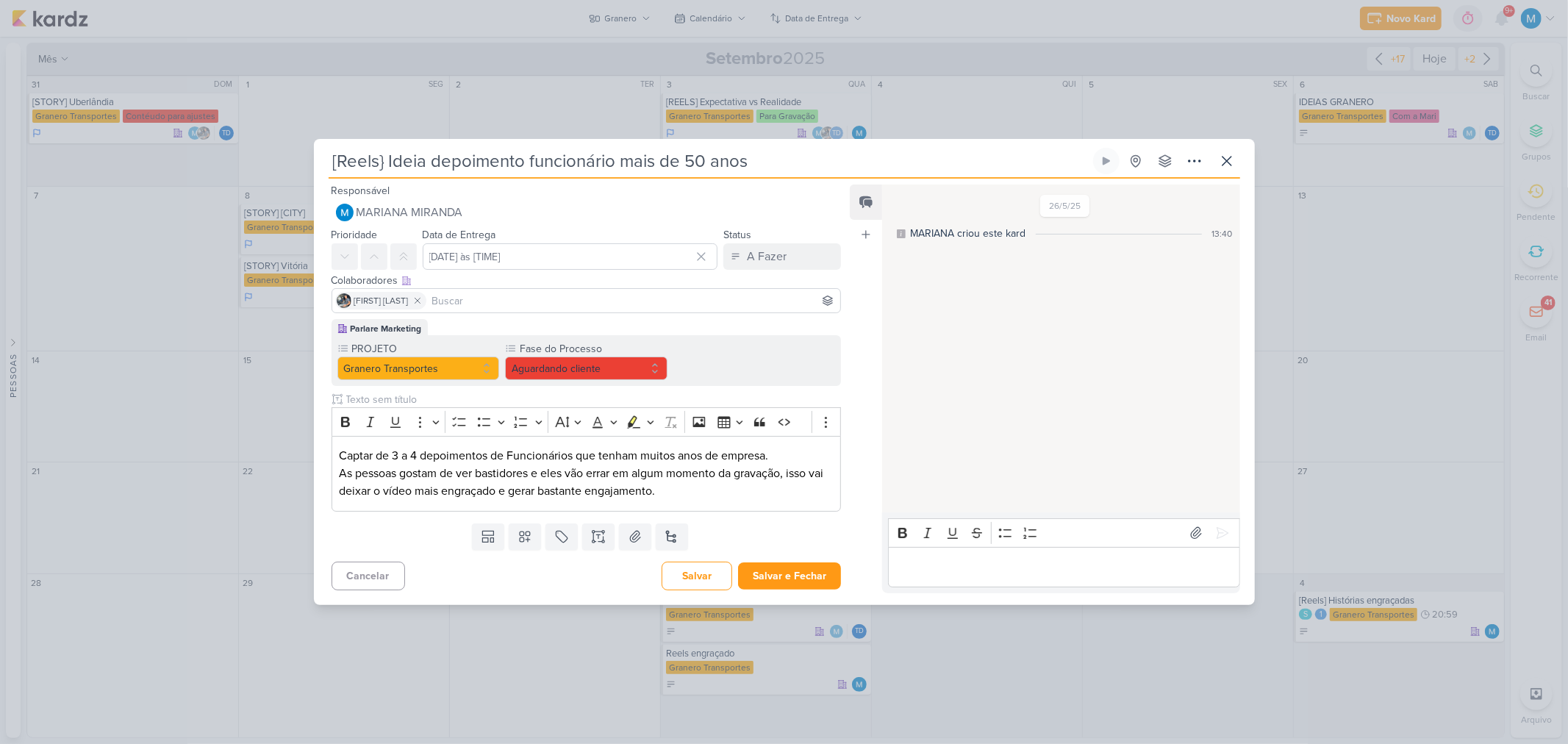 drag, startPoint x: 441, startPoint y: 164, endPoint x: 334, endPoint y: 155, distance: 107.3778 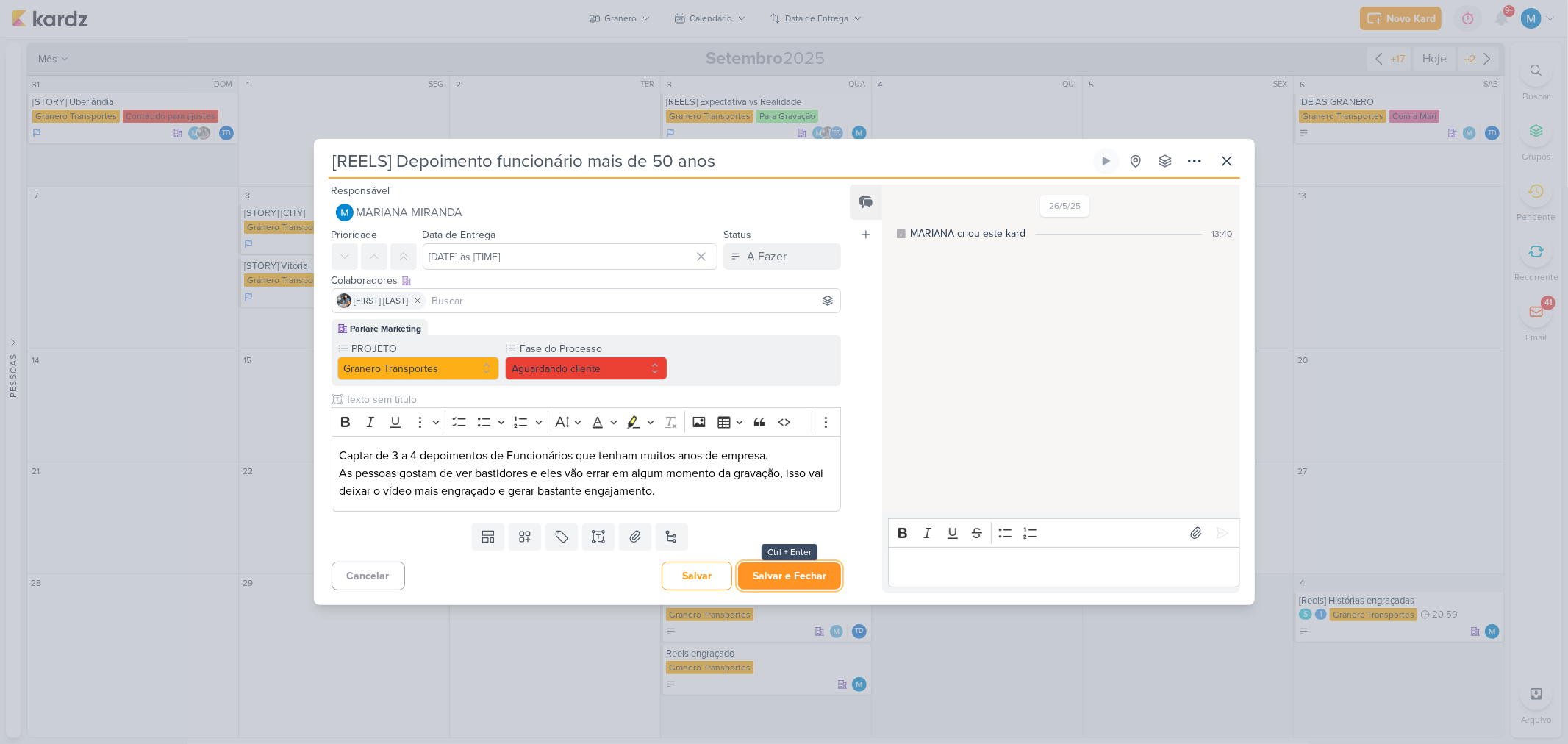 click on "Salvar e Fechar" at bounding box center (790, 576) 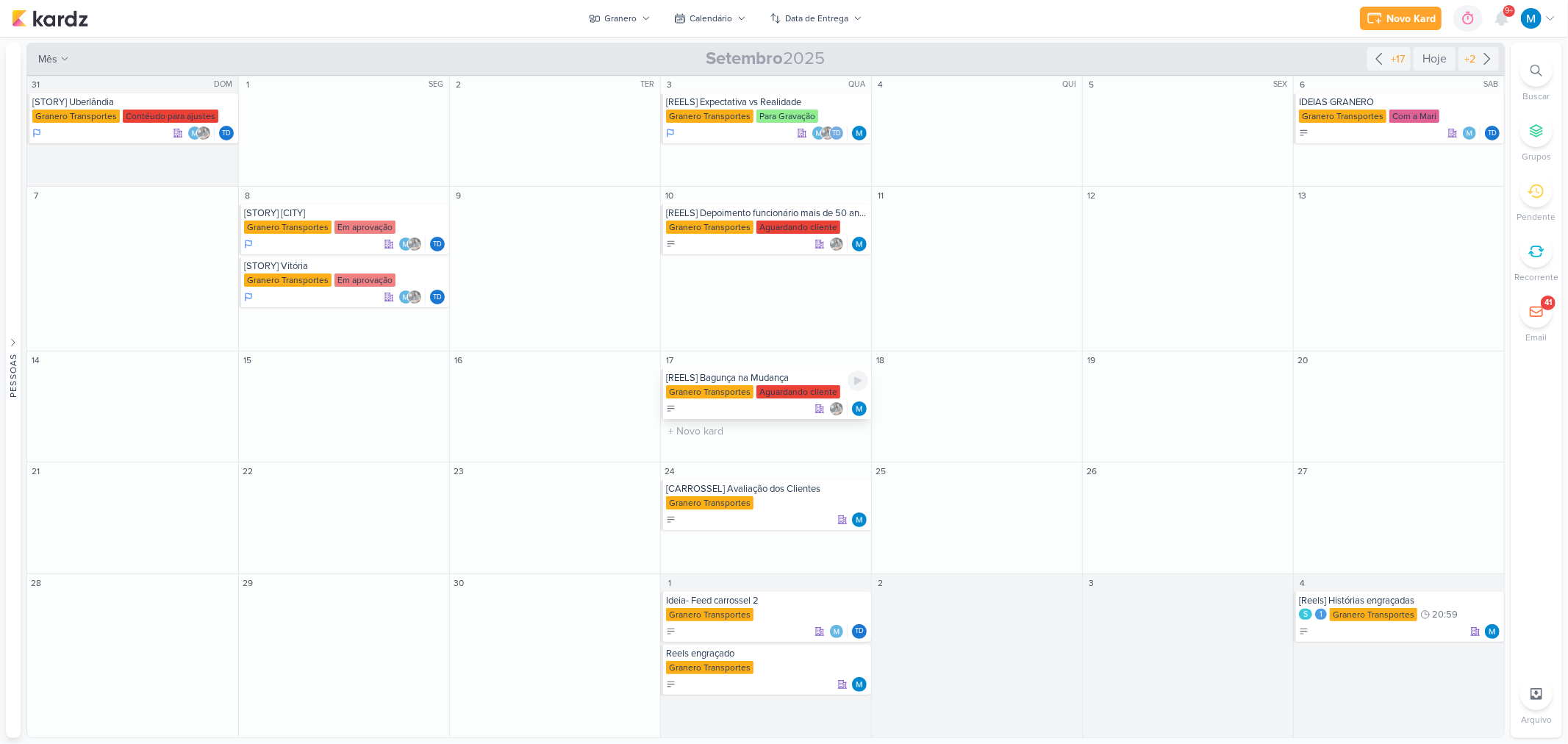 click on "[REELS] Bagunça na Mudança" at bounding box center (767, 378) 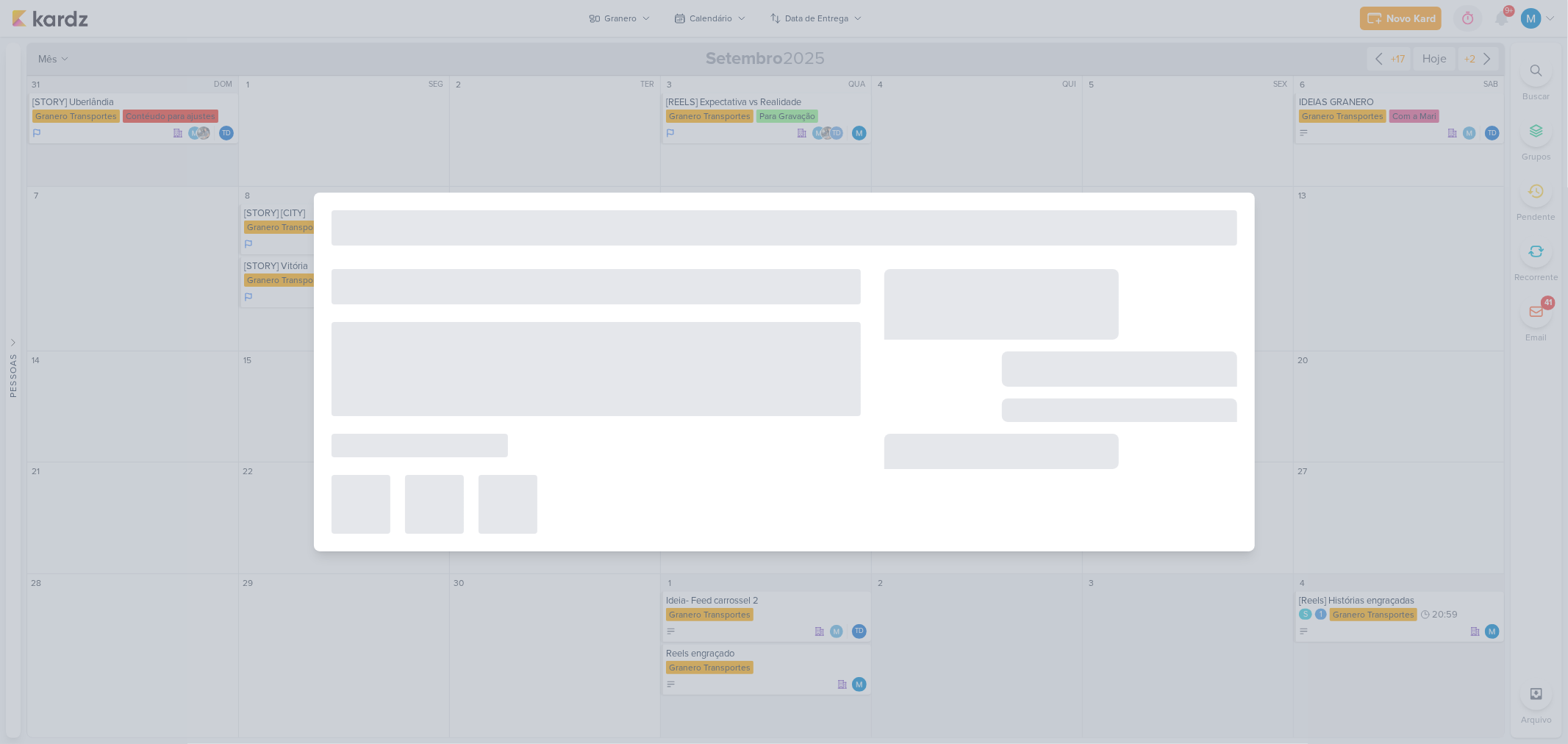 type on "[REELS] Bagunça na Mudança" 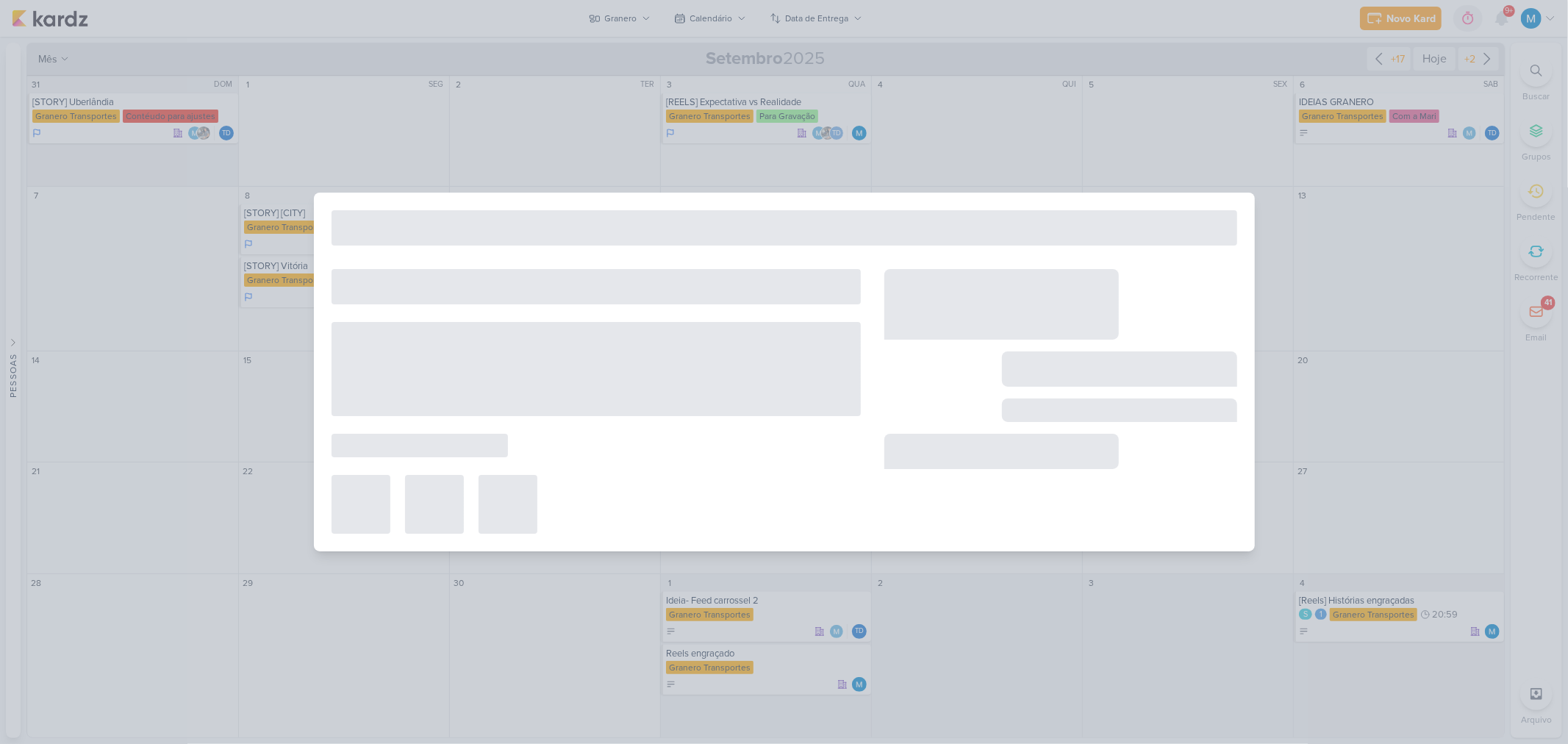 type on "17 de setembro de 2025 às 23:59" 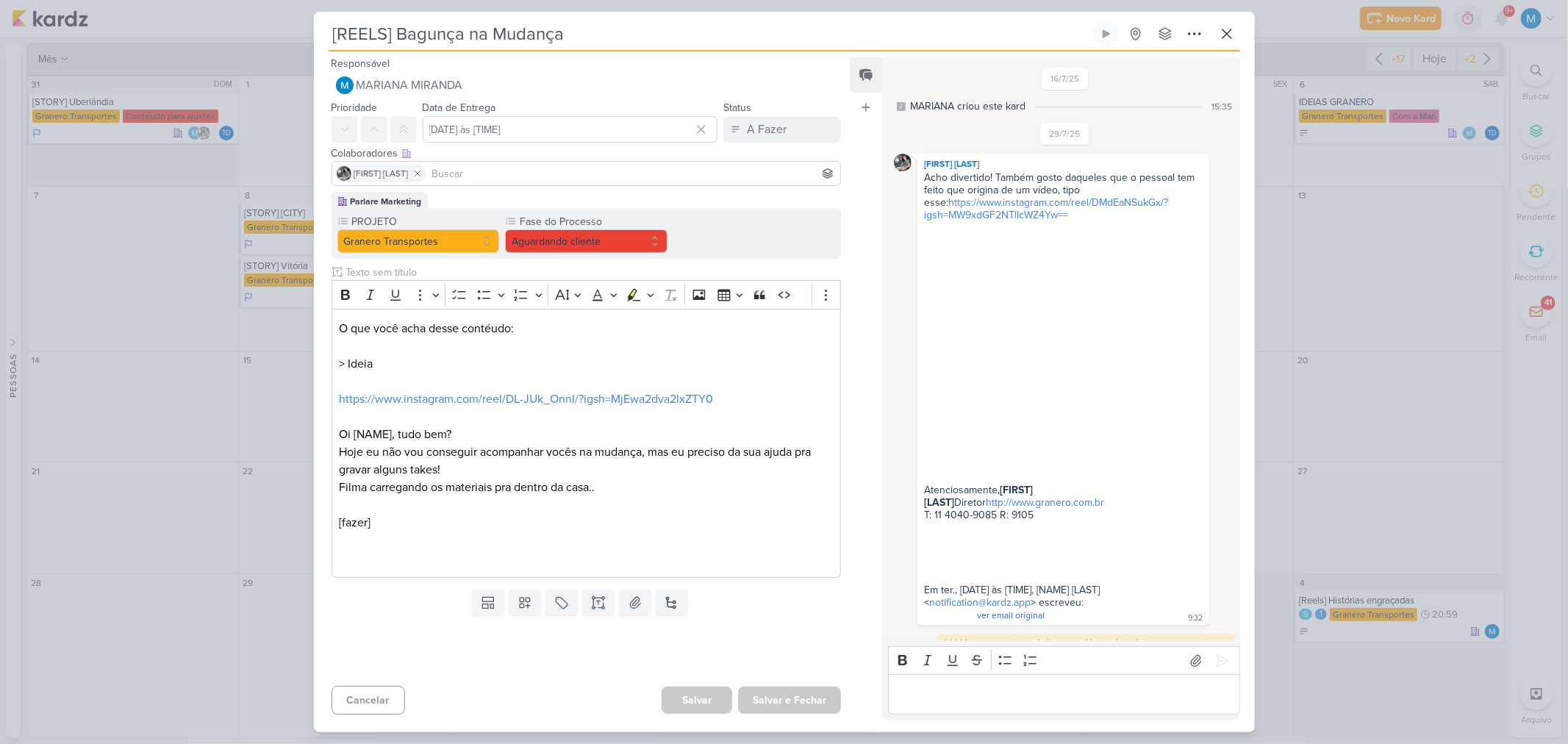 scroll, scrollTop: 704, scrollLeft: 0, axis: vertical 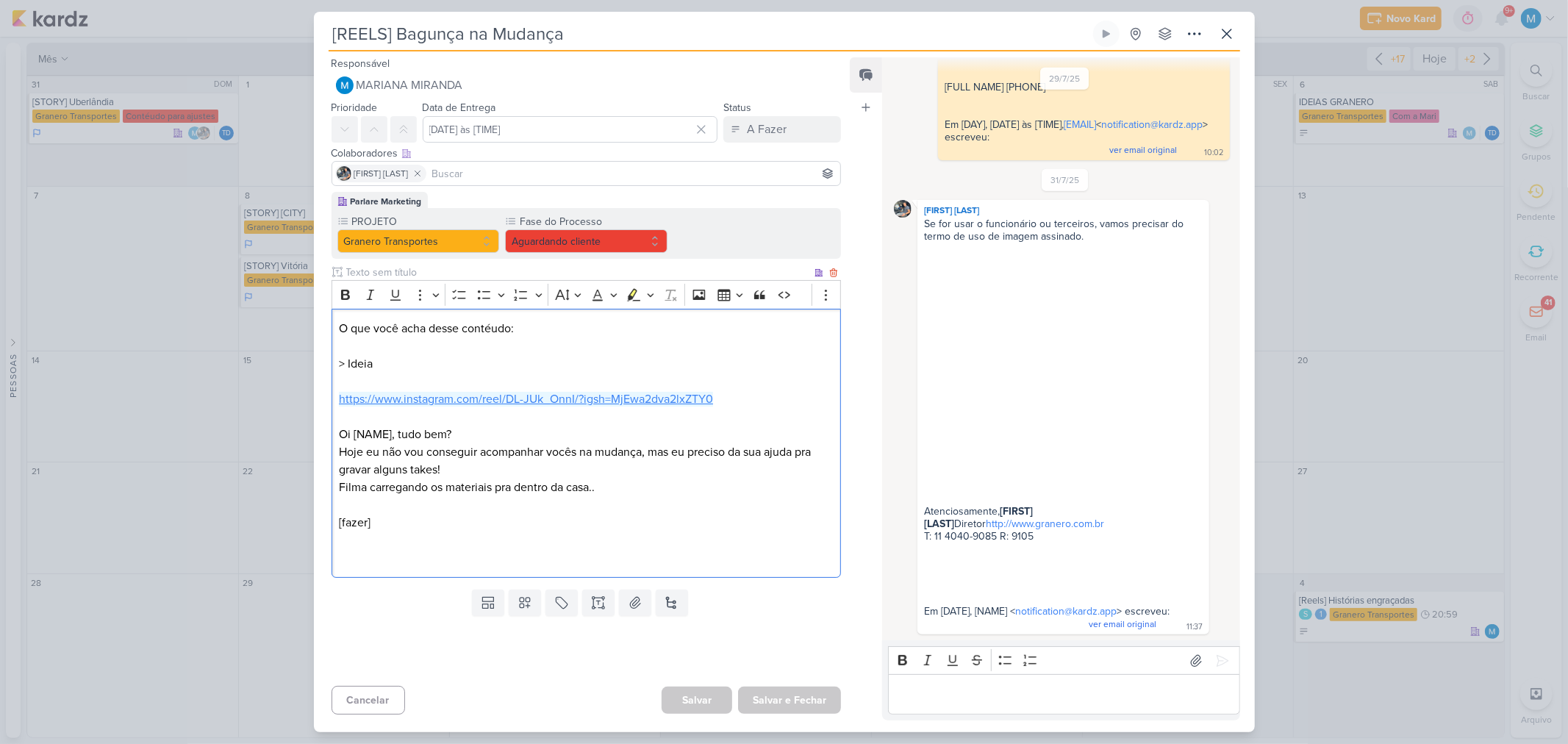 click on "https://www.instagram.com/reel/DL-JUk_OnnI/?igsh=MjEwa2dva2lxZTY0" at bounding box center [526, 399] 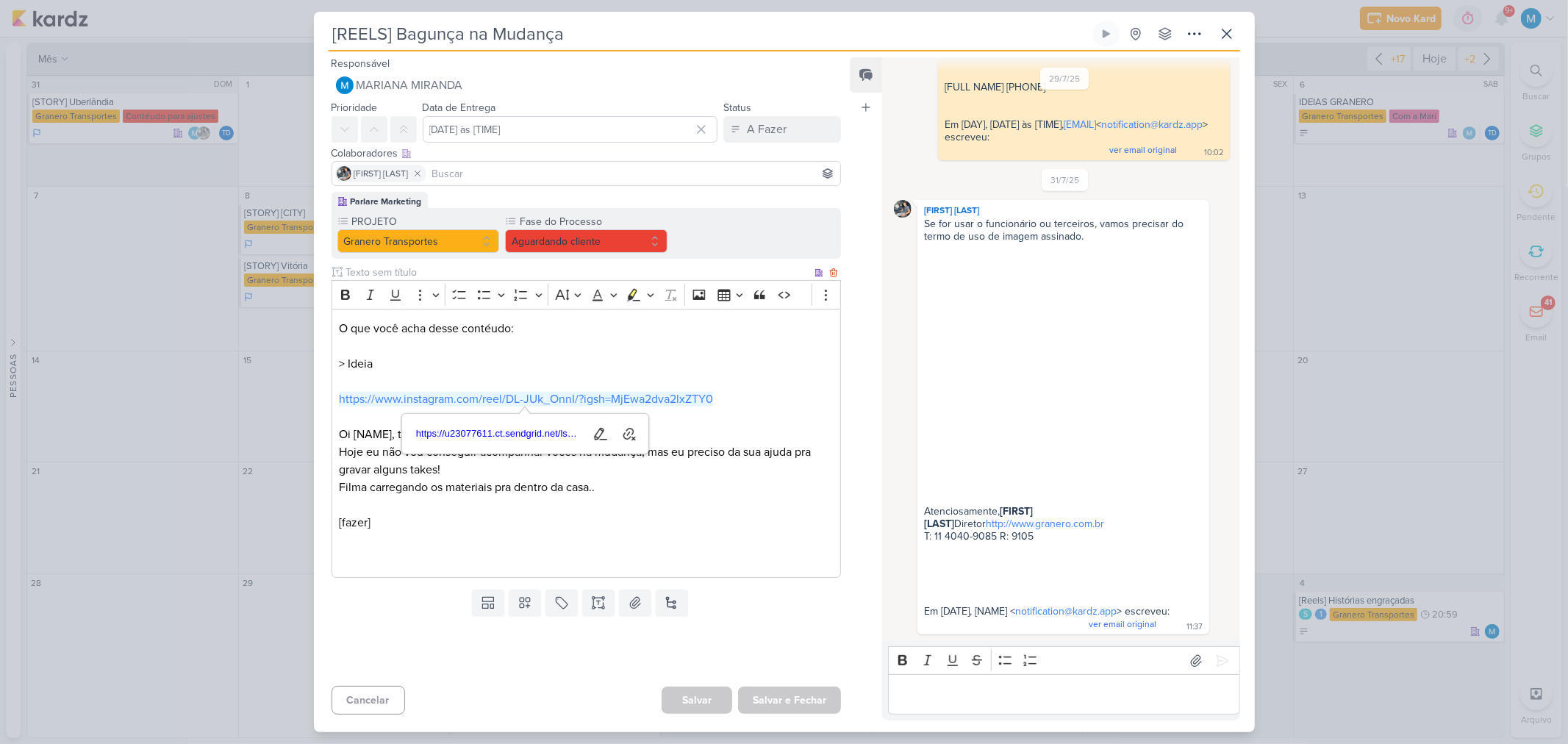 click on "[fazer]" at bounding box center (586, 540) 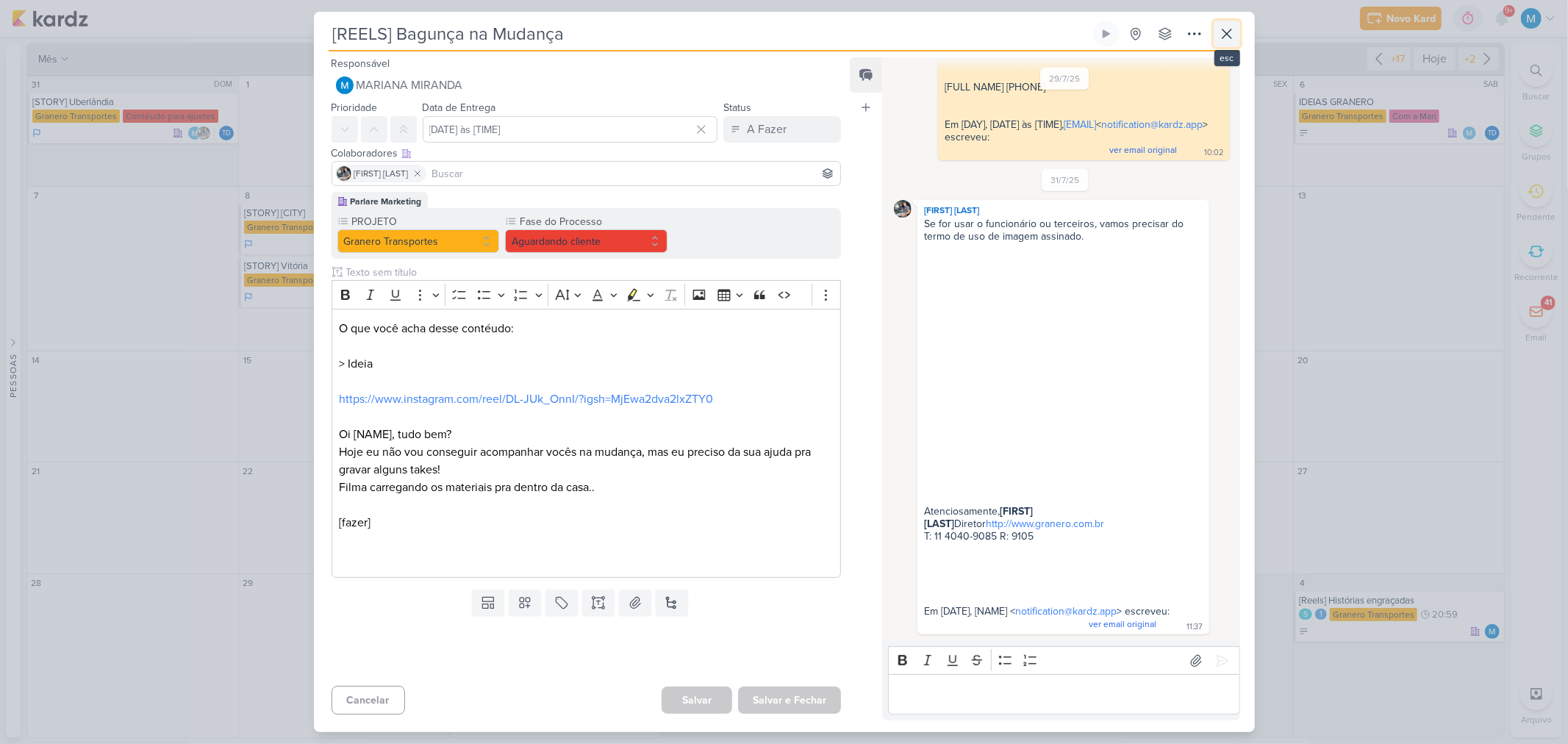 click 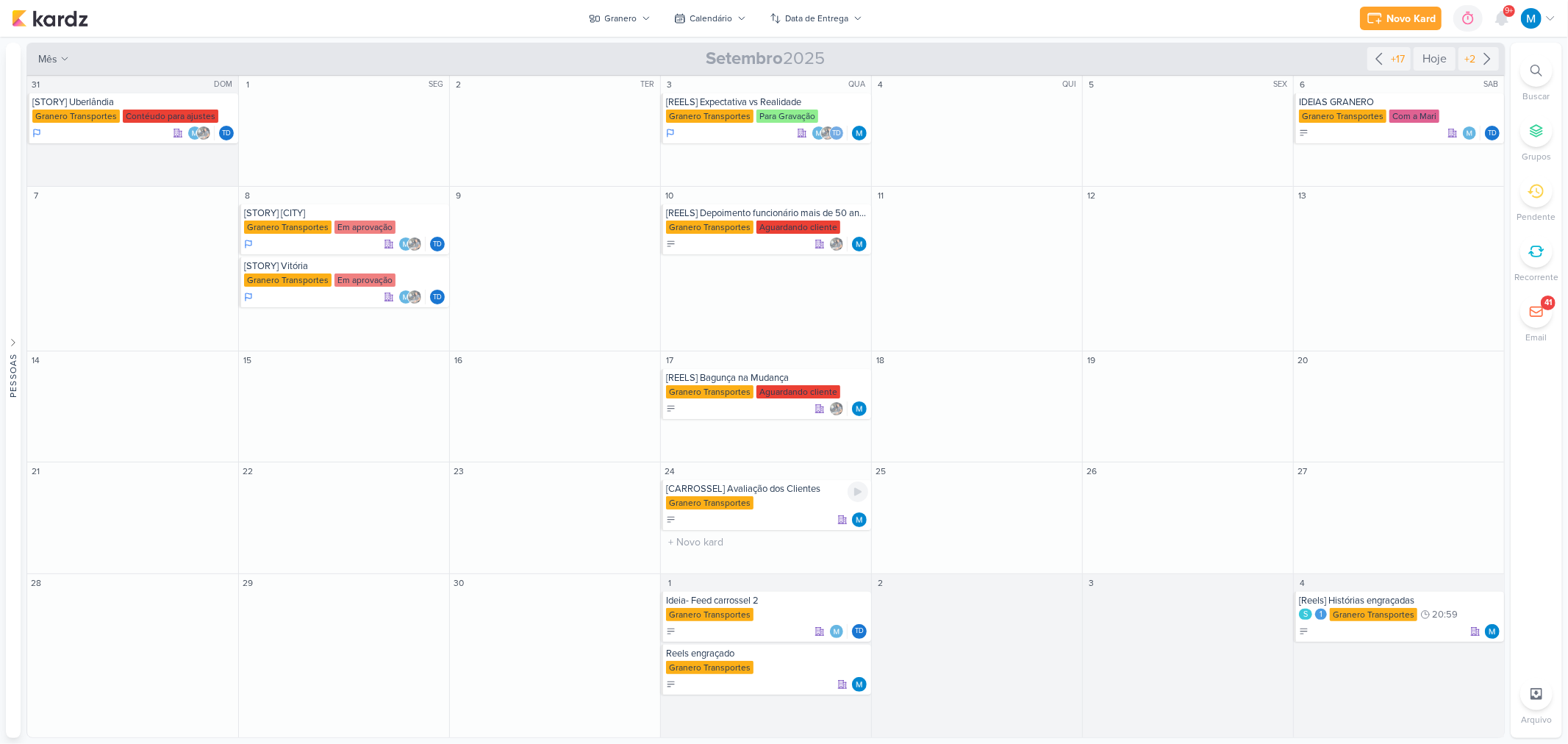 drag, startPoint x: 798, startPoint y: 494, endPoint x: 809, endPoint y: 505, distance: 15.556349 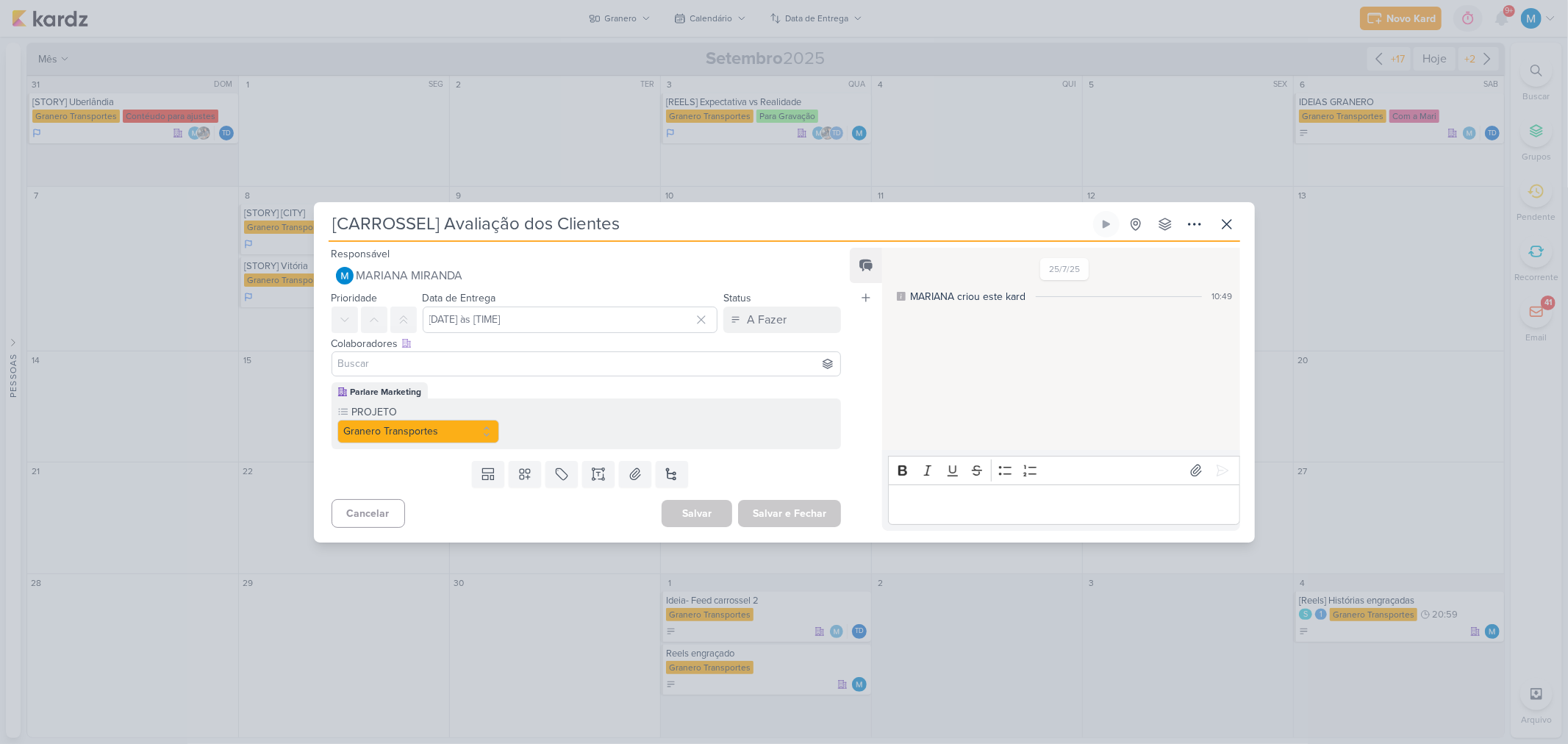 click at bounding box center (587, 364) 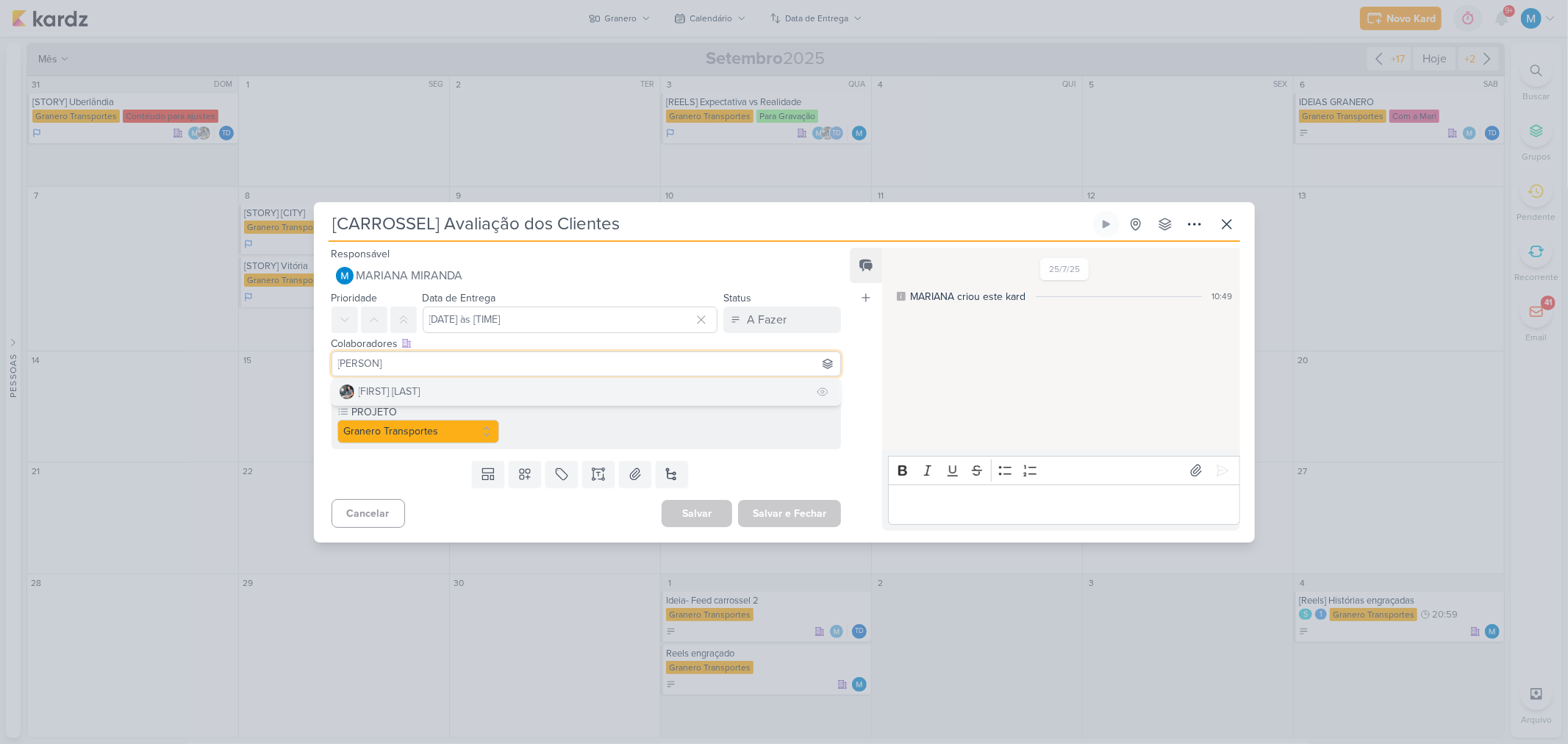 type on "evert" 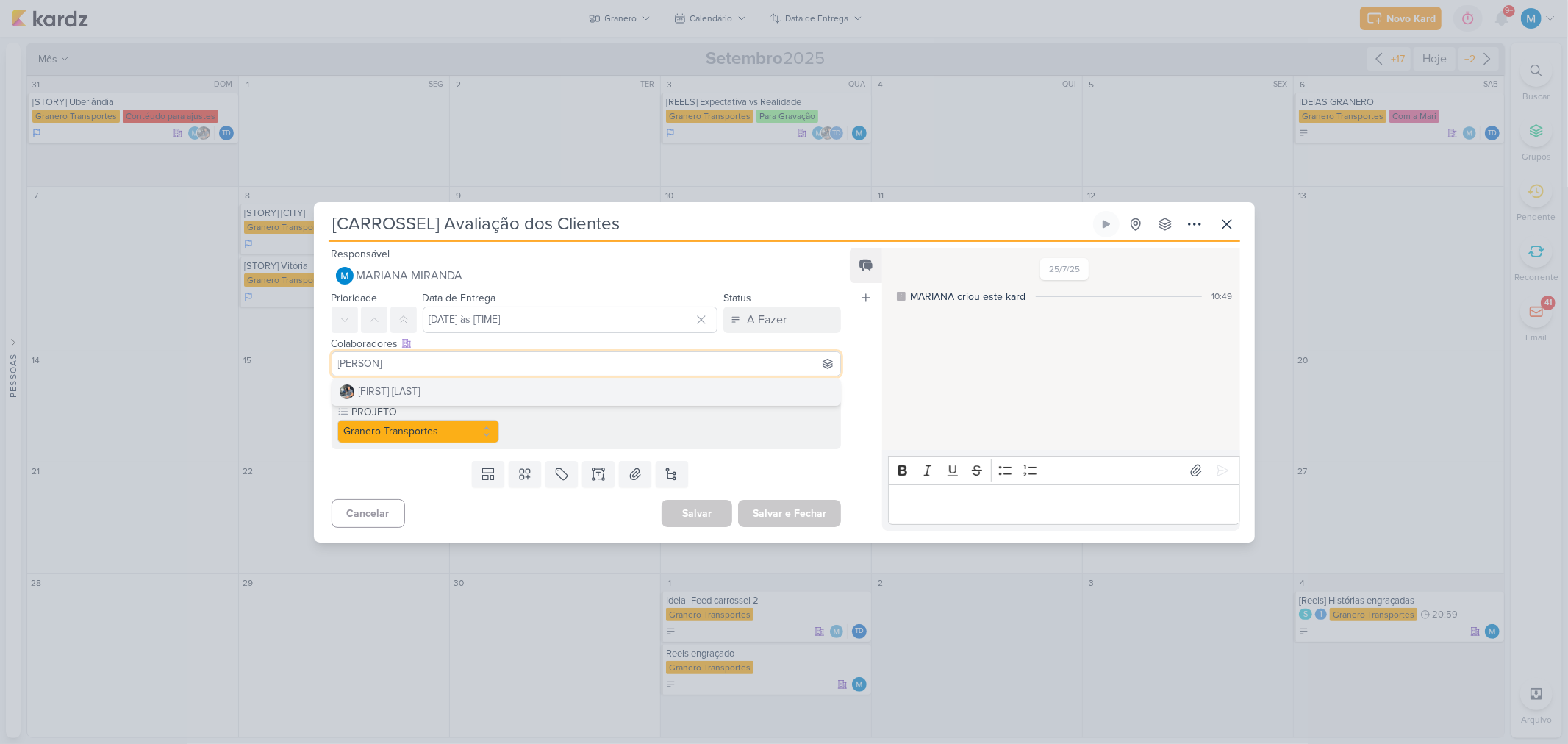 type 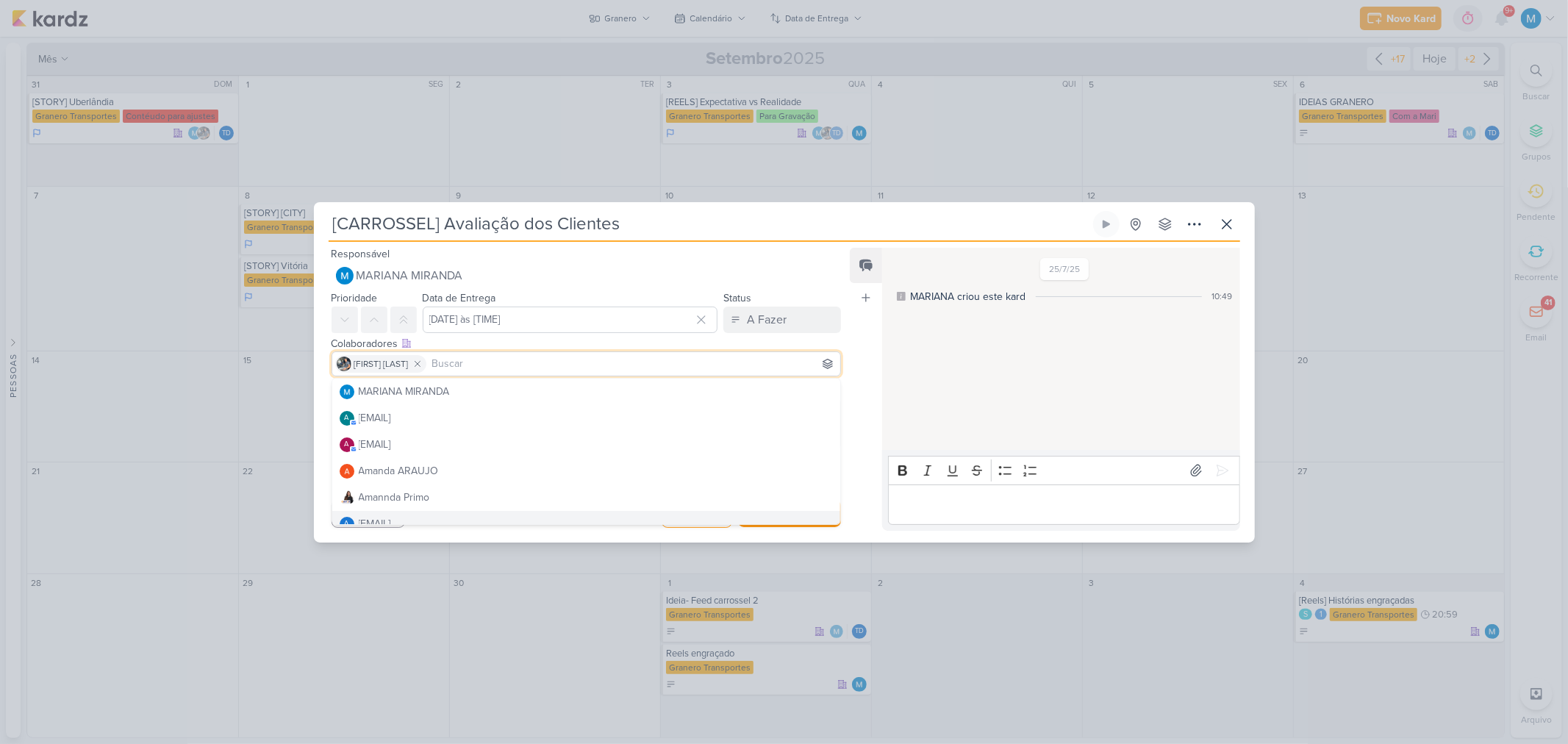 click on "Responsável
MARIANA MIRANDA
Nenhum contato encontrado
create new contact
Novo Contato
Digite um endereço de email para criar um contato. Não se preocupe, tomaremos conta de todas as suas interações com esse contato através do email para que você possa colaborar com qualquer pessoa sem sair do Kardz
Email" at bounding box center [784, 392] 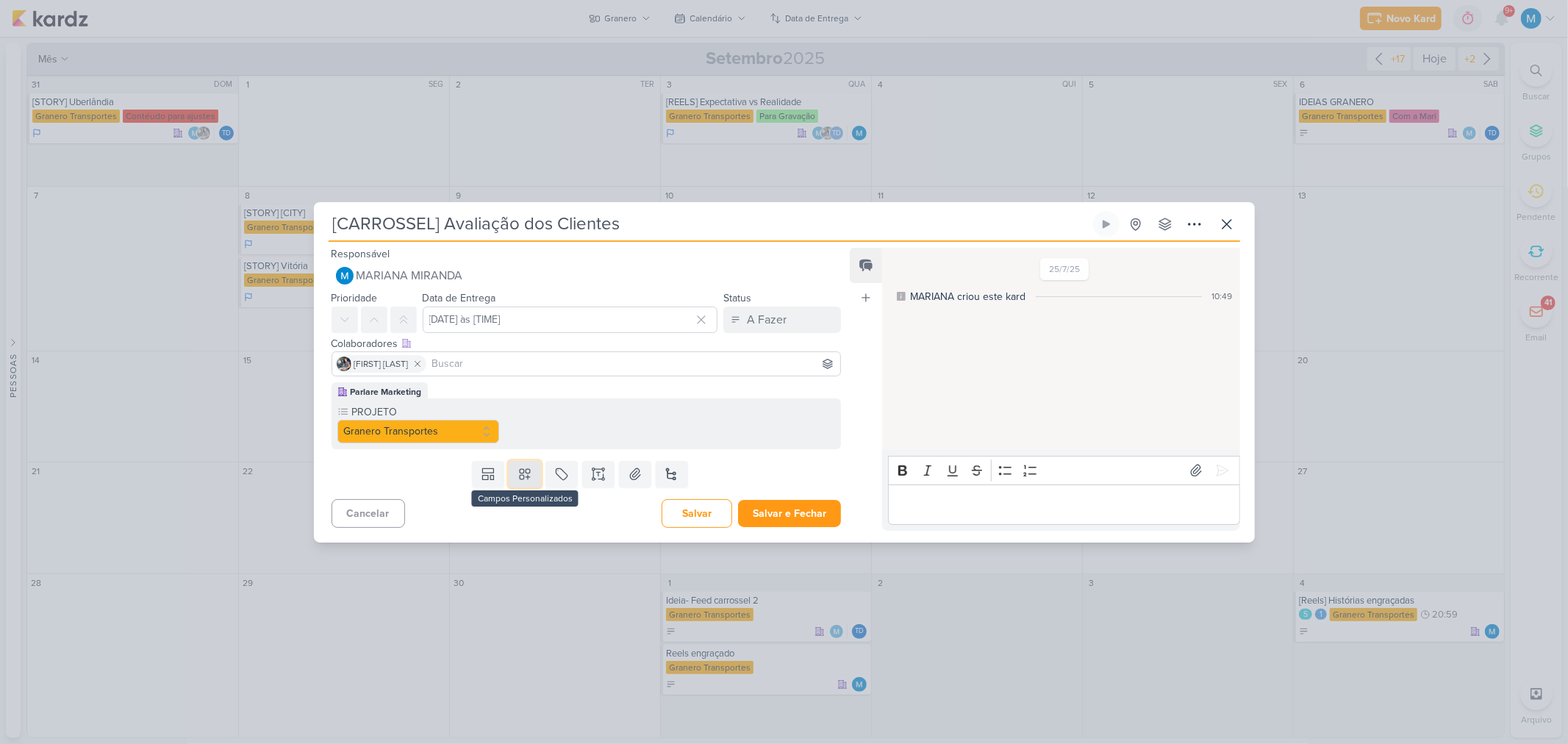 click 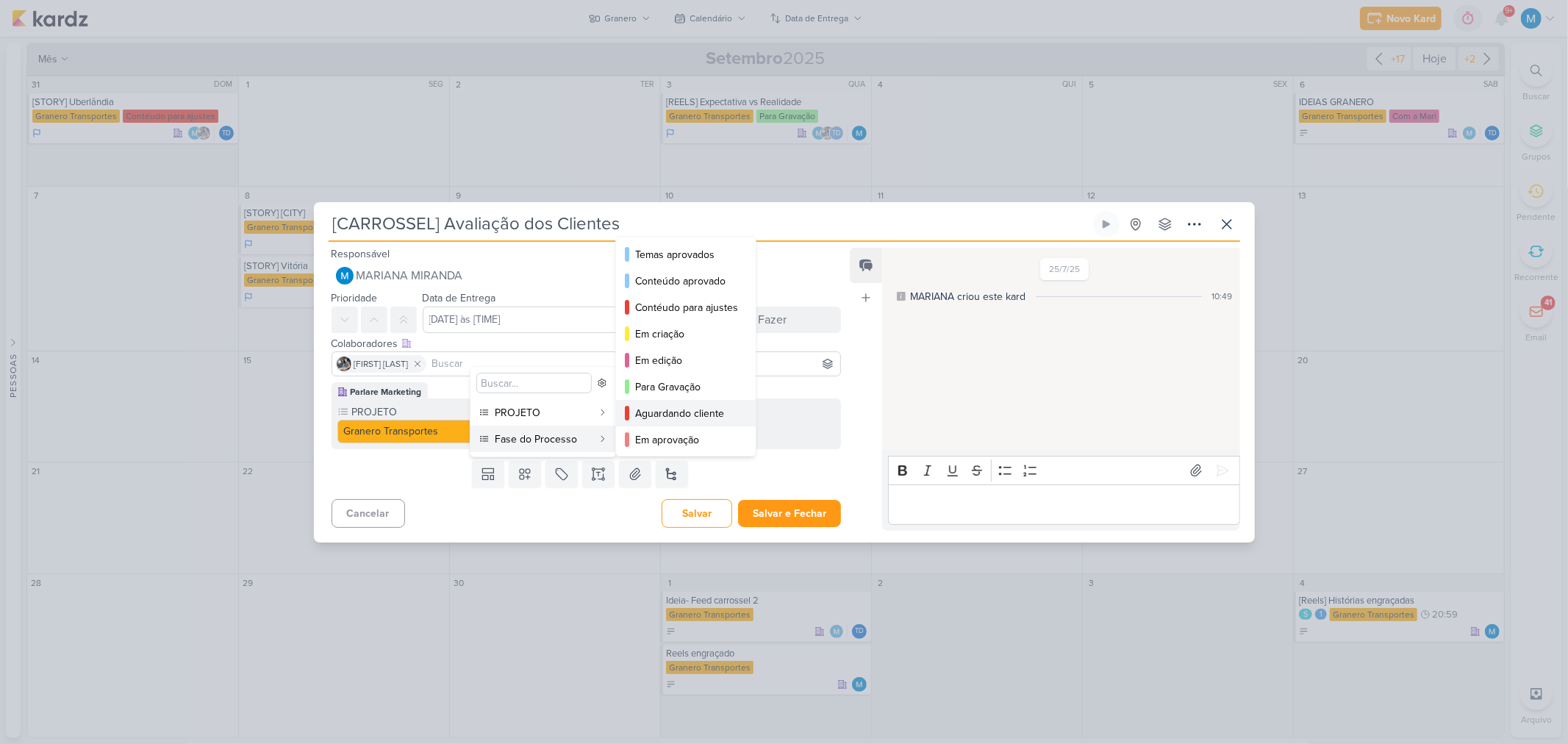 click on "Aguardando cliente" at bounding box center [687, 413] 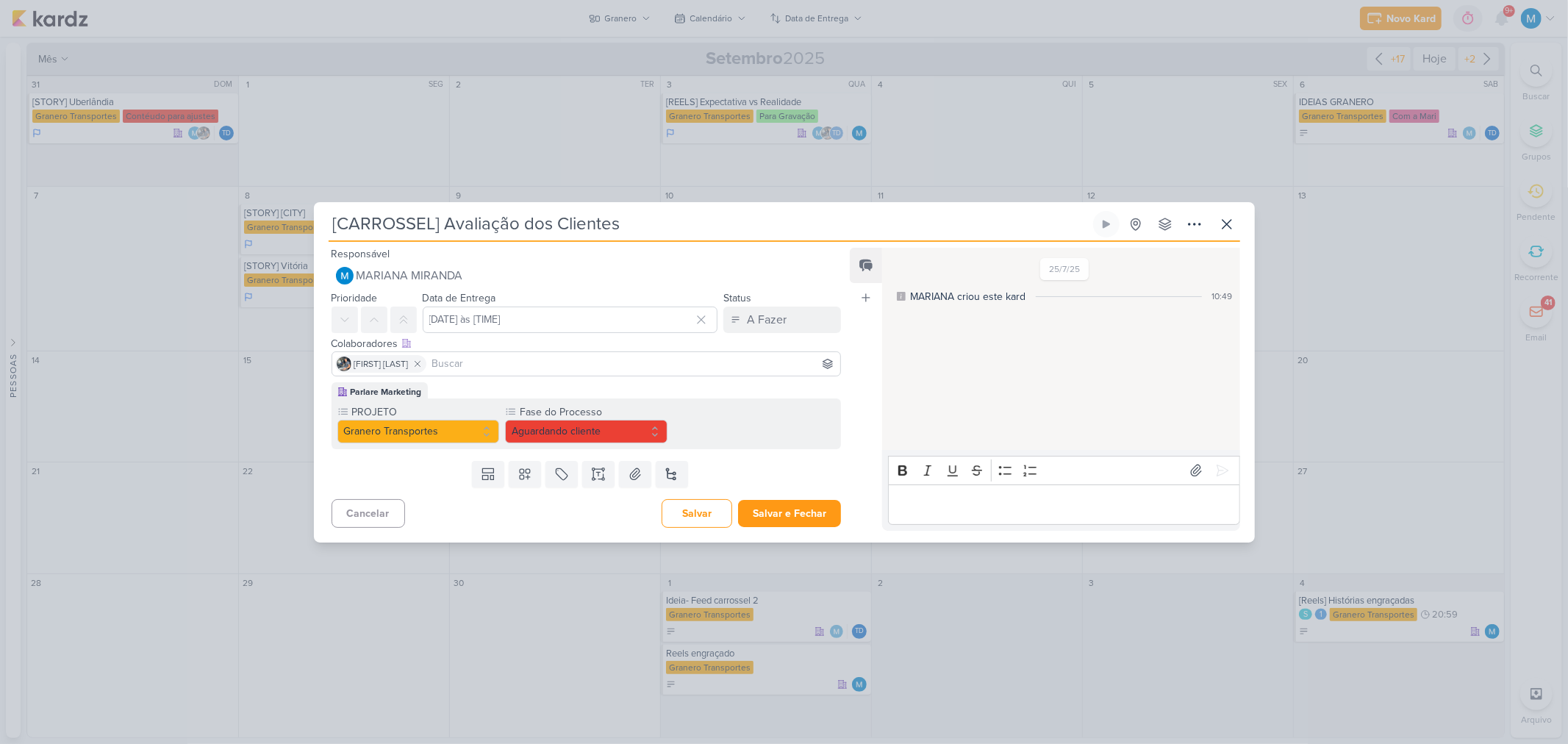 click on "Feed
Atrelar email
Solte o email para atrelar ao kard" at bounding box center [866, 389] 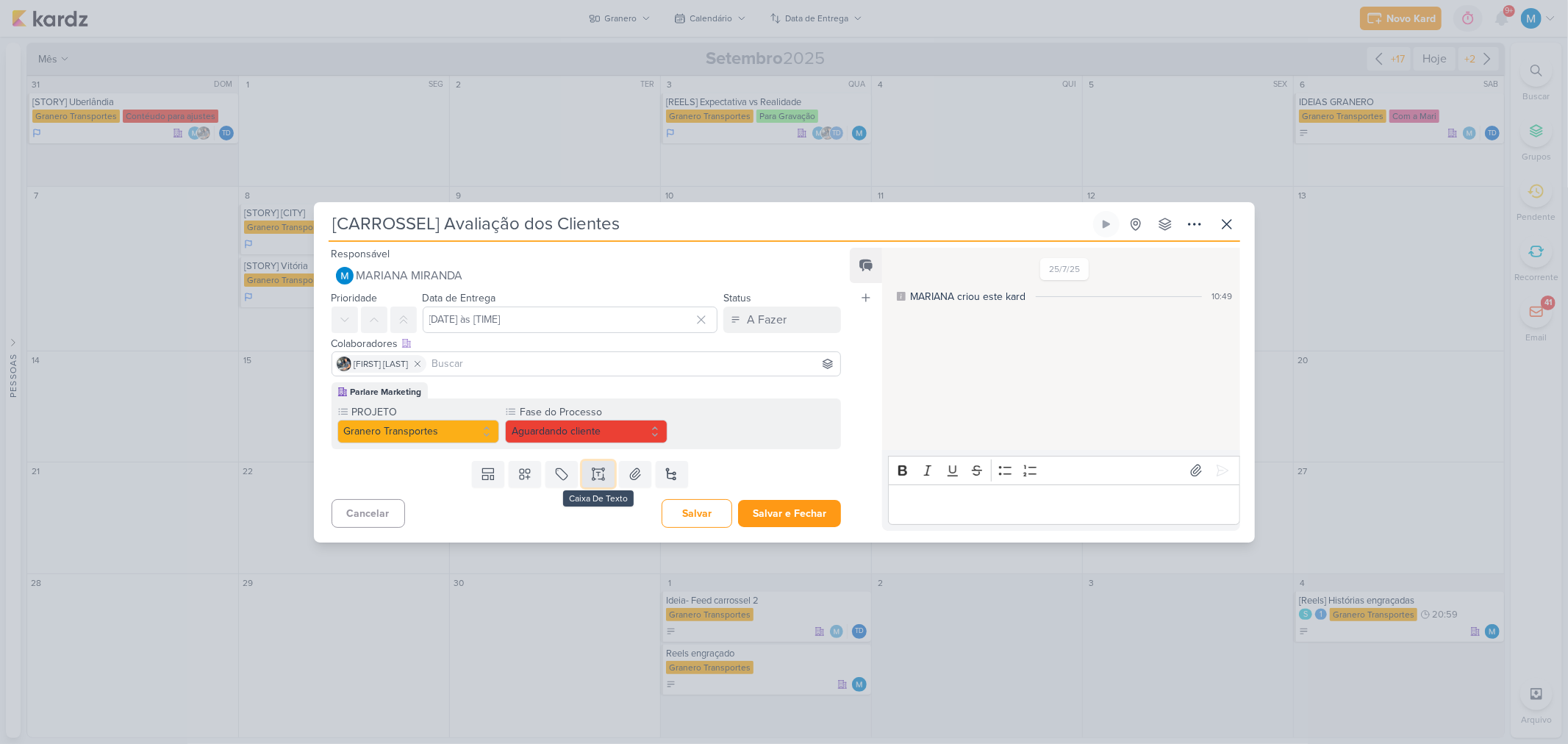 click 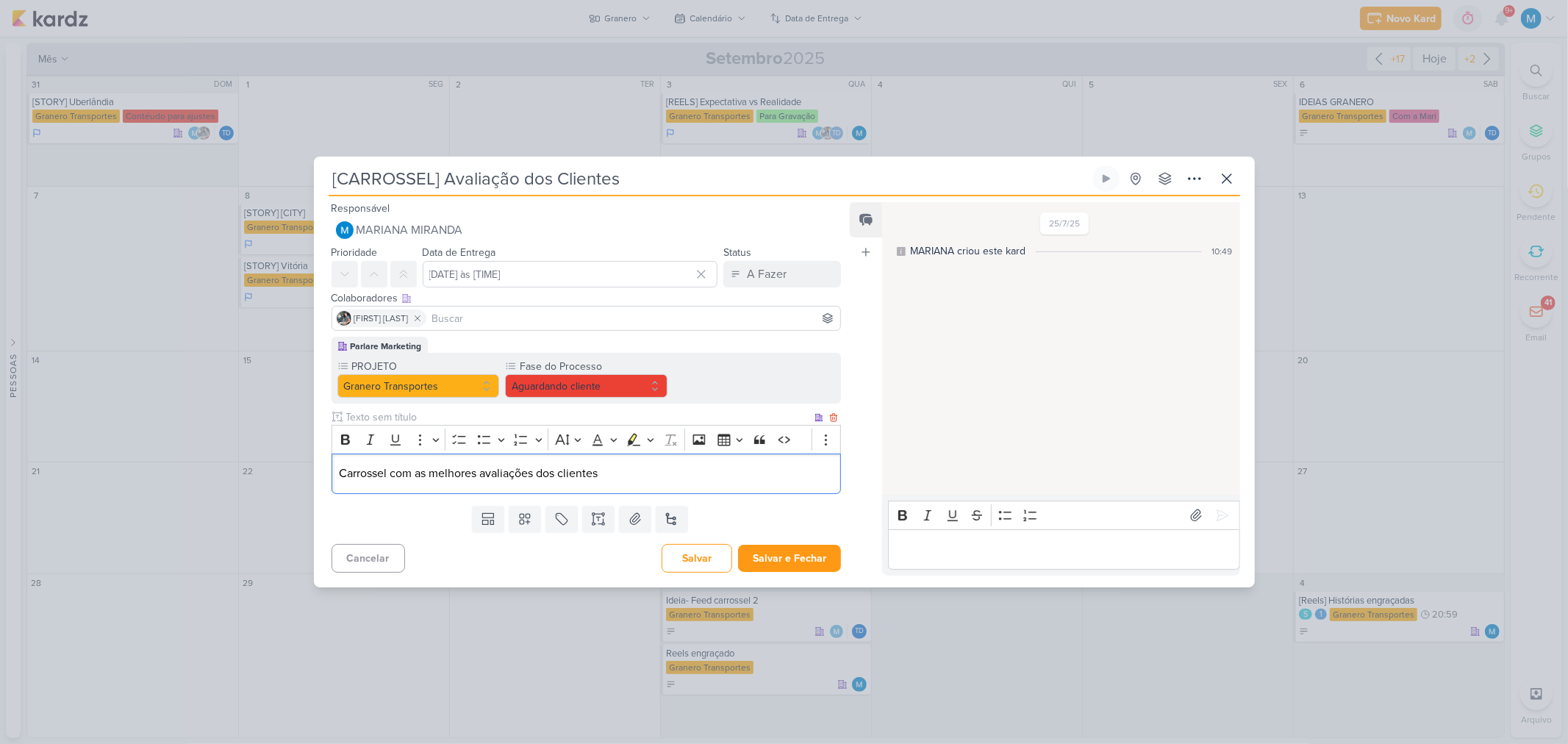 click on "Carrossel com as melhores avaliações dos clientes" at bounding box center [586, 473] 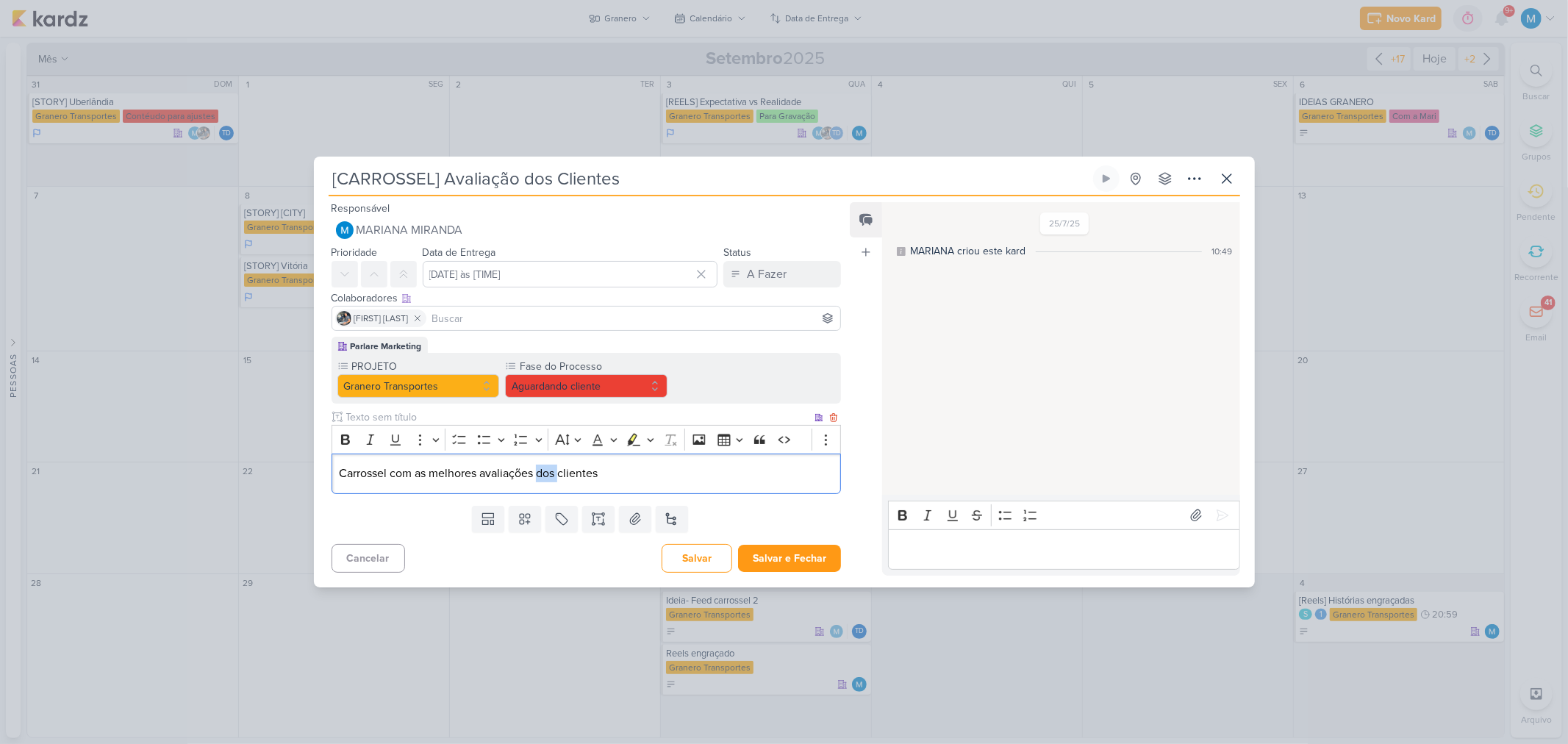 click on "Carrossel com as melhores avaliações dos clientes" at bounding box center [586, 473] 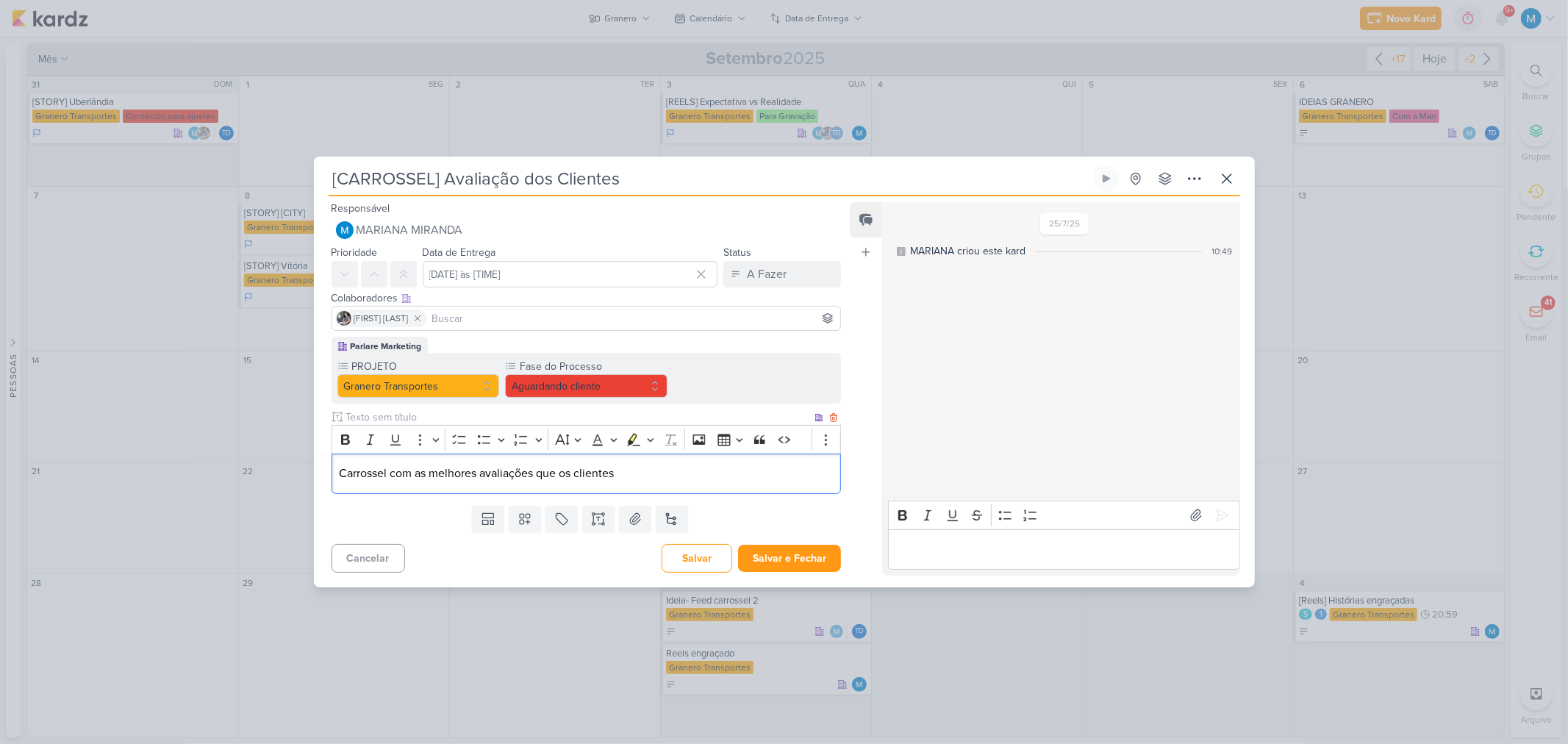 click on "Carrossel com as melhores avaliações que os clientes" at bounding box center [586, 473] 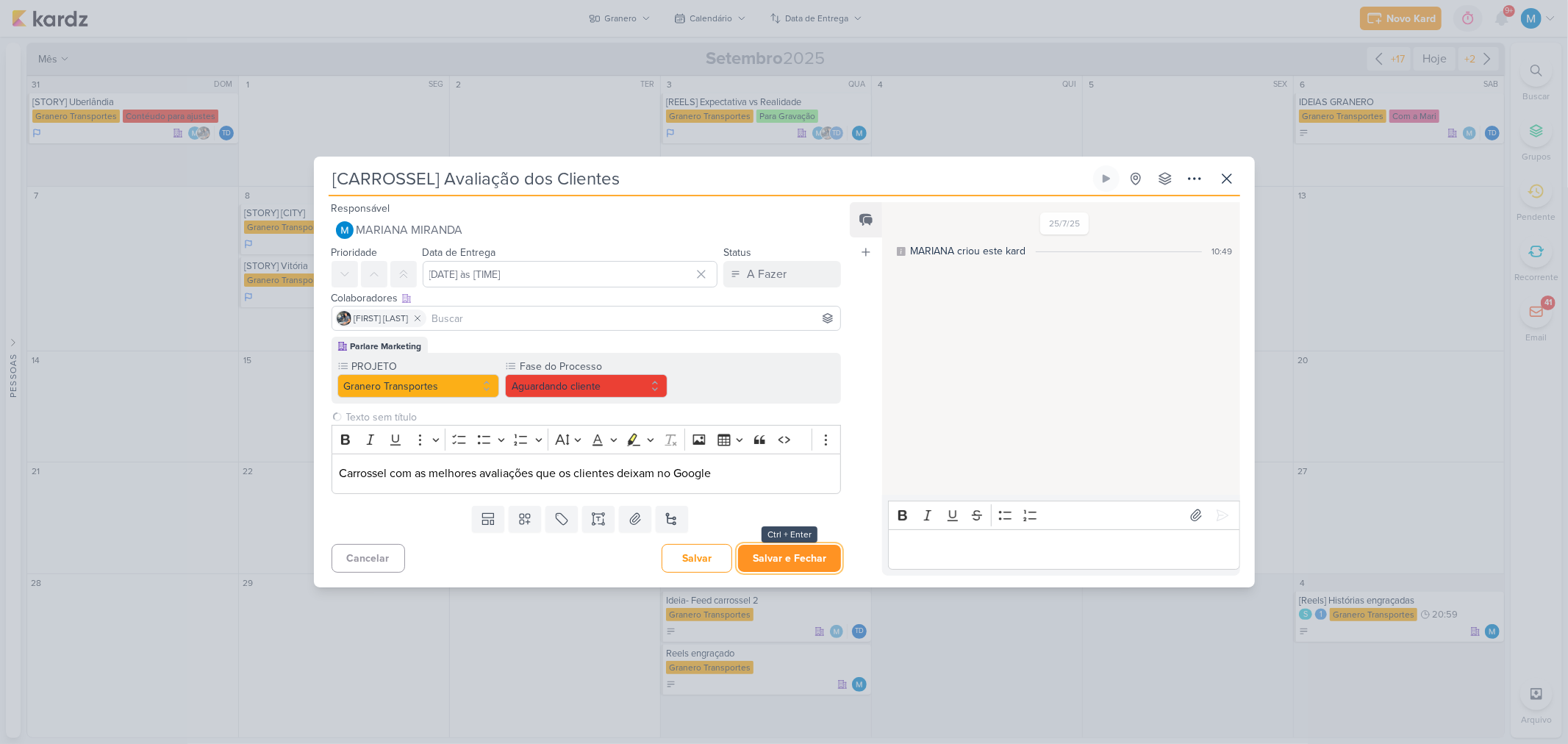 click on "Salvar e Fechar" at bounding box center [790, 558] 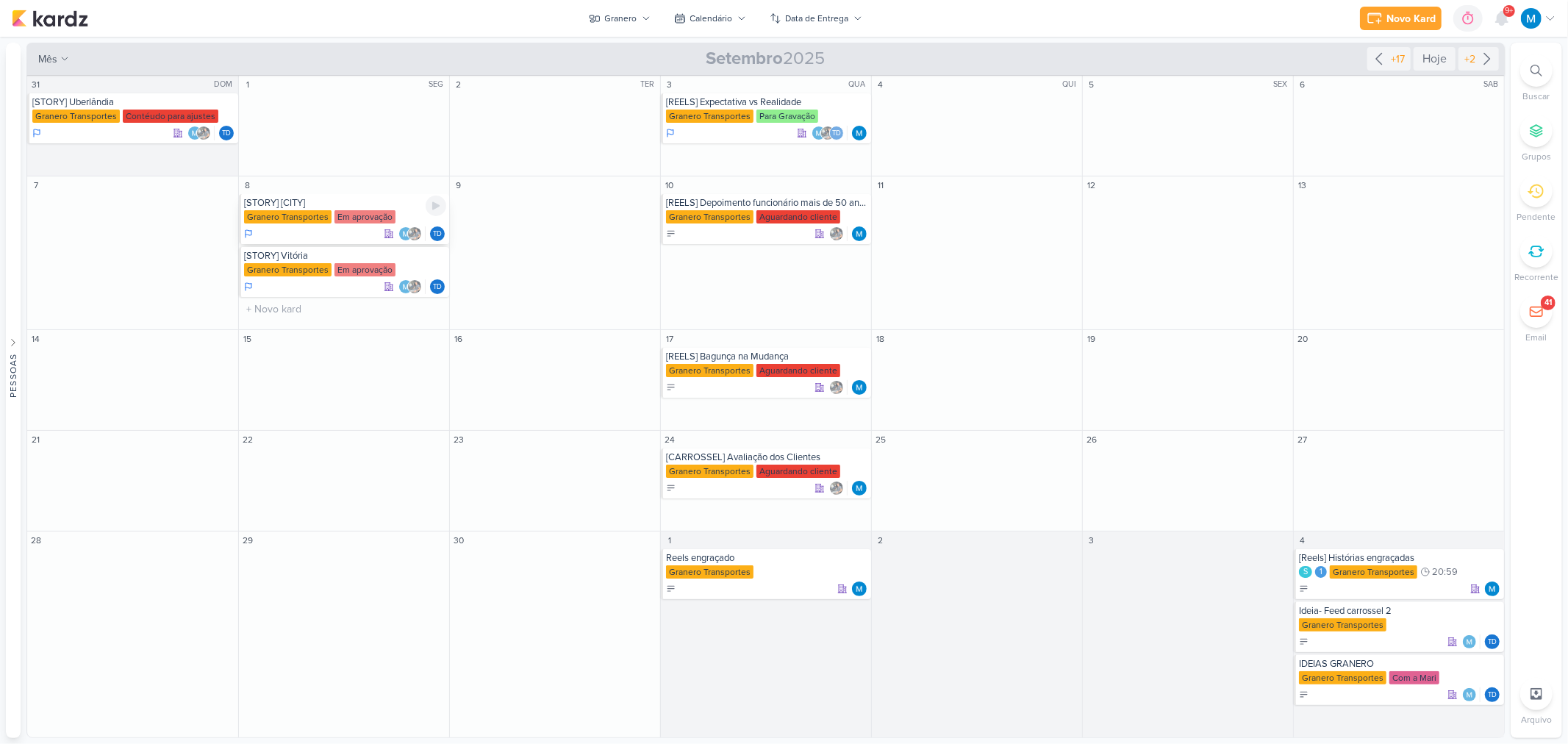 click on "[STORY] [CITY]" at bounding box center (345, 203) 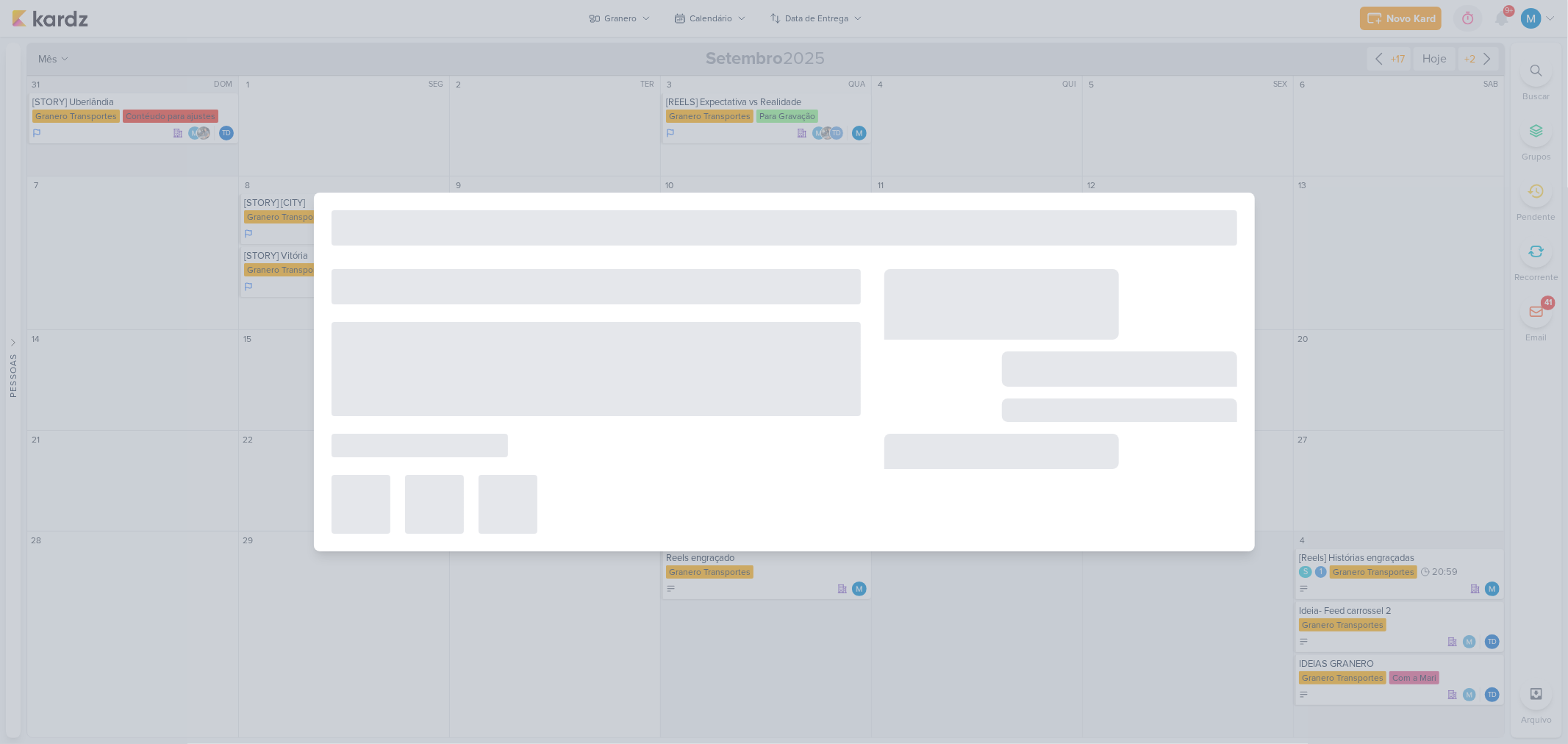 type on "[STORY] [CITY]" 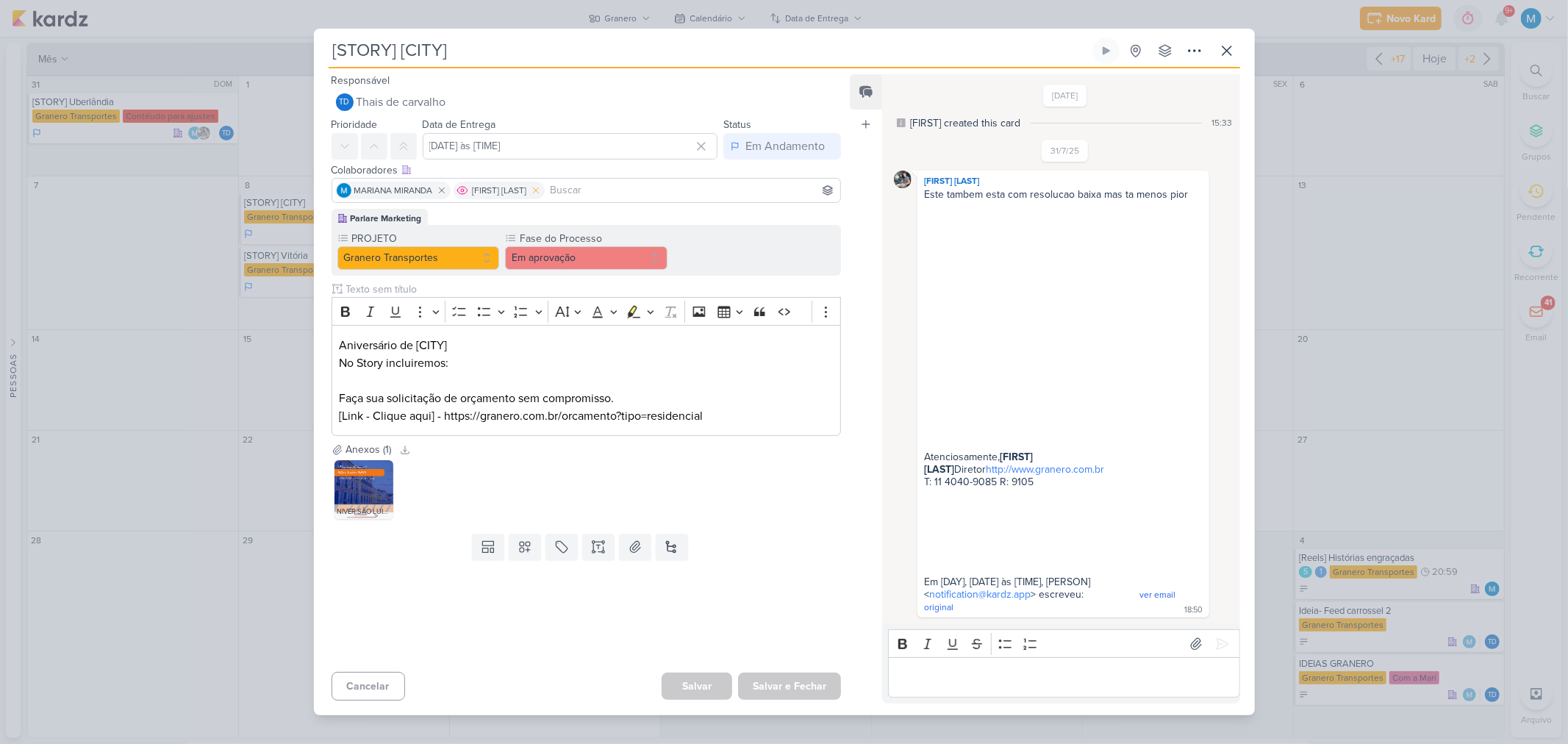click 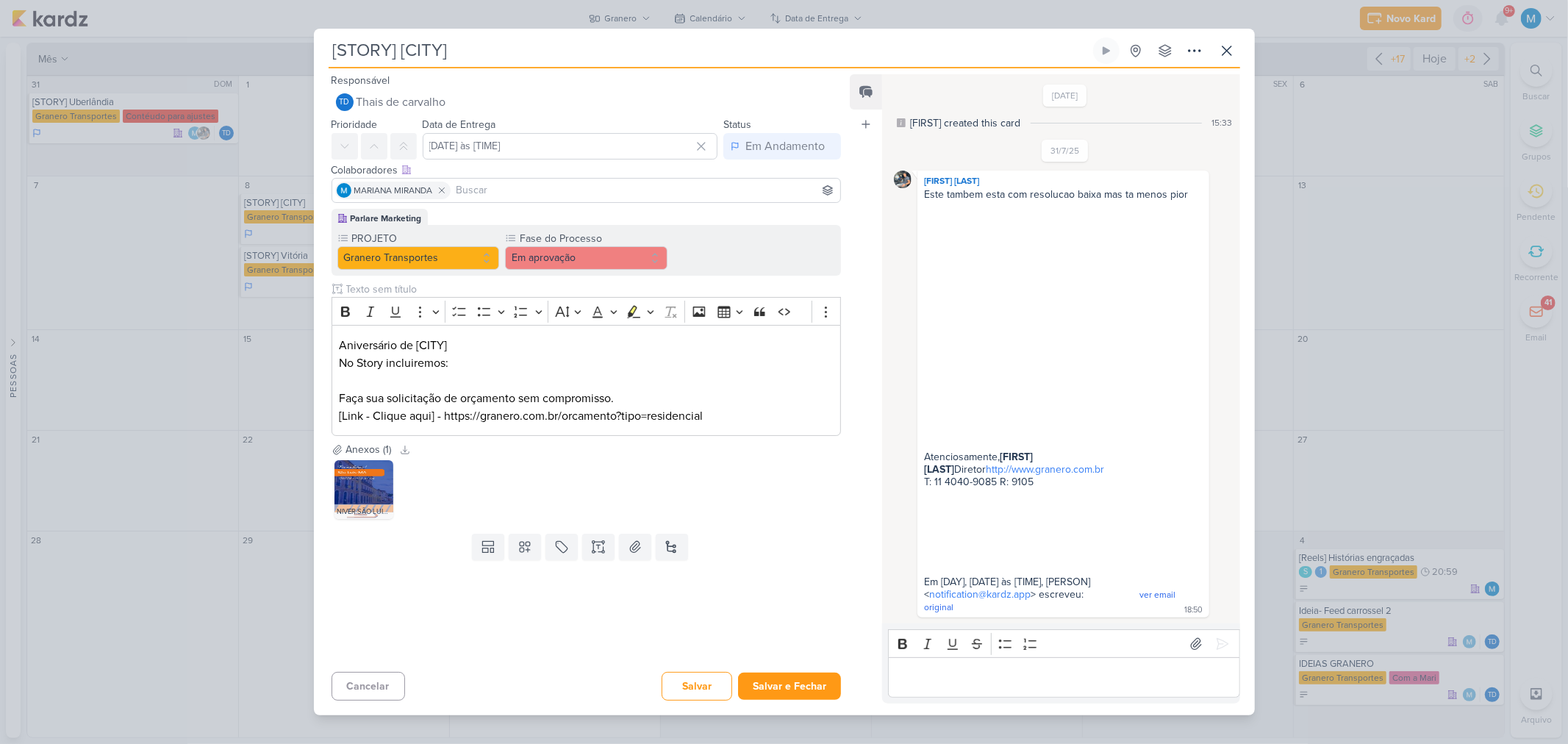 click at bounding box center [1064, 677] 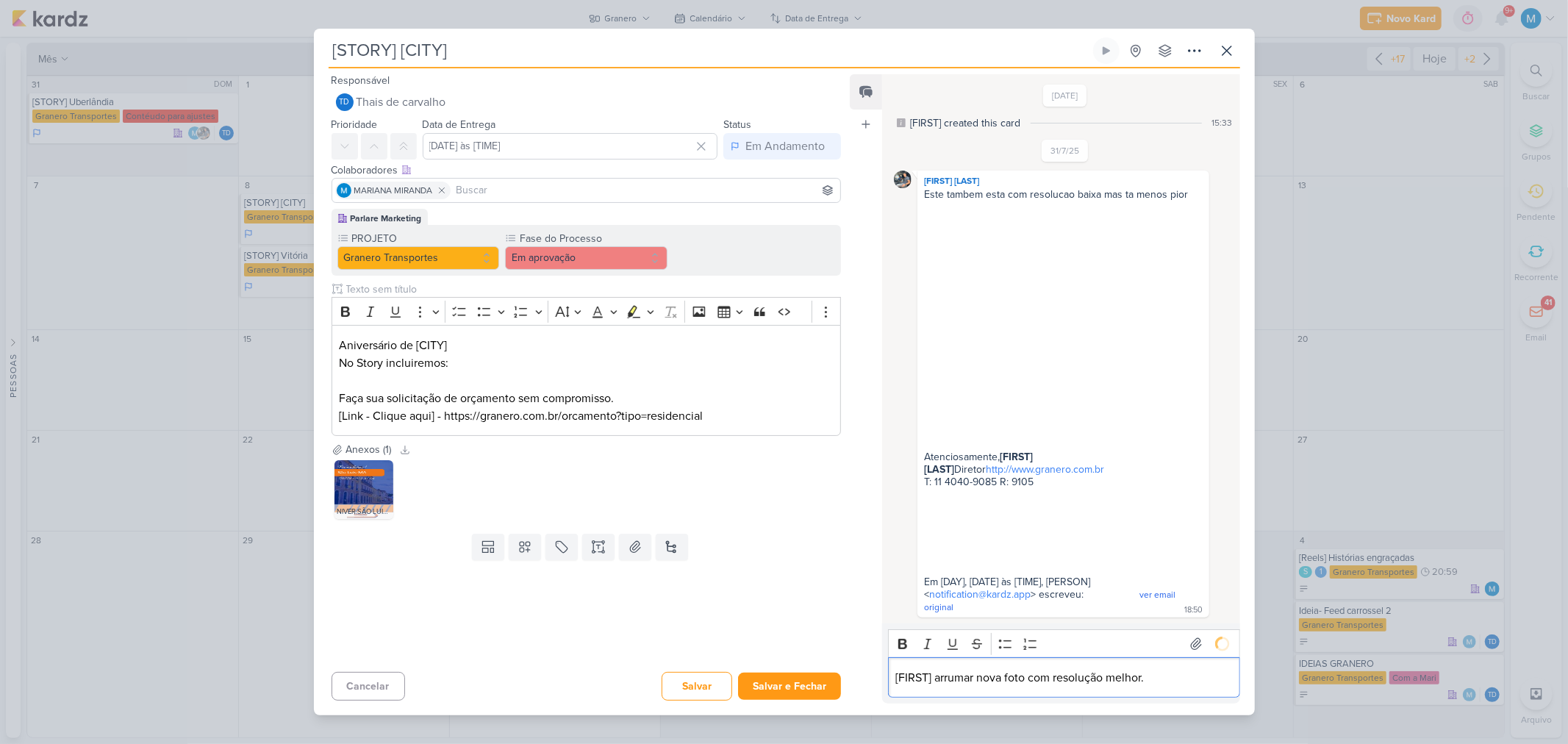 scroll, scrollTop: 46, scrollLeft: 0, axis: vertical 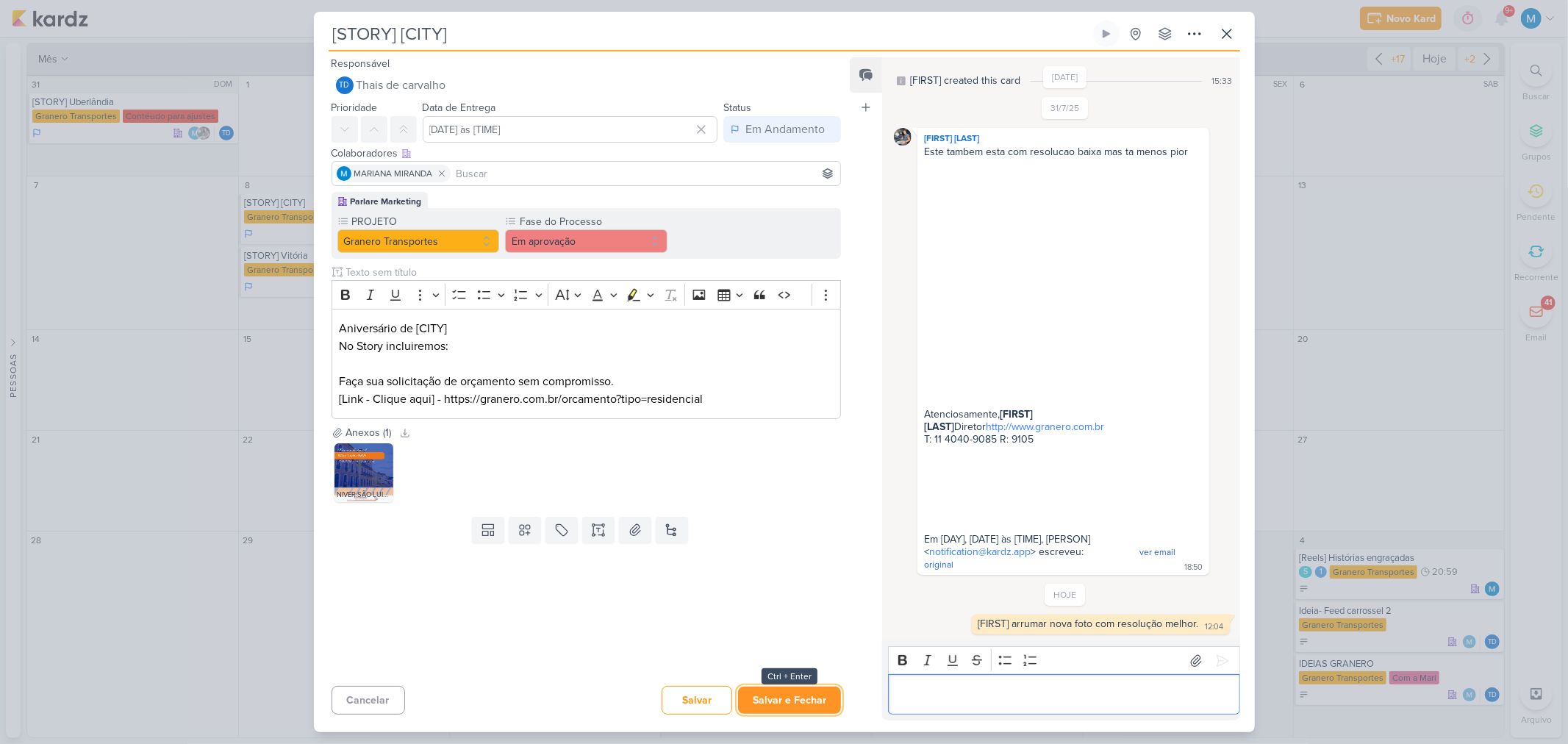 click on "Salvar e Fechar" at bounding box center (790, 700) 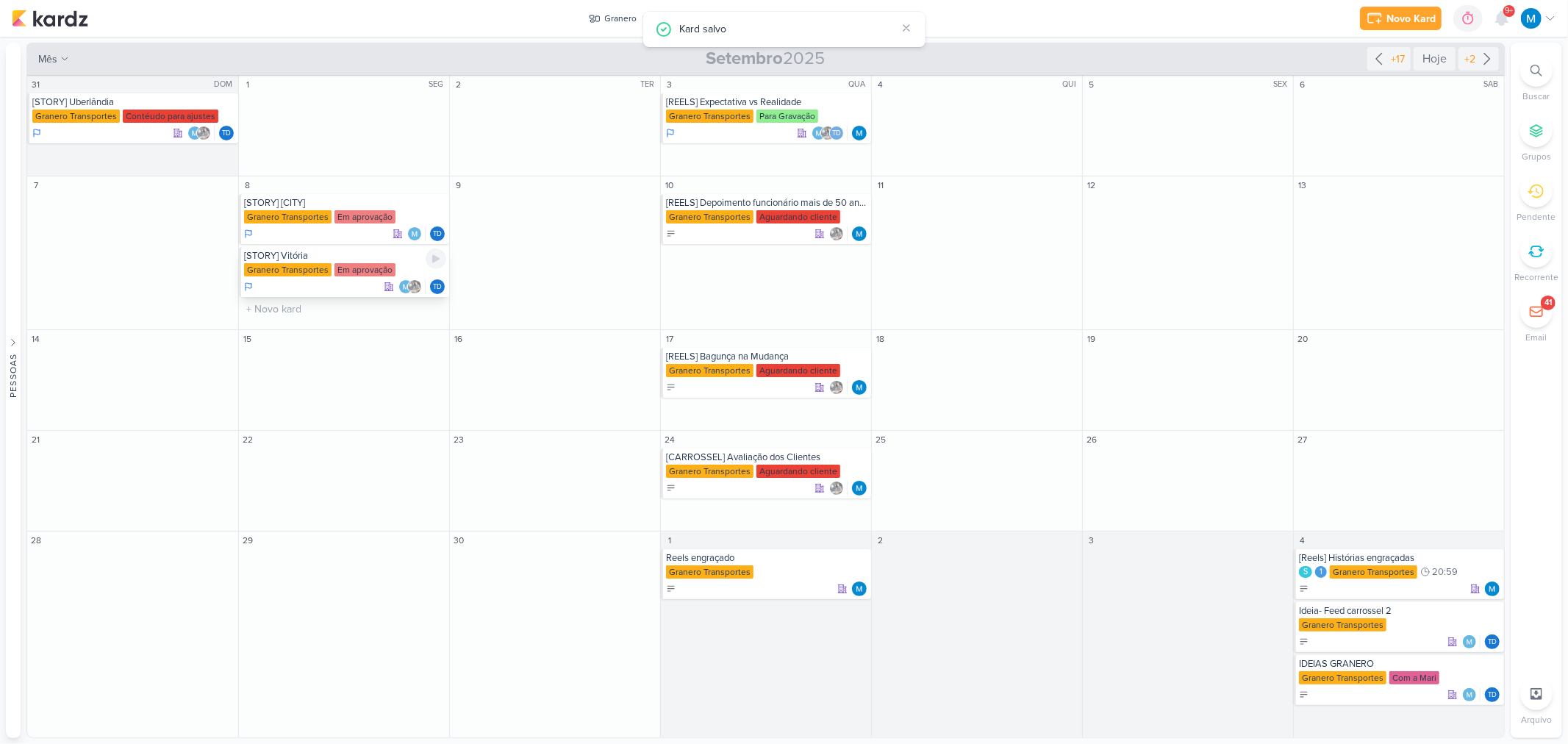 click on "[STORY] Vitória" at bounding box center [345, 256] 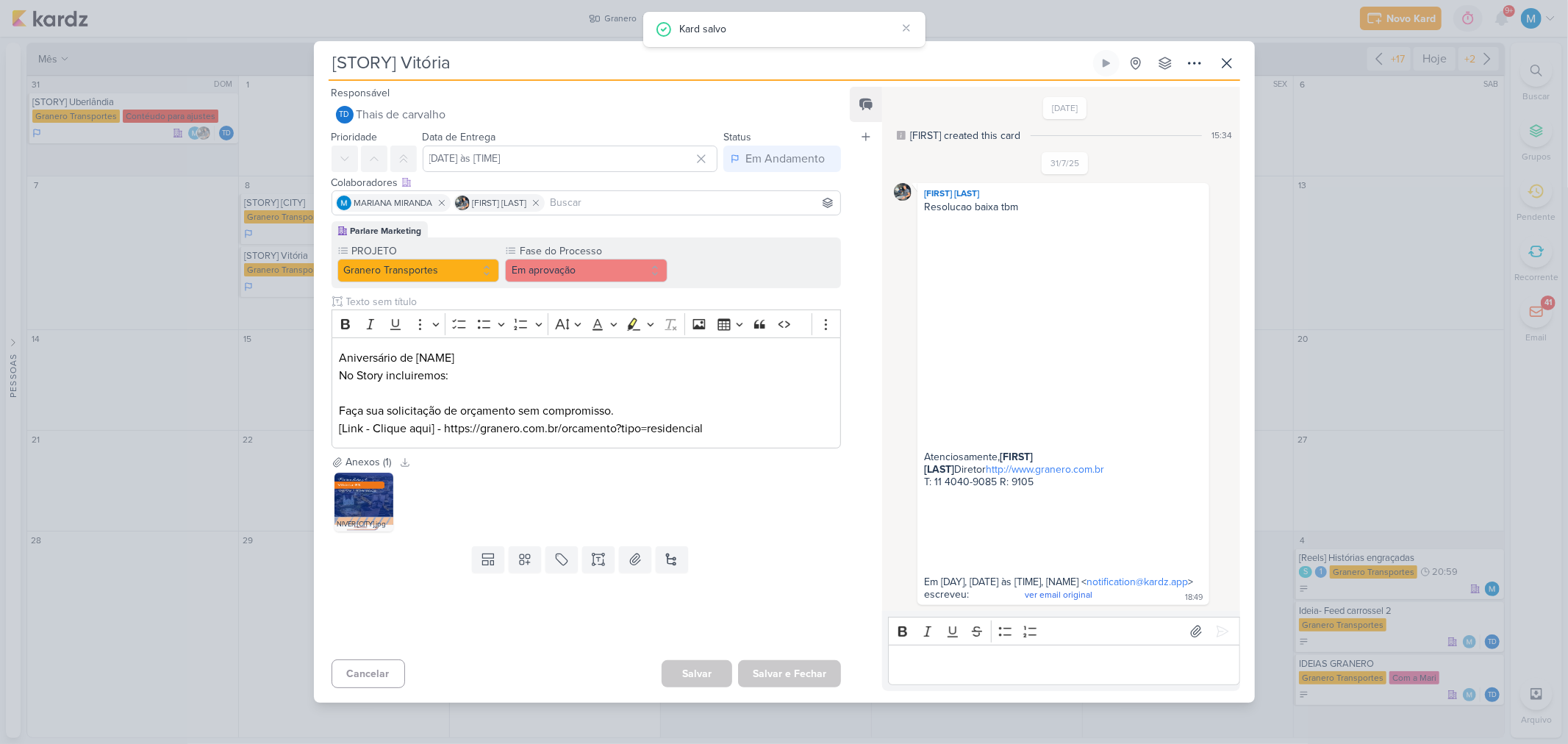 click at bounding box center [1064, 665] 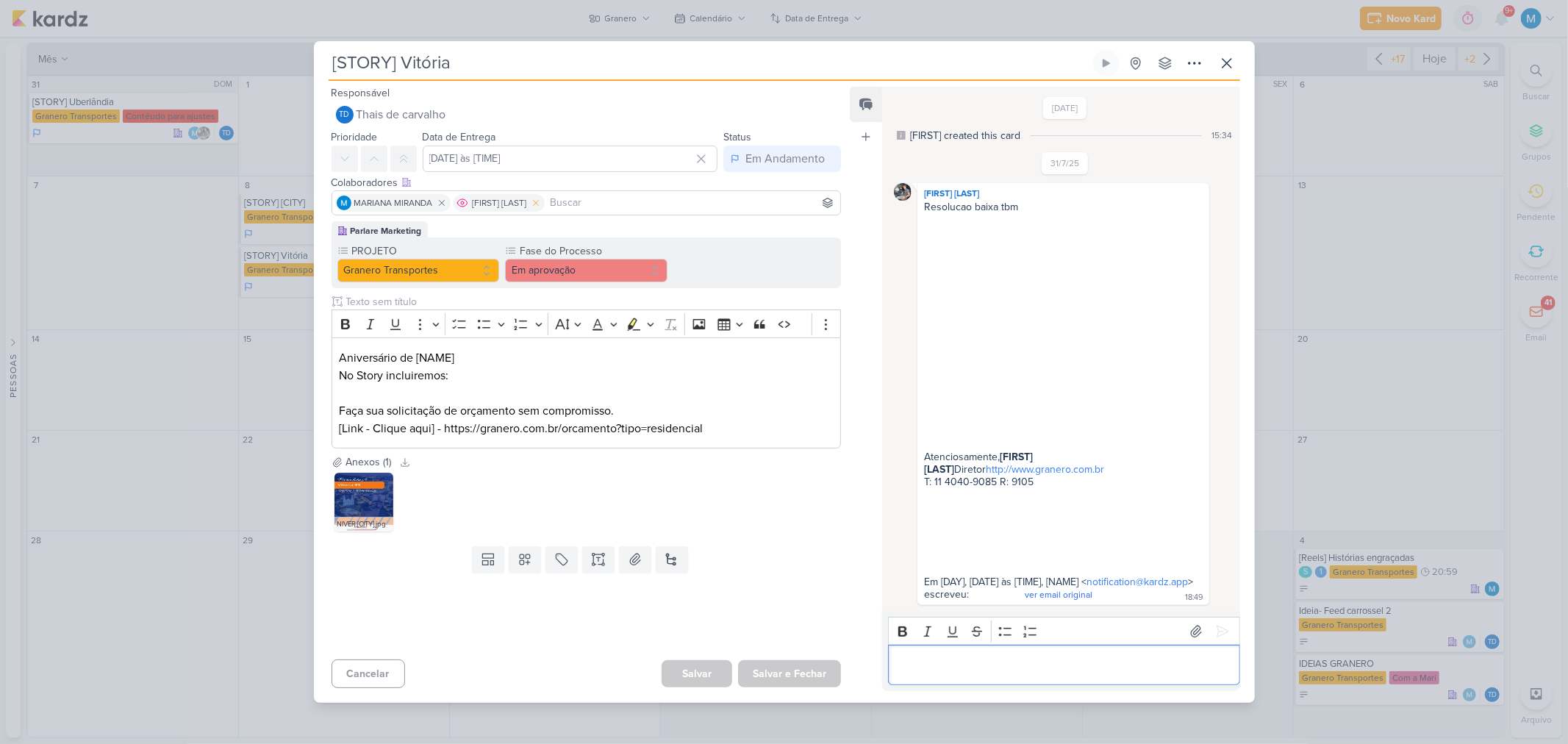 click 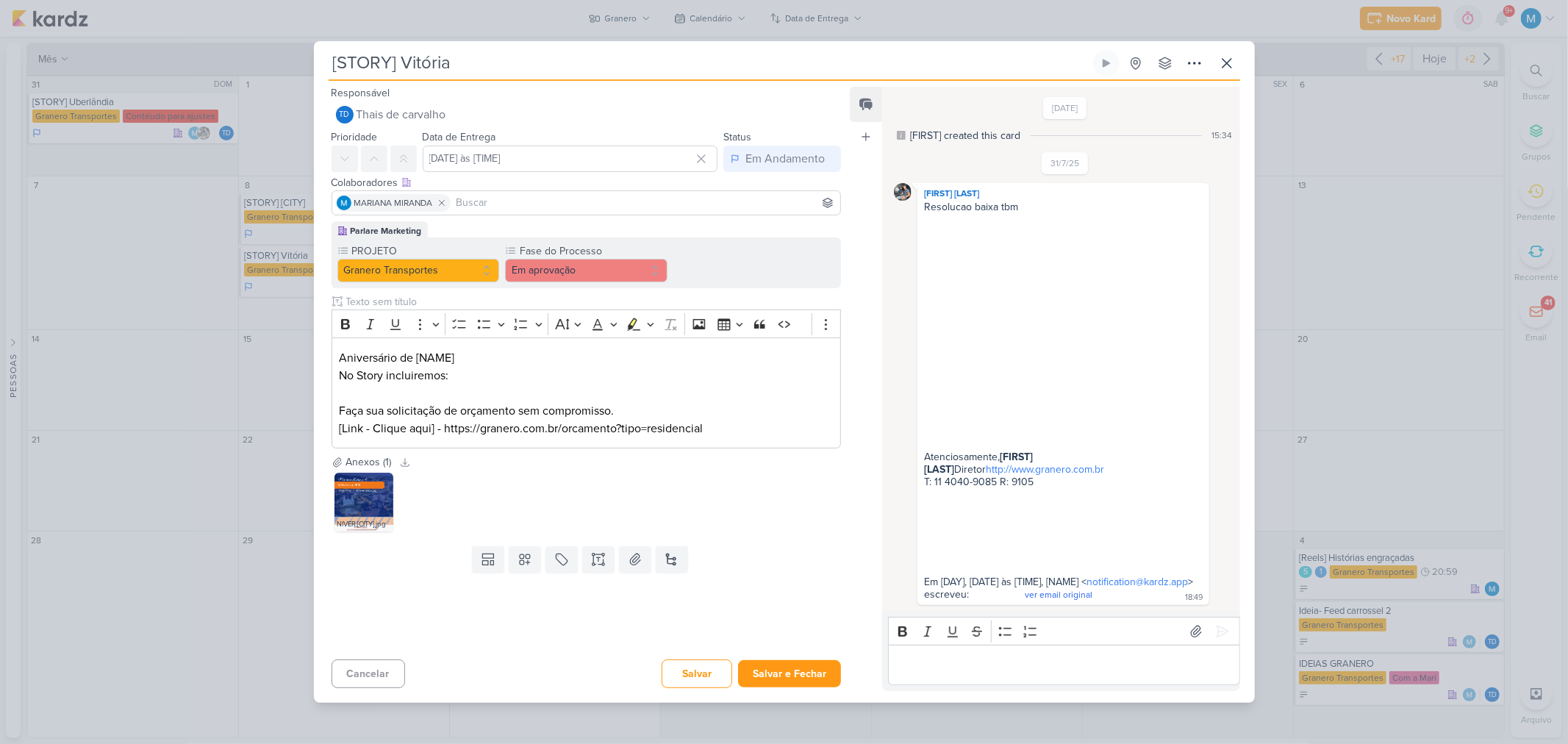 click at bounding box center (1064, 665) 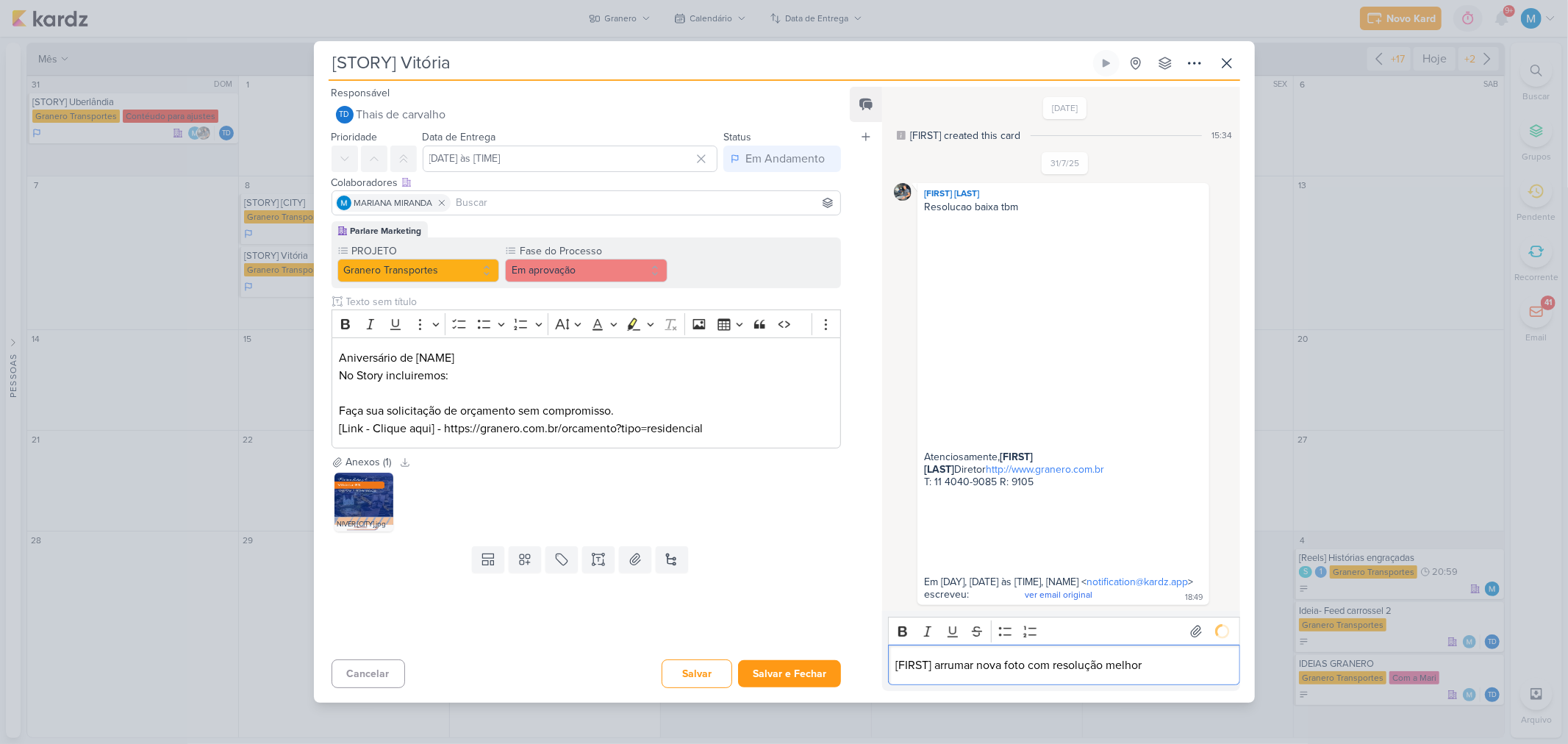 scroll, scrollTop: 33, scrollLeft: 0, axis: vertical 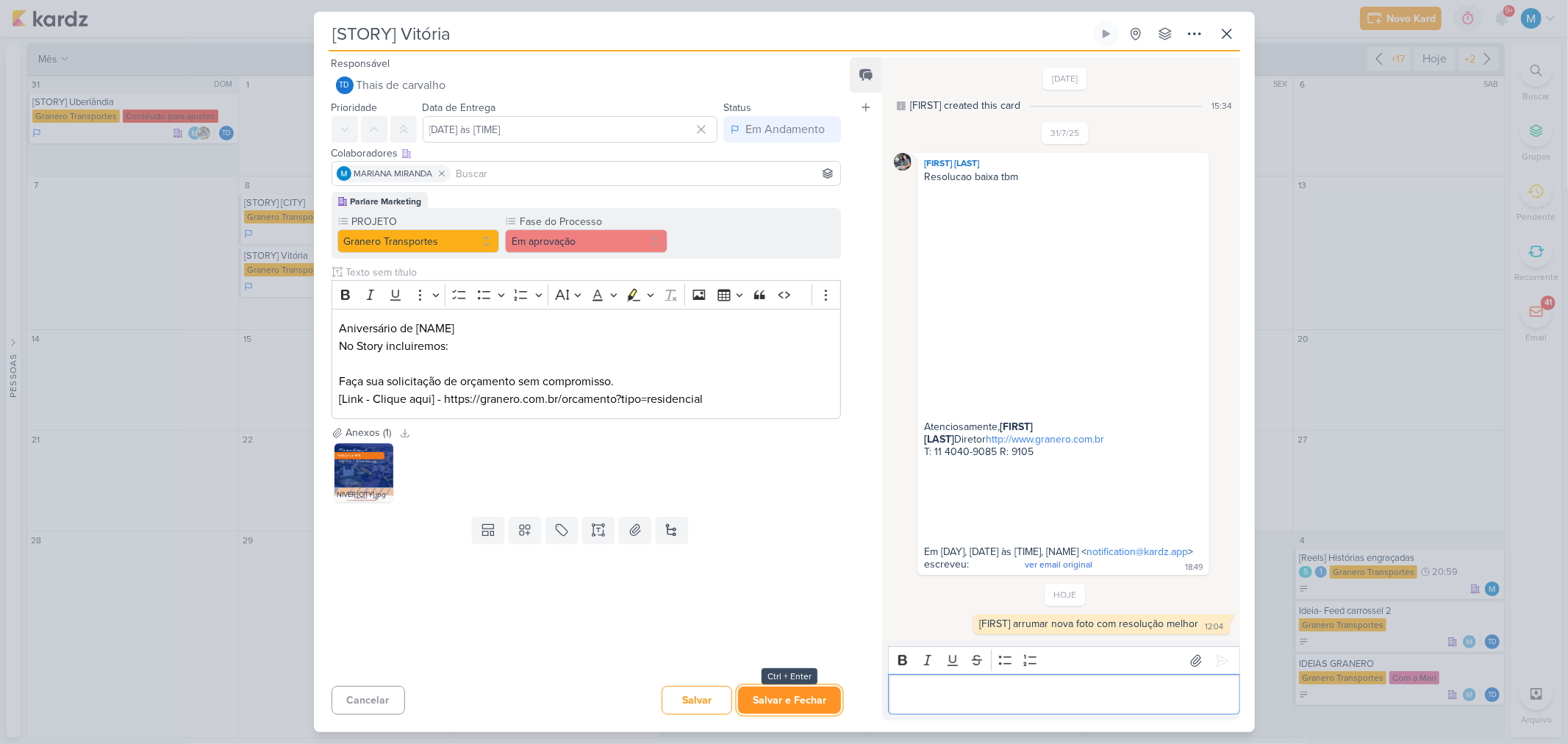 click on "Salvar e Fechar" at bounding box center [790, 700] 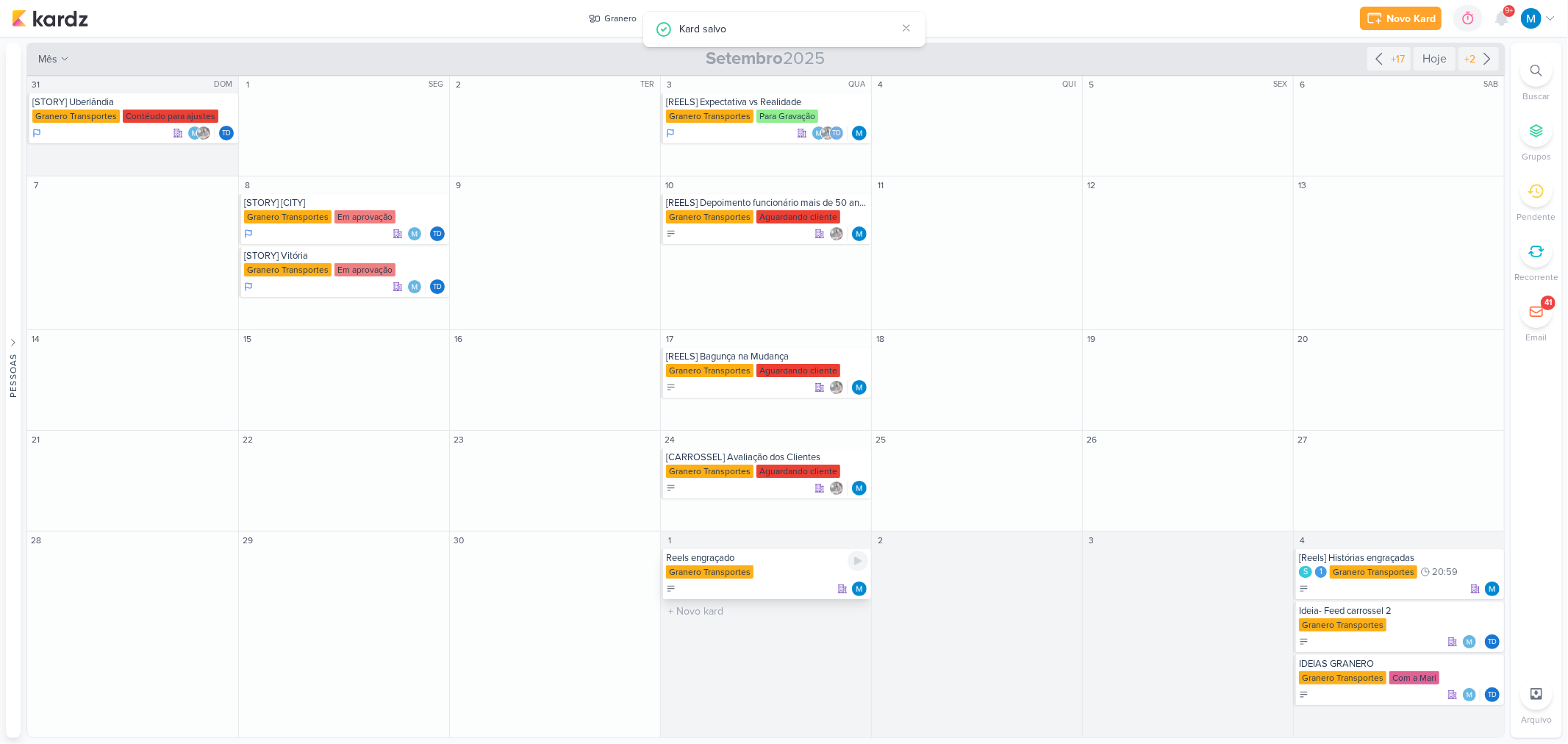 click on "Reels engraçado" at bounding box center [767, 558] 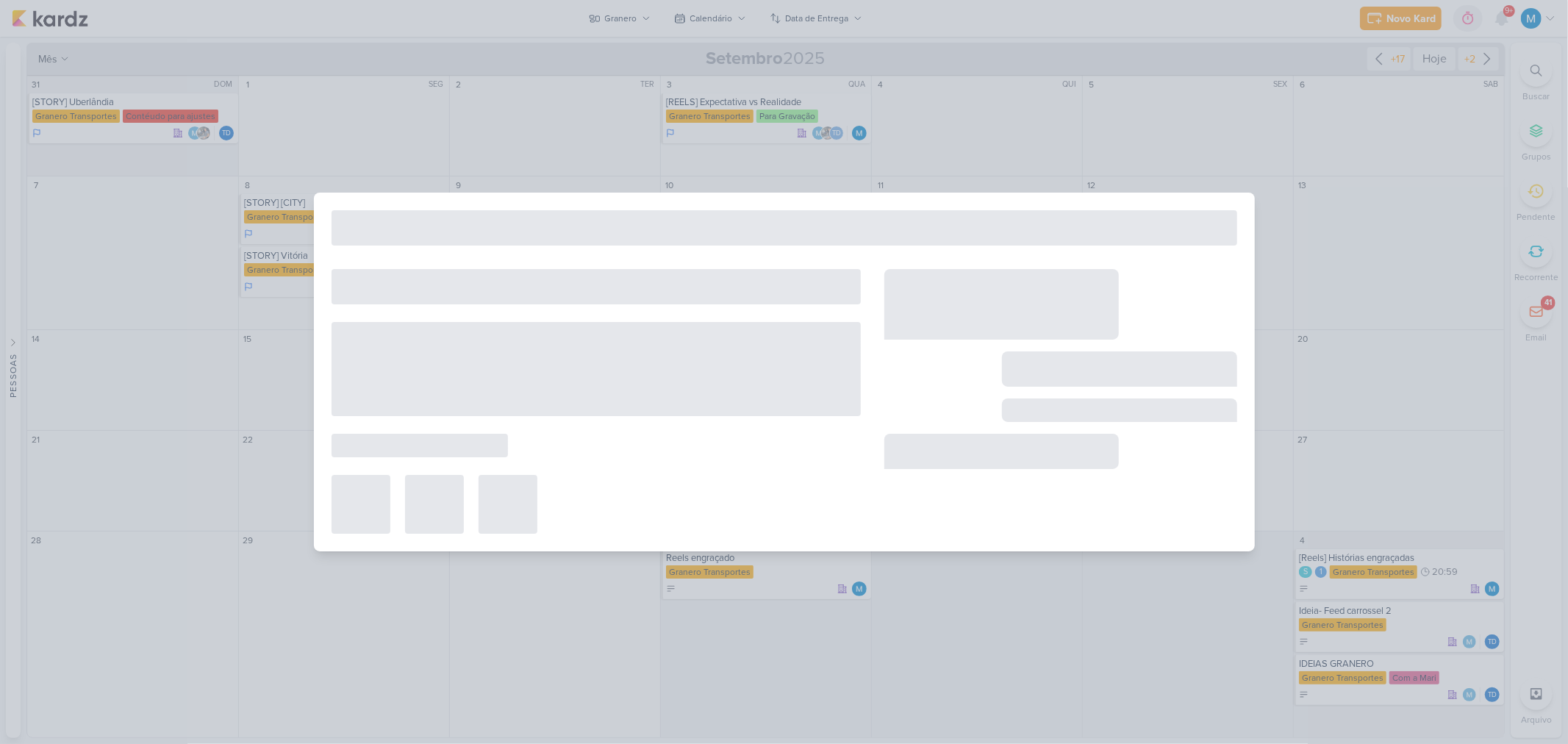 type on "Reels engraçado" 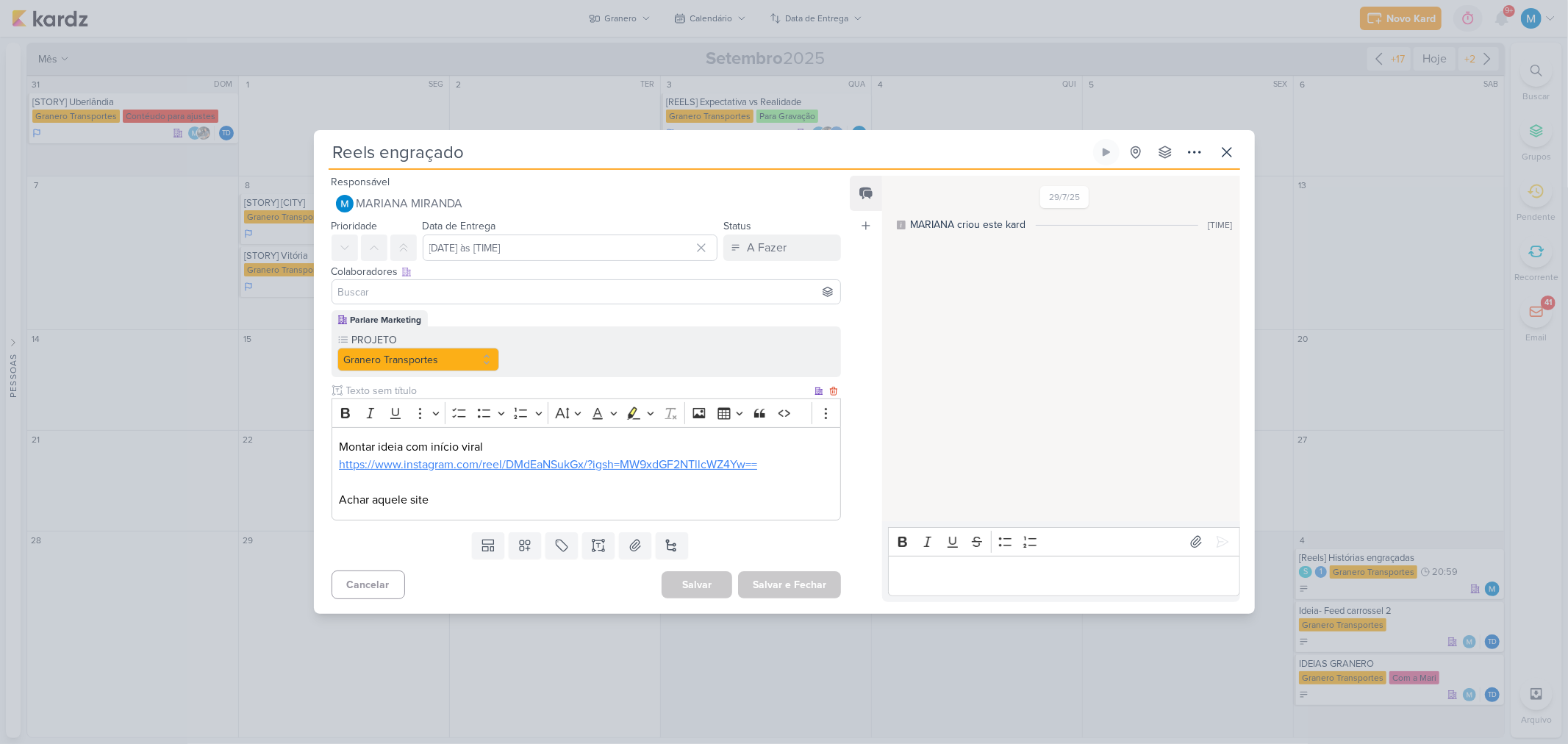 click on "https://www.instagram.com/reel/DMdEaNSukGx/?igsh=MW9xdGF2NTllcWZ4Yw==" at bounding box center (548, 465) 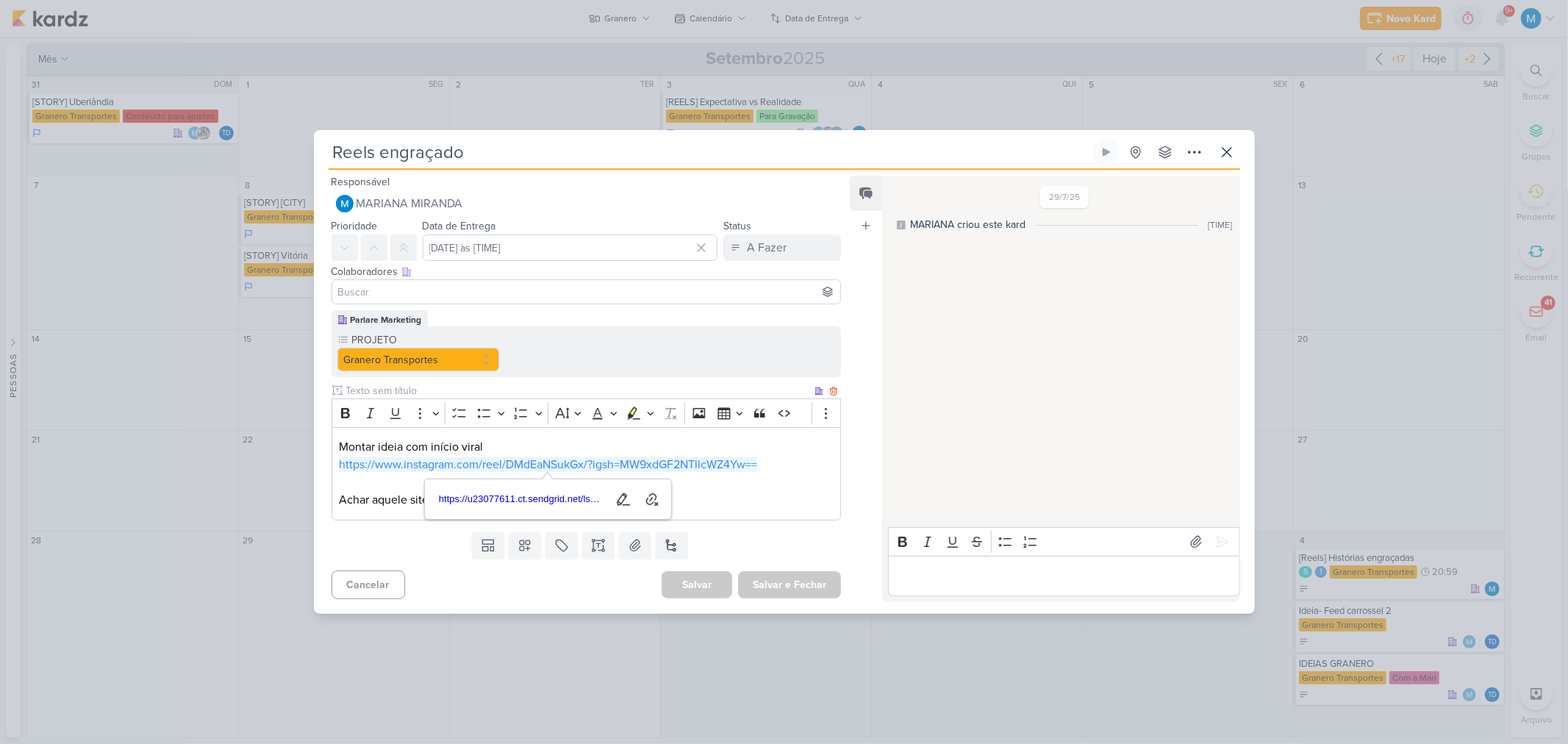 click at bounding box center (586, 482) 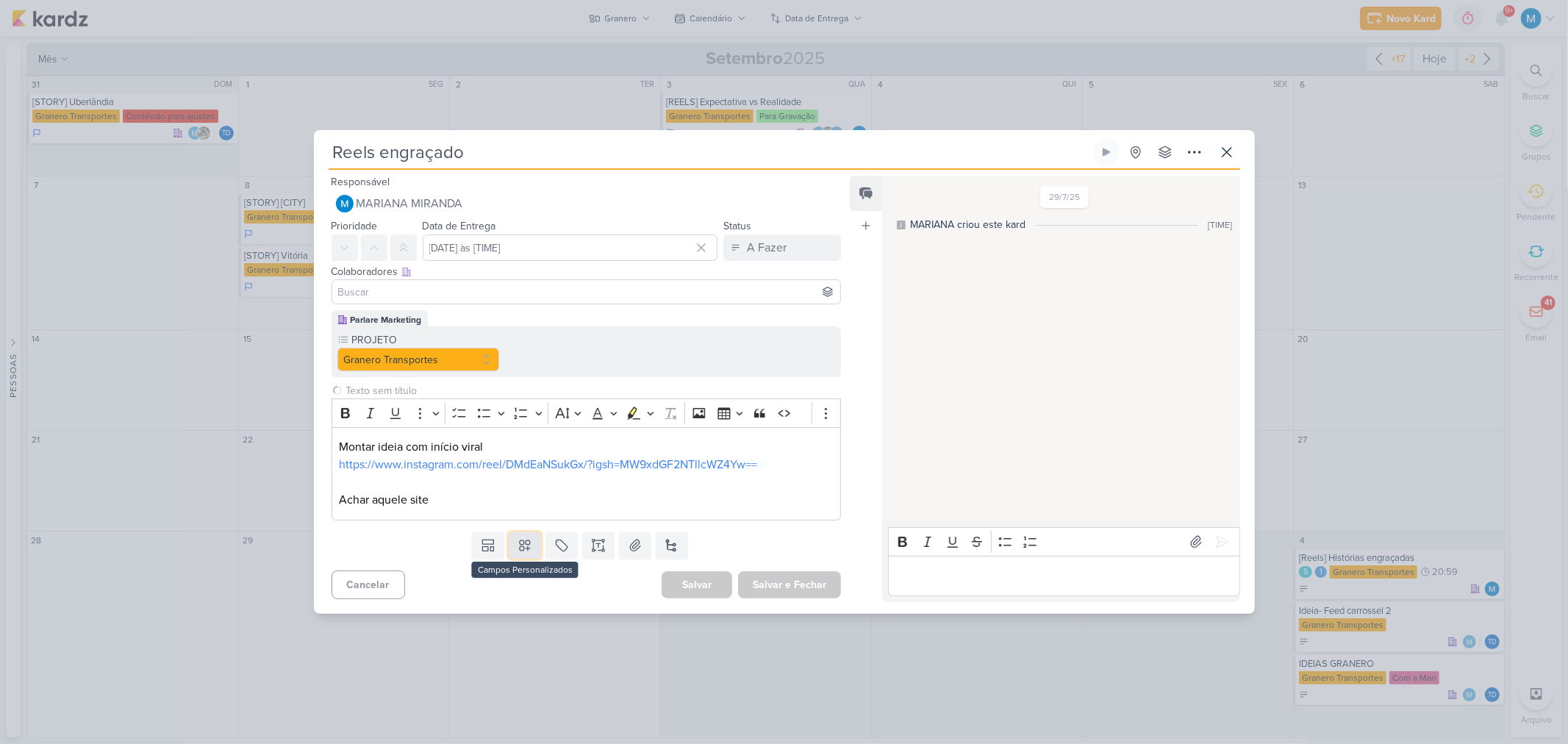 click 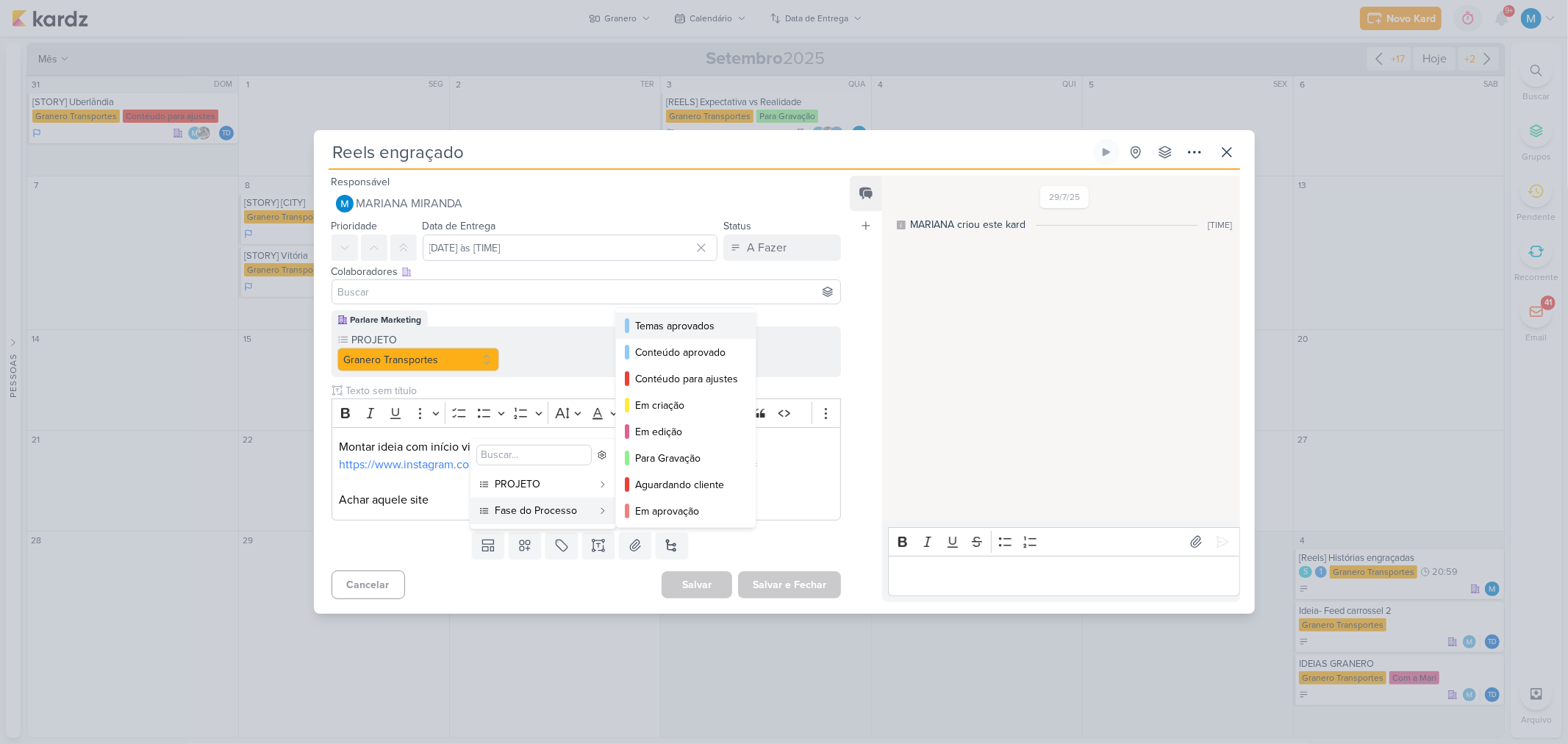 click on "Temas aprovados" at bounding box center (687, 326) 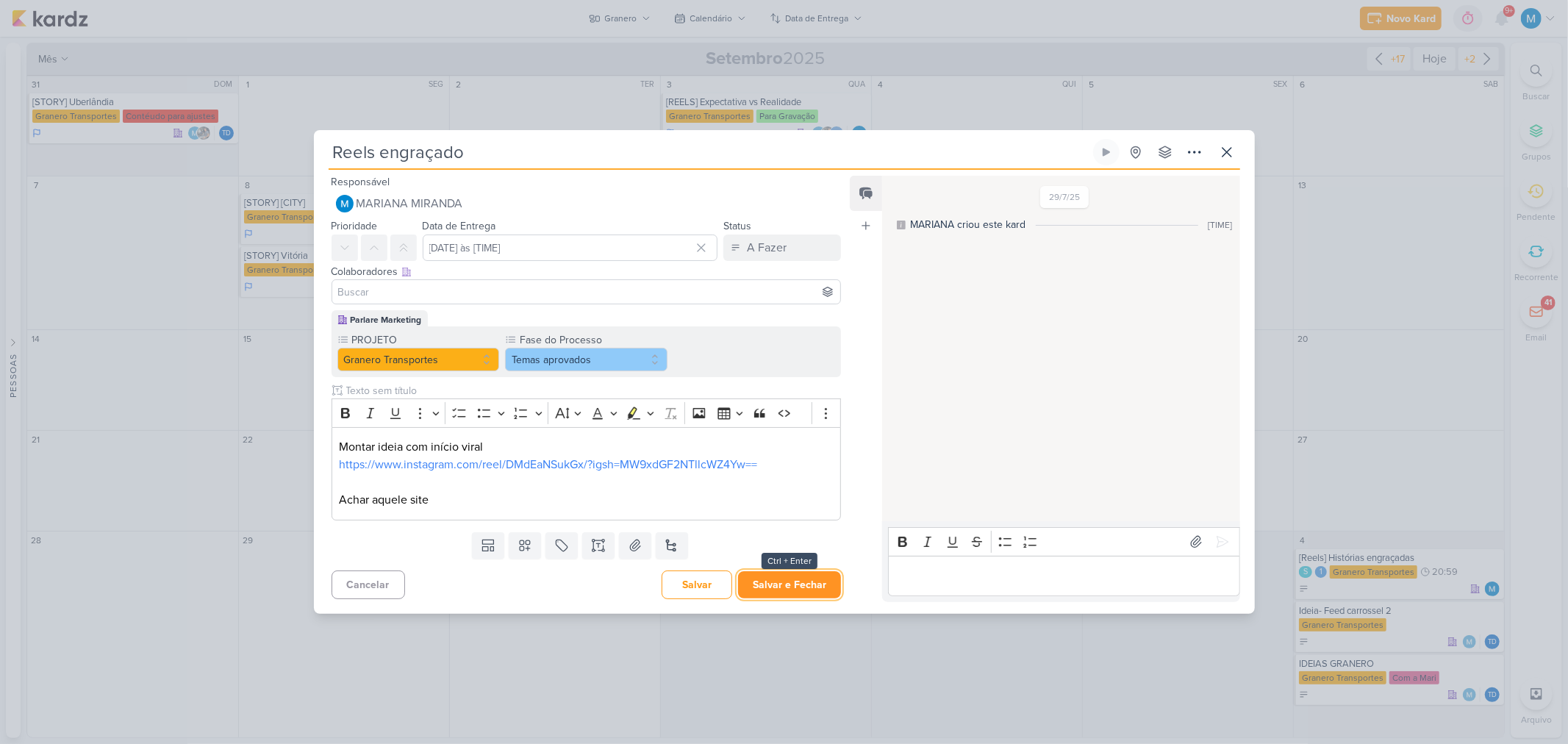 click on "Salvar e Fechar" at bounding box center (790, 584) 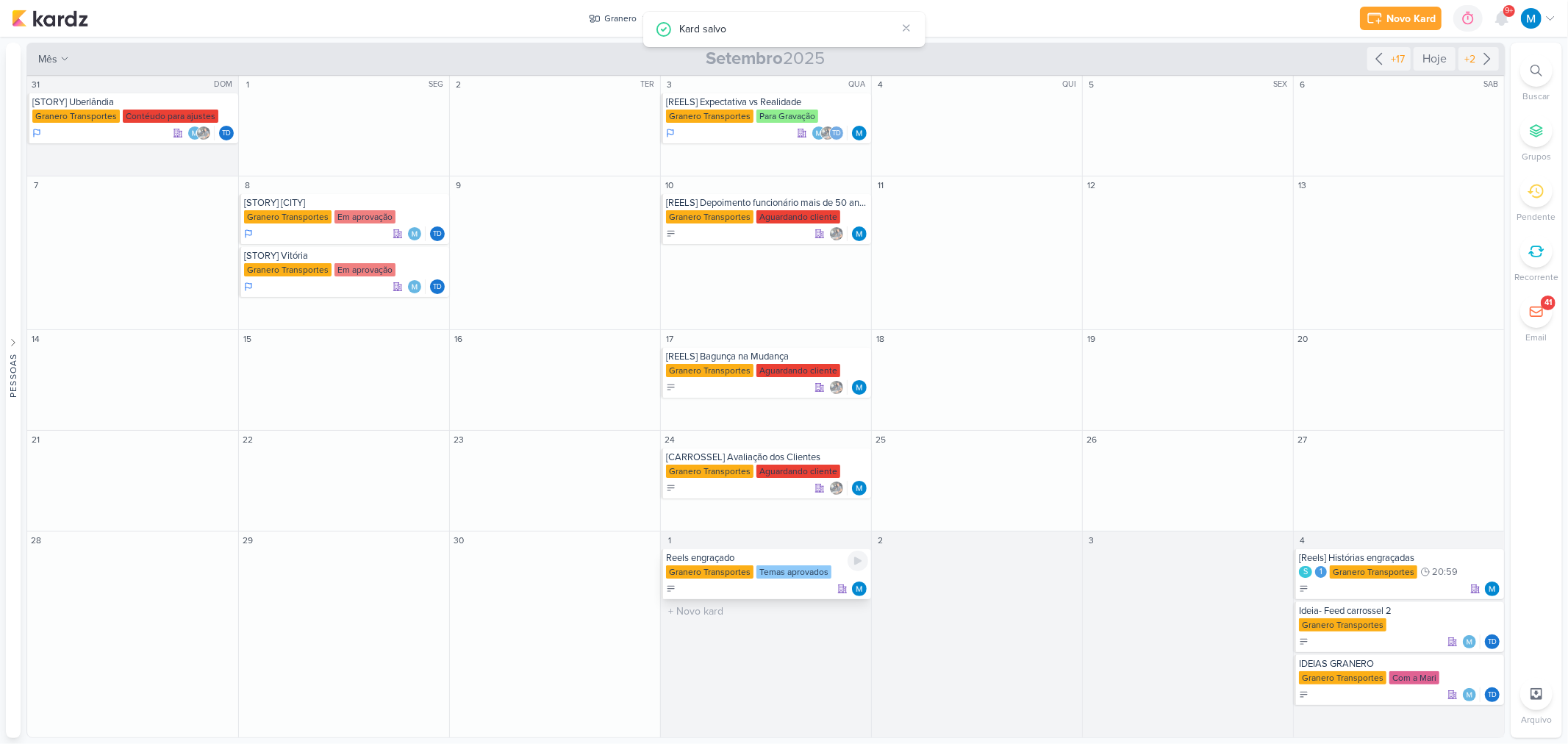 click on "Reels engraçado" at bounding box center [767, 558] 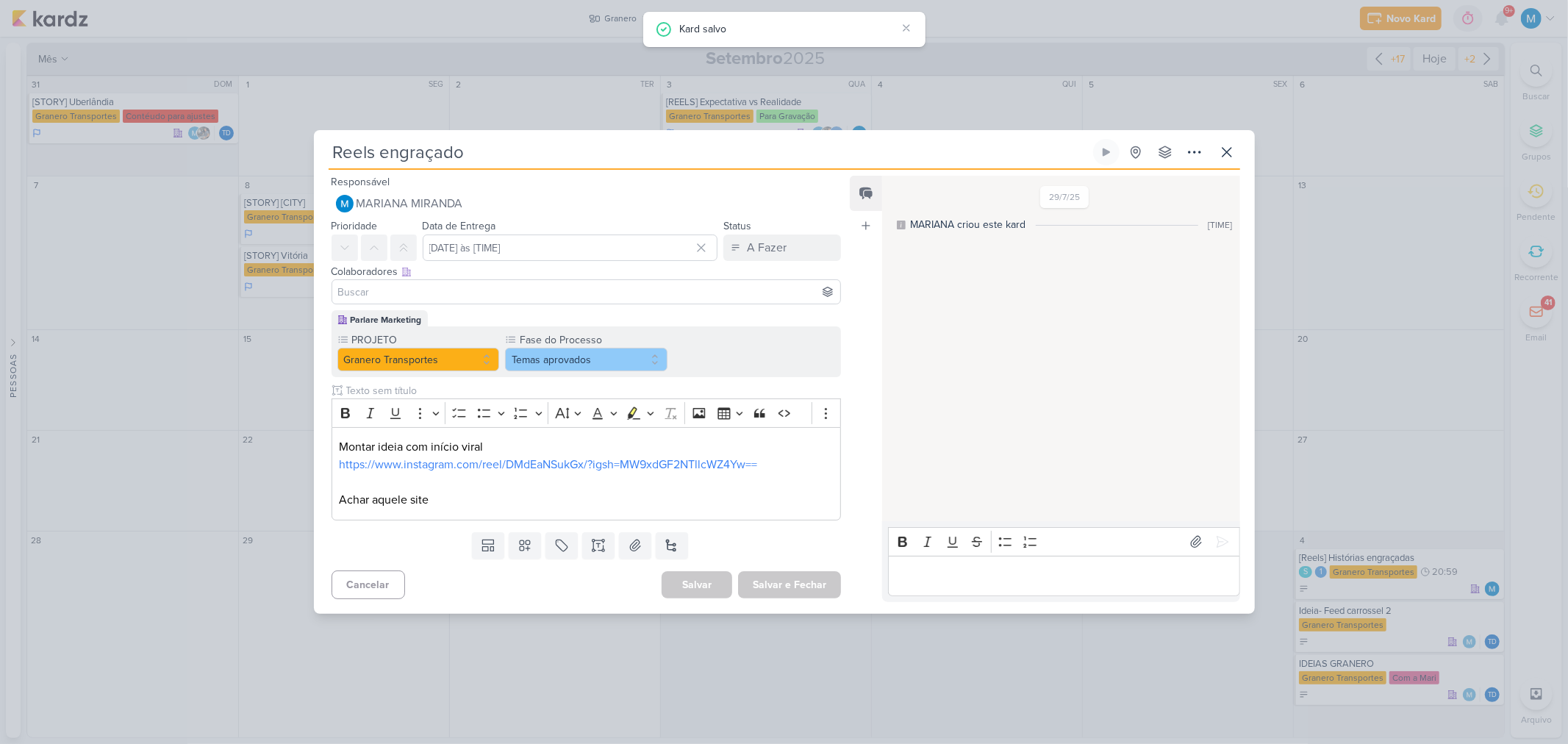 drag, startPoint x: 473, startPoint y: 152, endPoint x: 204, endPoint y: 108, distance: 272.57476 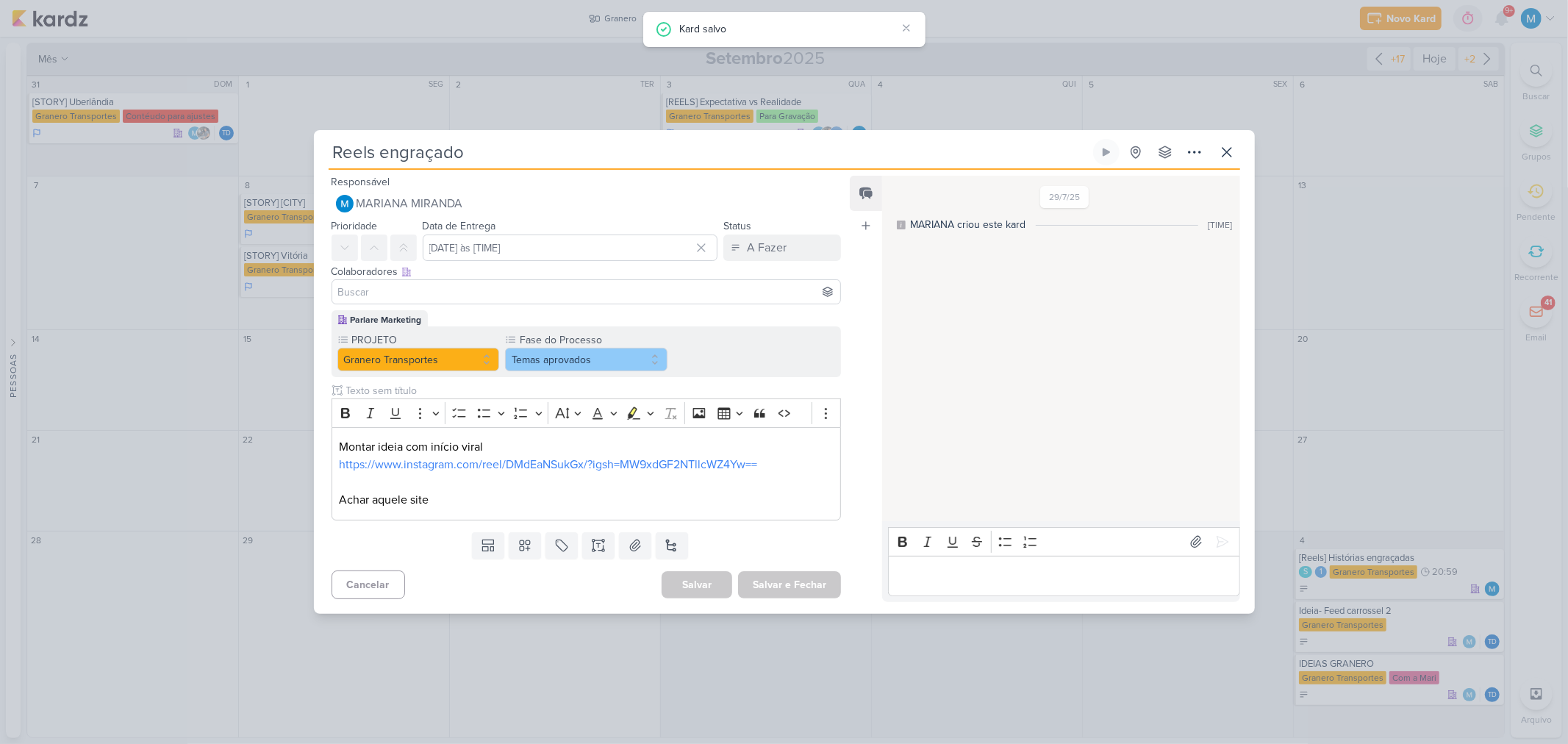 click on "Reels engraçado
Criado por mim" at bounding box center (784, 372) 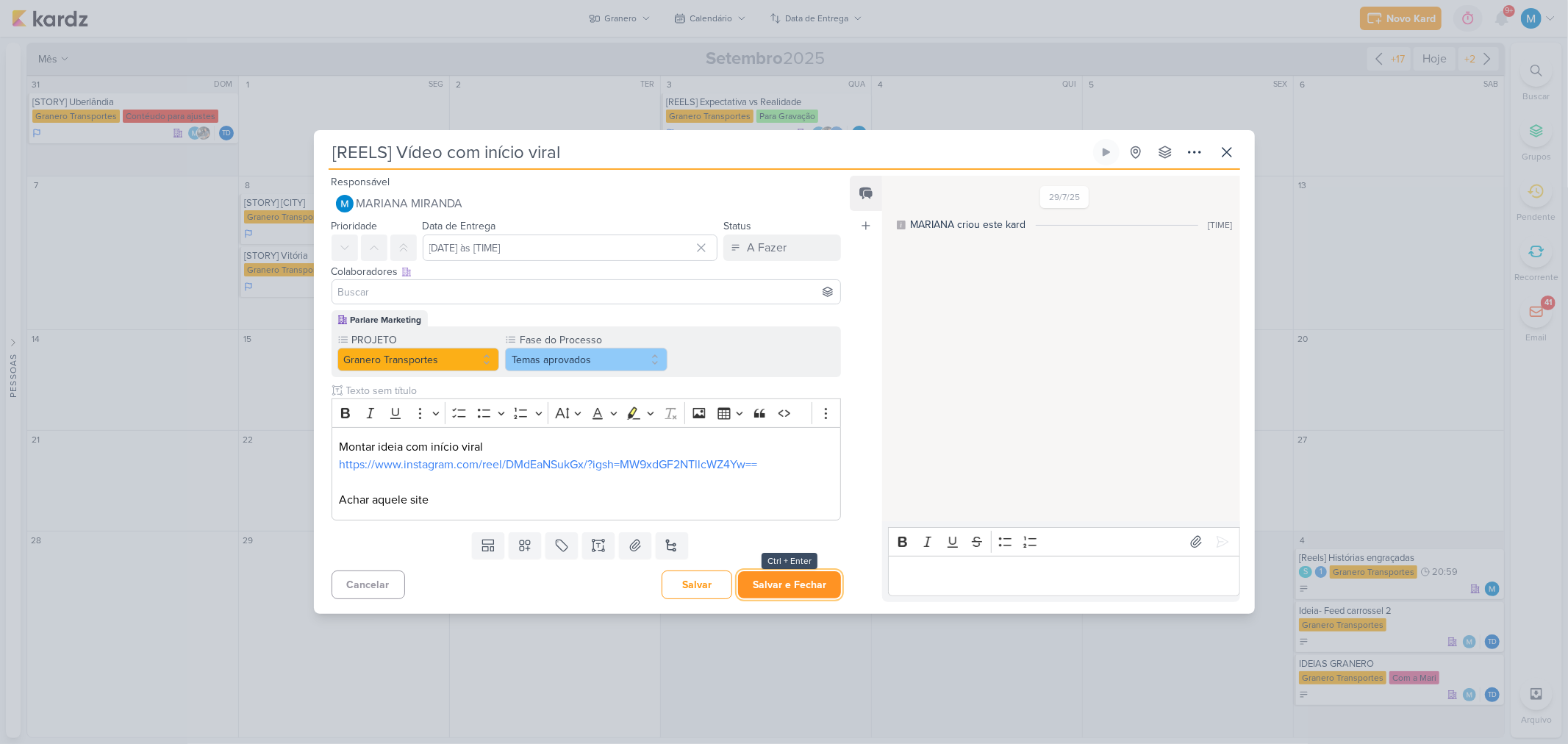 click on "Salvar e Fechar" at bounding box center [790, 584] 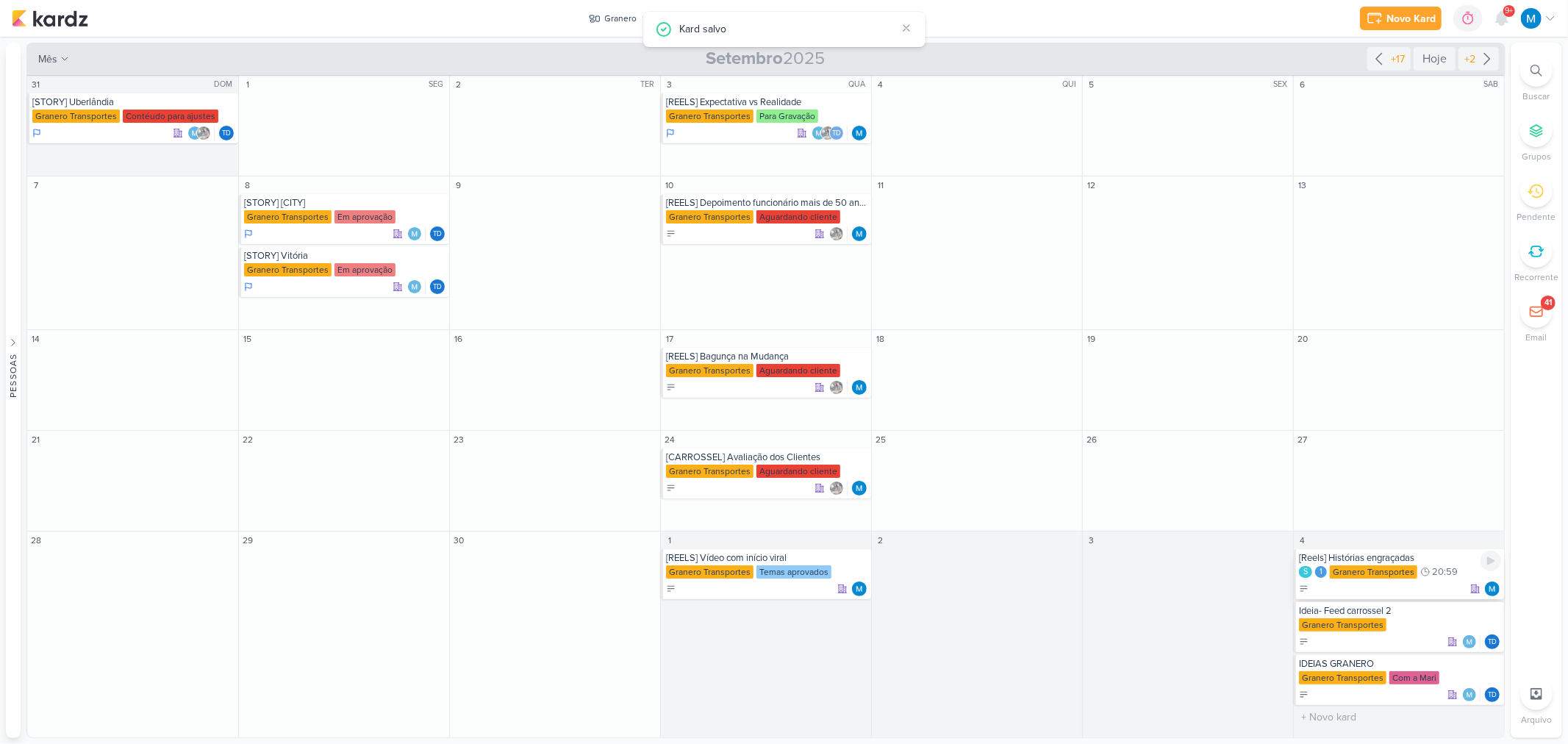 click on "[Reels] Histórias engraçadas" at bounding box center [1400, 558] 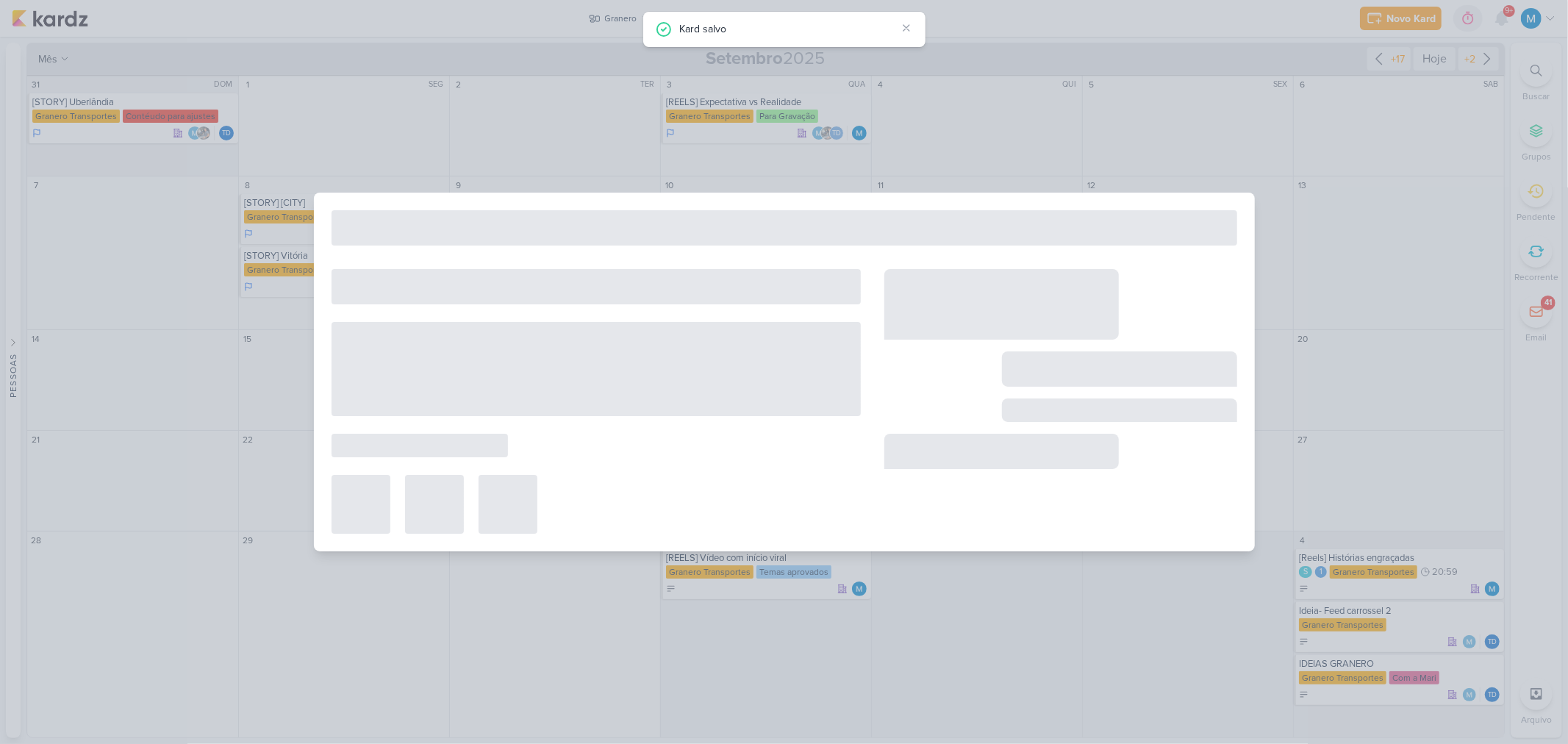 type on "[Reels] Histórias engraçadas" 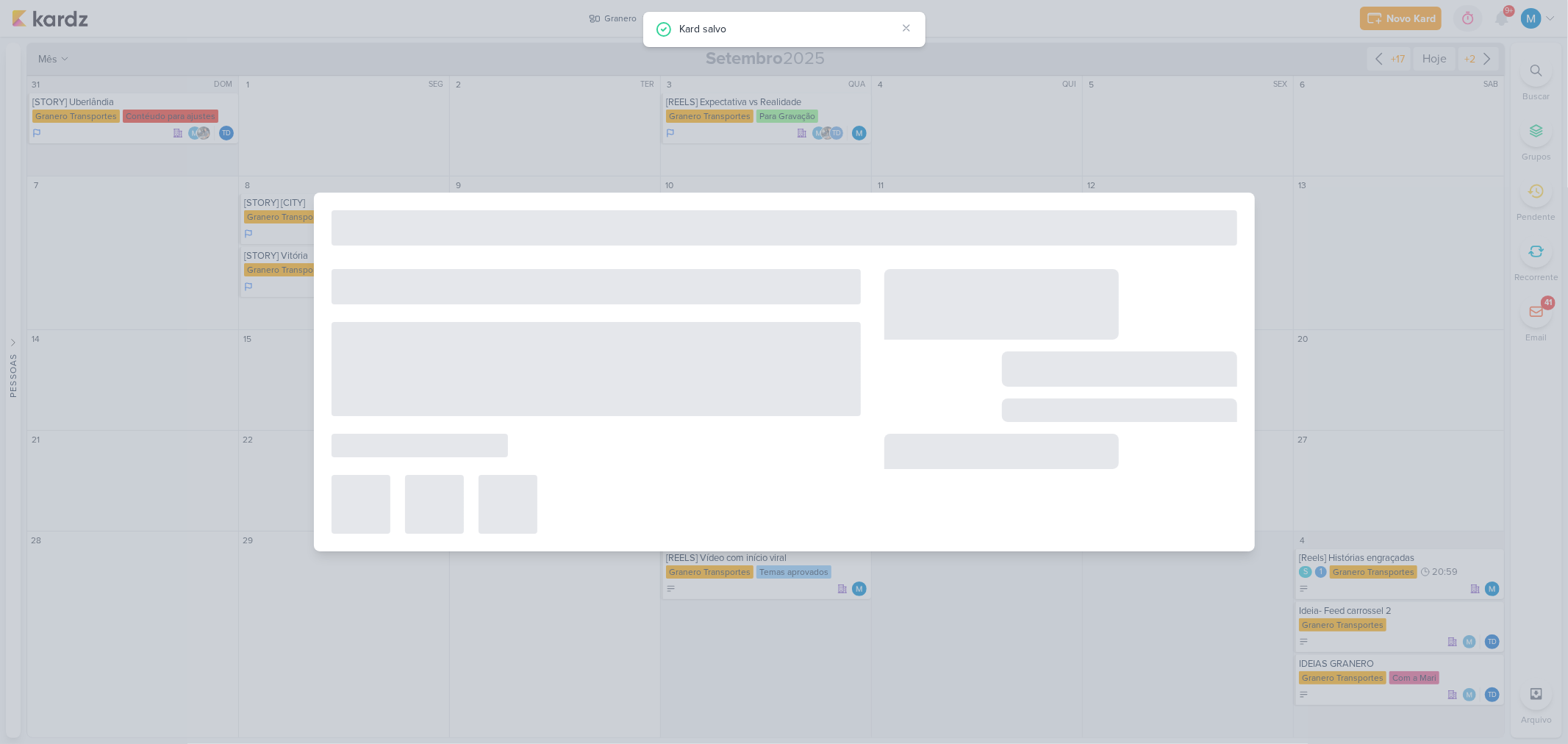 type on "4 de outubro de 2025 às 20:59" 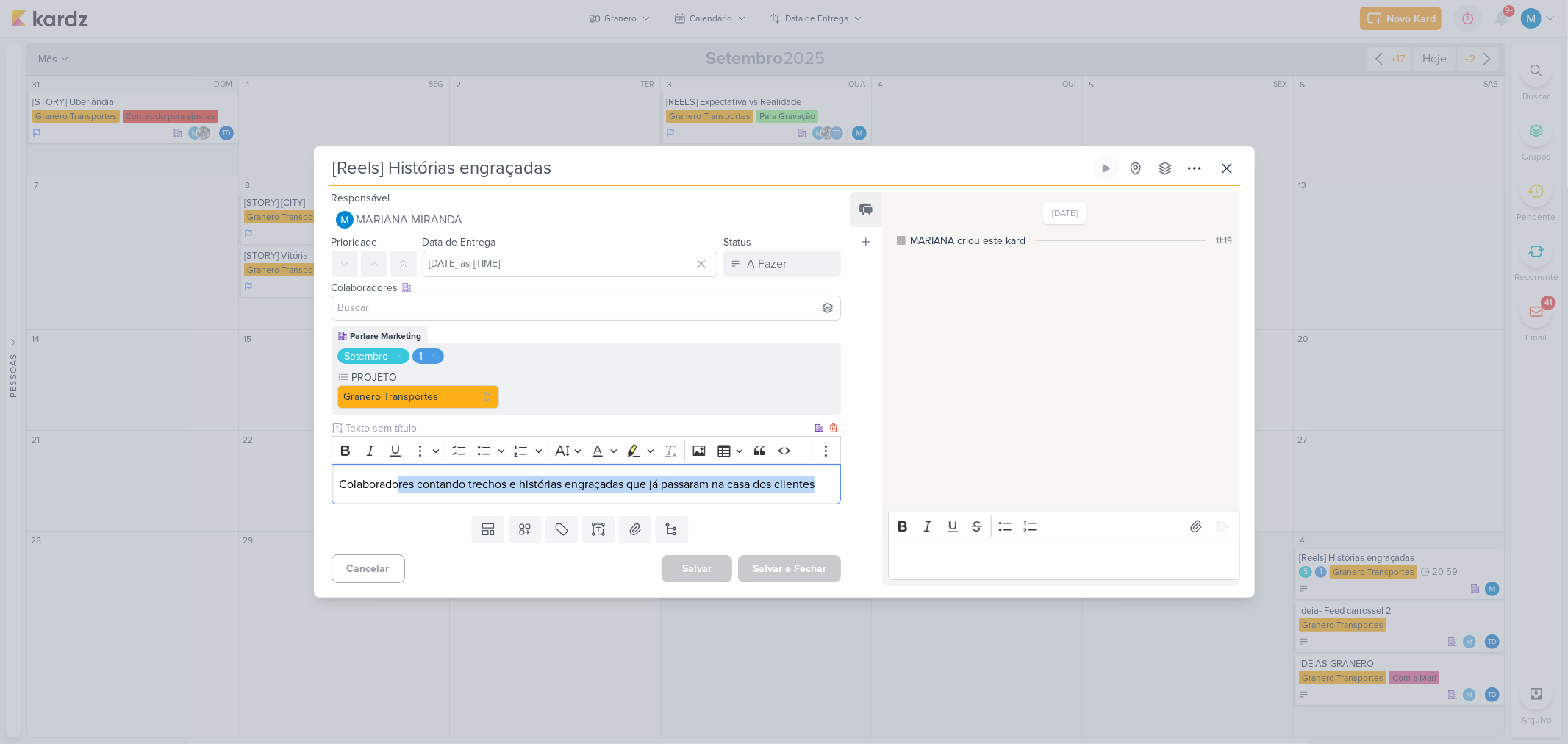 drag, startPoint x: 397, startPoint y: 467, endPoint x: 831, endPoint y: 468, distance: 434.00115 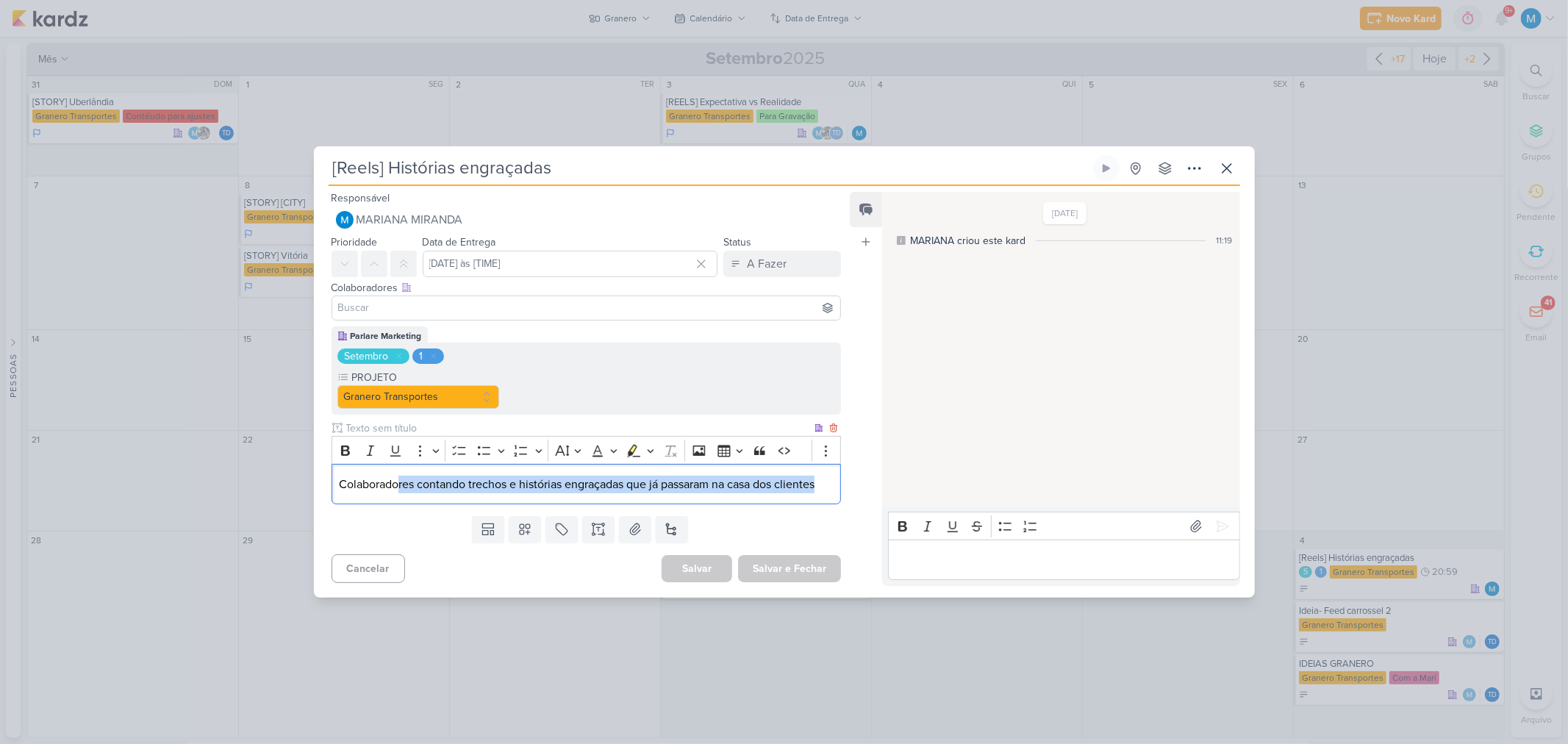 click on "Colaboradores contando trechos e histórias engraçadas que já passaram na casa dos clientes" at bounding box center [587, 484] 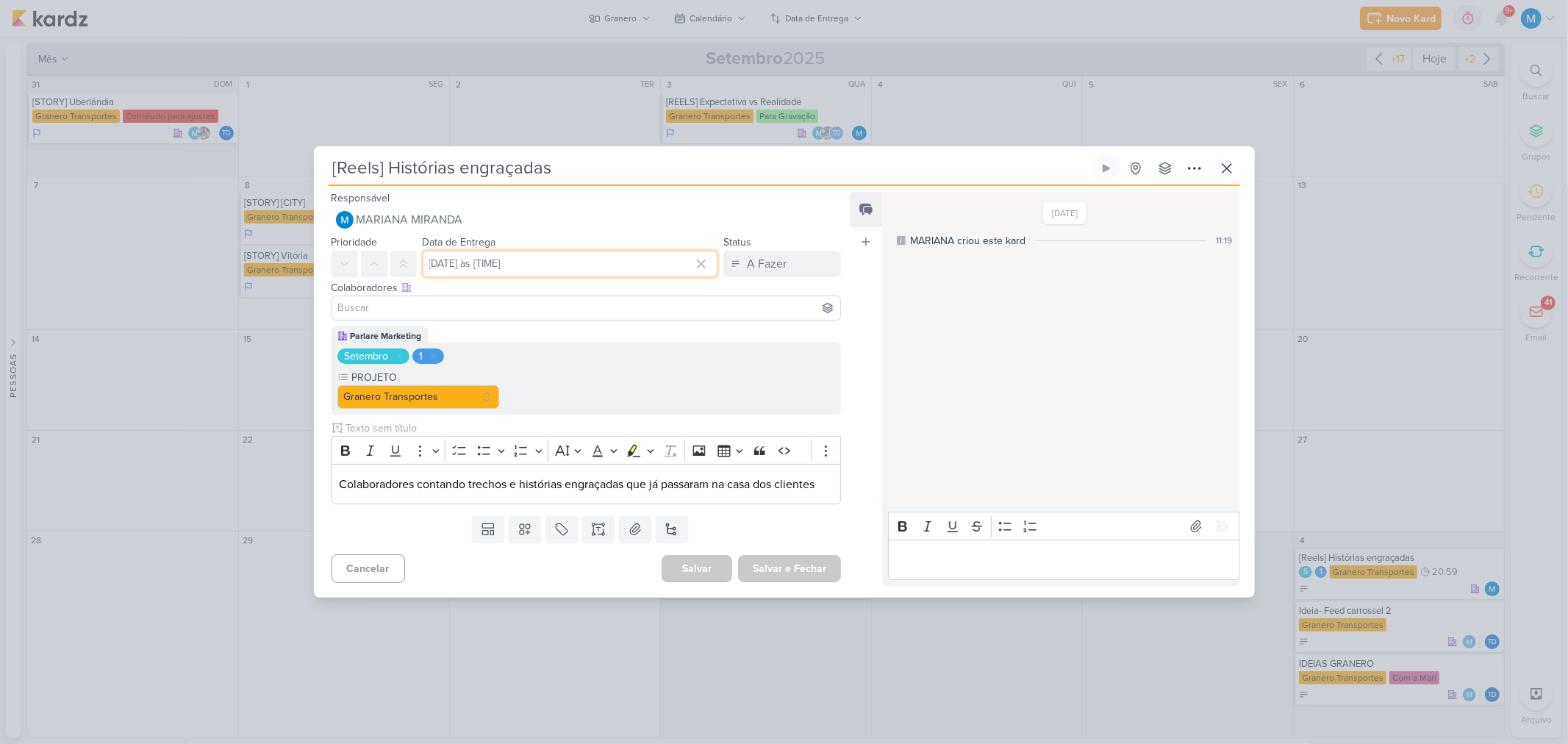 click on "4 de outubro de 2025 às 20:59" at bounding box center (570, 264) 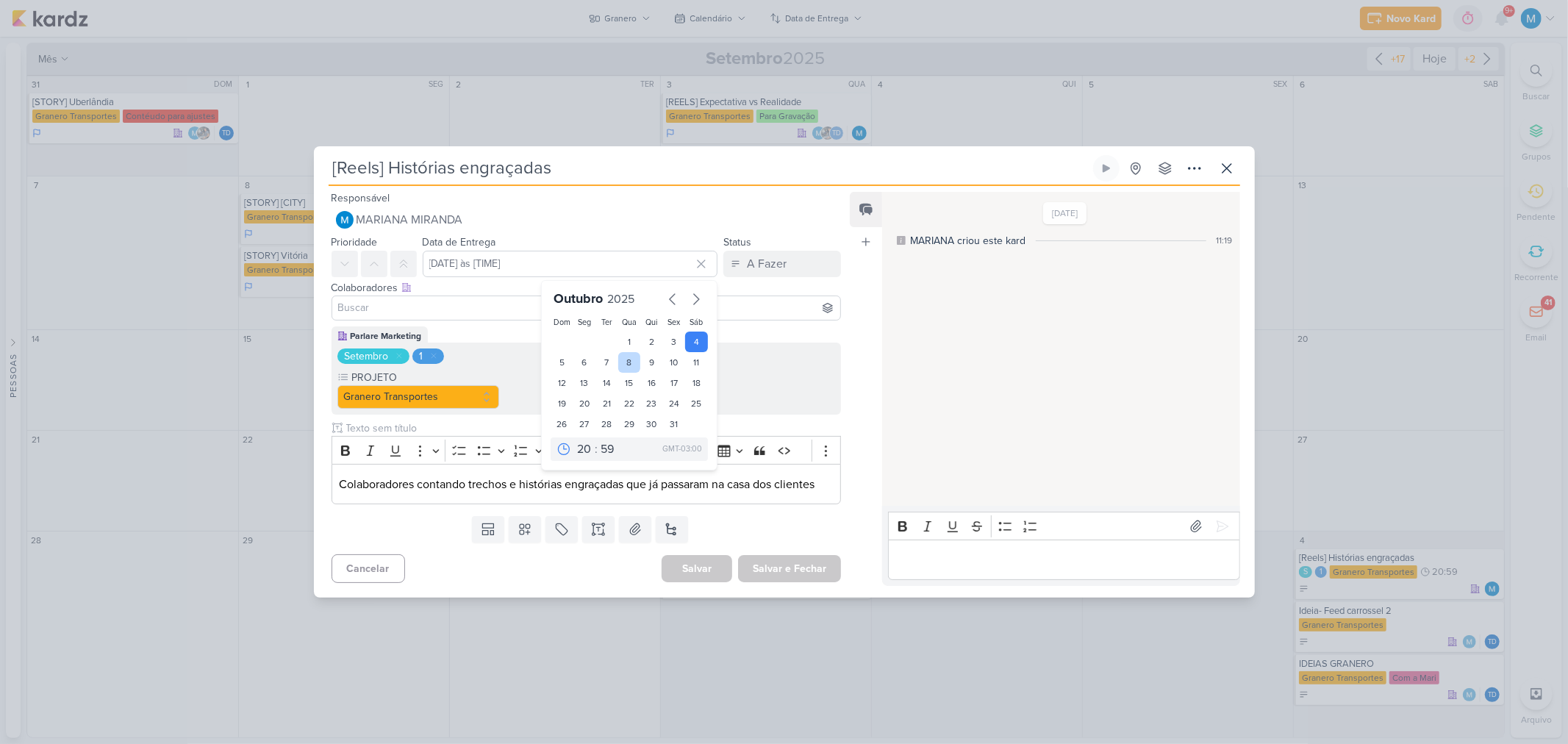 click on "8" at bounding box center (629, 362) 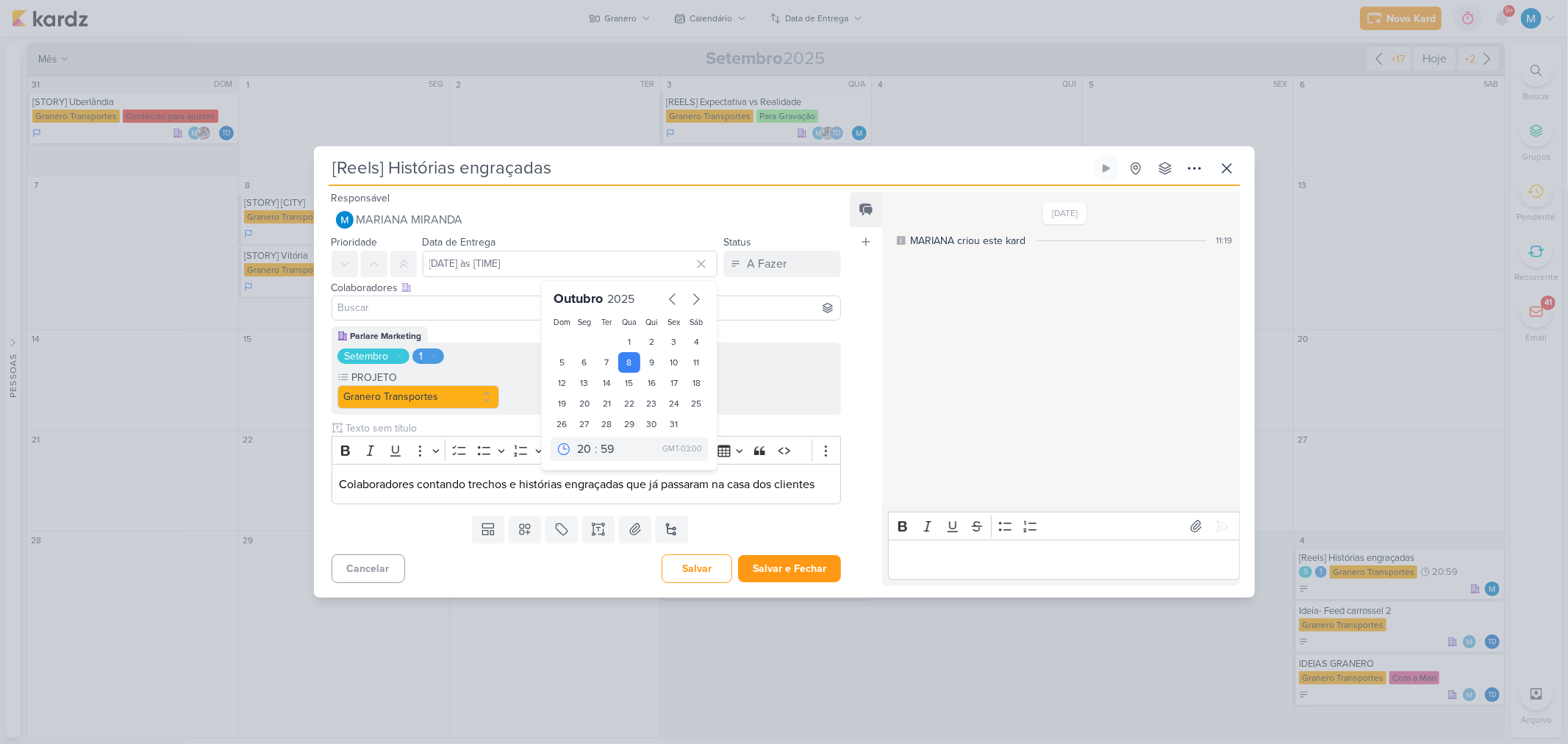 click on "Templates
Campos Personalizados
Marcadores
Caixa De Texto
Anexo
Novo Subkard" at bounding box center (581, 529) 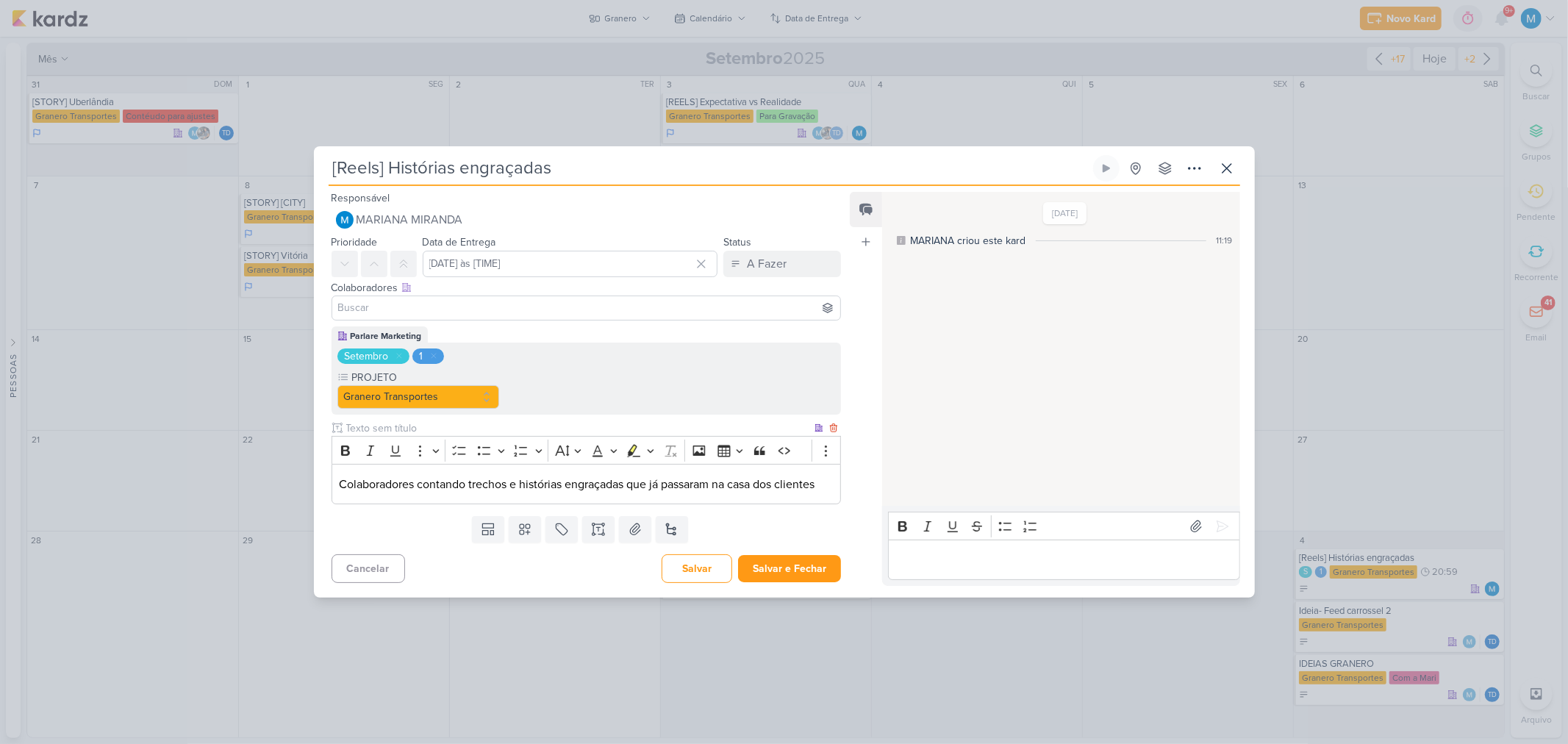 click on "Colaboradores contando trechos e histórias engraçadas que já passaram na casa dos clientes" at bounding box center [586, 484] 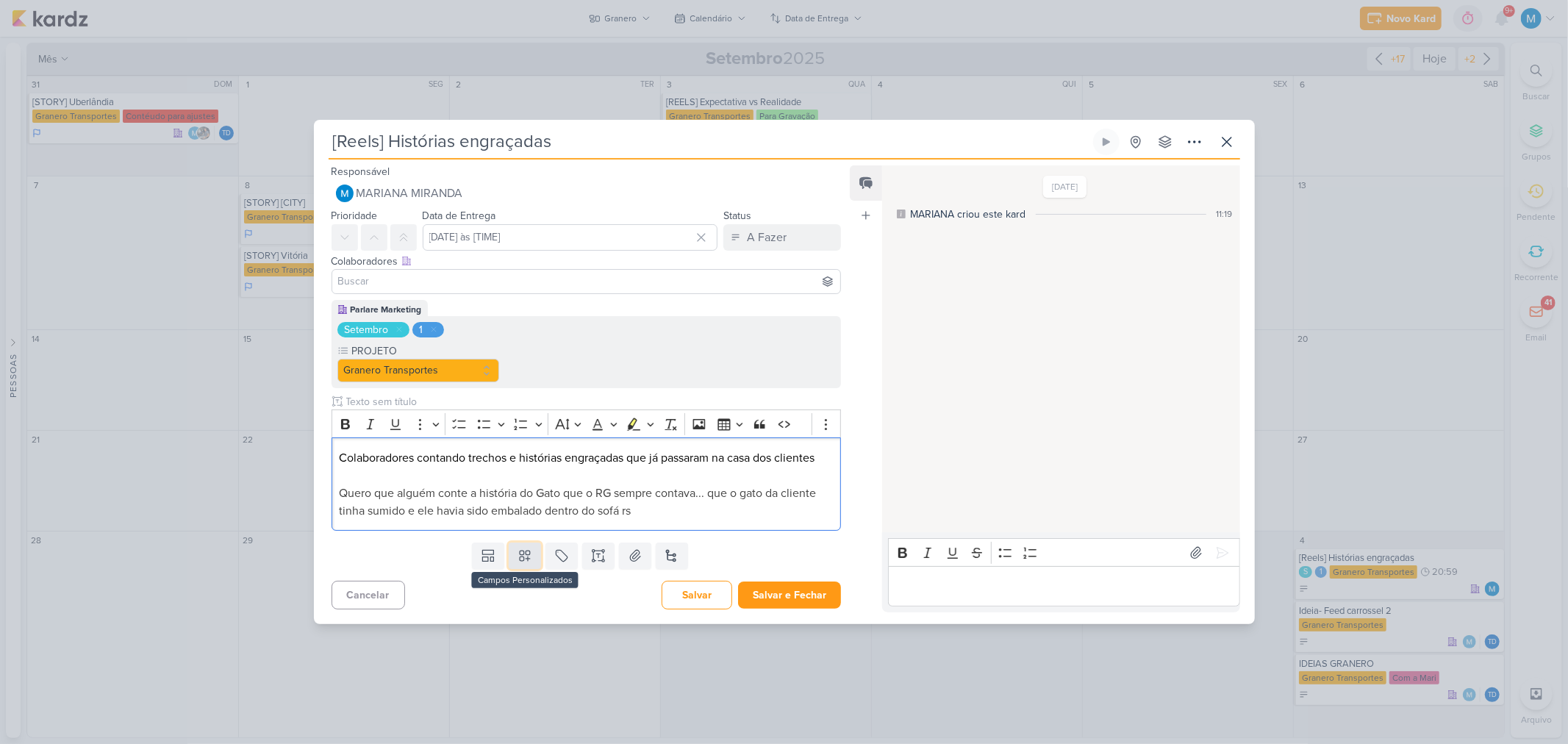 click 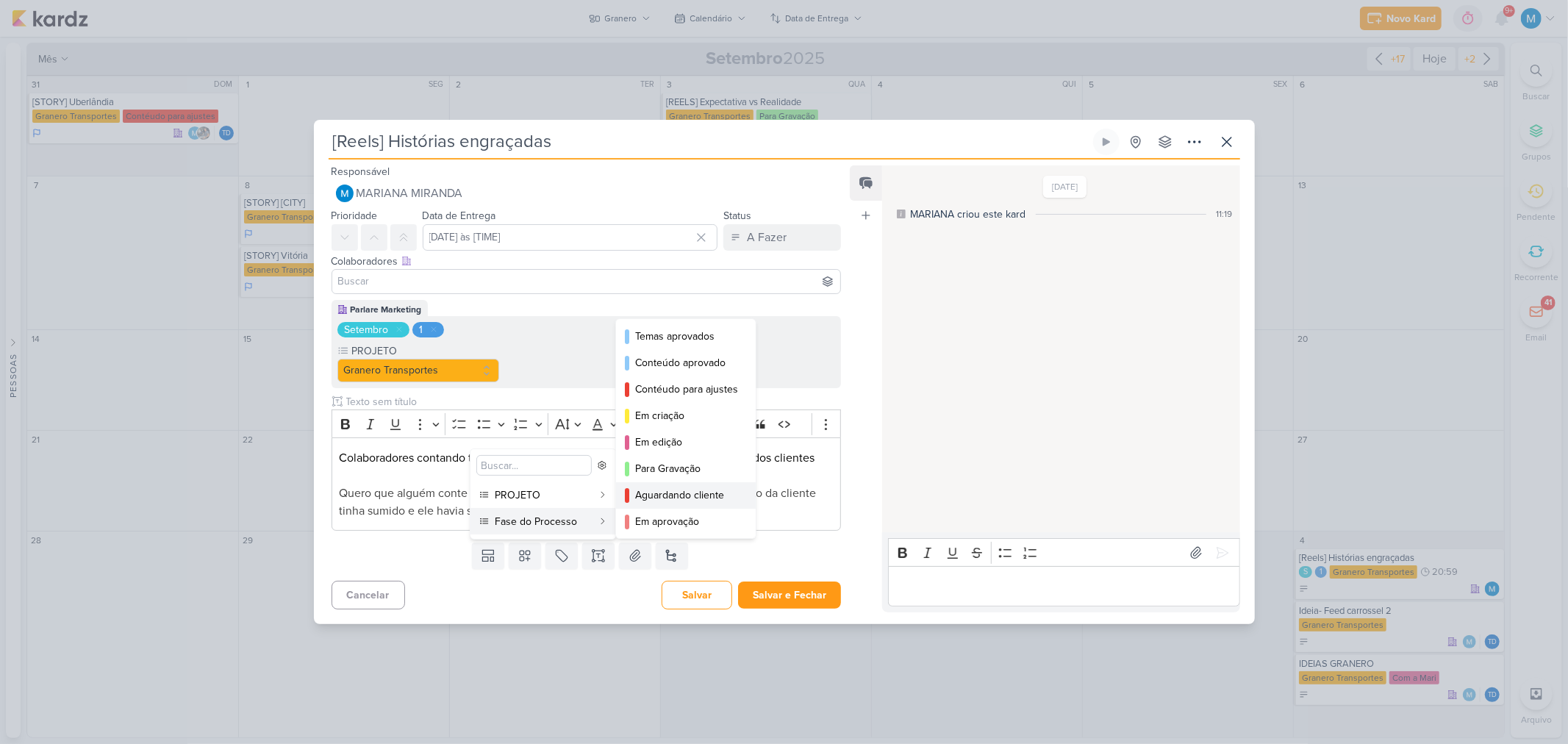 click on "Aguardando cliente" at bounding box center (687, 495) 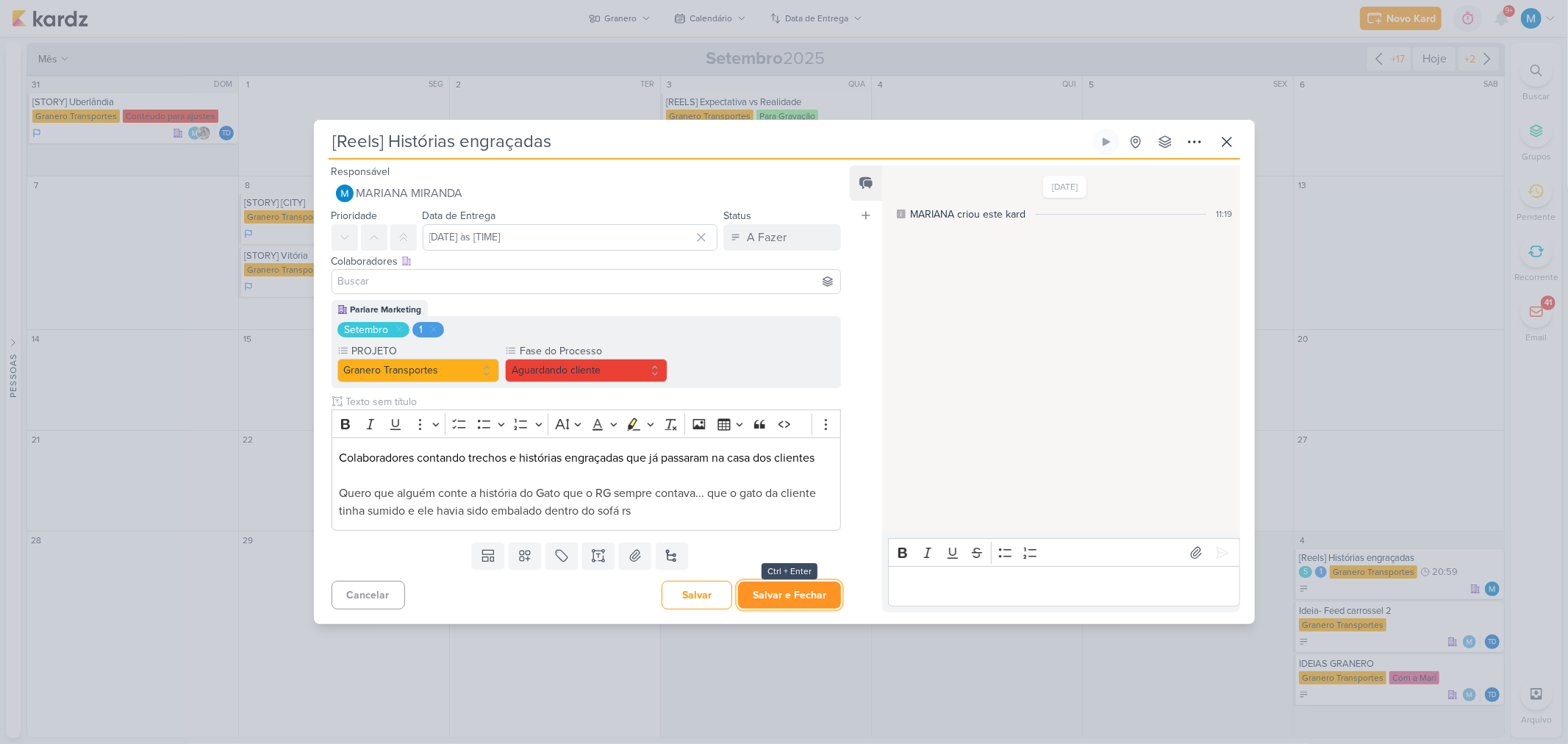 click on "Salvar e Fechar" at bounding box center [790, 595] 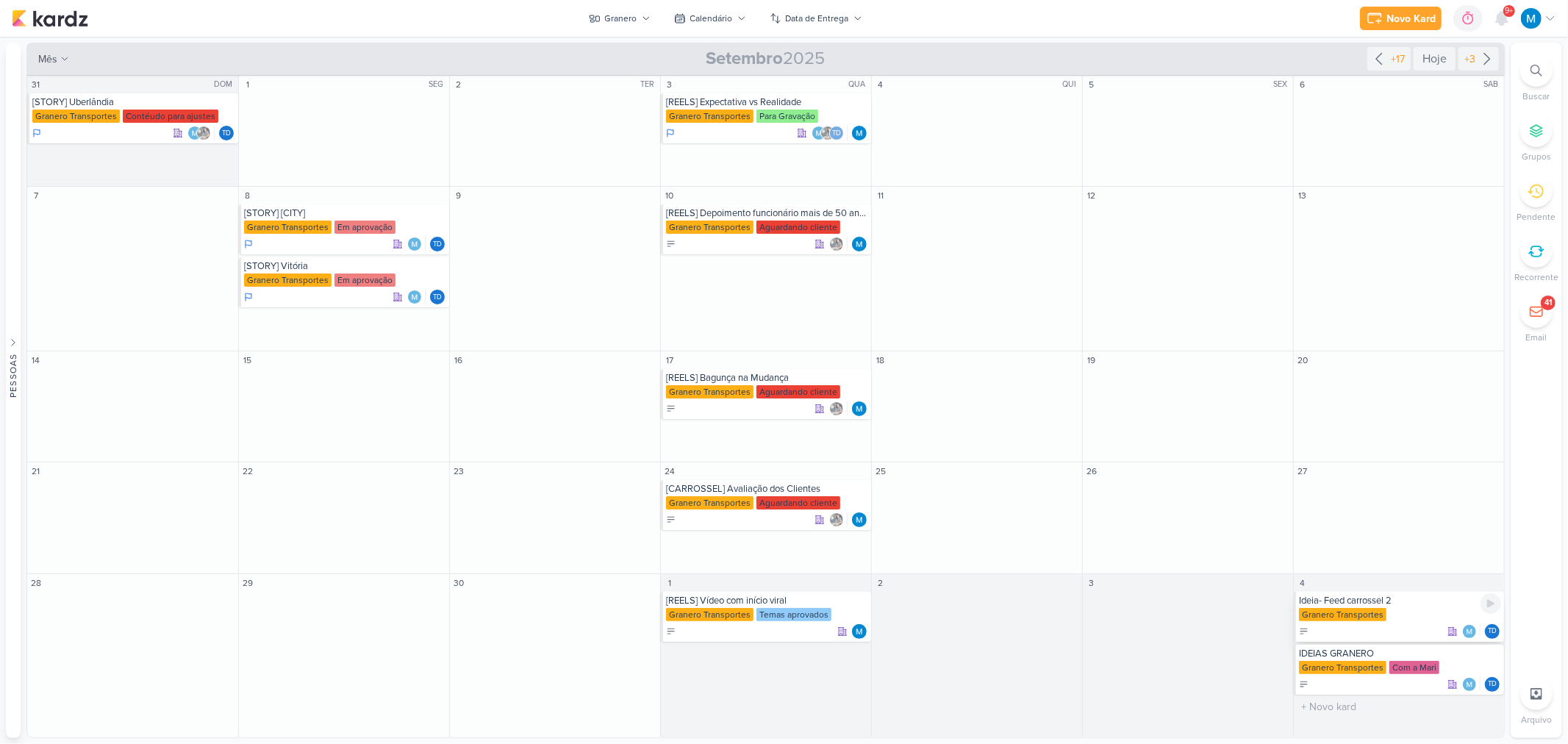 click on "Ideia- Feed carrossel 2" at bounding box center (1400, 601) 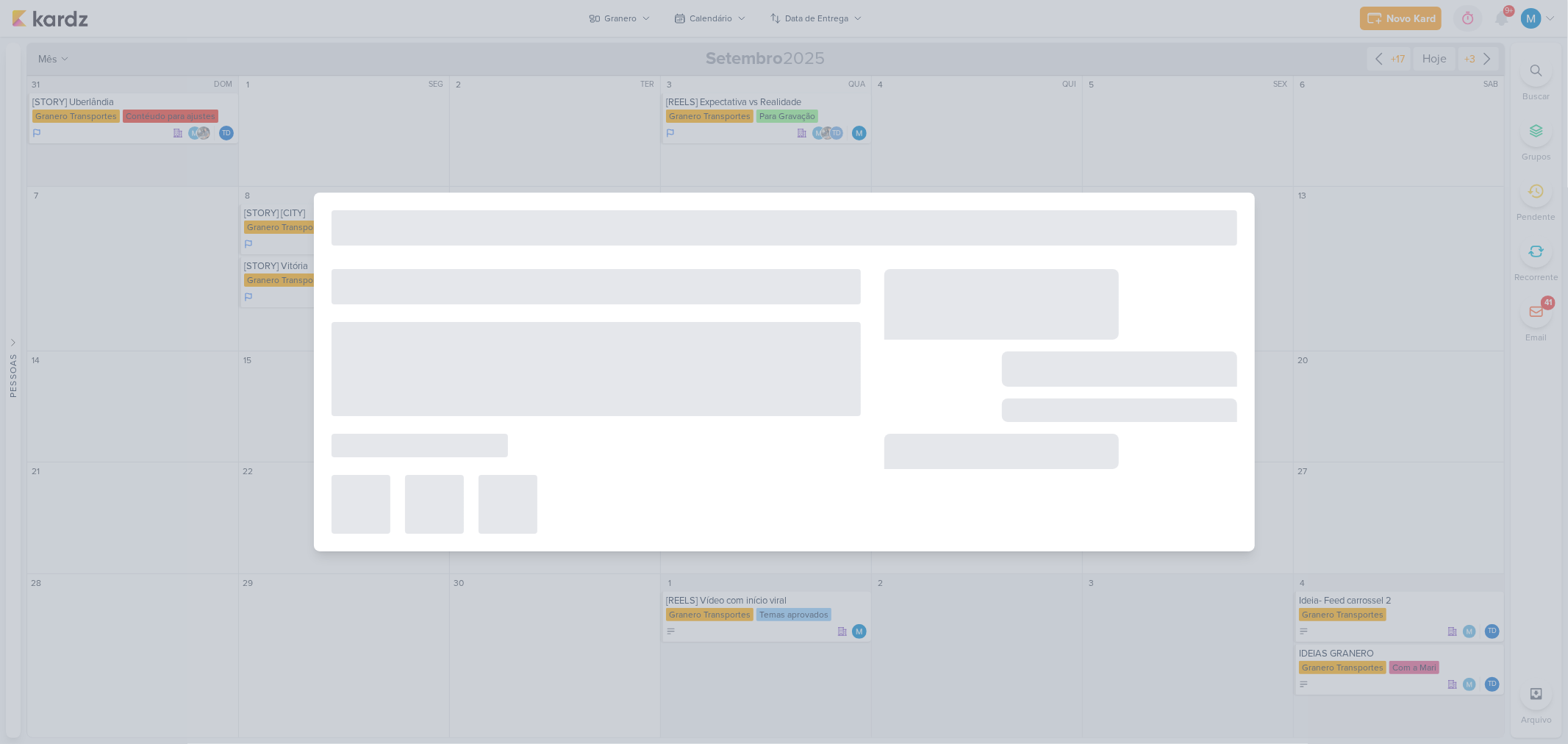 type on "Ideia- Feed carrossel 2" 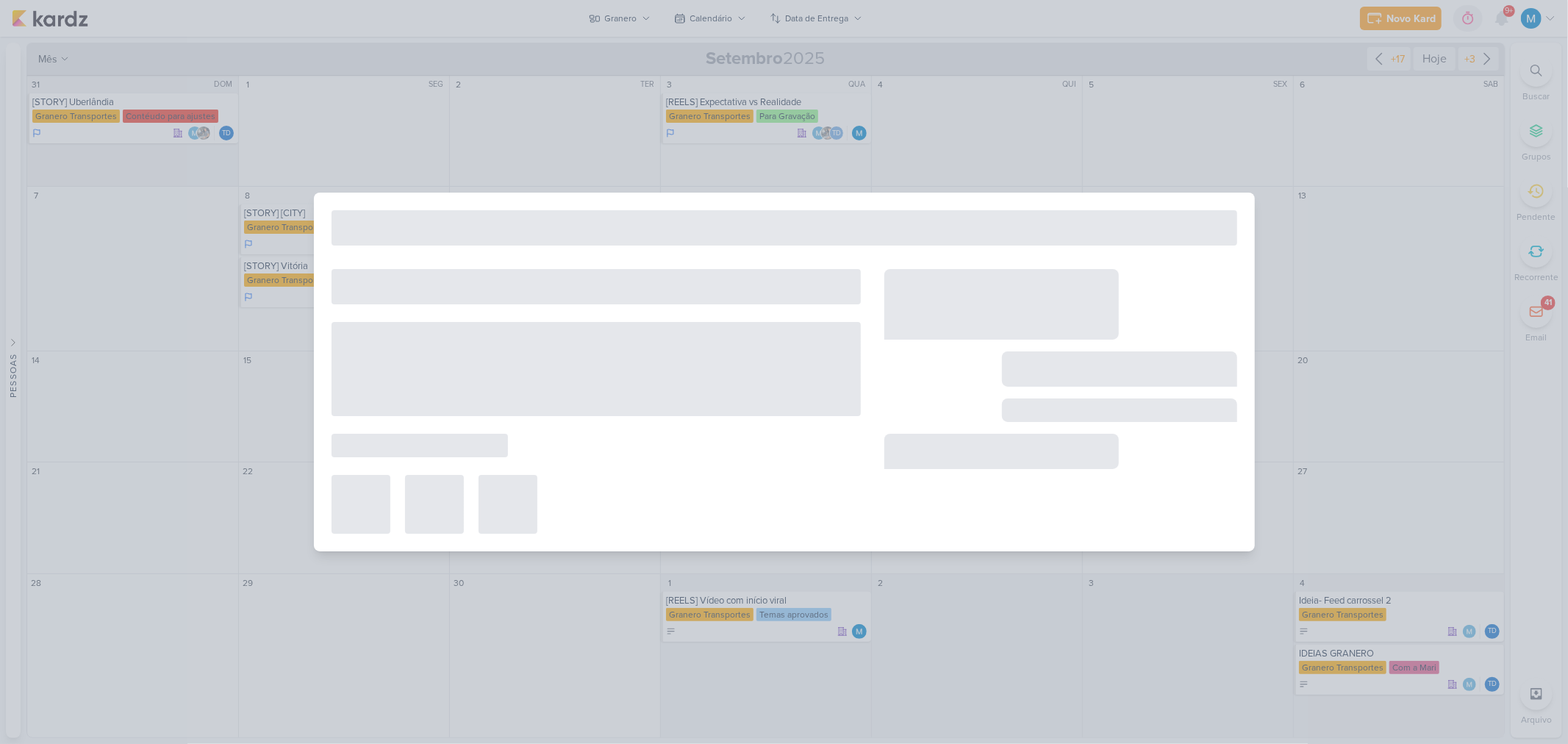 type on "[DATE] às [TIME]" 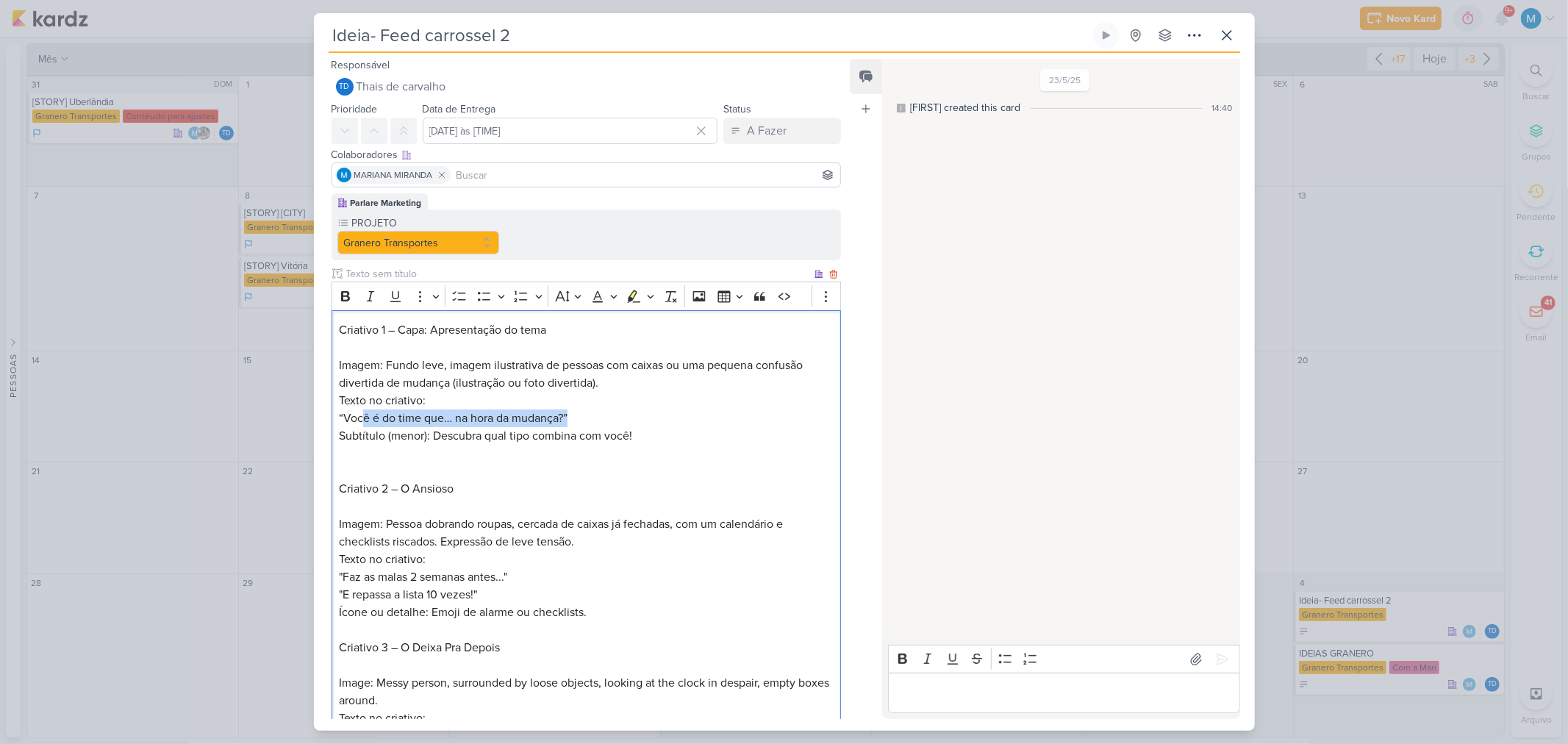 drag, startPoint x: 364, startPoint y: 414, endPoint x: 662, endPoint y: 417, distance: 298.0151 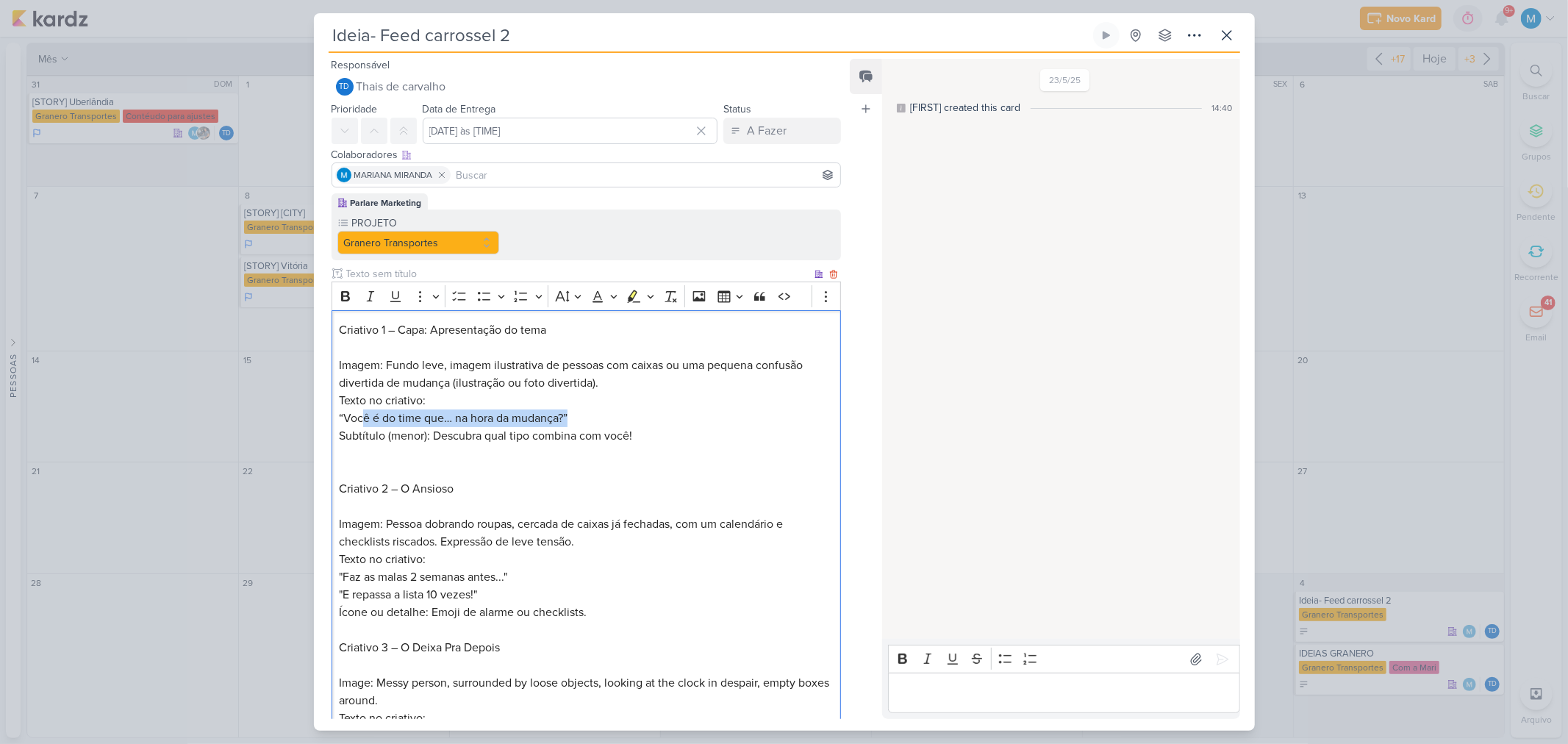 click on "Criativo 1 – Capa: Apresentação do tema Imagem: Fundo leve, imagem ilustrativa de pessoas com caixas ou uma pequena confusão divertida de mudança (ilustração ou foto divertida). Texto no criativo: “Você é do time que… na hora da mudança?” Subtítulo (menor): Descubra qual tipo combina com você! Criativo 2 – O Ansioso Imagem: Pessoa dobrando roupas, cercada de caixas já fechadas, com um calendário e checklists riscados. Expressão de leve tensão. Texto no criativo: "Faz as malas 2 semanas antes..." "E repassa a lista 10 vezes!" Ícone ou detalhe: Emoji de alarme ou checklists. Criativo 3 – O Deixa Pra Depois Imagem: Pessoa bagunçada, cercada de objetos ainda soltos, olhando para o relógio com desespero, caixas vazias ao redor. Texto no criativo: "Empacota tudo na véspera..." "E reza pra dar tempo!" Ícone ou detalhe: Relógio correndo ou emoji de suor/frustração. Criativo 4 – O Organizado Texto no criativo: "Caixas numeradas." "Etiquetas coloridas." "Cronograma por cômodo!"" at bounding box center [586, 912] 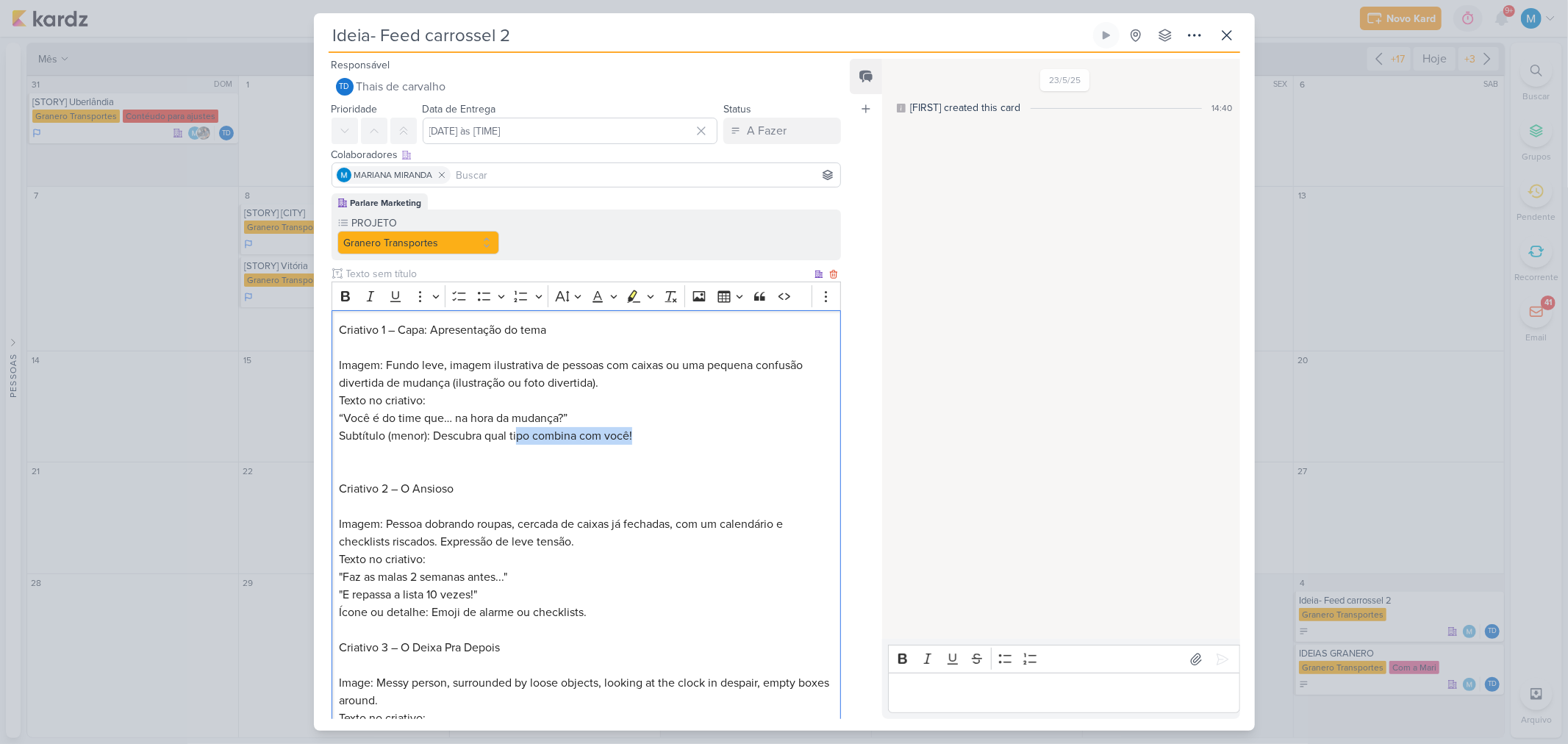 drag, startPoint x: 517, startPoint y: 432, endPoint x: 666, endPoint y: 429, distance: 149.0302 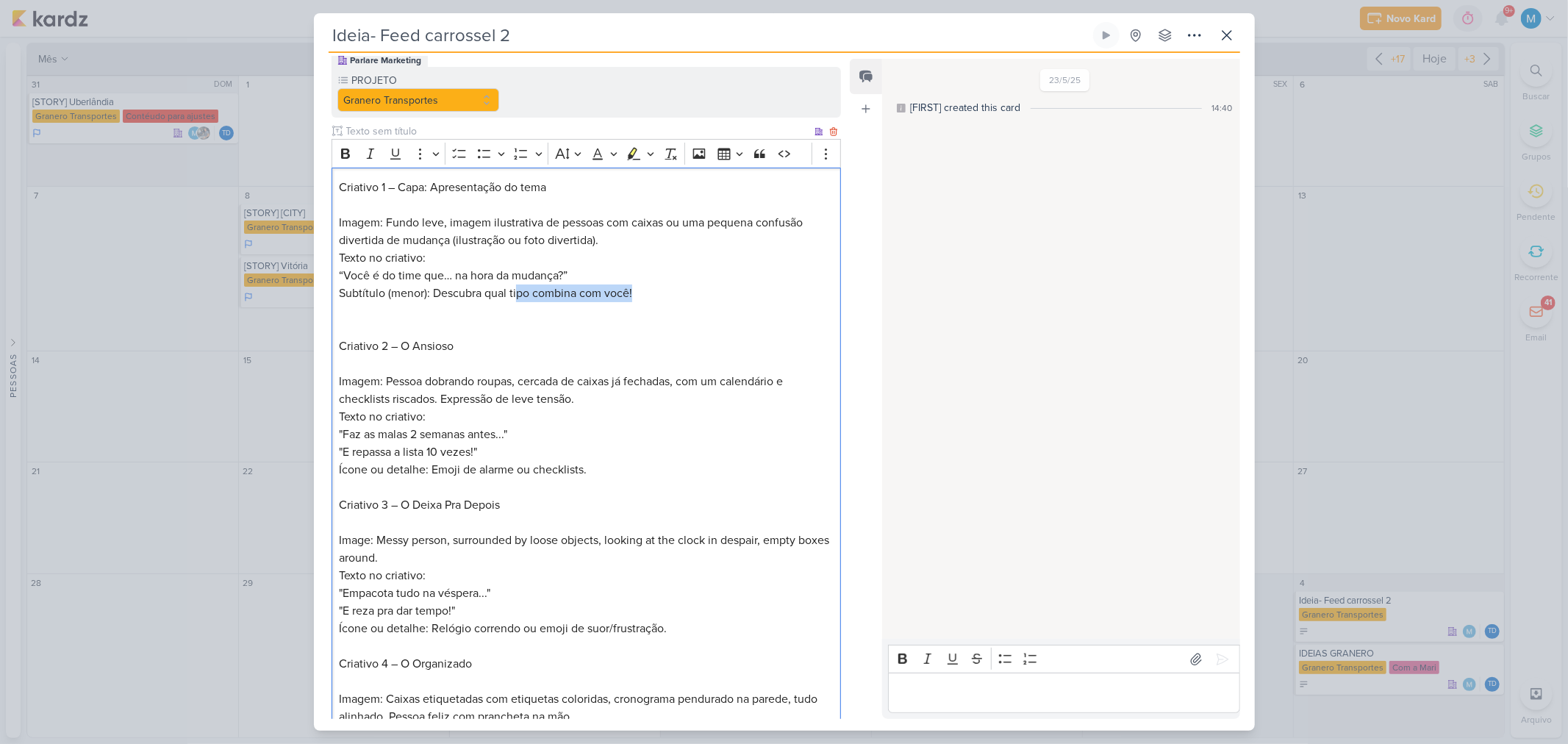 scroll, scrollTop: 163, scrollLeft: 0, axis: vertical 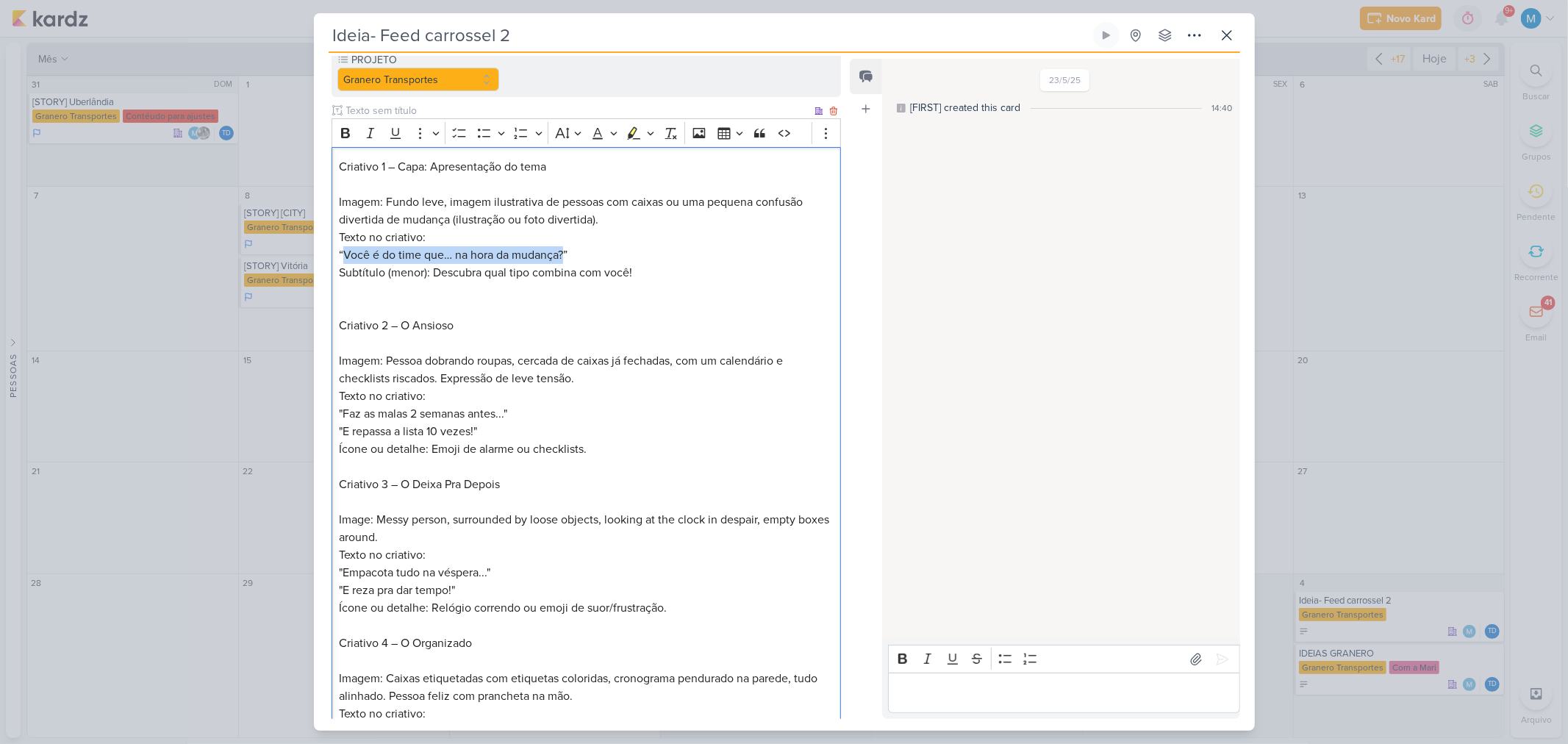 drag, startPoint x: 346, startPoint y: 254, endPoint x: 567, endPoint y: 255, distance: 221.00226 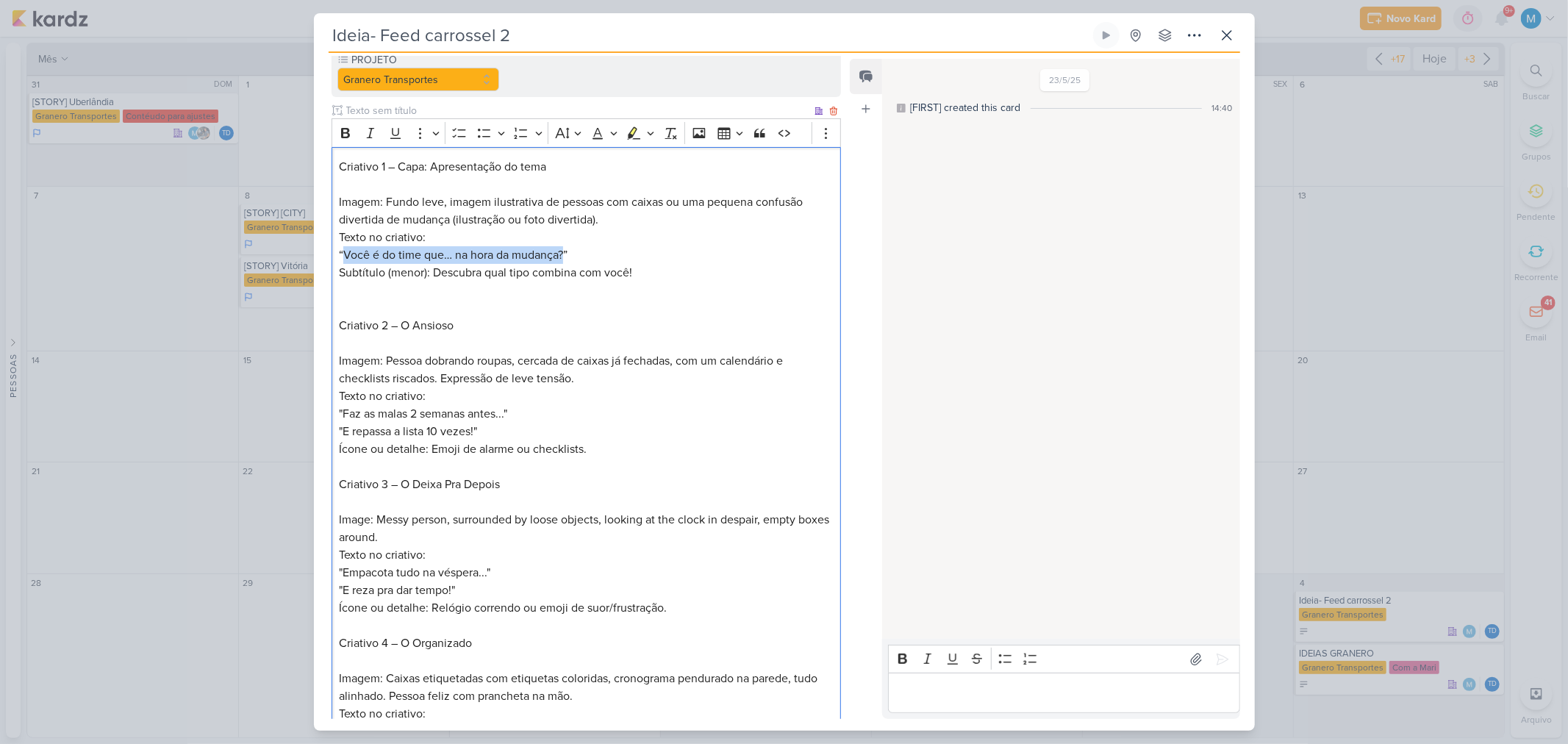 click on "“Você é do time que… na hora da mudança?”" at bounding box center (453, 255) 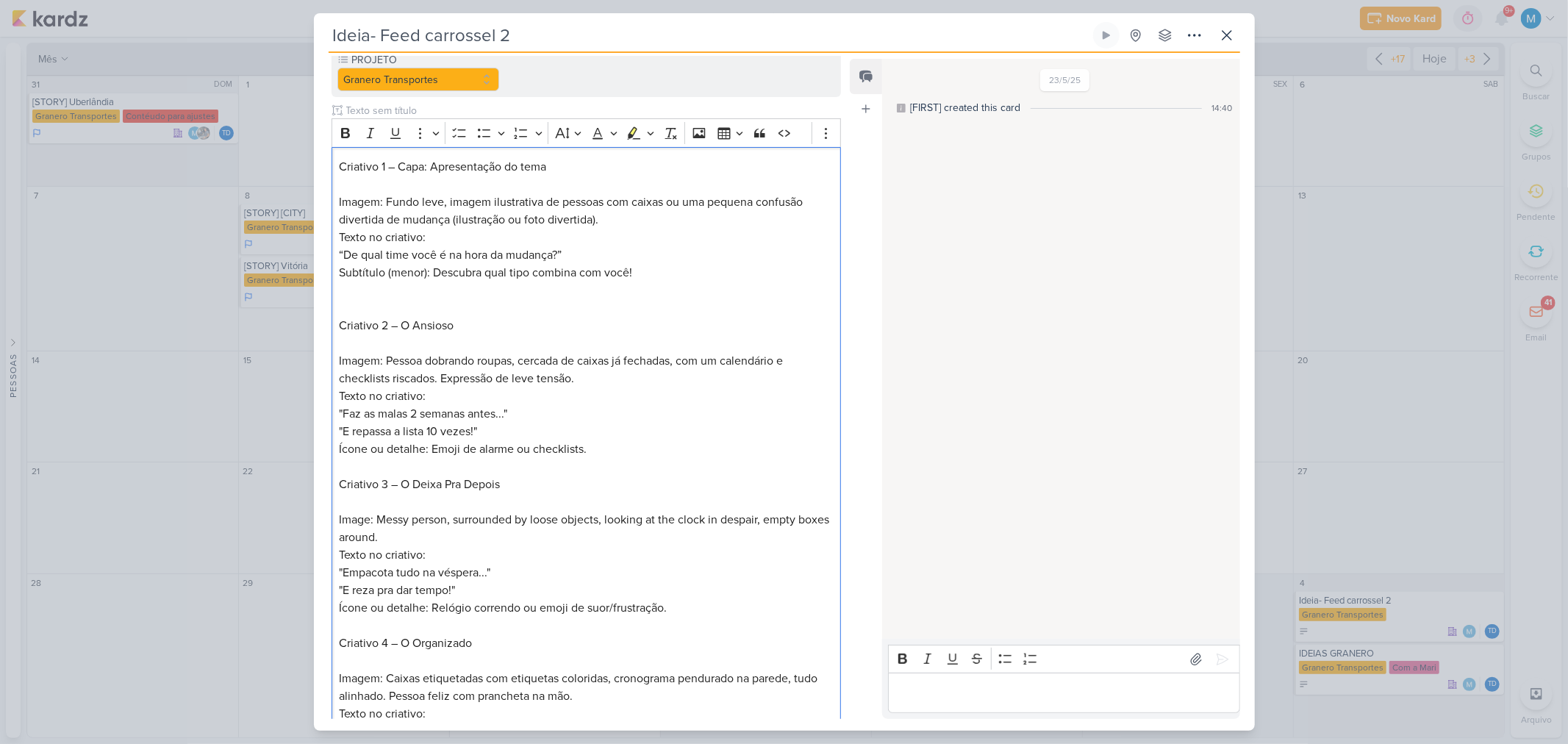 scroll, scrollTop: 0, scrollLeft: 0, axis: both 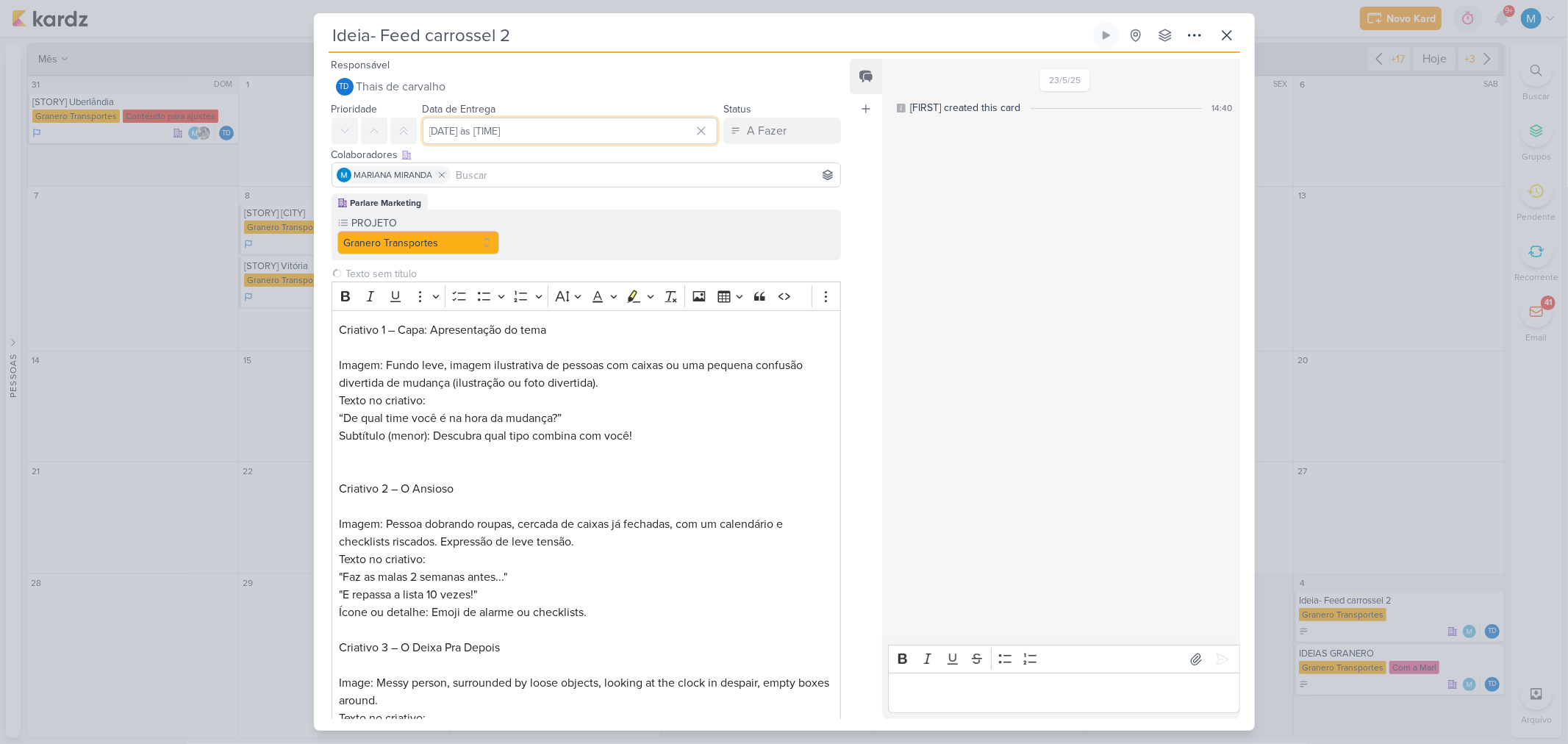 click on "[DATE] às [TIME]" at bounding box center (570, 131) 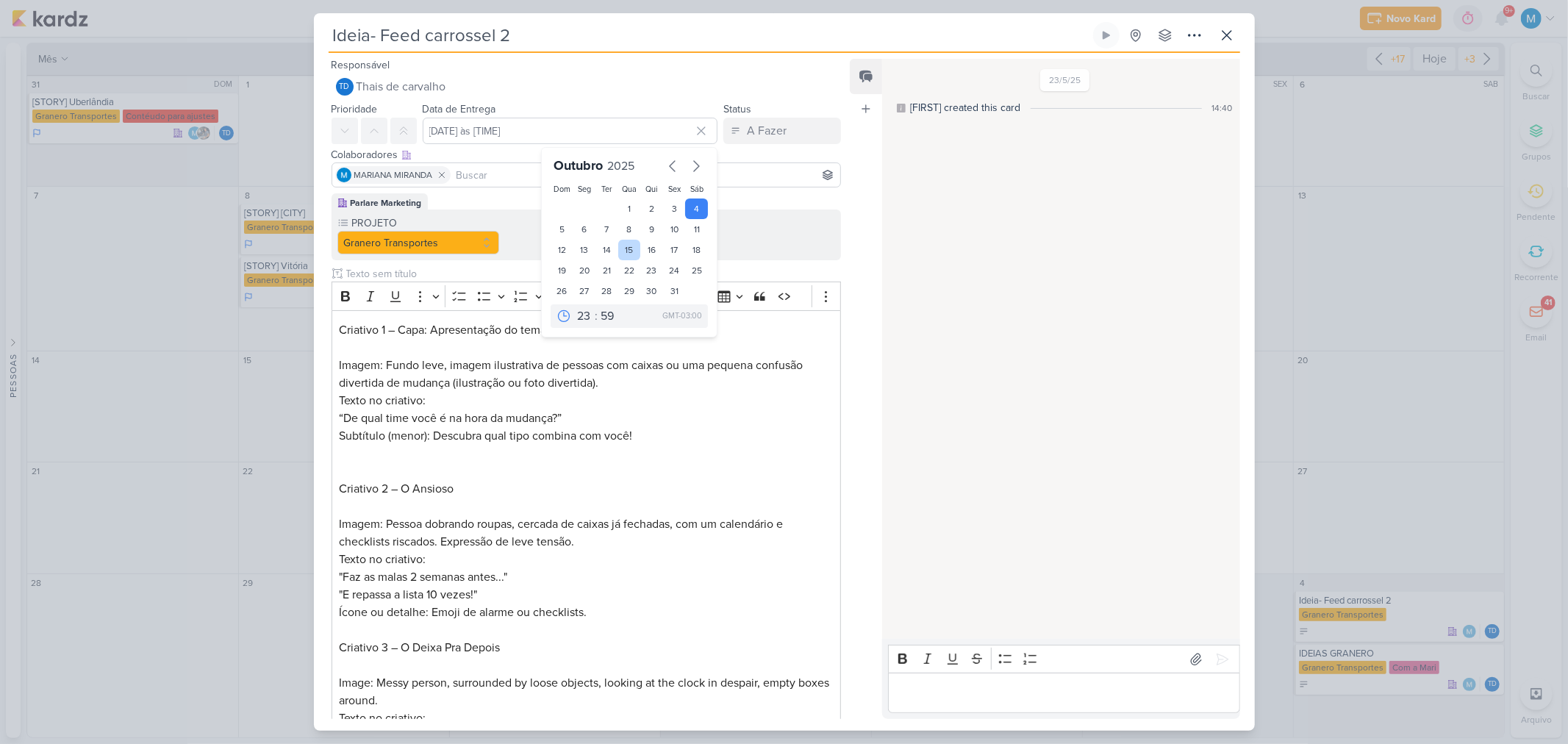 click on "15" at bounding box center (629, 250) 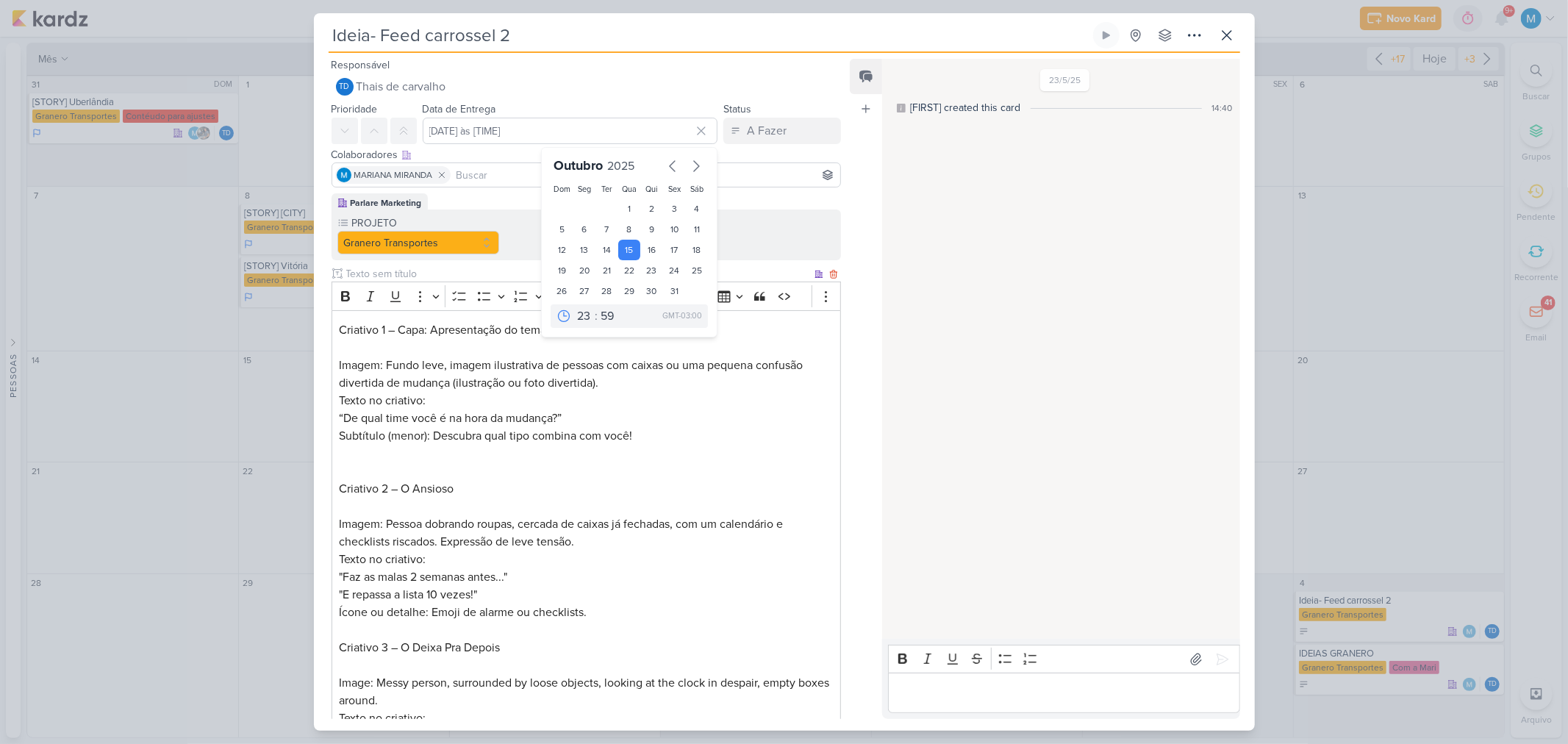 click on "Criativo 1 – Capa: Apresentação do tema Imagem: Fundo leve, imagem ilustrativa de pessoas com caixas ou uma pequena confusão divertida de mudança (ilustração ou foto divertida). Texto no criativo: “De qual time você é na hora da mudança?” Subtítulo (menor): Descubra qual tipo combina com você! Criativo 2 – O Ansioso Imagem: Pessoa dobrando roupas, cercada de caixas já fechadas, com um calendário e checklists riscados. Expressão de leve tensão. Texto no criativo: "Faz as malas 2 semanas antes..." "E repassa a lista 10 vezes!" Ícone ou detalhe: Emoji de alarme ou checklists. Criativo 3 – O Deixa Pra Depois Imagem: Pessoa bagunçada, cercada de objetos ainda soltos, olhando para o relógio com desespero, caixas vazias ao redor. Texto no criativo: "Empacota tudo na véspera..." "E reza pra dar tempo!" Ícone ou detalhe: Relógio correndo ou emoji de suor/frustração. Criativo 4 – O Organizado Texto no criativo: "Caixas numeradas." "Etiquetas coloridas." "Cronograma por cômodo!"" at bounding box center (586, 912) 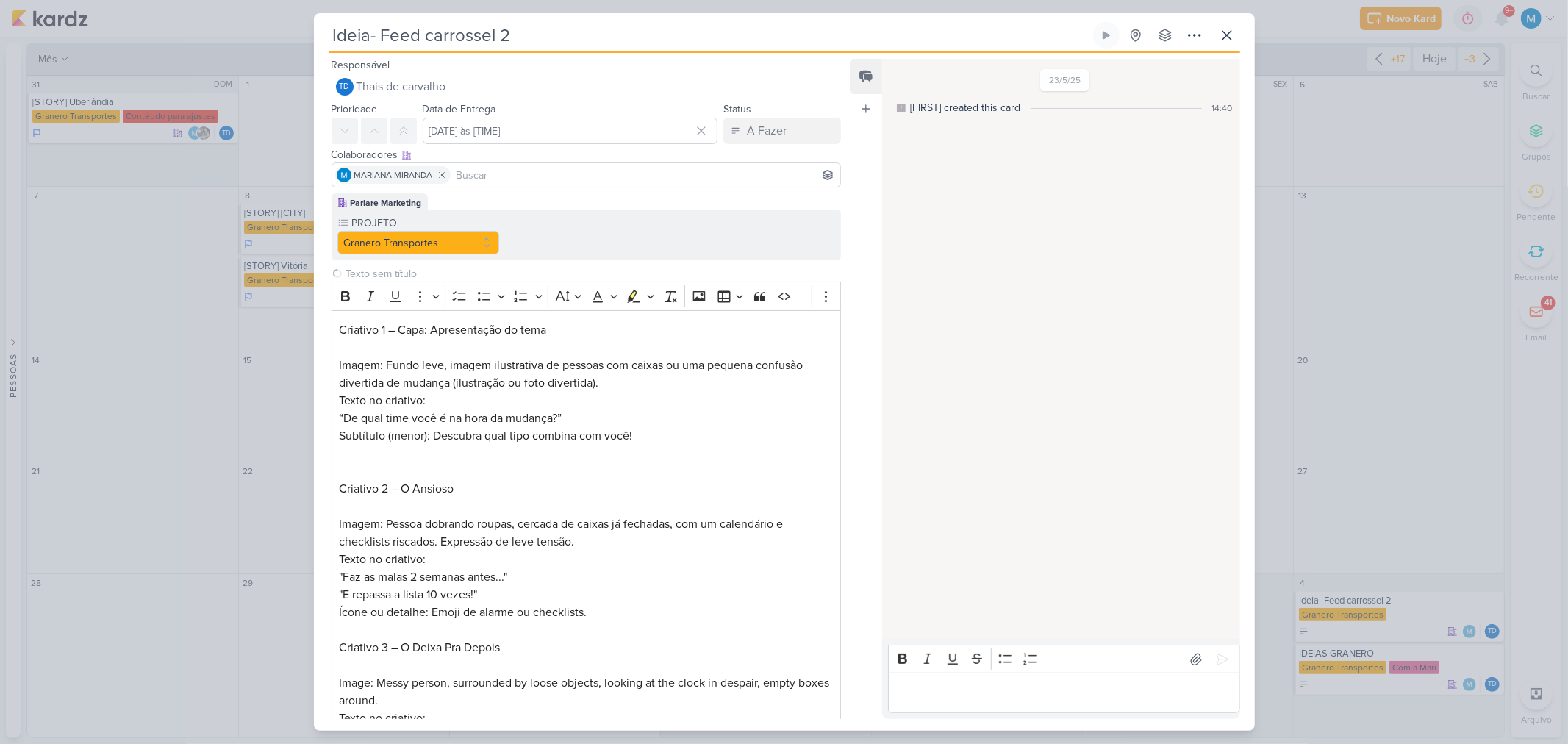 click at bounding box center (645, 175) 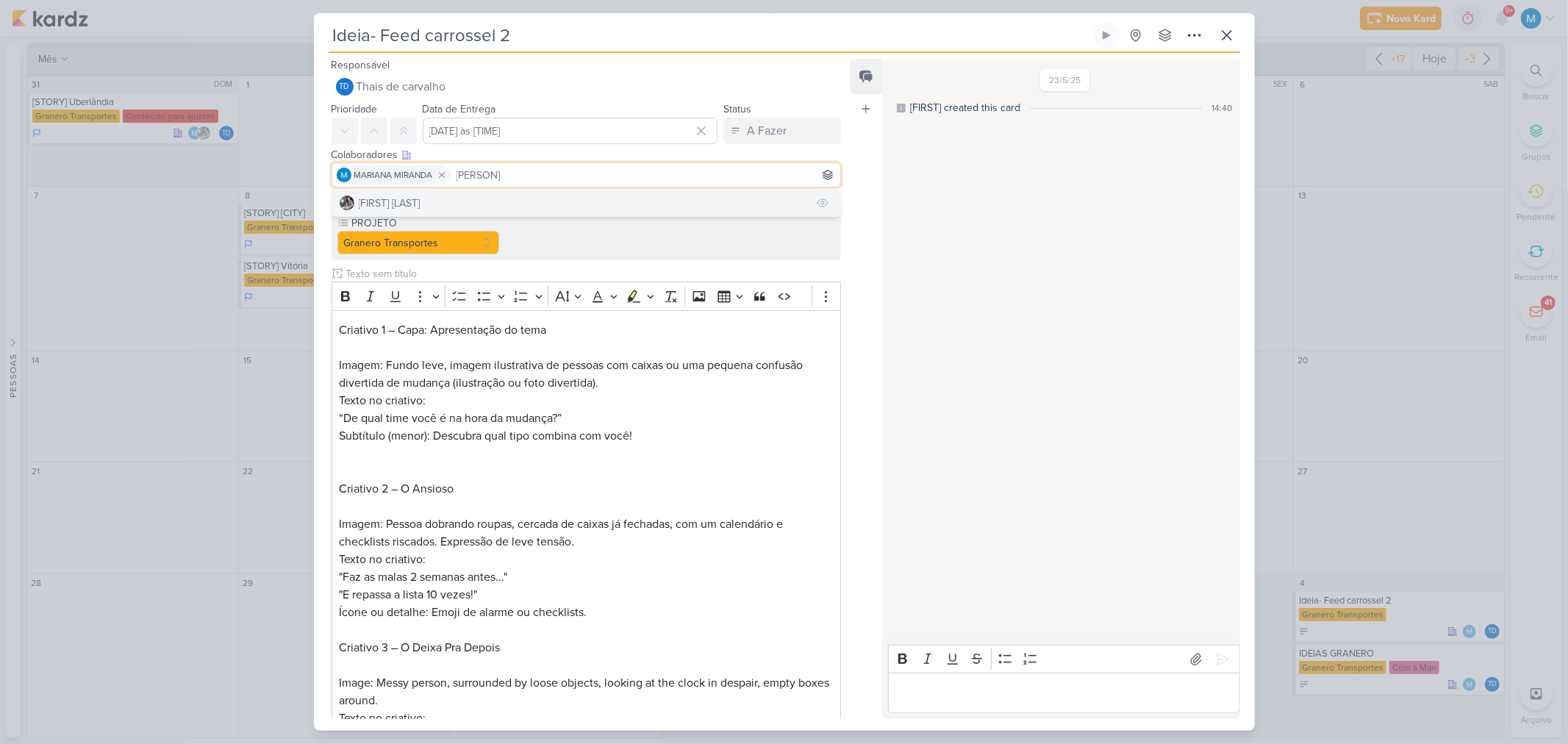 type on "evert" 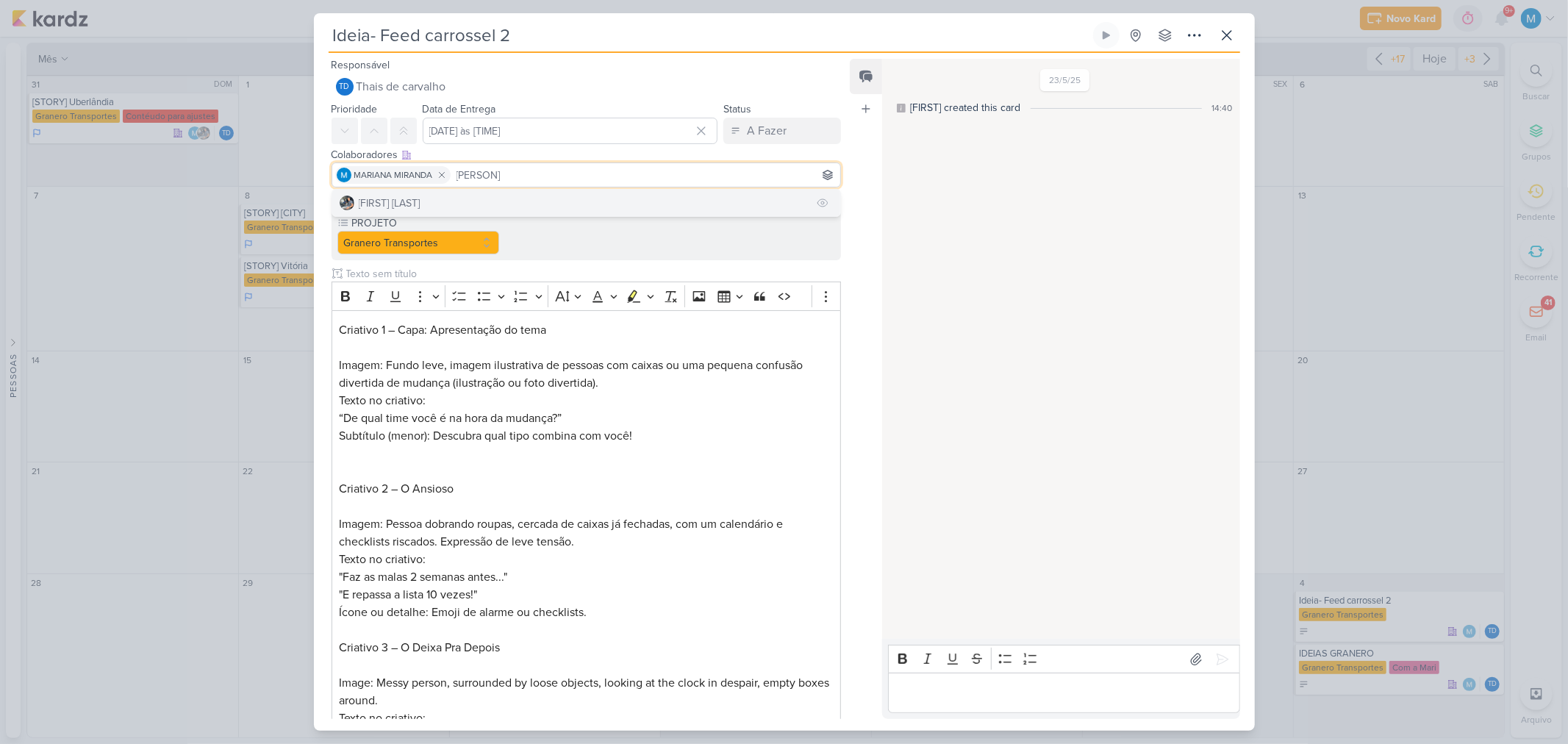 click on "[FIRST] [LAST]" at bounding box center [587, 203] 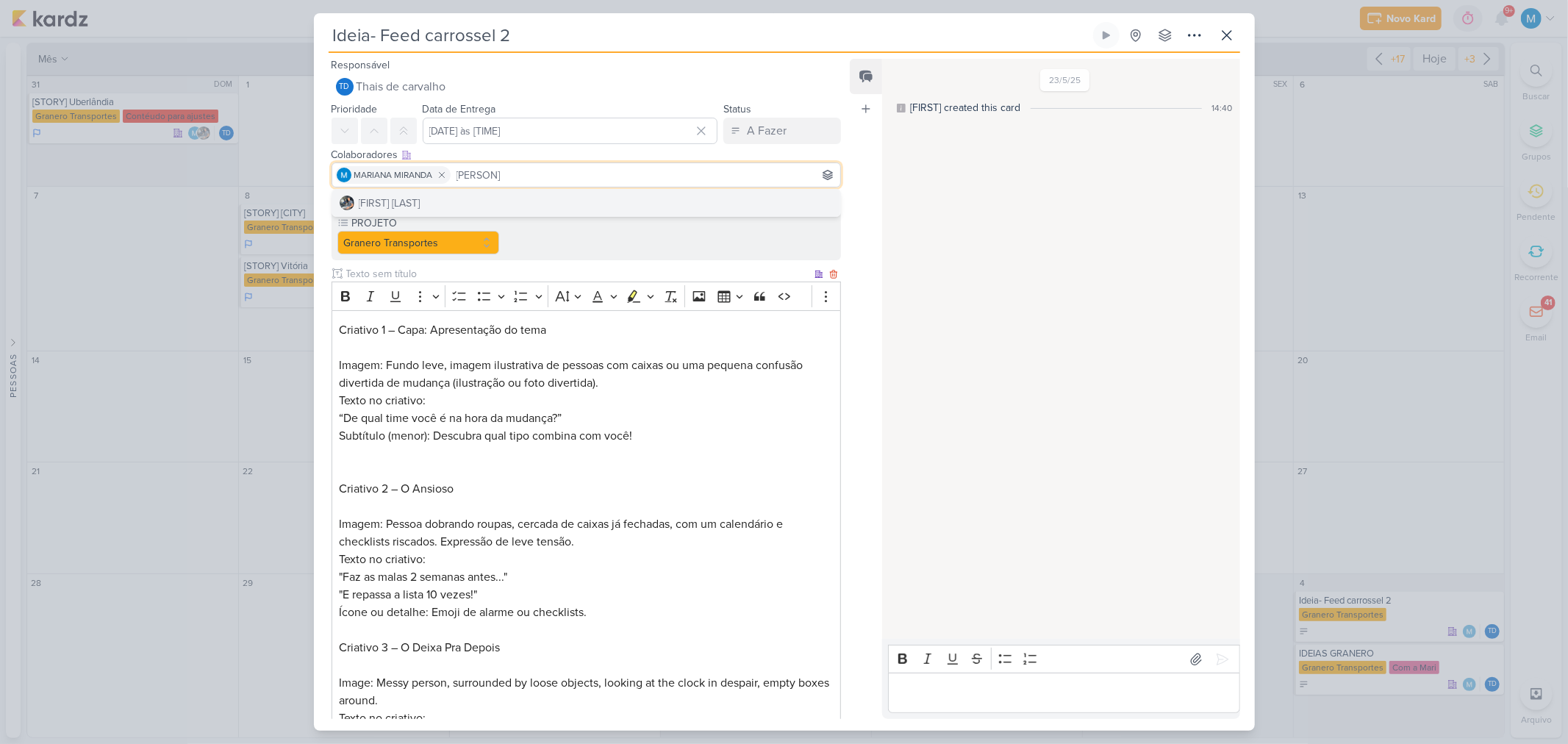 type 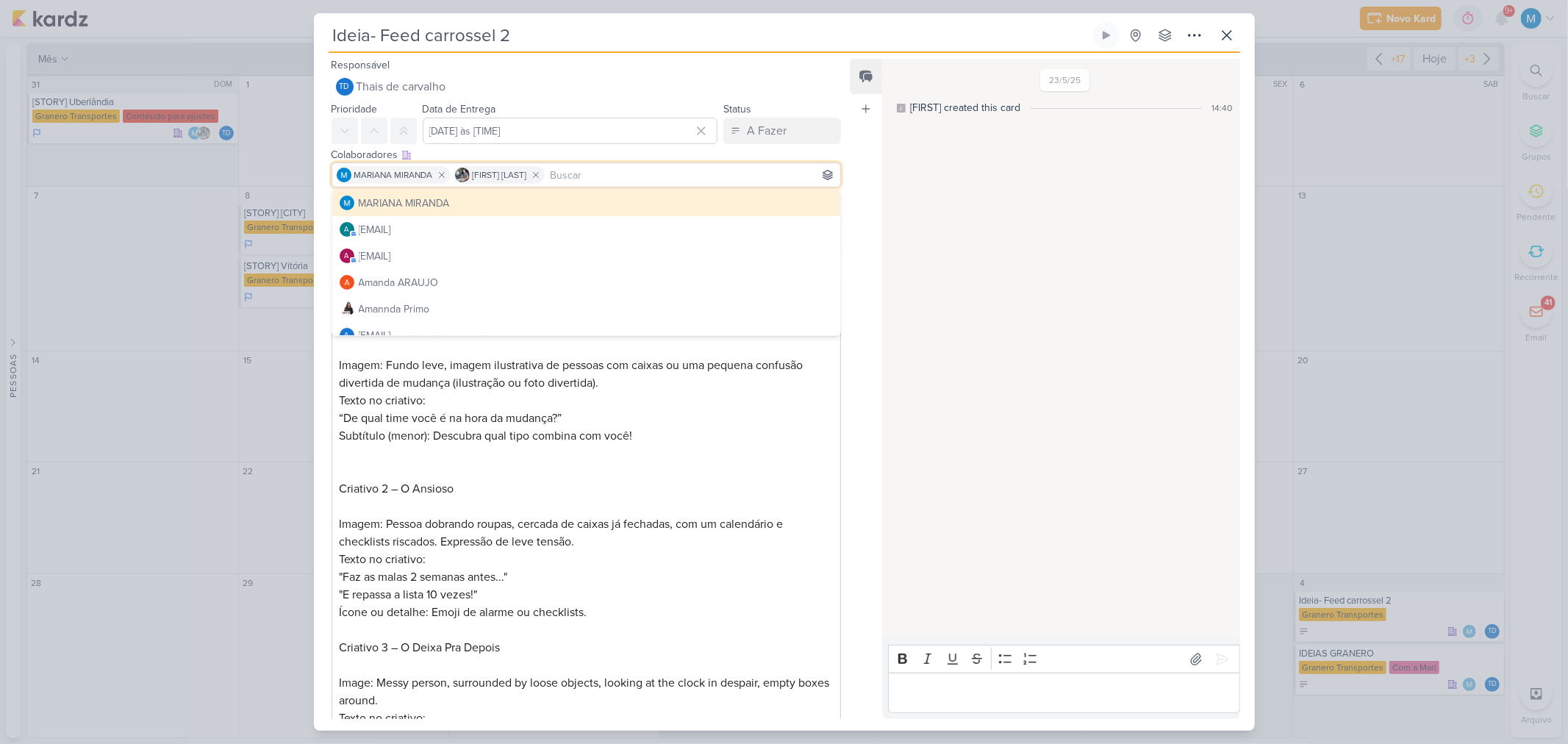 click at bounding box center (1064, 693) 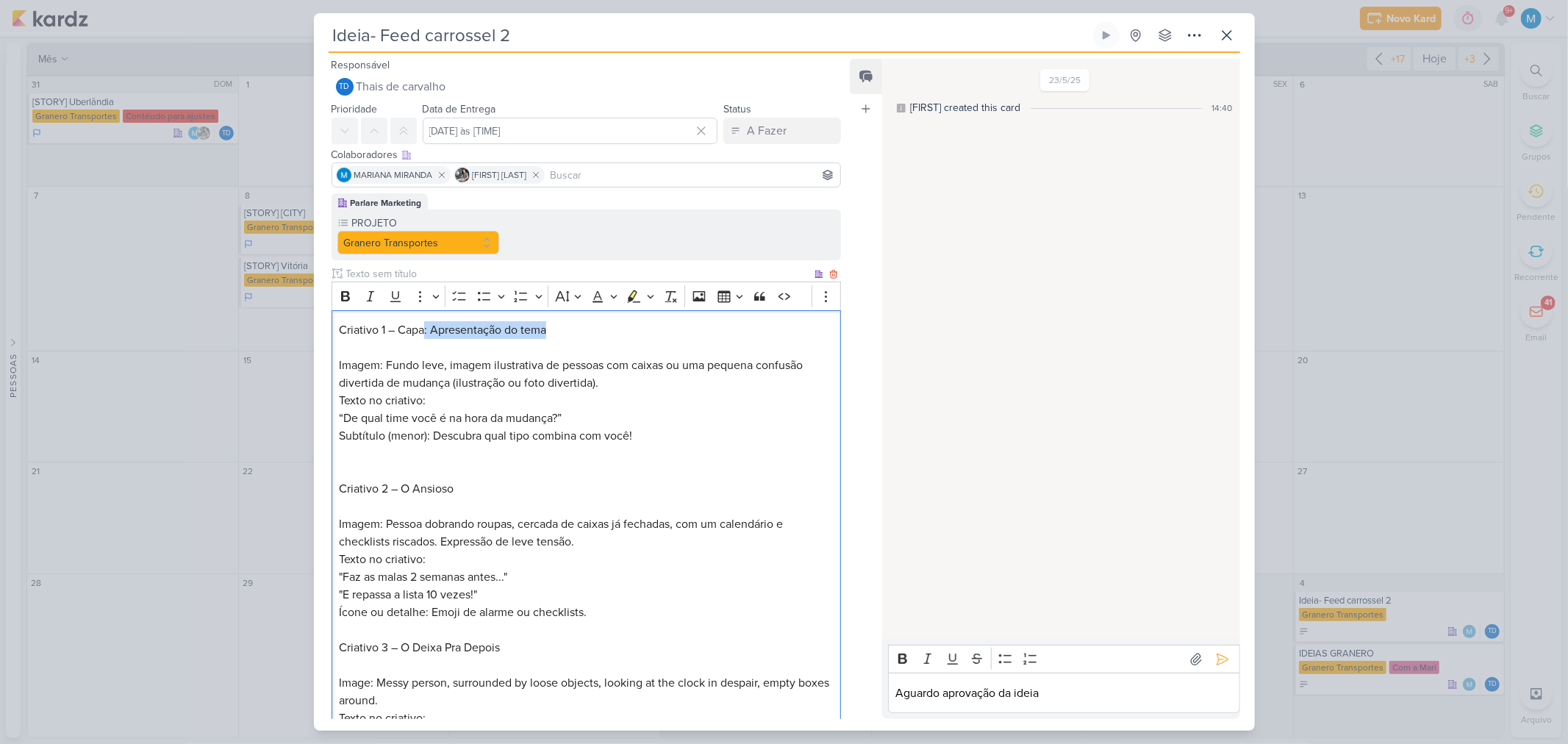 drag, startPoint x: 426, startPoint y: 328, endPoint x: 589, endPoint y: 337, distance: 163.24828 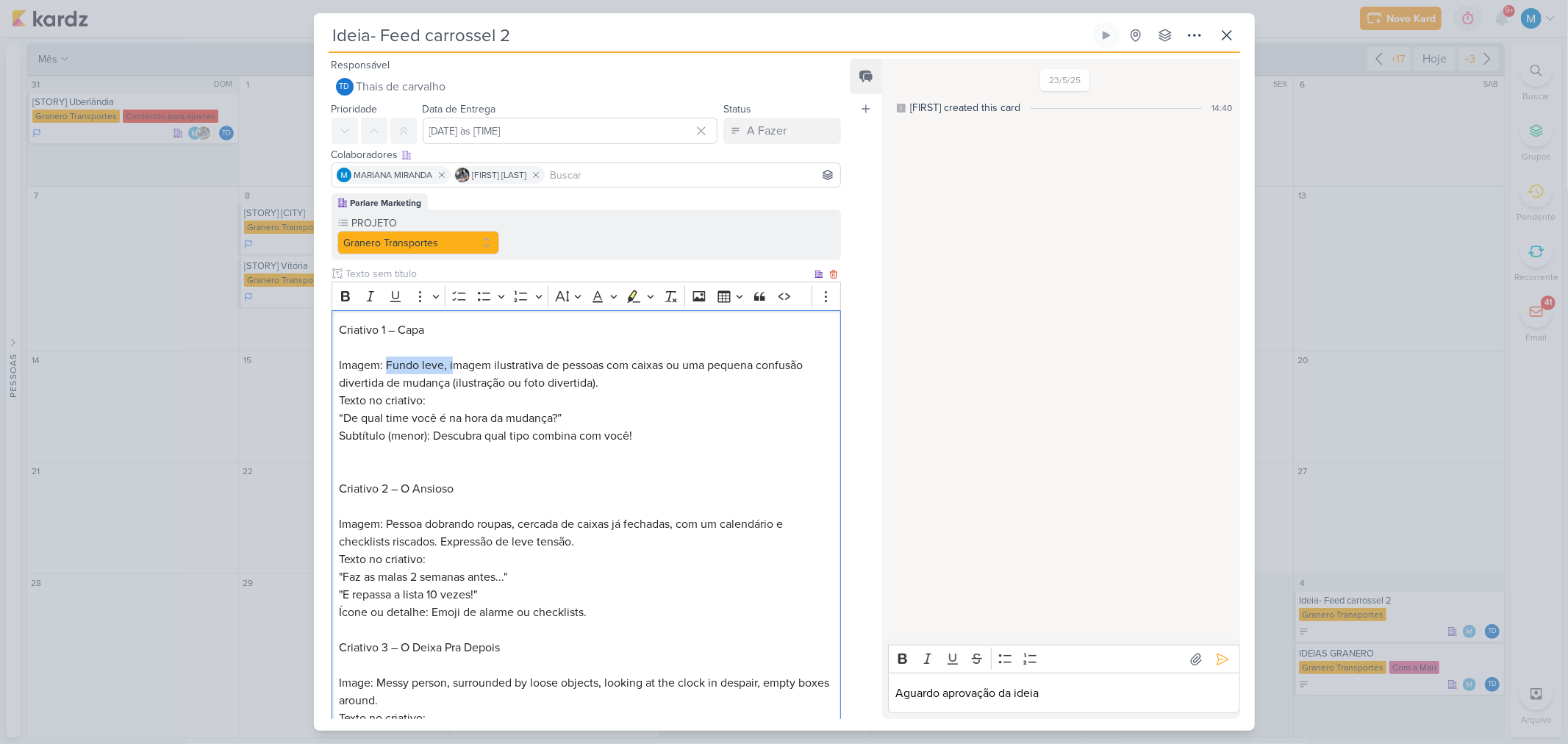 drag, startPoint x: 451, startPoint y: 363, endPoint x: 387, endPoint y: 368, distance: 64.19502 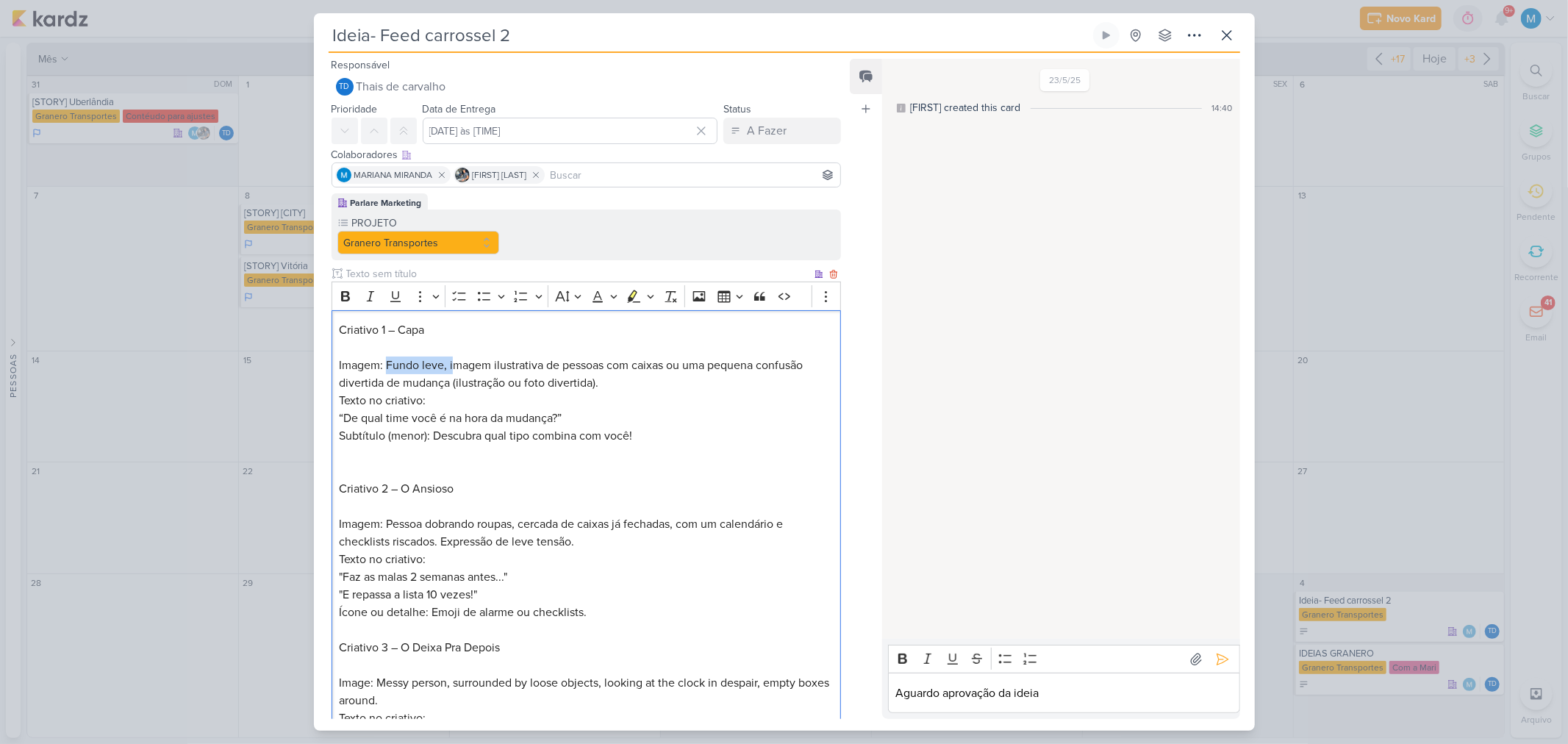 click on "Imagem: Fundo leve, imagem ilustrativa de pessoas com caixas ou uma pequena confusão divertida de mudança (ilustração ou foto divertida)." at bounding box center [570, 374] 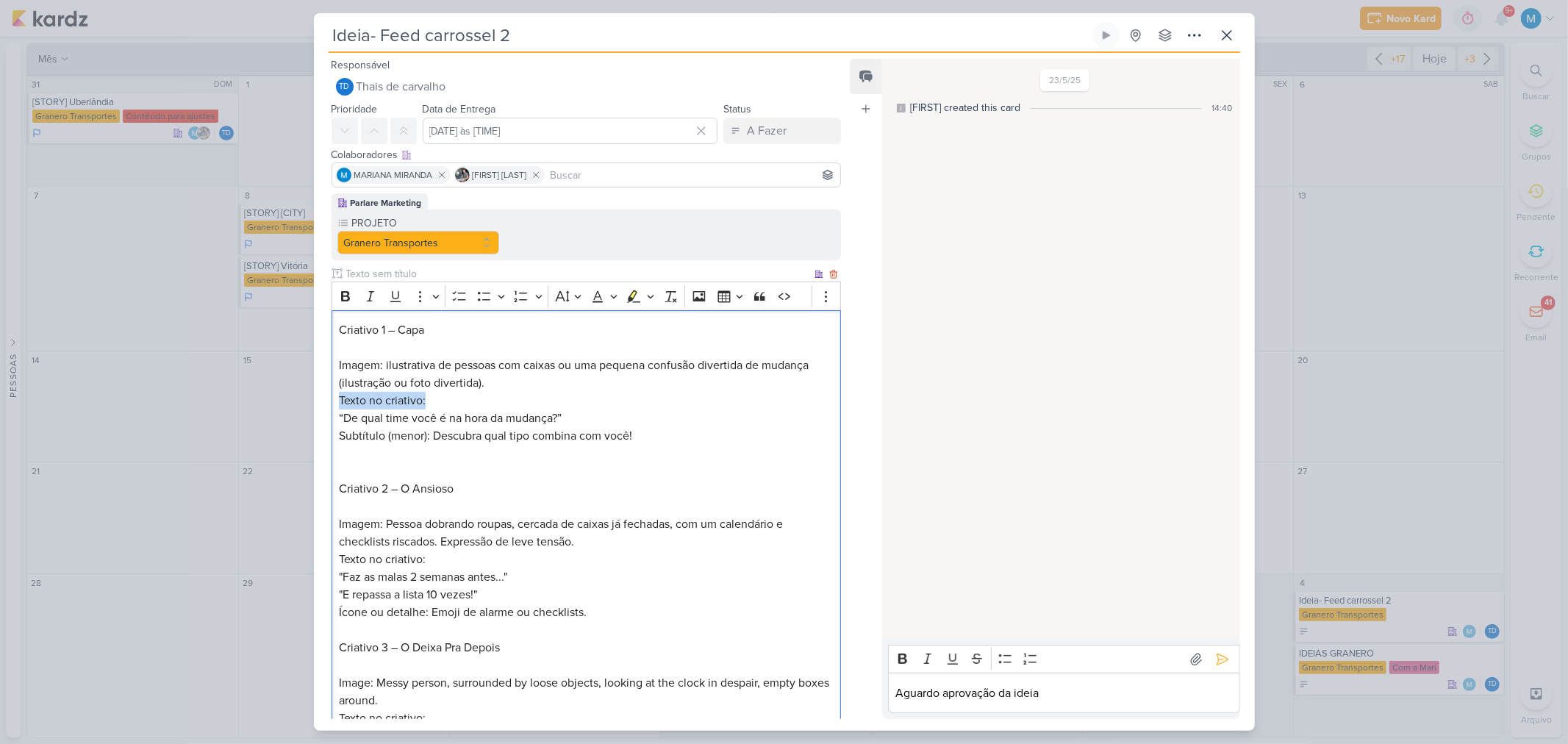 drag, startPoint x: 339, startPoint y: 401, endPoint x: 465, endPoint y: 404, distance: 126.03571 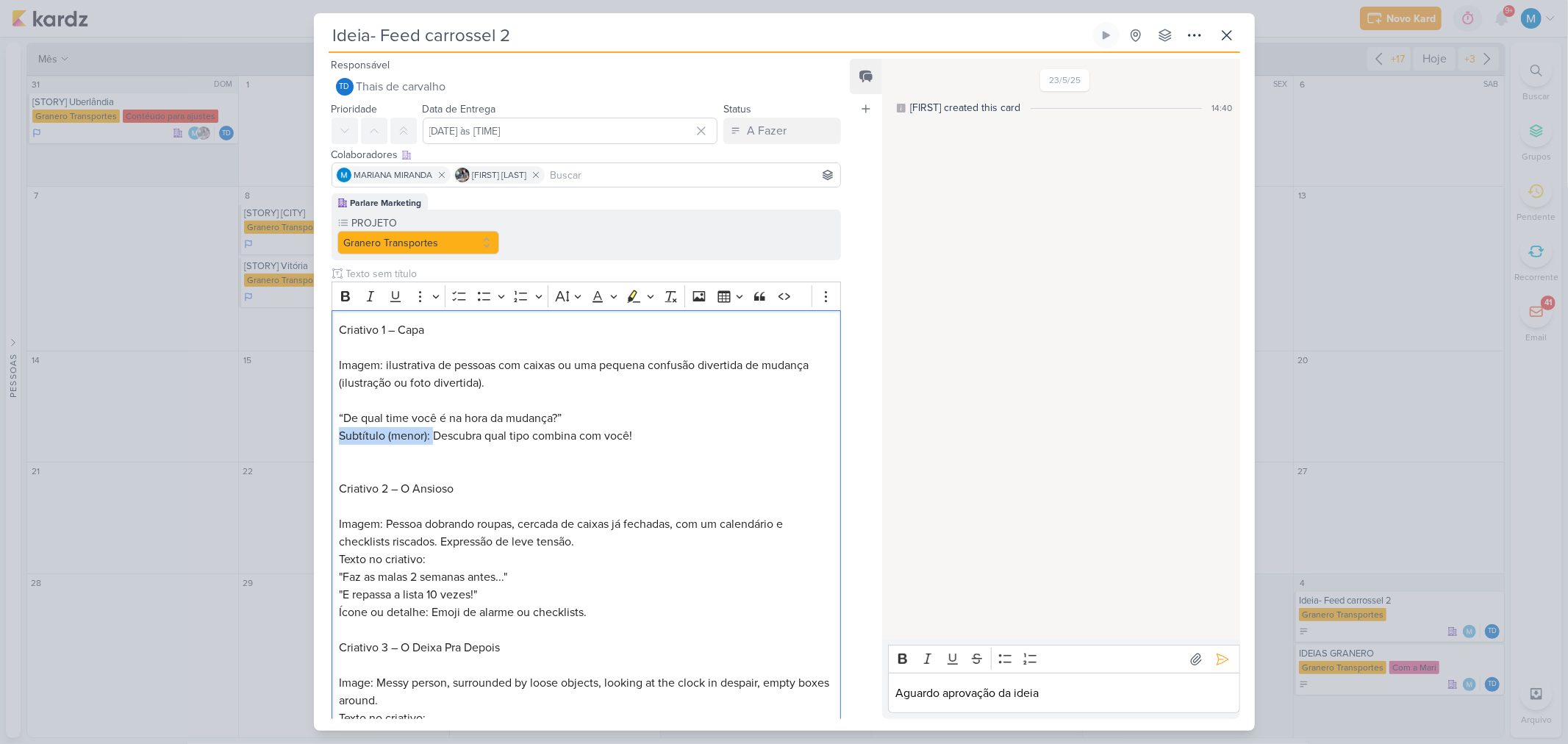 drag, startPoint x: 432, startPoint y: 436, endPoint x: 288, endPoint y: 438, distance: 144.01389 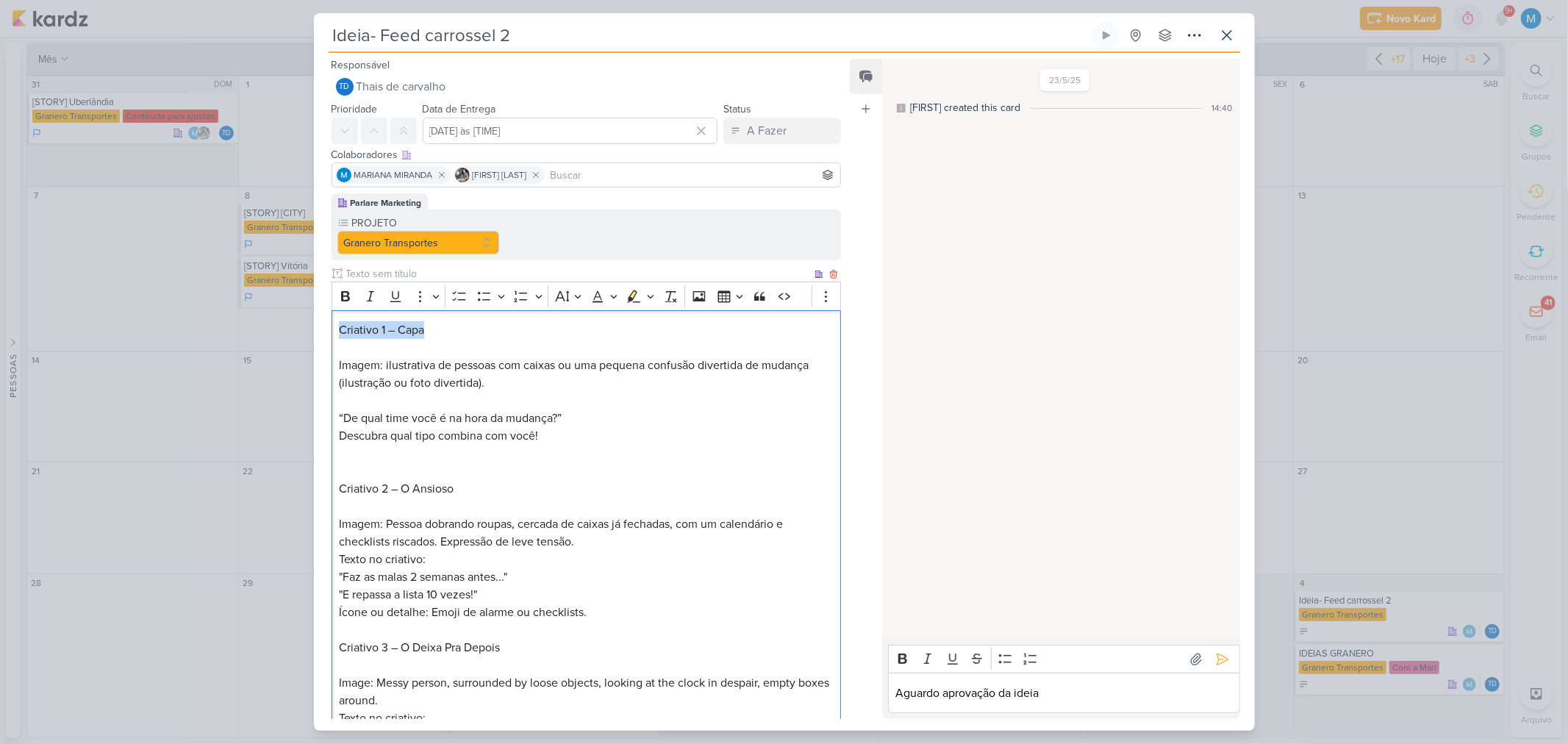 drag, startPoint x: 438, startPoint y: 333, endPoint x: 318, endPoint y: 315, distance: 121.34249 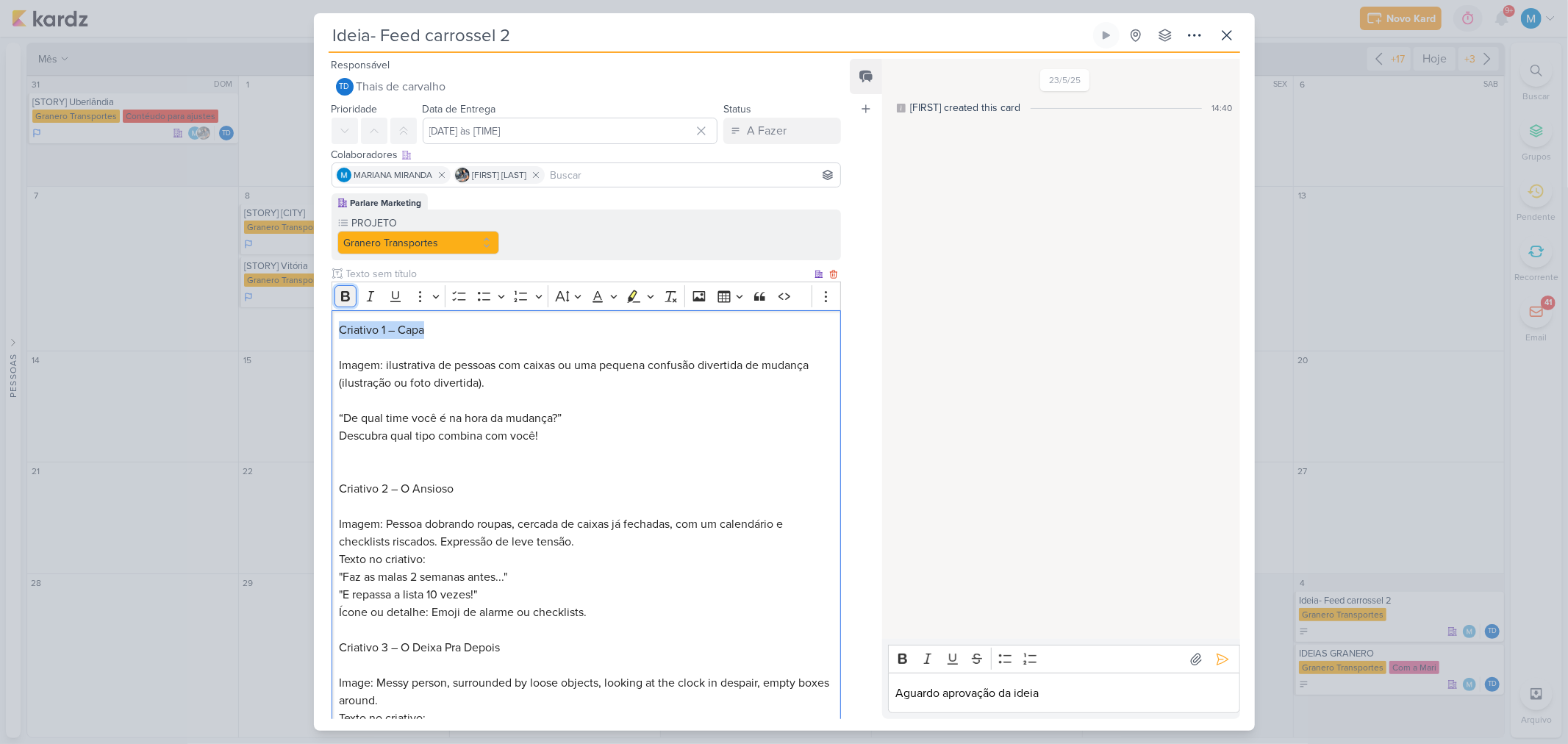 click 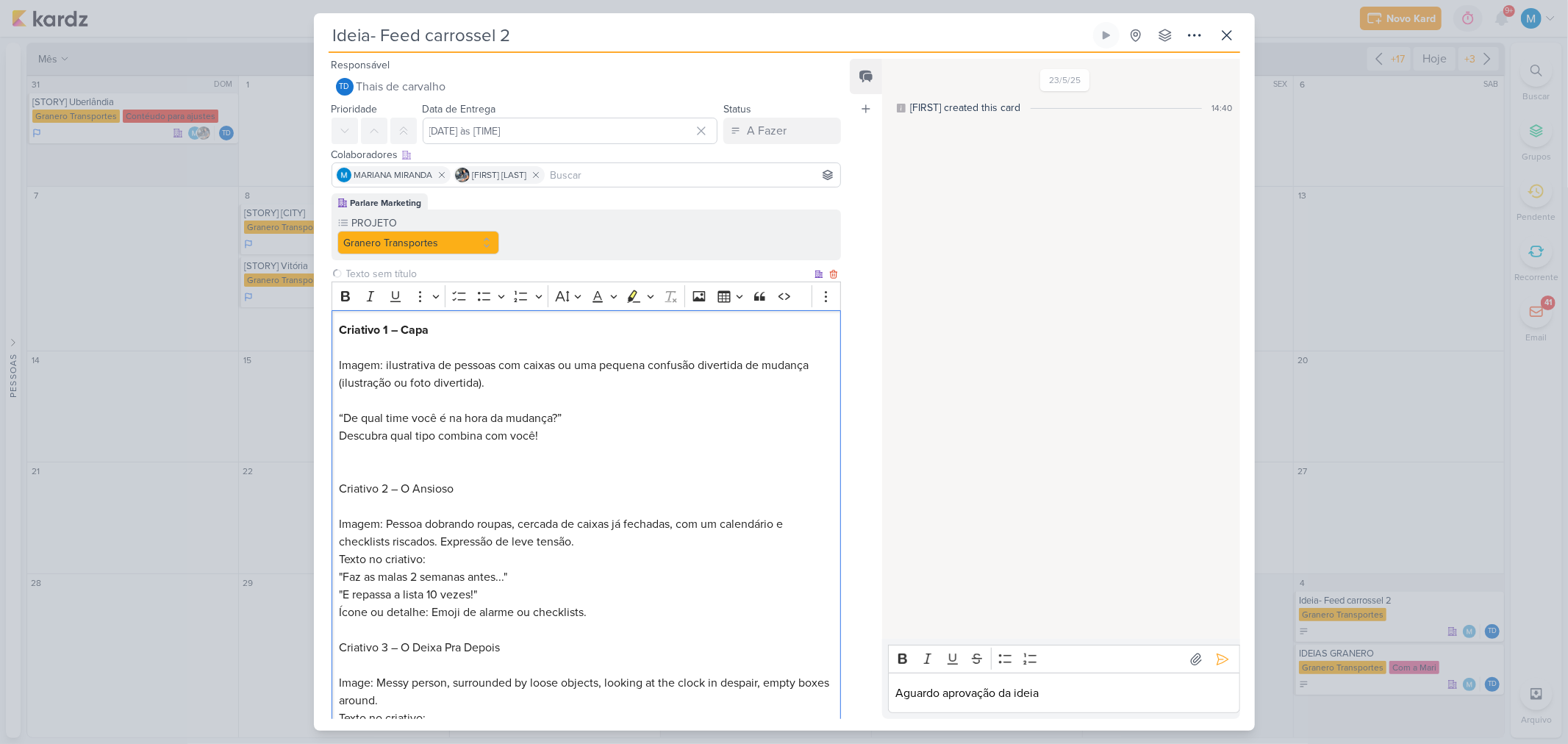 click on "Criativo 1 – Capa Imagem: ilustrativa de pessoas com caixas ou uma pequena confusão divertida de mudança (ilustração ou foto divertida). “De qual time você é na hora da mudança?” Descubra qual tipo combina com você! Criativo 2 – O Ansioso Imagem: Pessoa dobrando roupas, cercada de caixas já fechadas, com um calendário e checklists riscados. Expressão de leve tensão. Texto no criativo: "Faz as malas 2 semanas antes..." "E repassa a lista 10 vezes!" Ícone ou detalhe: Emoji de alarme ou checklists. Criativo 3 – O Deixa Pra Depois Imagem: Pessoa bagunçada, cercada de objetos ainda soltos, olhando para o relógio com desespero, caixas vazias ao redor. Texto no criativo: "Empacota tudo na véspera..." "E reza pra dar tempo!" Ícone ou detalhe: Relógio correndo ou emoji de suor/frustração. Criativo 4 – O Organizado Imagem: Caixas etiquetadas com etiquetas coloridas, cronograma pendurado na parede, tudo alinhado. Pessoa feliz com prancheta na mão. Texto no criativo: "Caixas numeradas."" at bounding box center (586, 912) 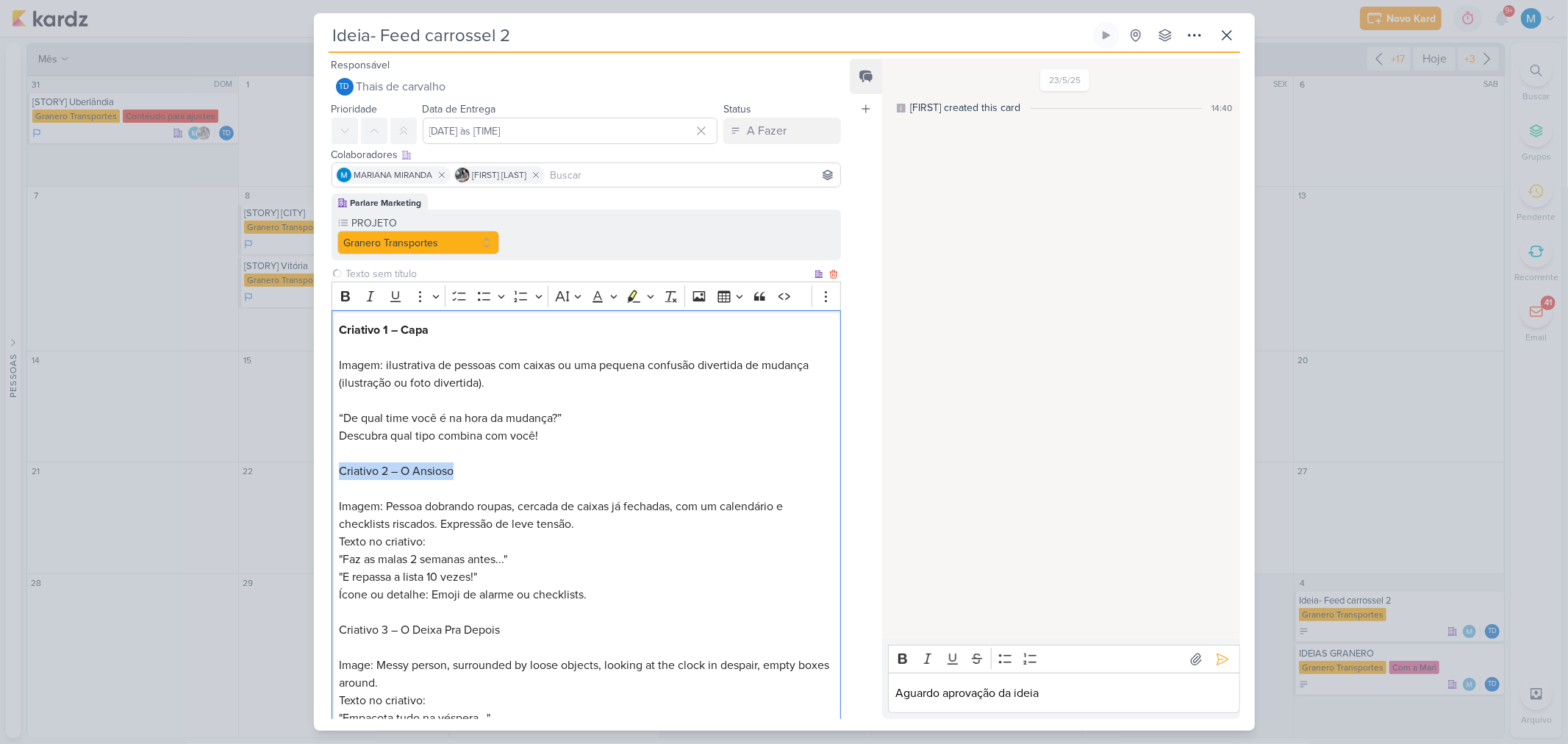 drag, startPoint x: 418, startPoint y: 474, endPoint x: 329, endPoint y: 465, distance: 89.4539 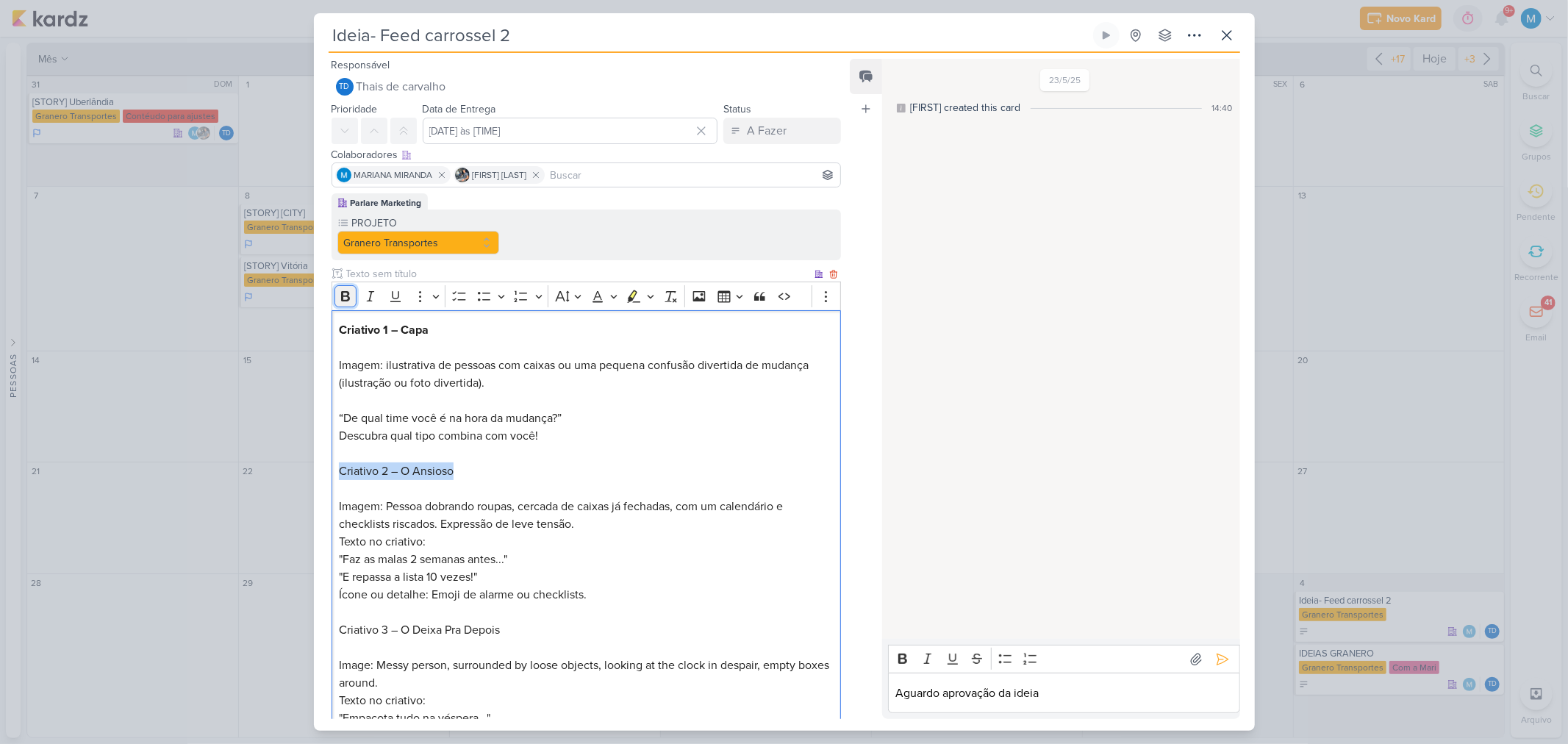 click 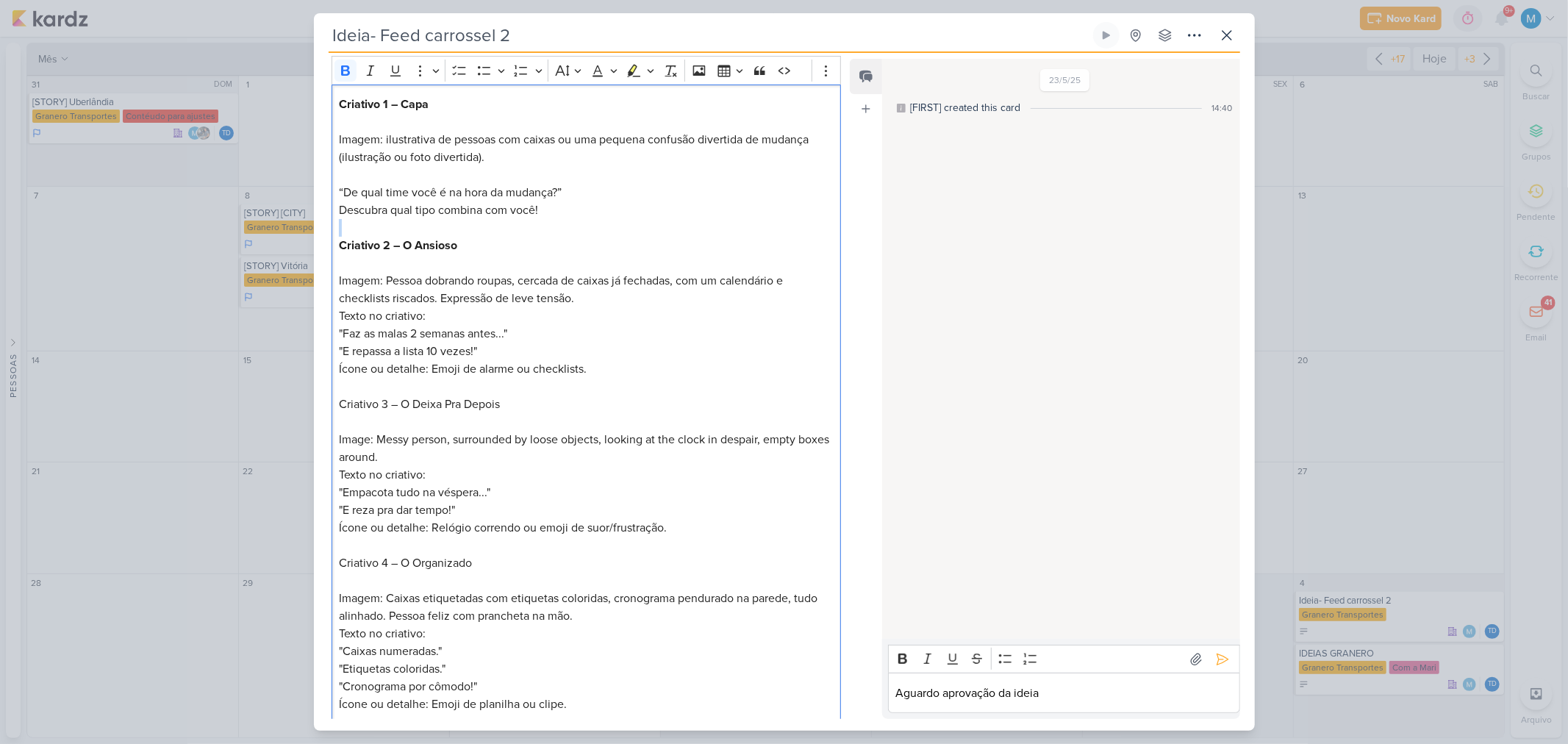 scroll, scrollTop: 245, scrollLeft: 0, axis: vertical 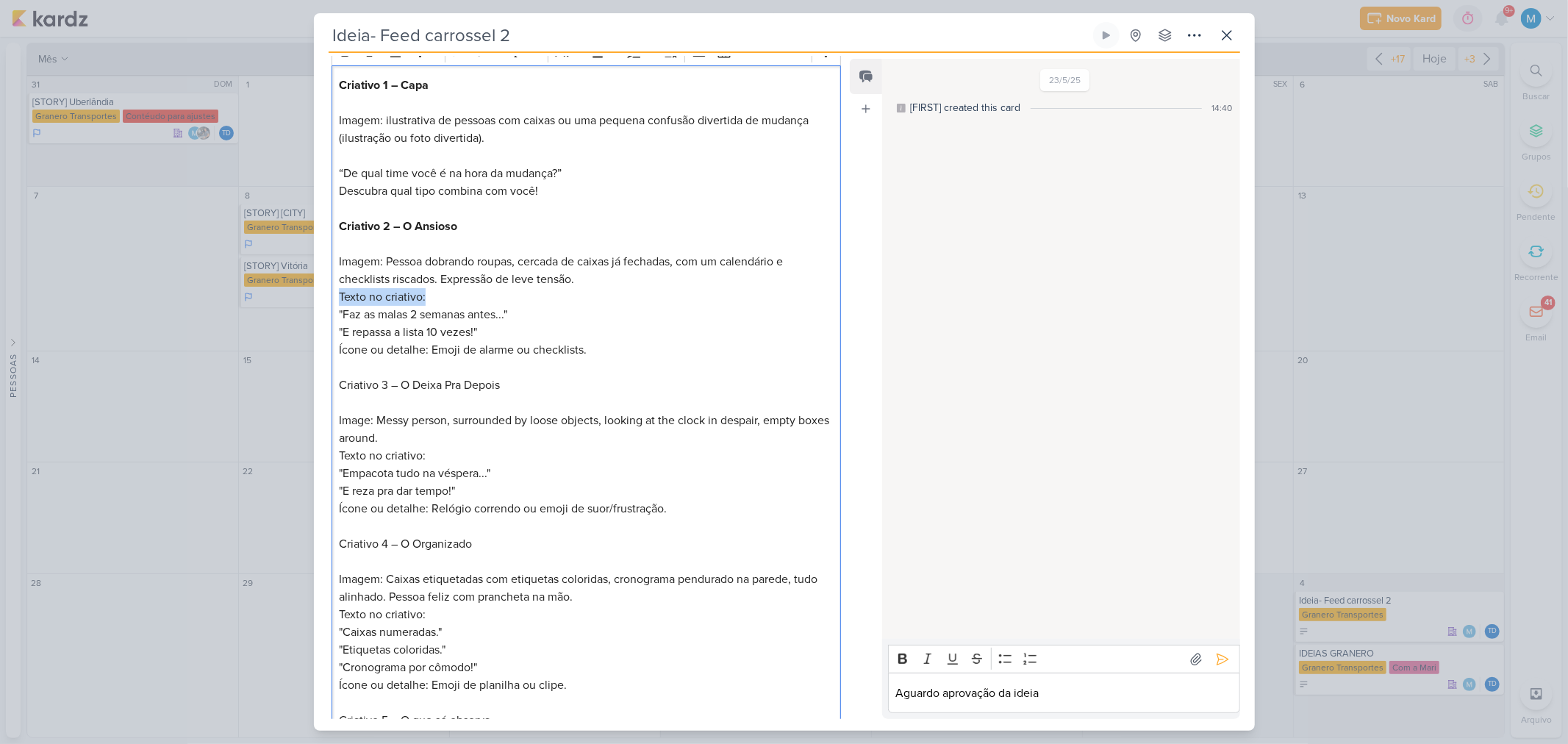 drag, startPoint x: 436, startPoint y: 299, endPoint x: 321, endPoint y: 292, distance: 115.21285 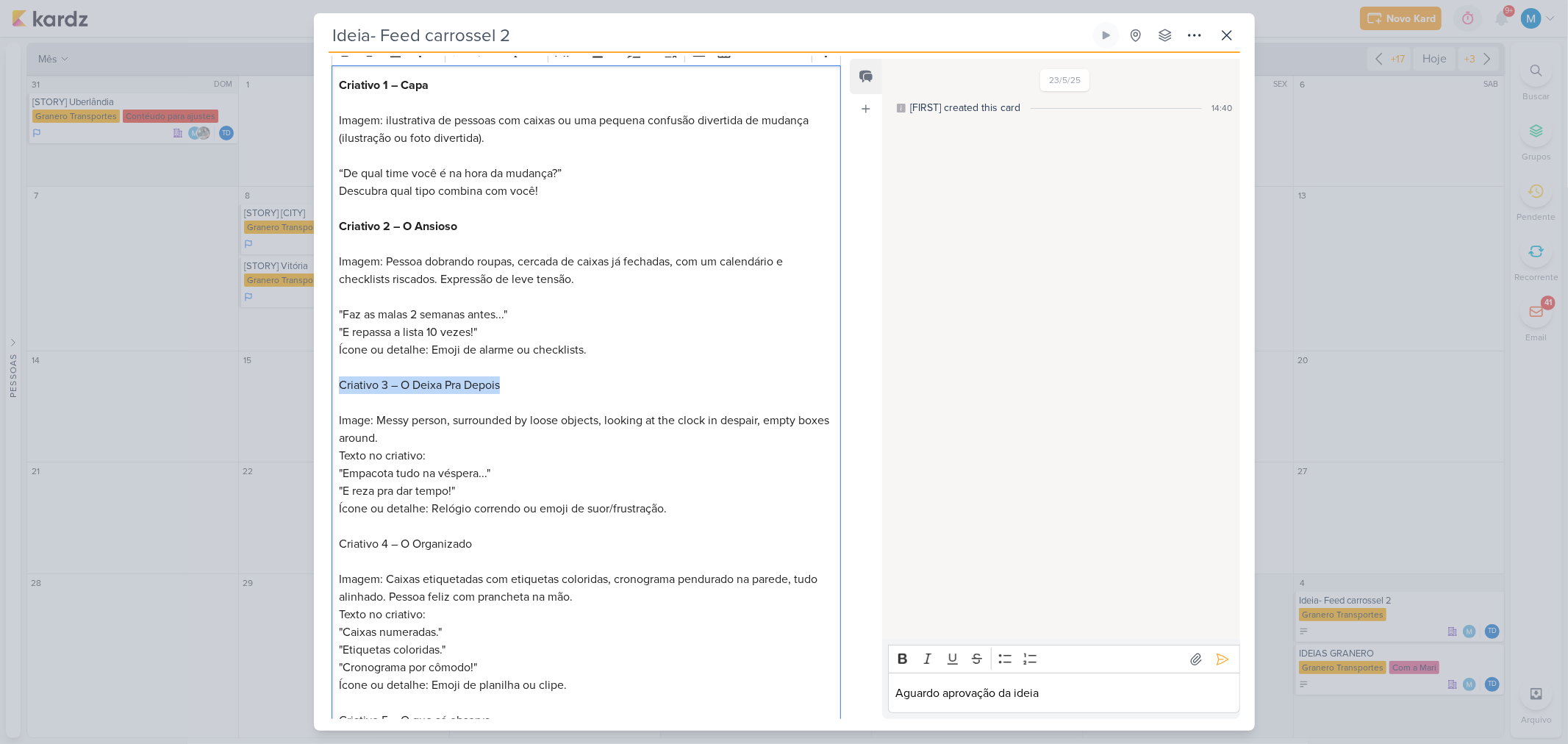 drag, startPoint x: 519, startPoint y: 384, endPoint x: 312, endPoint y: 379, distance: 207.06038 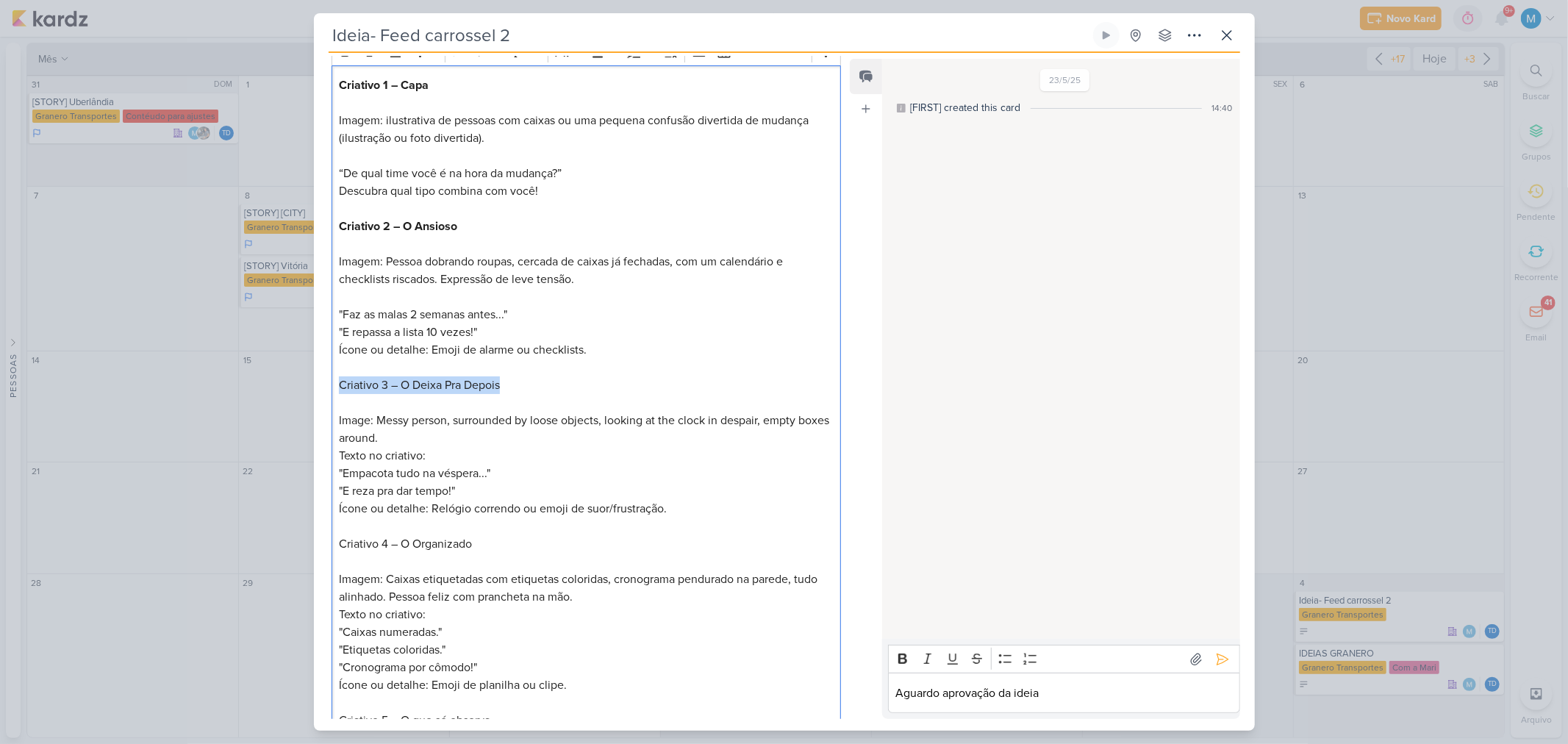 scroll, scrollTop: 163, scrollLeft: 0, axis: vertical 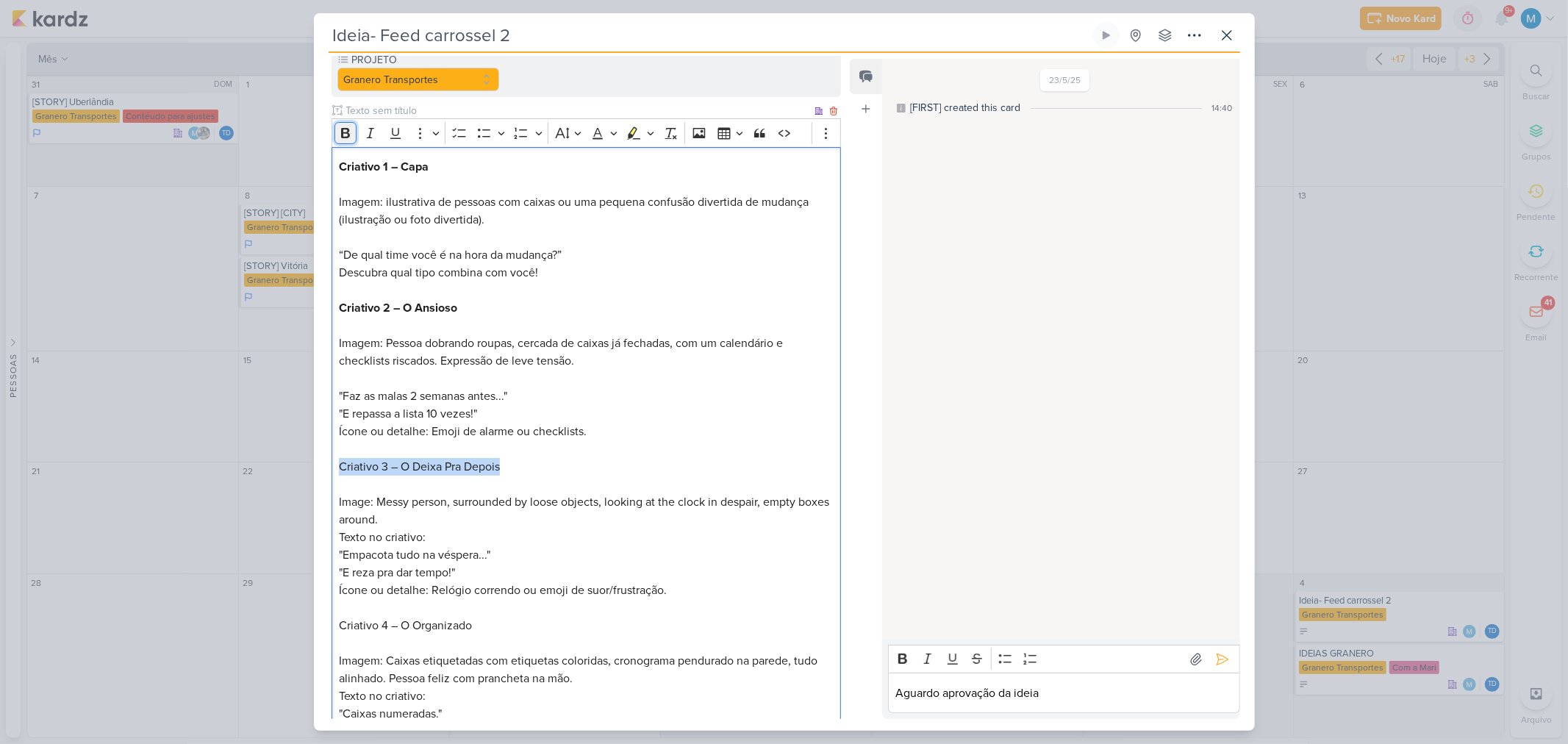 click 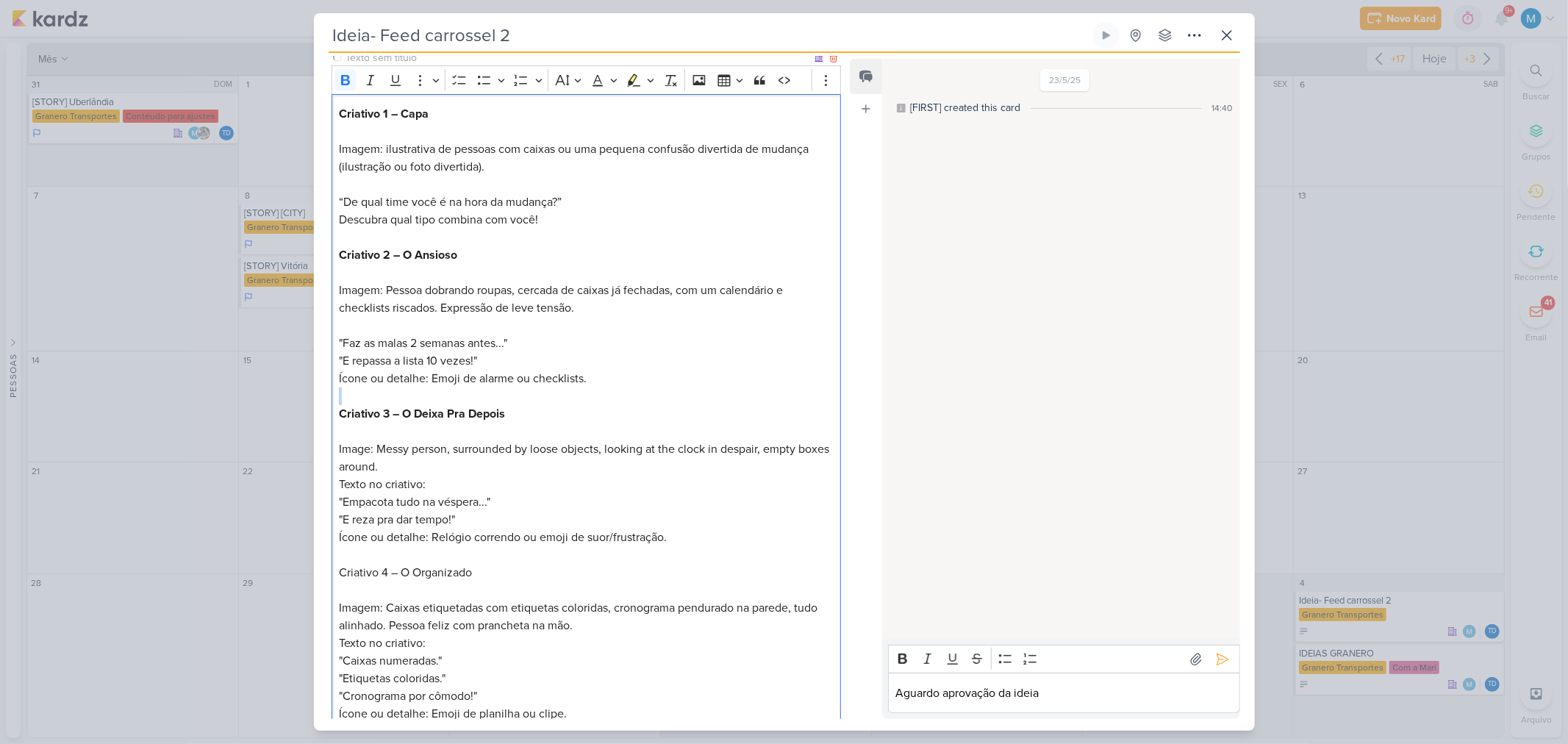scroll, scrollTop: 326, scrollLeft: 0, axis: vertical 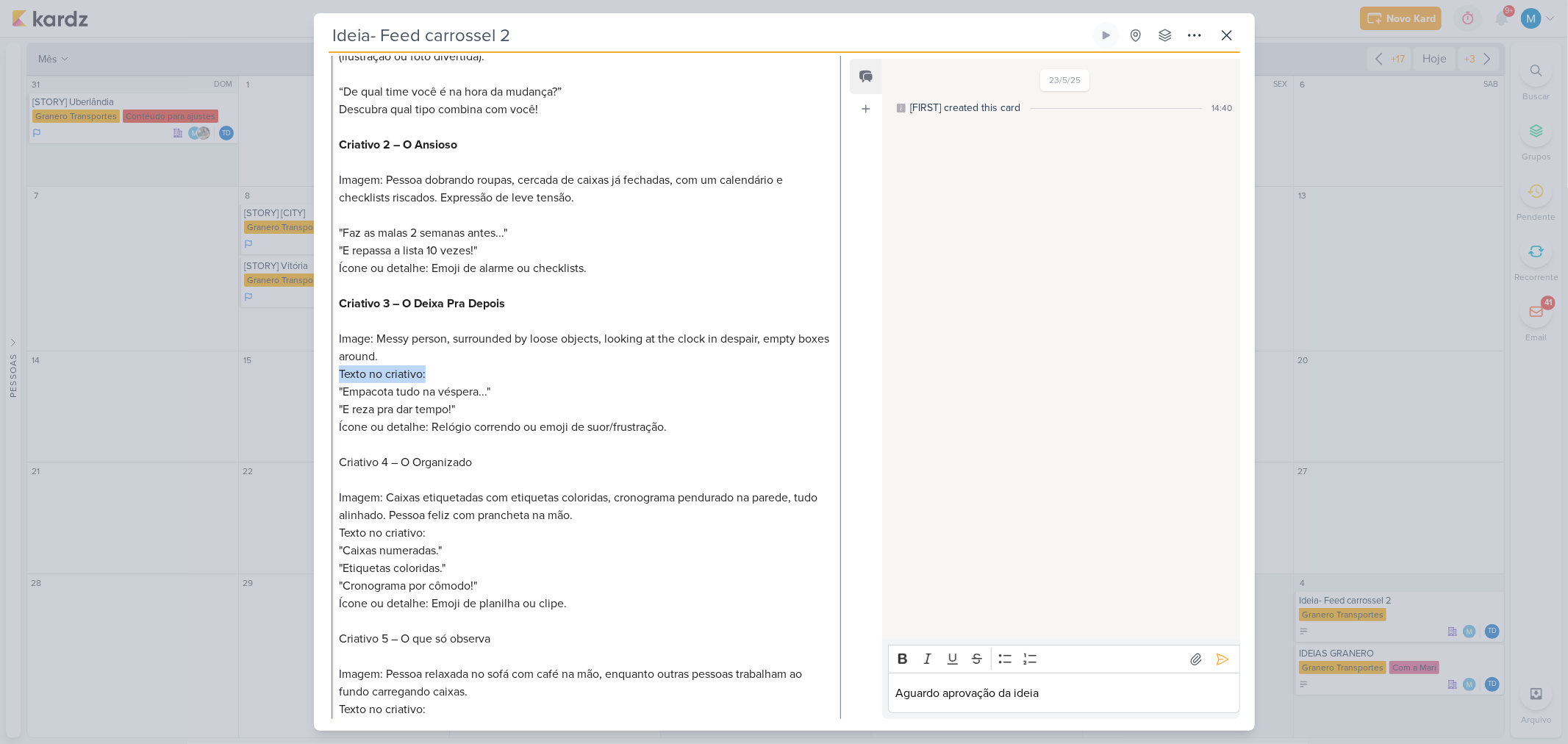 drag, startPoint x: 451, startPoint y: 373, endPoint x: 273, endPoint y: 370, distance: 178.02528 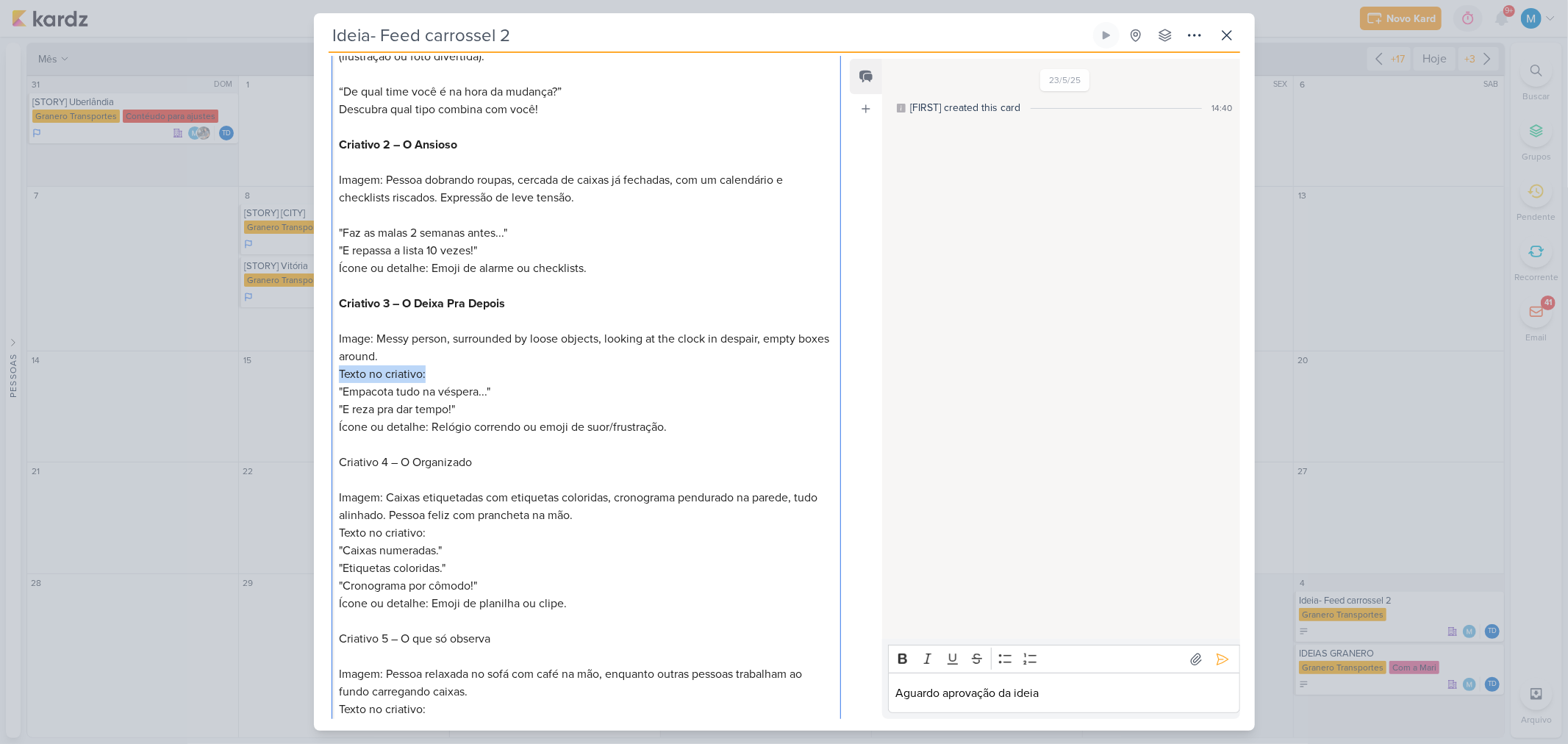 click on "Ideia- Feed carrossel 2
Criado por Thais" at bounding box center [784, 372] 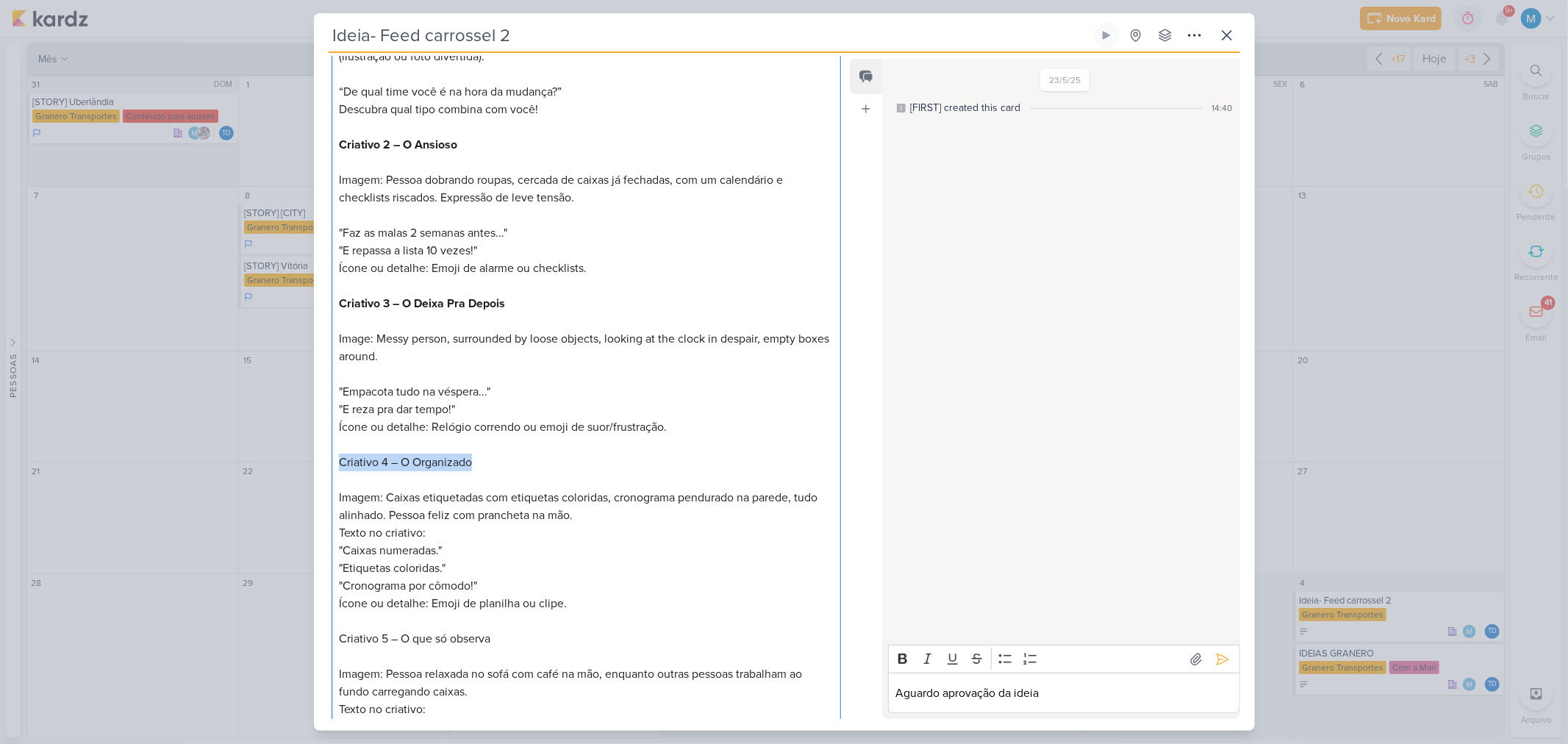 drag, startPoint x: 486, startPoint y: 464, endPoint x: 322, endPoint y: 447, distance: 164.87874 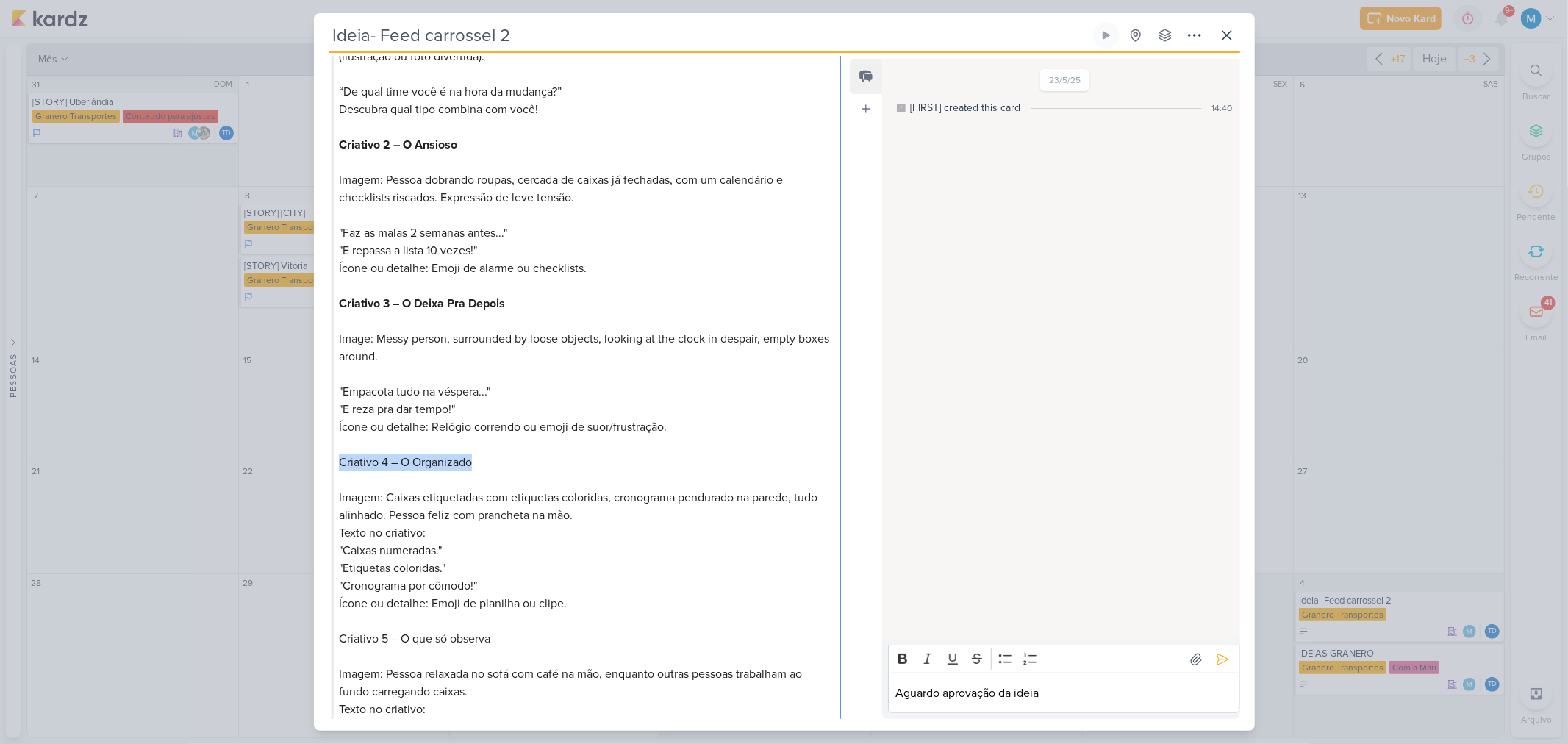 click on "Parlare Marketing
PROJETO
Granero Transportes" at bounding box center (581, 629) 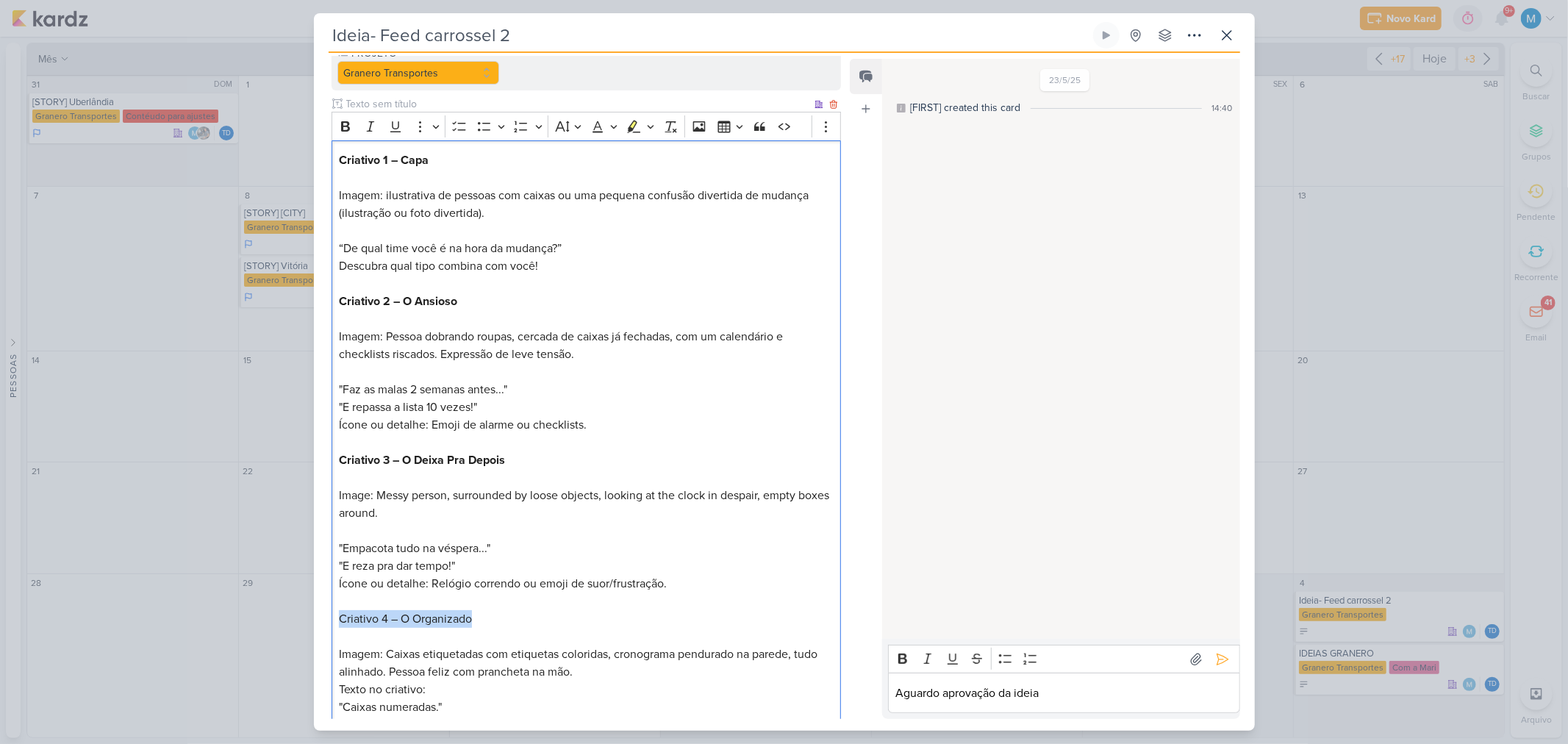 scroll, scrollTop: 163, scrollLeft: 0, axis: vertical 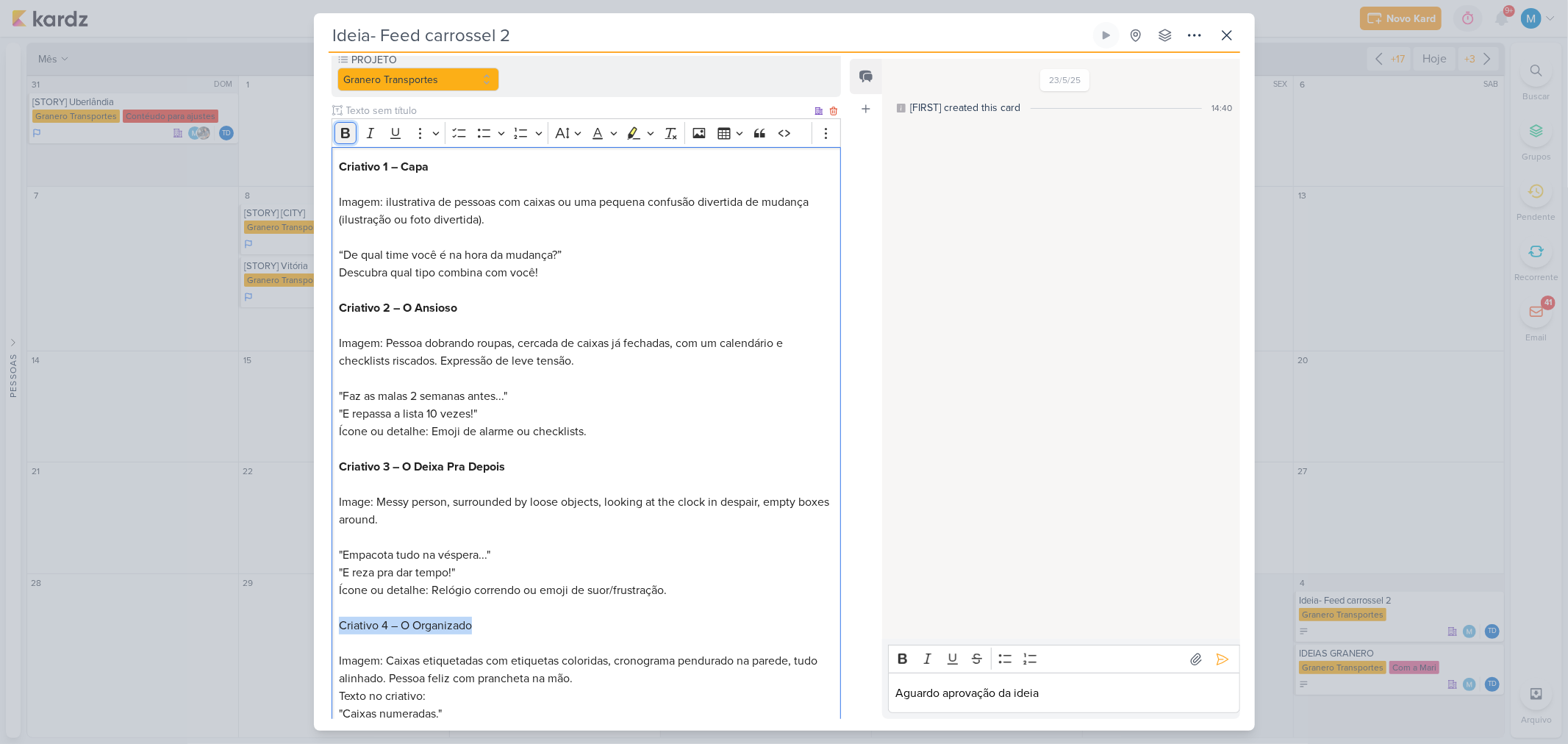 click 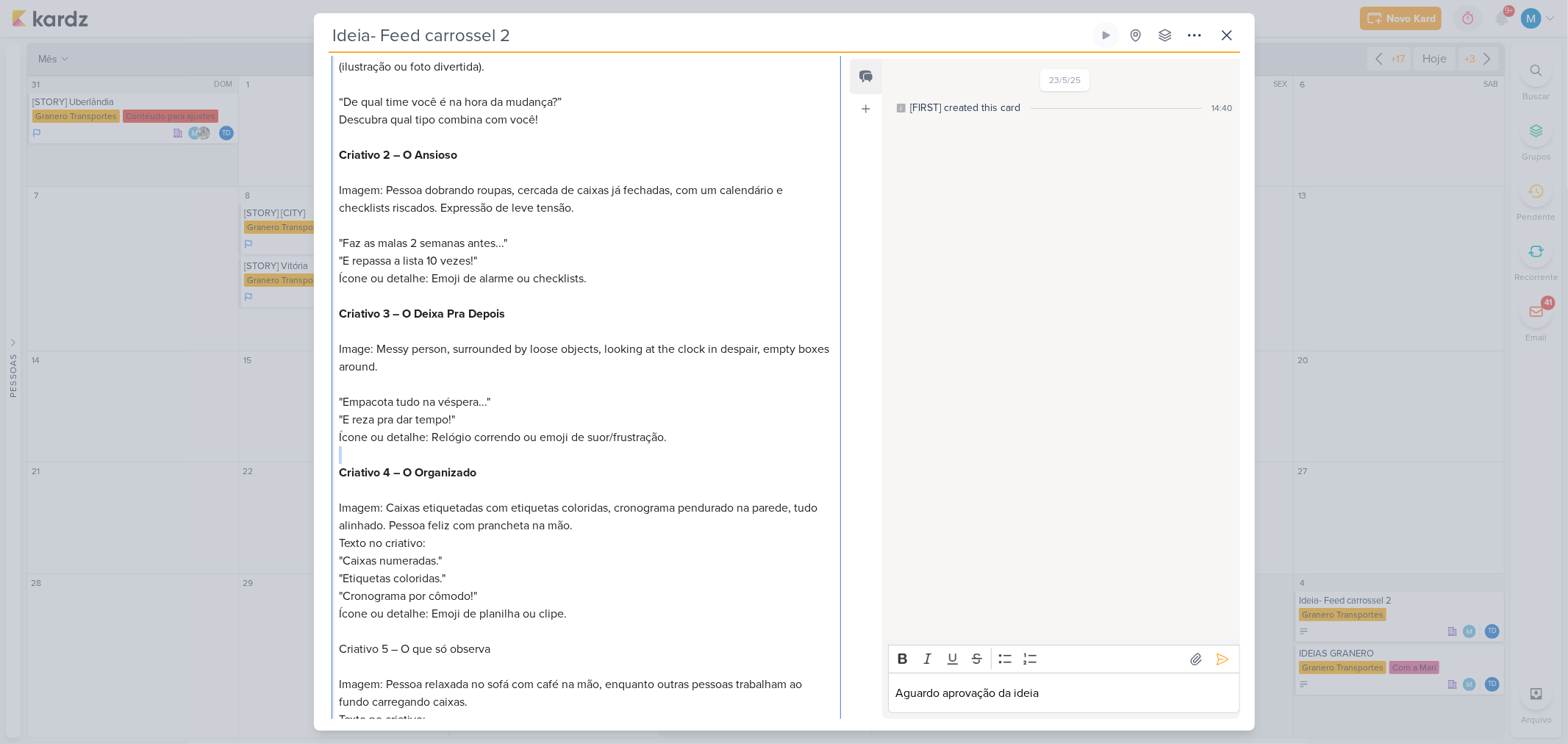 scroll, scrollTop: 326, scrollLeft: 0, axis: vertical 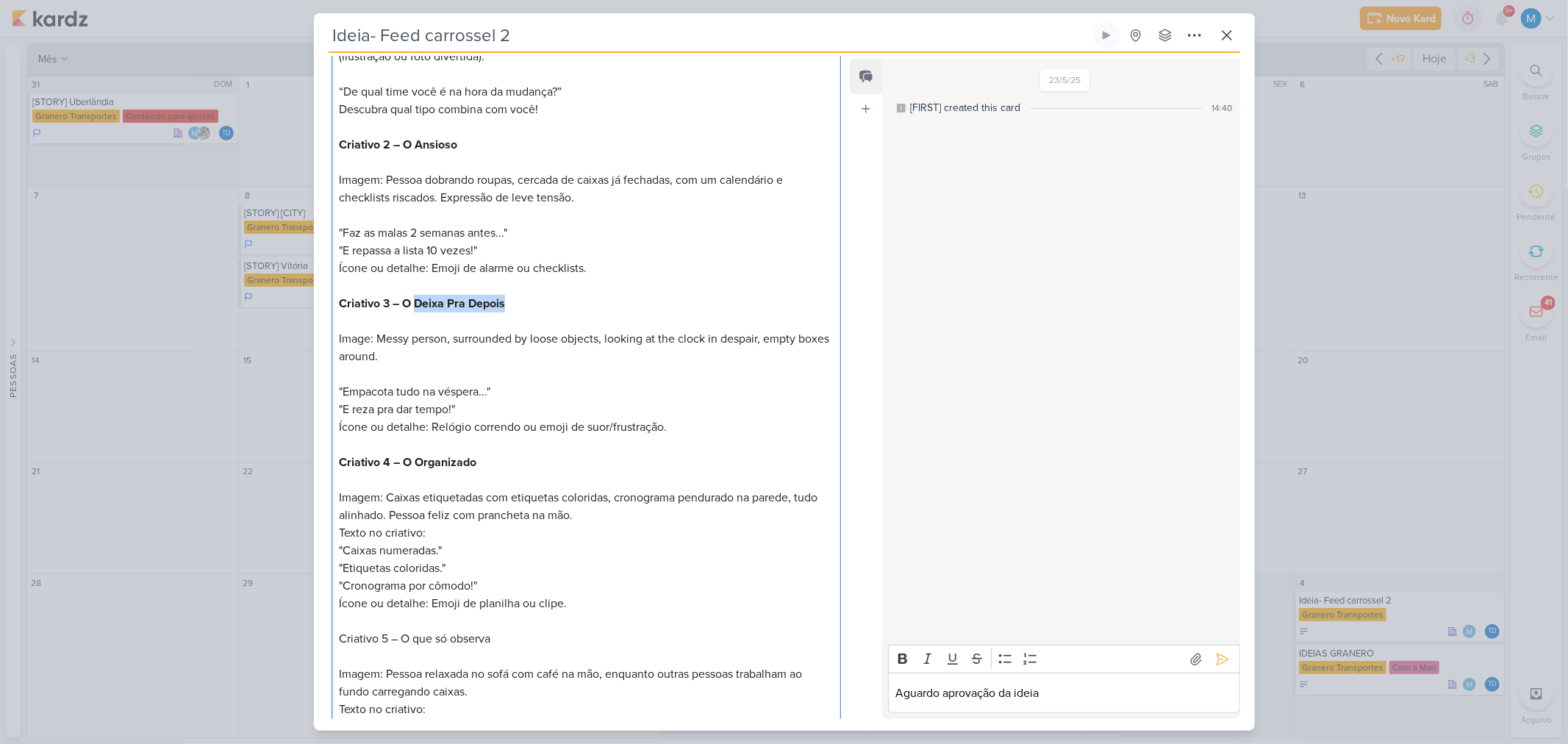 drag, startPoint x: 518, startPoint y: 307, endPoint x: 416, endPoint y: 298, distance: 102.39629 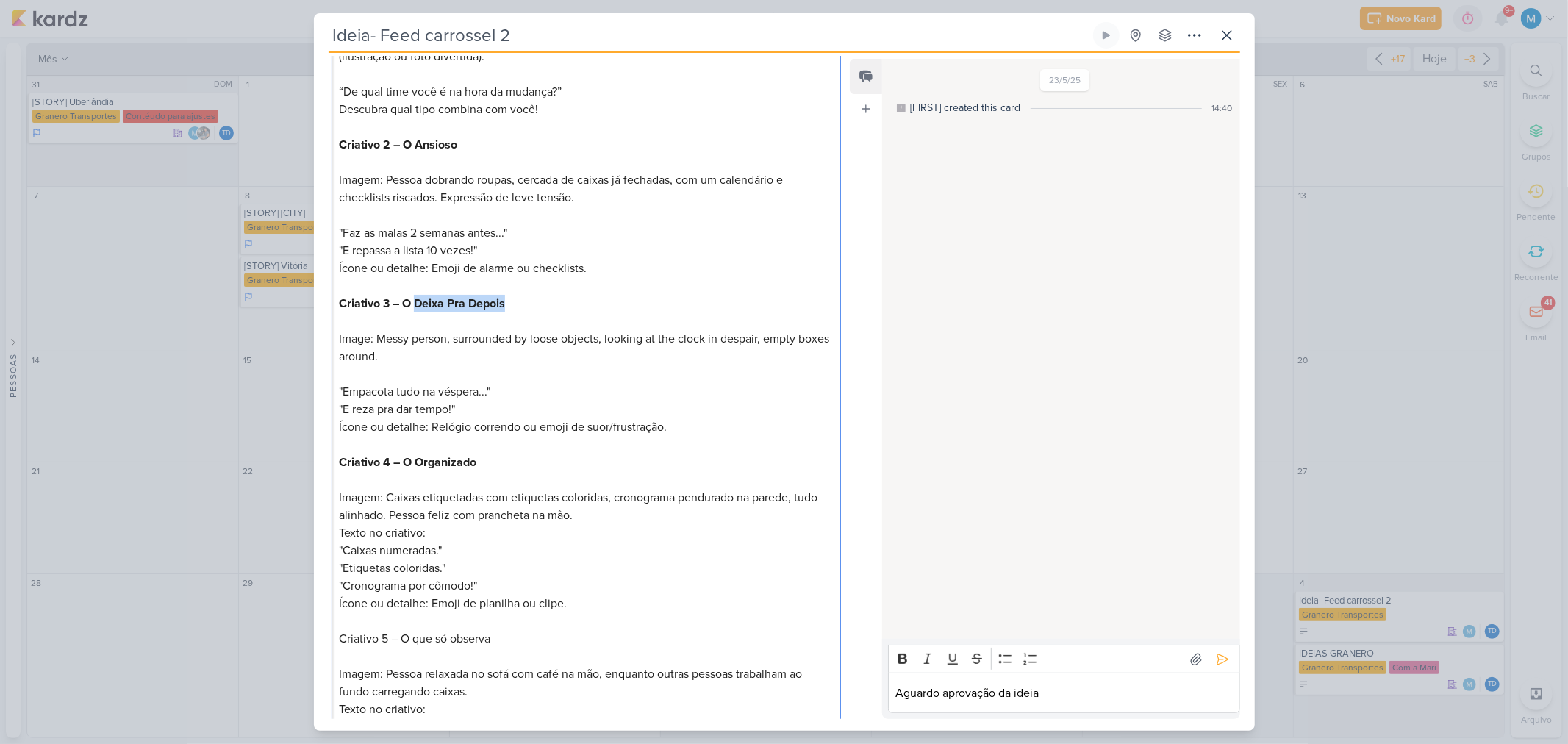 click on "Criativo 1 – Capa Imagem: ilustrativa de pessoas com caixas ou uma pequena confusão divertida de mudança (ilustração ou foto divertida). “De qual time você é na hora da mudança?” Descubra qual tipo combina com você! Criativo 2 – O Ansioso Imagem: Pessoa dobrando roupas, cercada de caixas já fechadas, com um calendário e checklists riscados. Expressão de leve tensão. "Faz as malas 2 semanas antes..." "E repassa a lista 10 vezes!" Ícone ou detalhe: Emoji de alarme ou checklists. Criativo 3 – O Deixa Pra Depois Imagem: Pessoa bagunçada, cercada de objetos ainda soltos, olhando para o relógio com desespero, caixas vazias ao redor. "Empacota tudo na véspera..." "E reza pra dar tempo!" Ícone ou detalhe: Relógio correndo ou emoji de suor/frustração. Criativo 4 – O Organizado Imagem: Caixas etiquetadas com etiquetas coloridas, cronograma pendurado na parede, tudo alinhado. Pessoa feliz com prancheta na mão. Texto no criativo: "Caixas numeradas." "Etiquetas coloridas."" at bounding box center [586, 577] 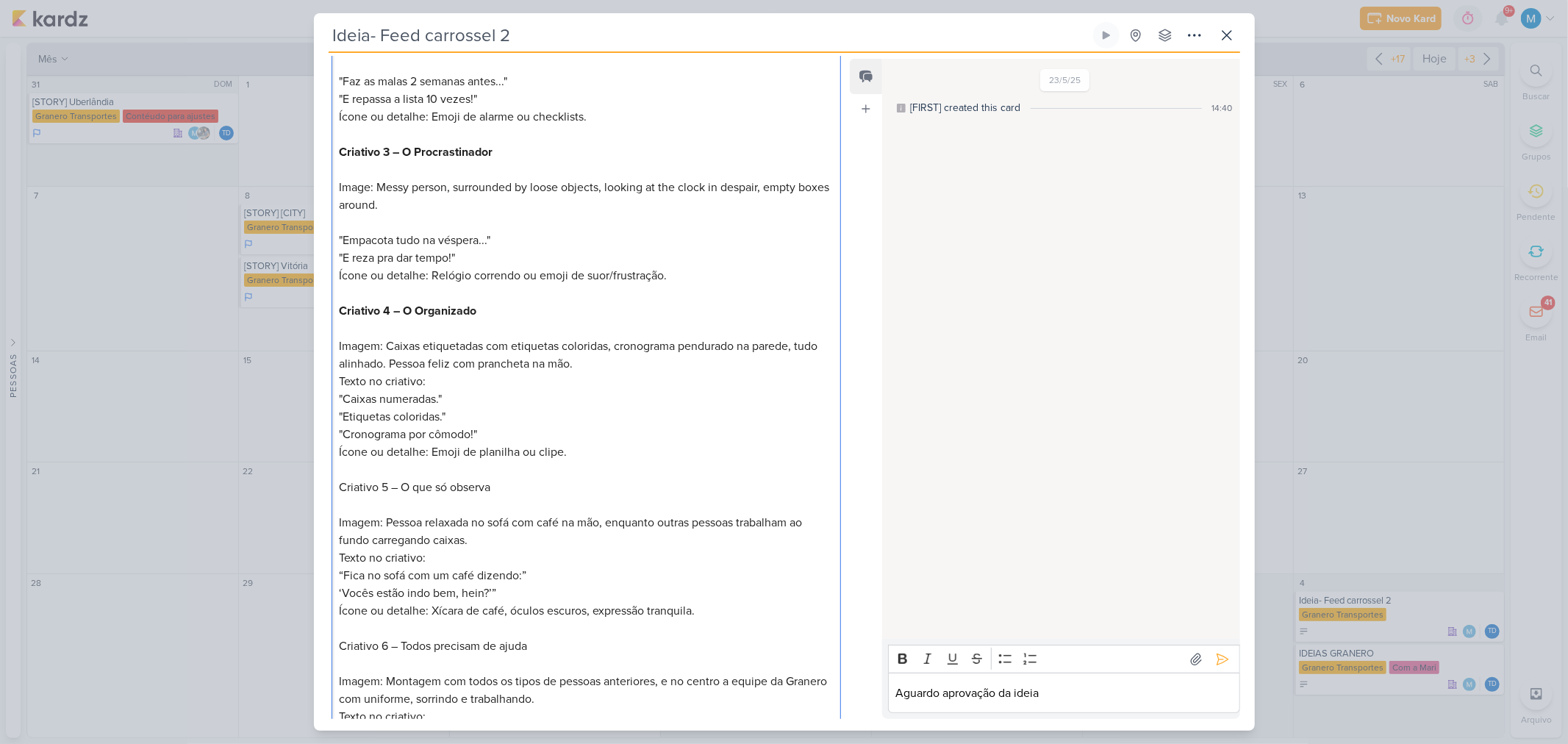 scroll, scrollTop: 490, scrollLeft: 0, axis: vertical 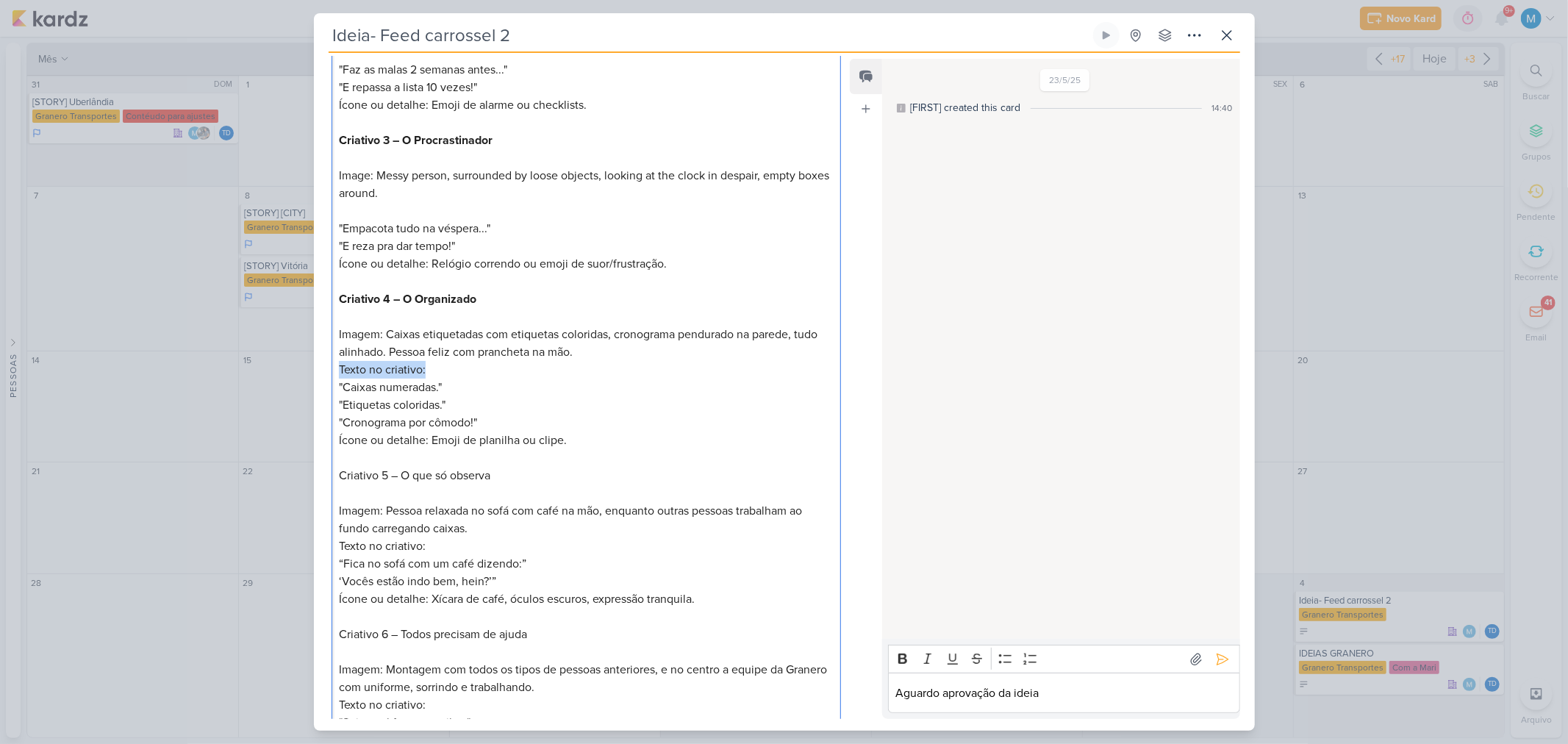 drag, startPoint x: 340, startPoint y: 368, endPoint x: 468, endPoint y: 371, distance: 128.03515 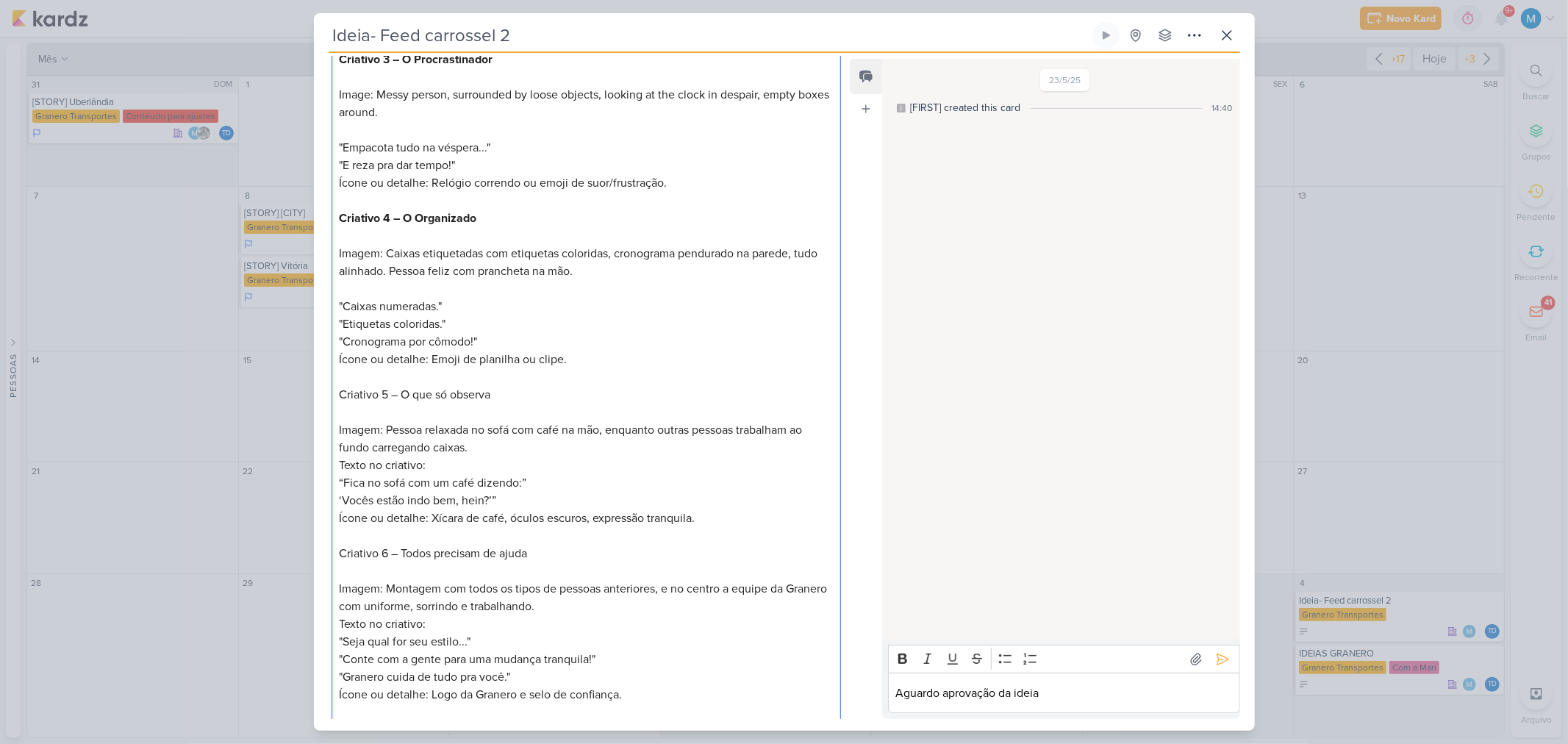 scroll, scrollTop: 571, scrollLeft: 0, axis: vertical 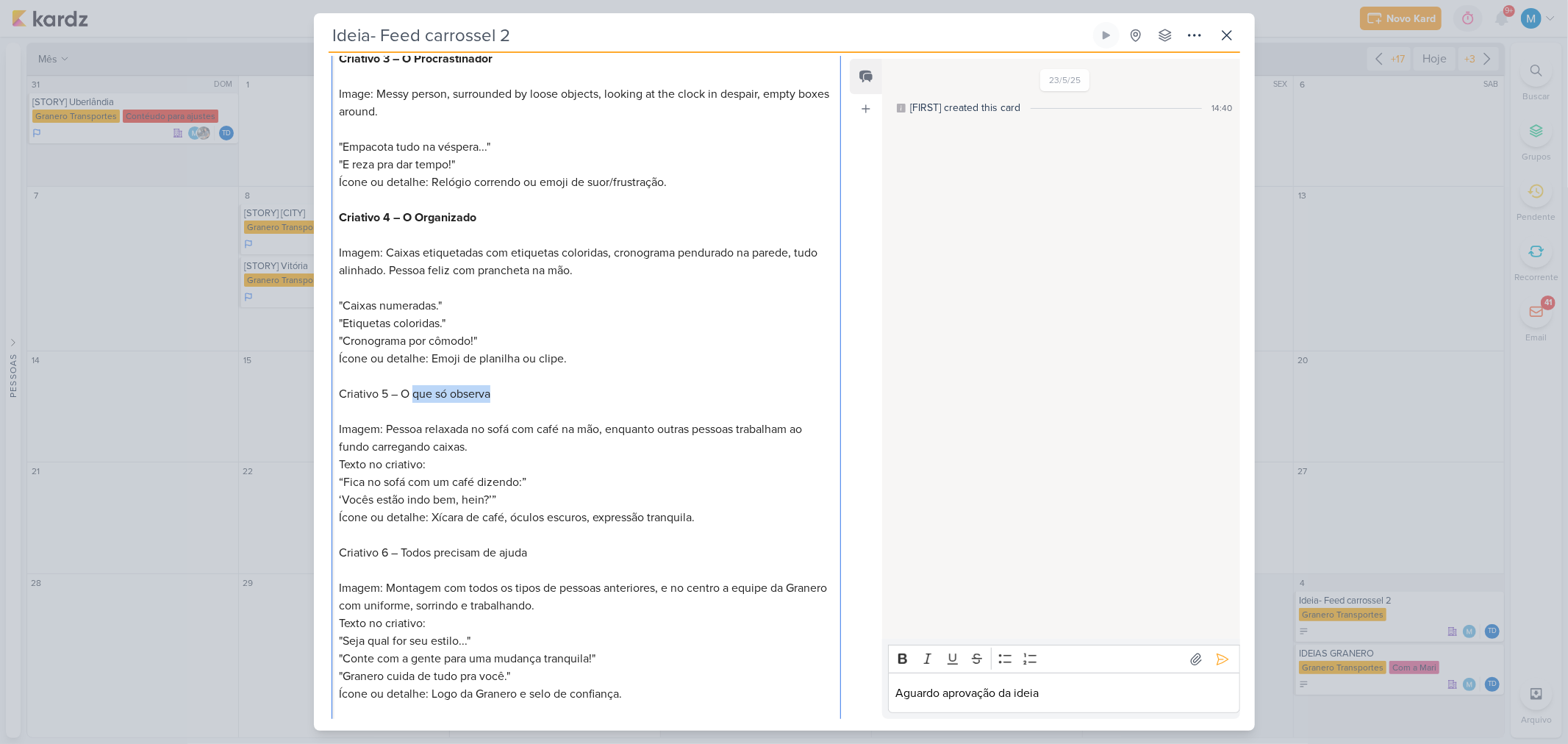 drag, startPoint x: 413, startPoint y: 387, endPoint x: 540, endPoint y: 393, distance: 127.14165 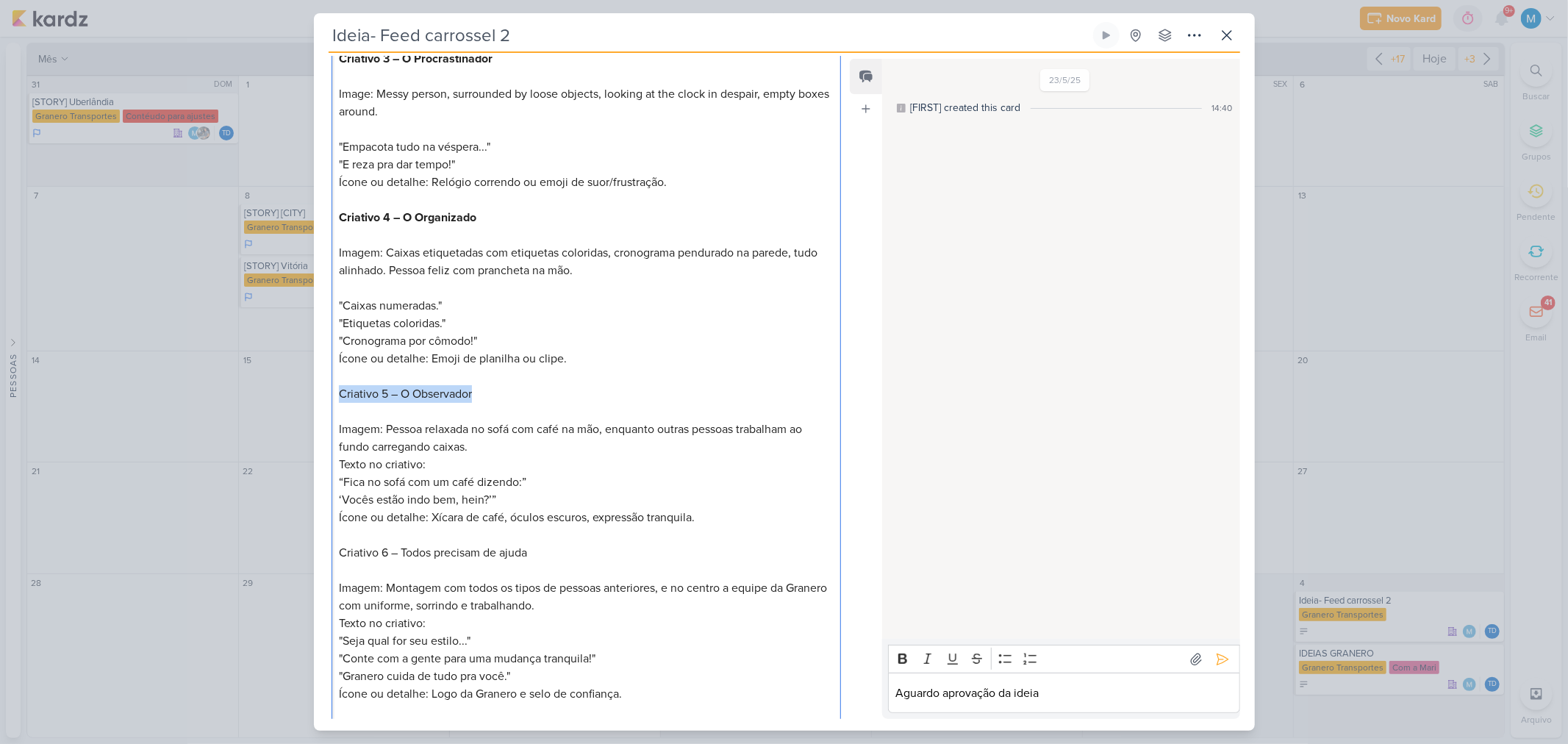 drag, startPoint x: 544, startPoint y: 391, endPoint x: 294, endPoint y: 386, distance: 250.05 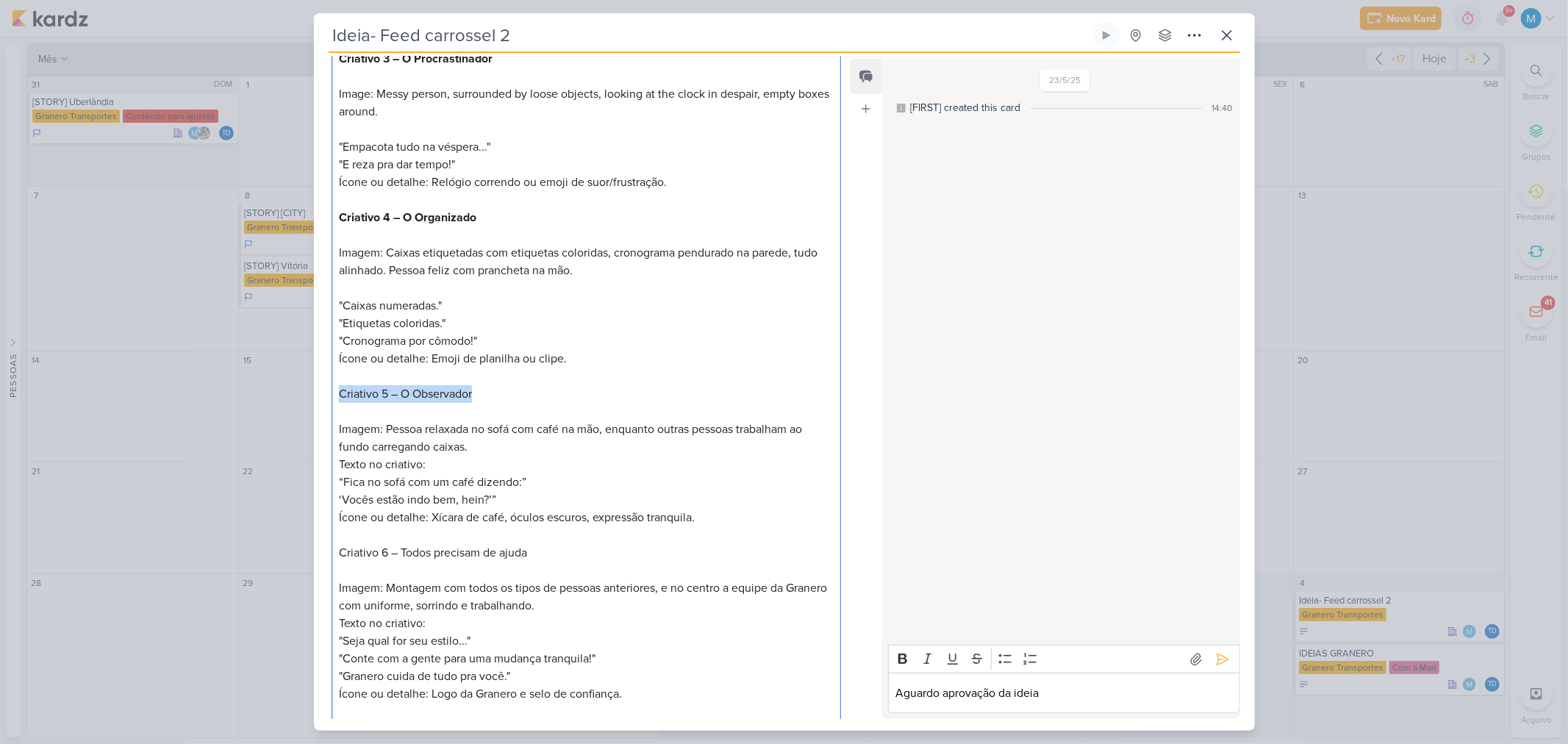 click on "Ideia- Feed carrossel 2
Criado por Thais" at bounding box center [784, 372] 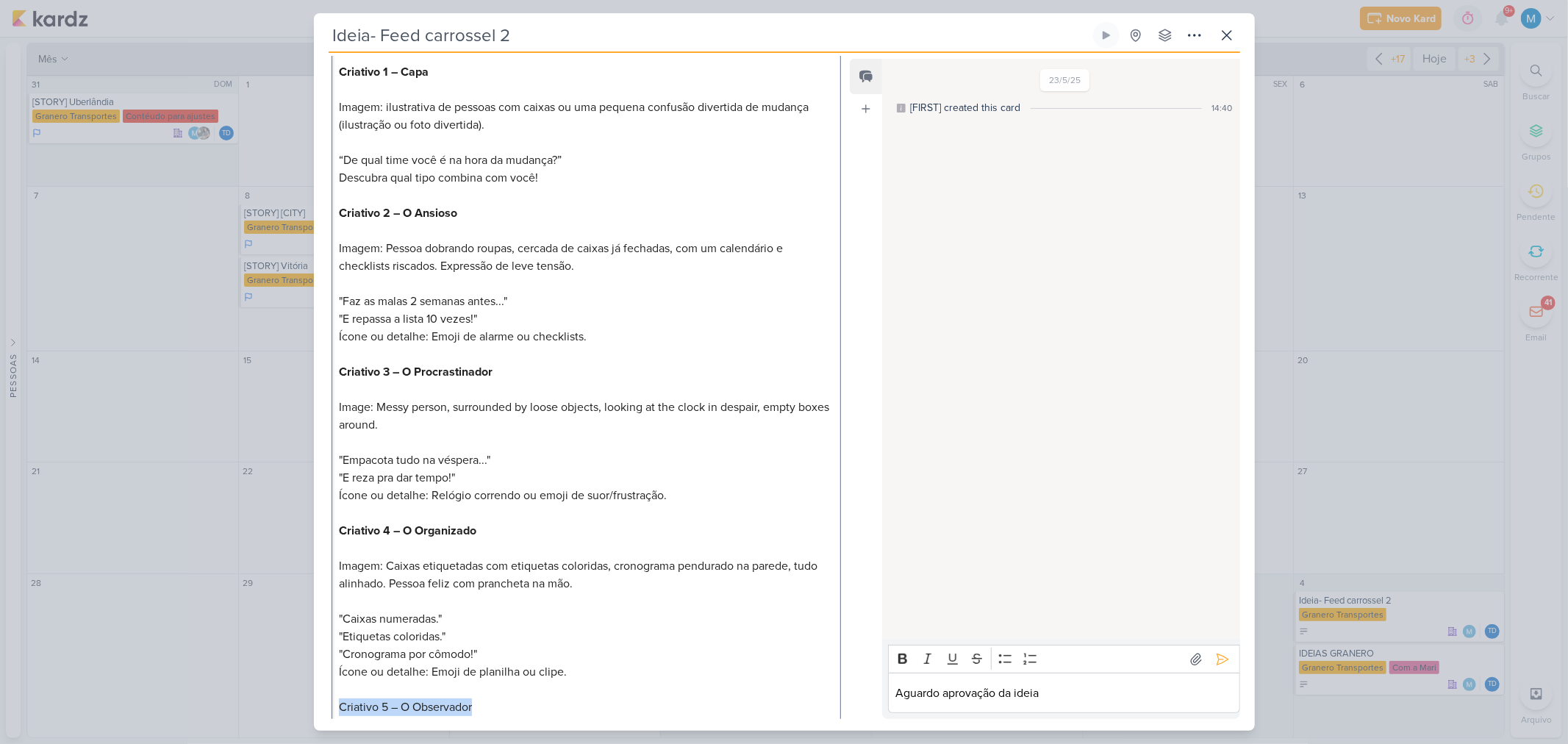 scroll, scrollTop: 163, scrollLeft: 0, axis: vertical 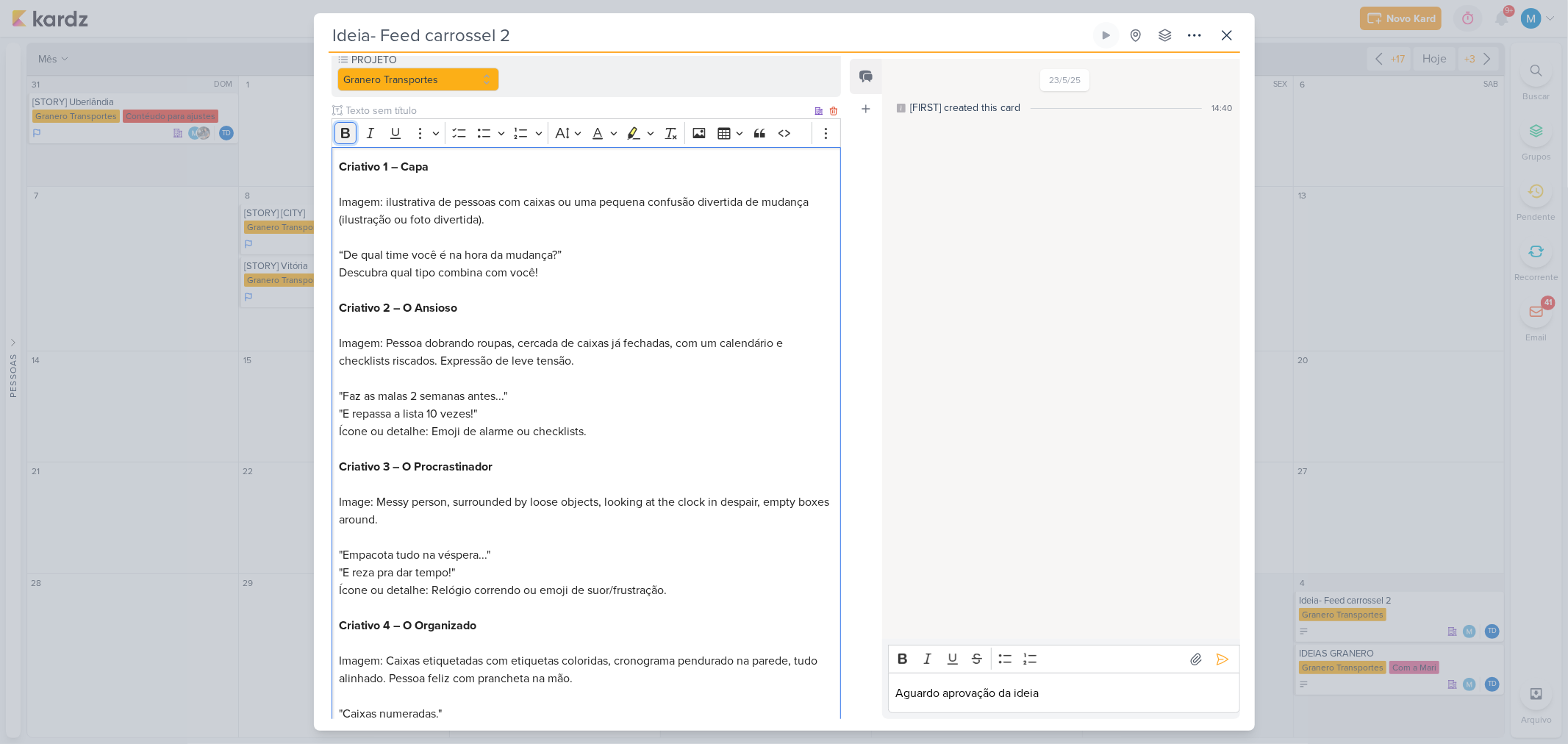 click 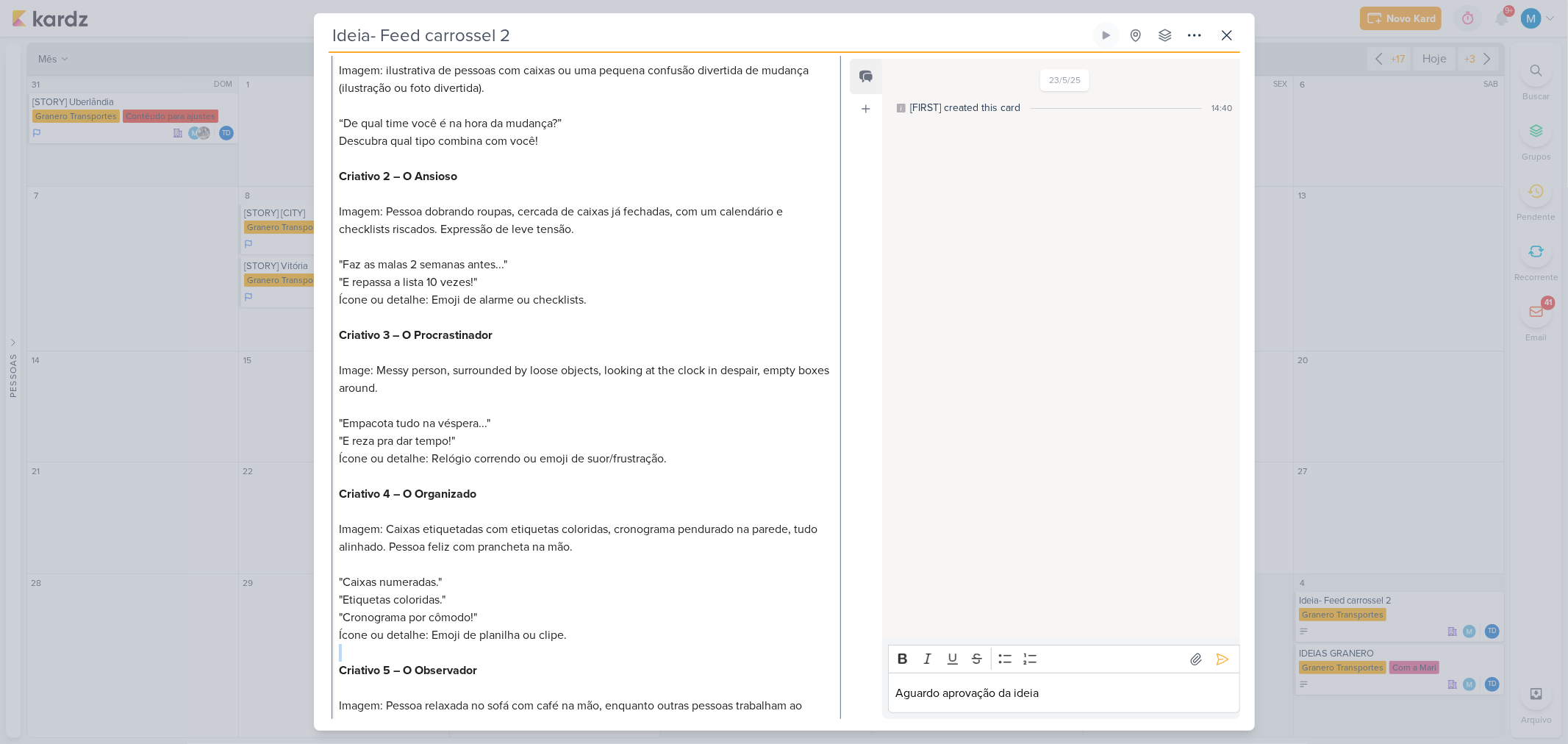 scroll, scrollTop: 571, scrollLeft: 0, axis: vertical 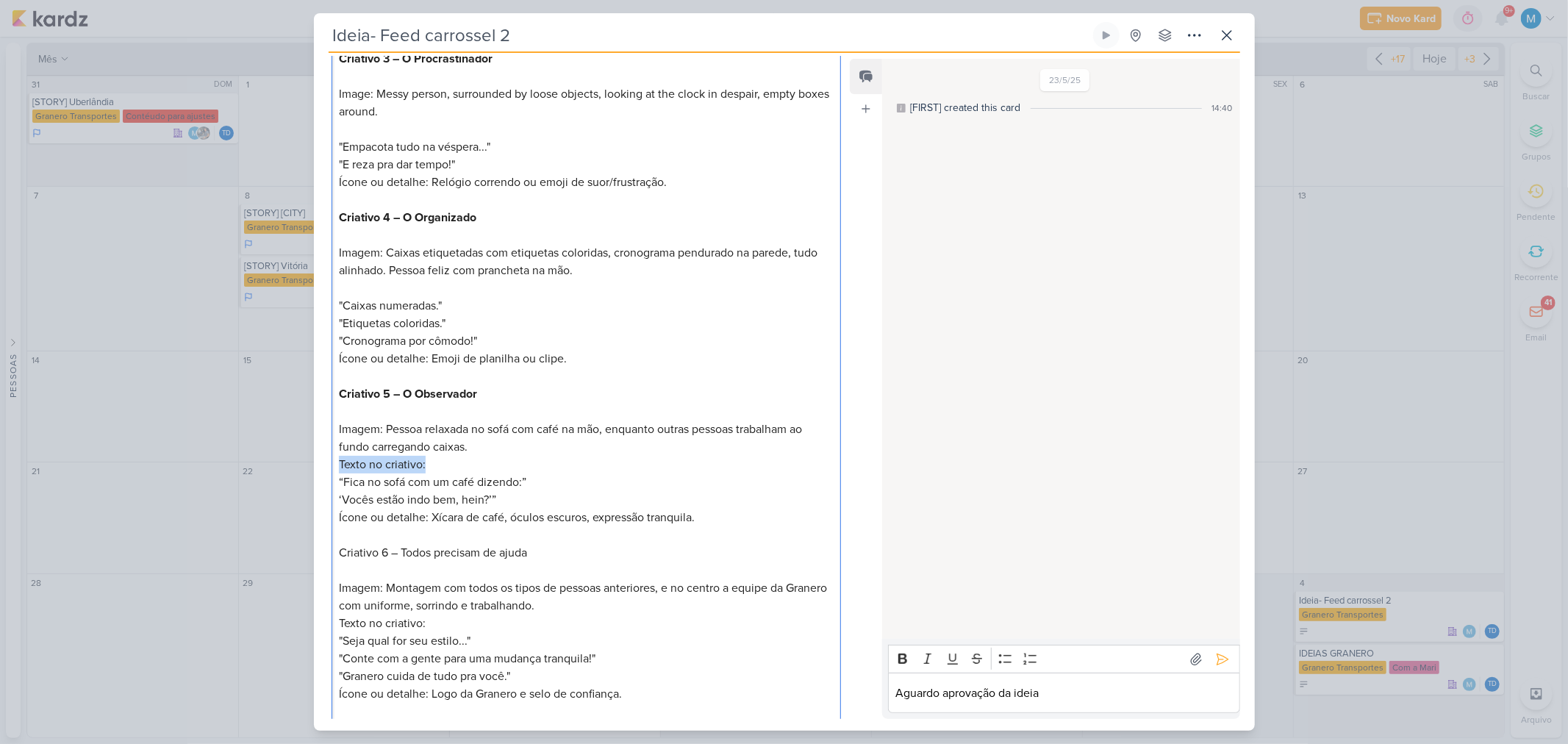 drag, startPoint x: 437, startPoint y: 462, endPoint x: 311, endPoint y: 463, distance: 126.00397 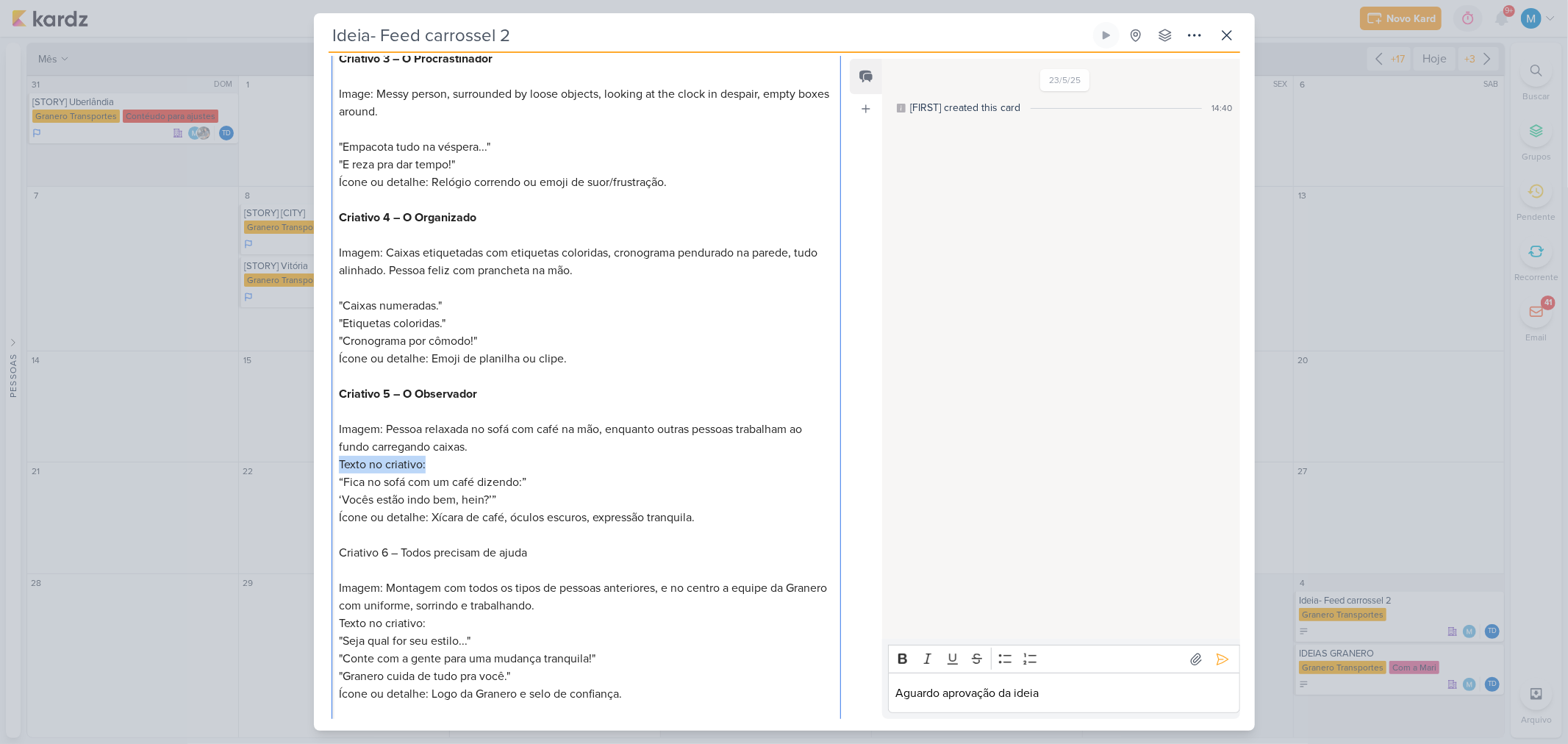 click on "Ideia- Feed carrossel 2
Criado por Thais" at bounding box center (784, 372) 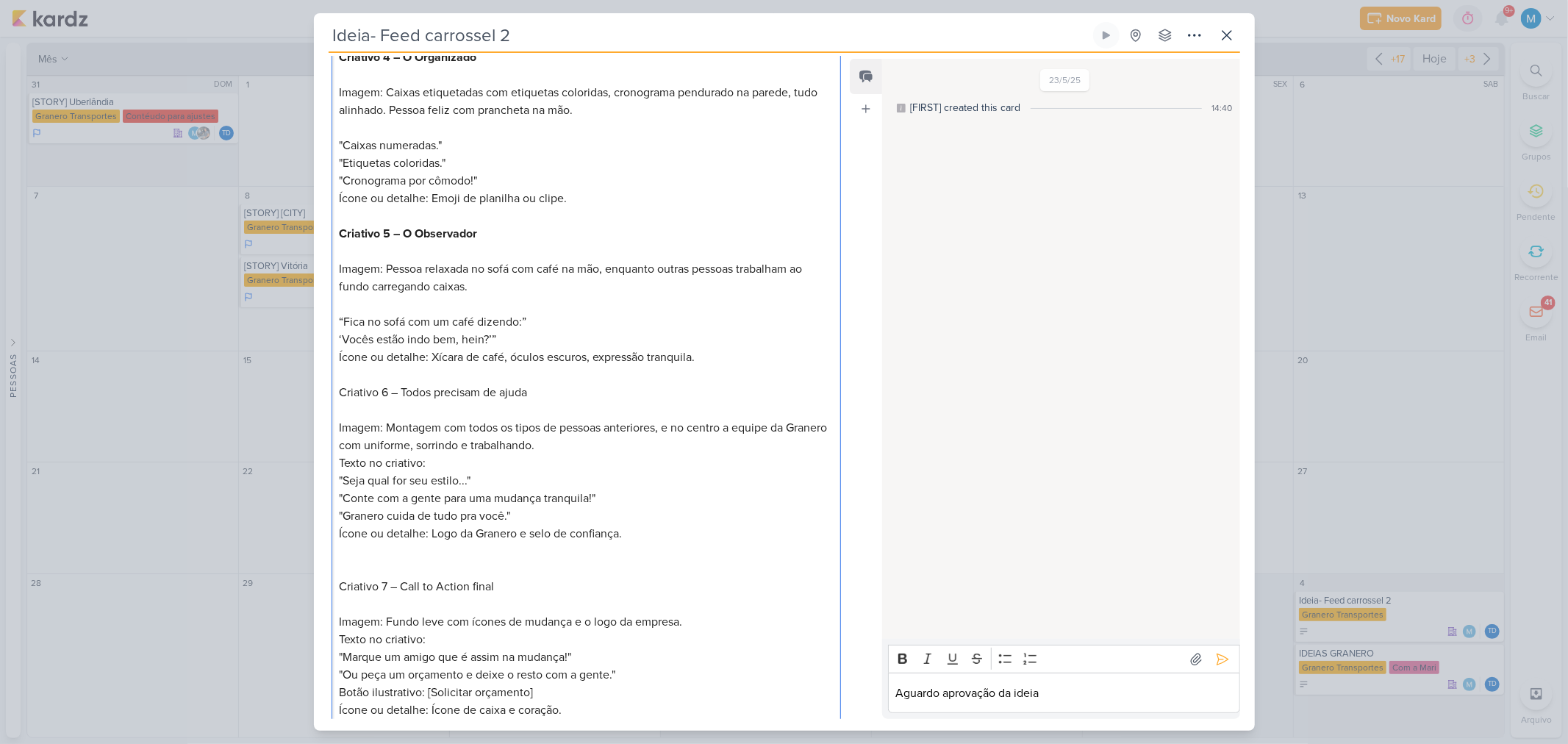 scroll, scrollTop: 735, scrollLeft: 0, axis: vertical 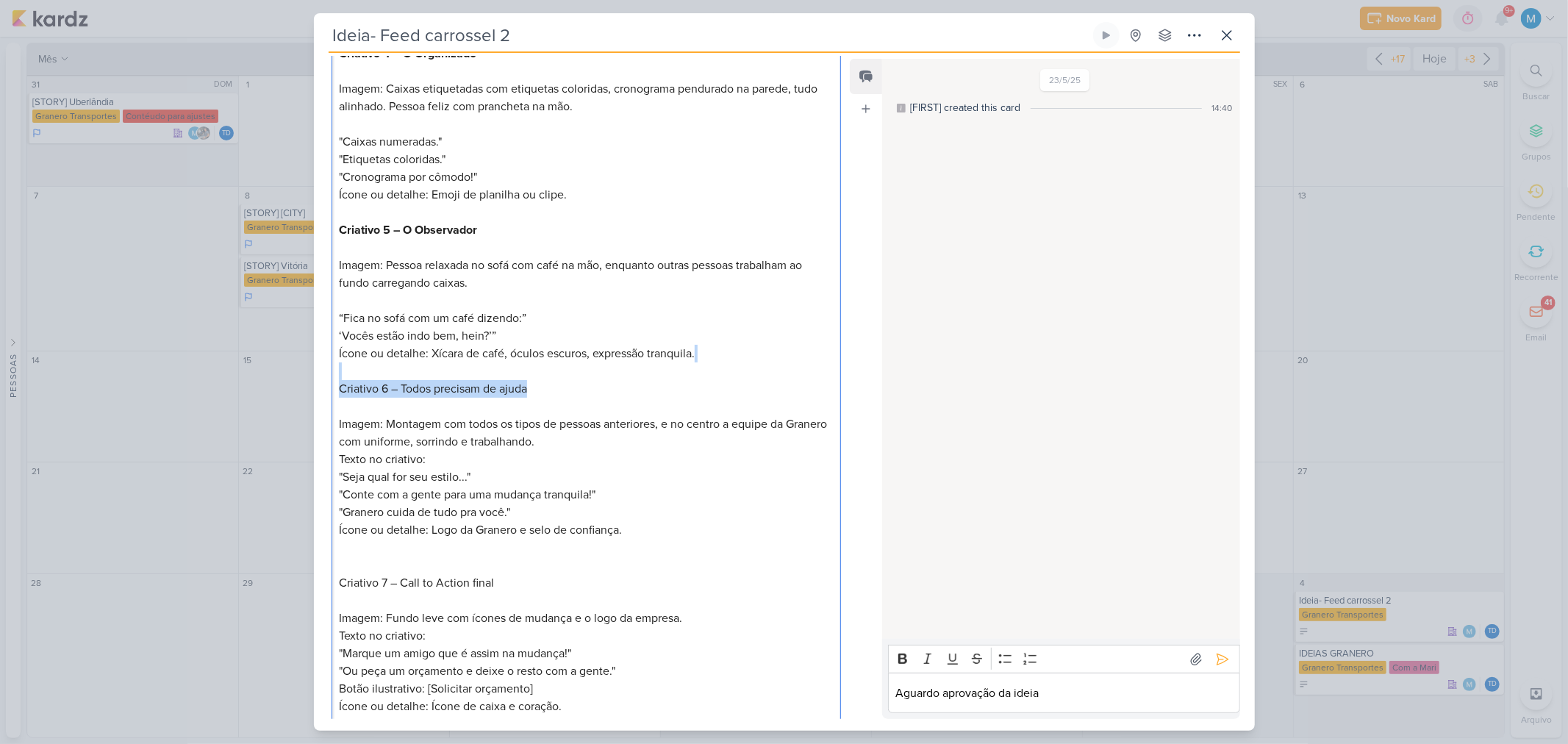 drag, startPoint x: 540, startPoint y: 387, endPoint x: 295, endPoint y: 368, distance: 245.73563 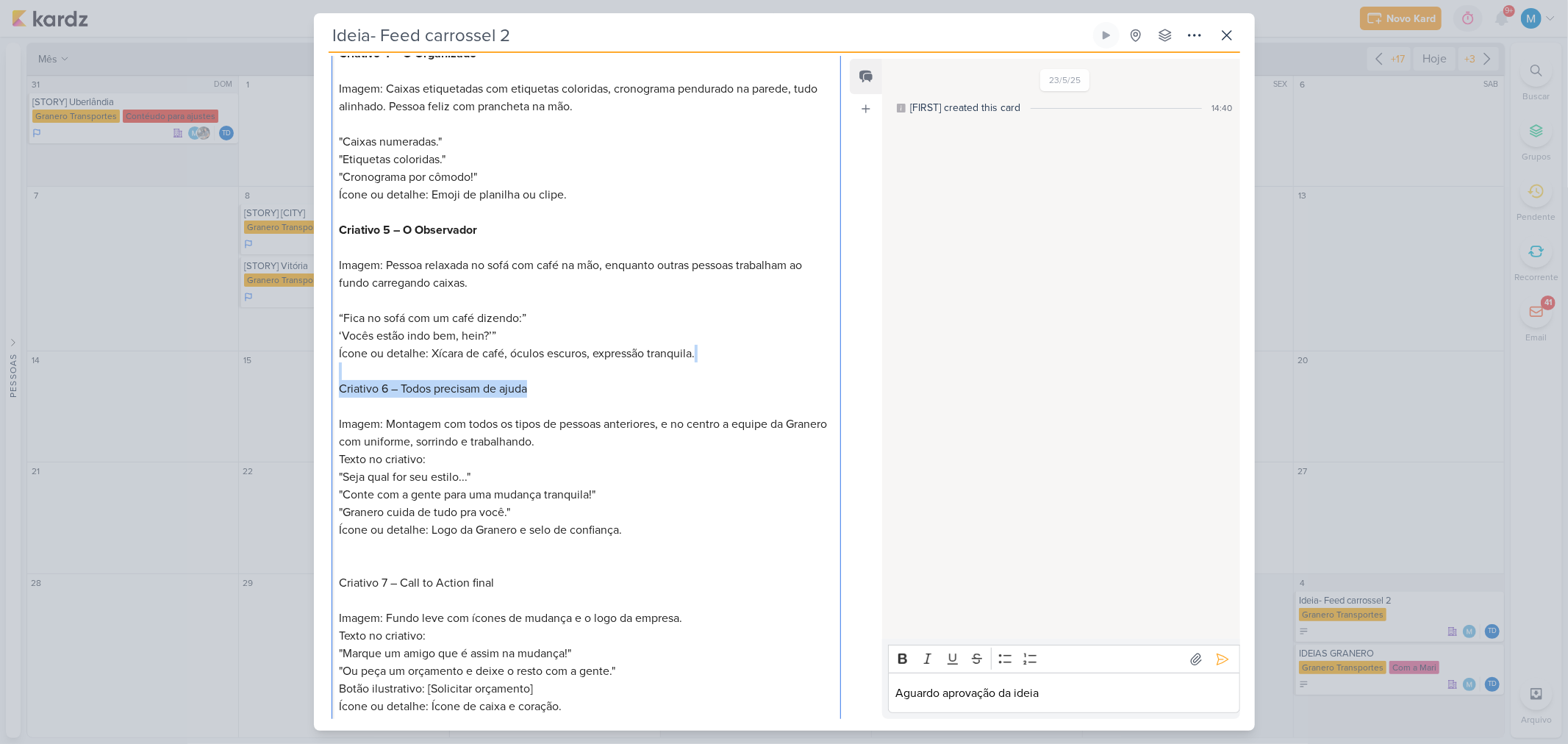 click on "Ideia- Feed carrossel 2
Criado por Thais" at bounding box center (784, 372) 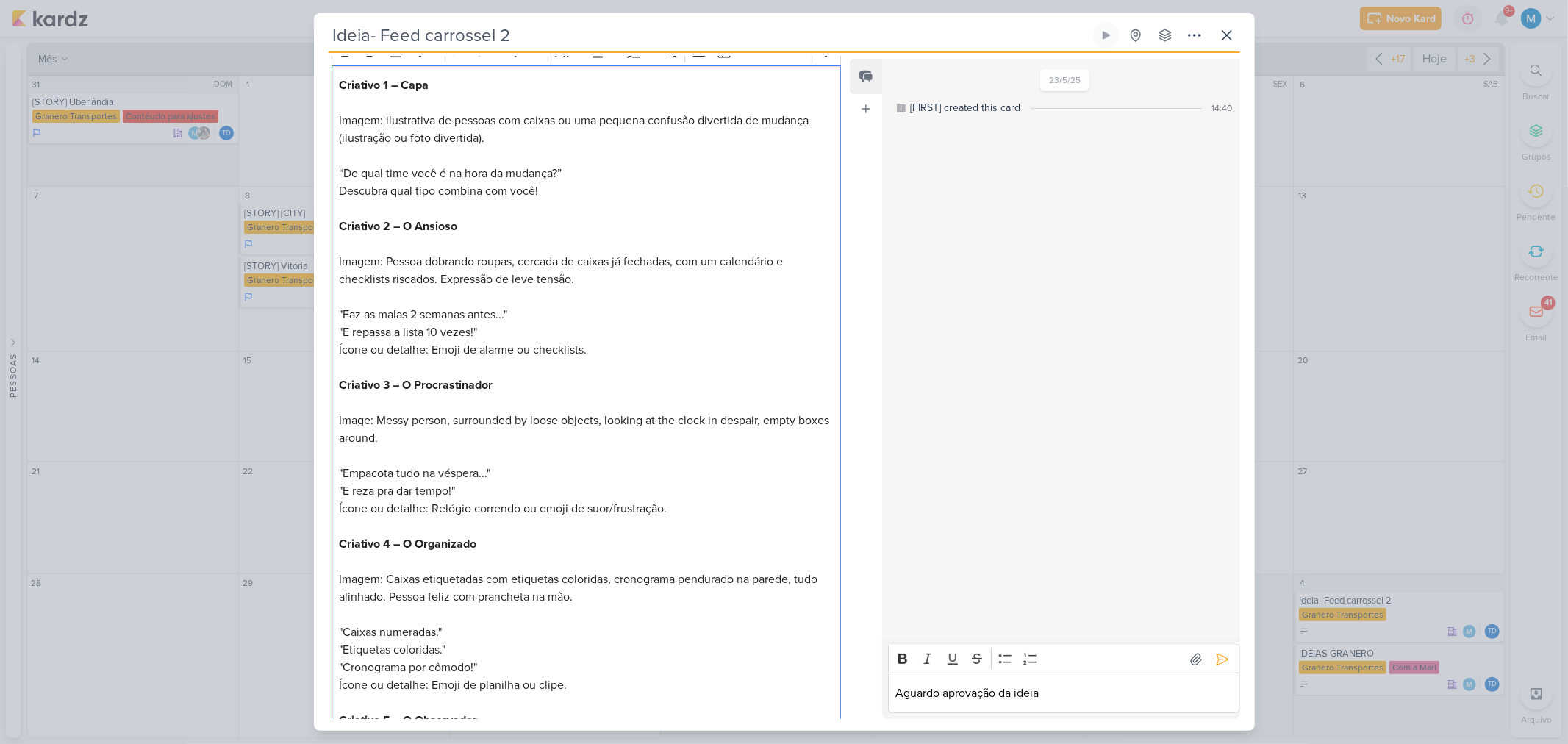 scroll, scrollTop: 163, scrollLeft: 0, axis: vertical 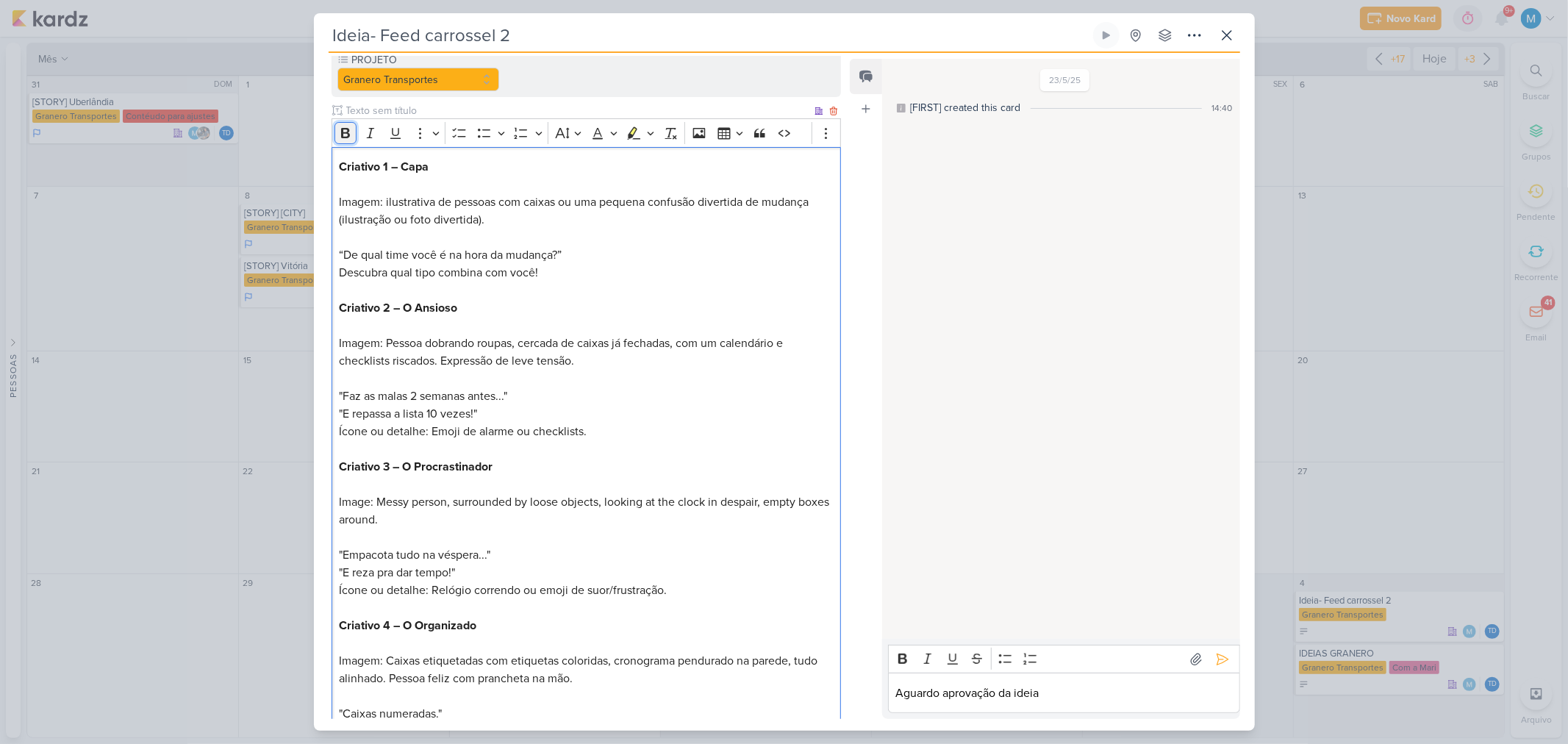 click 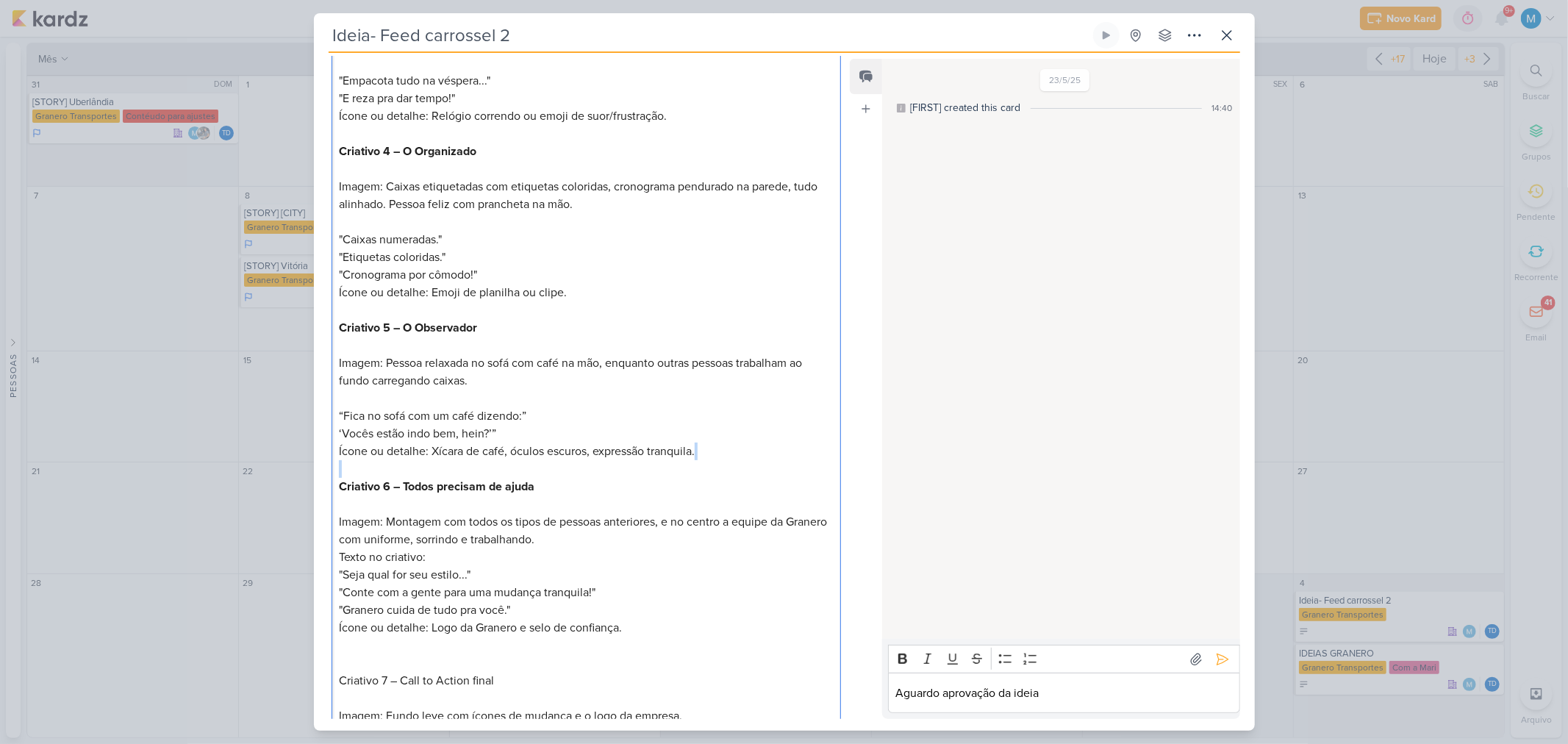 scroll, scrollTop: 653, scrollLeft: 0, axis: vertical 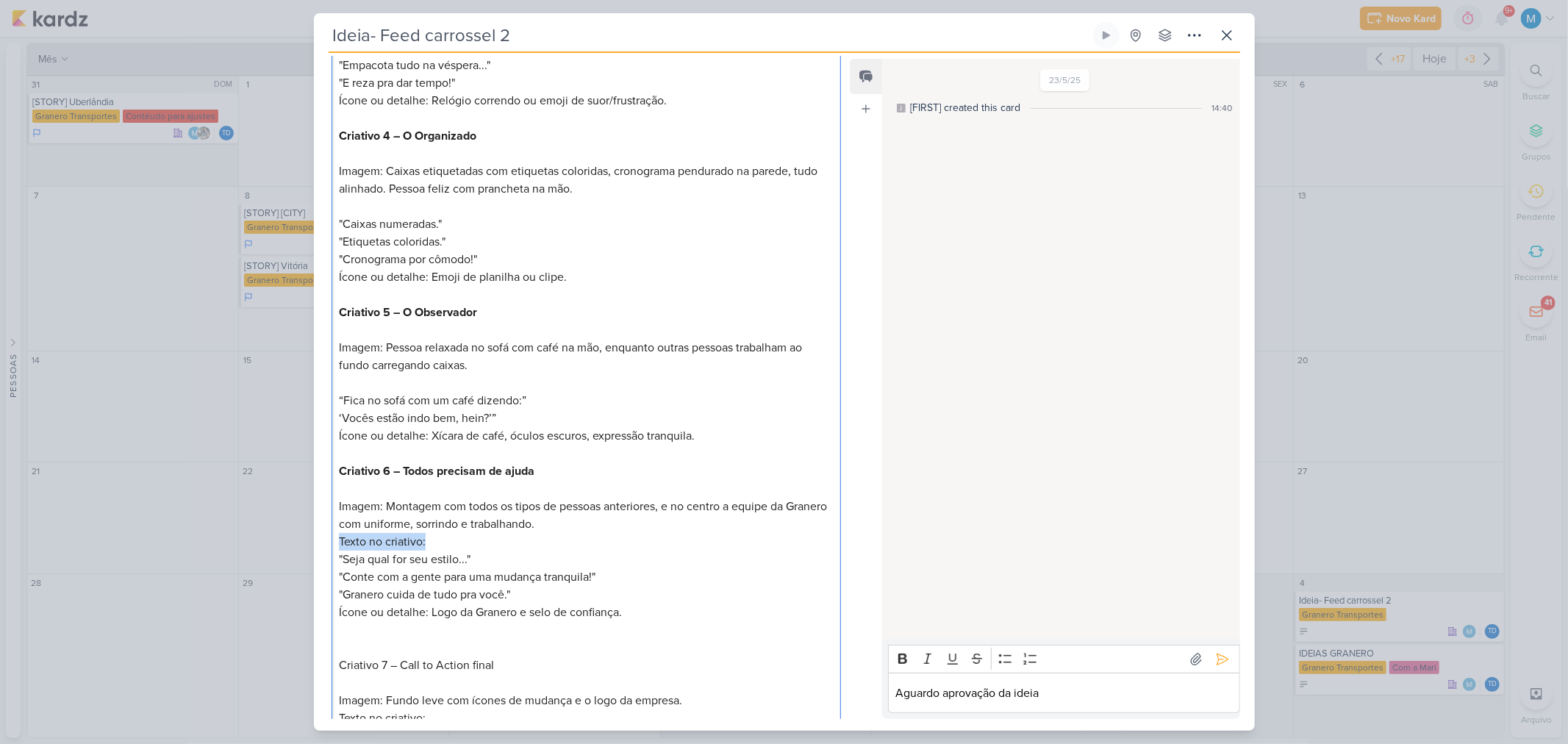 drag, startPoint x: 434, startPoint y: 544, endPoint x: 285, endPoint y: 544, distance: 149 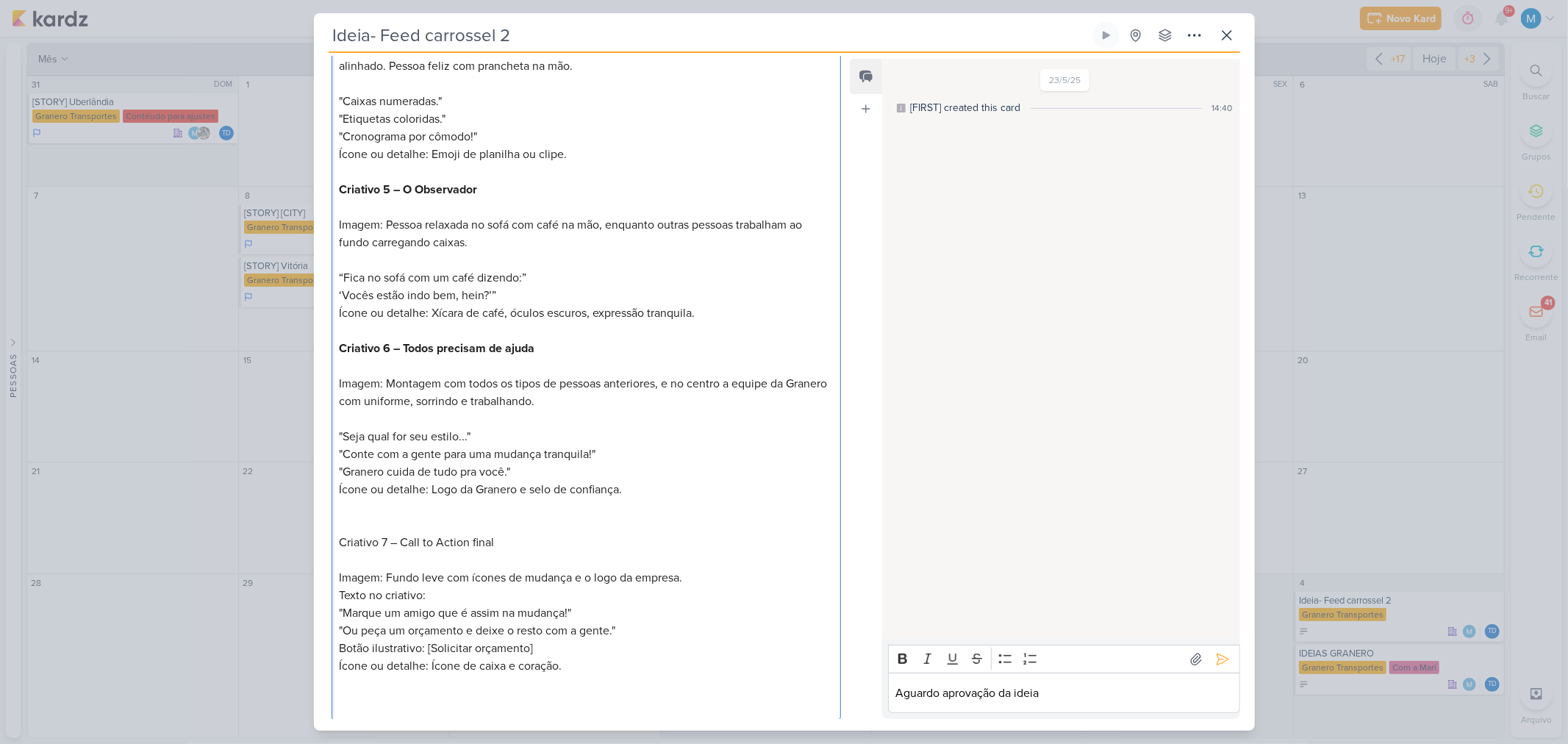 scroll, scrollTop: 817, scrollLeft: 0, axis: vertical 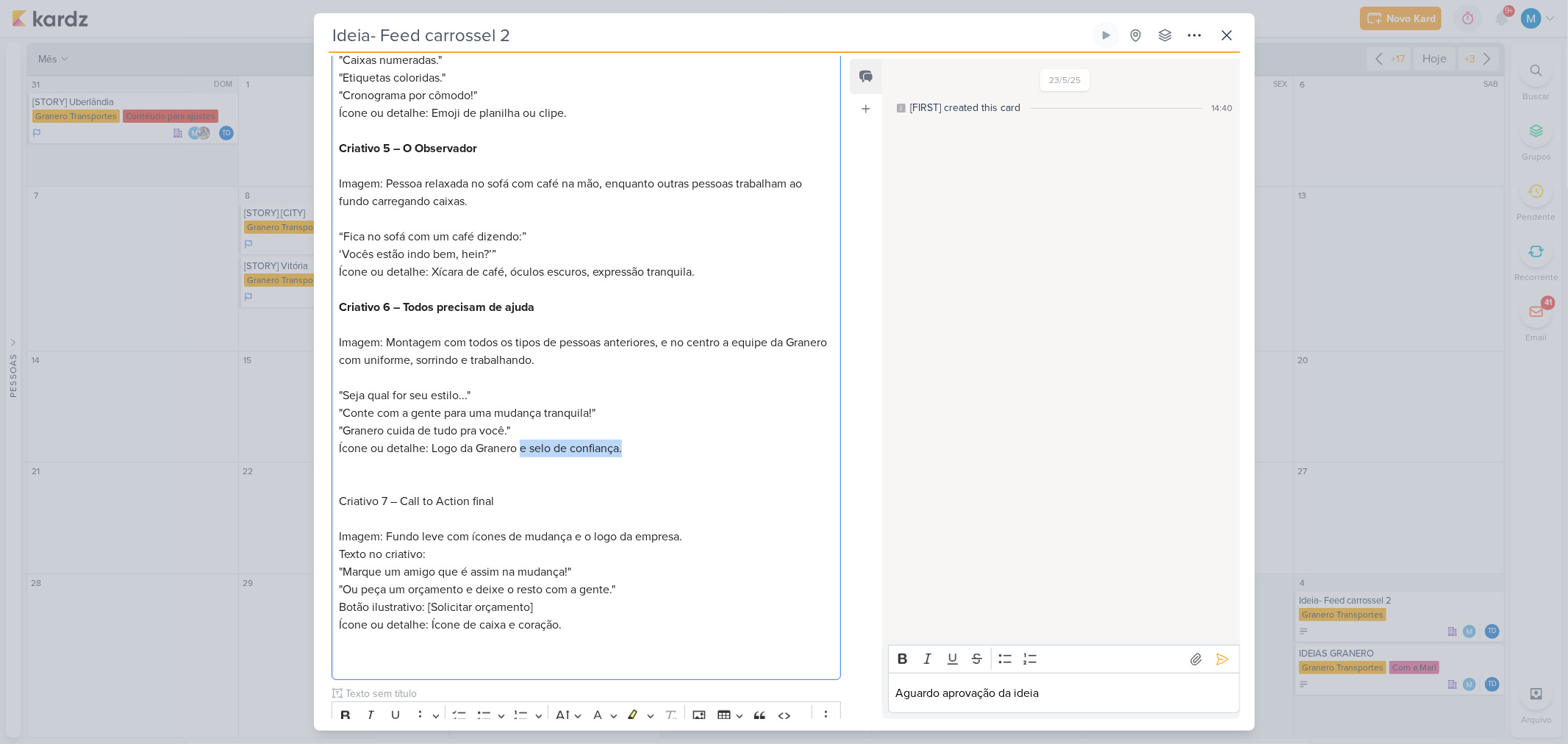drag, startPoint x: 520, startPoint y: 445, endPoint x: 640, endPoint y: 447, distance: 120.0167 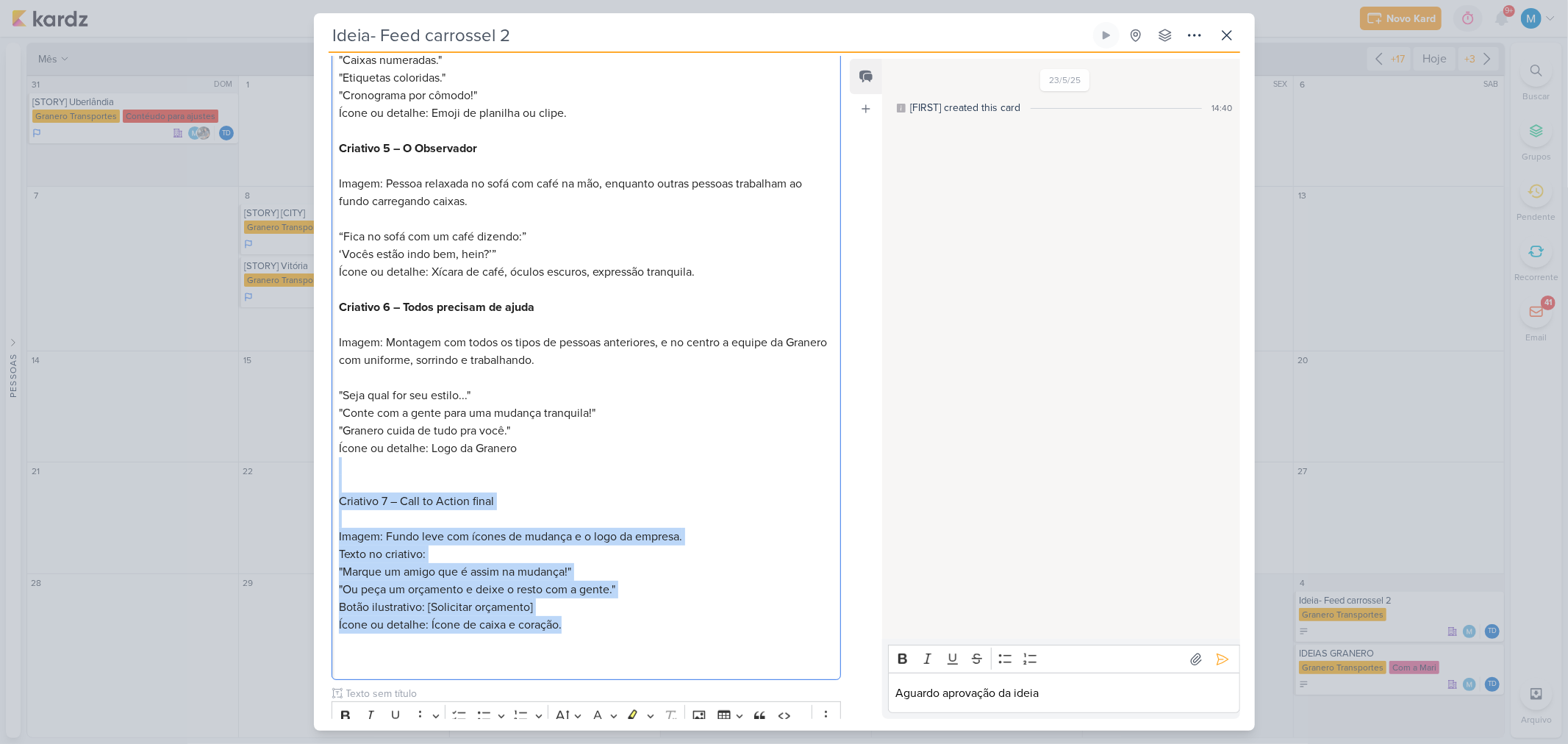 drag, startPoint x: 591, startPoint y: 634, endPoint x: 334, endPoint y: 486, distance: 296.56871 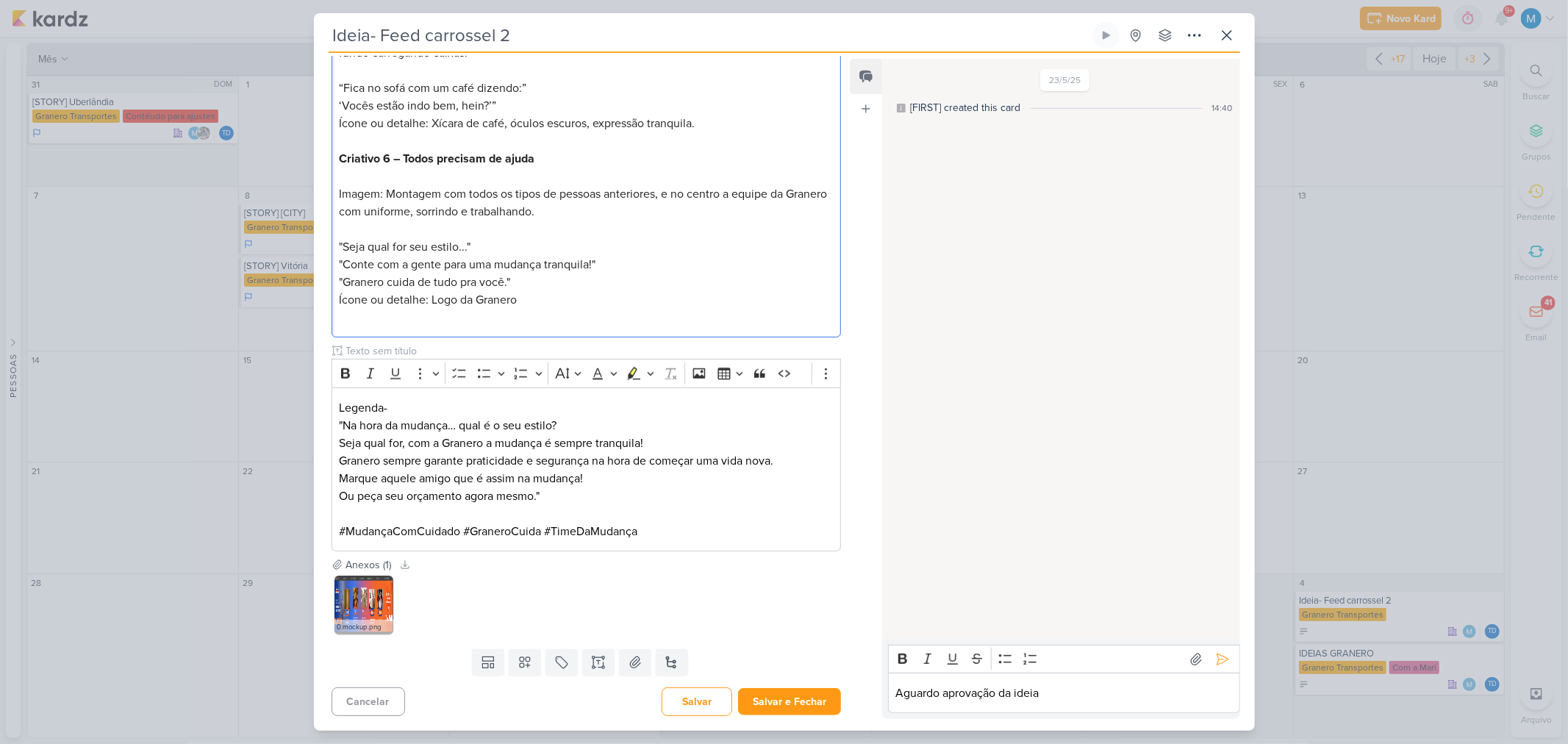 scroll, scrollTop: 966, scrollLeft: 0, axis: vertical 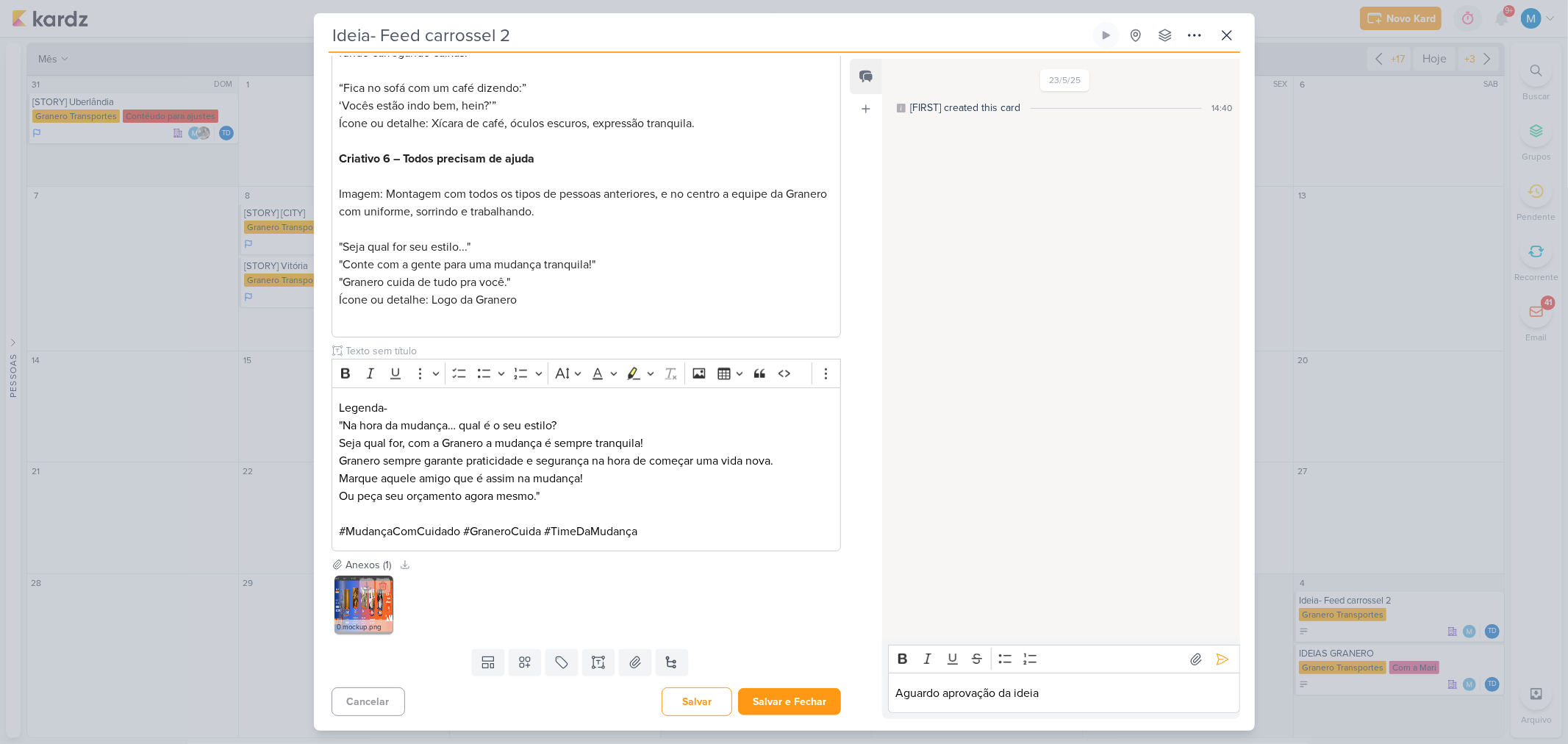 click at bounding box center (364, 605) 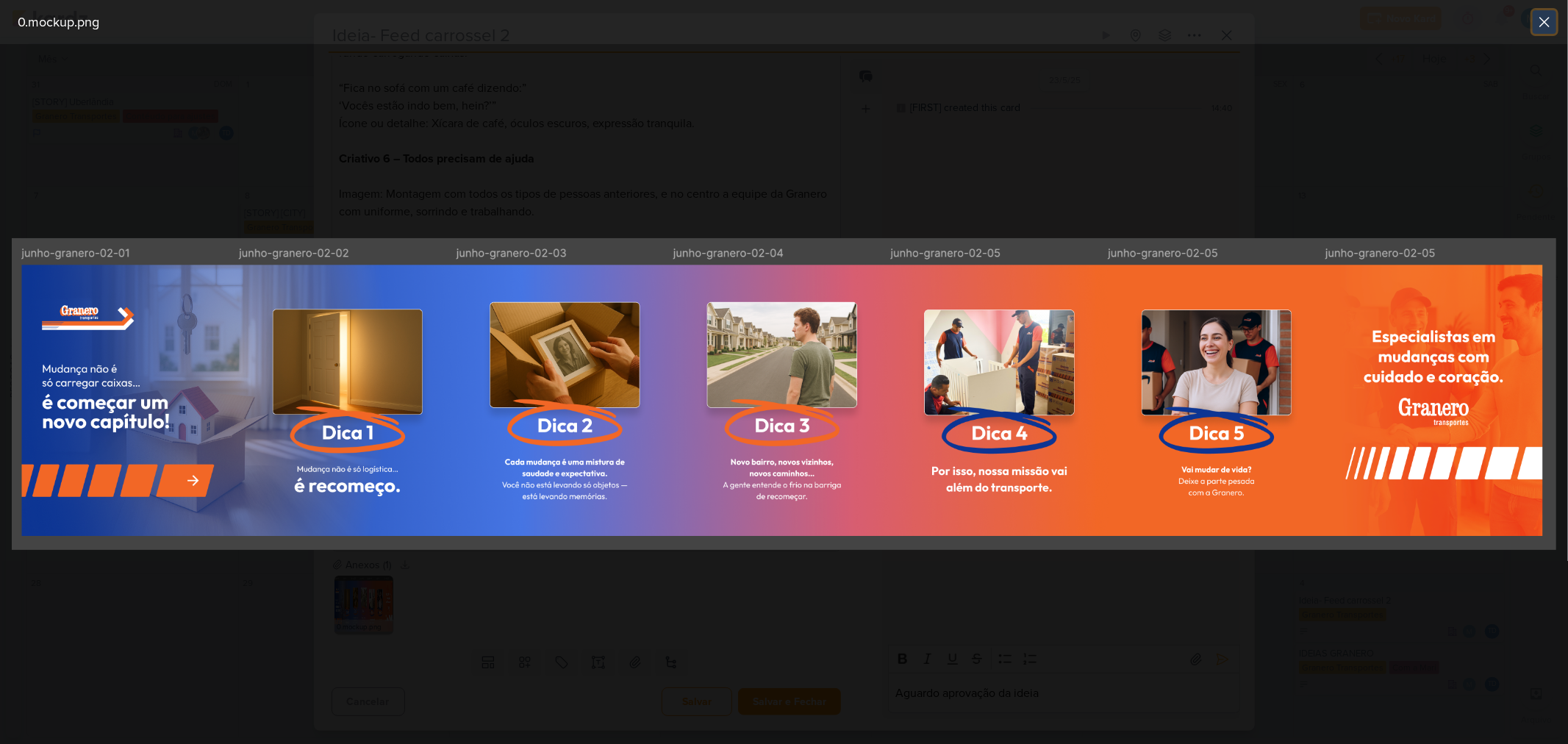click 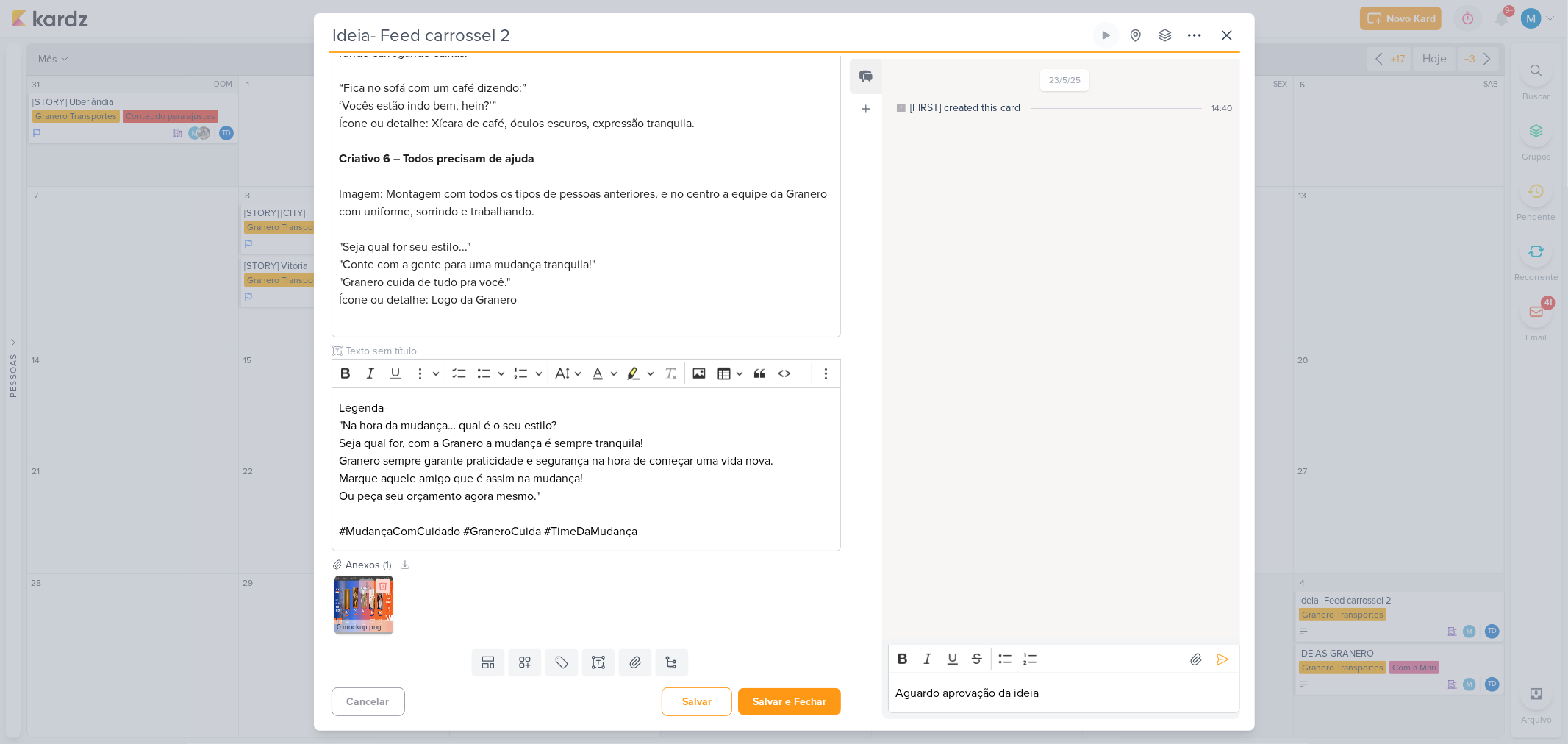 click 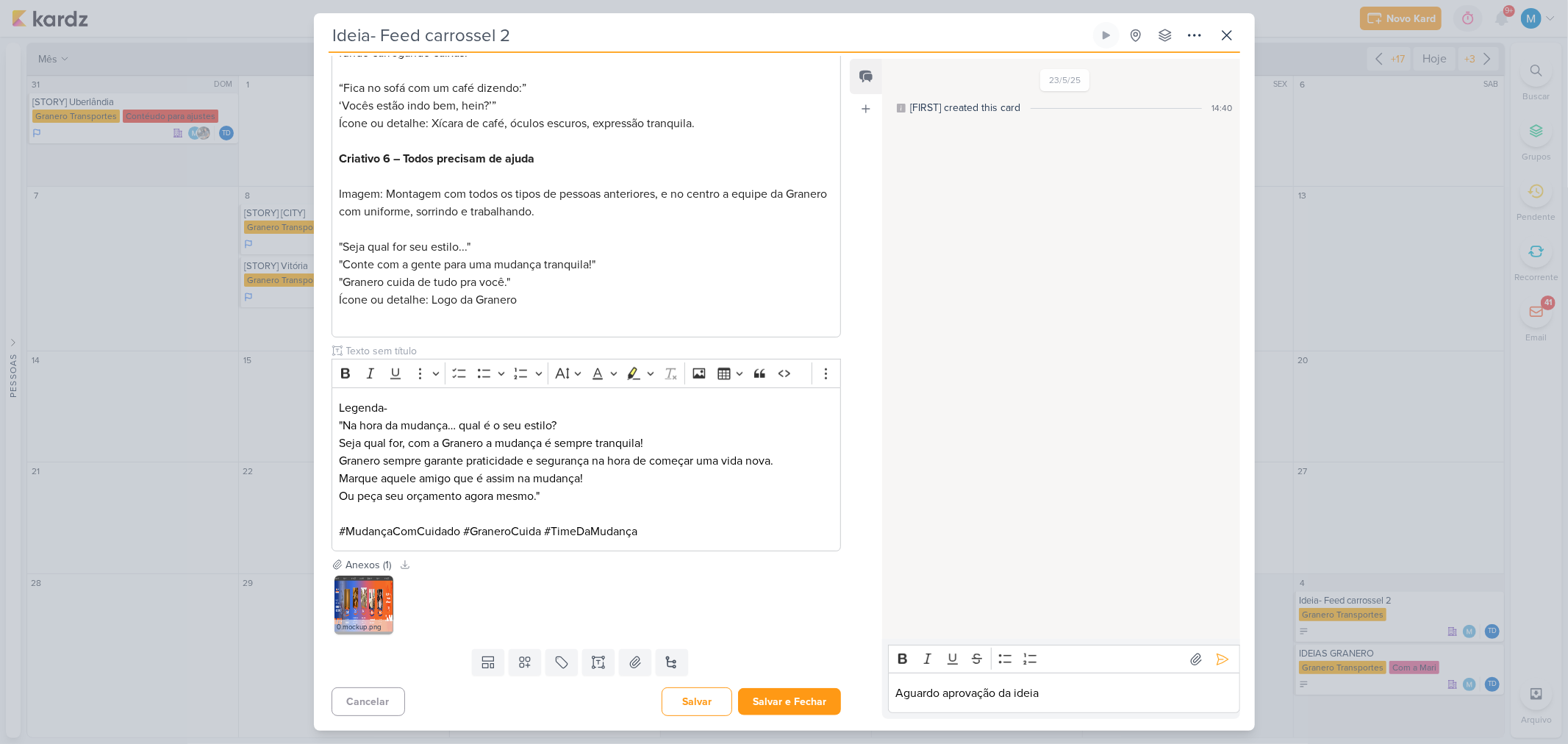 scroll, scrollTop: 879, scrollLeft: 0, axis: vertical 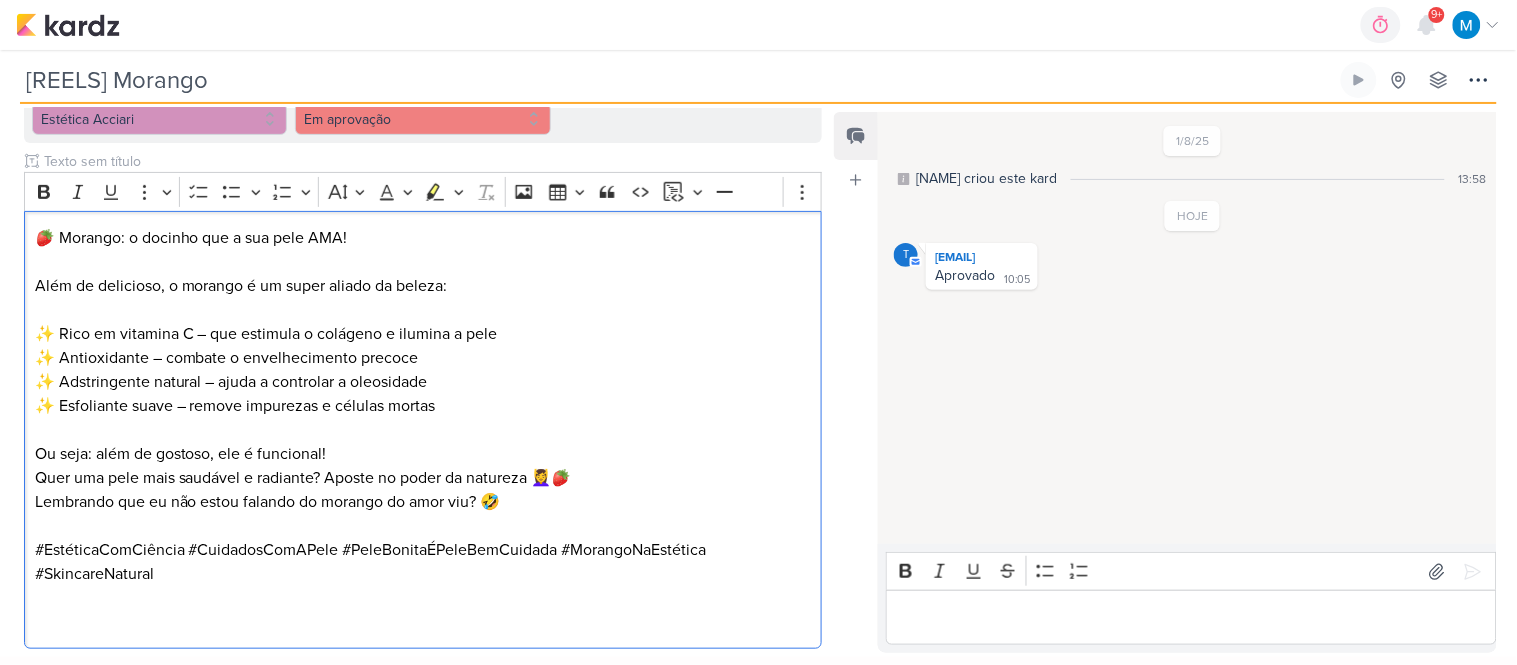 drag, startPoint x: 834, startPoint y: 351, endPoint x: 695, endPoint y: 276, distance: 157.94302 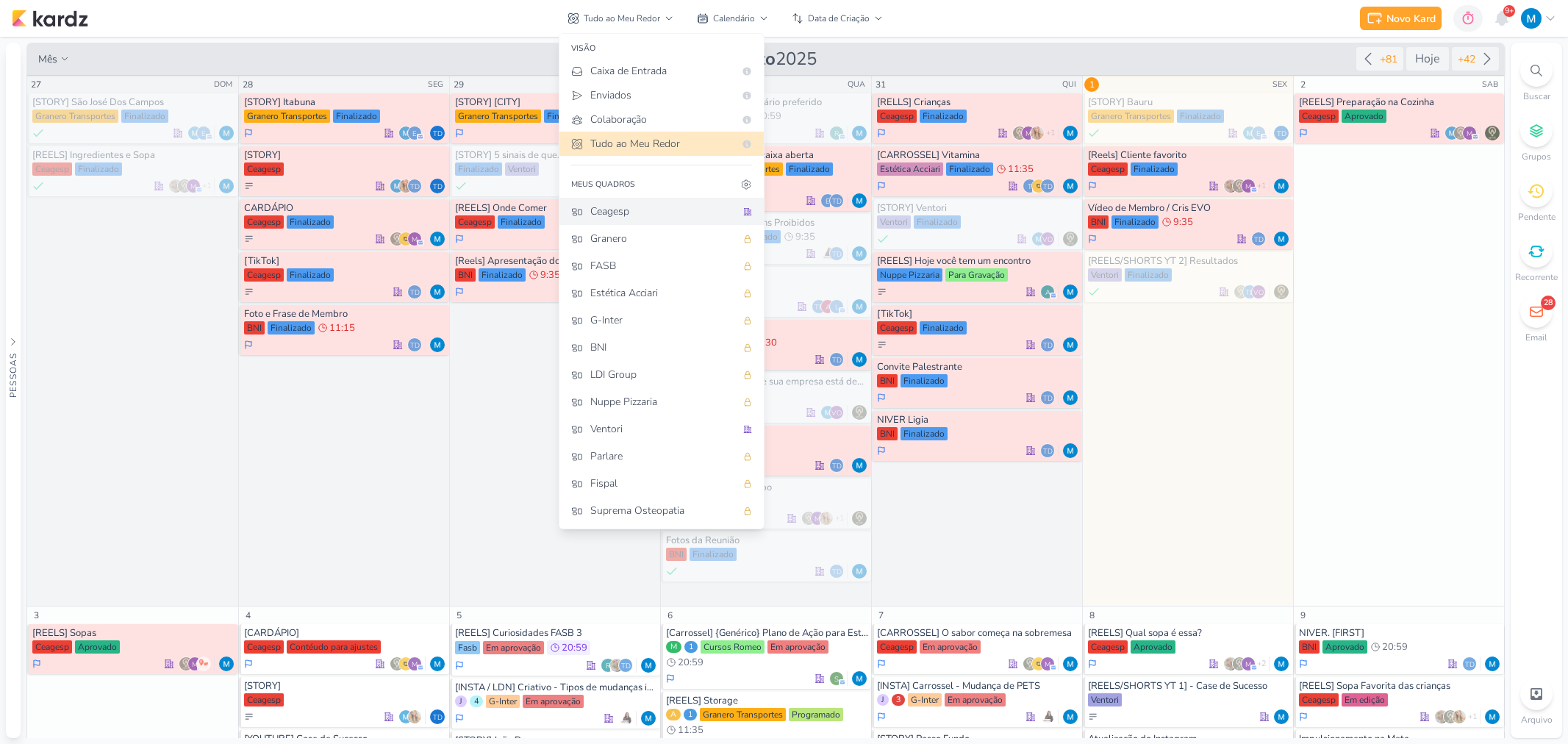 scroll, scrollTop: 0, scrollLeft: 0, axis: both 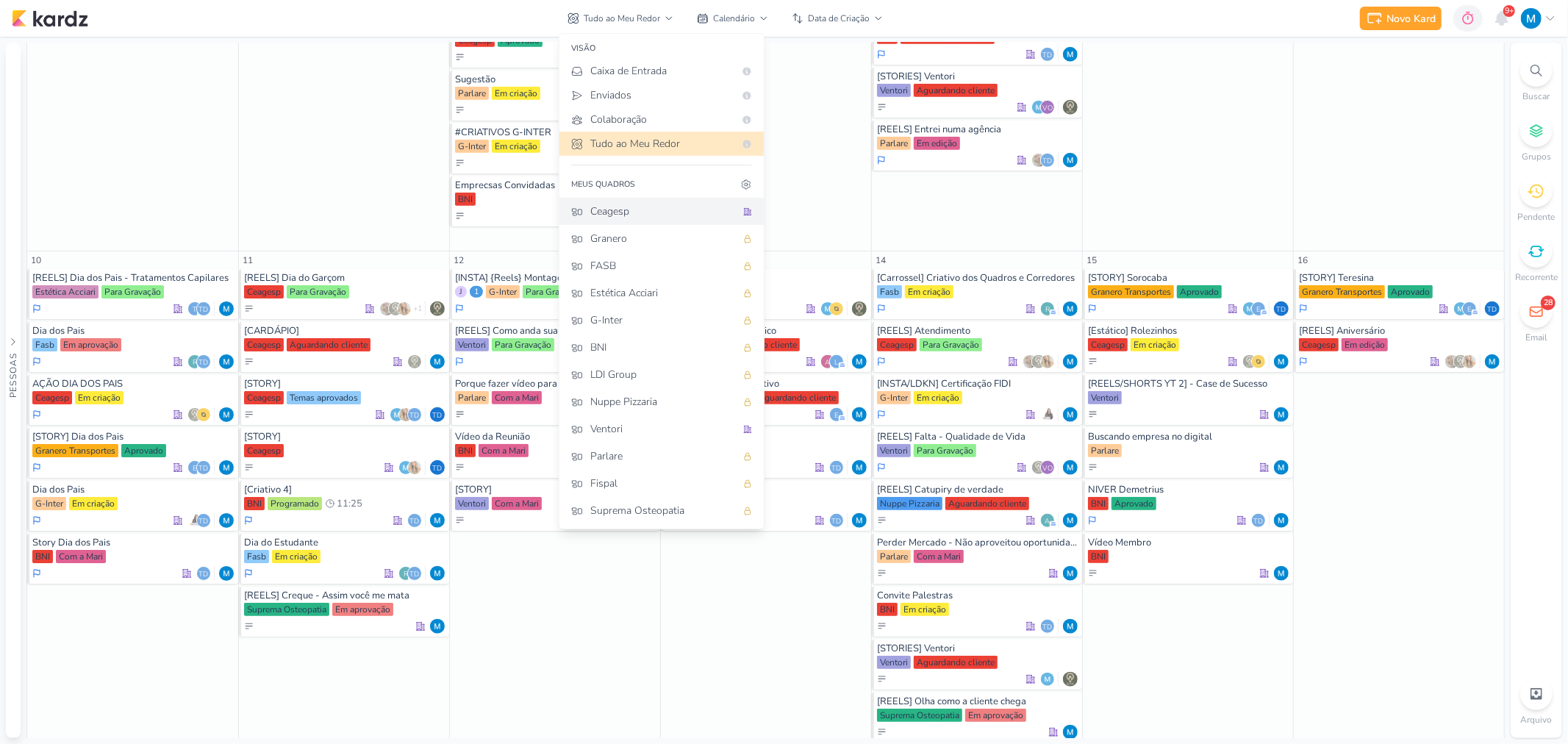 click on "Ceagesp" at bounding box center (663, 211) 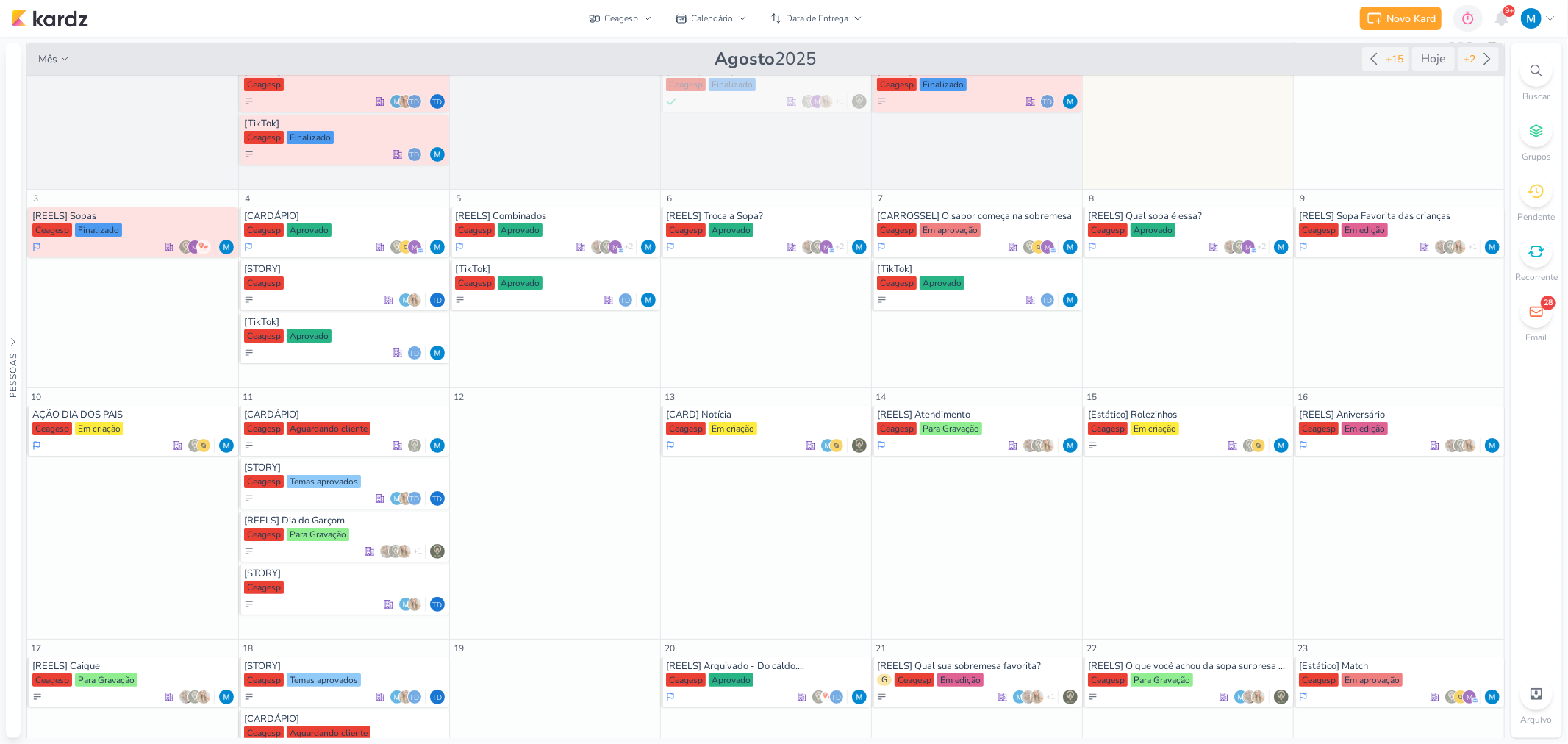 scroll, scrollTop: 68, scrollLeft: 0, axis: vertical 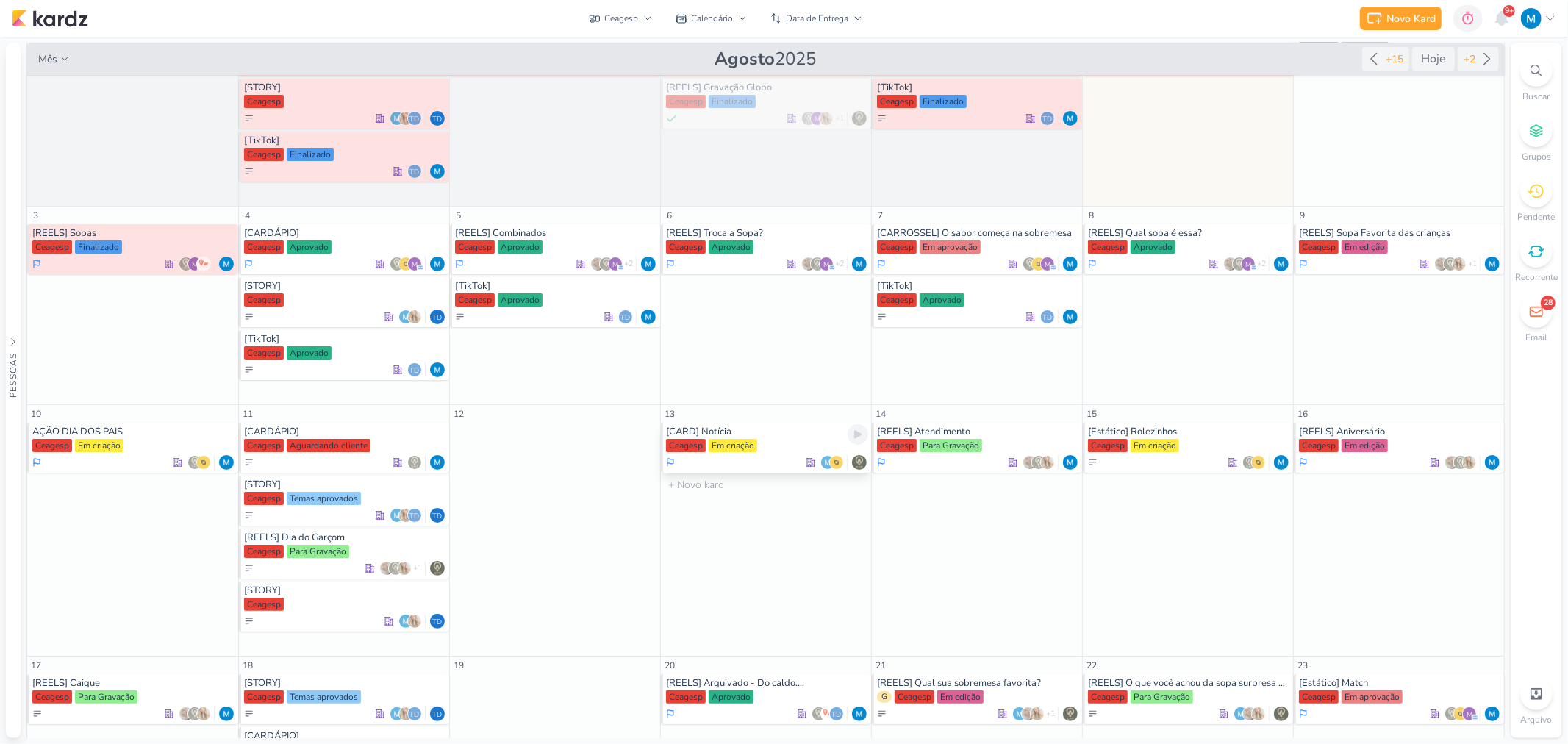 click on "[CARD] Notícia" at bounding box center (767, 432) 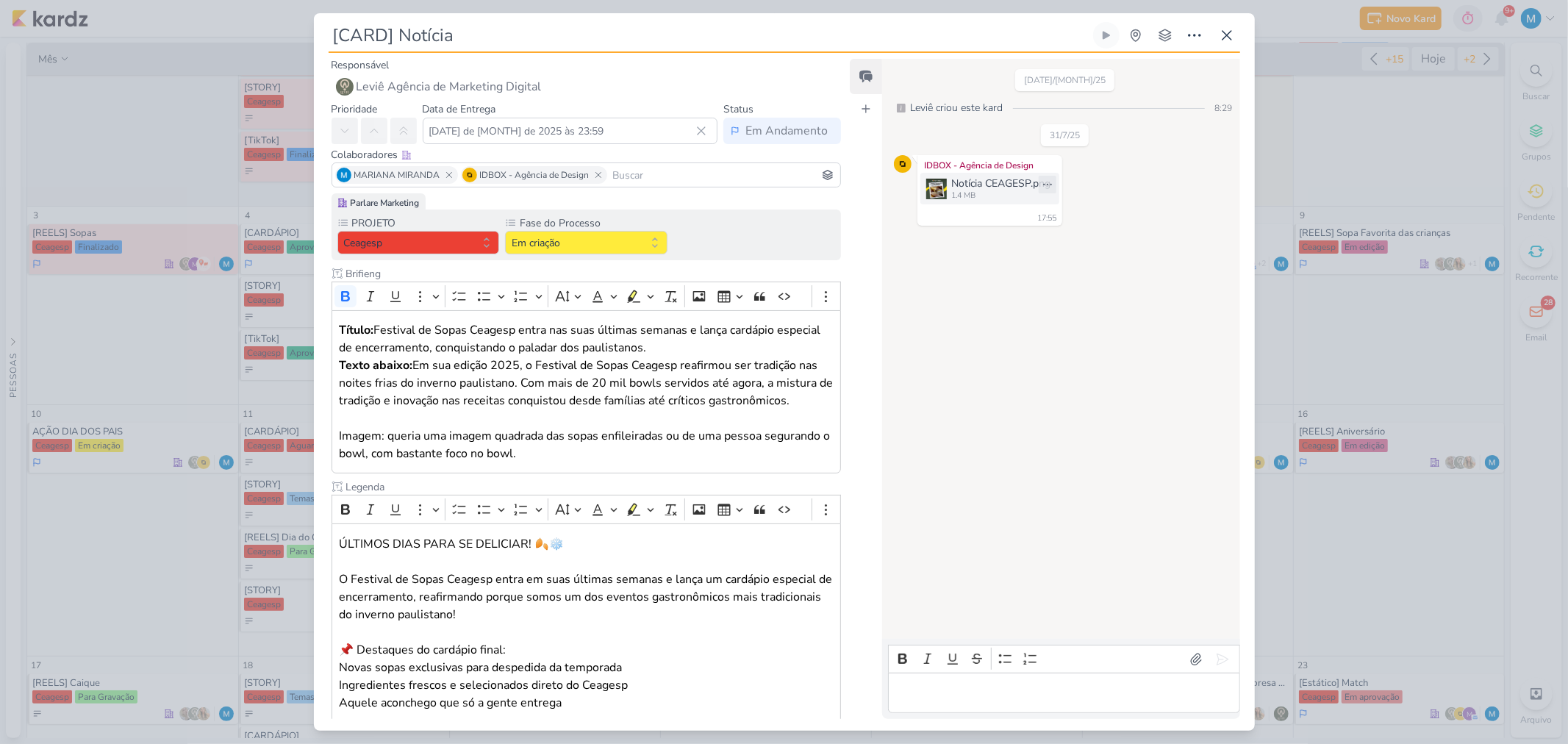 click at bounding box center (937, 189) 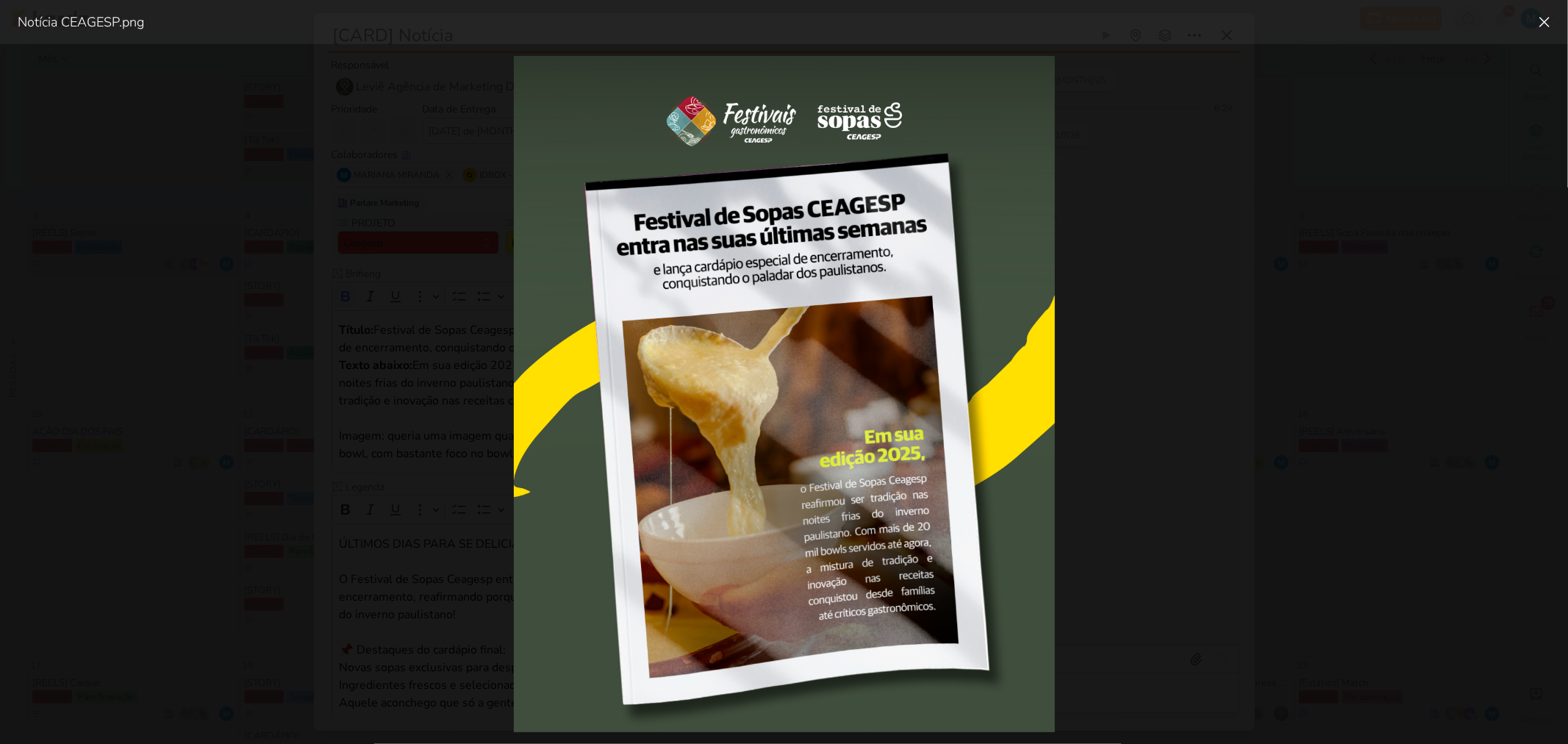 click at bounding box center [784, 394] 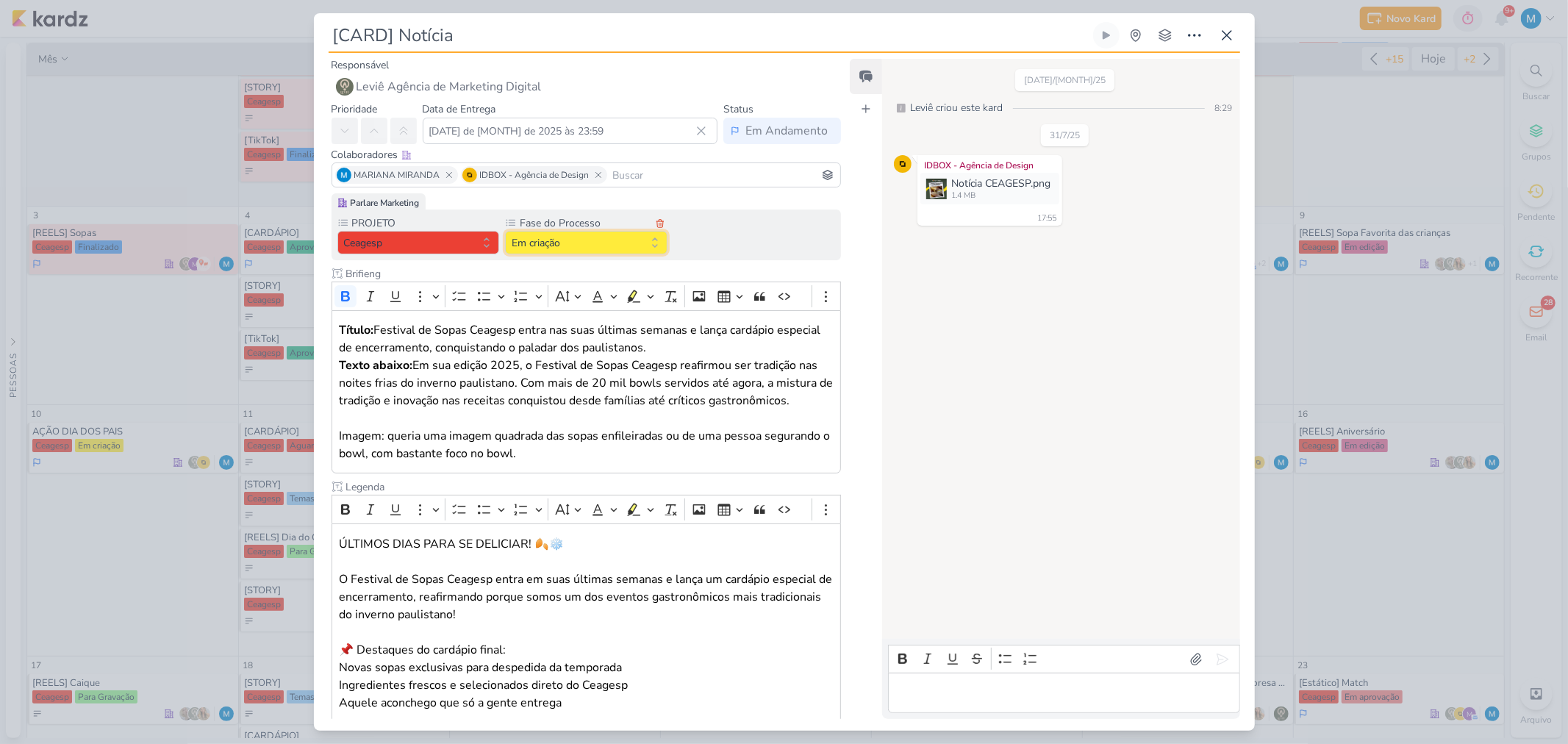 click on "Em criação" at bounding box center (586, 243) 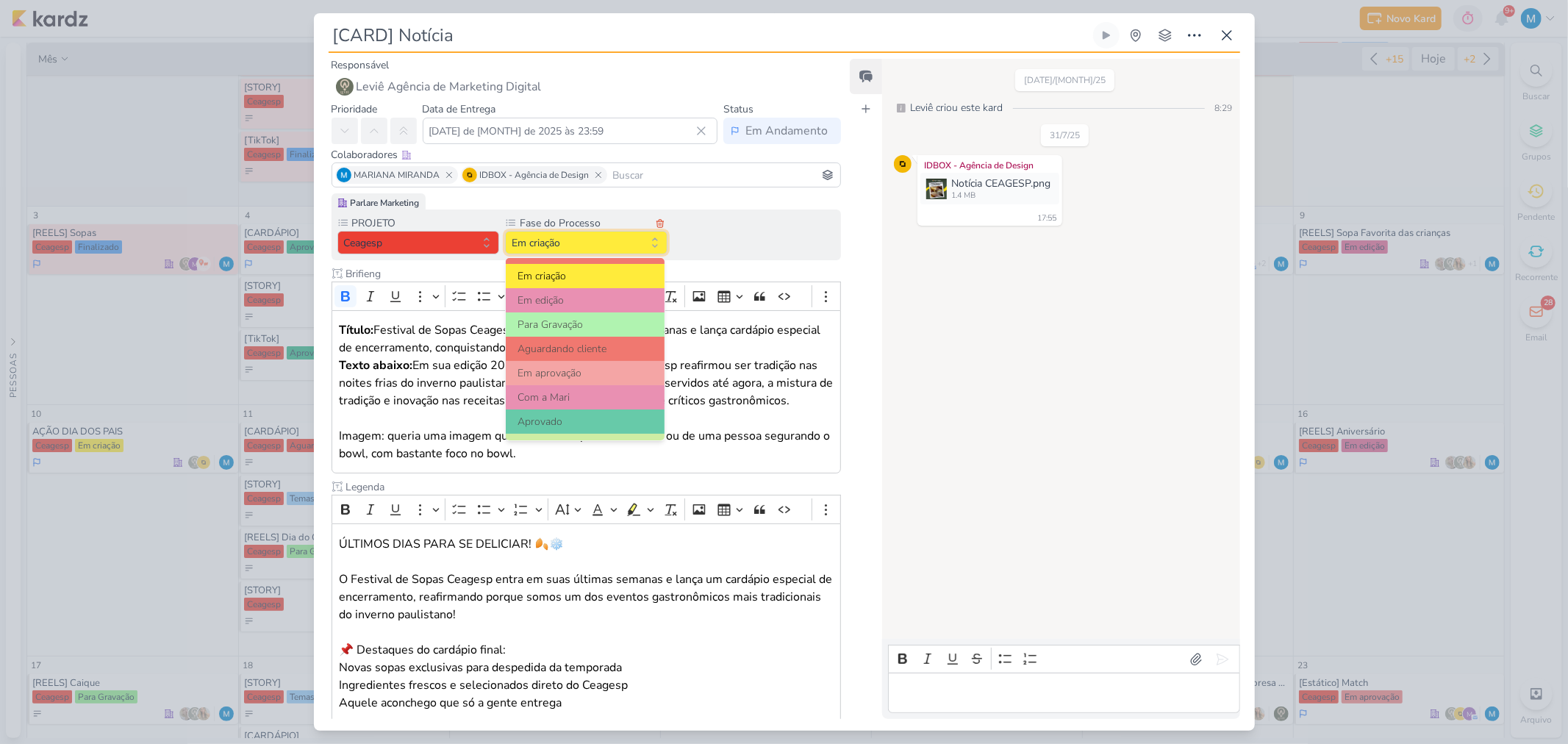 scroll, scrollTop: 141, scrollLeft: 0, axis: vertical 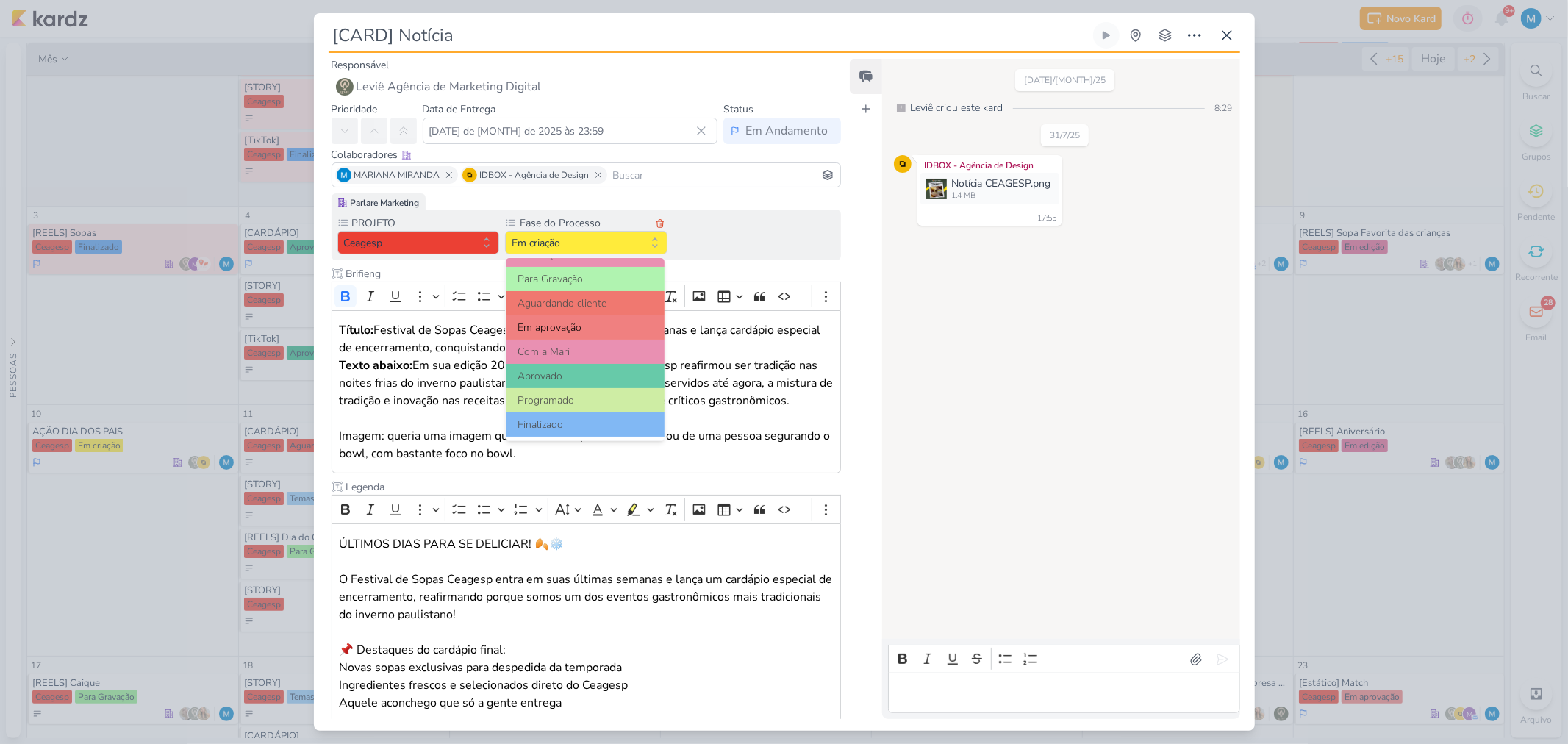 click on "Em aprovação" at bounding box center (585, 327) 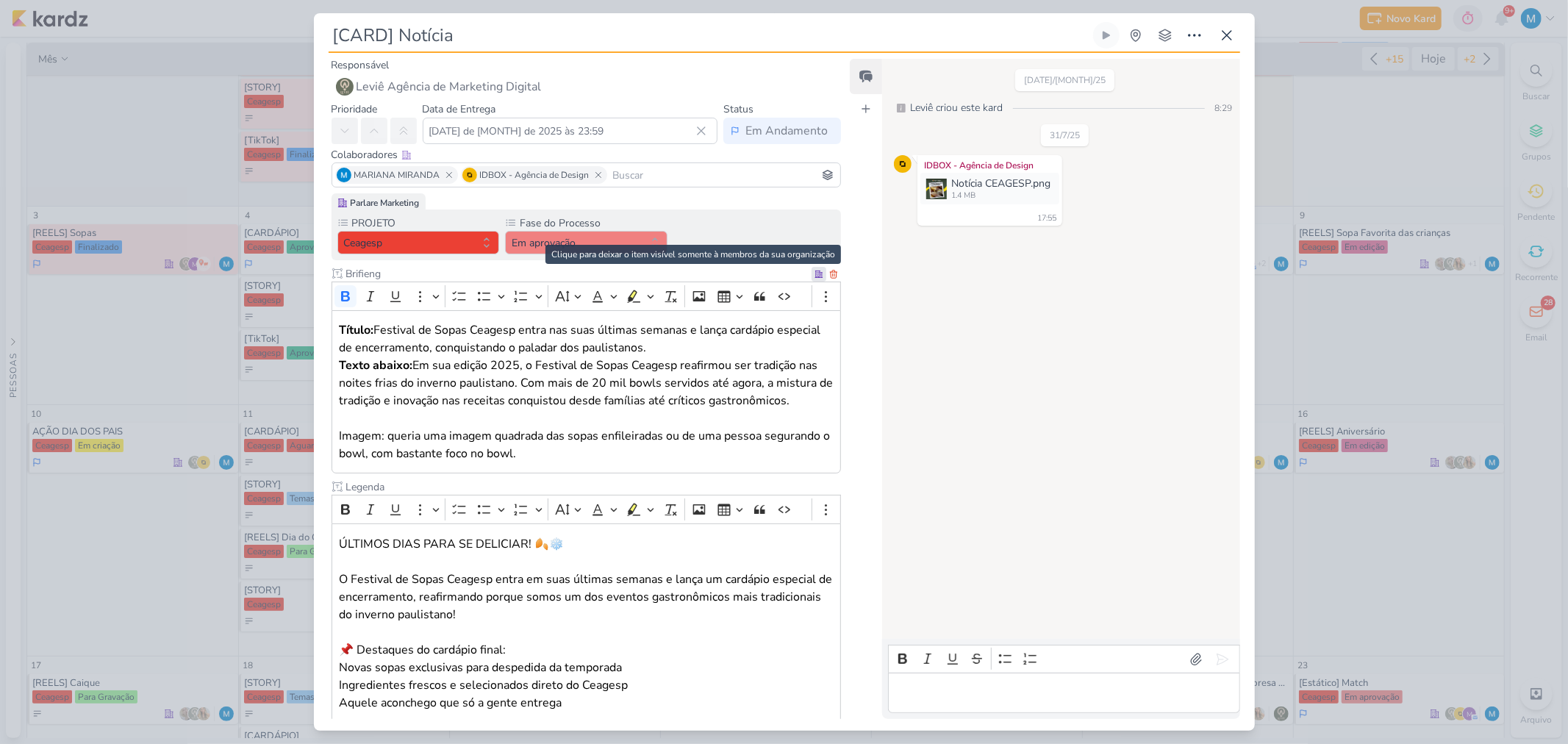 click 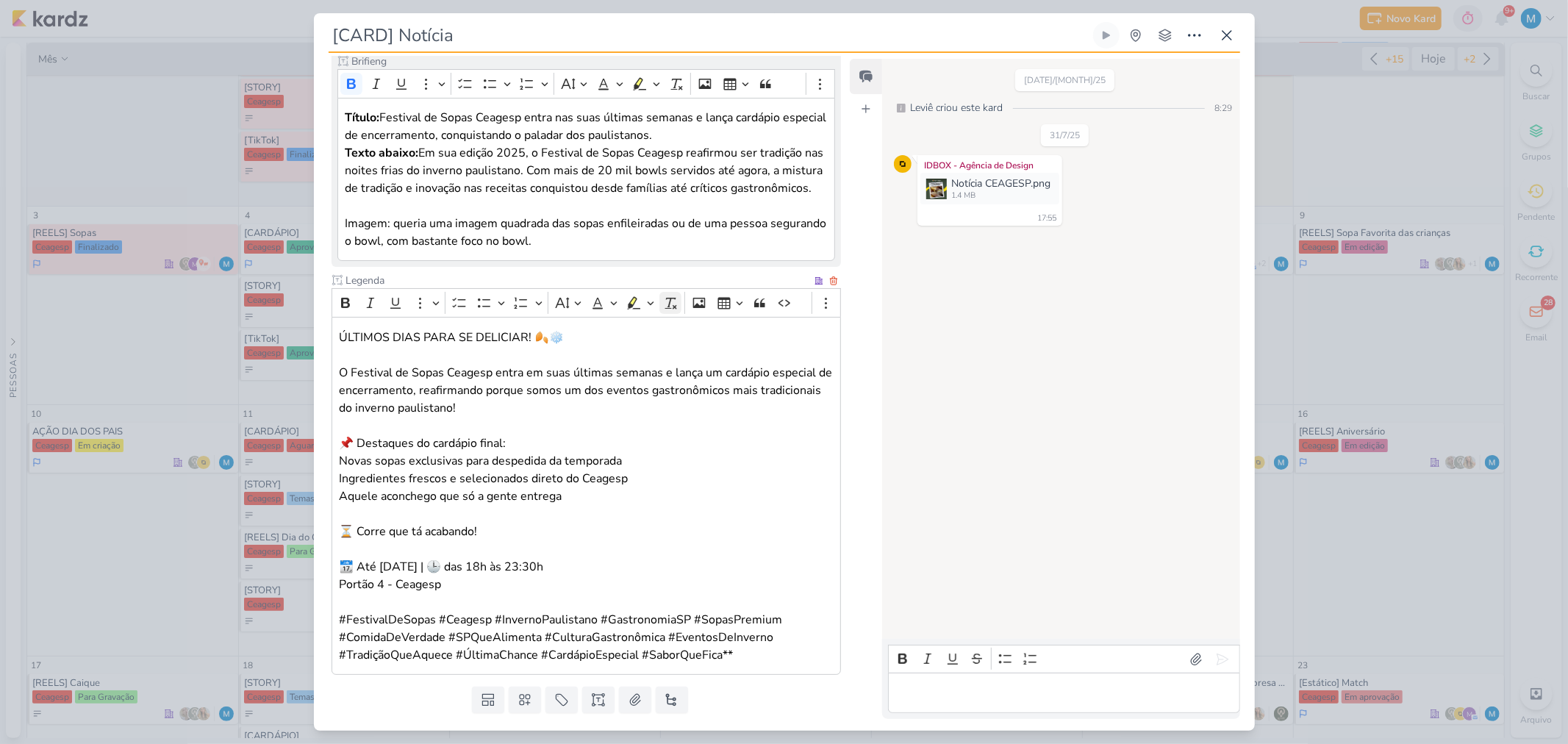 scroll, scrollTop: 262, scrollLeft: 0, axis: vertical 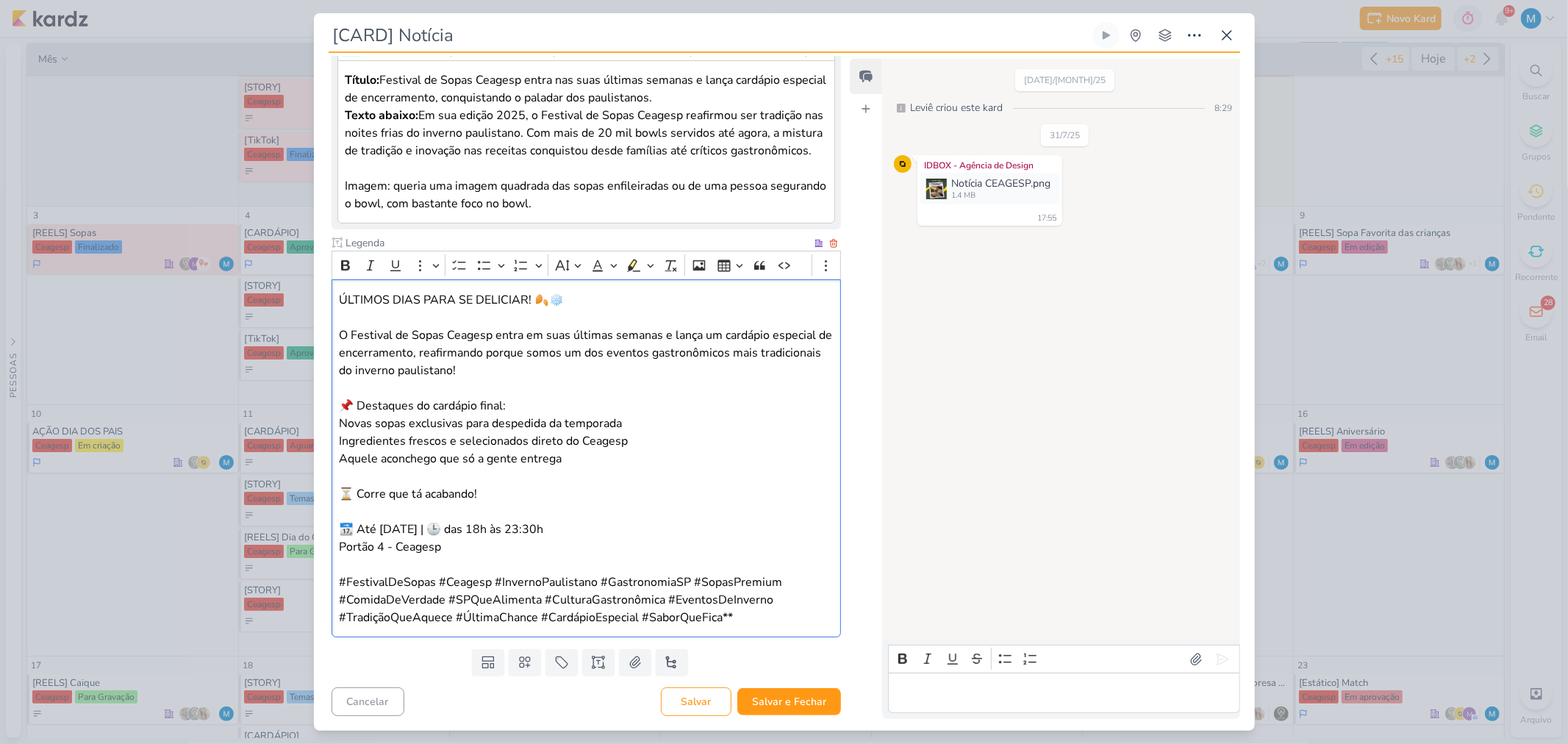 drag, startPoint x: 412, startPoint y: 532, endPoint x: 444, endPoint y: 526, distance: 32.557641 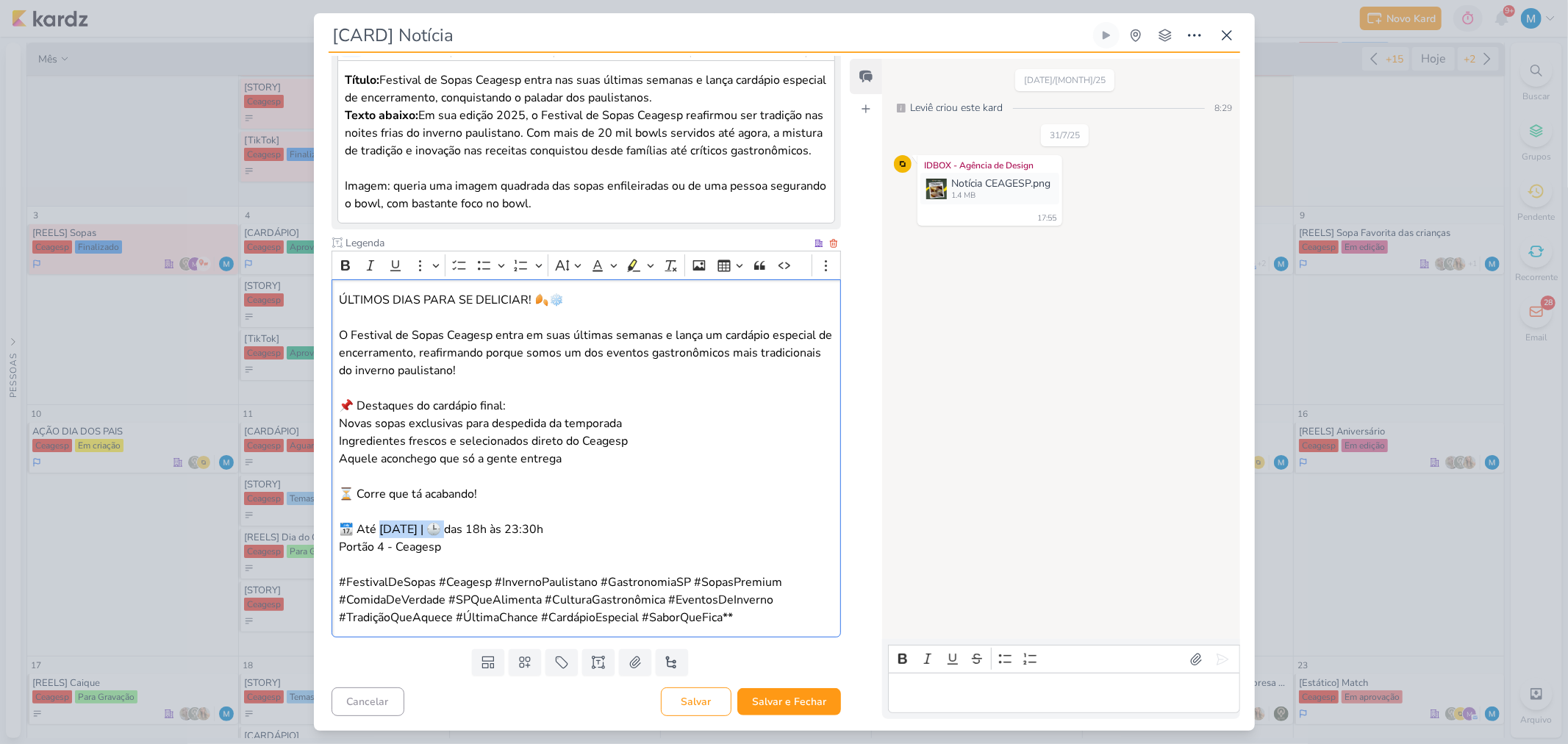 drag, startPoint x: 437, startPoint y: 529, endPoint x: 381, endPoint y: 527, distance: 56.0357 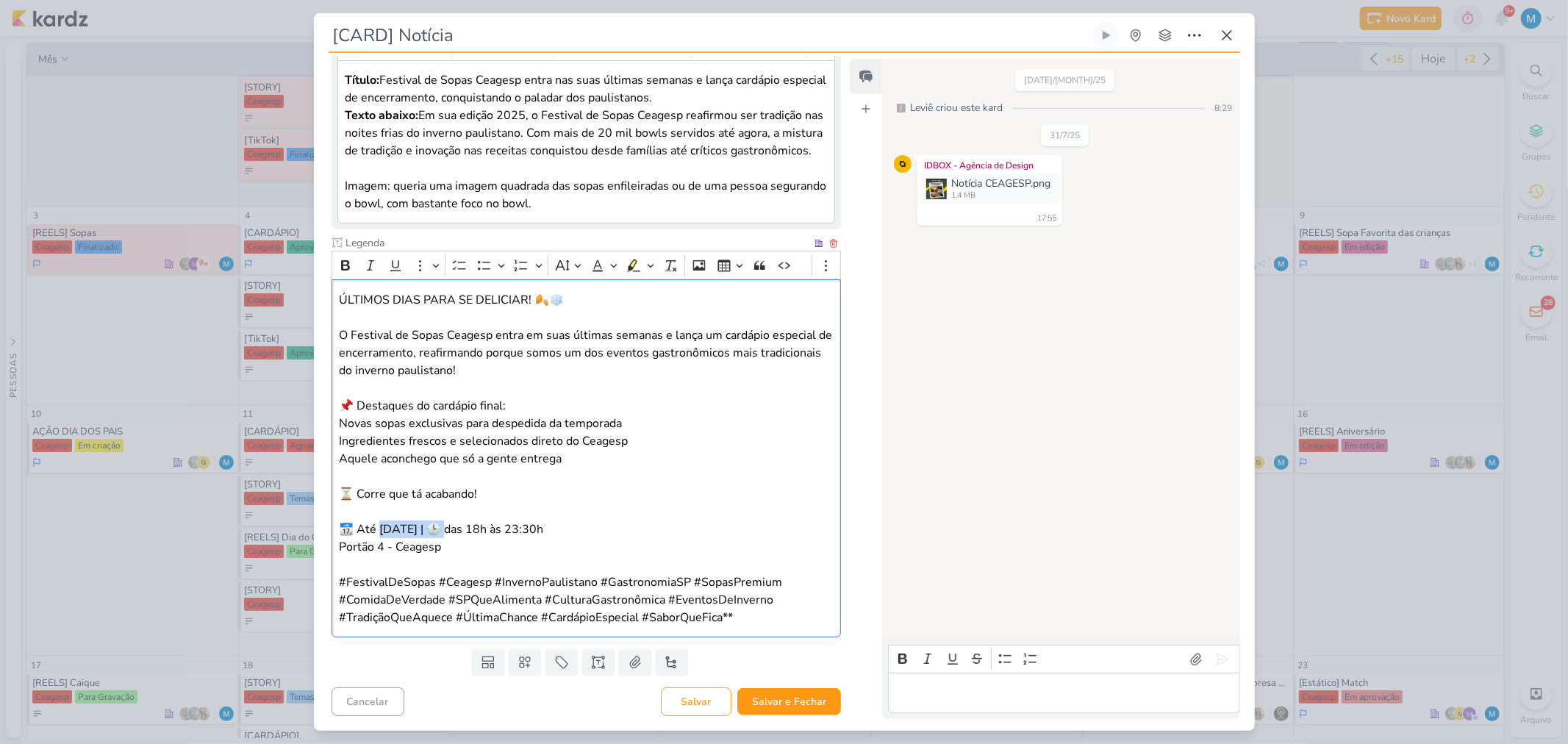 click on "📆 Até [data final] | 🕒 das 18h às 23:30h" at bounding box center [586, 521] 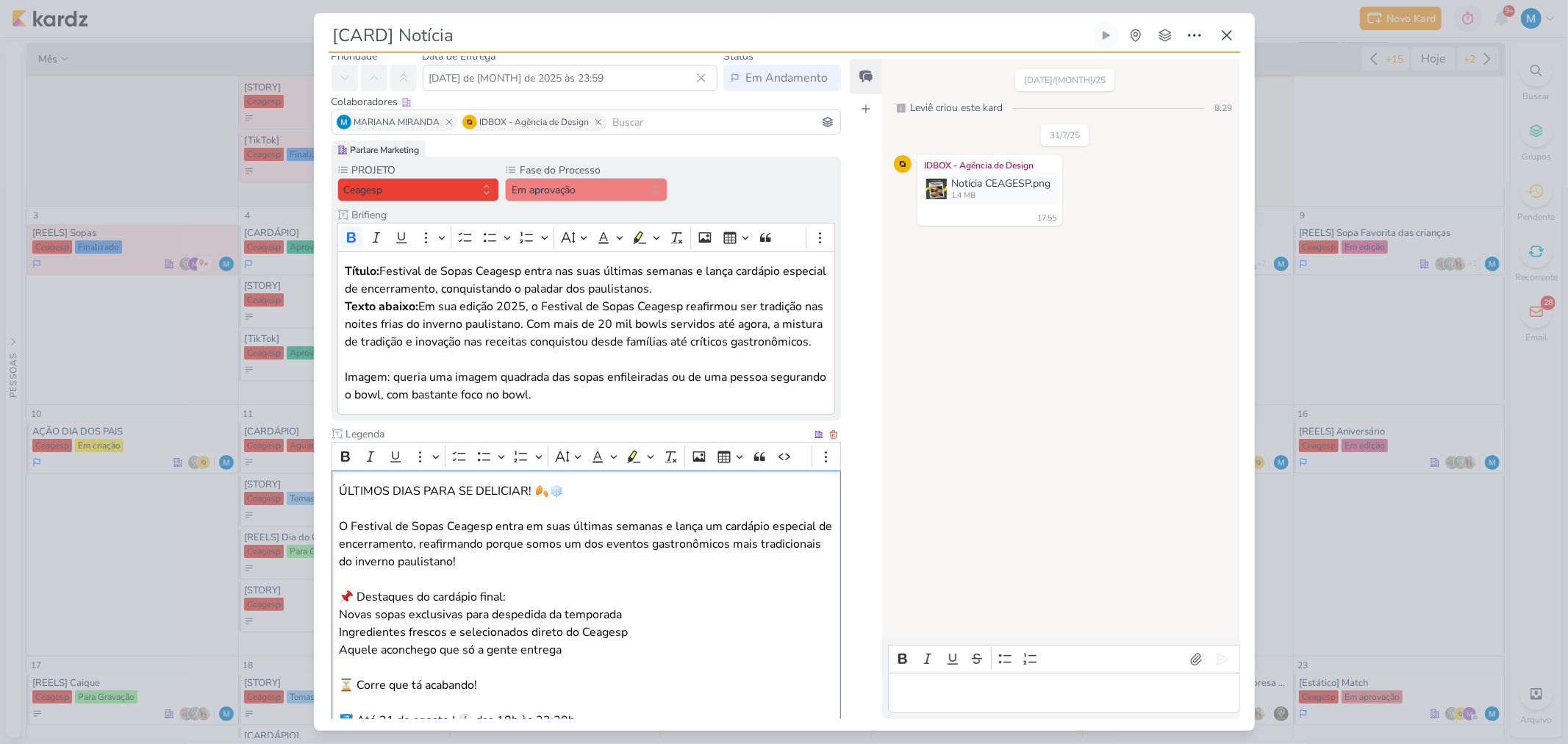 scroll, scrollTop: 0, scrollLeft: 0, axis: both 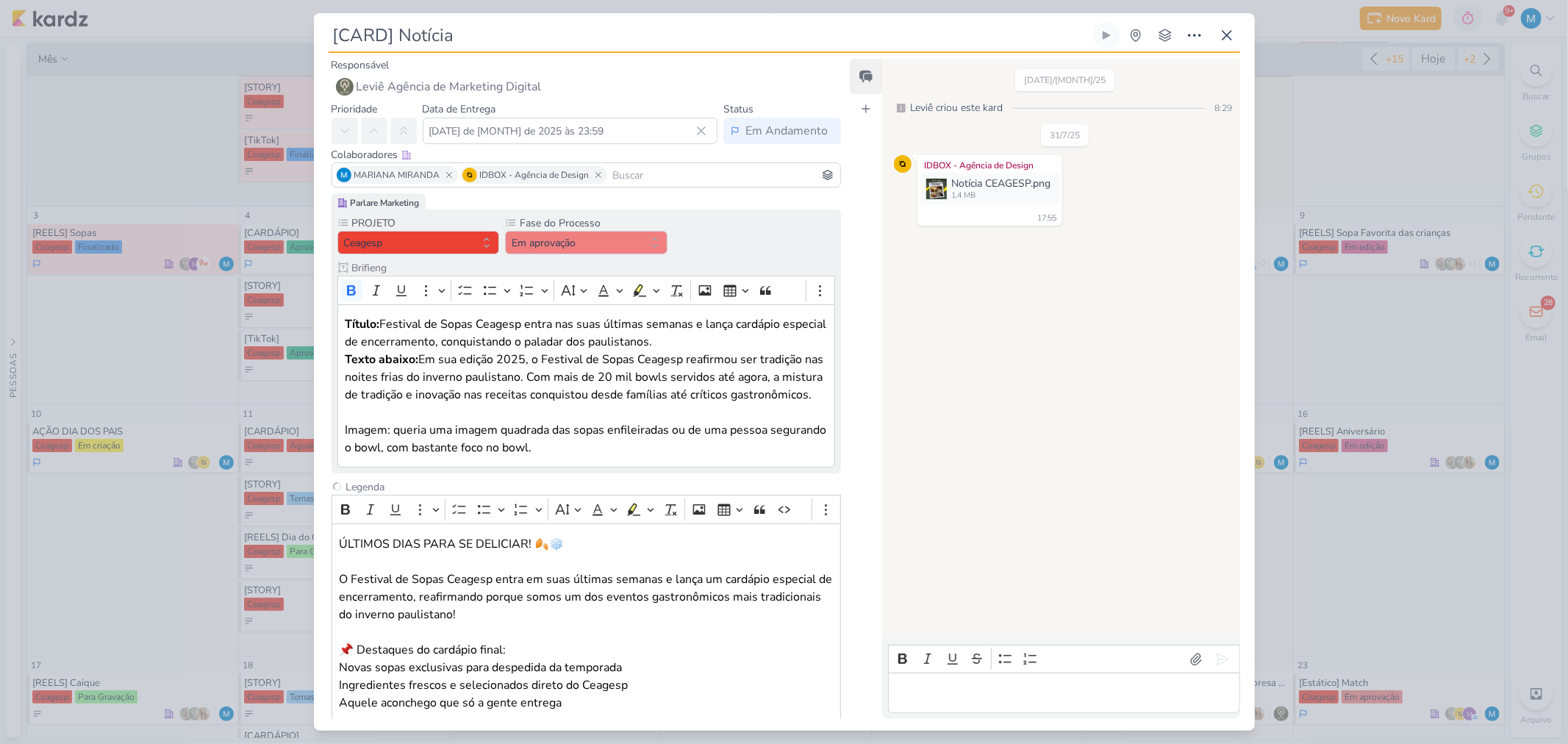 click at bounding box center (724, 175) 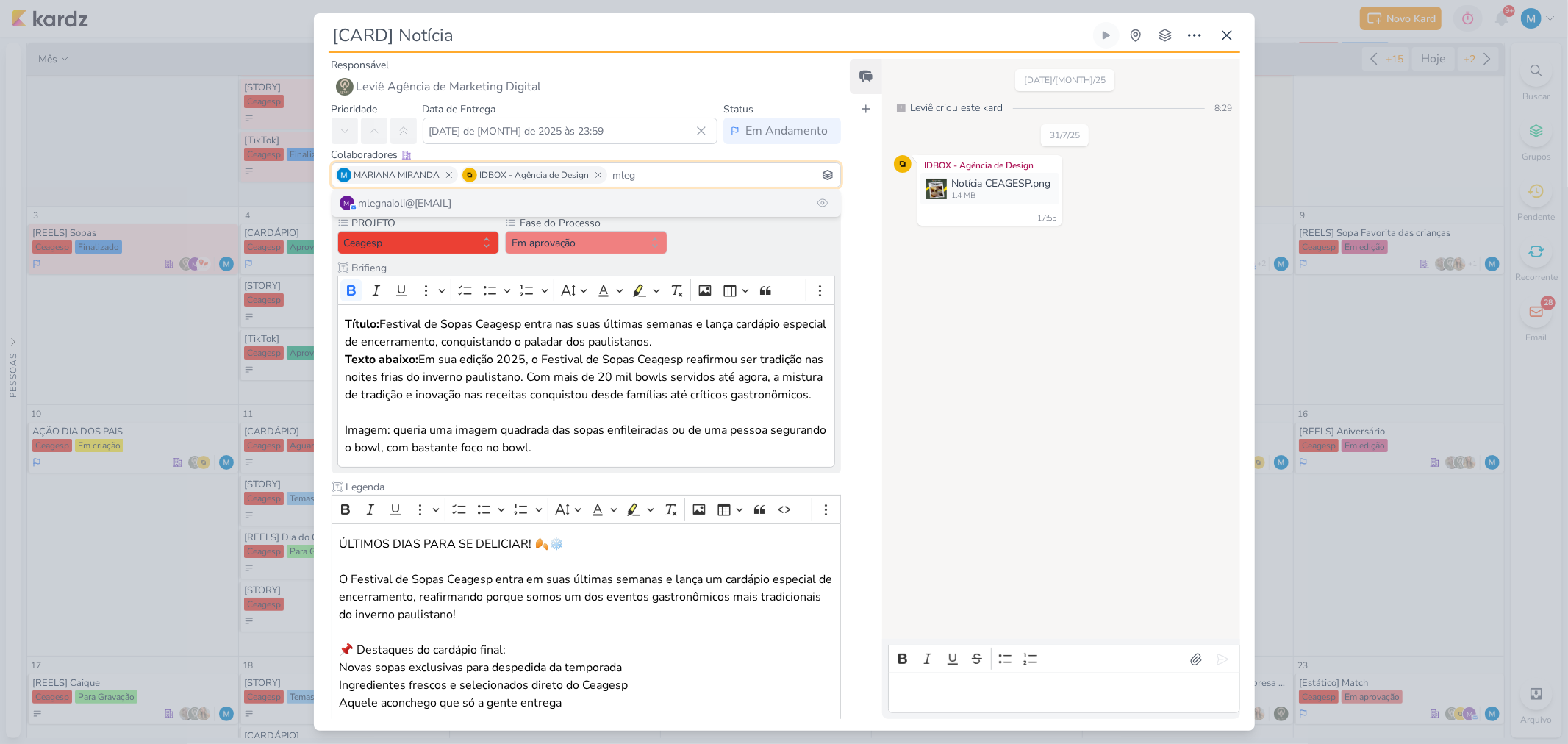 type on "mleg" 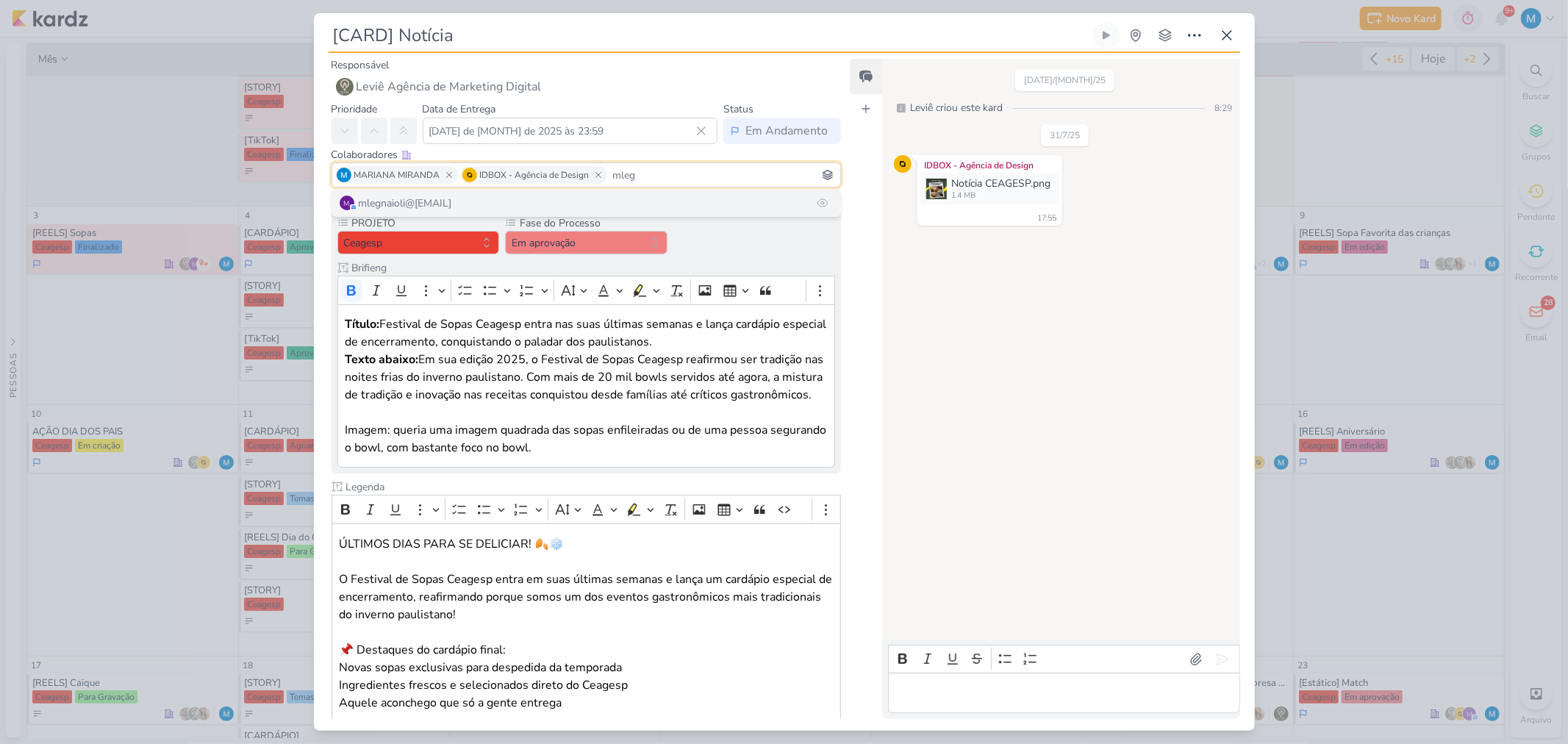 click on "m
mlegnaioli@gmail.com" at bounding box center (587, 203) 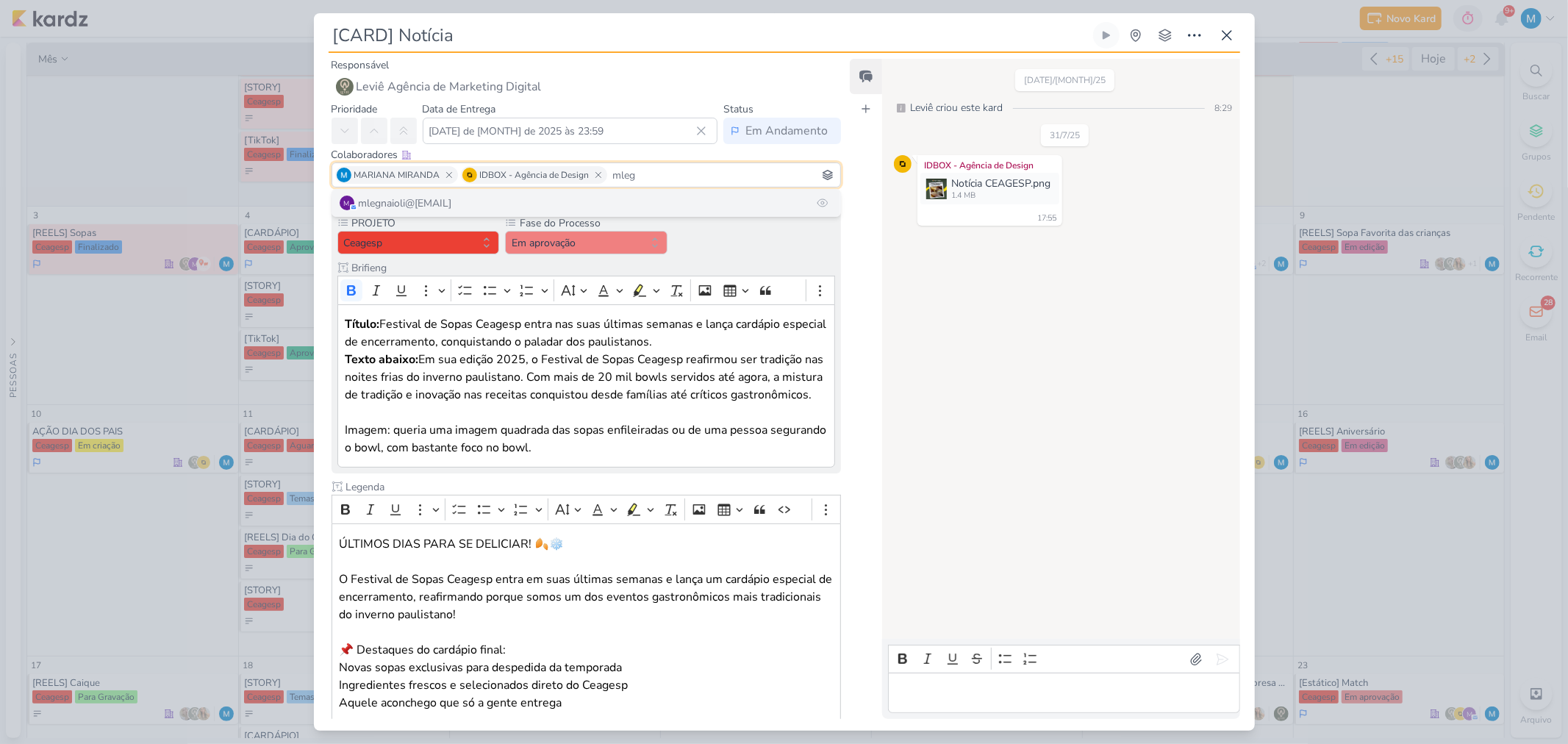 type 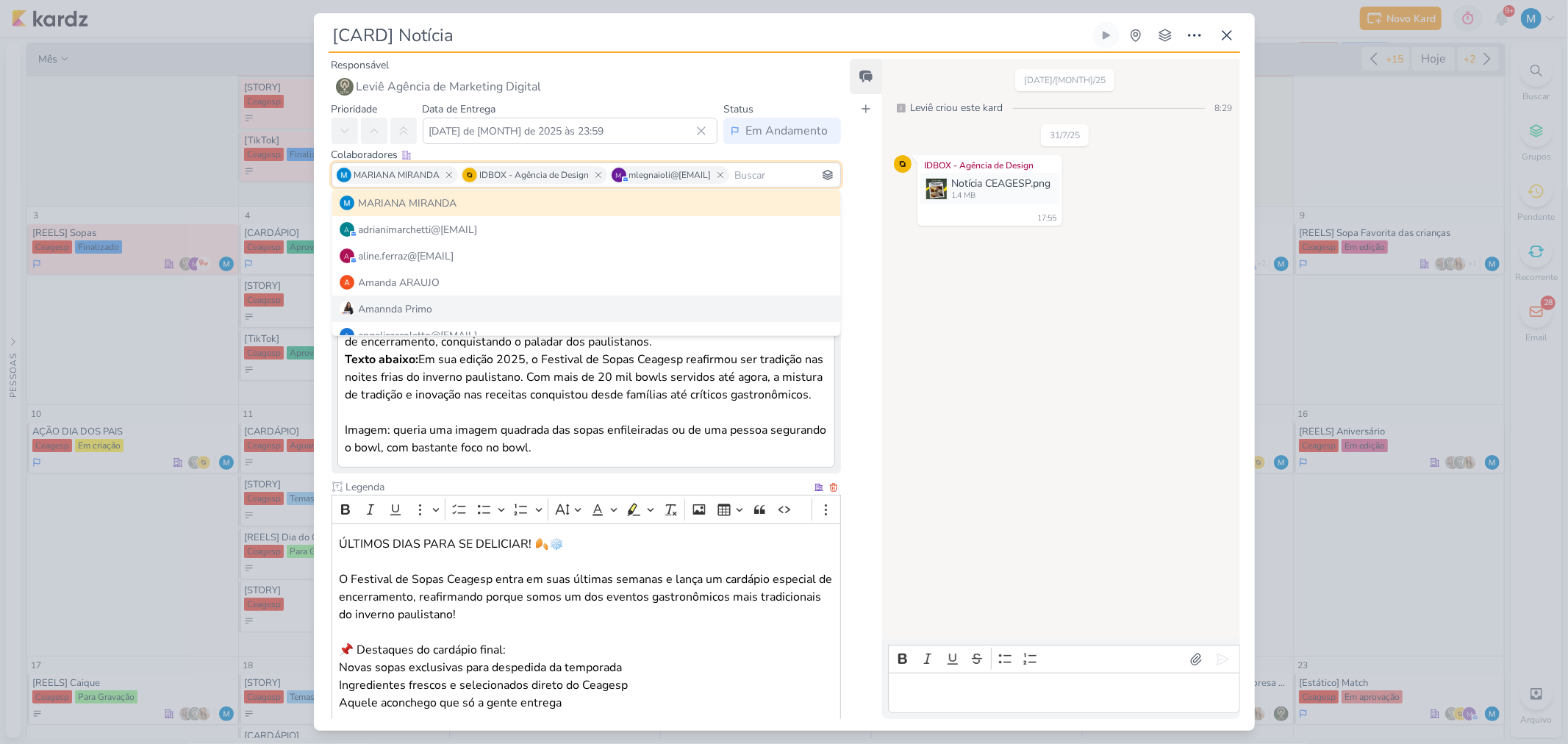 click on "O Festival de Sopas Ceagesp entra em suas últimas semanas e lança um cardápio especial de encerramento, reafirmando porque somos um dos eventos gastronômicos mais tradicionais do inverno paulistano!" at bounding box center [586, 597] 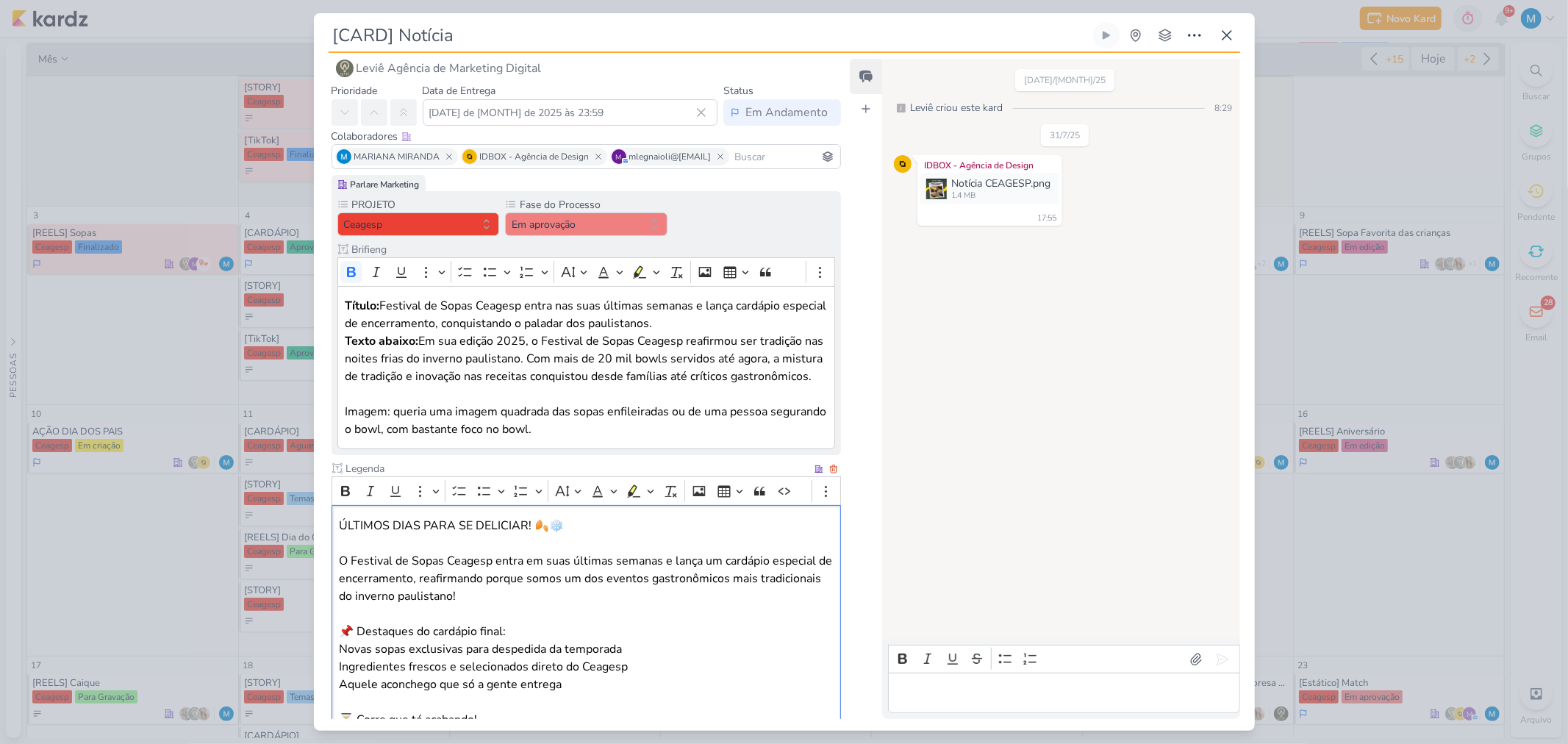 scroll, scrollTop: 0, scrollLeft: 0, axis: both 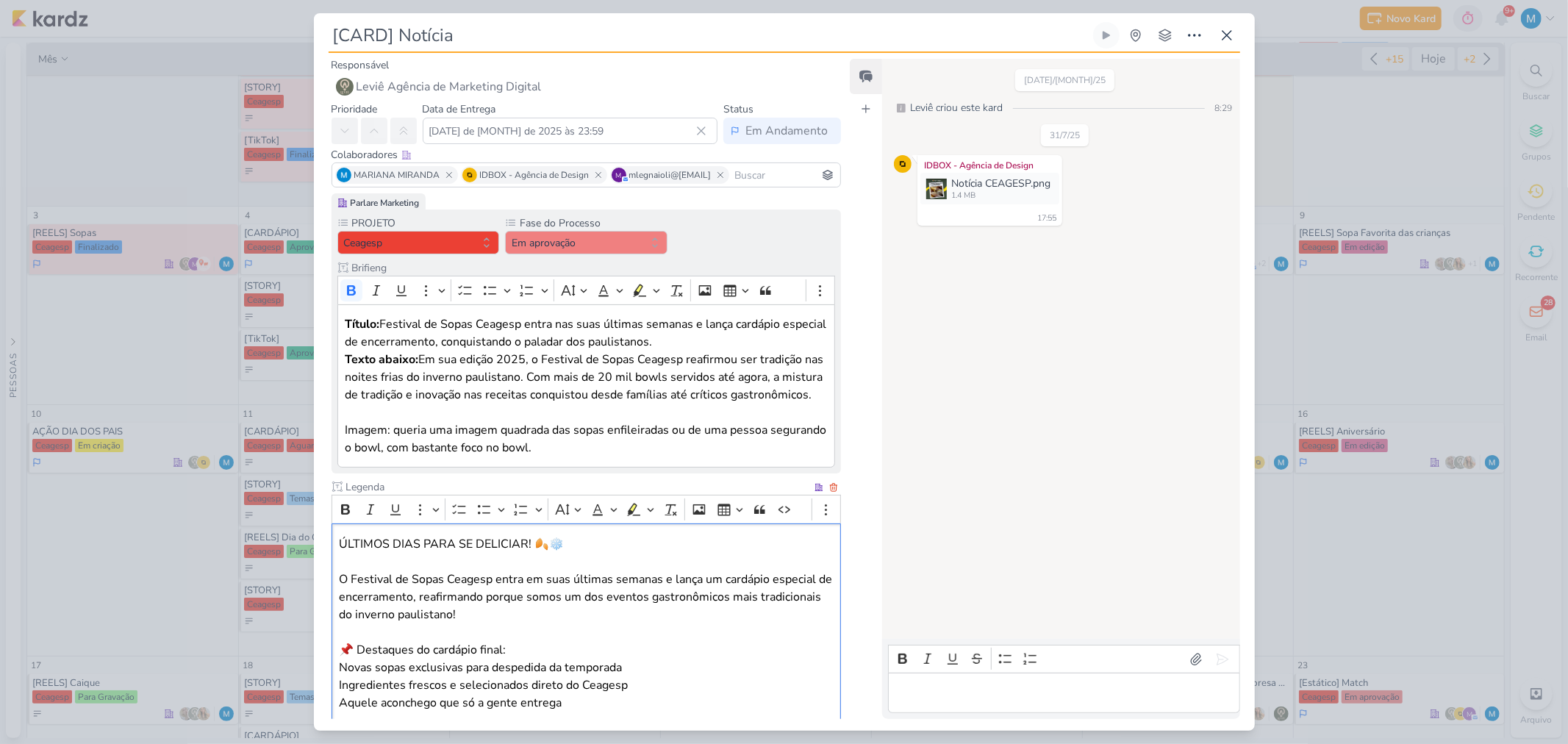 click on "ÚLTIMOS DIAS PARA SE DELICIAR! 🍂❄️" at bounding box center (586, 544) 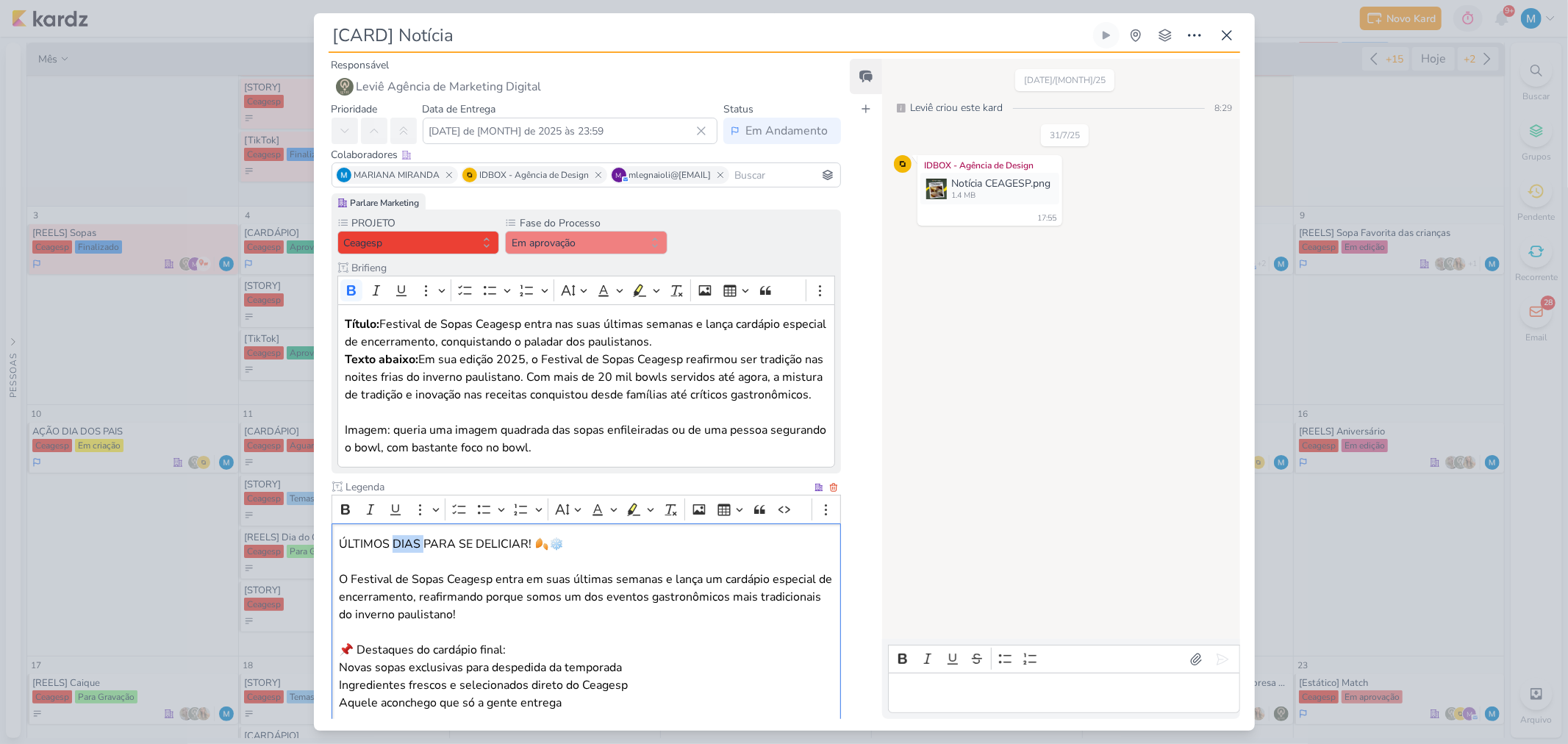 click on "ÚLTIMOS DIAS PARA SE DELICIAR! 🍂❄️" at bounding box center (586, 544) 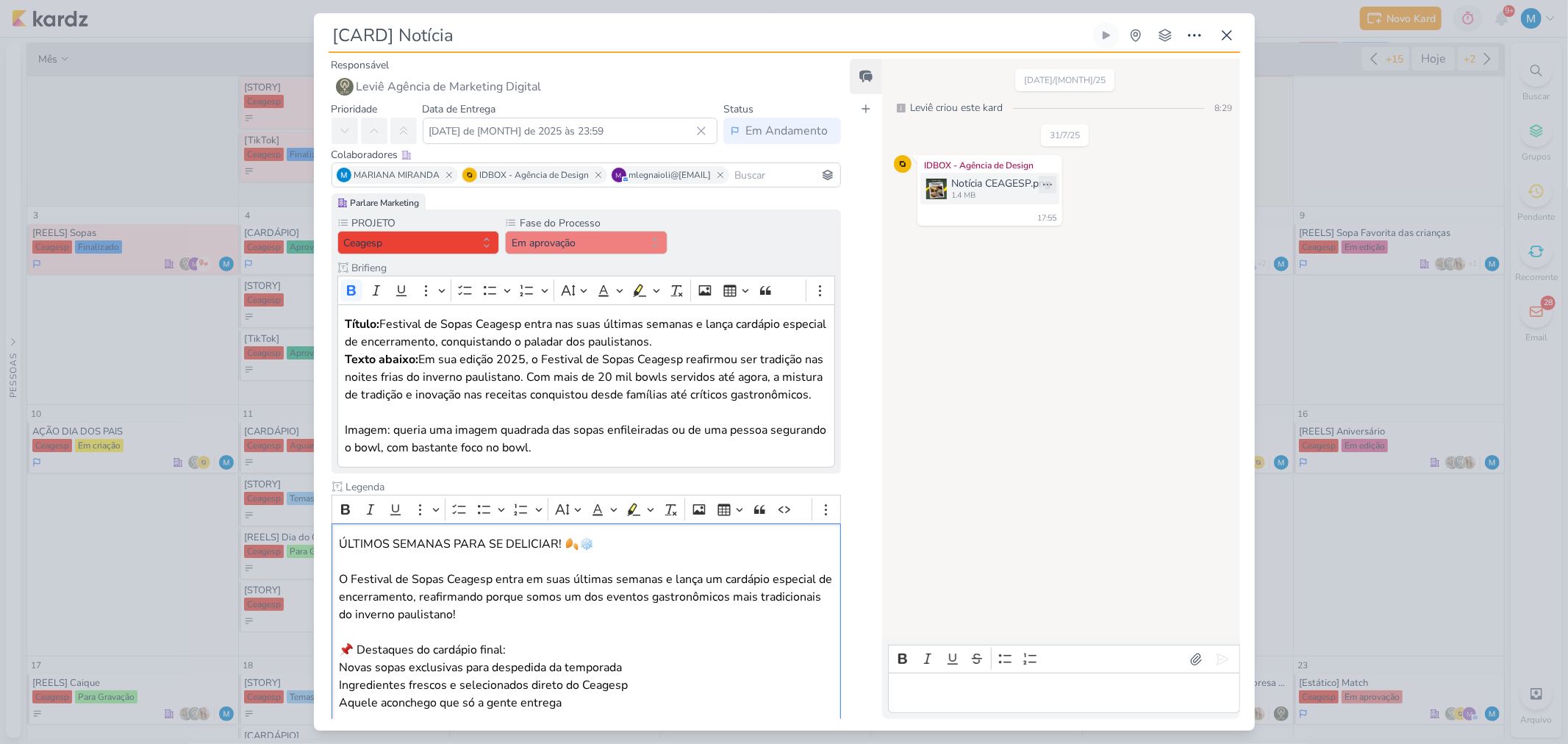 click at bounding box center [937, 189] 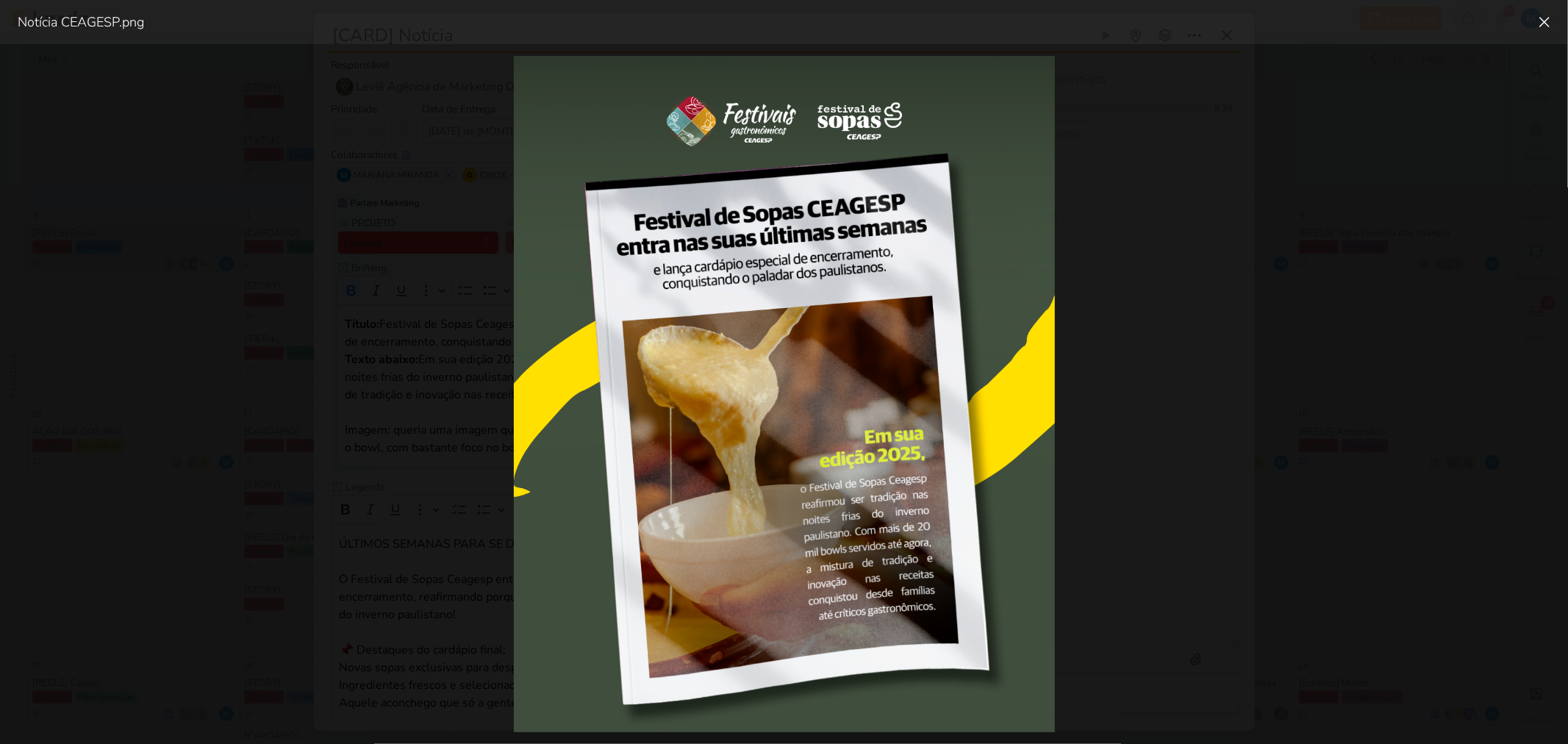 click at bounding box center (784, 394) 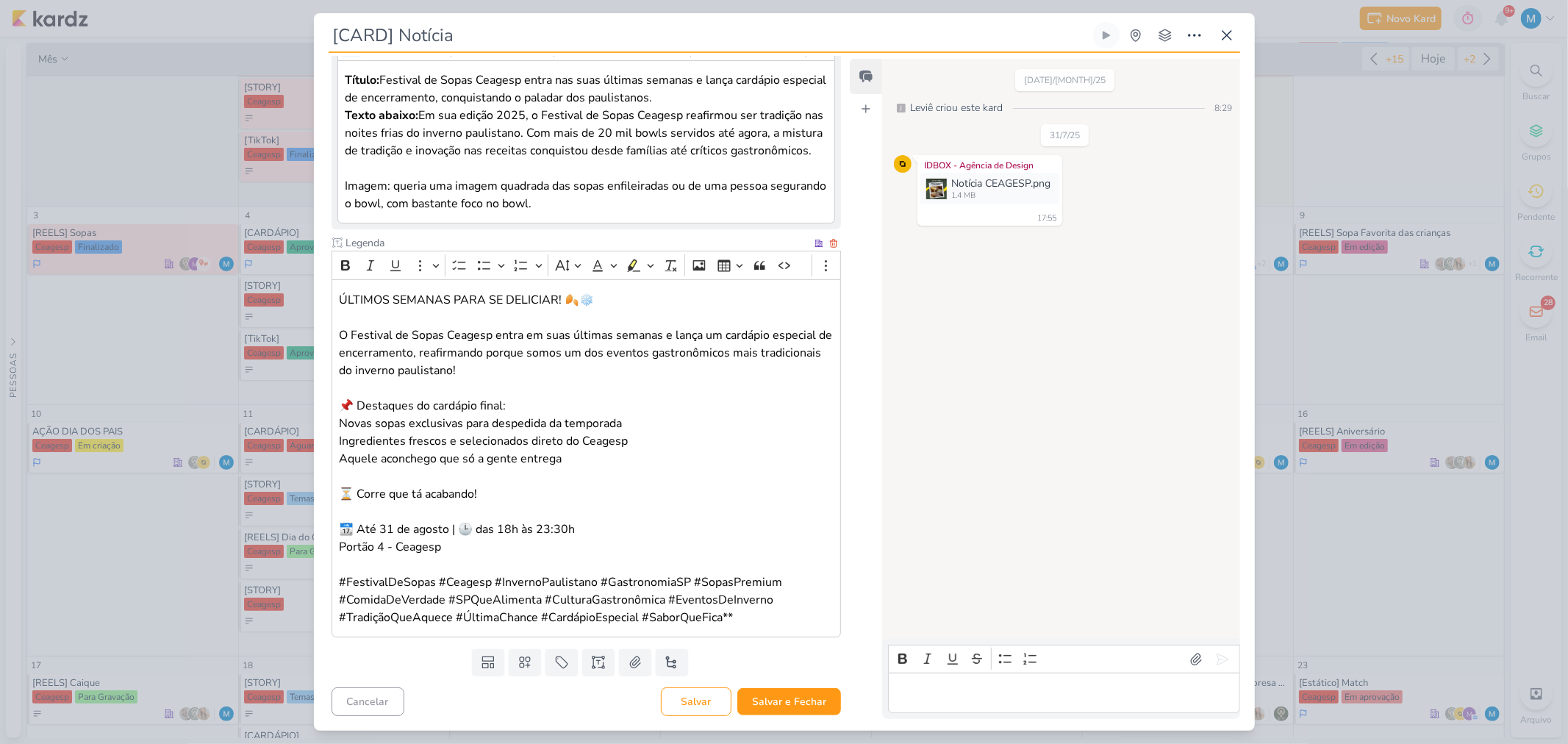scroll, scrollTop: 262, scrollLeft: 0, axis: vertical 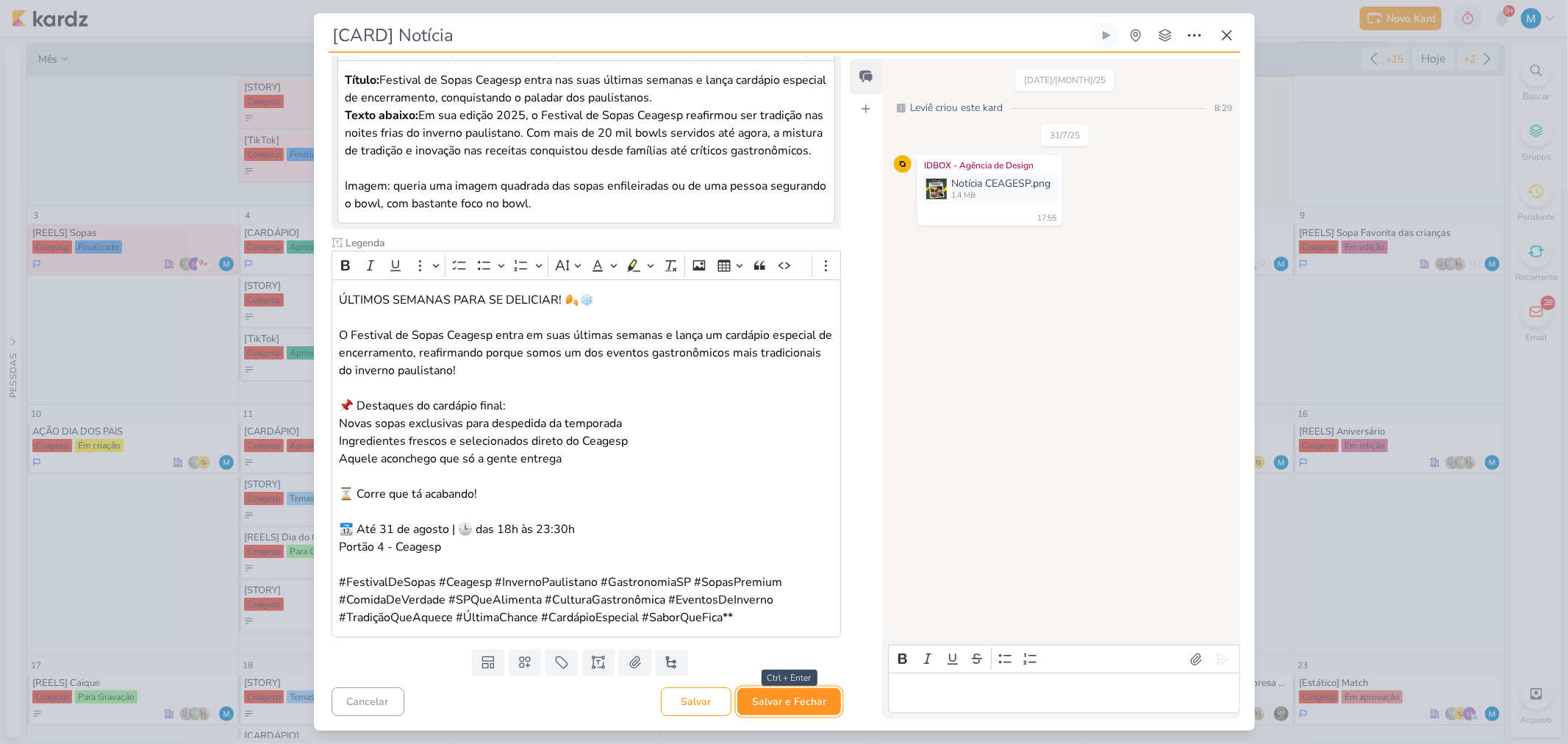 click on "Salvar e Fechar" at bounding box center [789, 701] 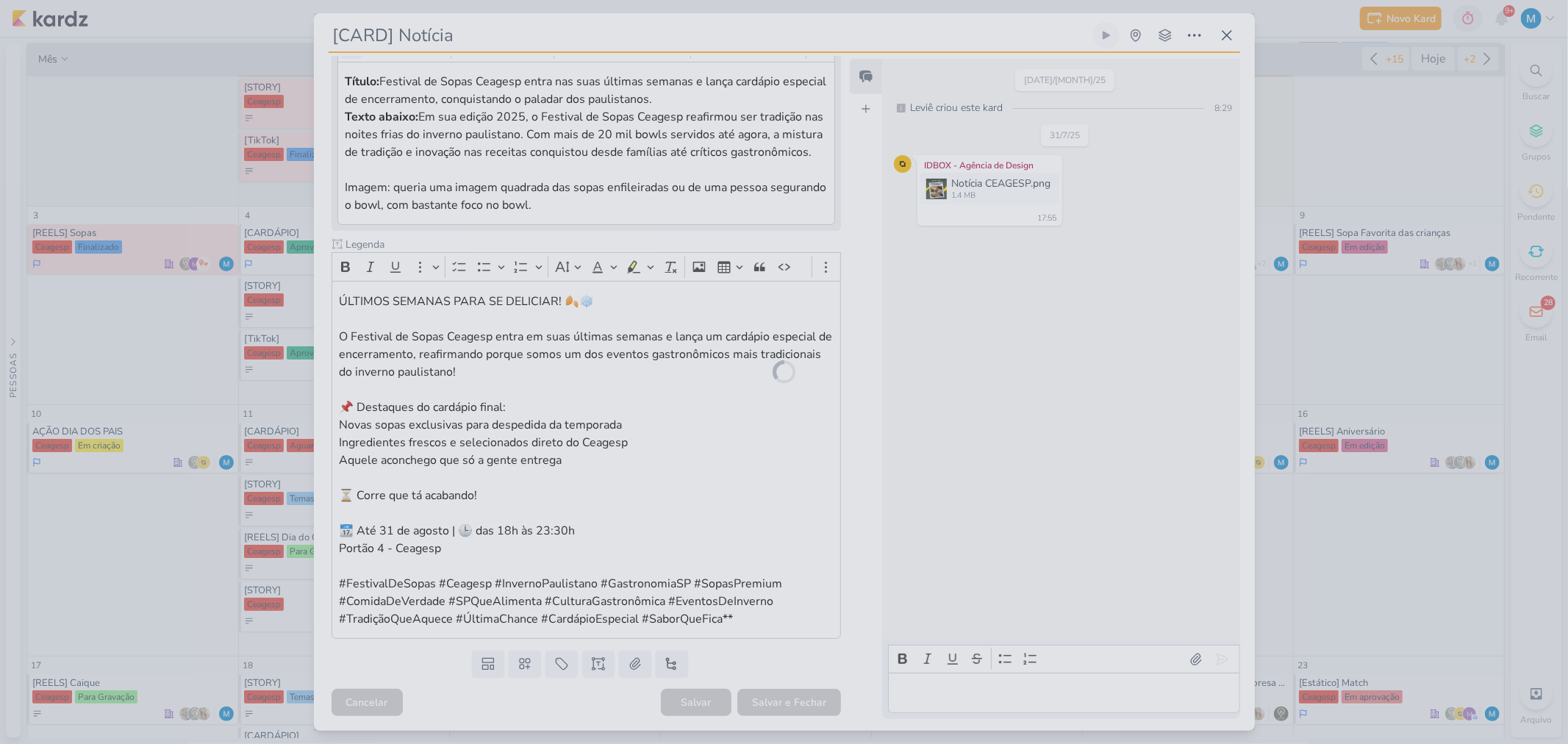 scroll, scrollTop: 260, scrollLeft: 0, axis: vertical 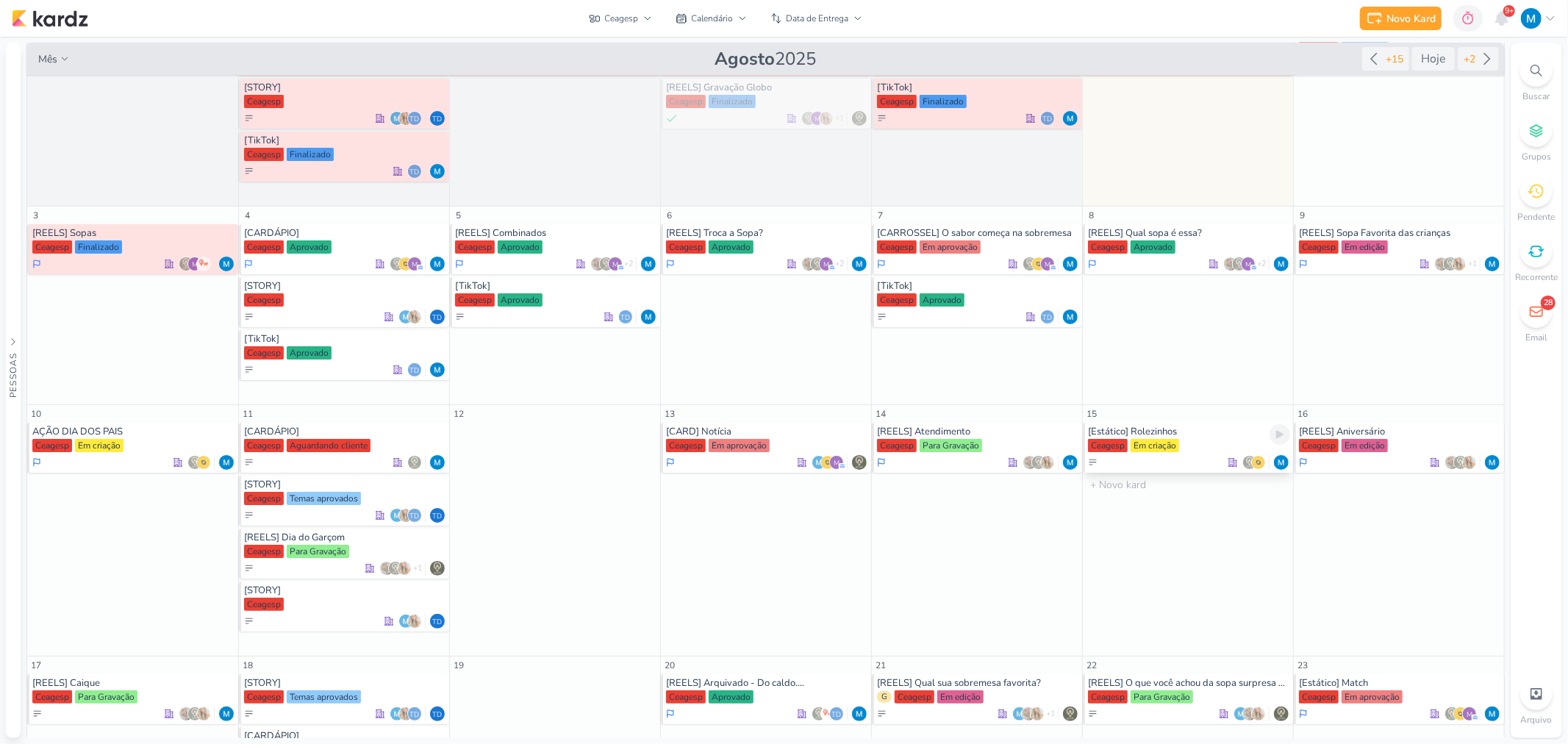 click on "[Estático] Rolezinhos" at bounding box center (1189, 432) 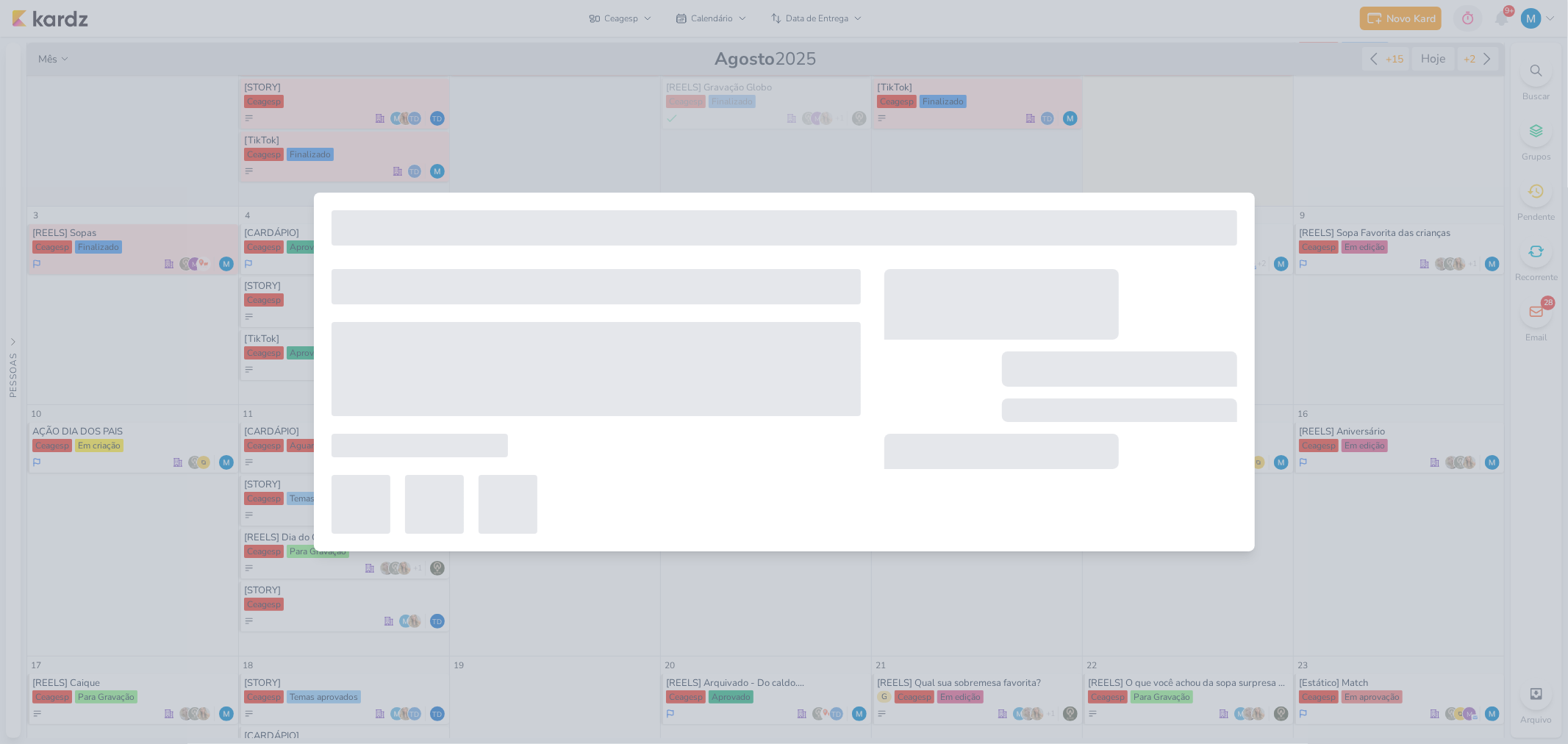 type on "[Estático] Rolezinhos" 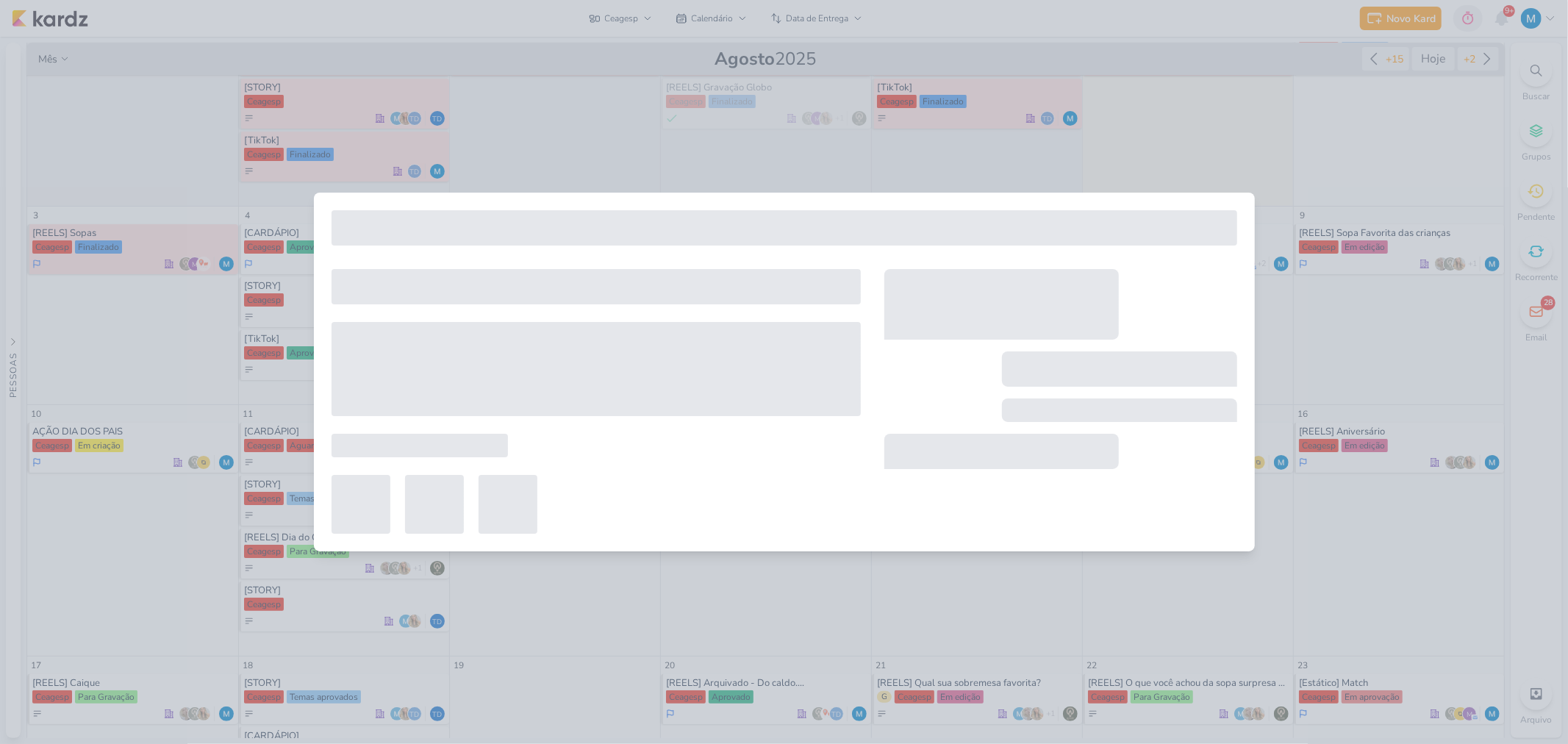 type on "15 de agosto de 2025 às 23:59" 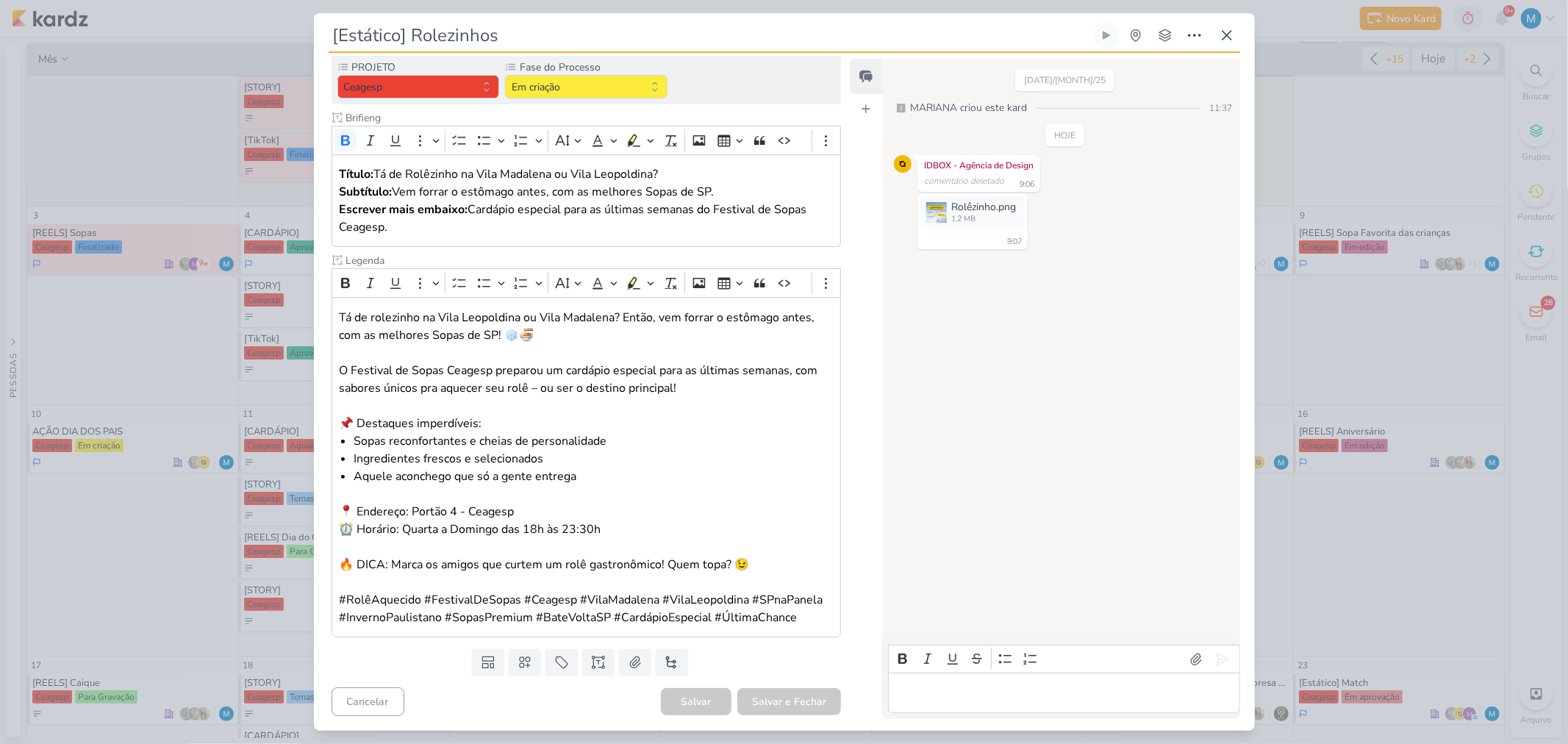 scroll, scrollTop: 0, scrollLeft: 0, axis: both 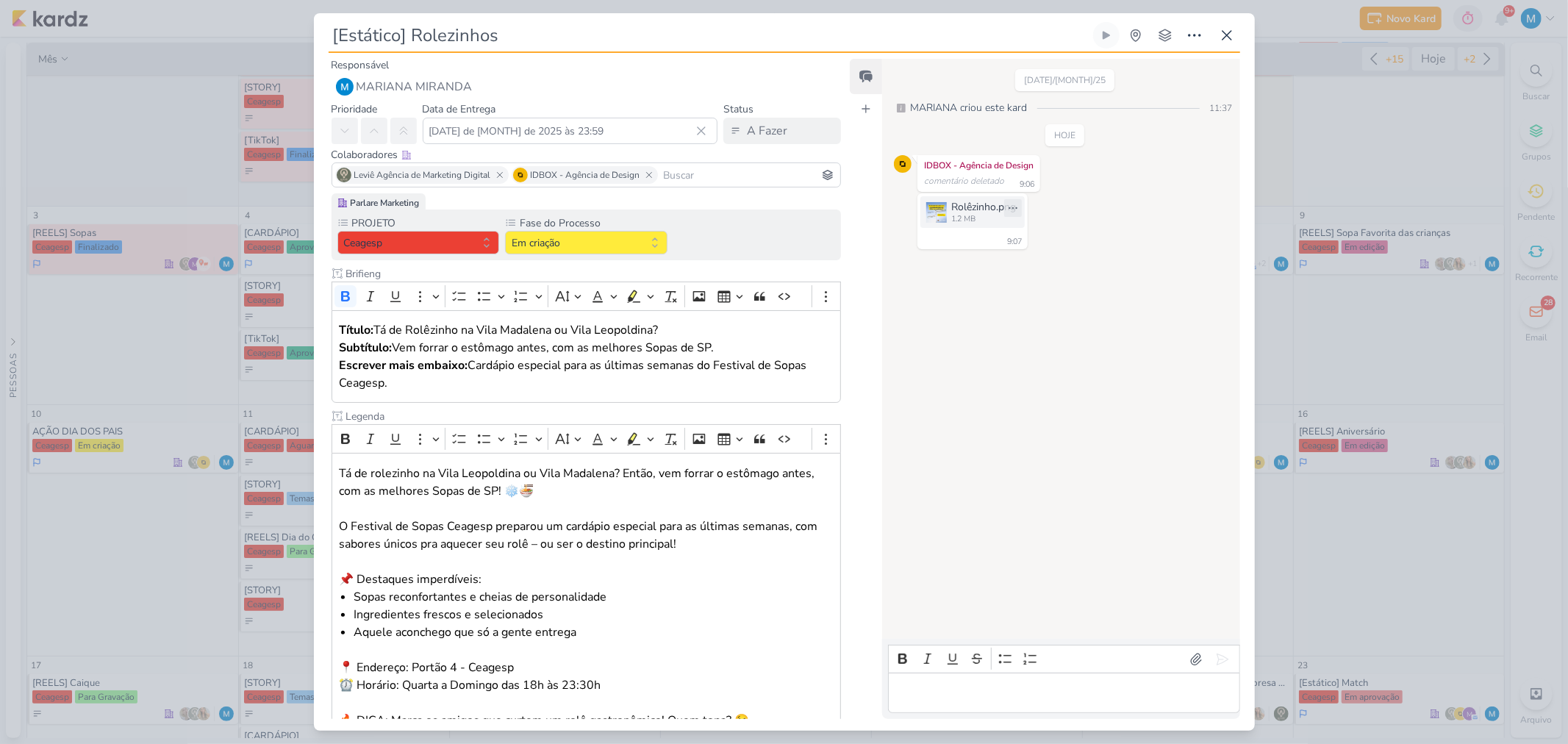click at bounding box center (937, 212) 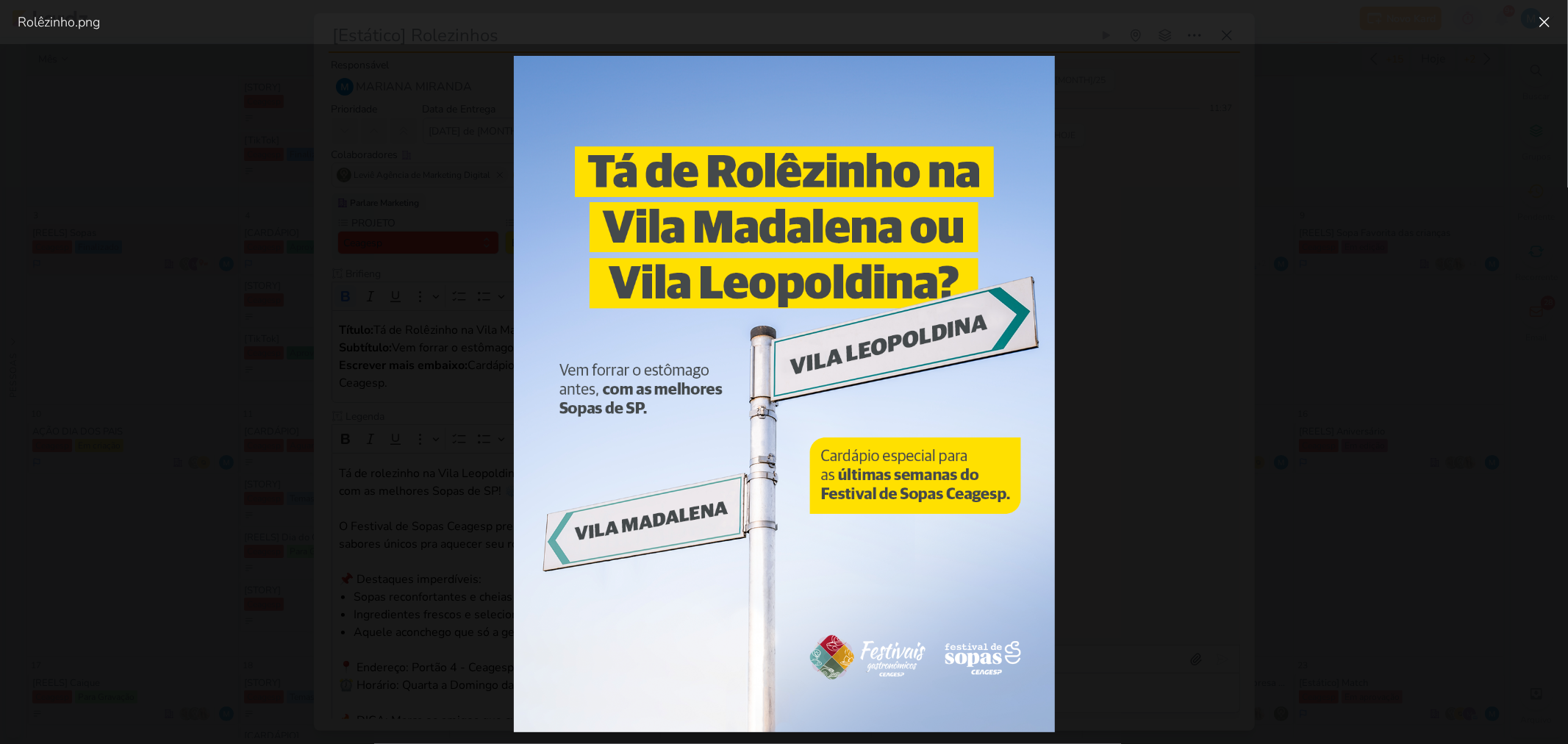 click at bounding box center (784, 394) 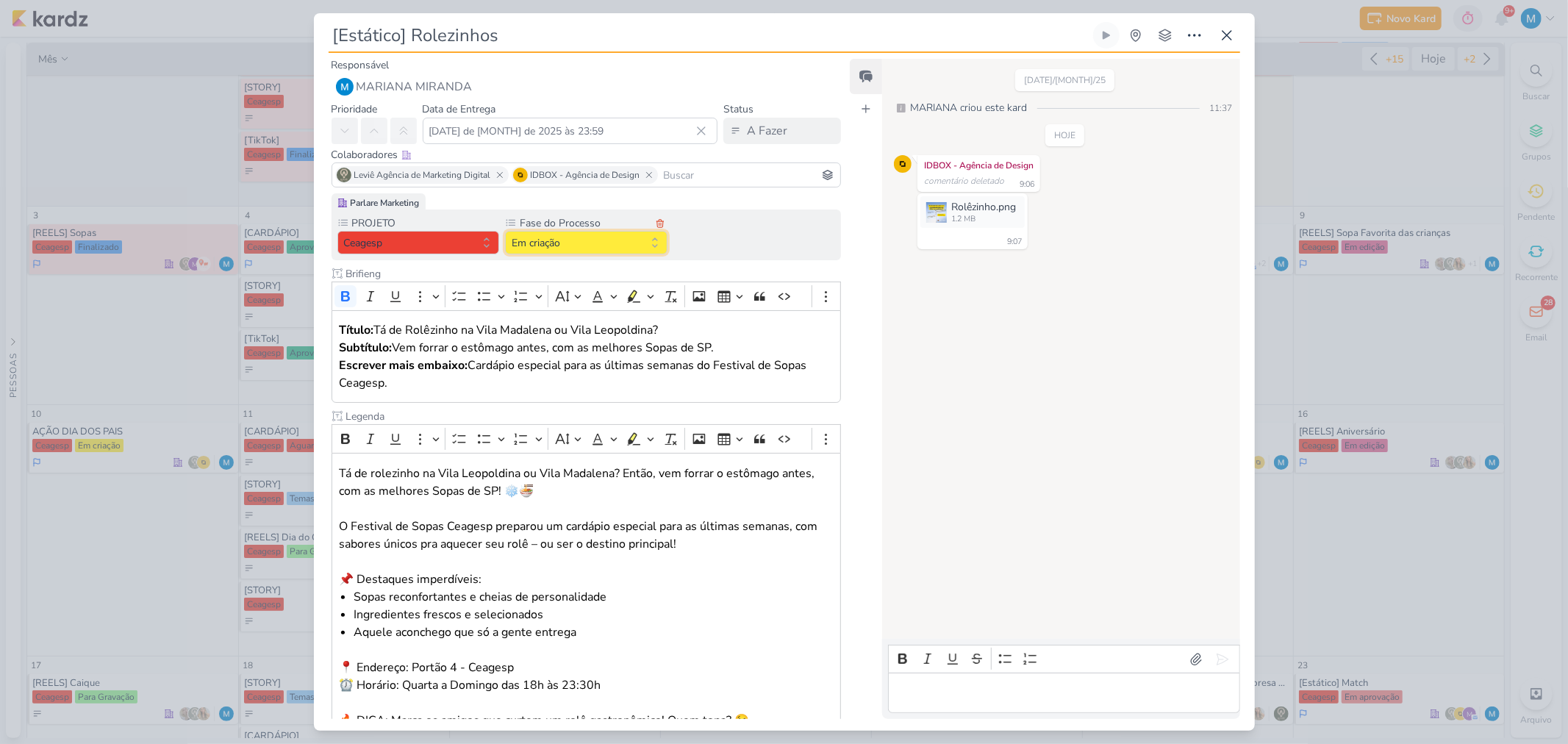 click on "Em criação" at bounding box center (586, 243) 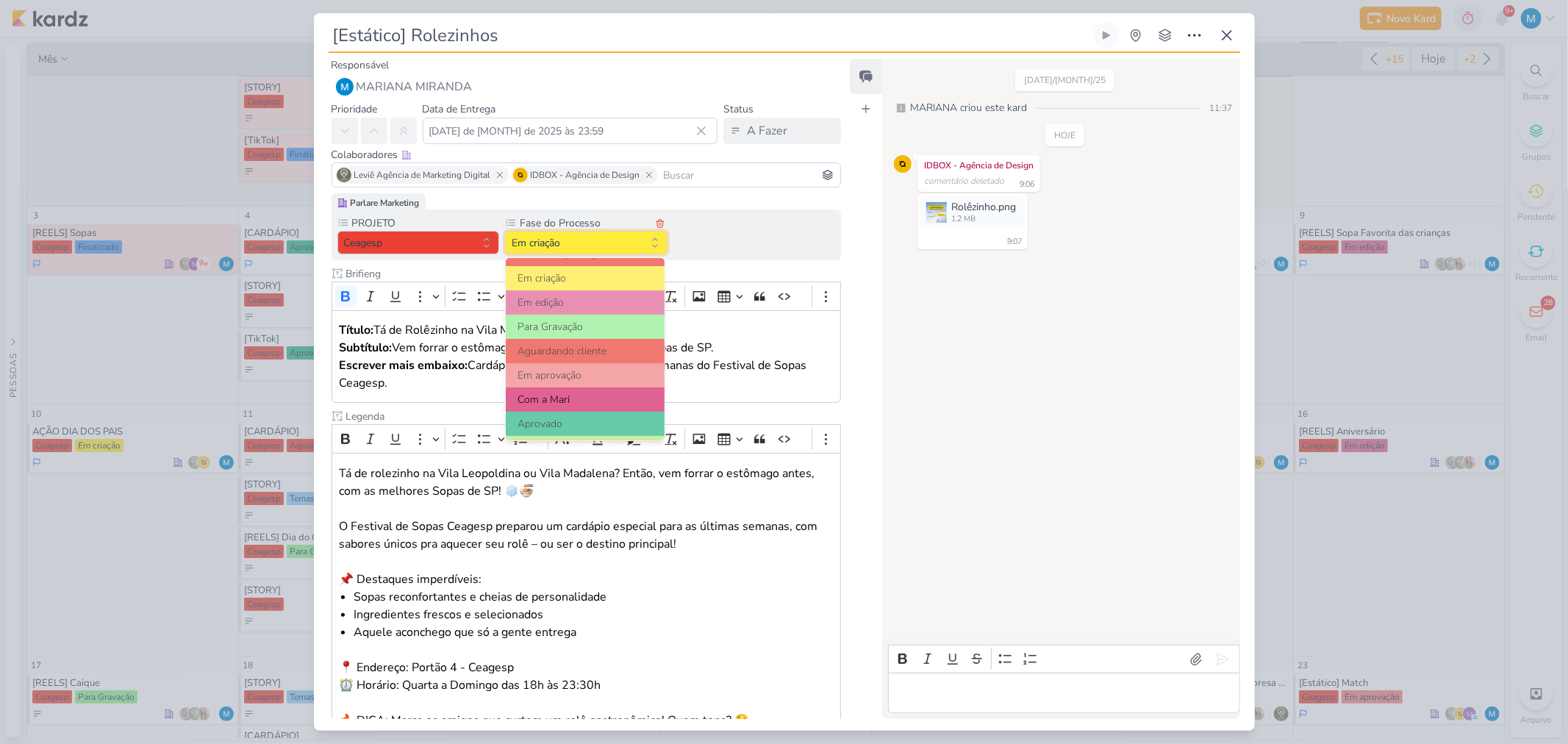 scroll, scrollTop: 141, scrollLeft: 0, axis: vertical 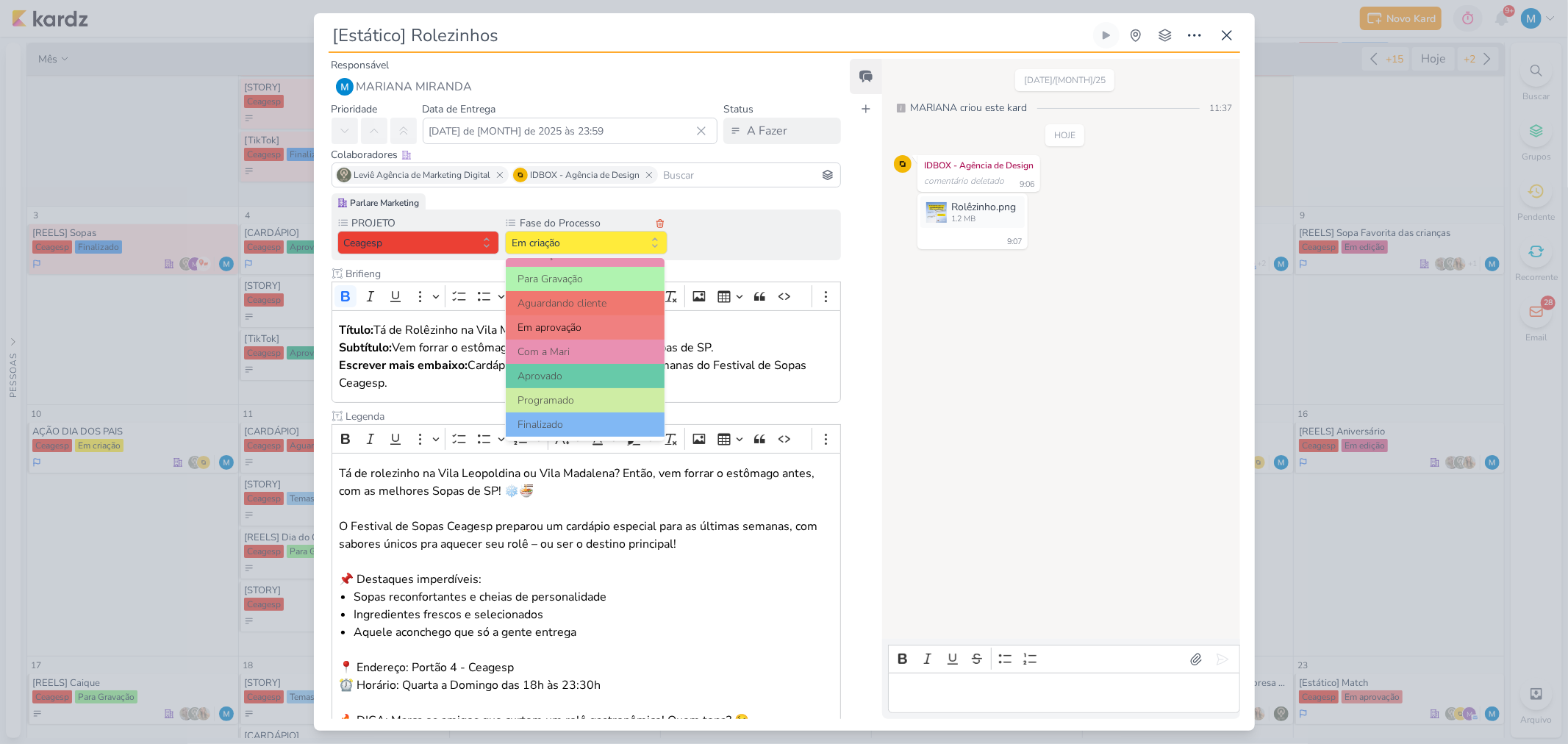 click on "Em aprovação" at bounding box center (585, 327) 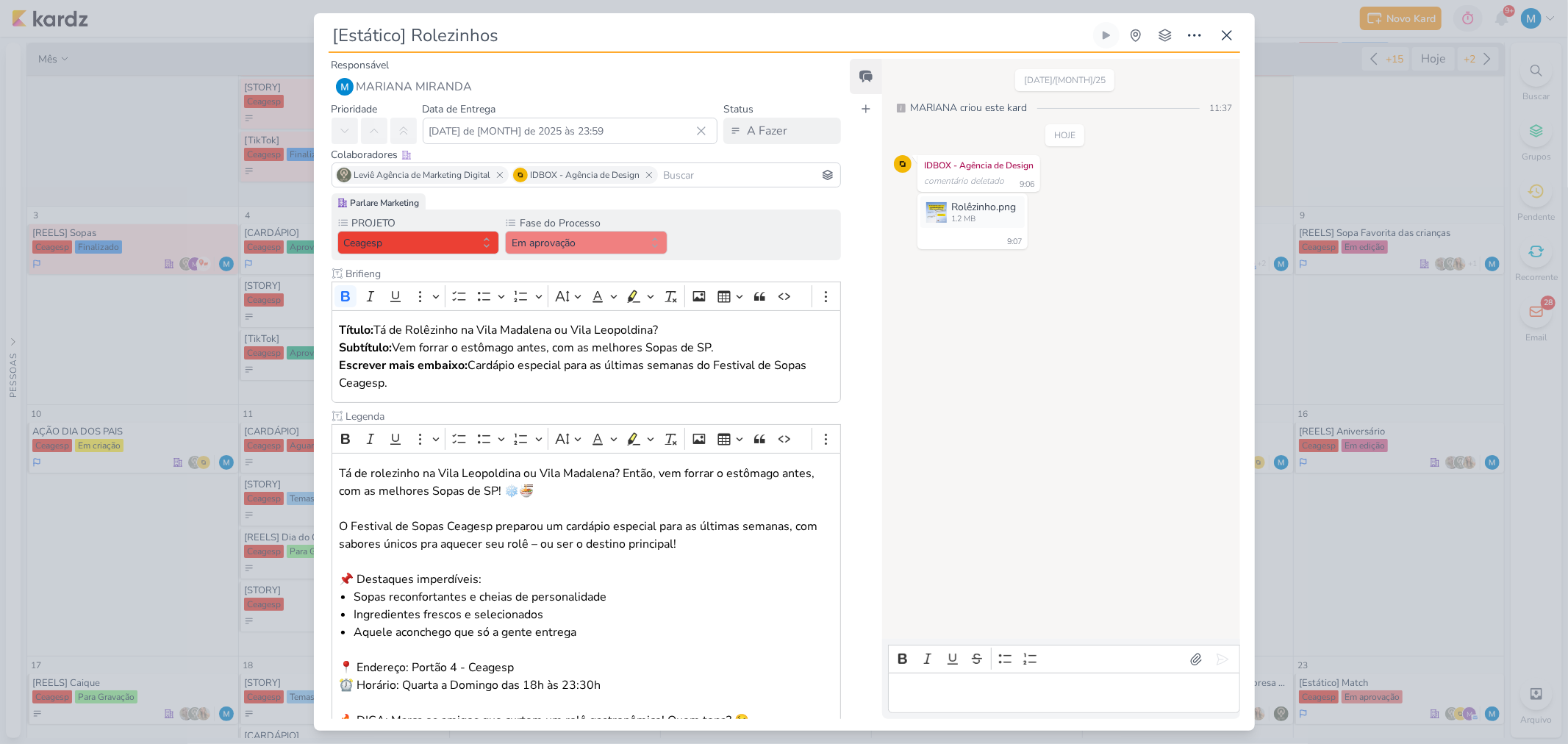 click at bounding box center (749, 175) 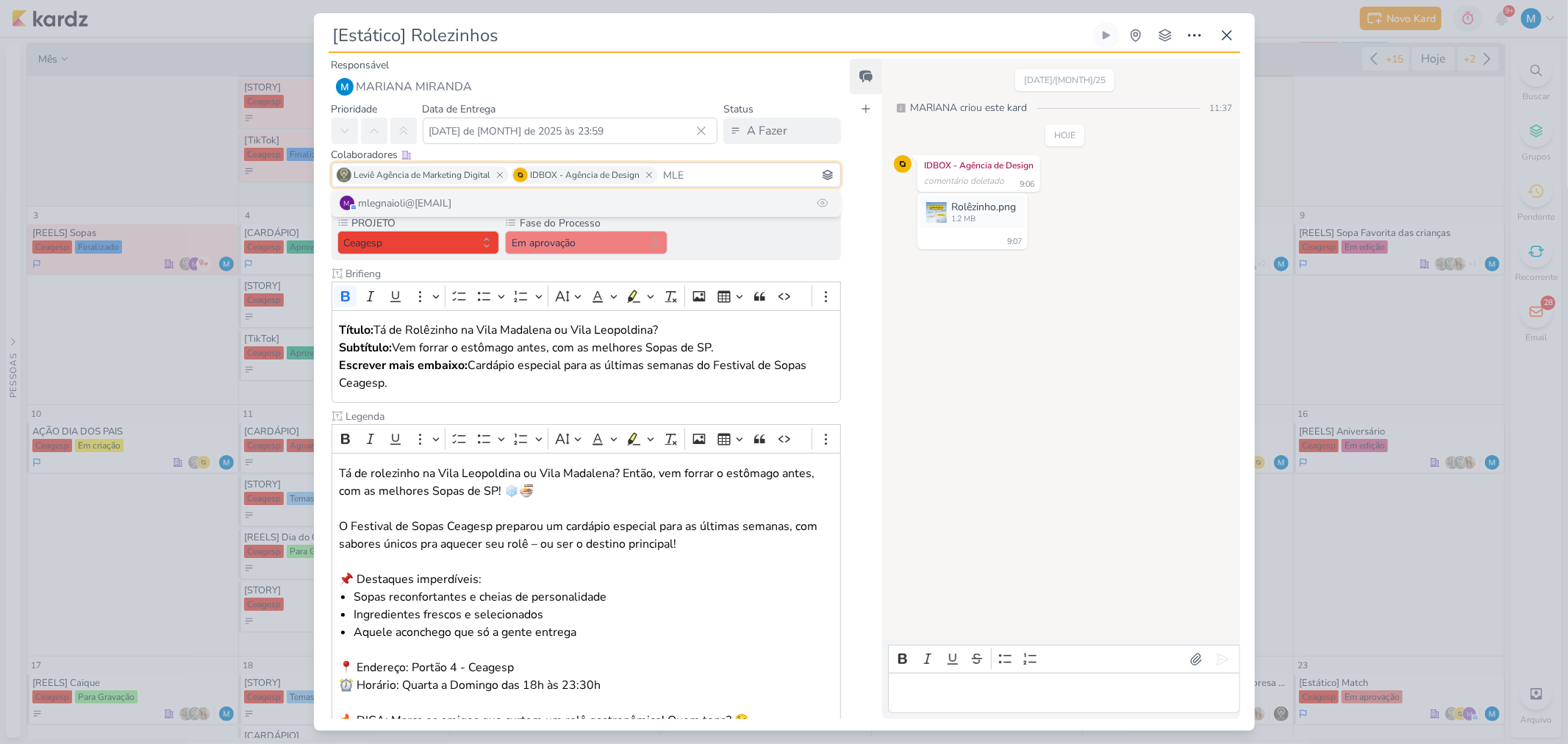 type on "MLE" 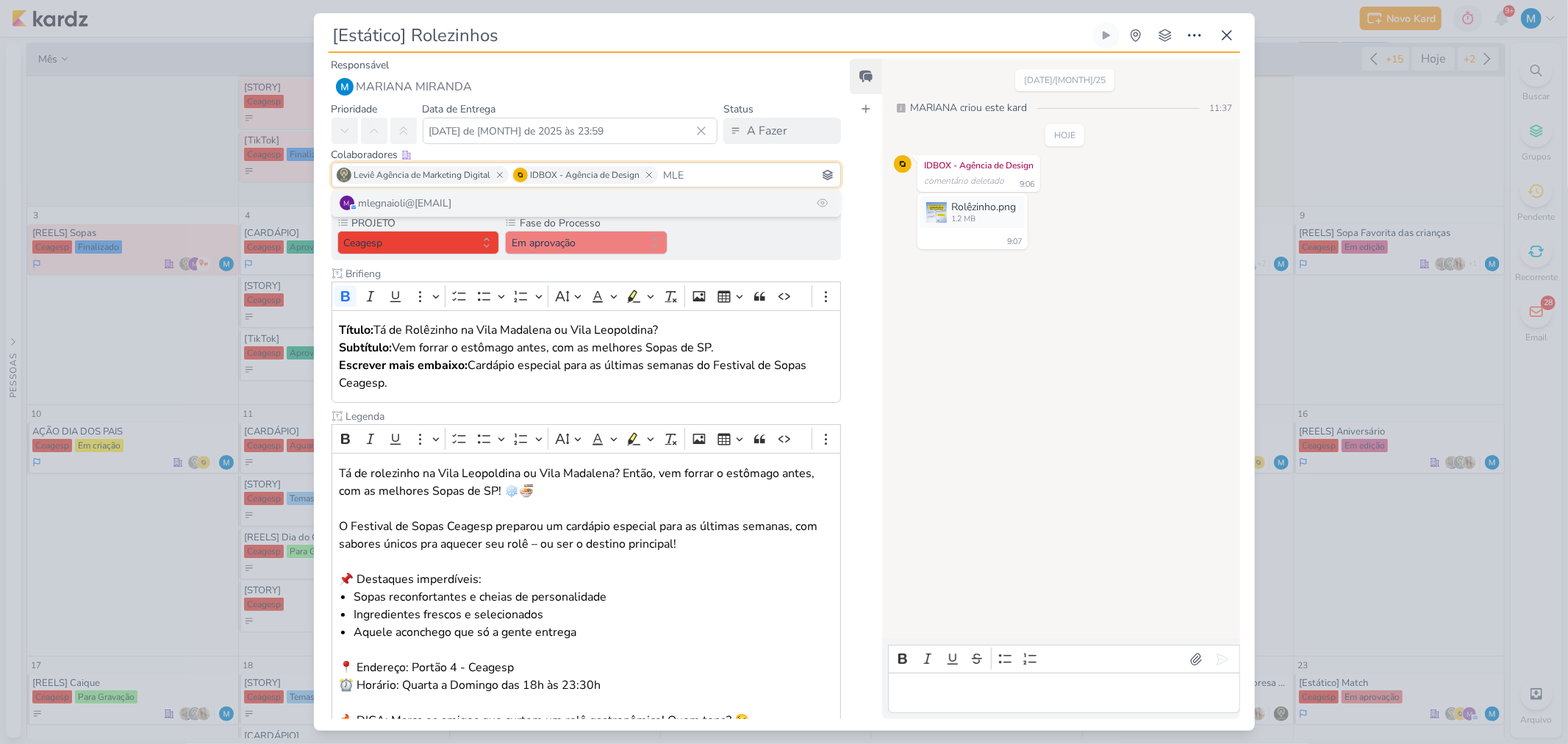 click on "m
mlegnaioli@gmail.com" at bounding box center (587, 203) 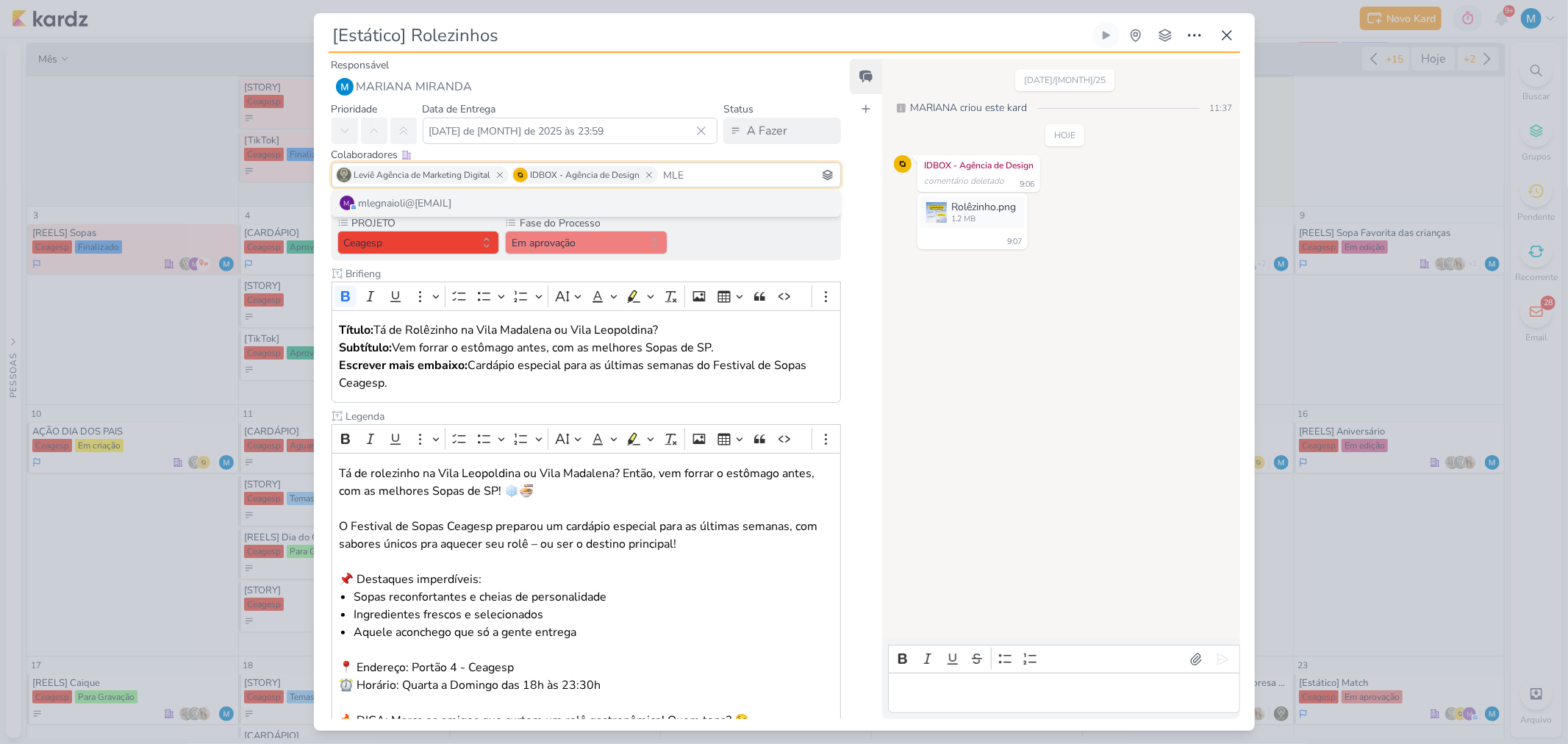 type 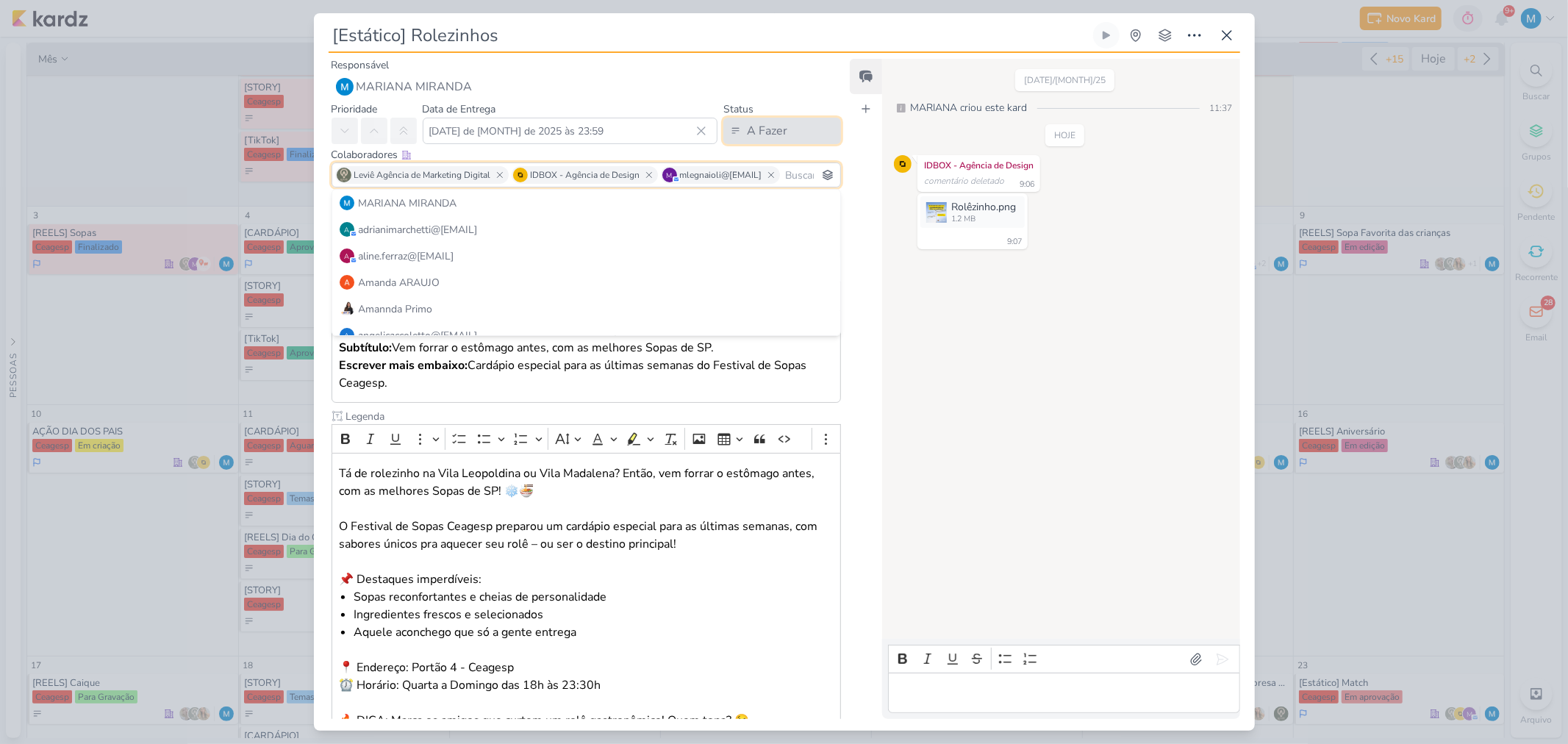 click on "A Fazer" at bounding box center [767, 131] 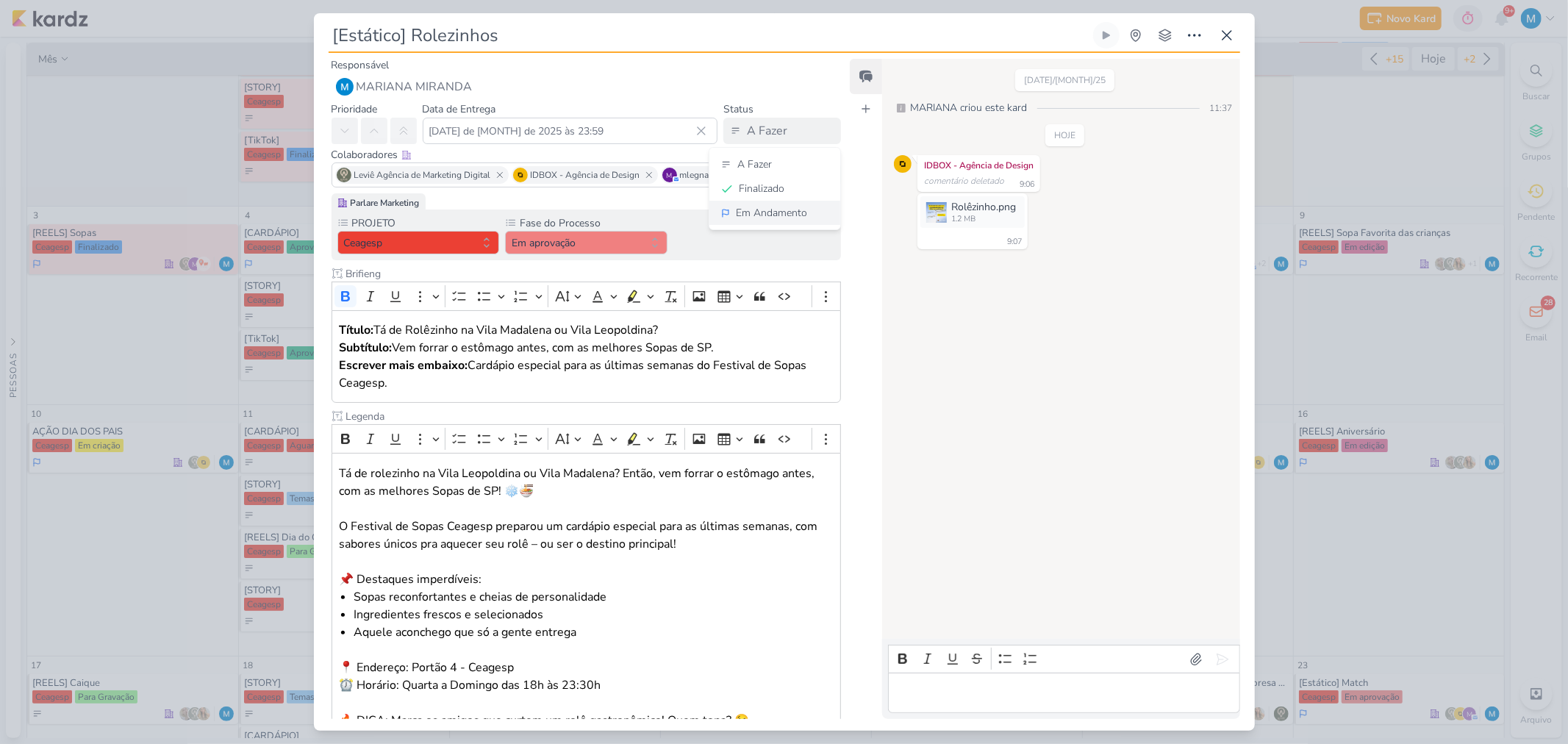 click on "Em Andamento" at bounding box center (771, 212) 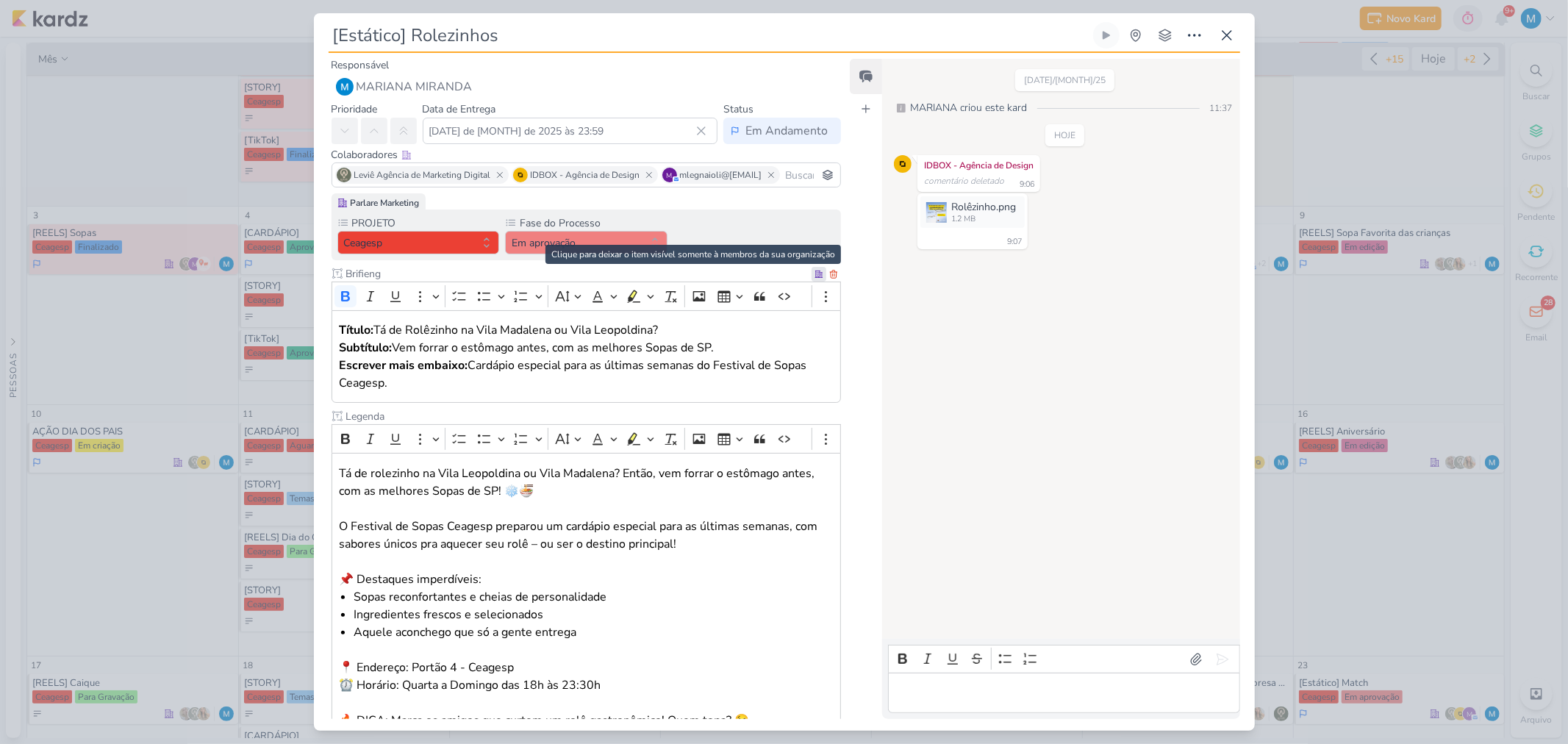 click 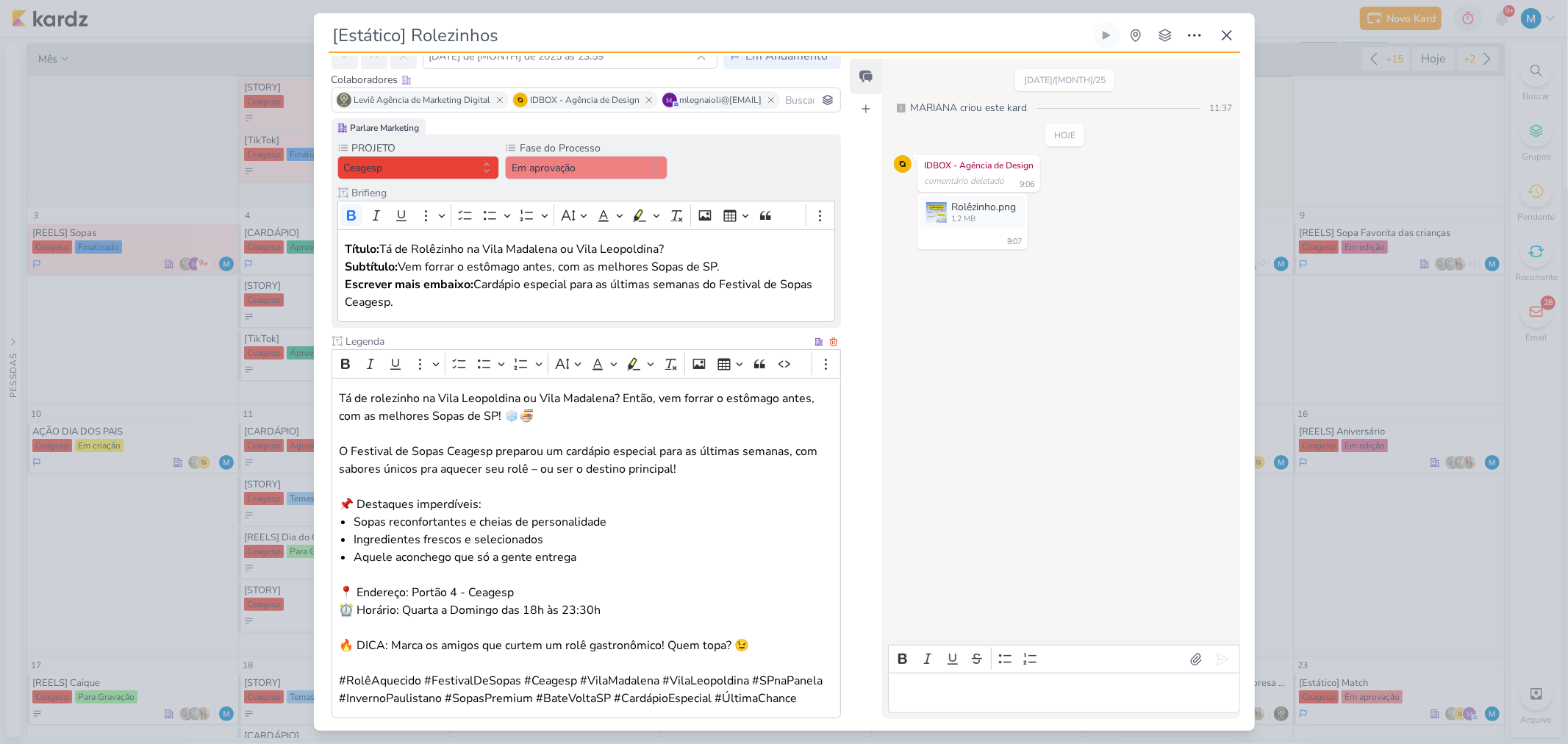 scroll, scrollTop: 156, scrollLeft: 0, axis: vertical 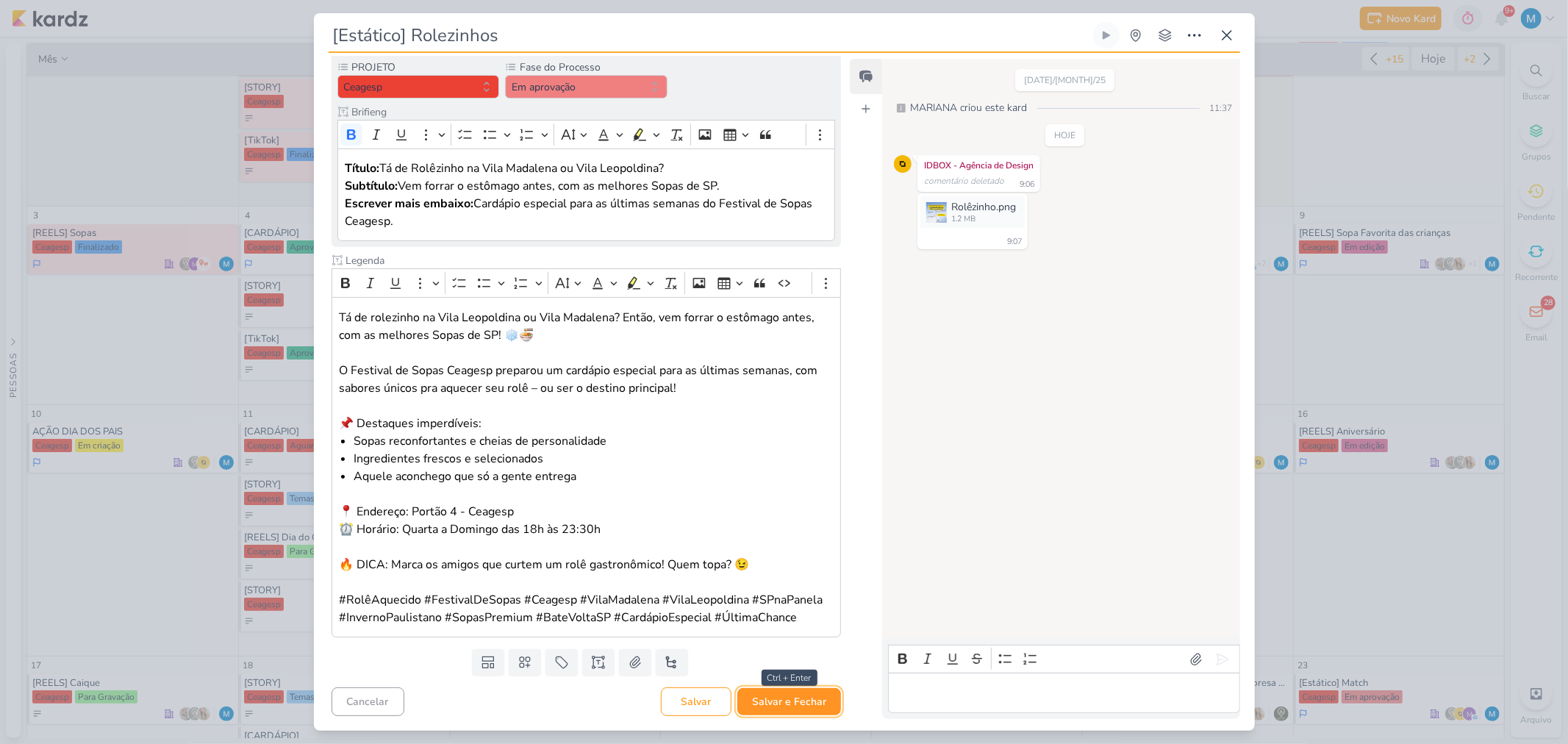 click on "Salvar e Fechar" at bounding box center [789, 701] 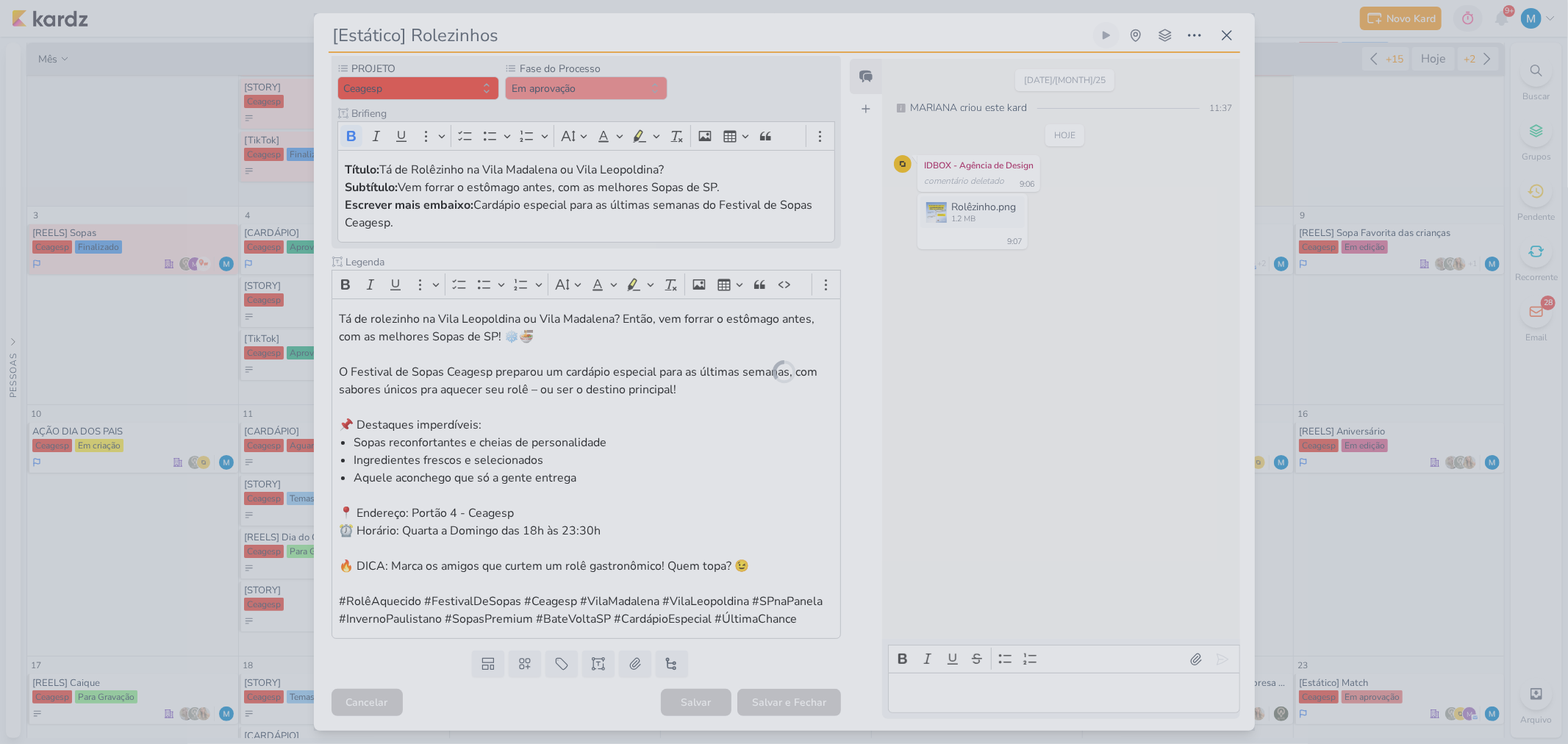 scroll, scrollTop: 154, scrollLeft: 0, axis: vertical 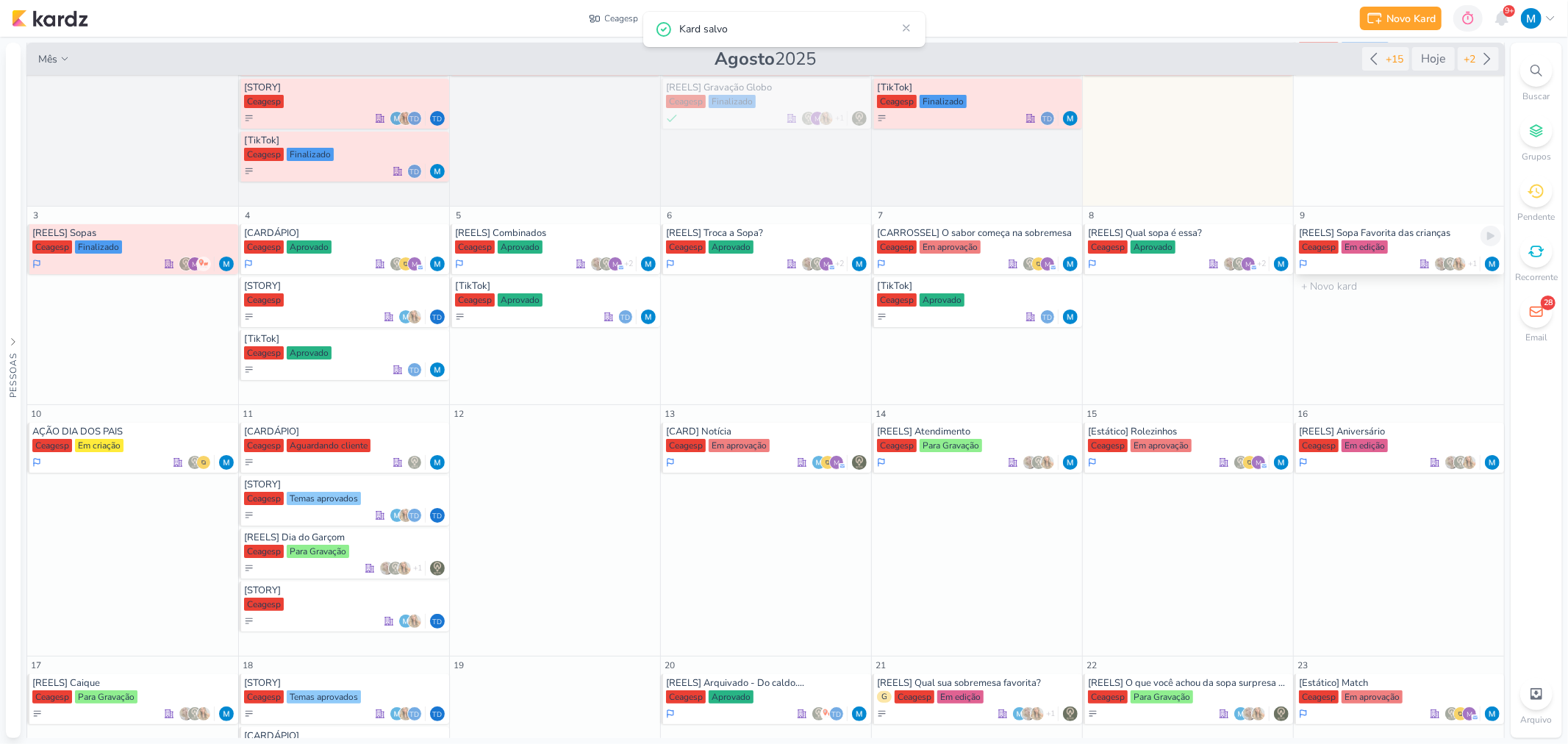 click on "[REELS] Sopa Favorita das crianças" at bounding box center [1400, 233] 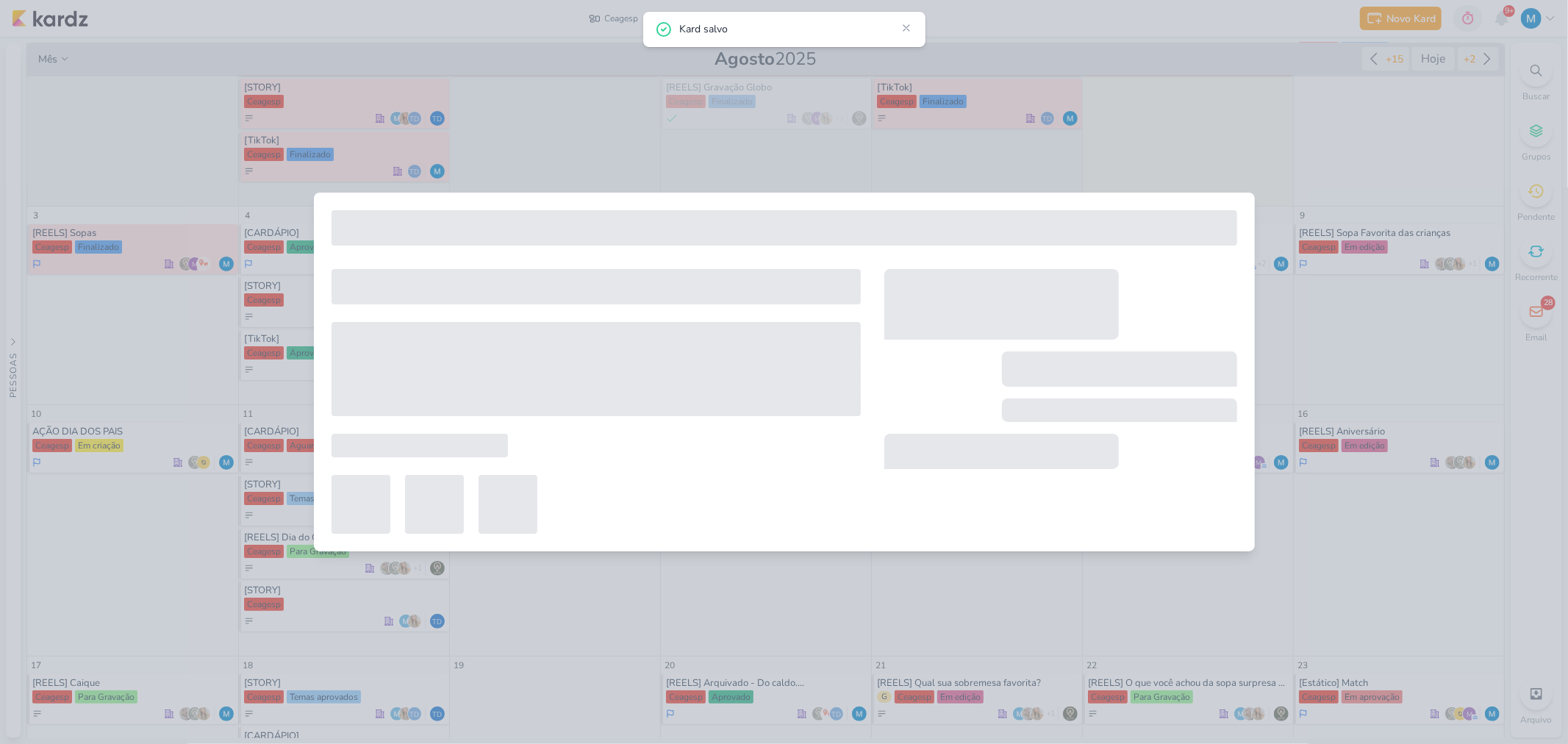 type on "[REELS] Sopa Favorita das crianças" 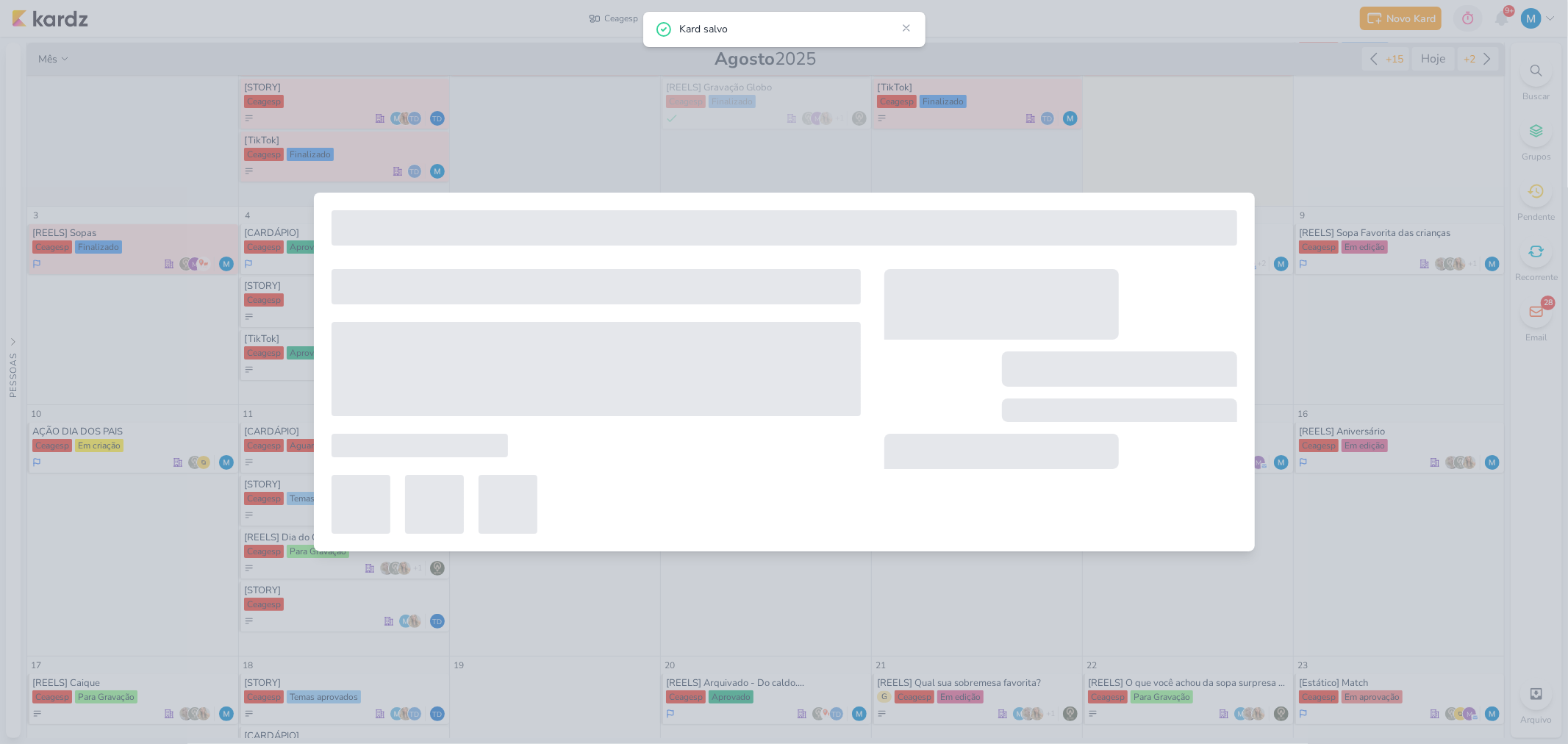 type on "9 de agosto de 2025 às 23:59" 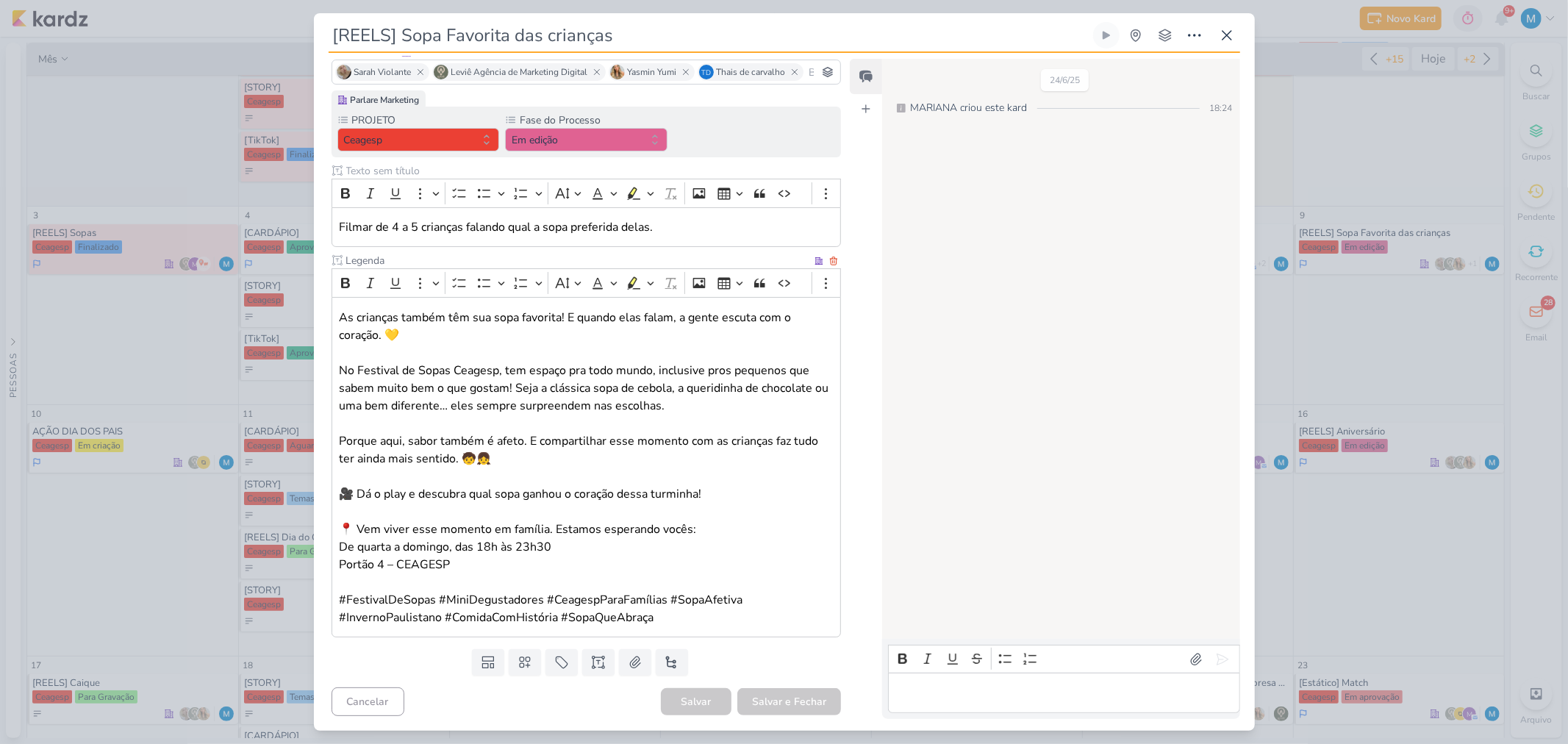 scroll, scrollTop: 0, scrollLeft: 0, axis: both 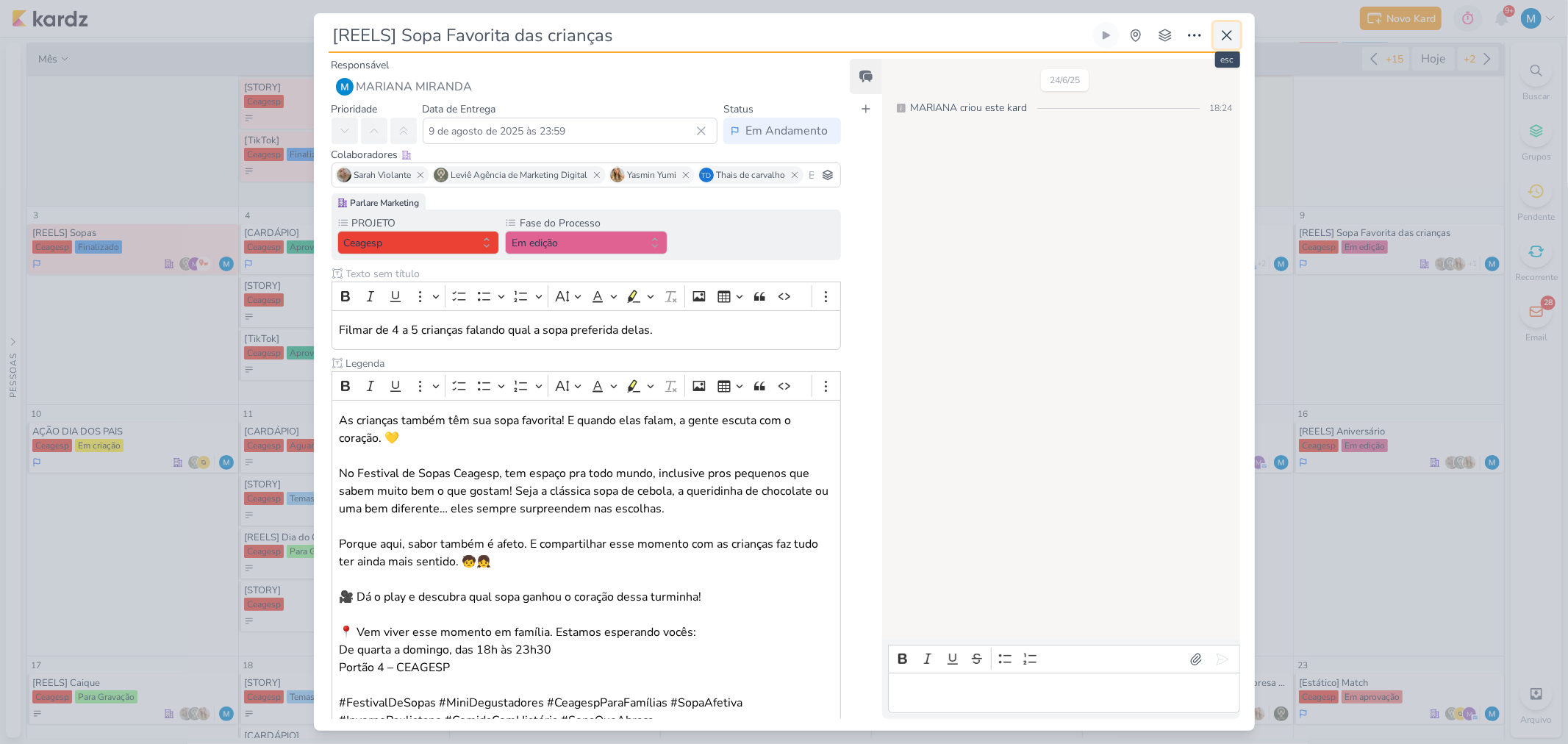 click 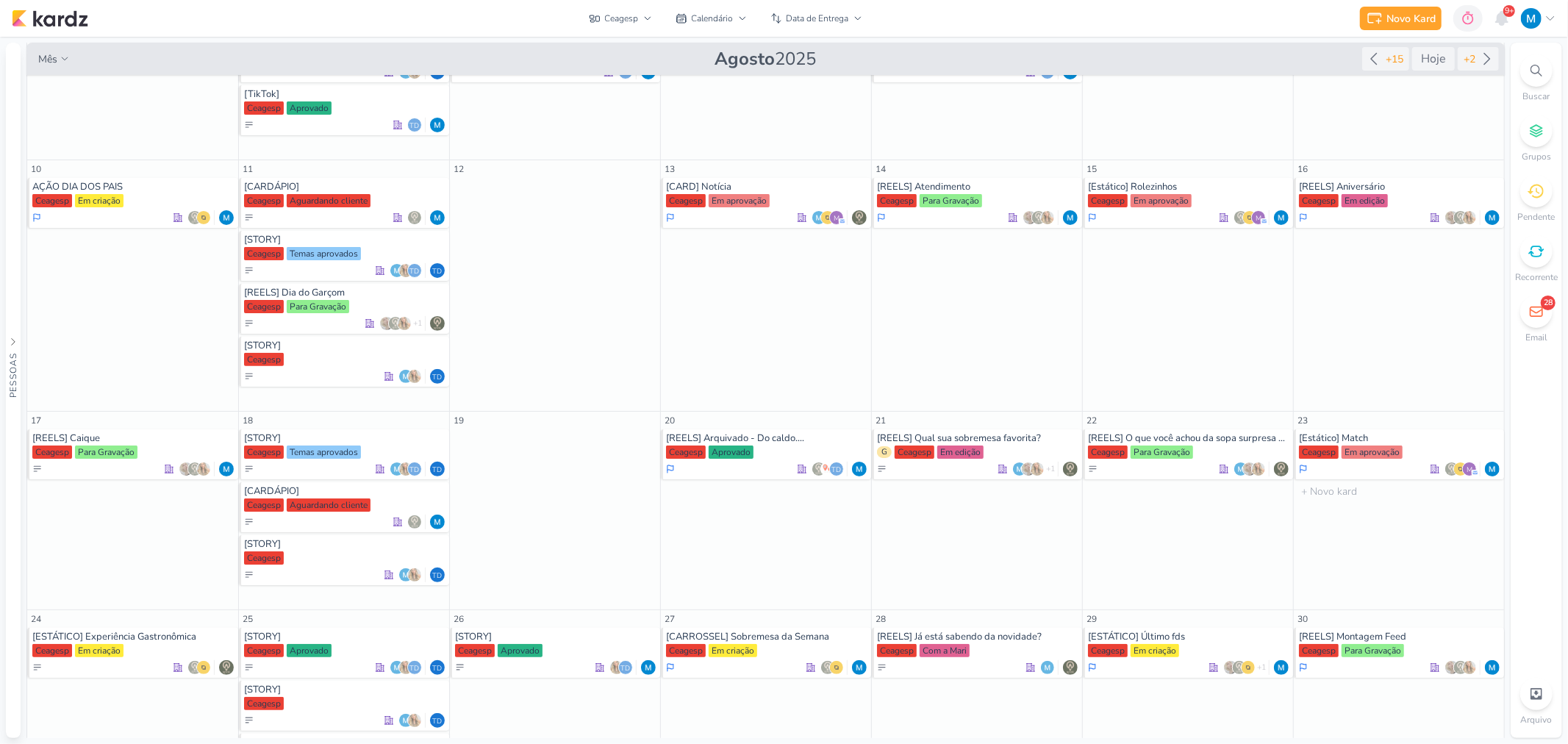 scroll, scrollTop: 231, scrollLeft: 0, axis: vertical 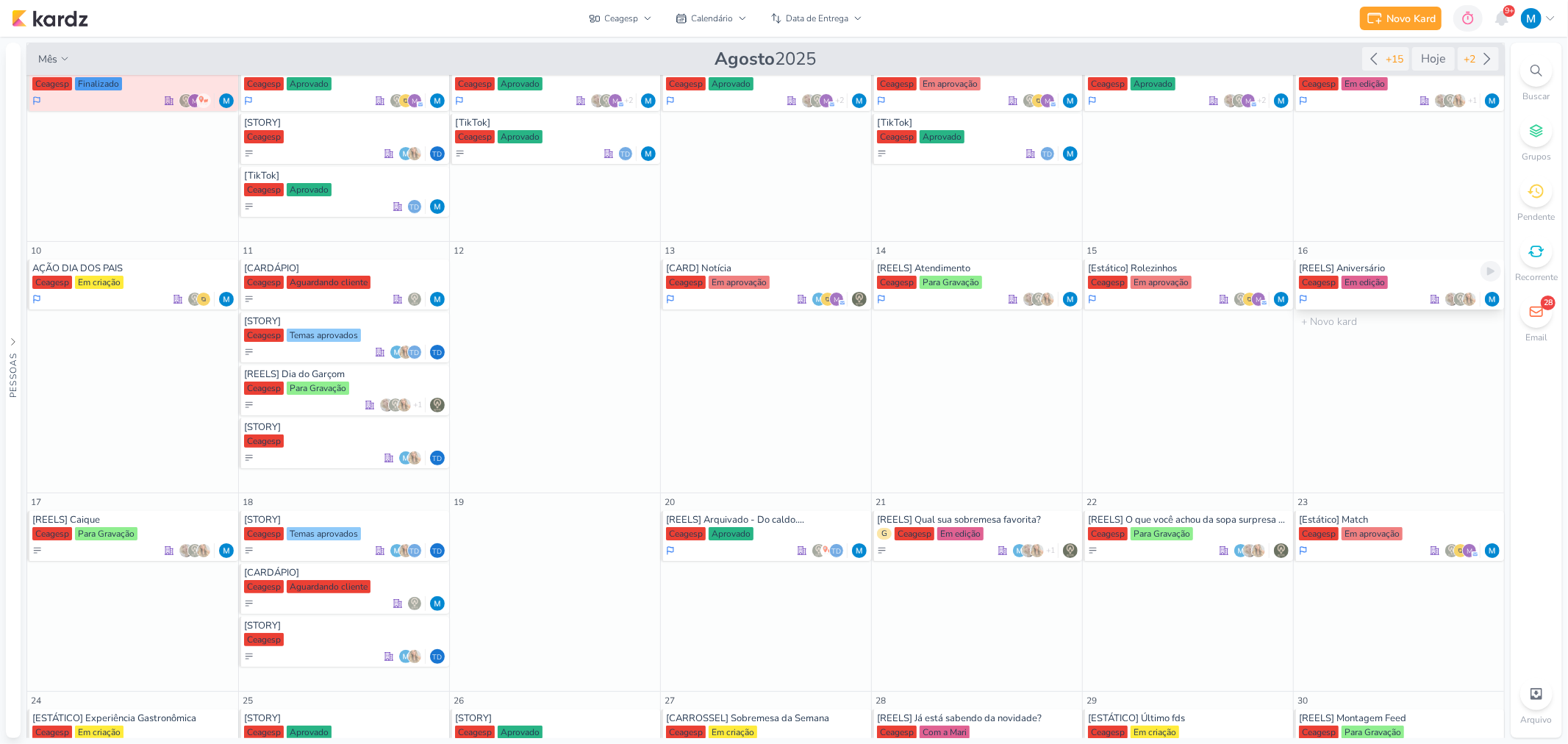 click on "[REELS] Aniversário" at bounding box center (1400, 268) 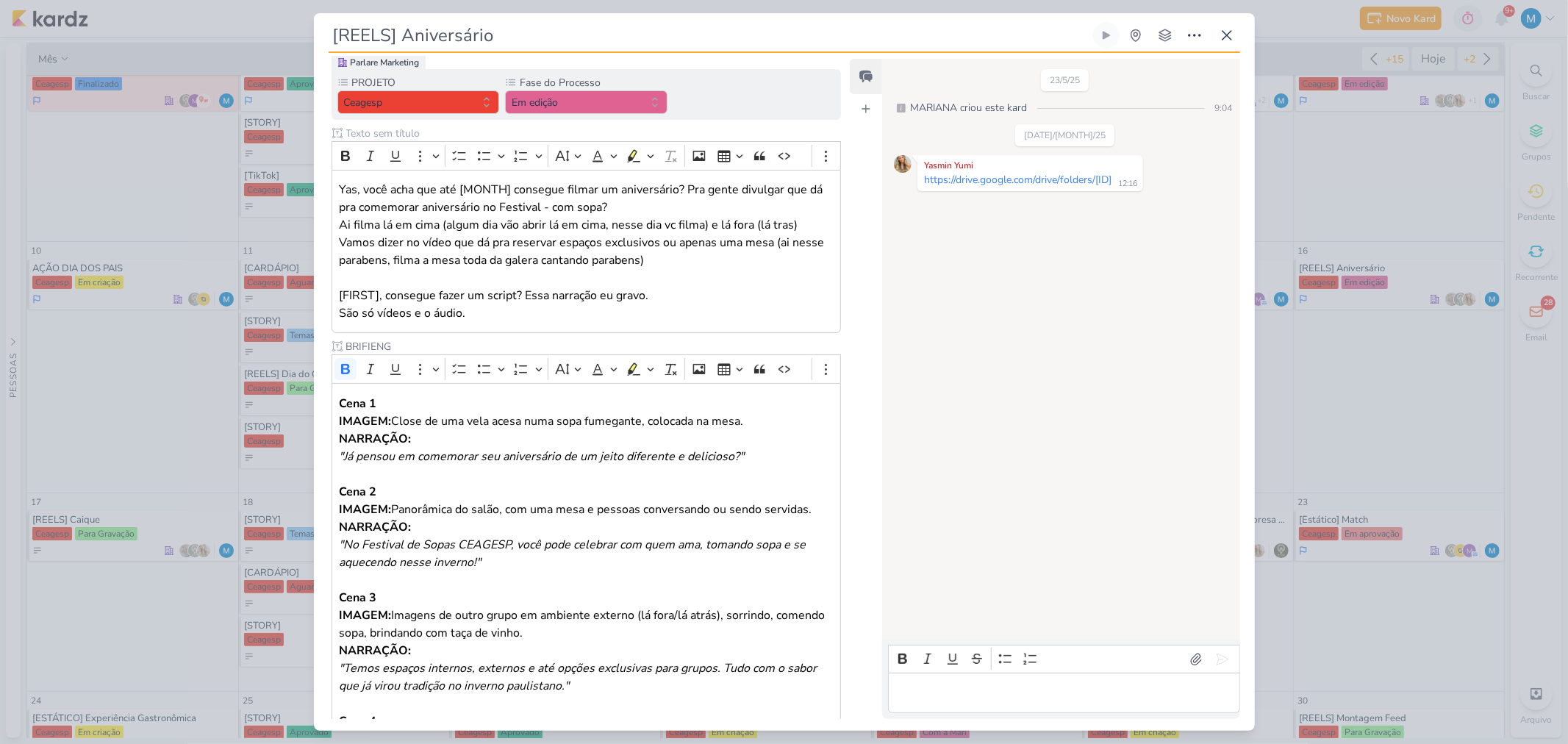 scroll, scrollTop: 0, scrollLeft: 0, axis: both 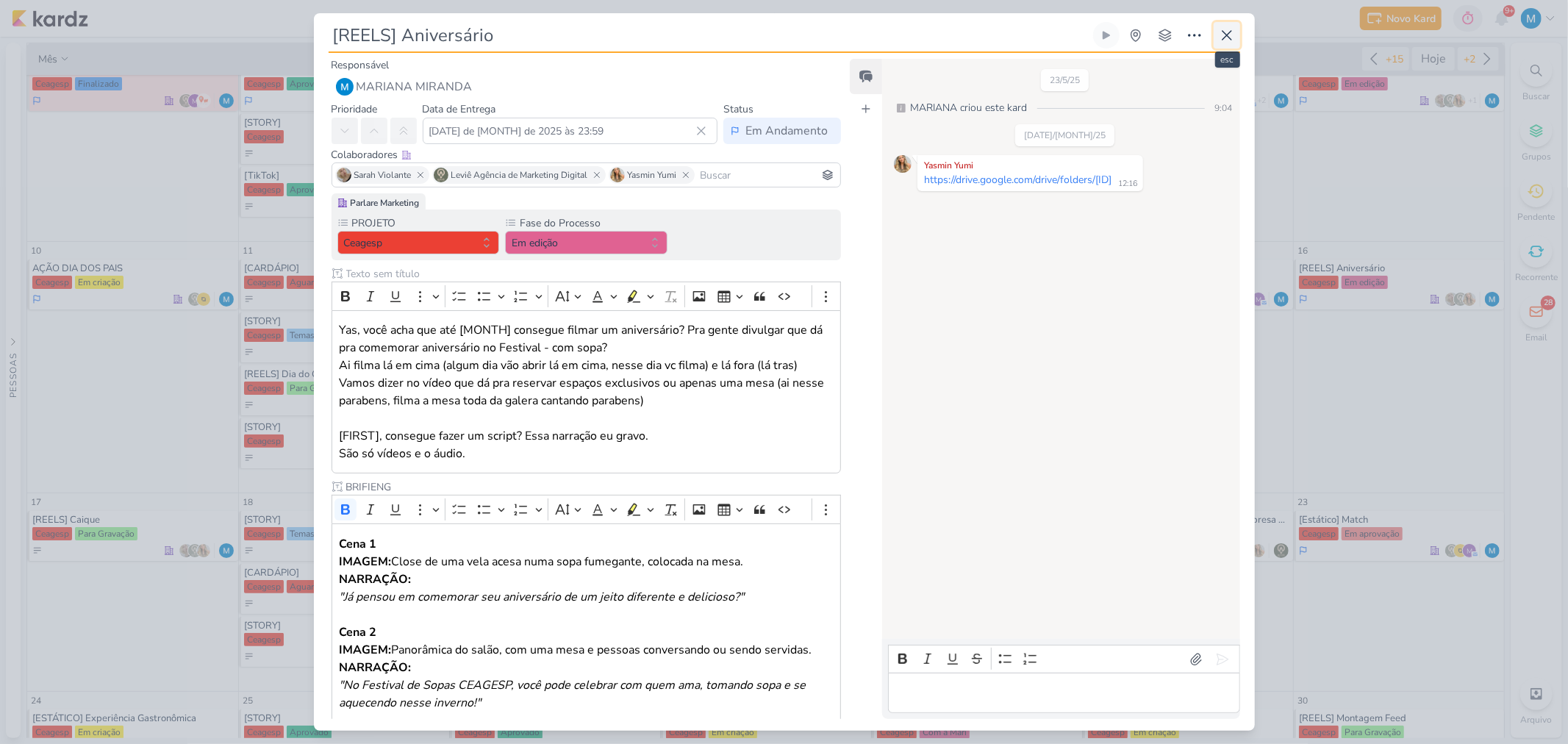 click 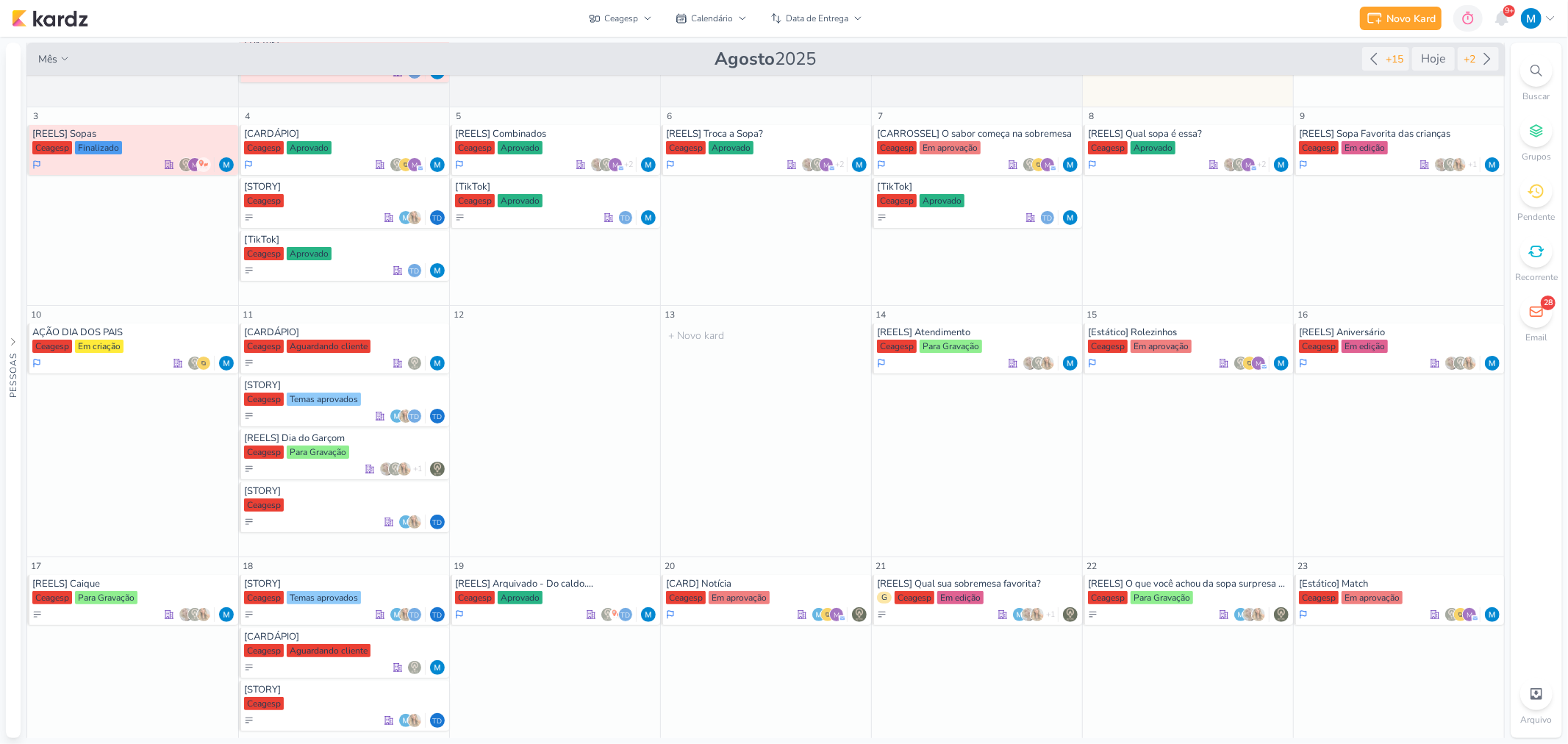 scroll, scrollTop: 149, scrollLeft: 0, axis: vertical 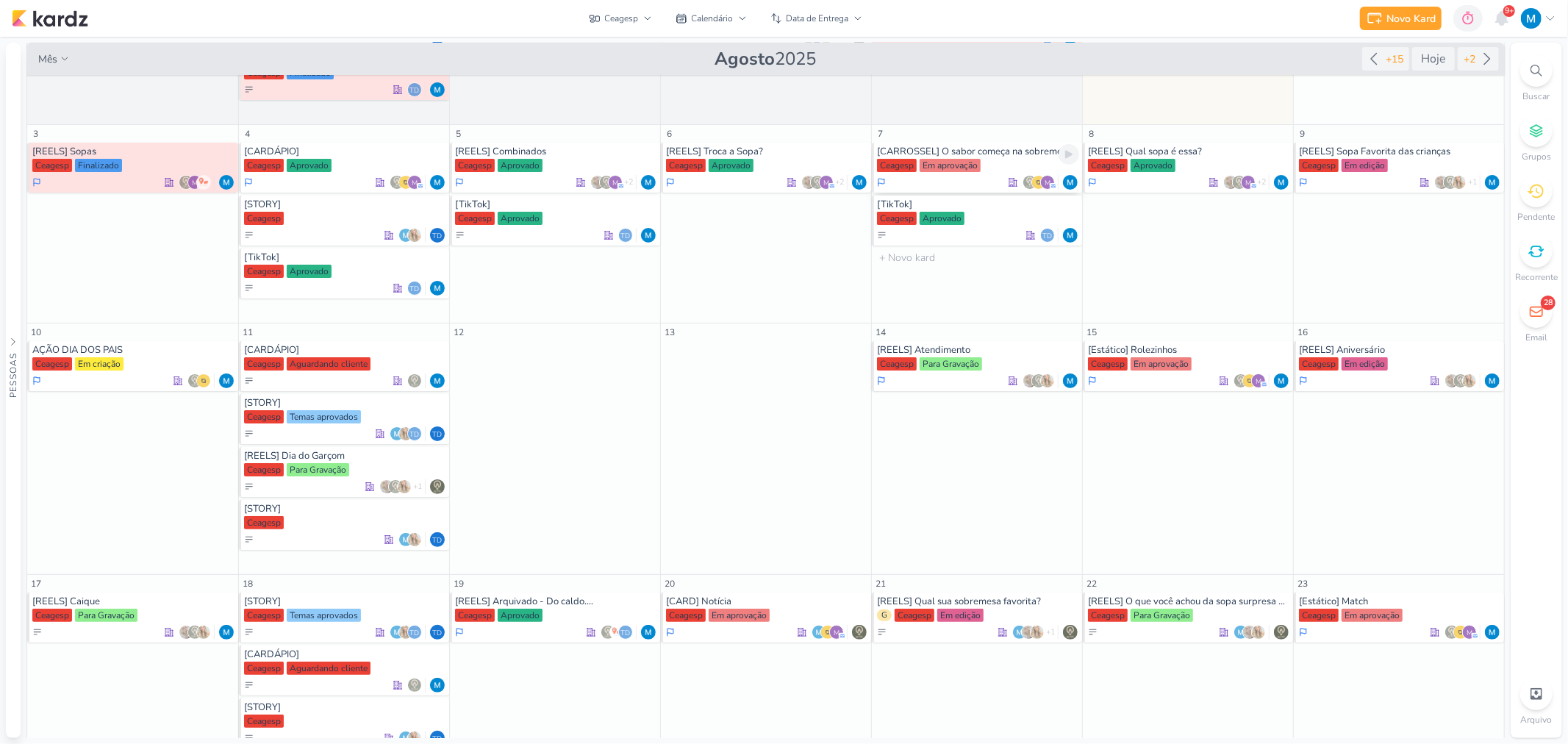 click on "[CARROSSEL] O sabor começa na sobremesa" at bounding box center [978, 151] 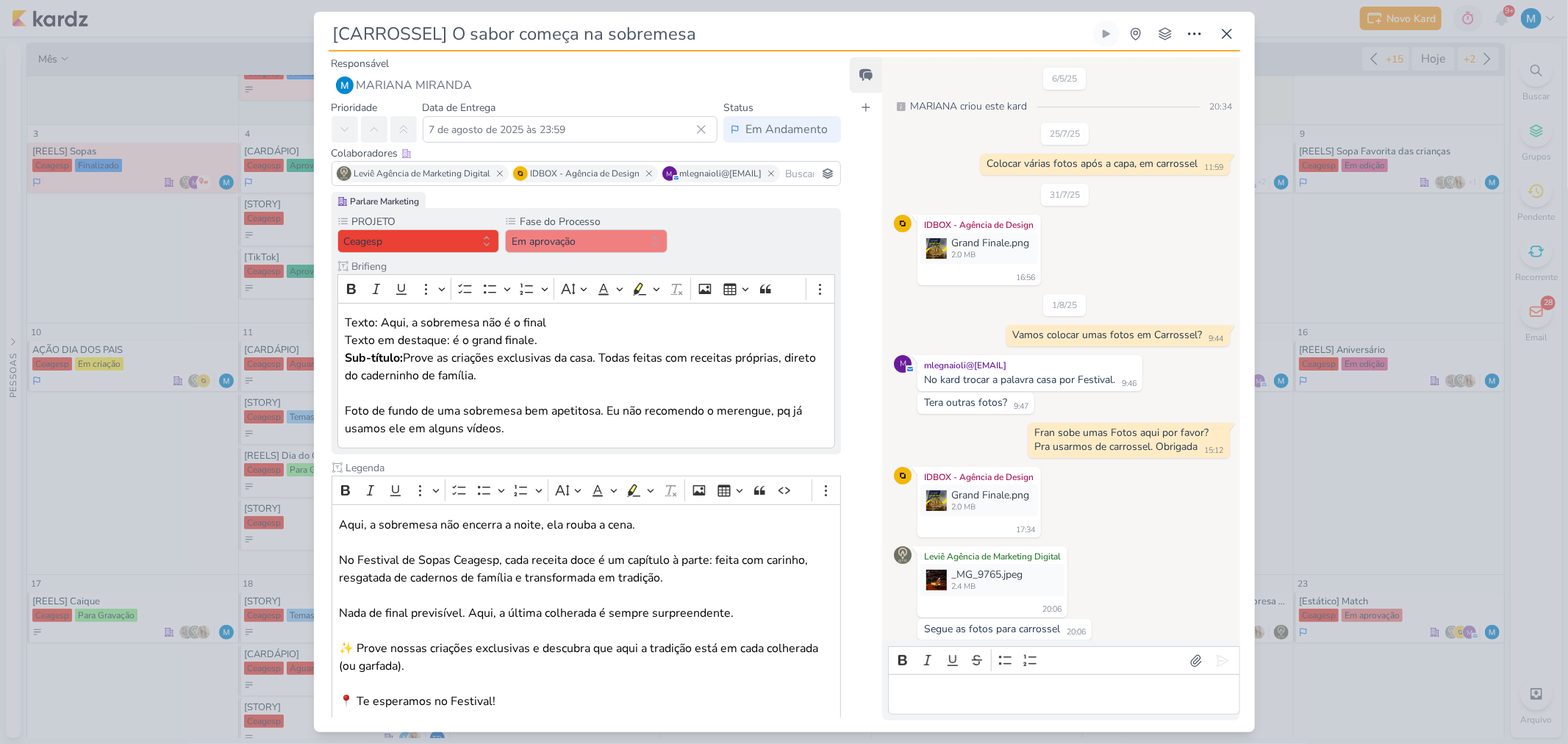 scroll, scrollTop: 329, scrollLeft: 0, axis: vertical 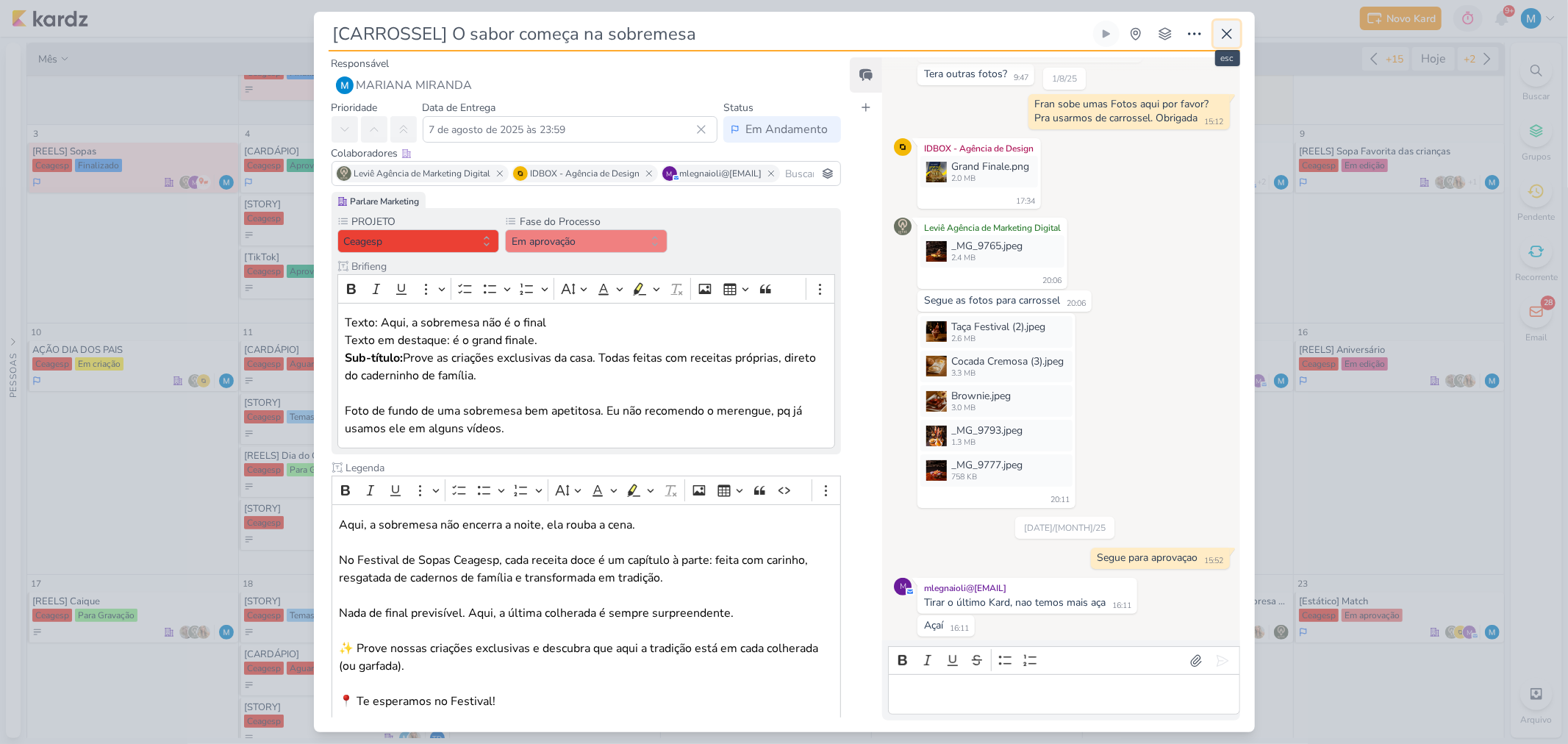 click 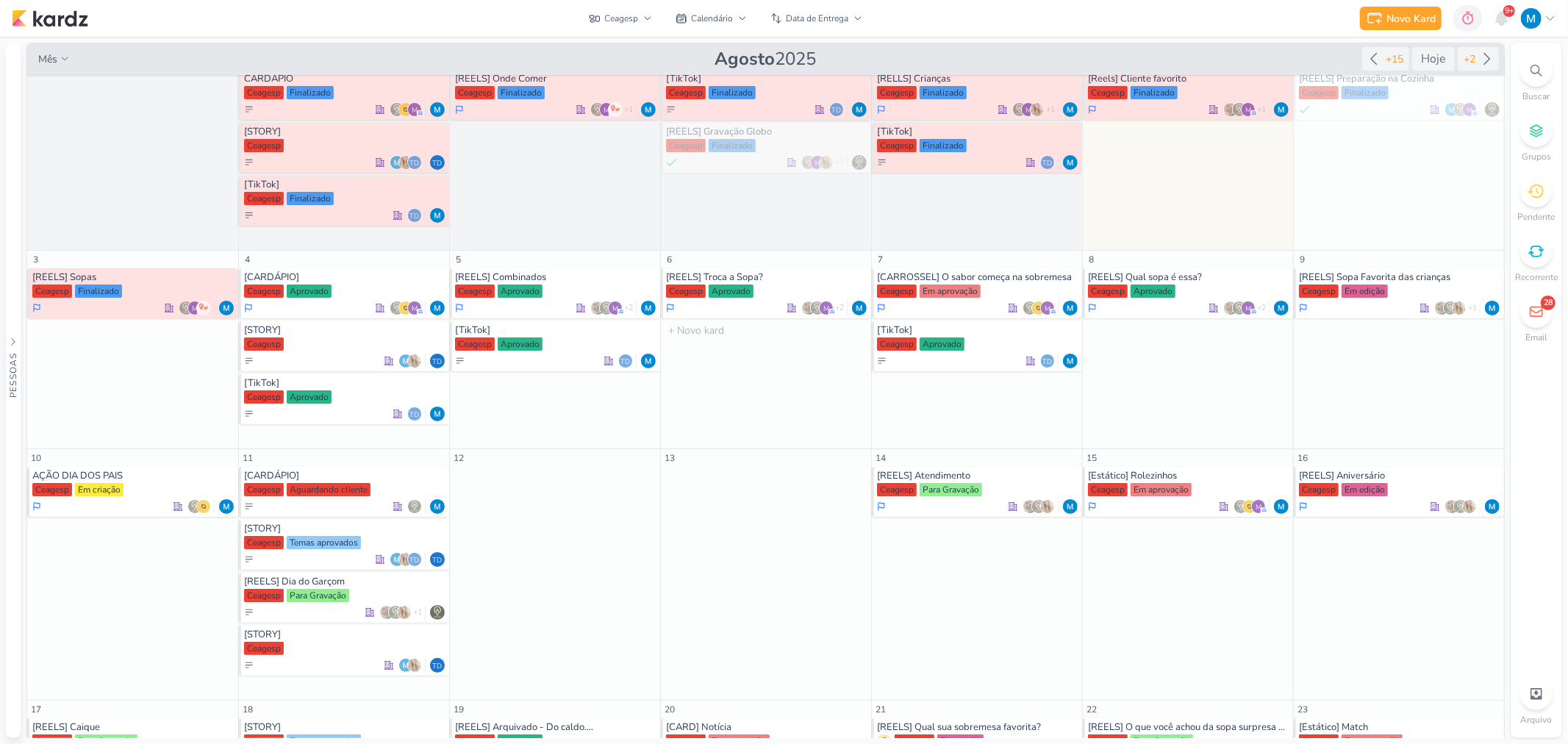 scroll, scrollTop: 0, scrollLeft: 0, axis: both 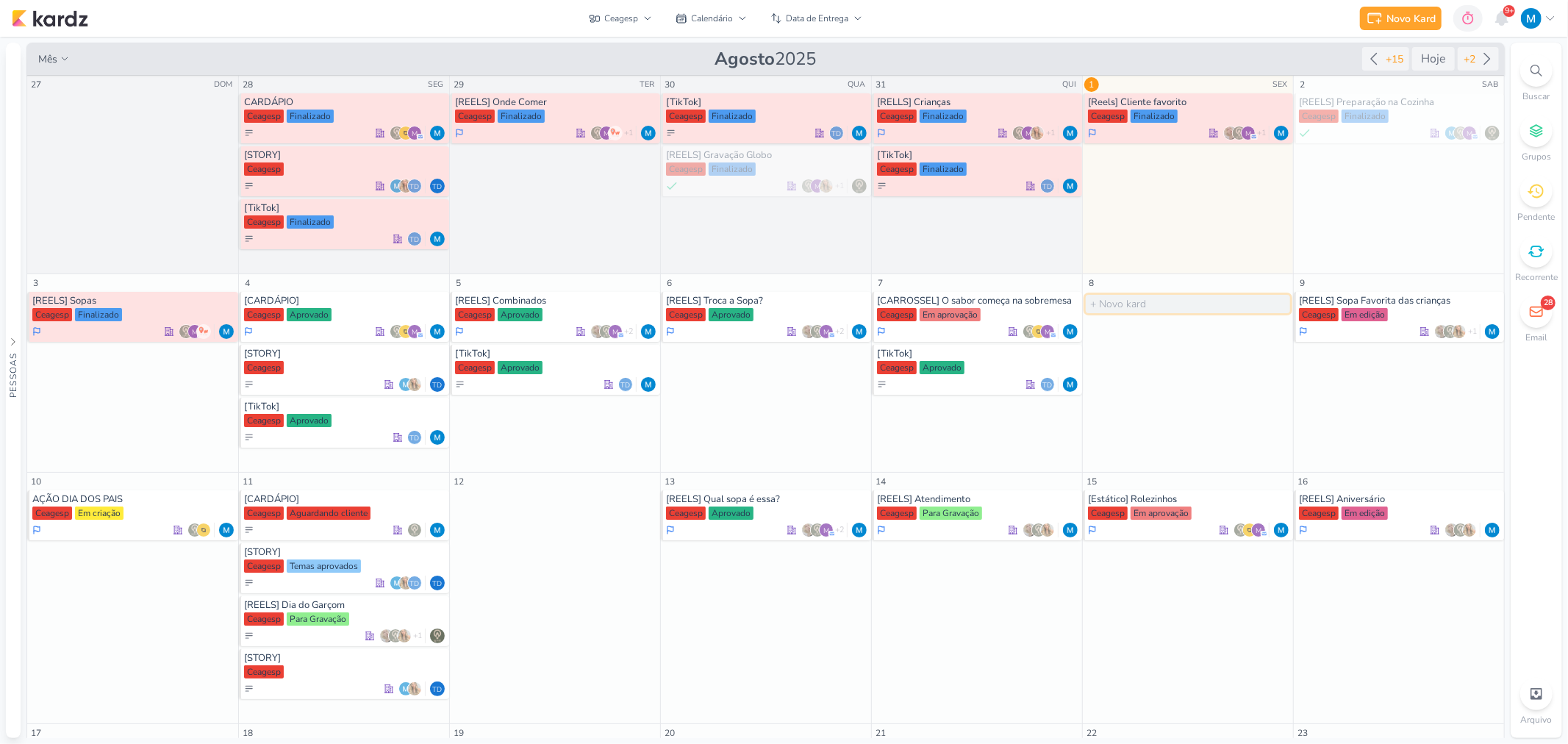 click at bounding box center [1188, 304] 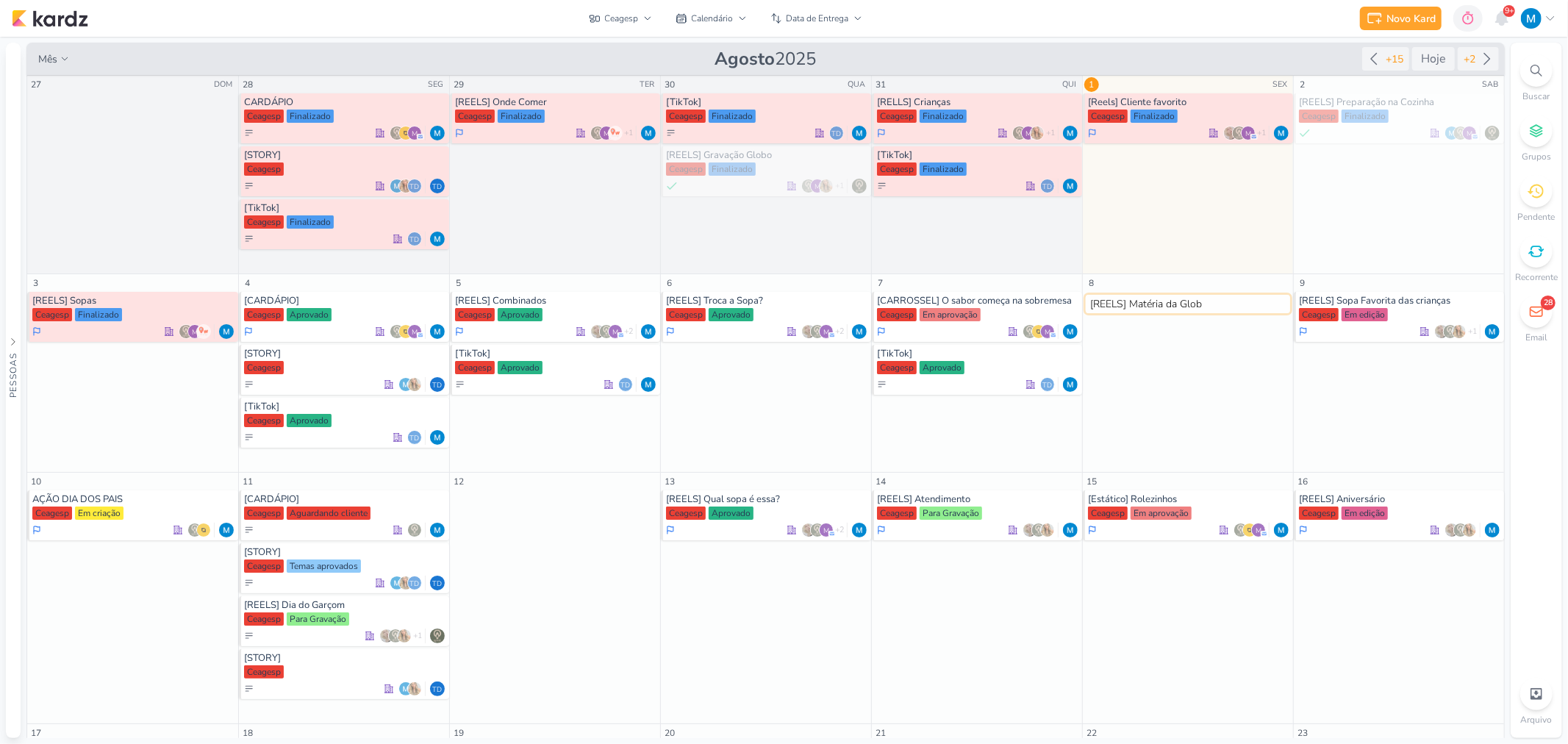 type on "[REELS] Matéria da Globo" 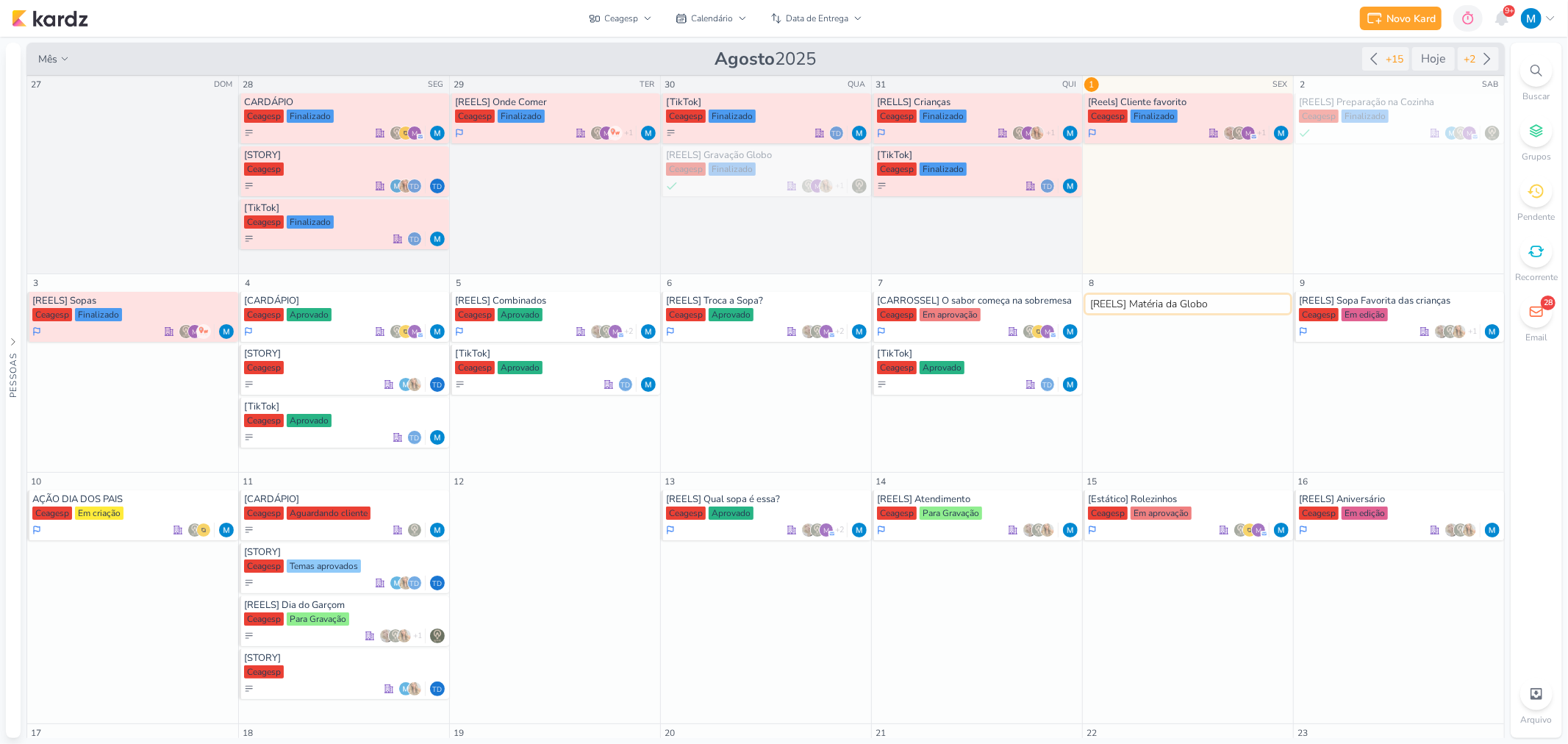 type 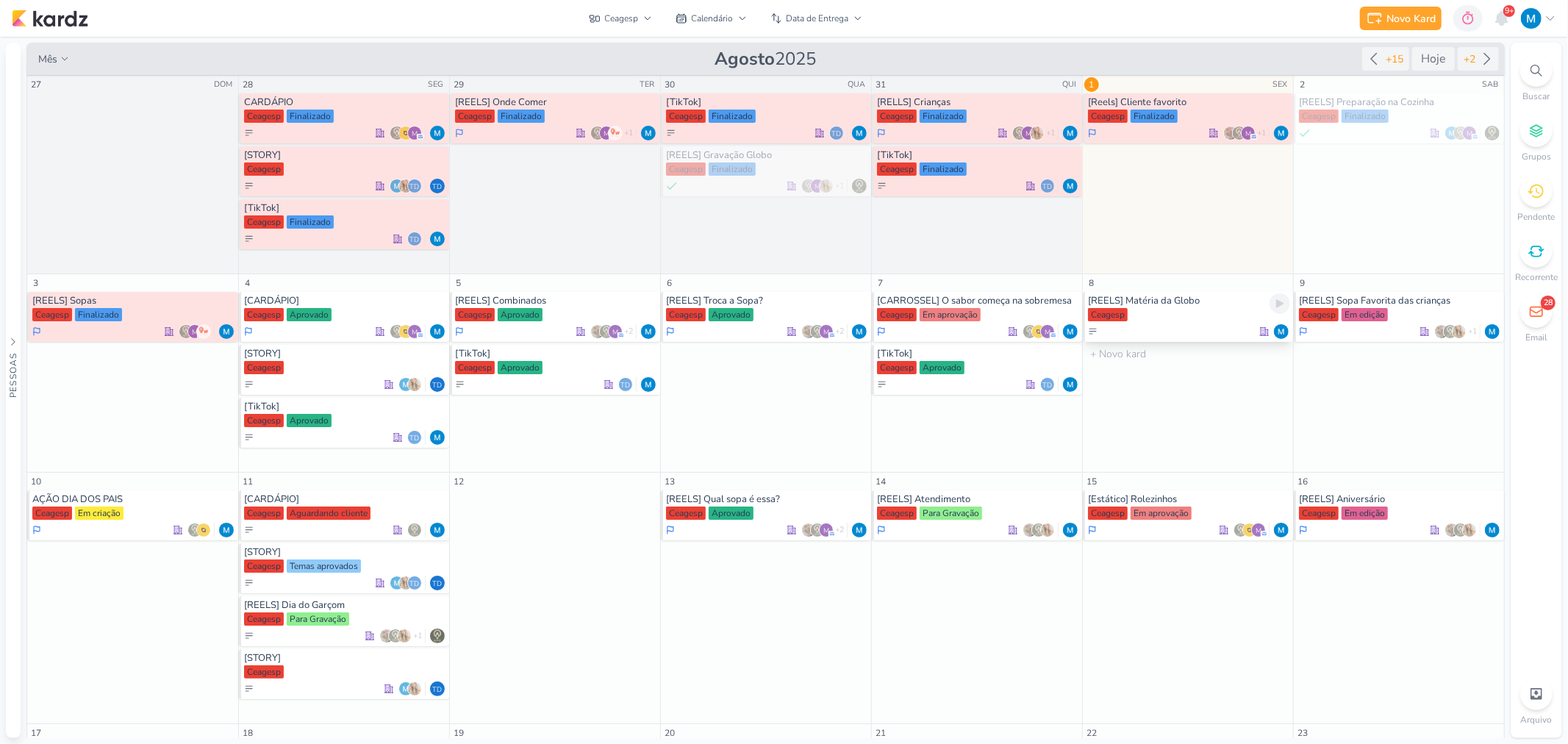 click on "[REELS] Matéria da Globo" at bounding box center [1189, 301] 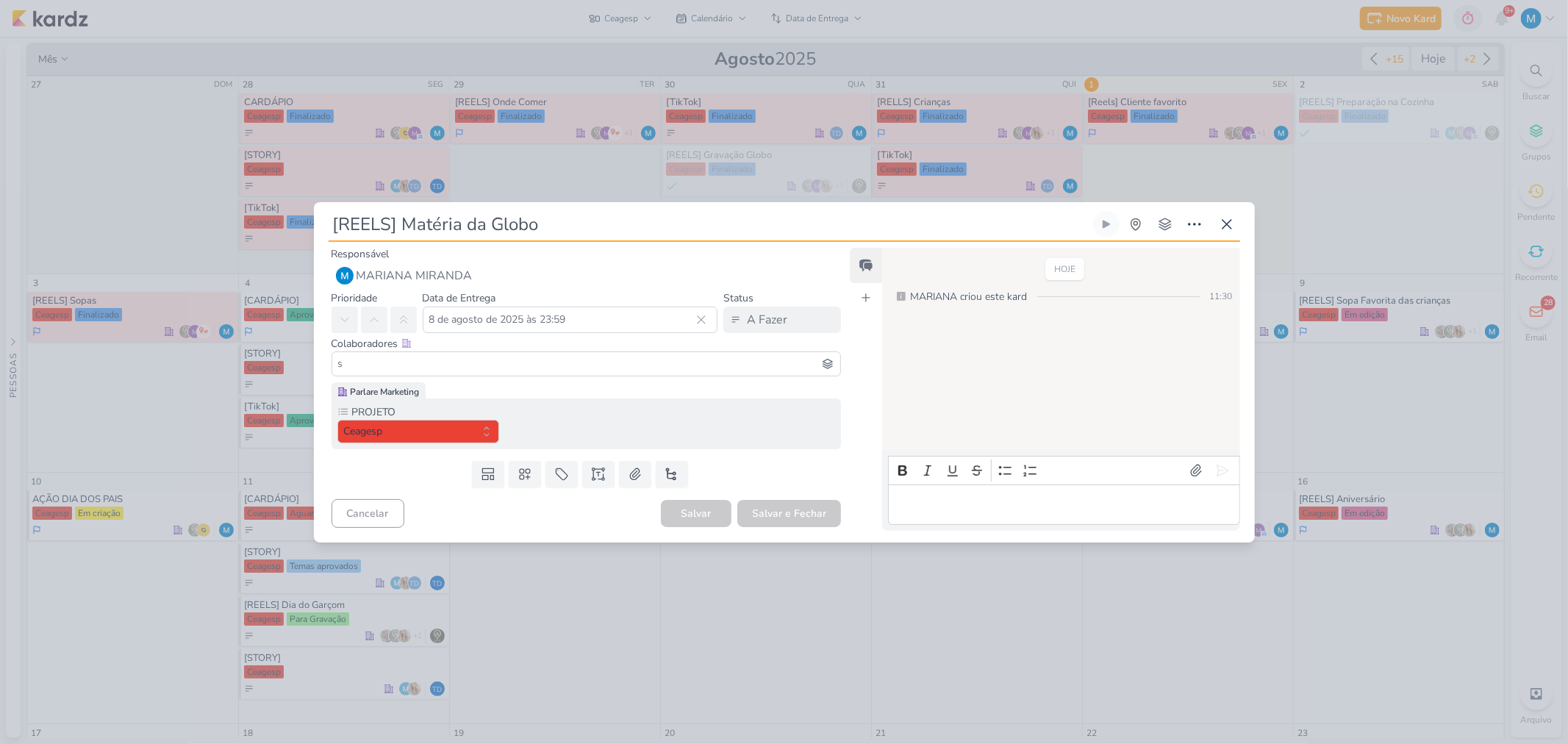click on "s" at bounding box center [587, 364] 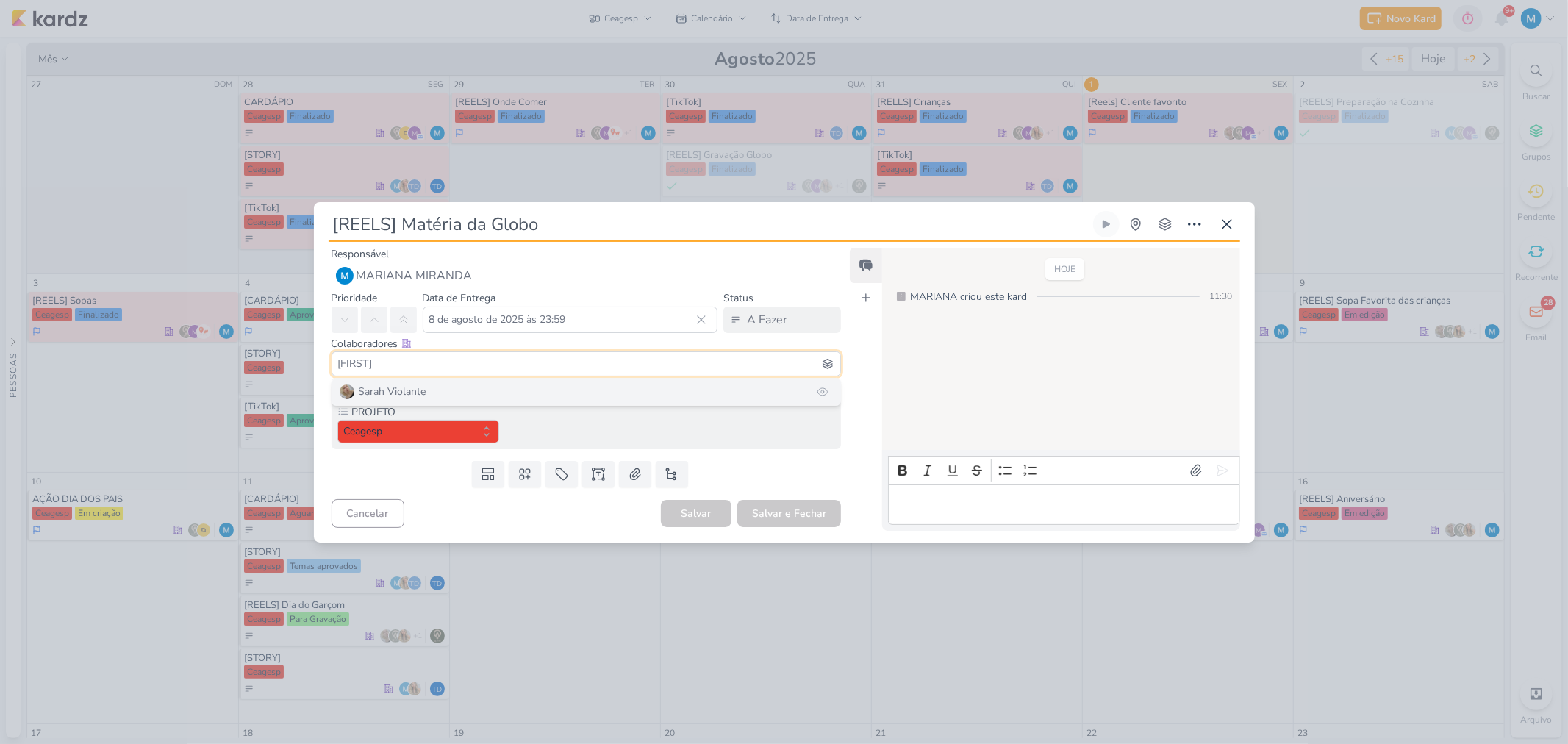 type on "sara" 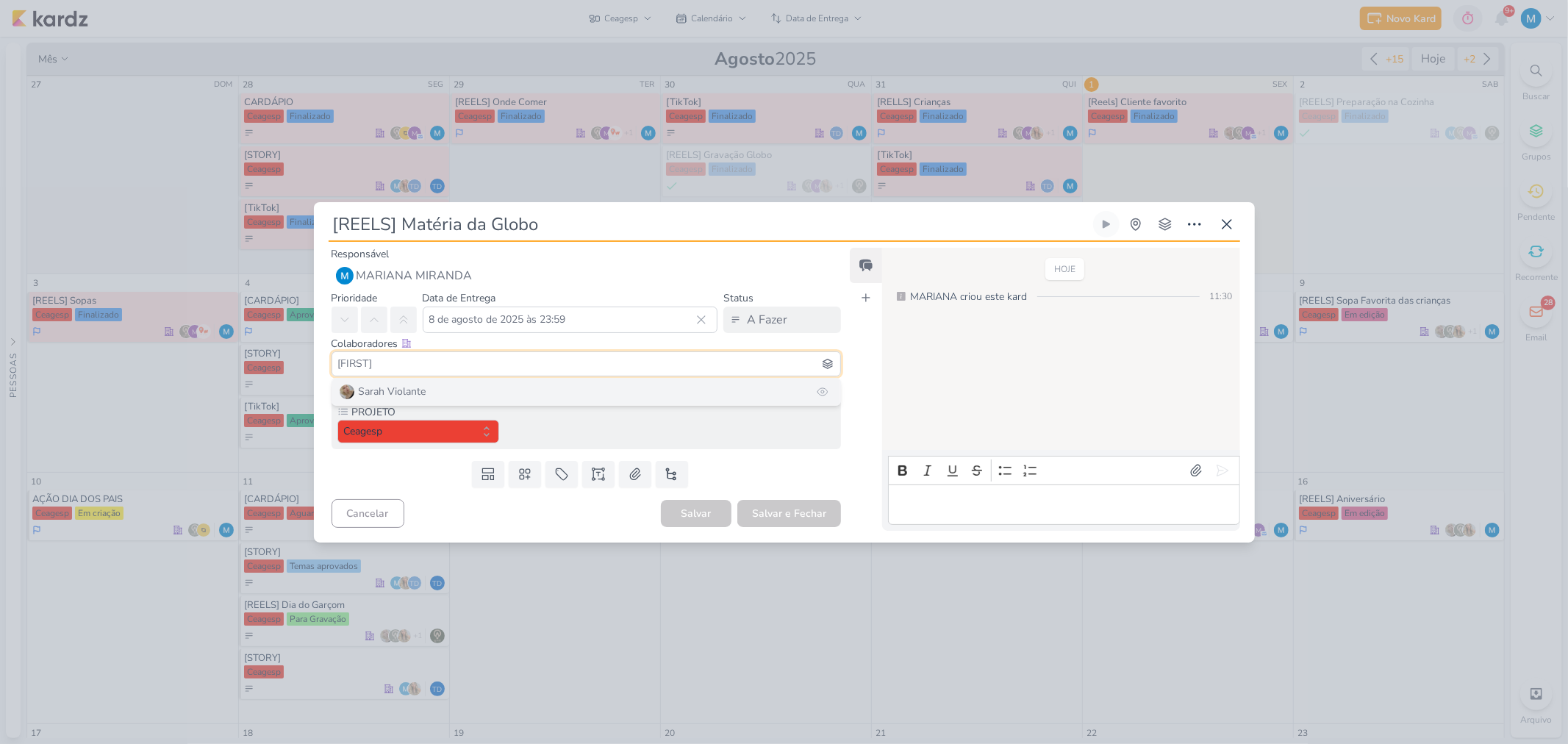 click on "Sarah Violante" at bounding box center (587, 392) 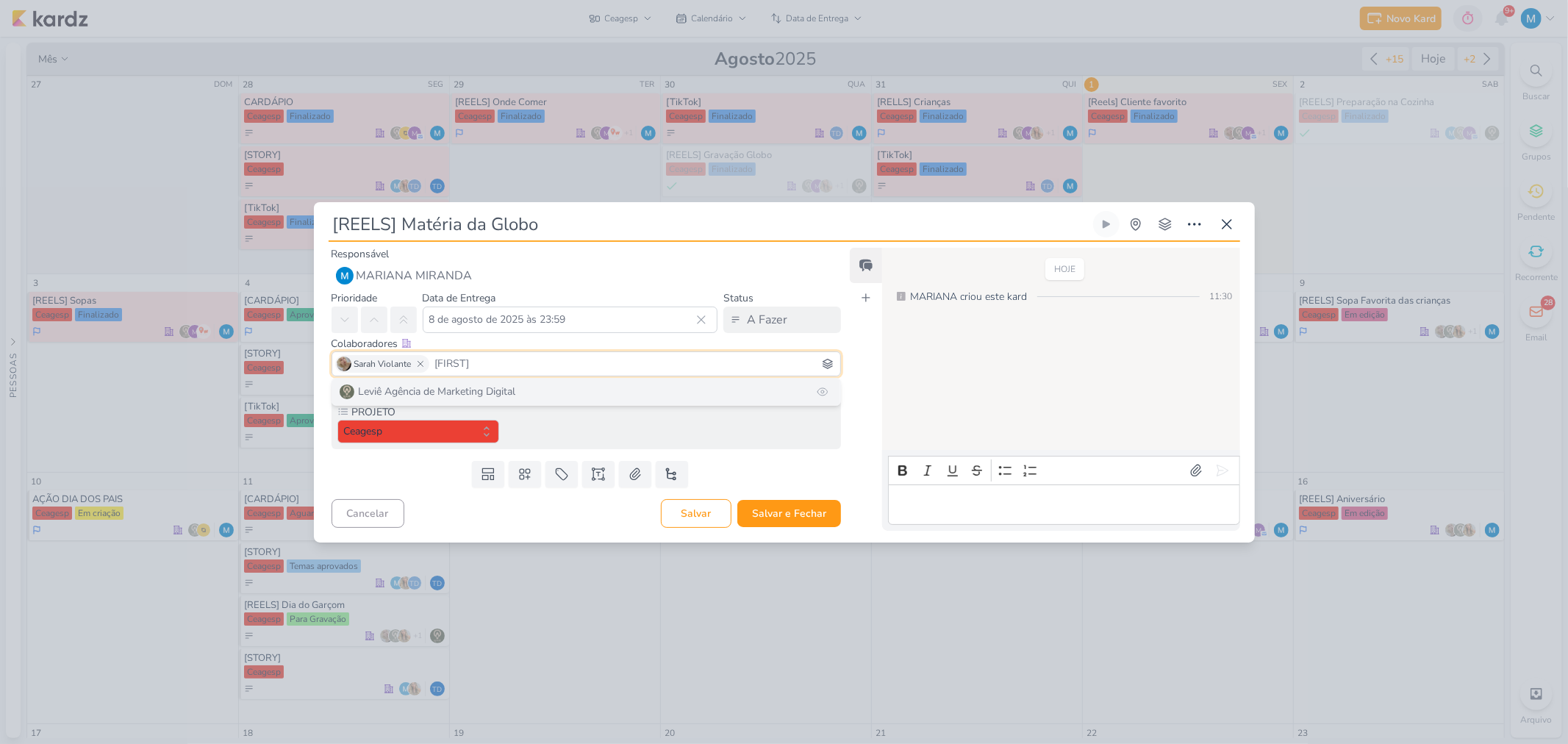 type on "levi" 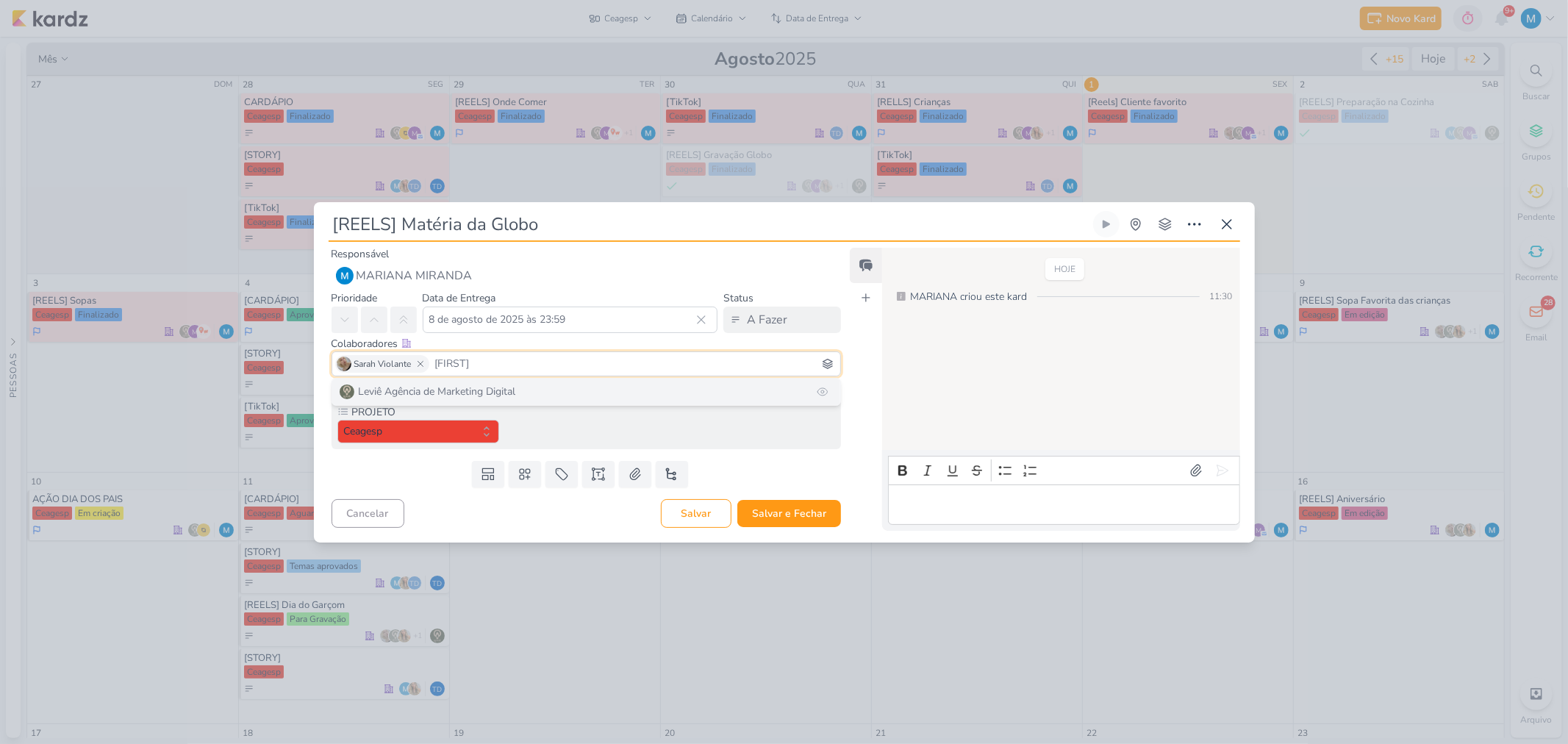 click on "Leviê Agência de Marketing Digital" at bounding box center (587, 392) 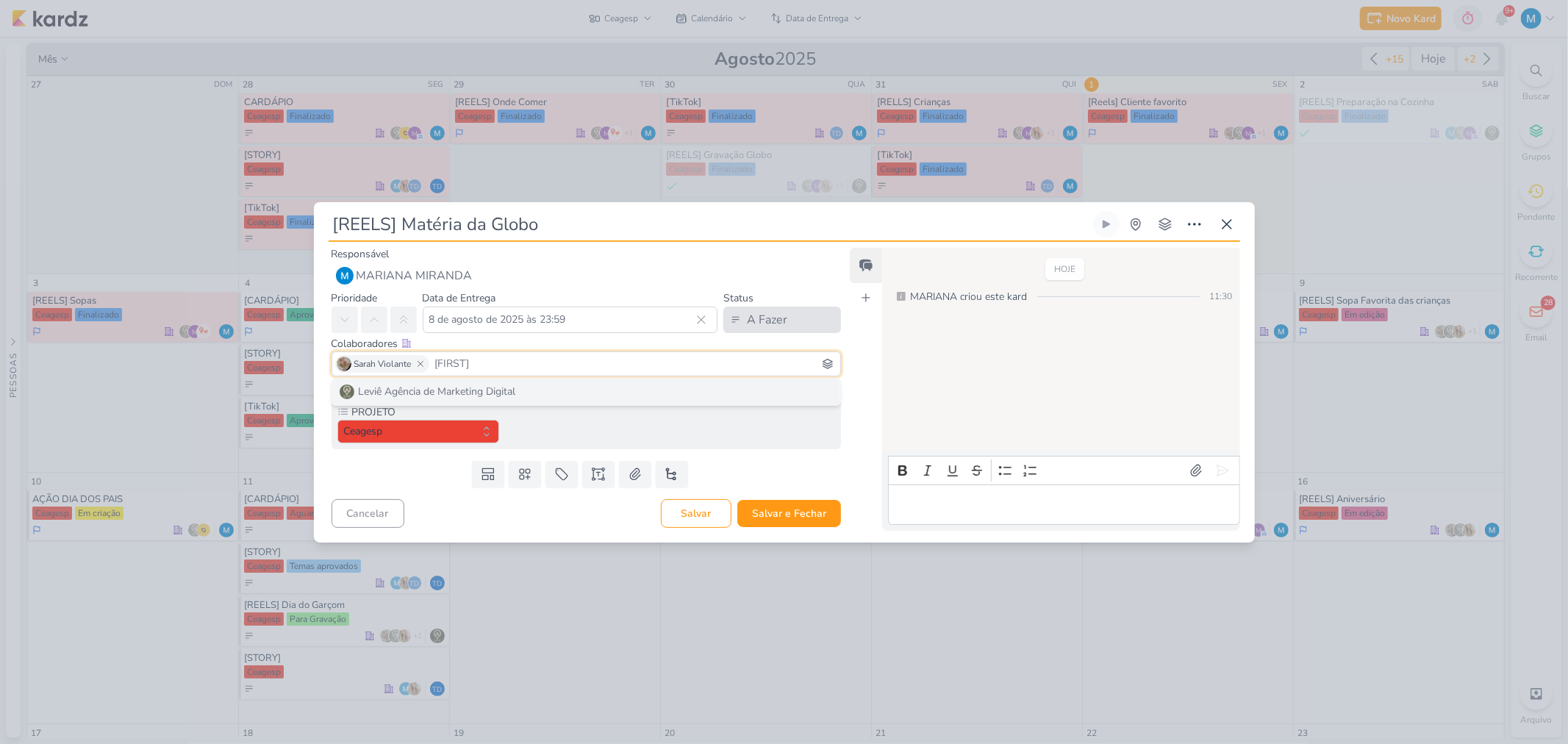 type 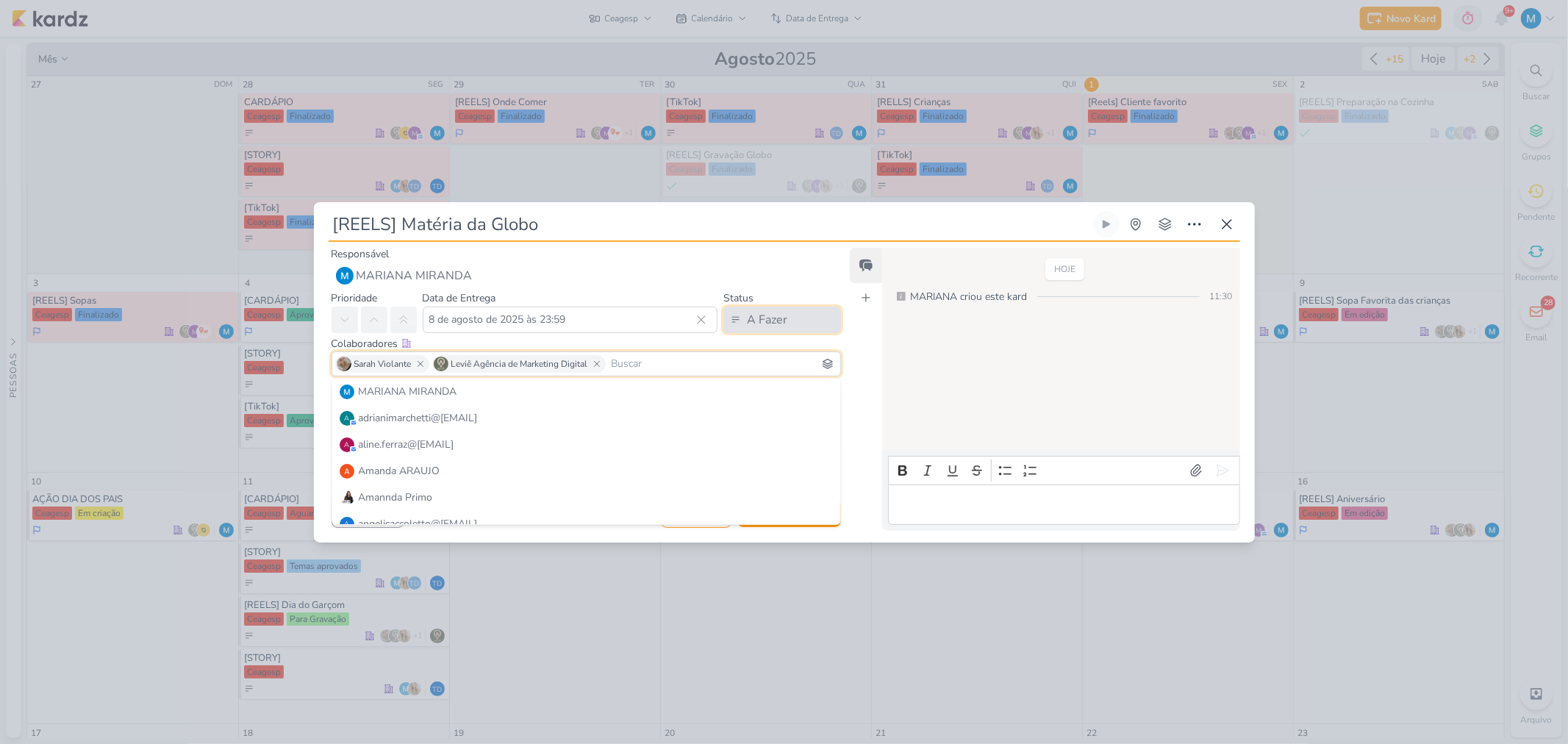 click on "A Fazer" at bounding box center [767, 320] 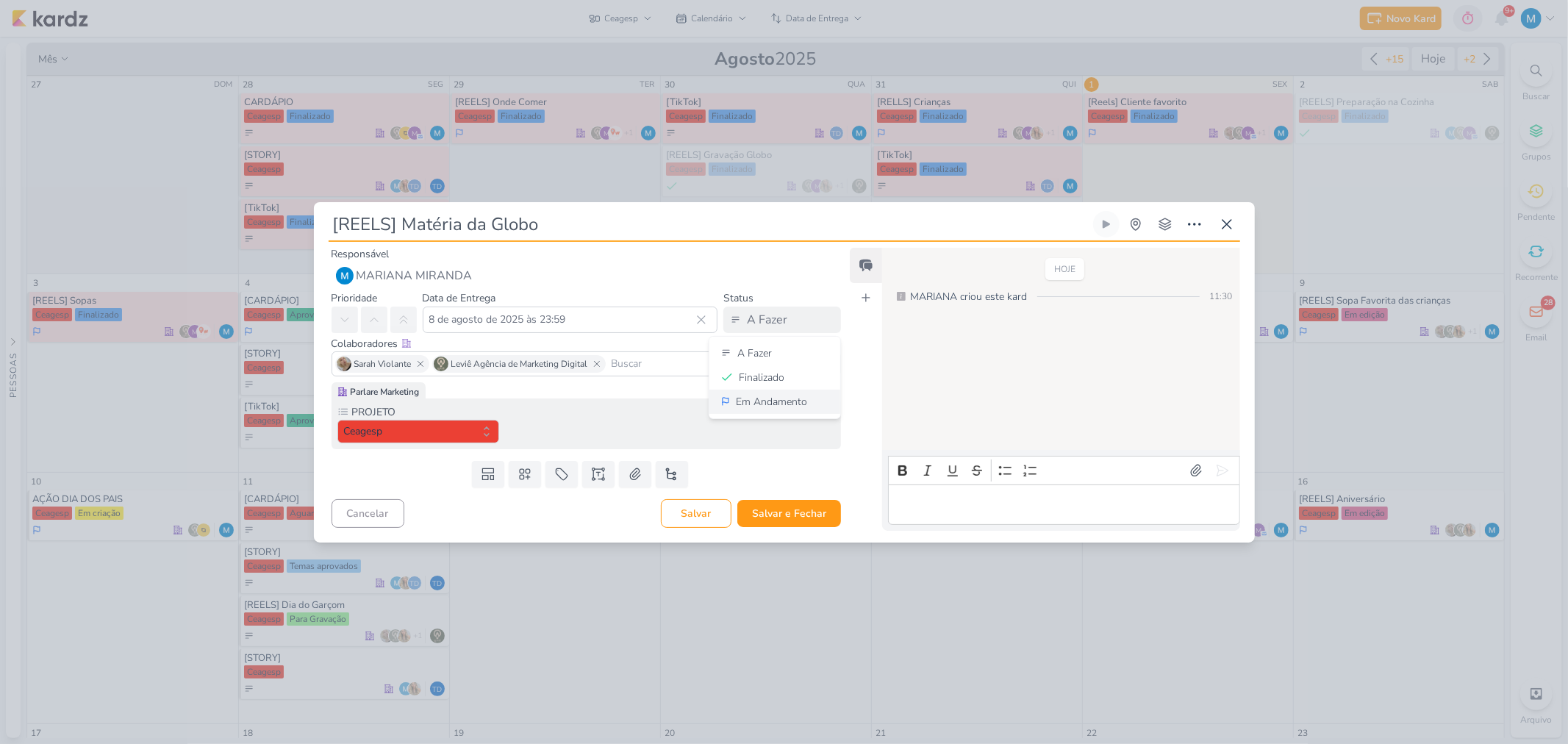 click on "Em Andamento" at bounding box center [771, 401] 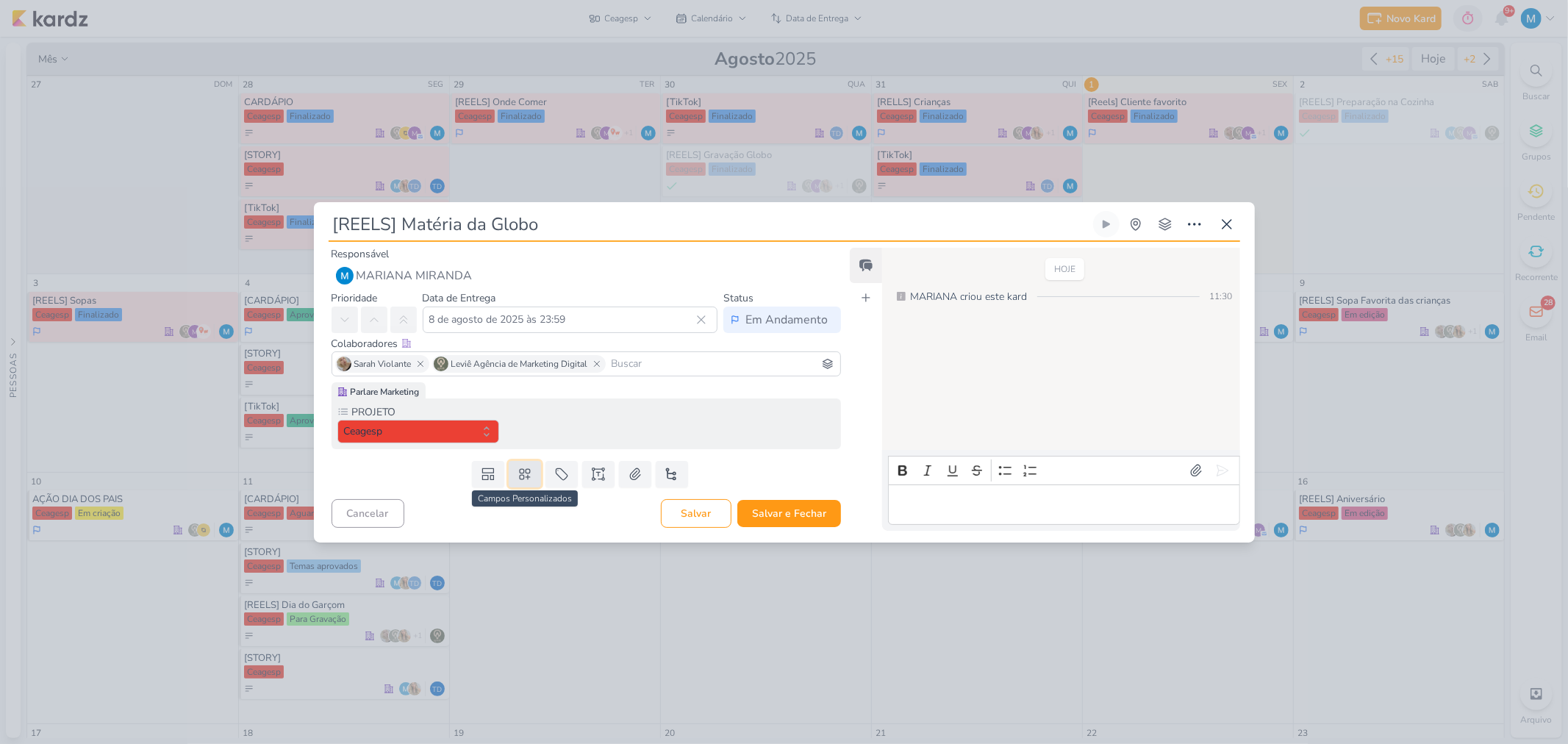 click 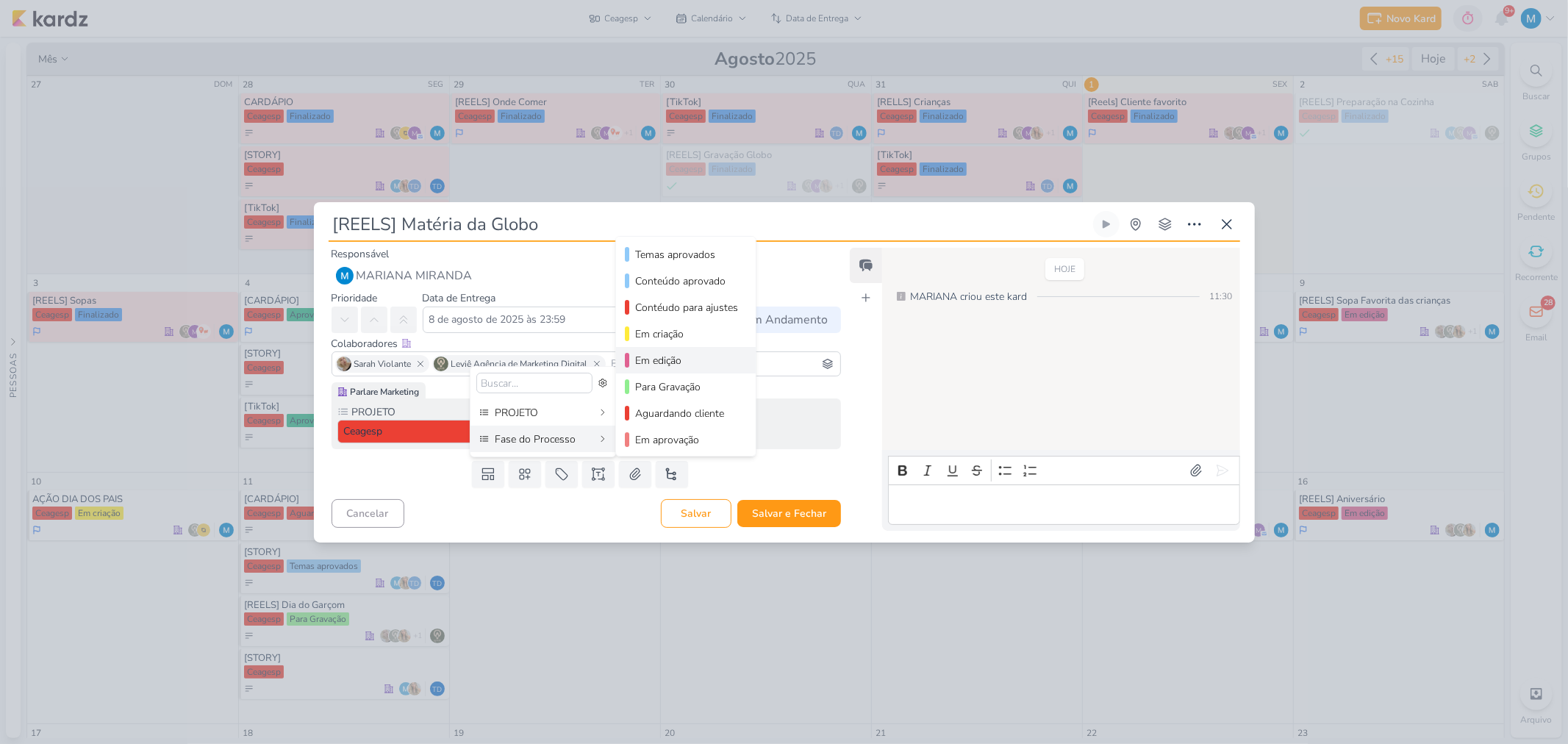 click on "Em edição" at bounding box center (687, 360) 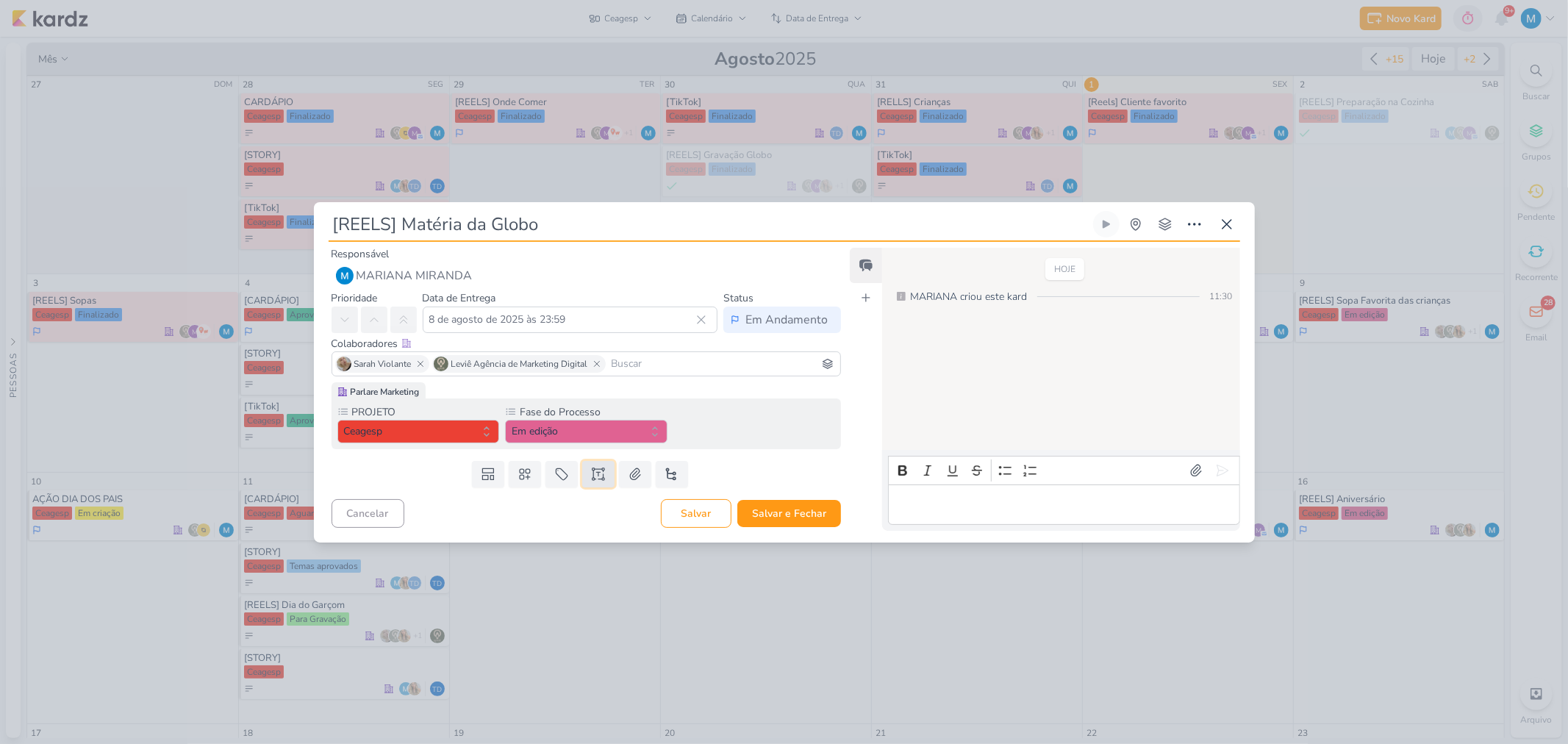 click 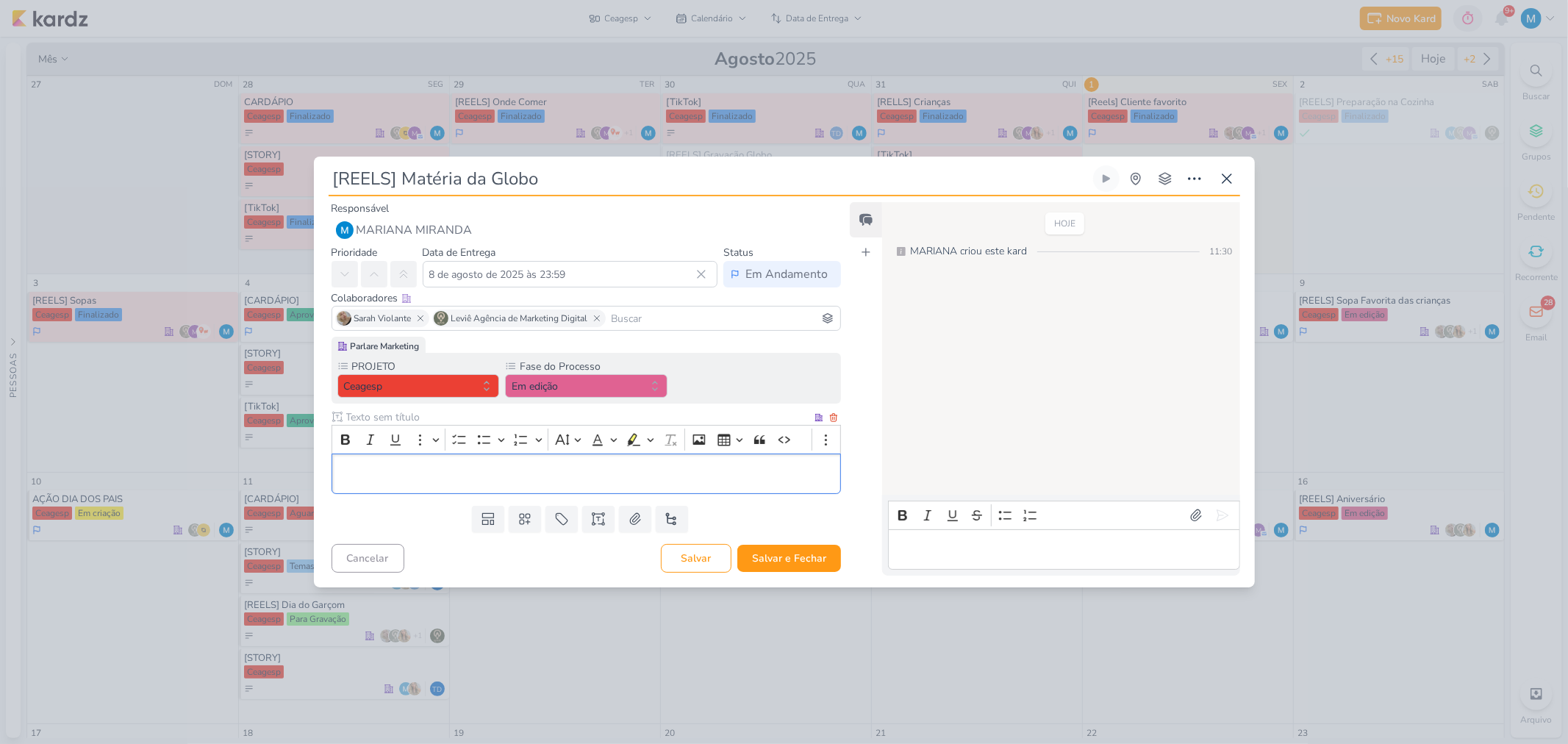 click at bounding box center (586, 473) 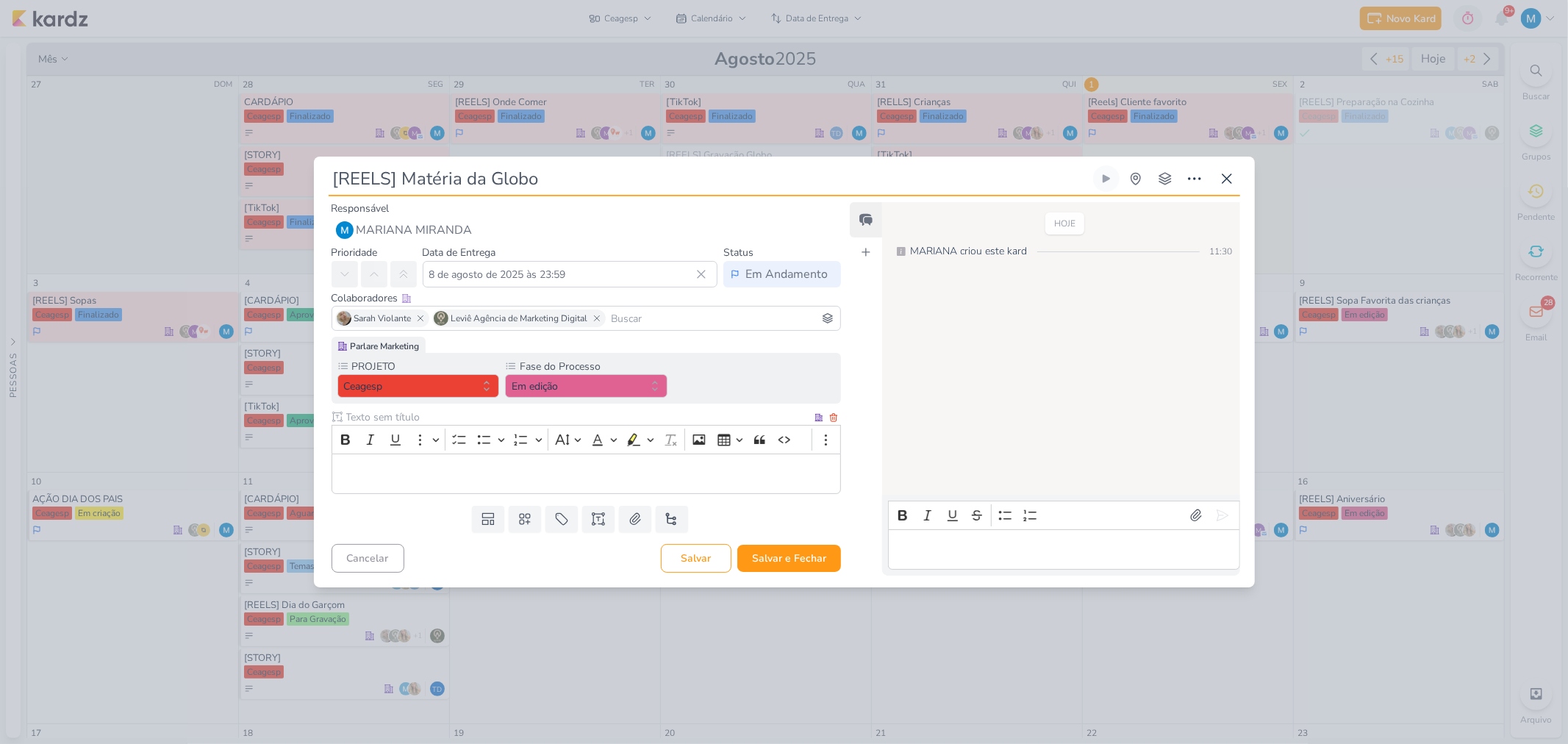 click at bounding box center (586, 473) 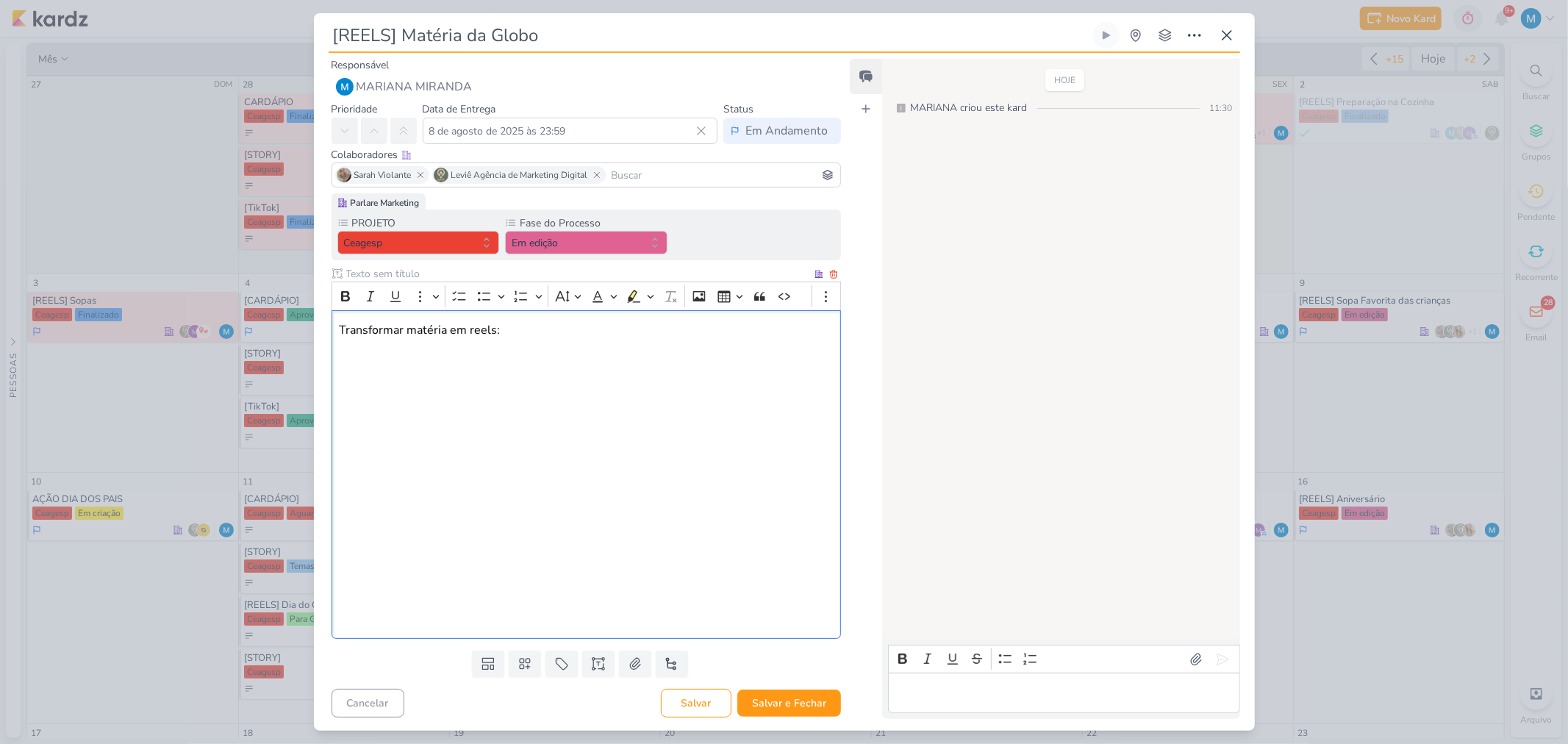 click on "Transformar matéria em reels:" at bounding box center (587, 474) 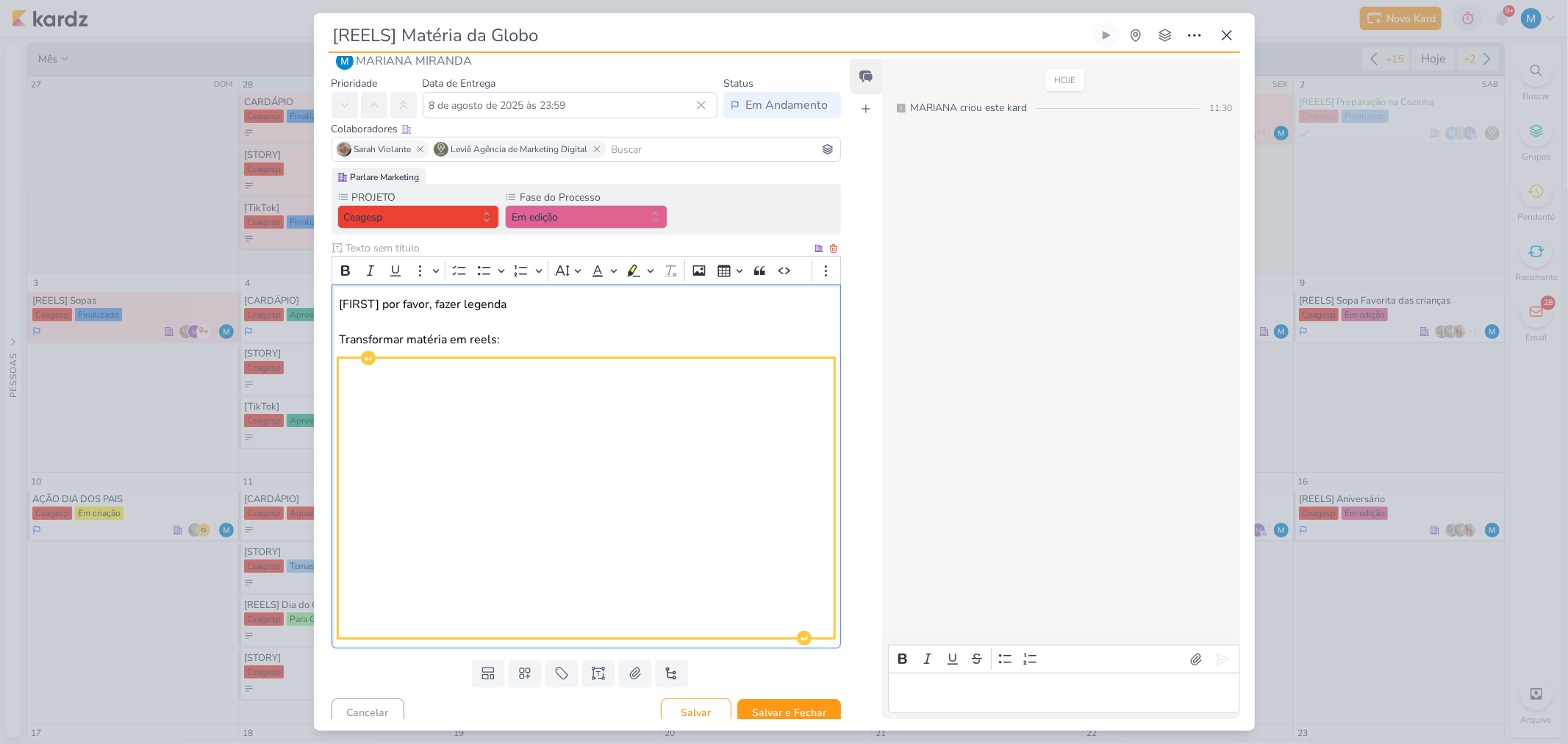 scroll, scrollTop: 33, scrollLeft: 0, axis: vertical 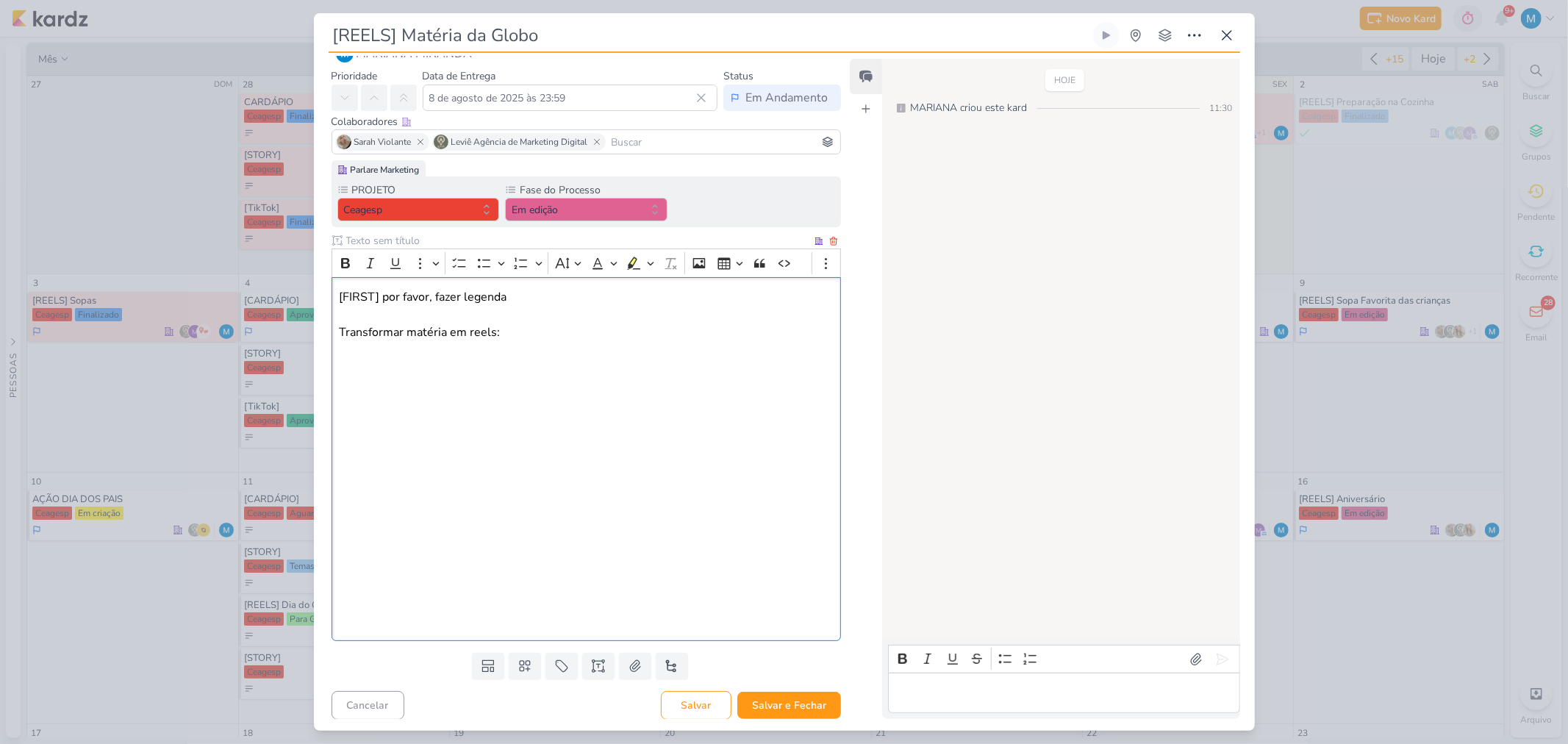 click on "Fran por favor, fazer legenda Transformar matéria em reels:" at bounding box center (586, 315) 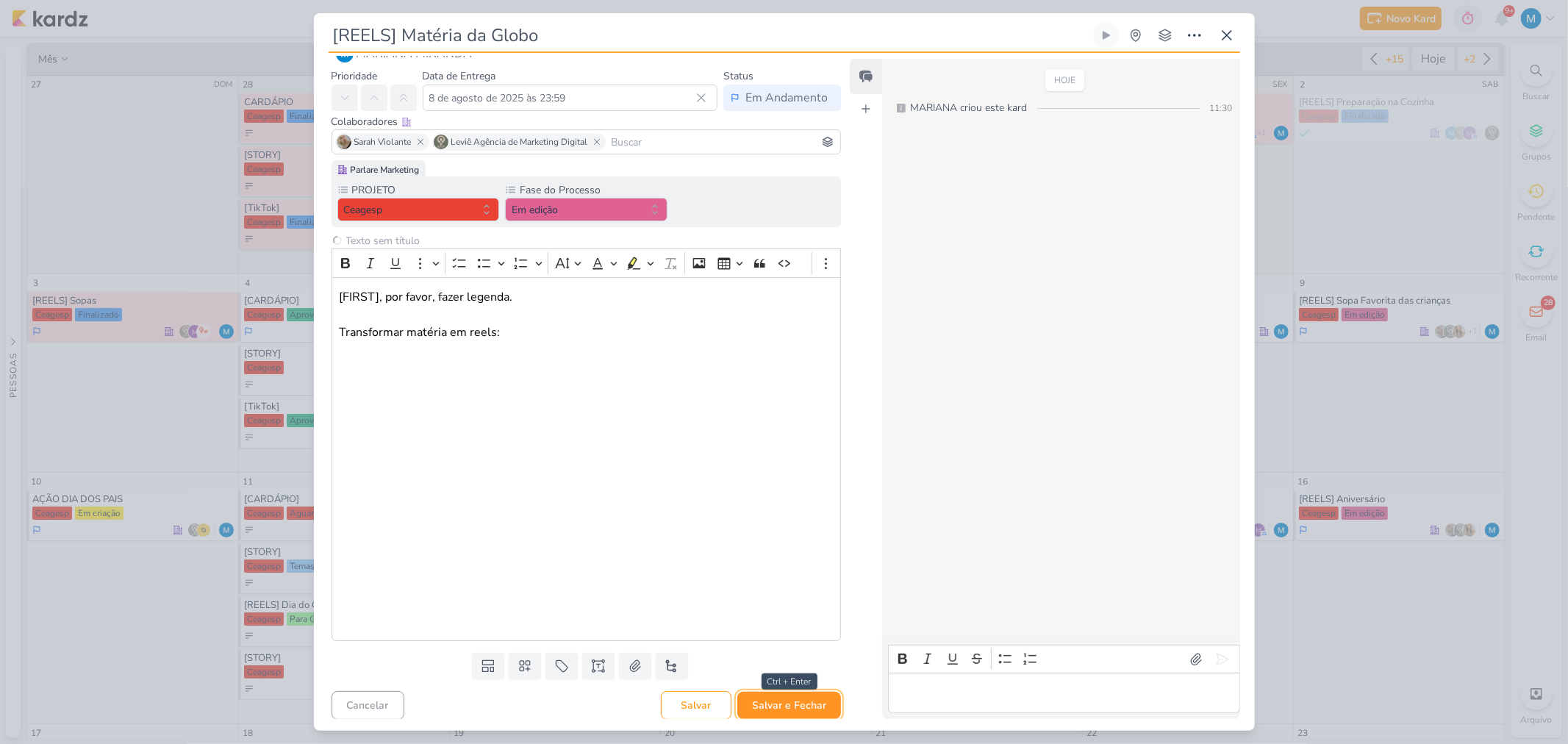 click on "Salvar e Fechar" at bounding box center [789, 705] 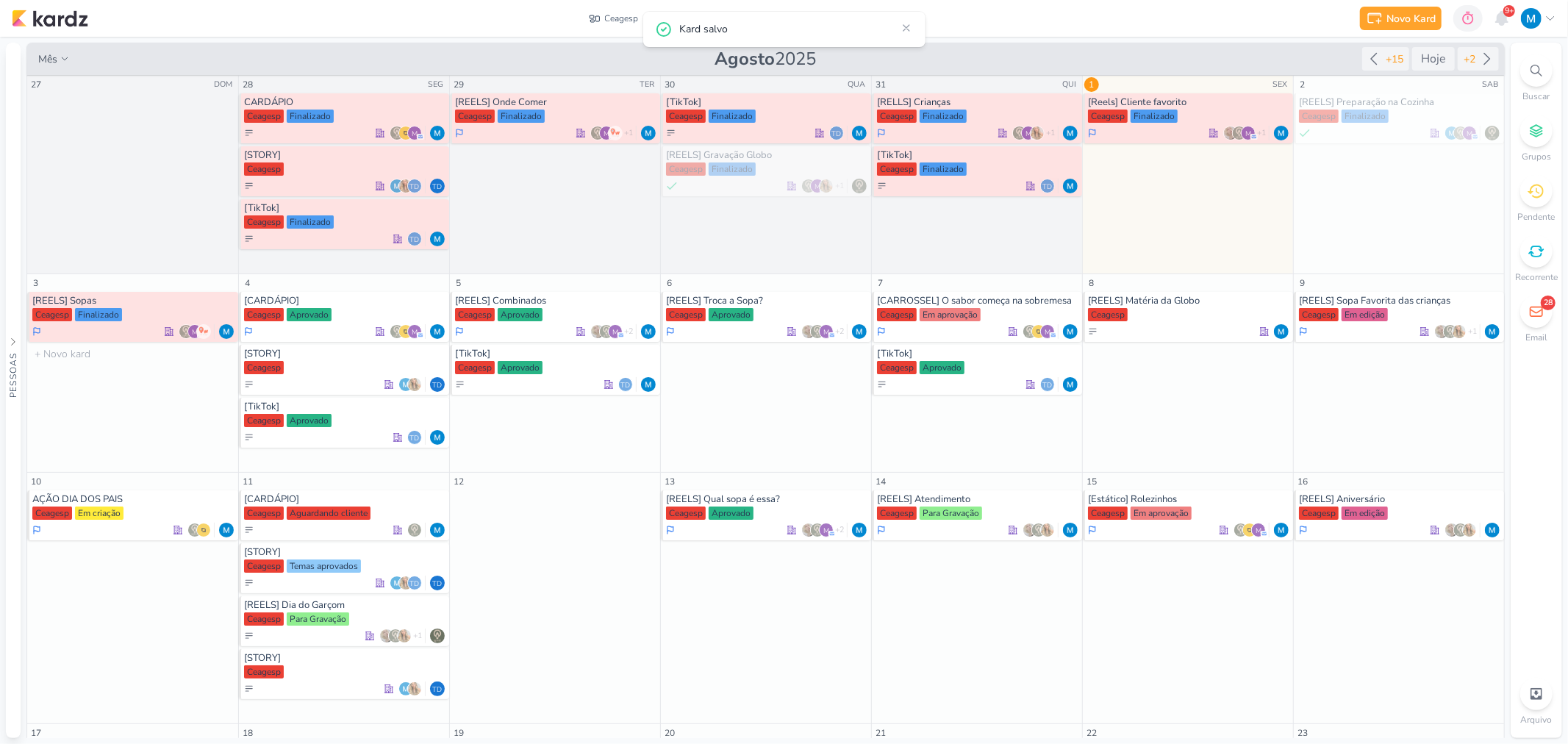 scroll, scrollTop: 0, scrollLeft: 0, axis: both 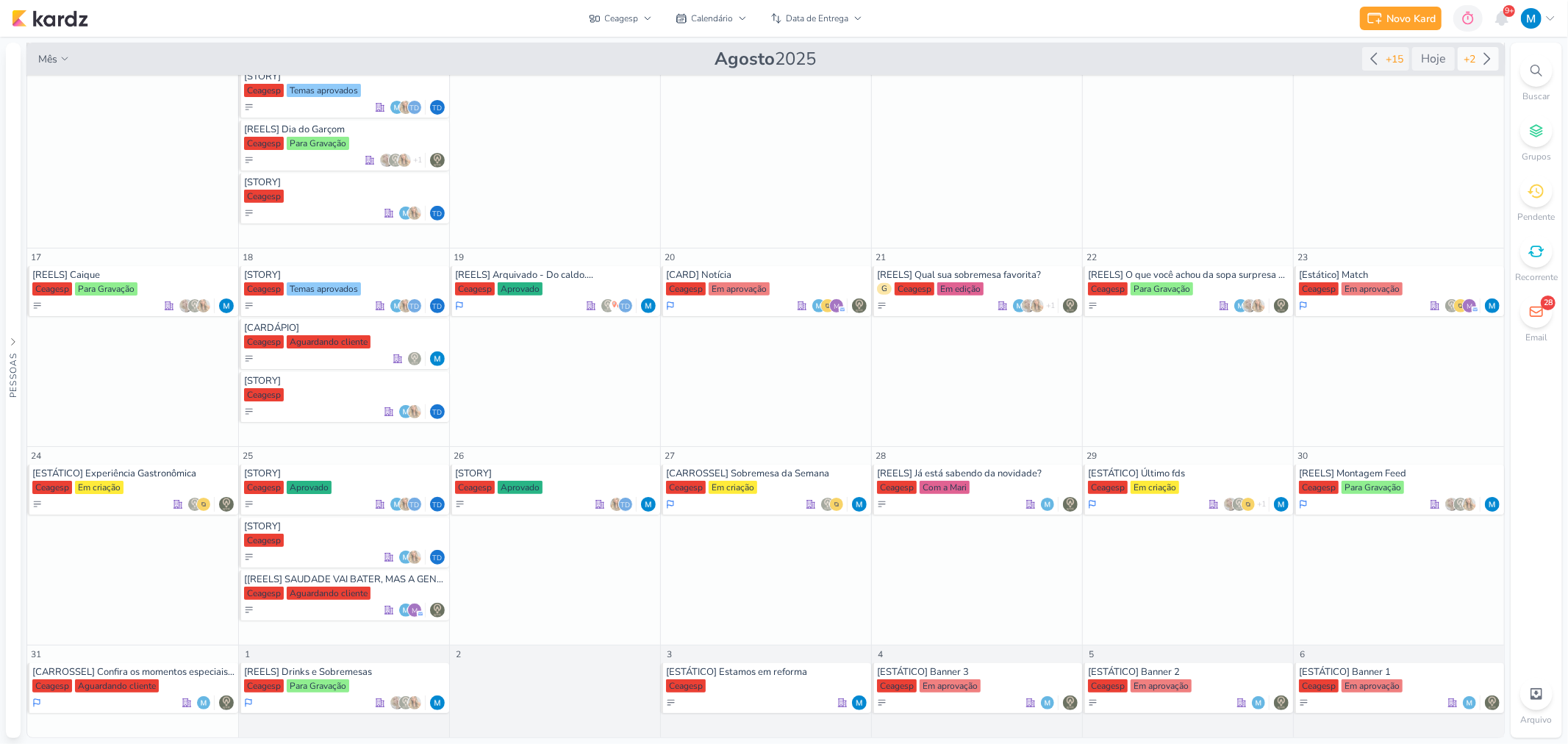 click 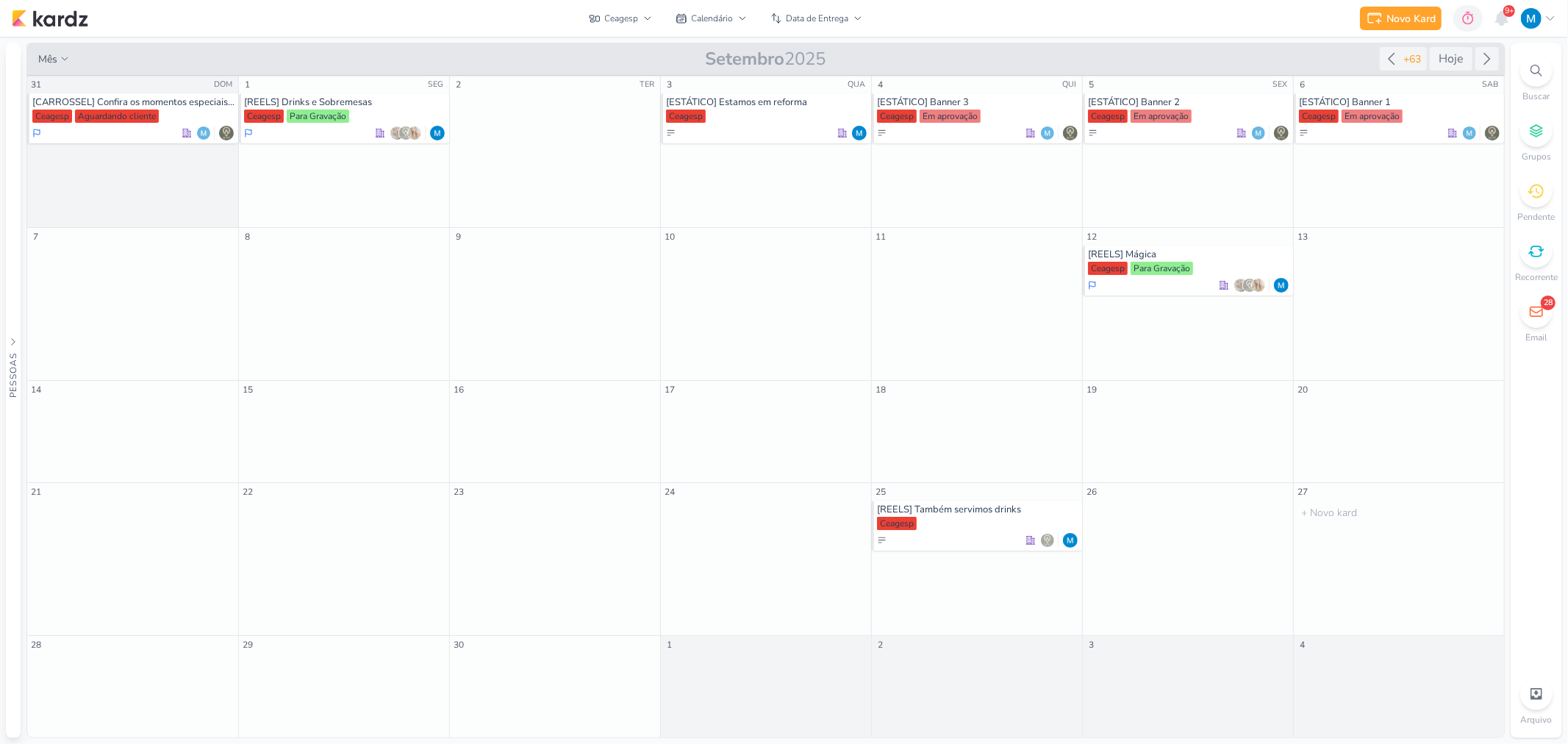 scroll, scrollTop: 0, scrollLeft: 0, axis: both 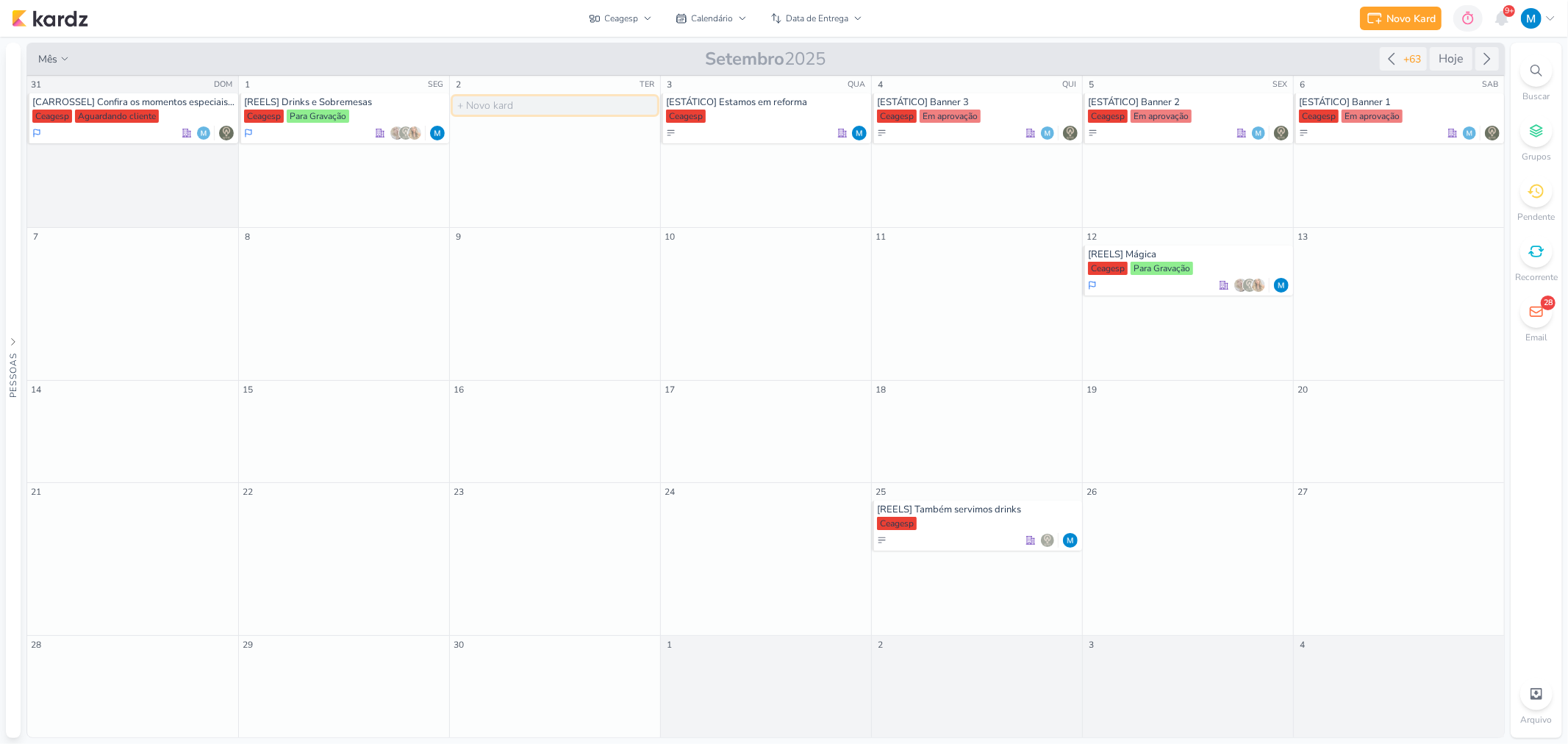 click at bounding box center (555, 105) 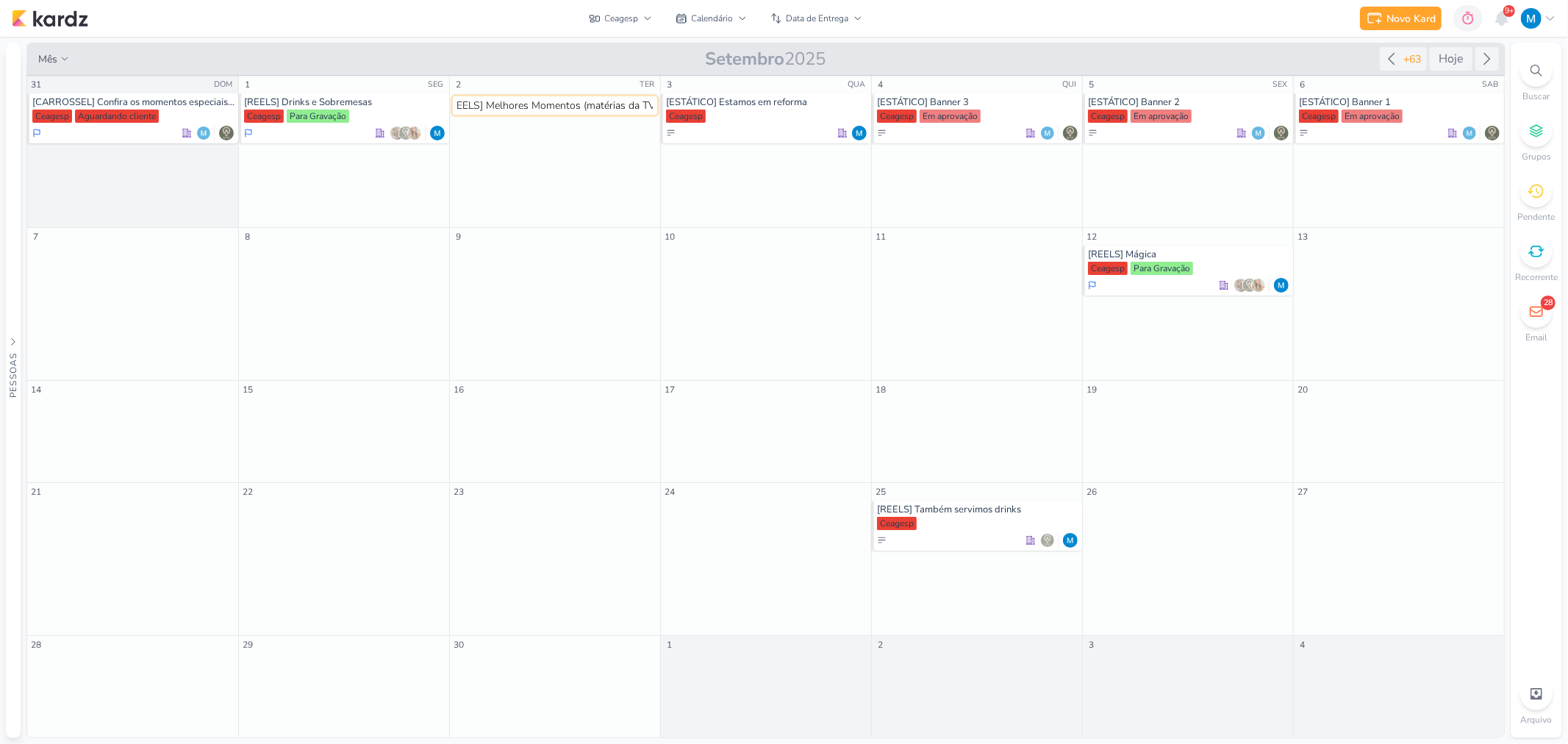 type on "[REELS] Melhores Momentos (matérias da TV)" 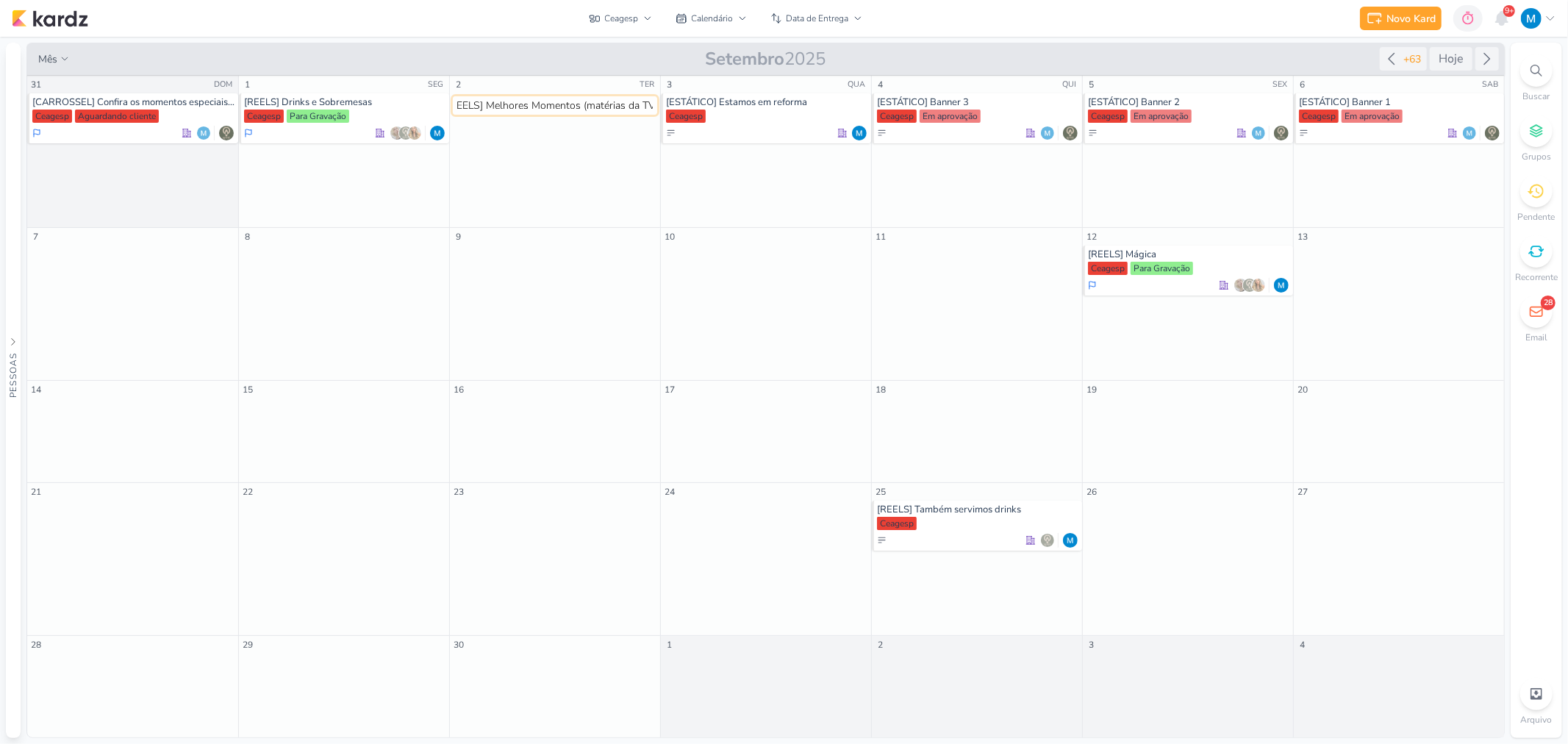 scroll, scrollTop: 0, scrollLeft: 13, axis: horizontal 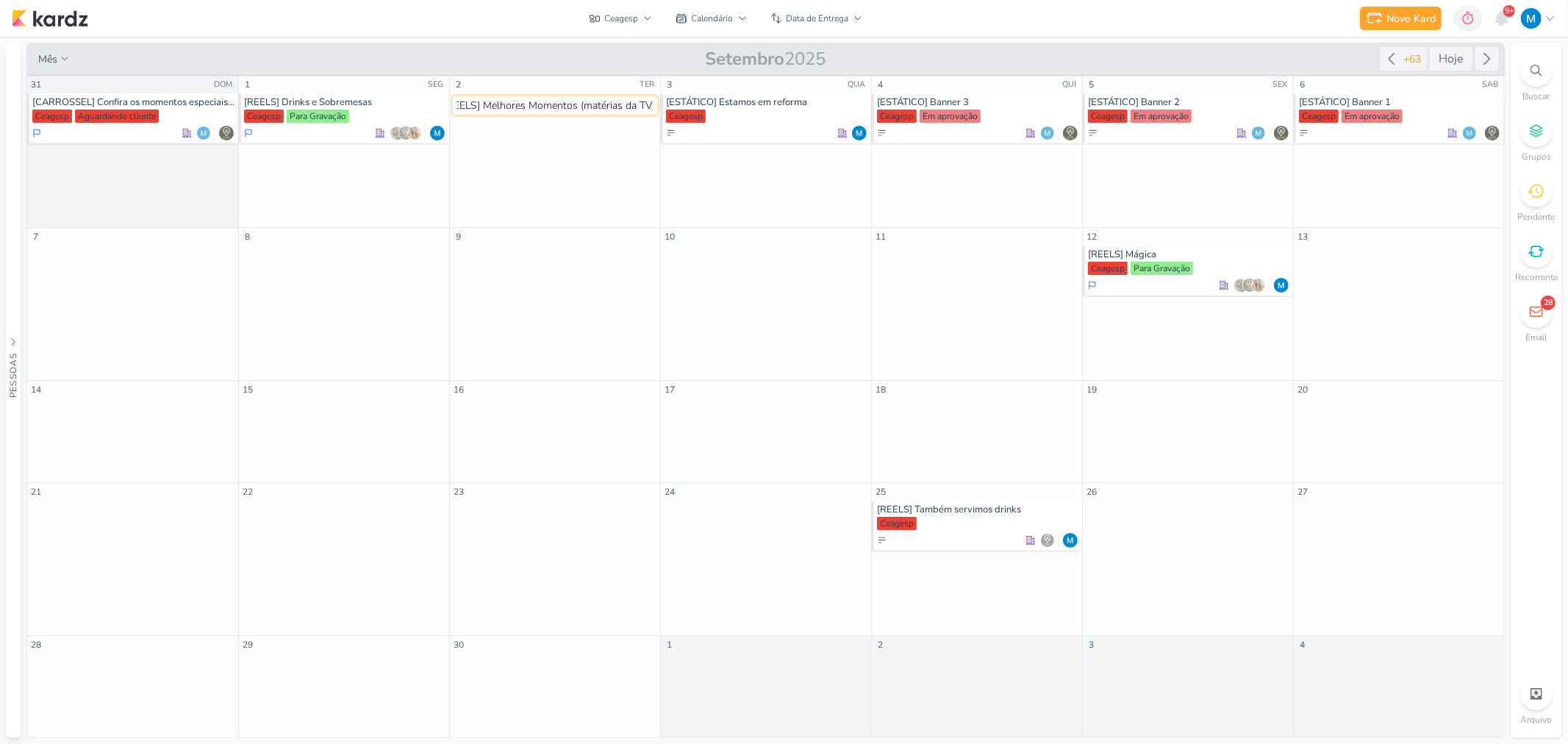 type 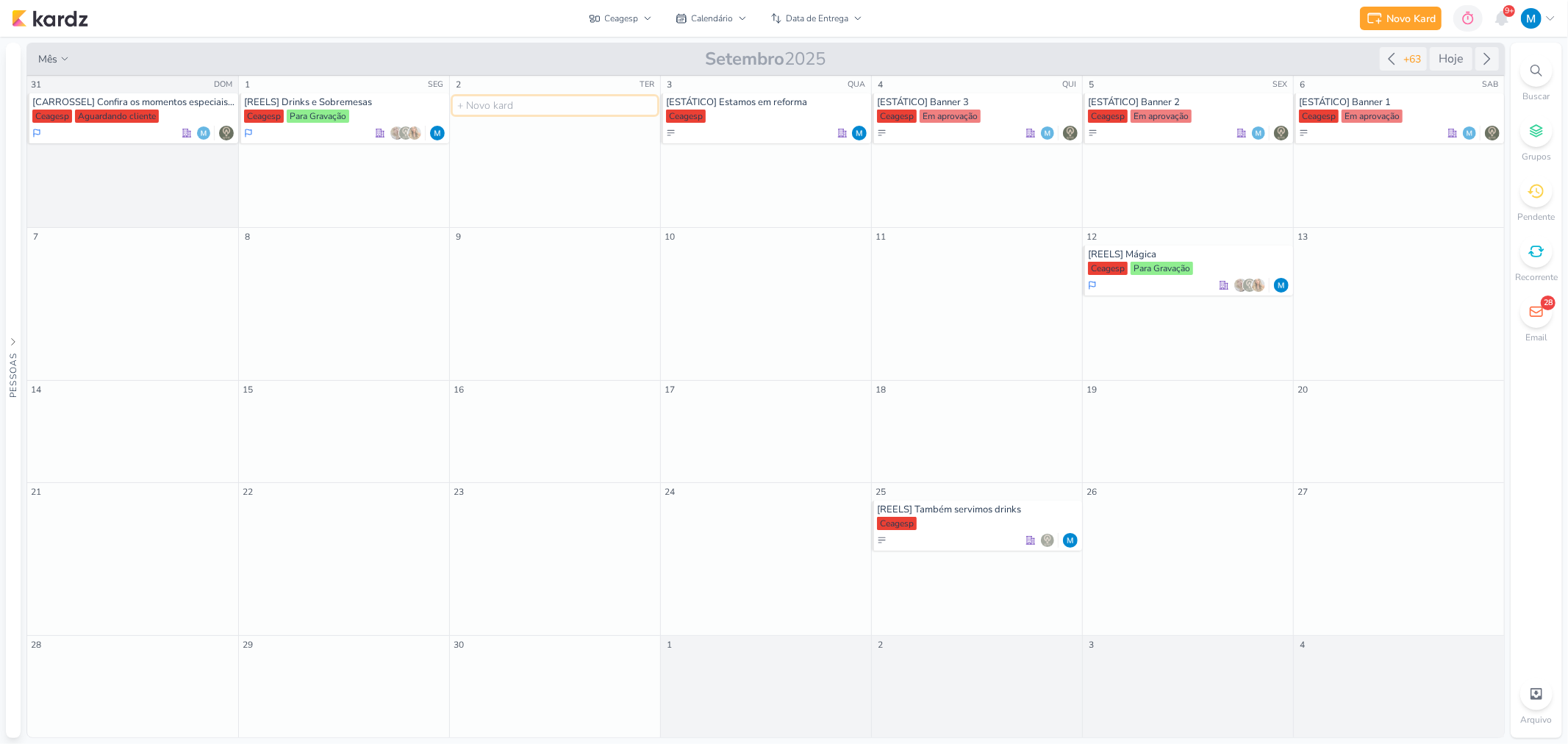 scroll, scrollTop: 0, scrollLeft: 0, axis: both 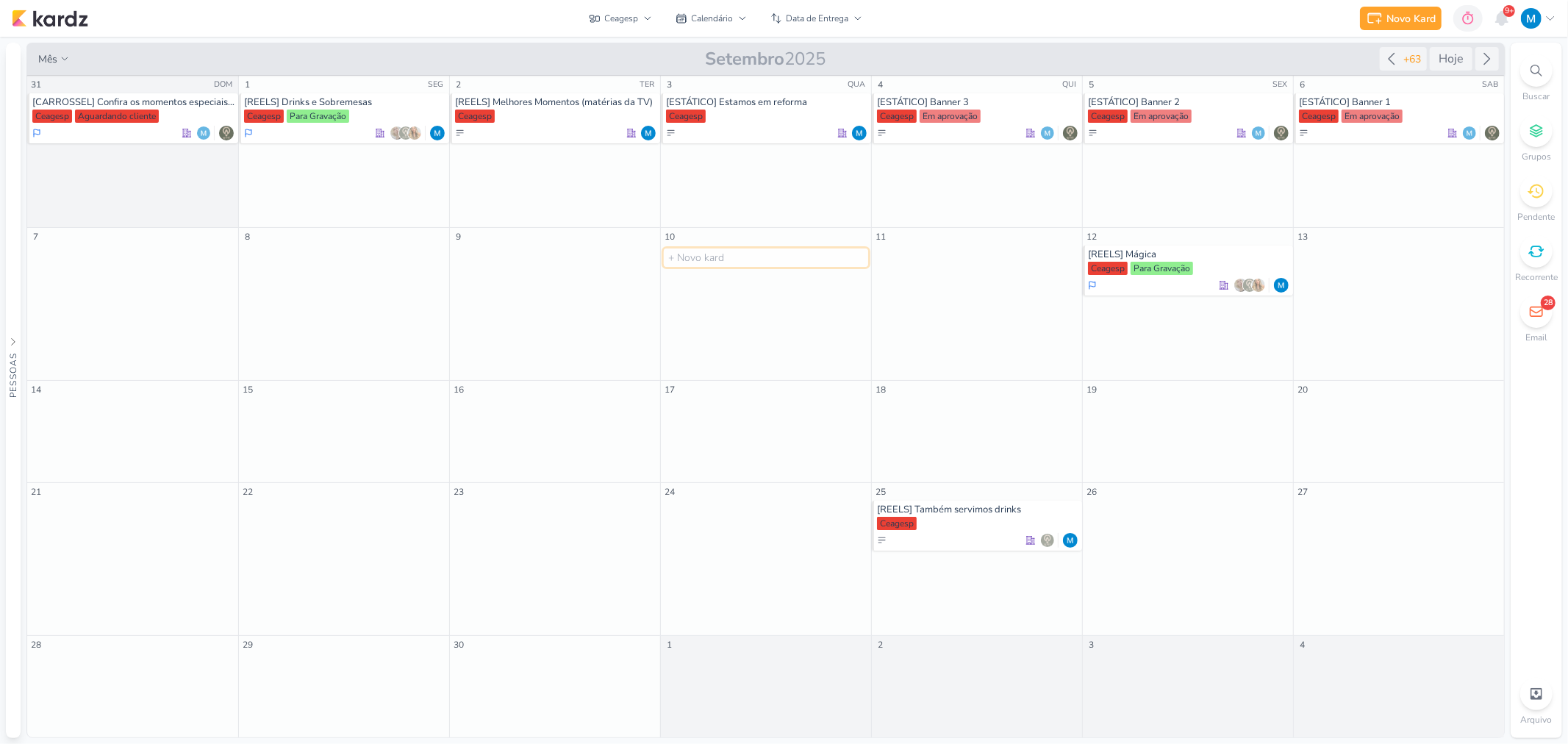 click at bounding box center [766, 257] 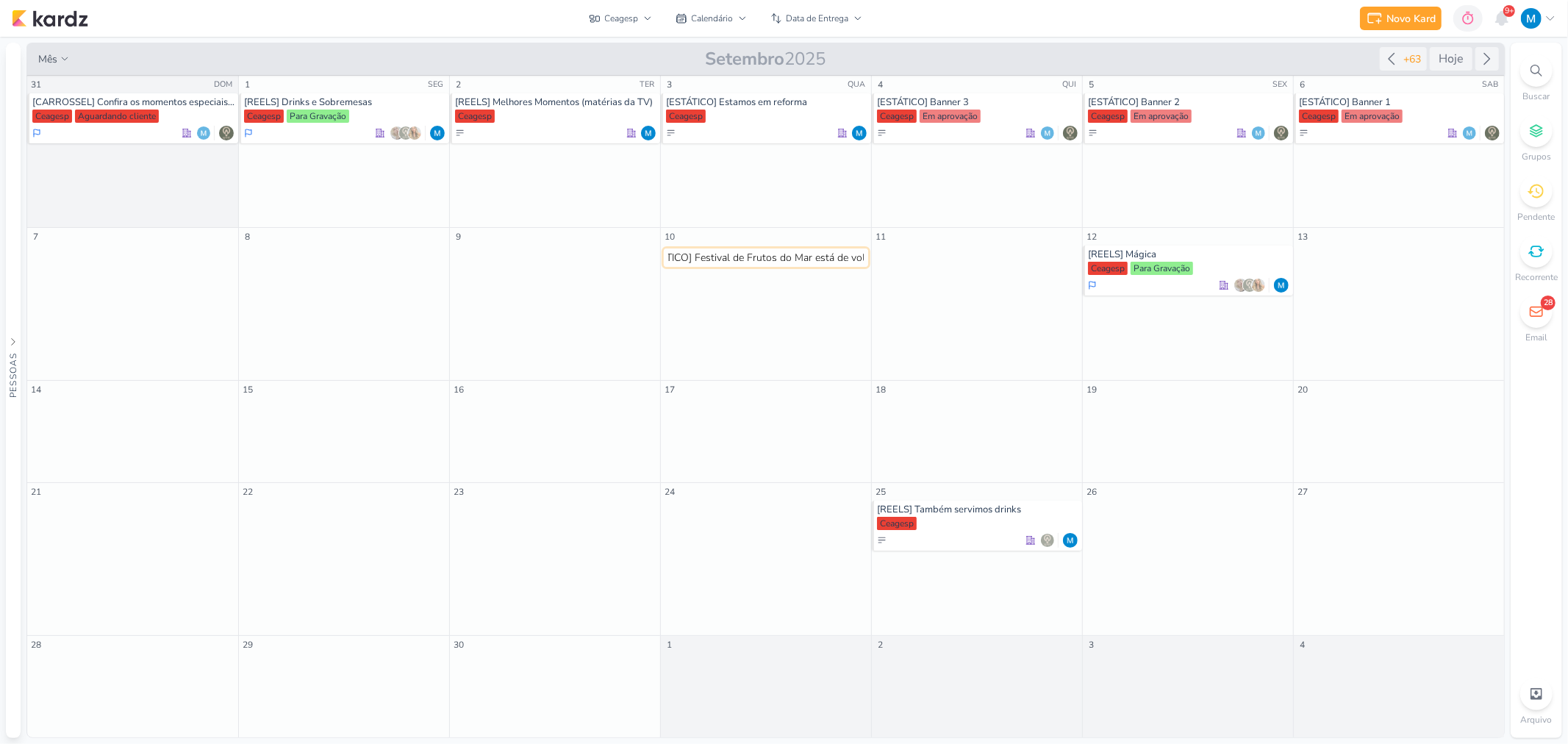 type on "[ESTÁTICO] Festival de Frutos do Mar está de volta" 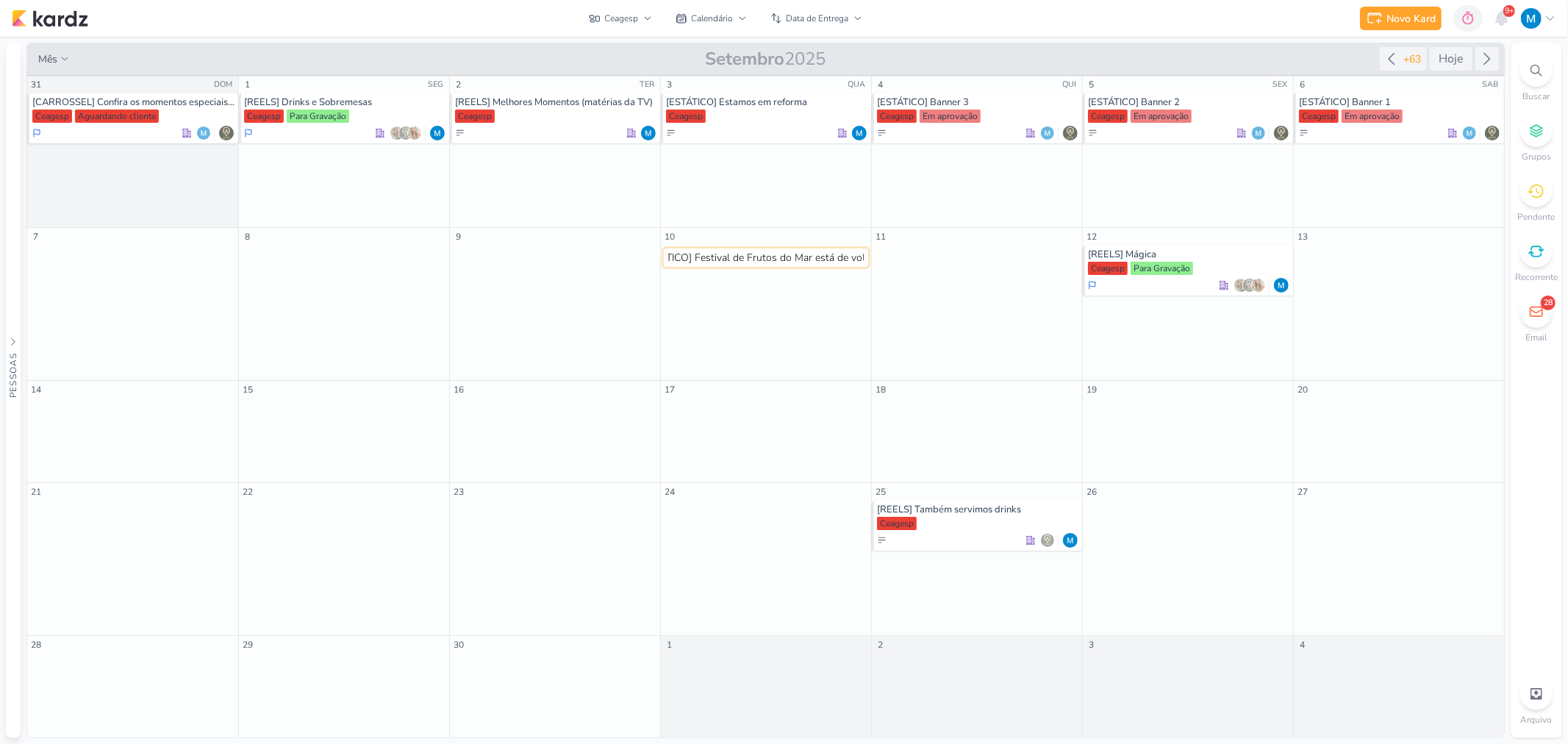 scroll, scrollTop: 0, scrollLeft: 35, axis: horizontal 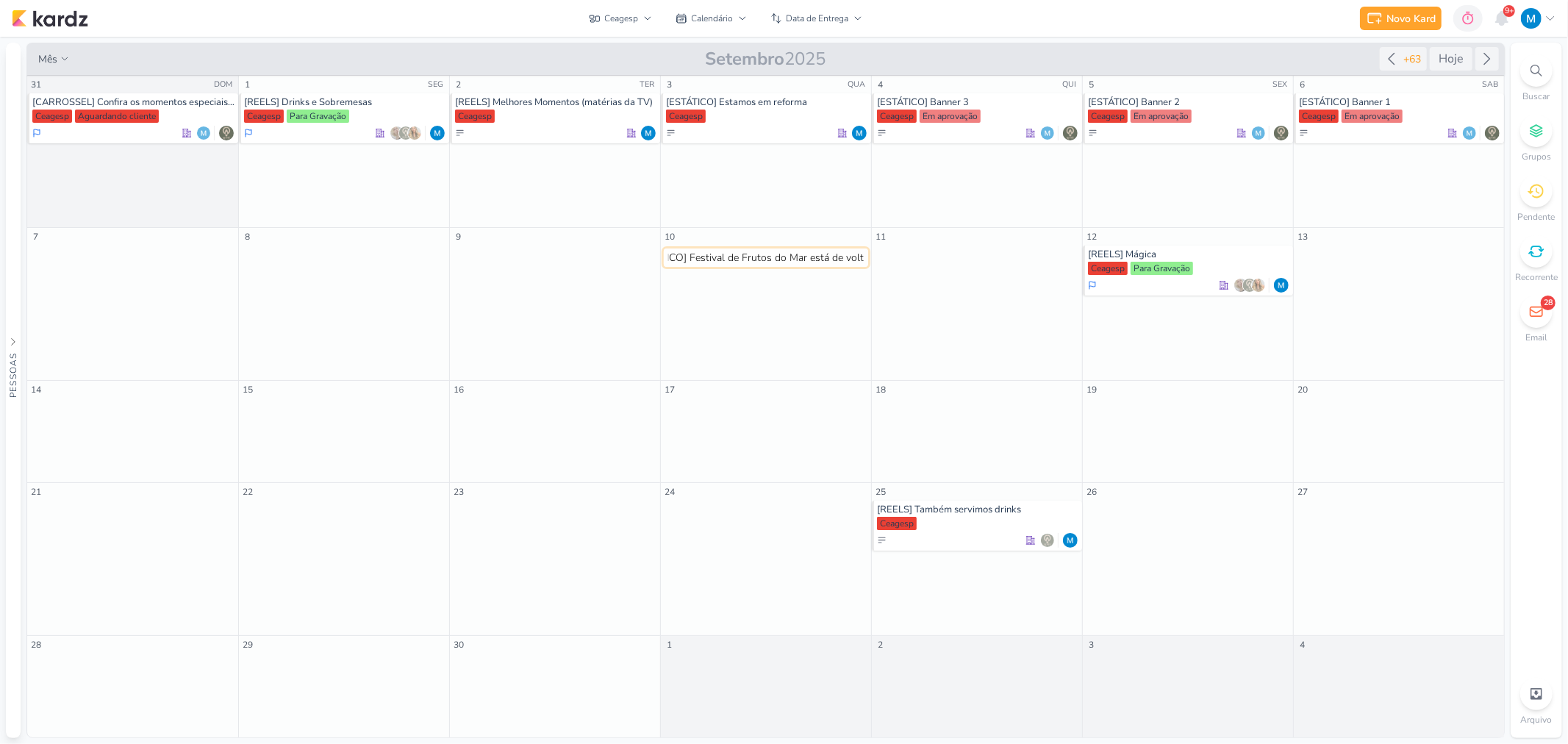 type 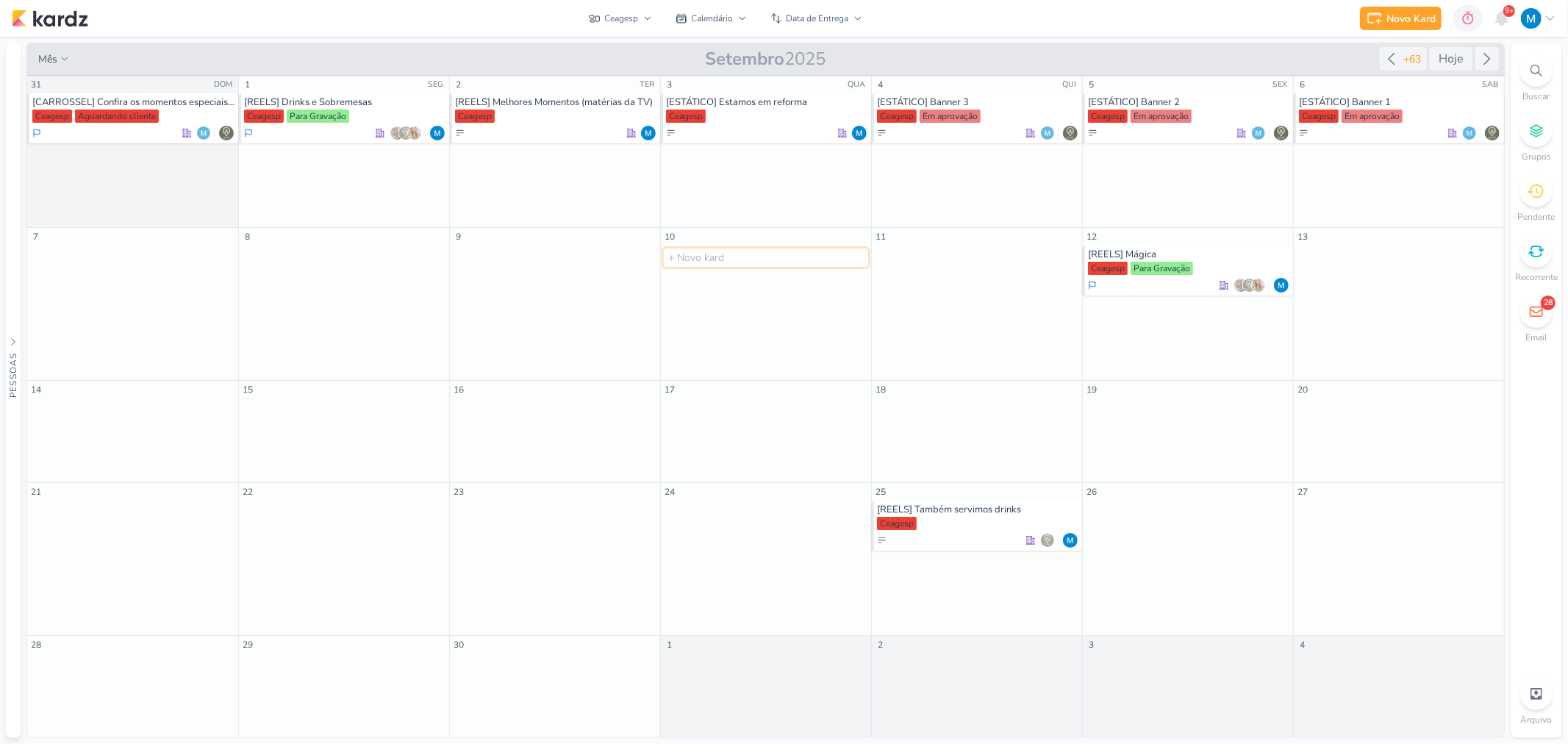 scroll, scrollTop: 0, scrollLeft: 0, axis: both 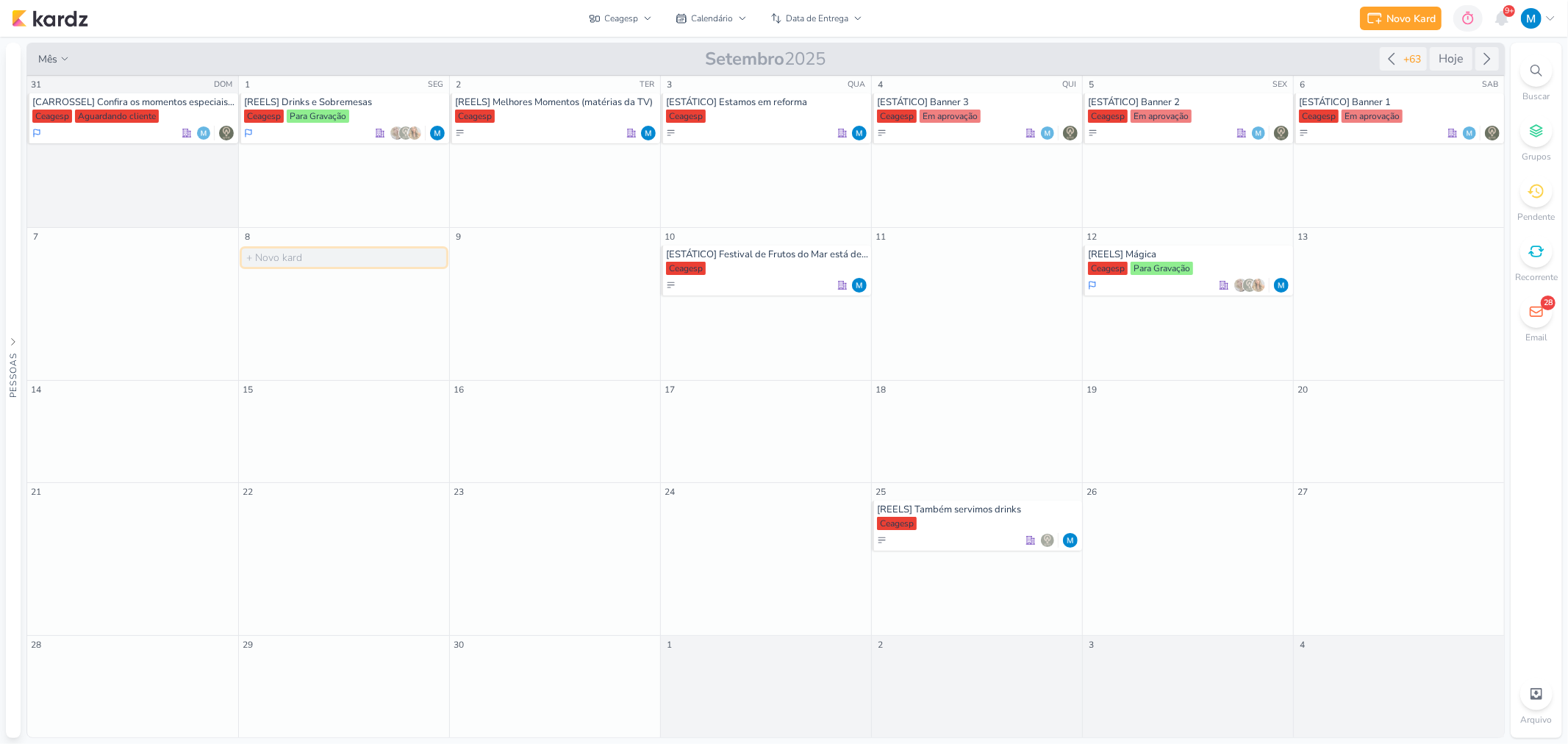 click at bounding box center (344, 257) 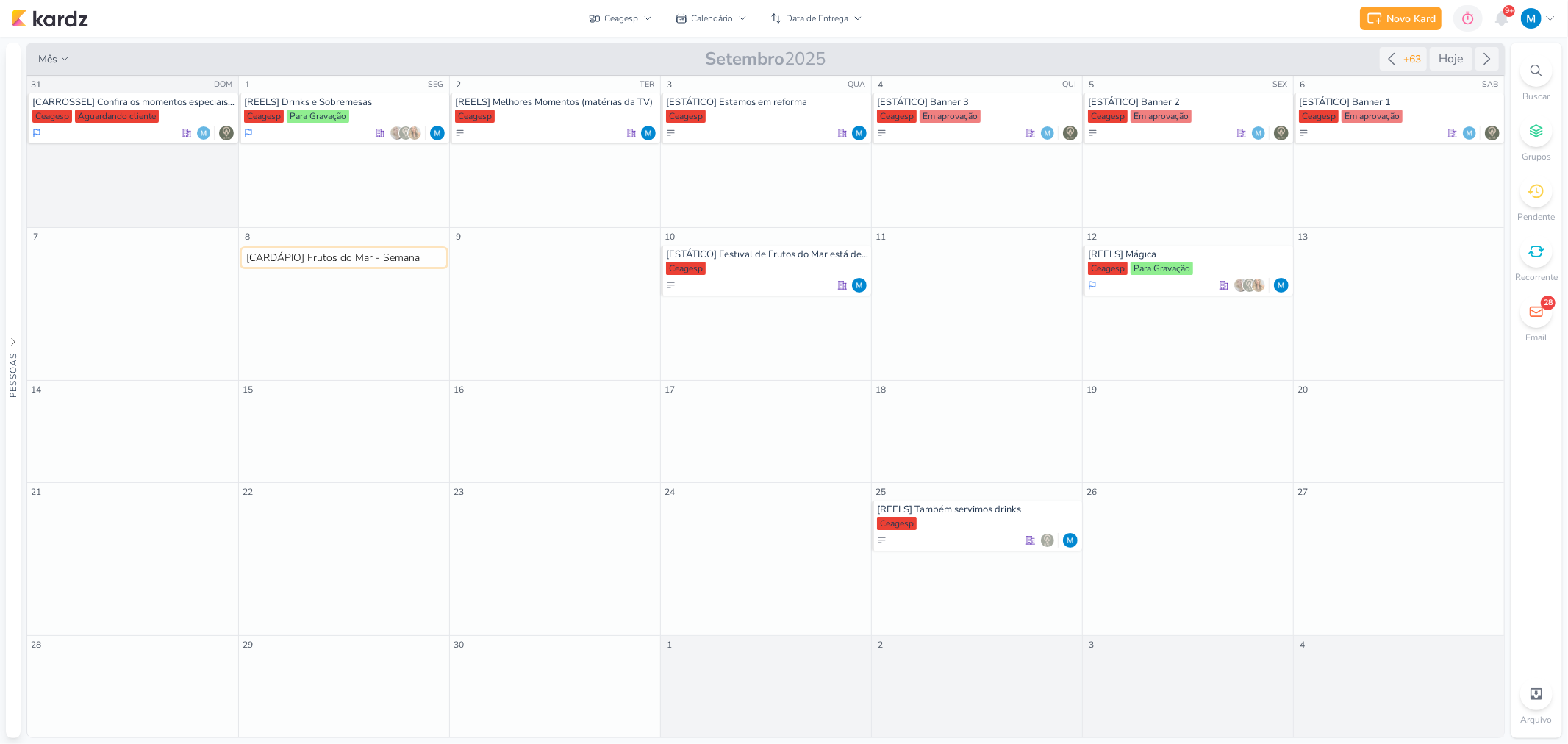 type on "[CARDÁPIO] Frutos do Mar - Semana 1" 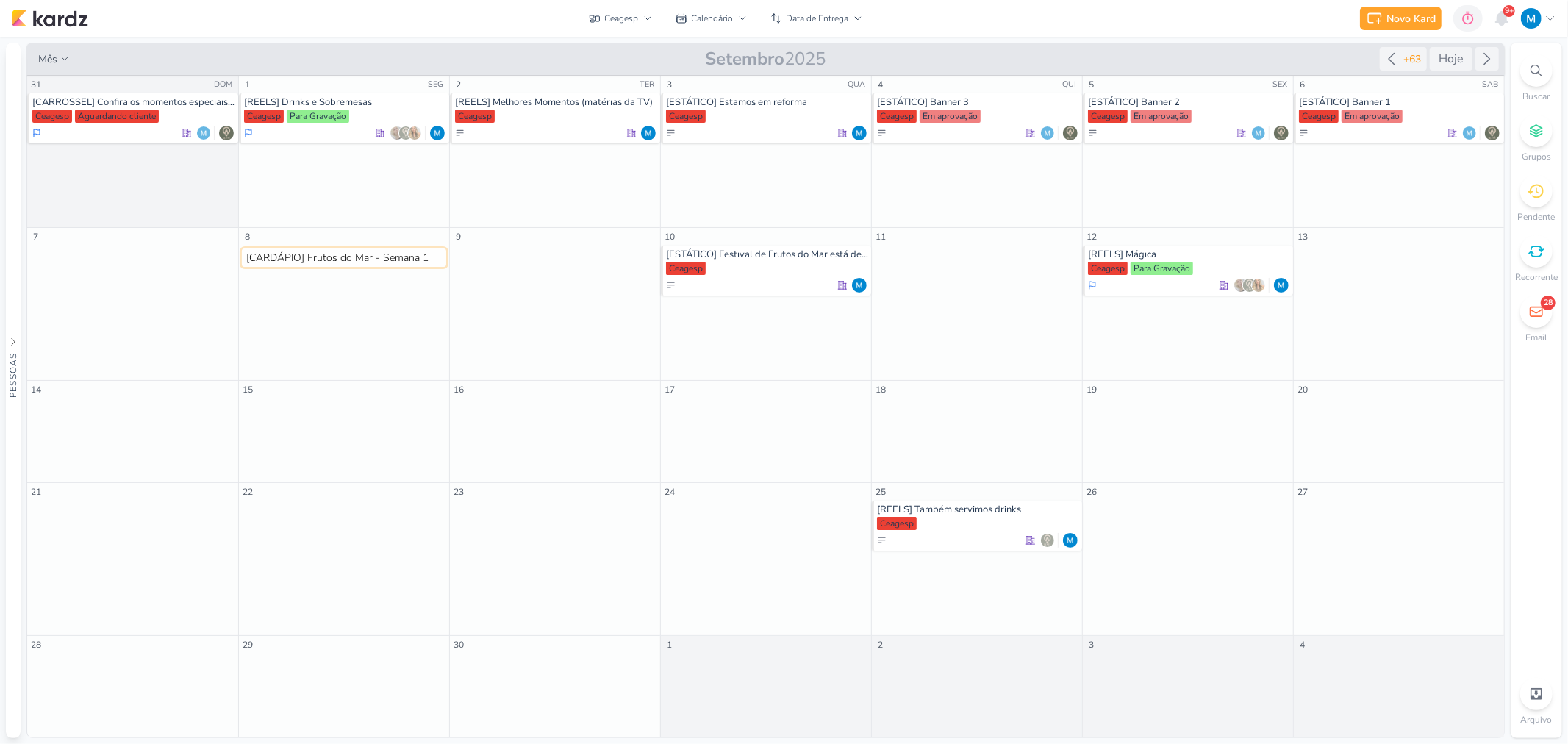 type 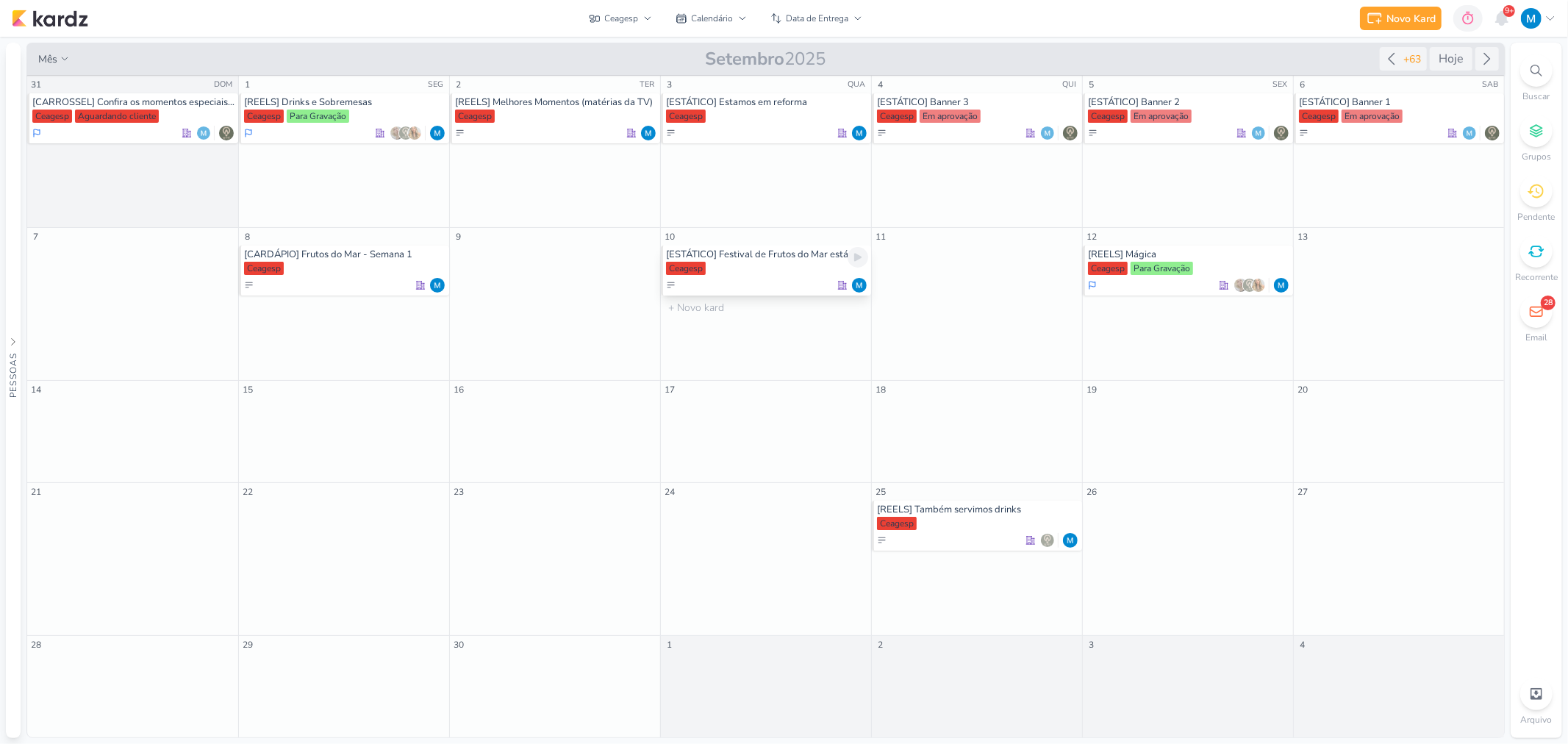 click on "[ESTÁTICO] Festival de Frutos do Mar está de volta" at bounding box center [767, 254] 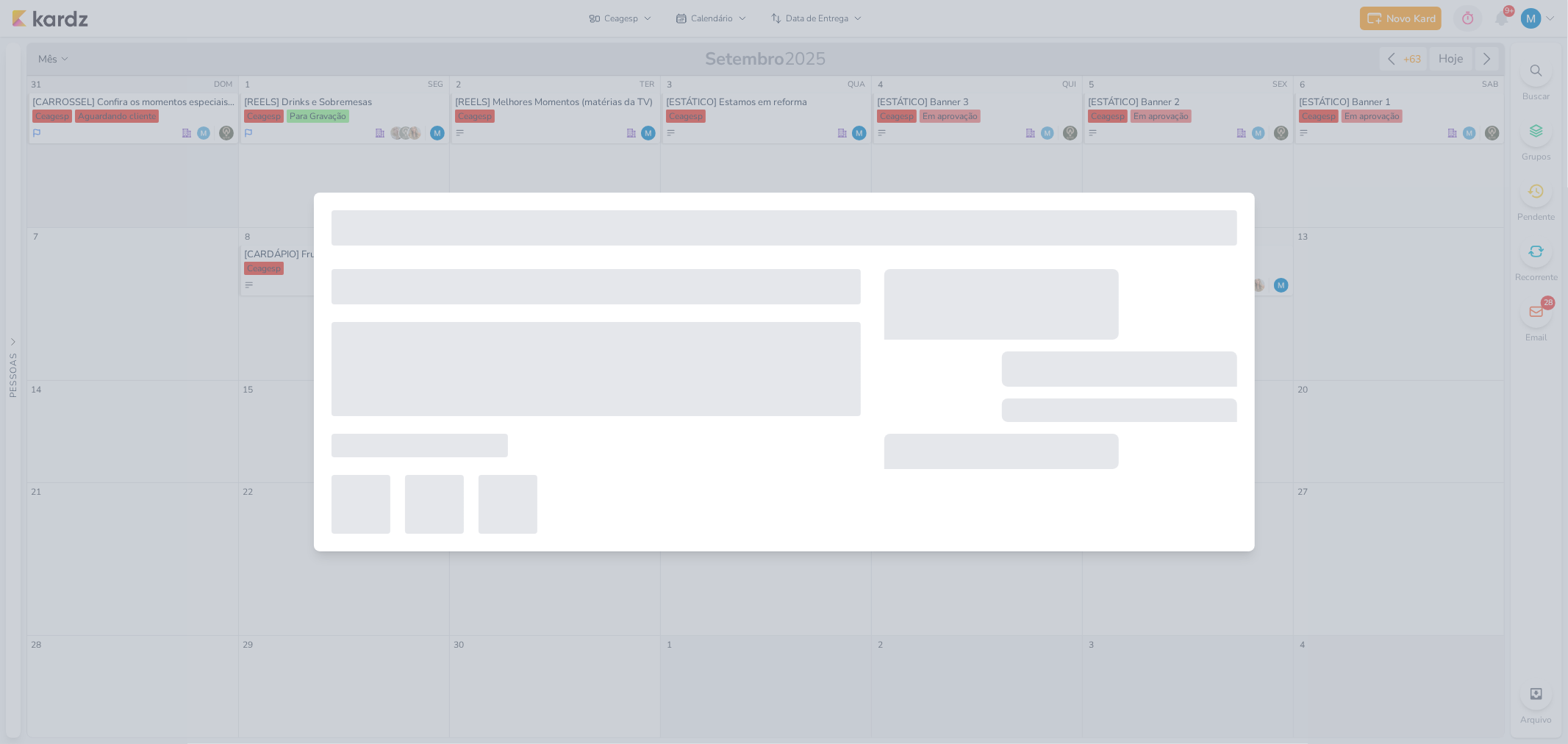 type on "[ESTÁTICO] Festival de Frutos do Mar está de volta" 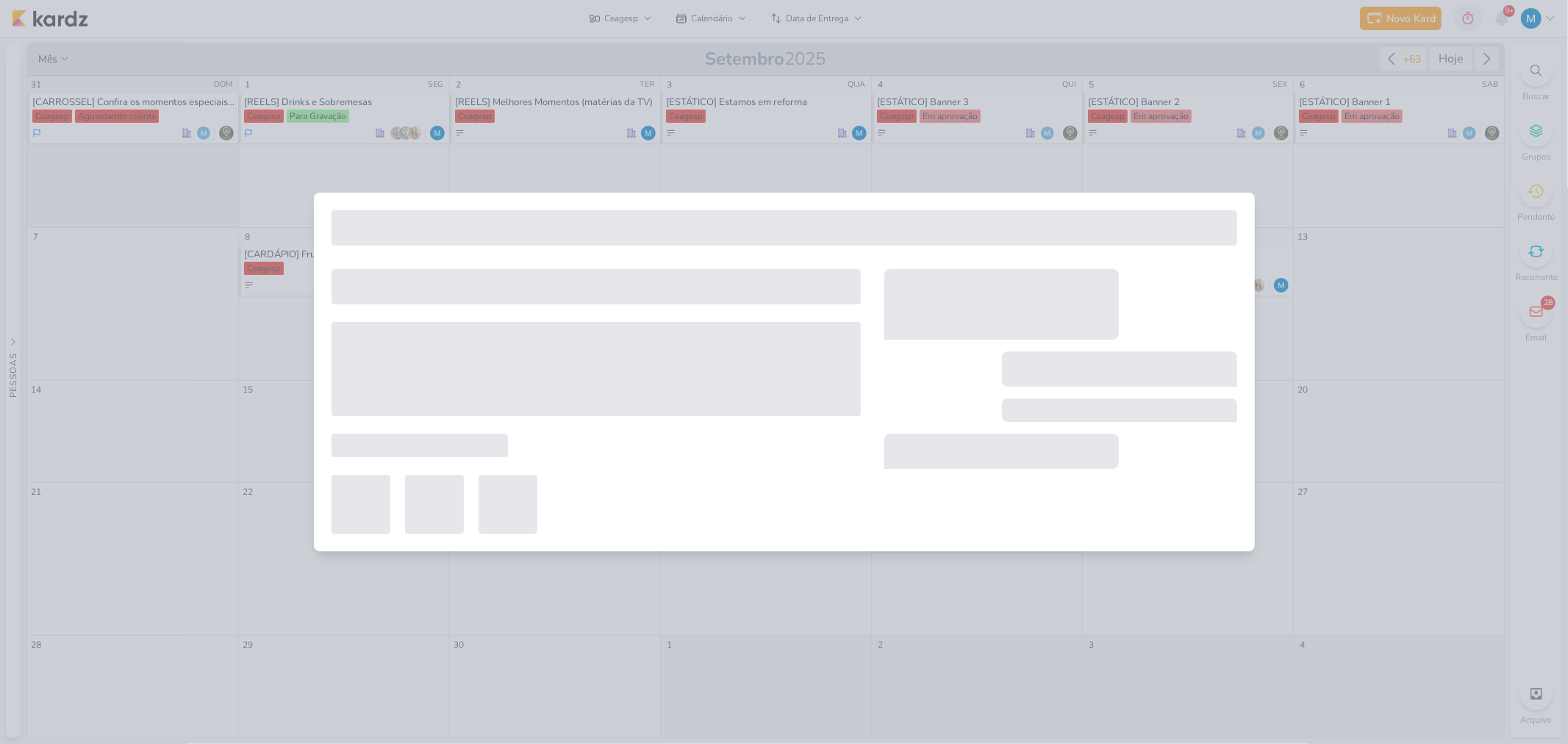type on "10 de setembro de 2025 às 23:59" 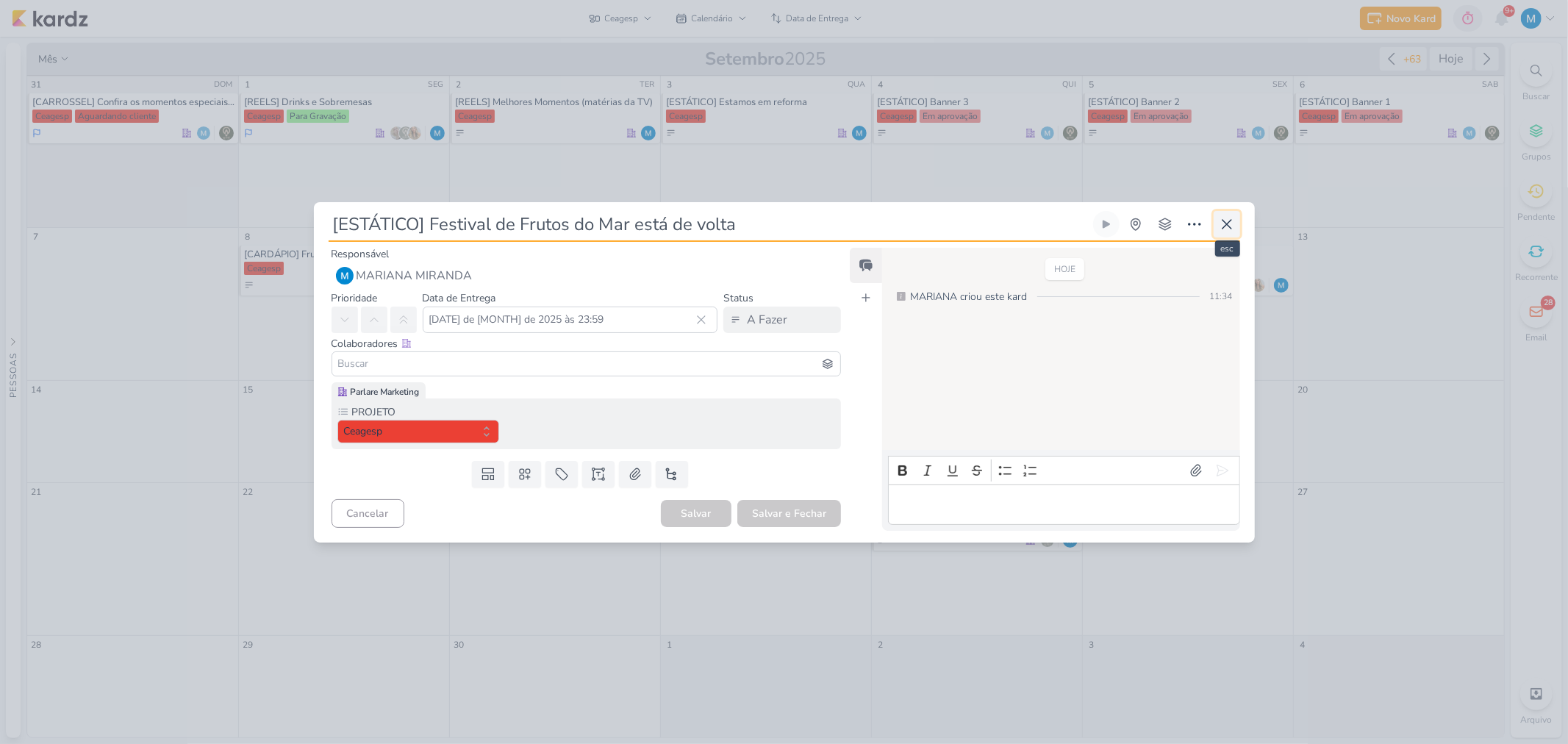 click 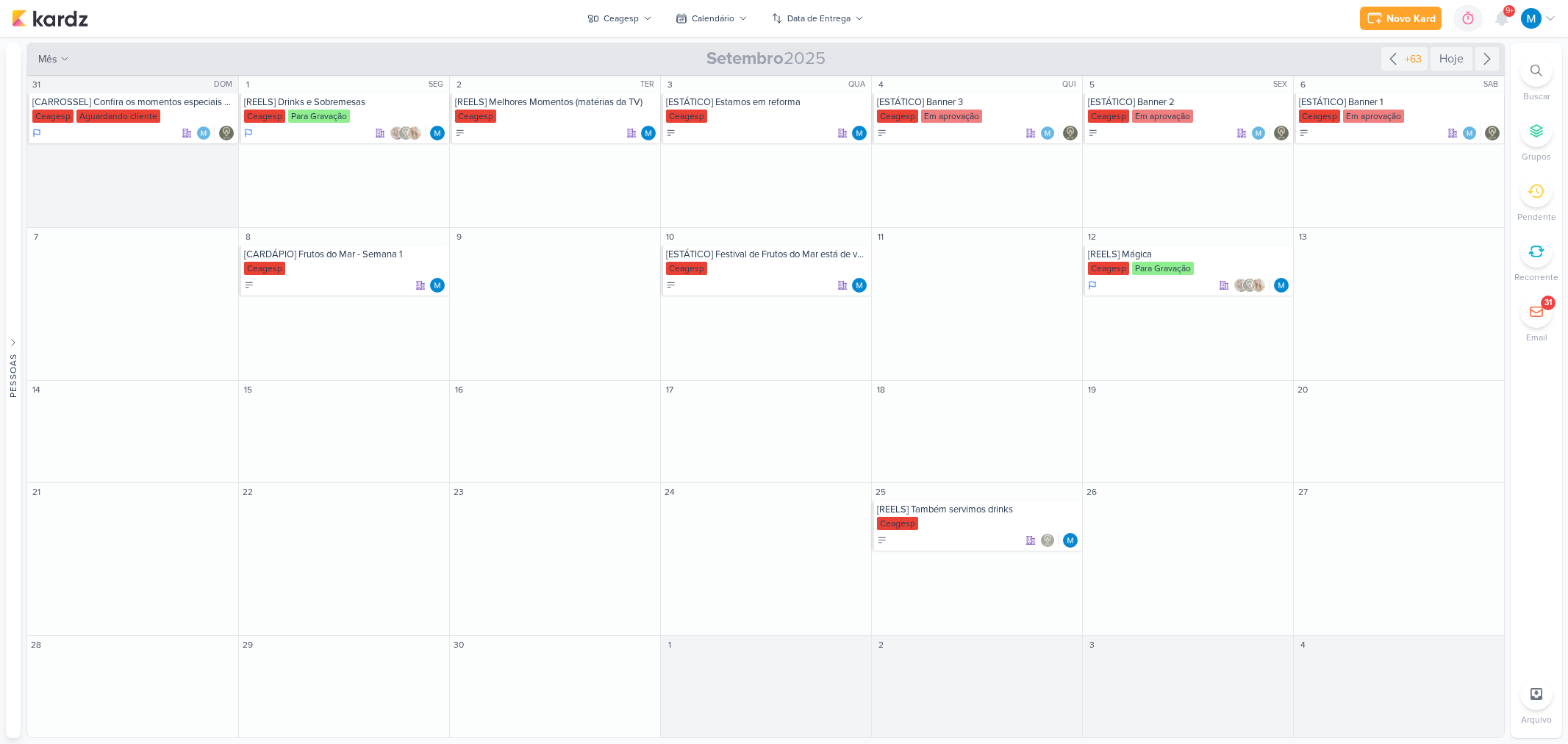 scroll, scrollTop: 0, scrollLeft: 0, axis: both 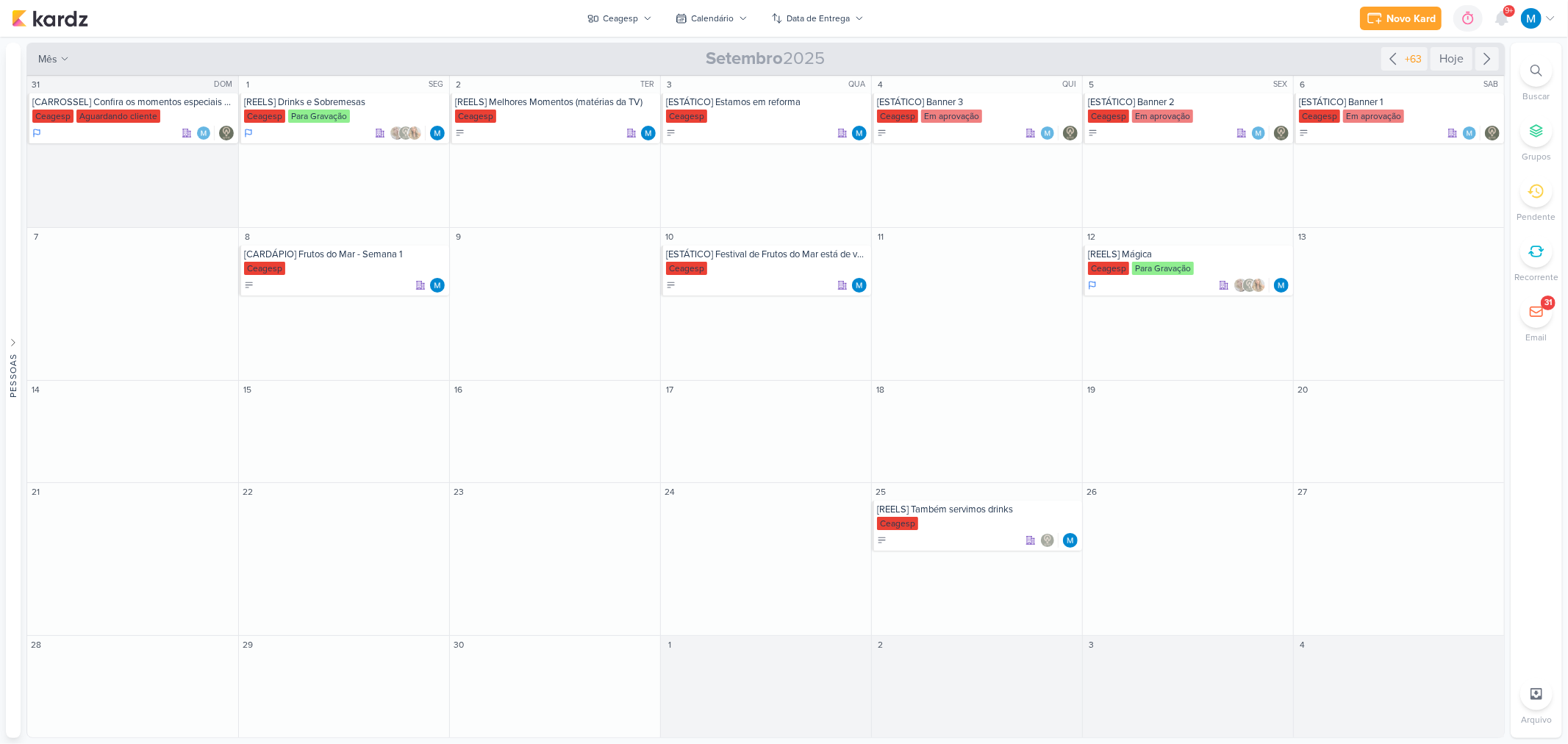 click at bounding box center [1531, 18] 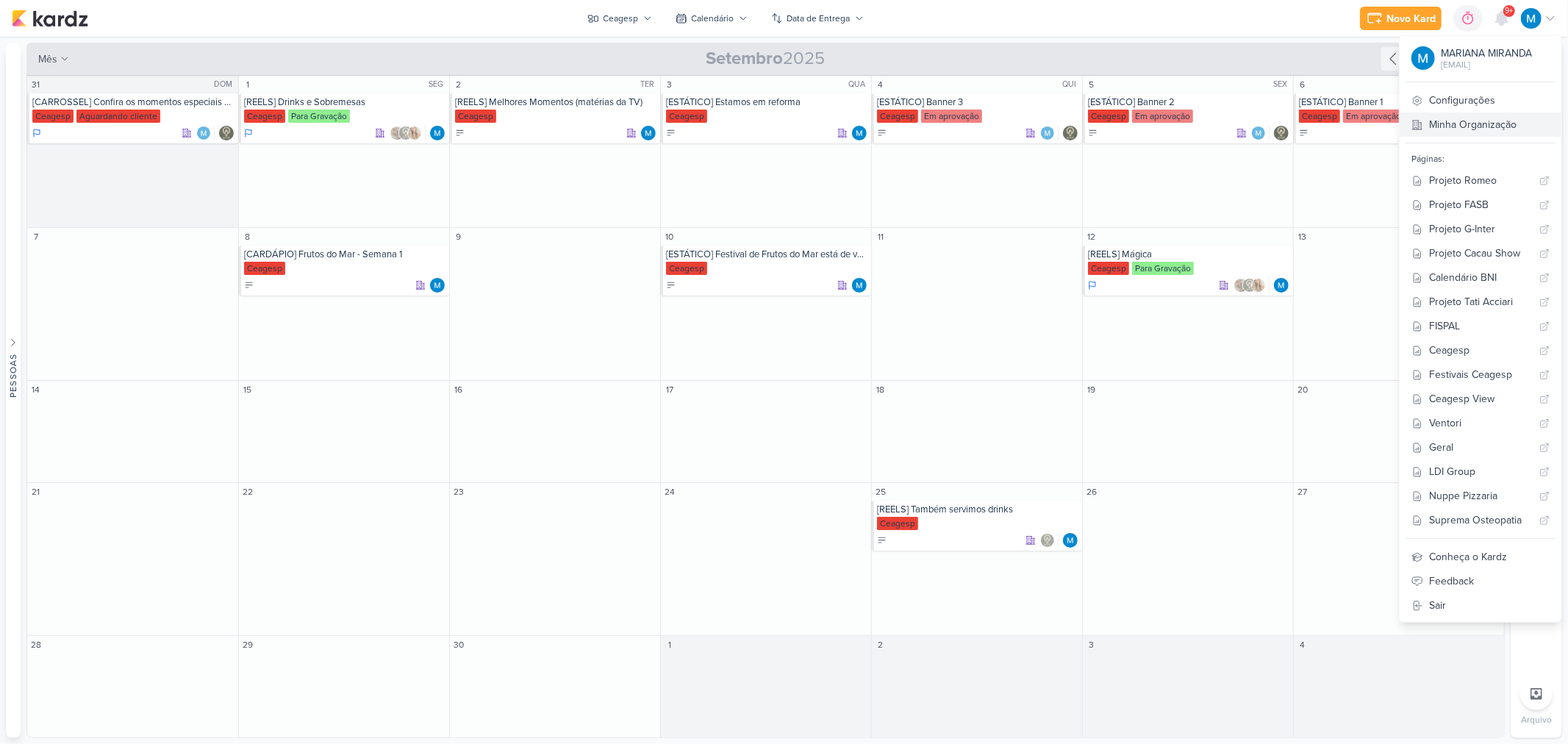 click on "Minha Organização" at bounding box center [1481, 124] 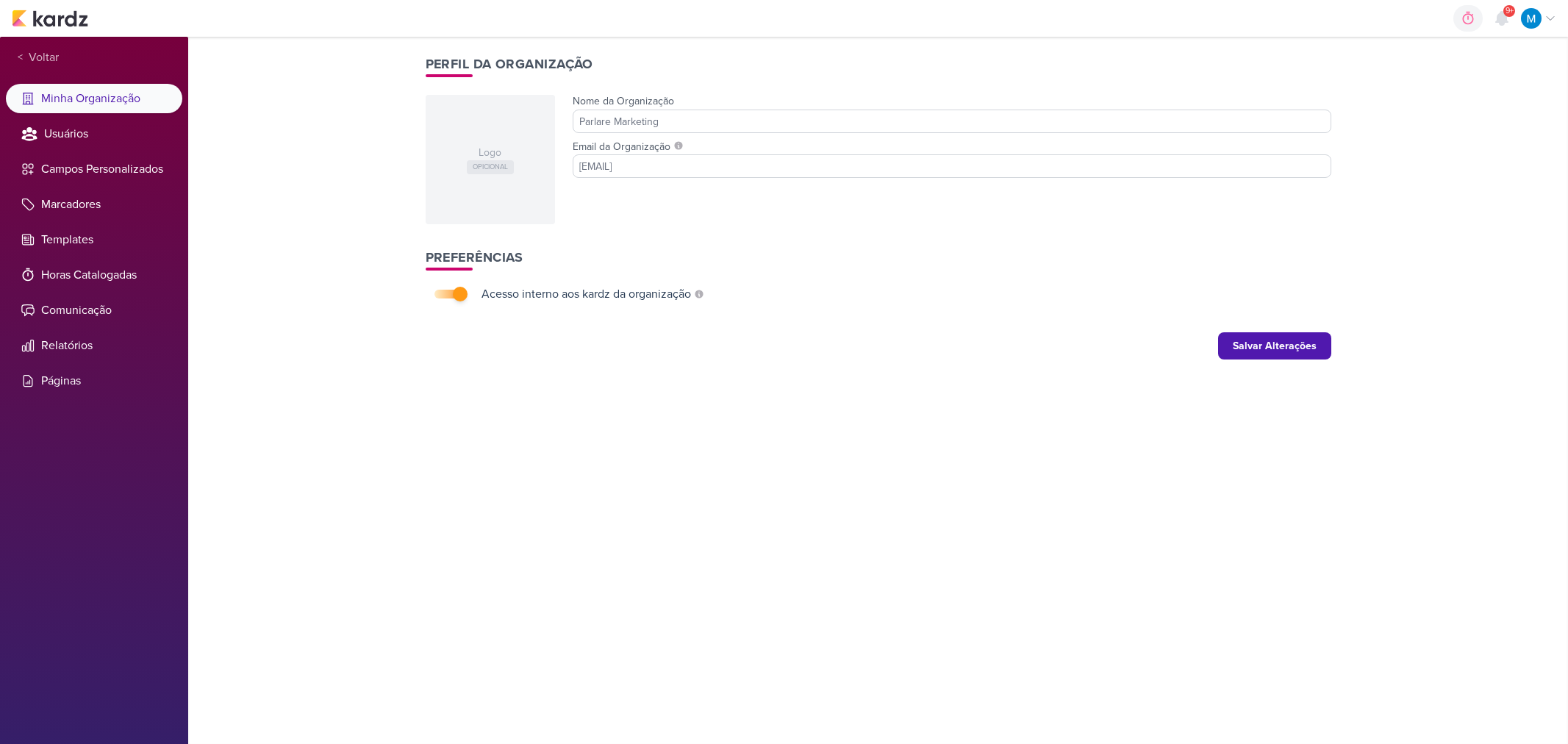 scroll, scrollTop: 0, scrollLeft: 0, axis: both 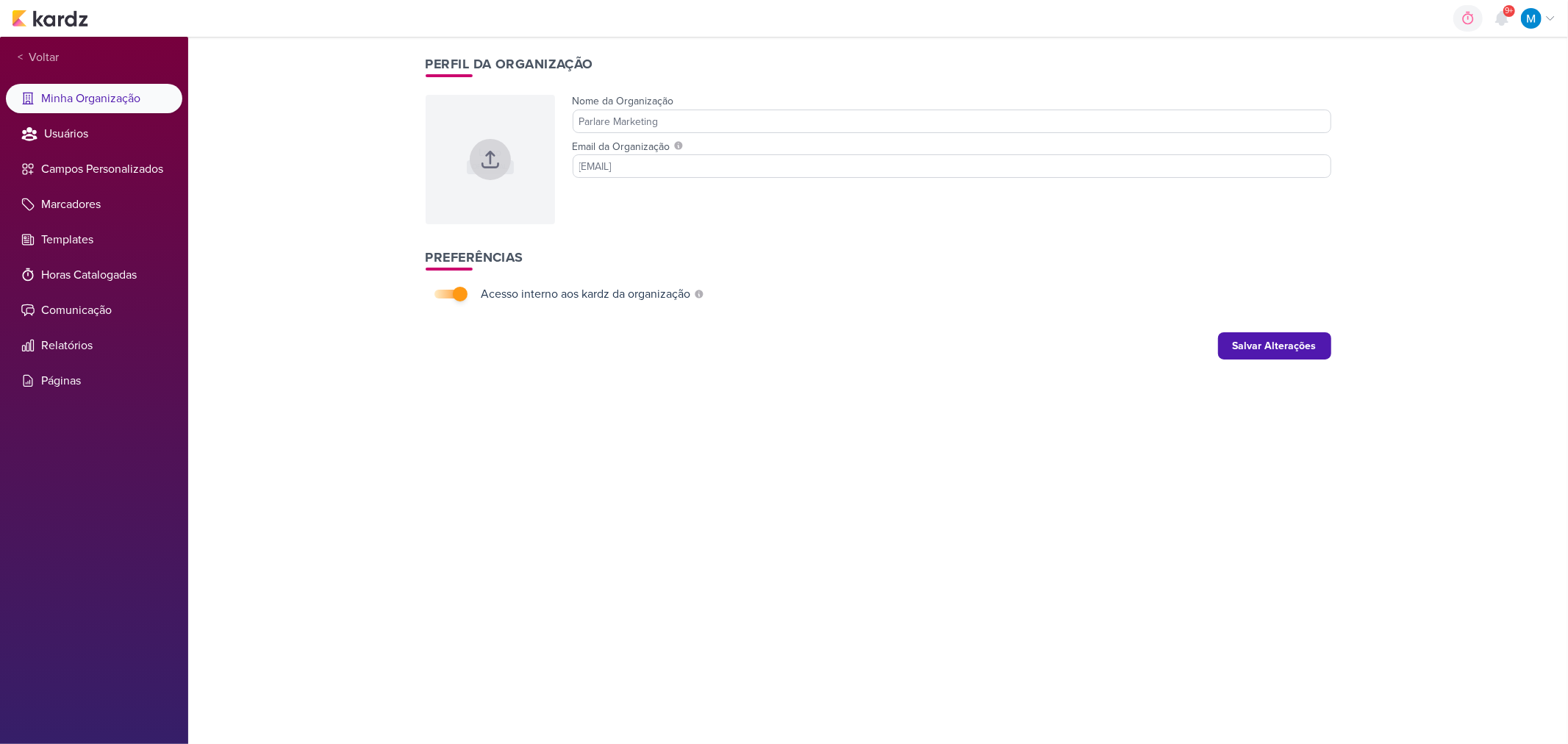 click 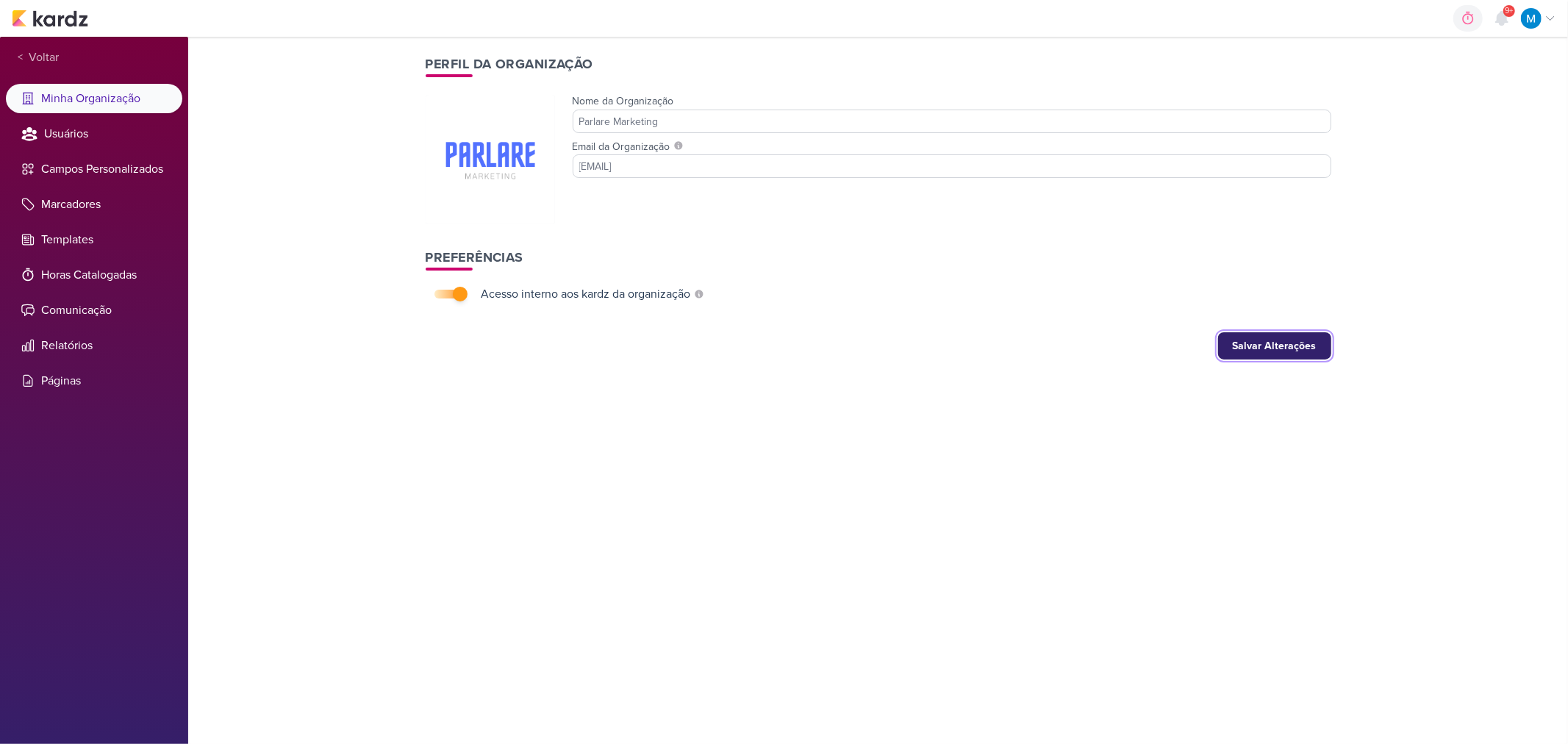 click on "Salvar Alterações" at bounding box center (1275, 346) 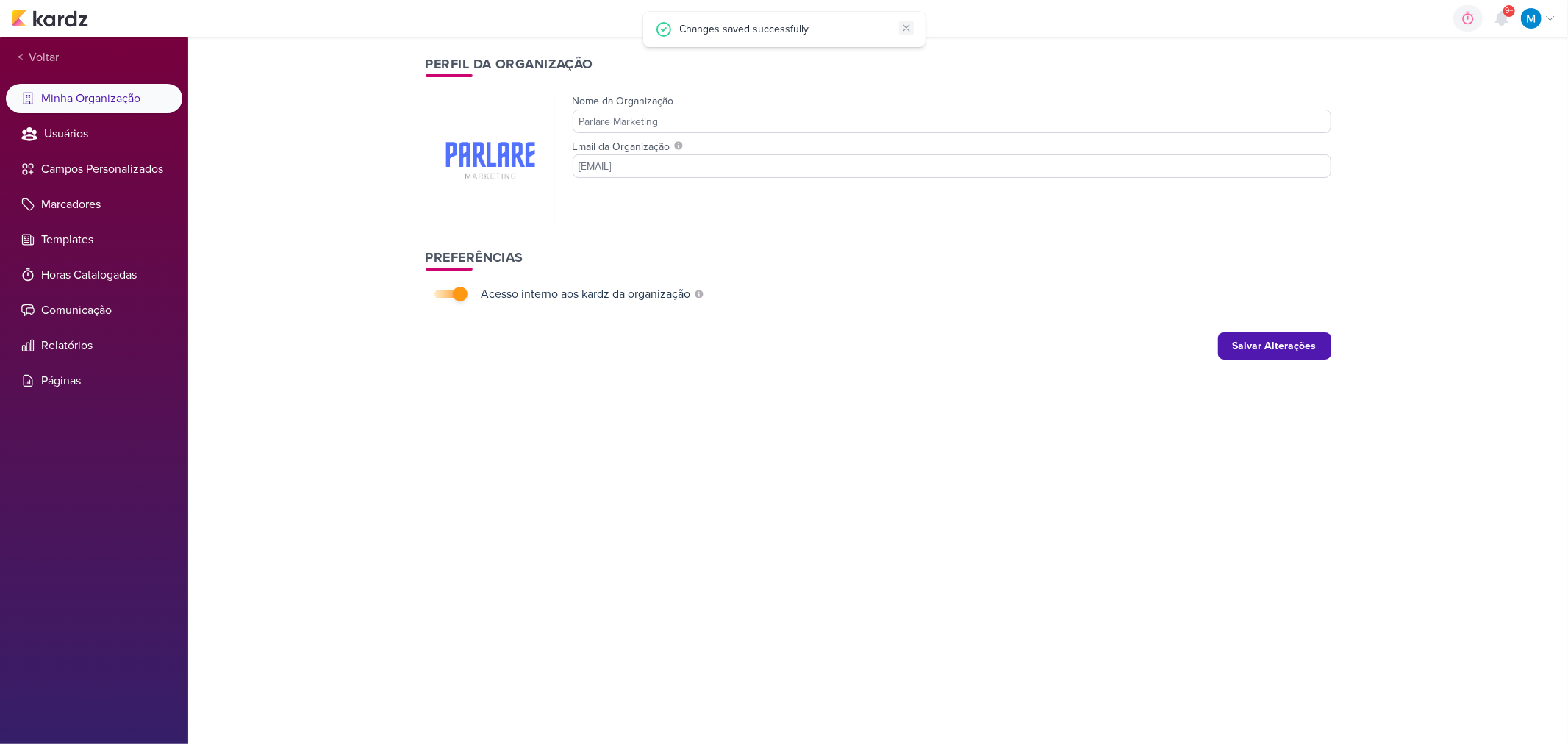 click 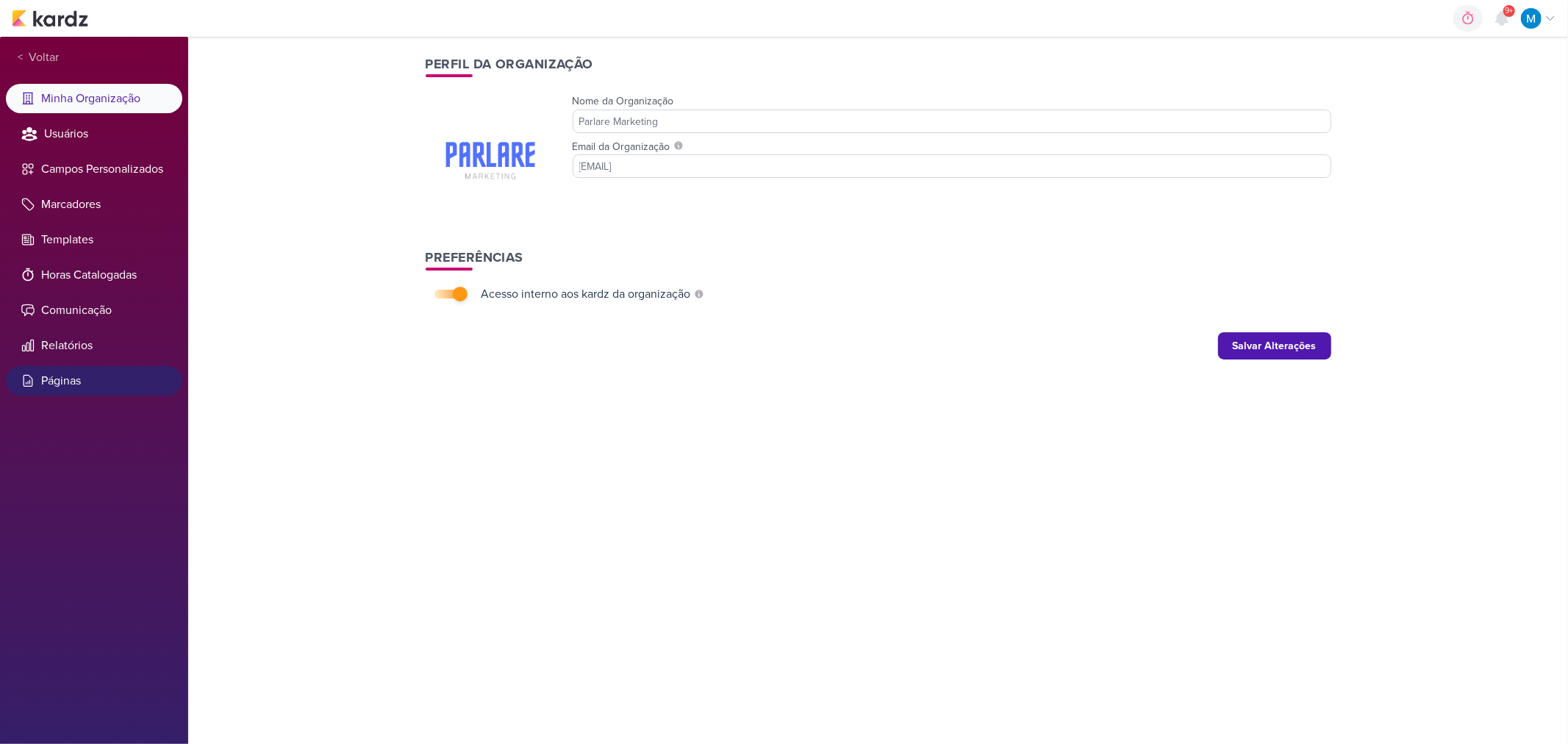 click on "Páginas" at bounding box center [94, 381] 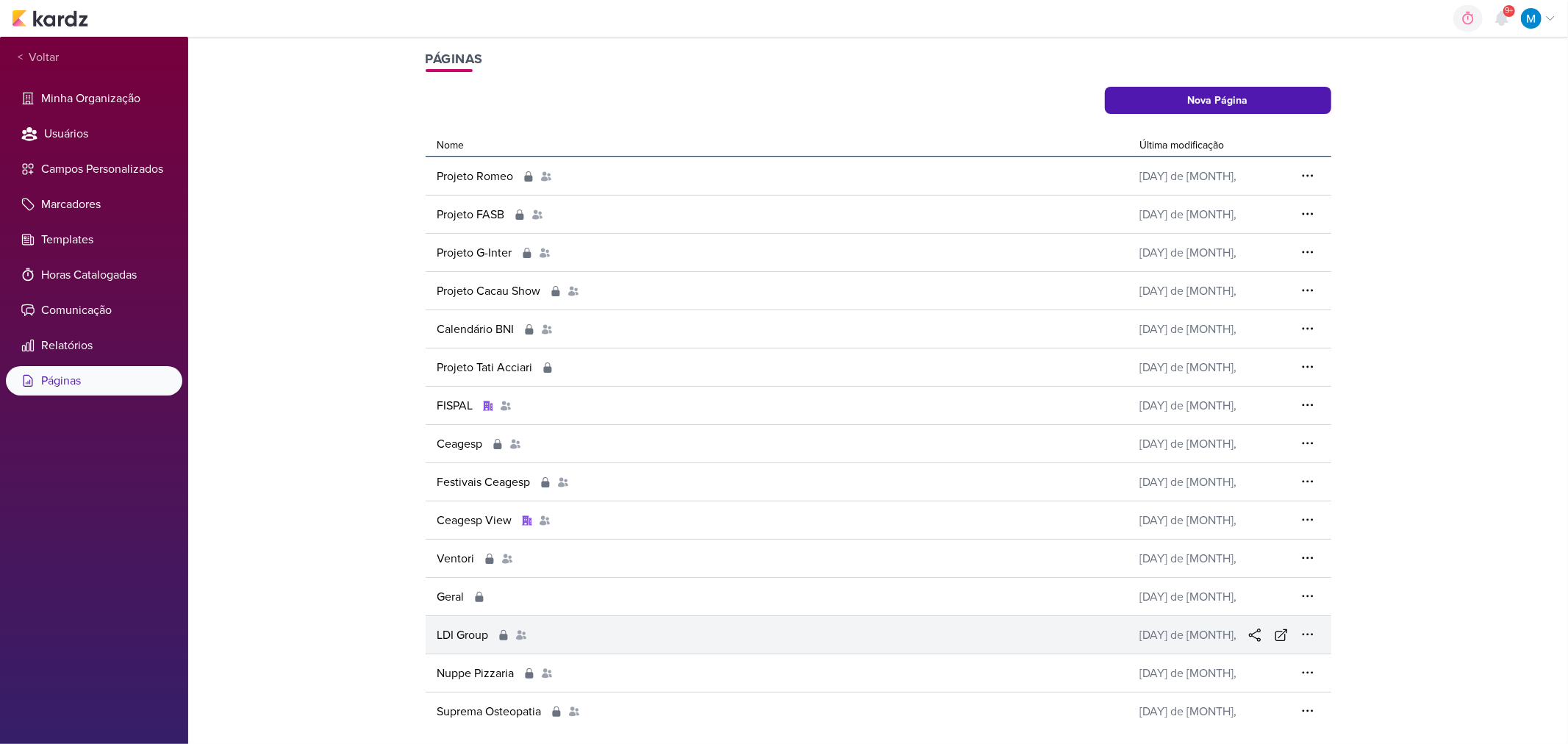 scroll, scrollTop: 9, scrollLeft: 0, axis: vertical 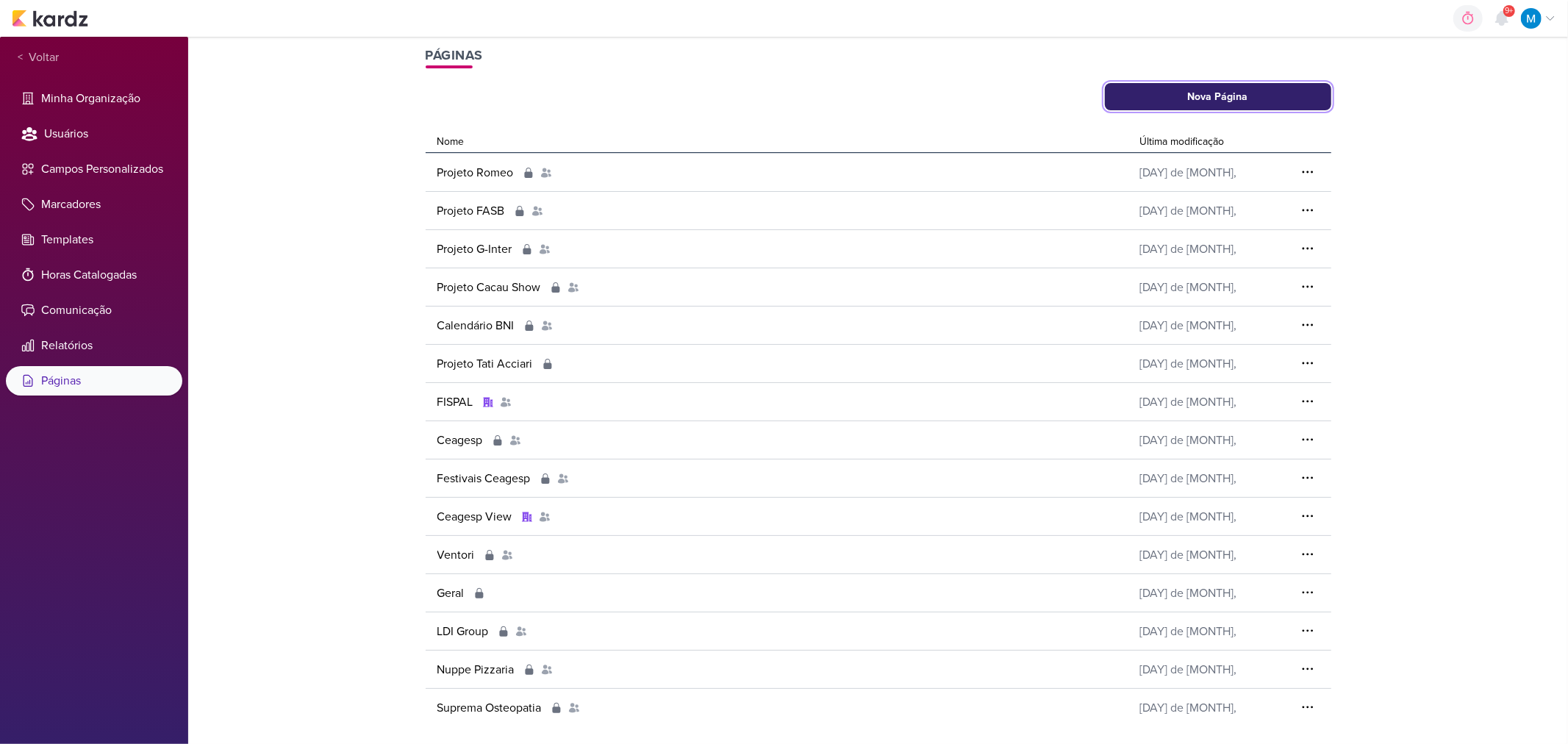 click on "Nova Página" at bounding box center [1218, 96] 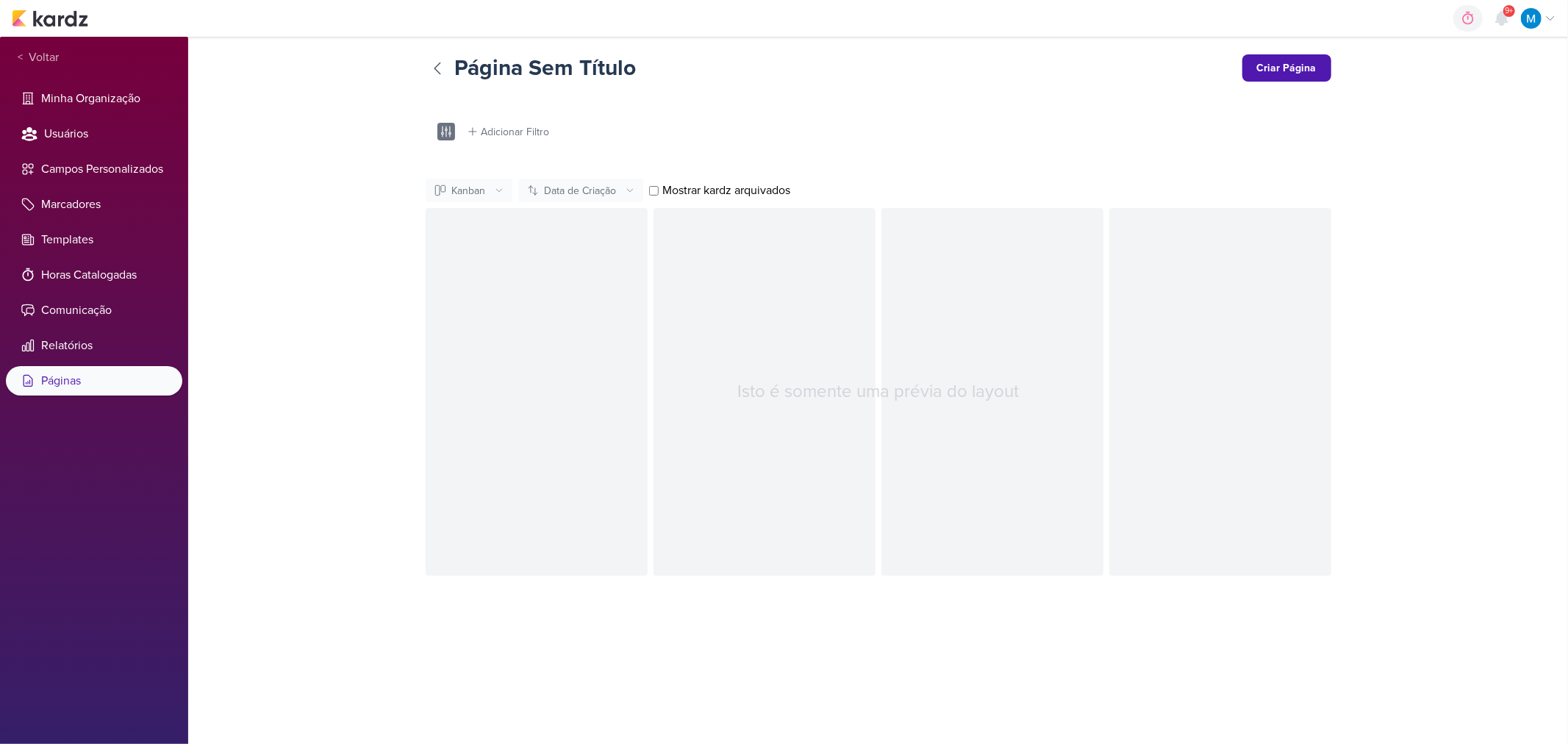 scroll, scrollTop: 0, scrollLeft: 0, axis: both 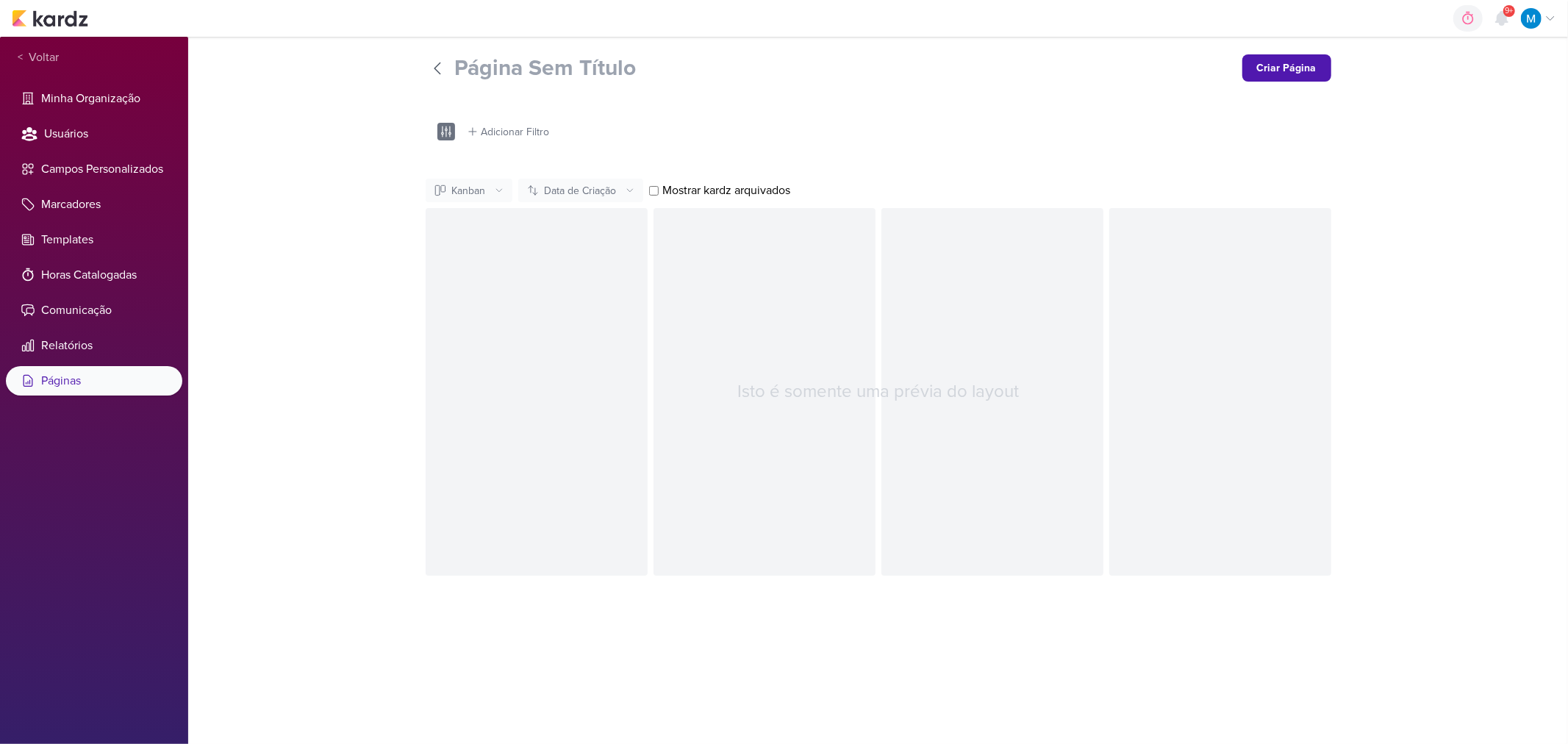 click on "Página Sem Título" at bounding box center (842, 68) 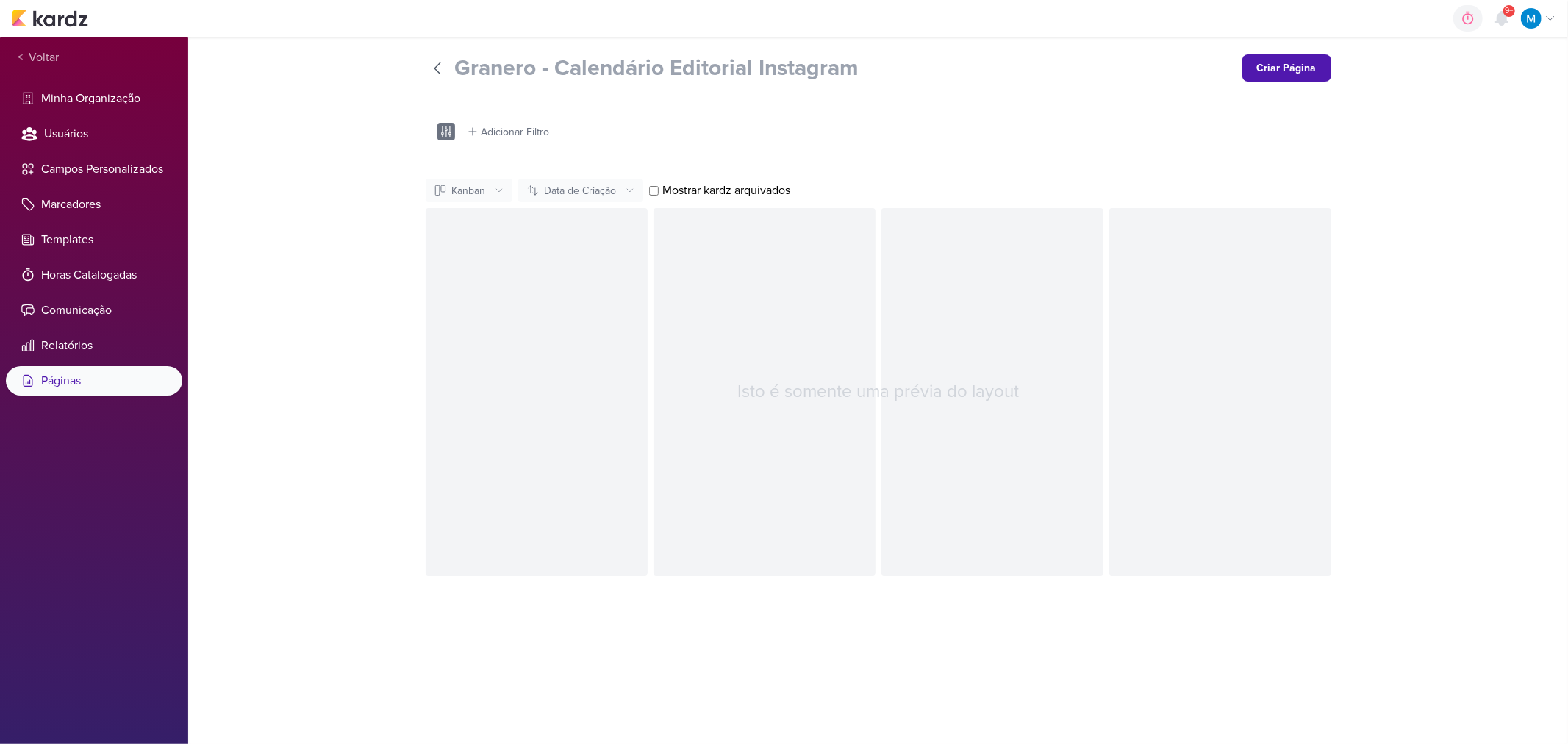 type on "Granero - Calendário Editorial Instagram" 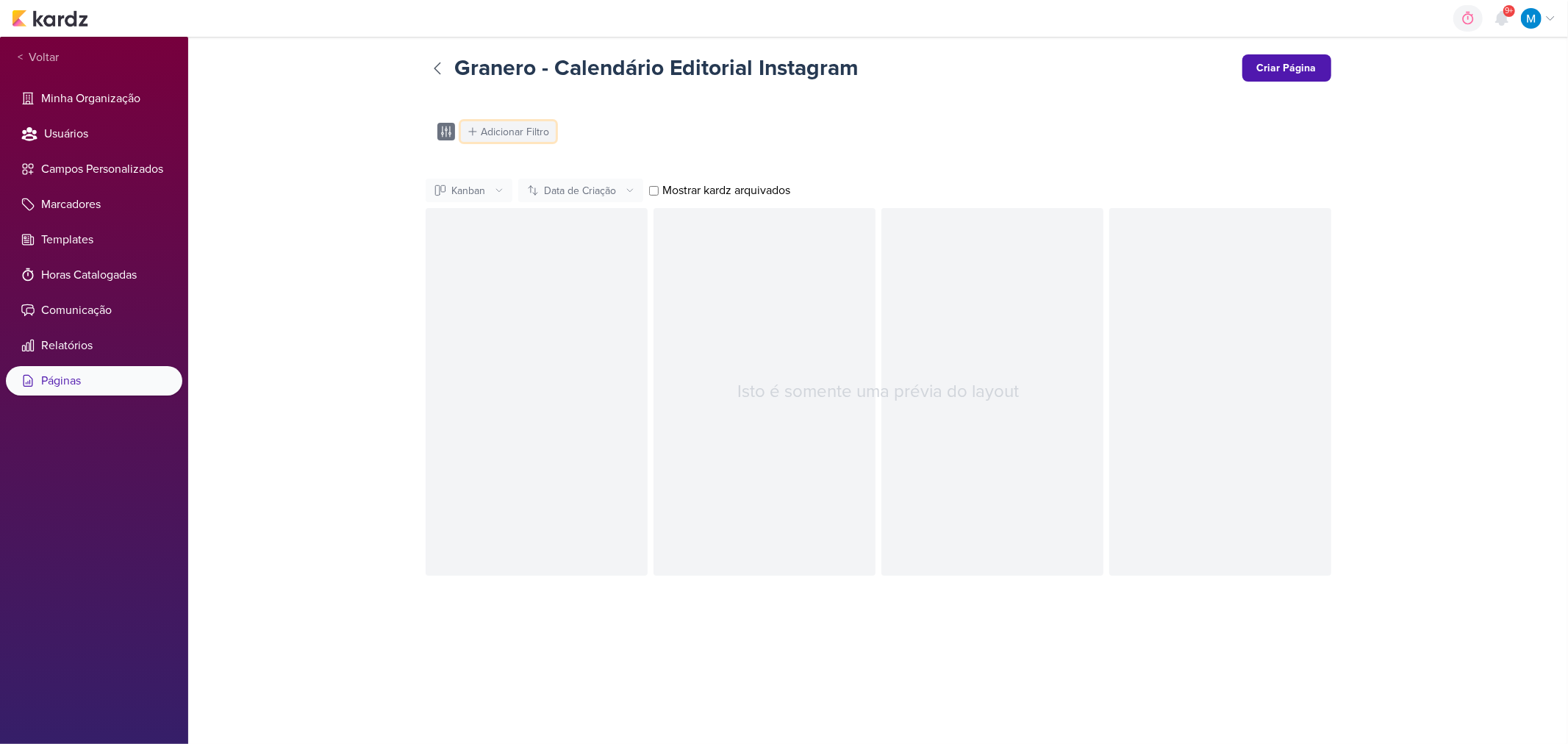 click on "Adicionar Filtro" at bounding box center (515, 132) 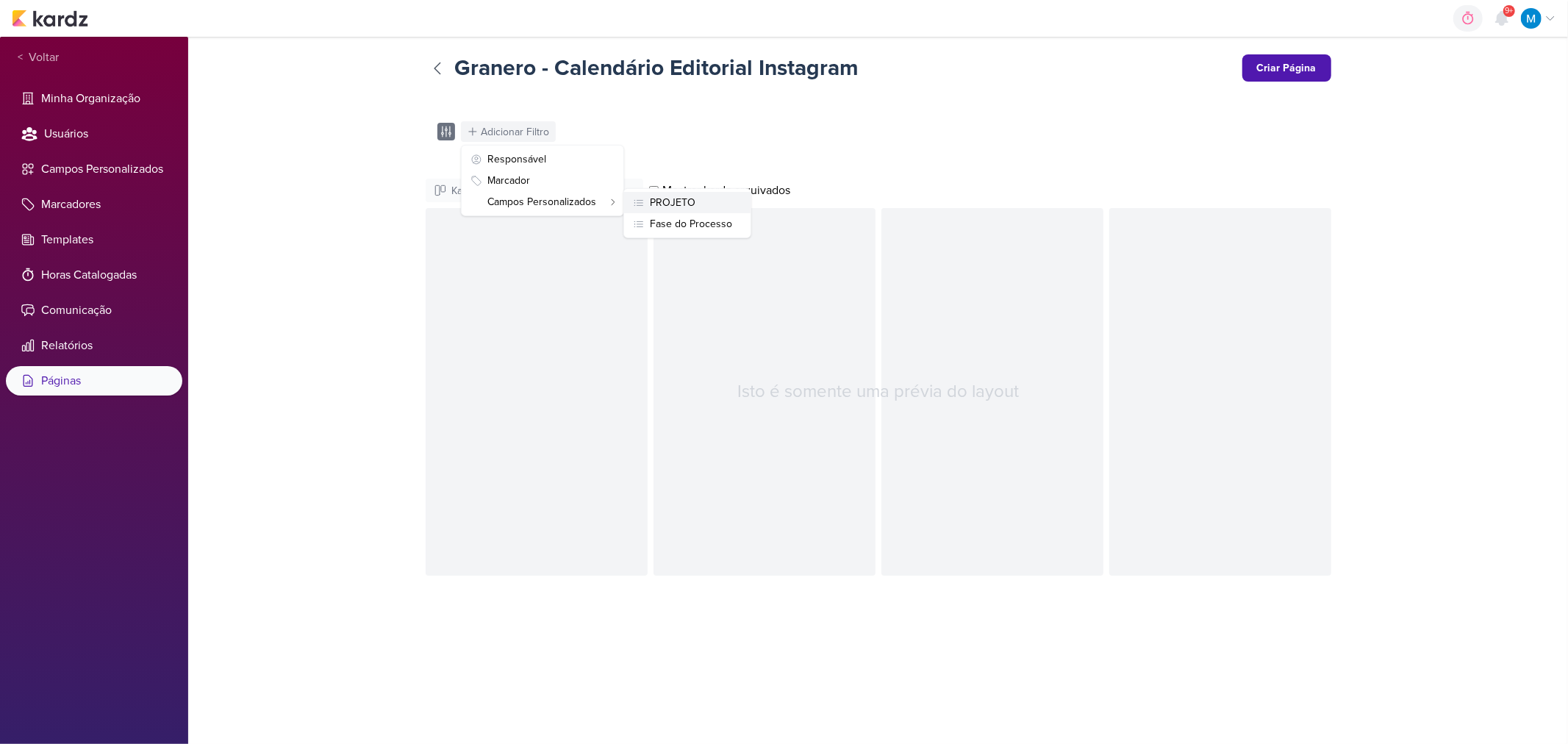 click on "PROJETO" at bounding box center (687, 202) 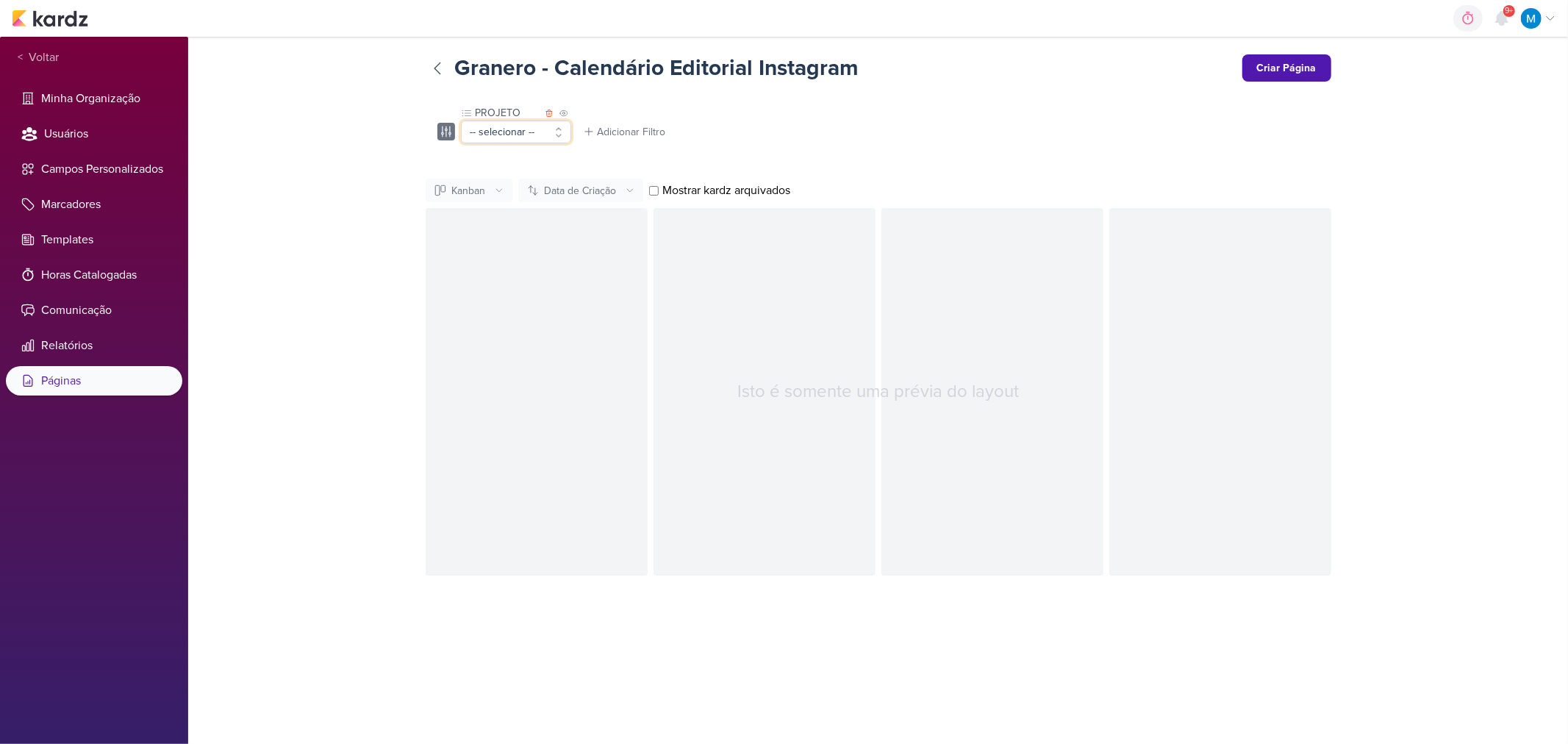 click on "-- selecionar --" at bounding box center (516, 132) 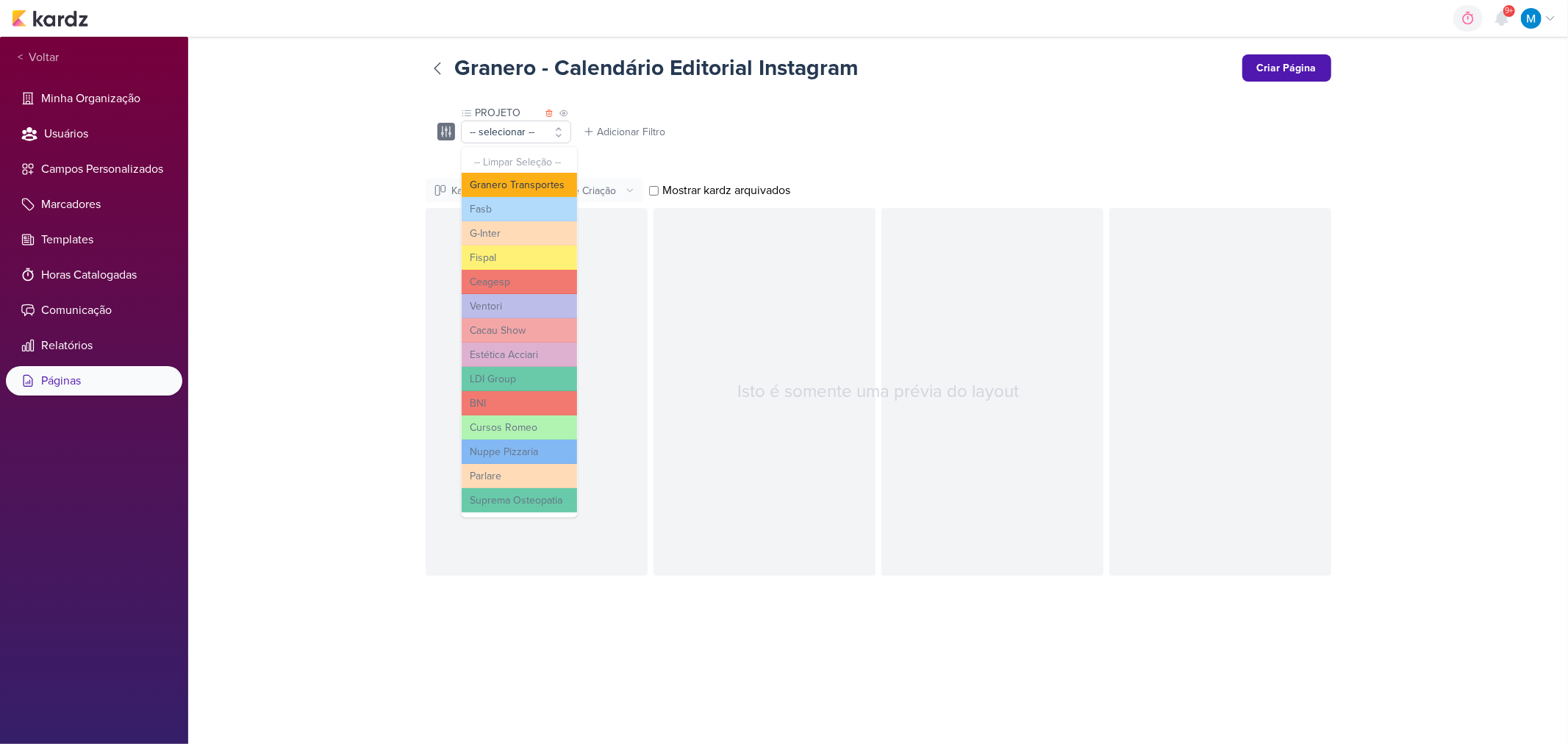 click on "Granero Transportes" at bounding box center (519, 185) 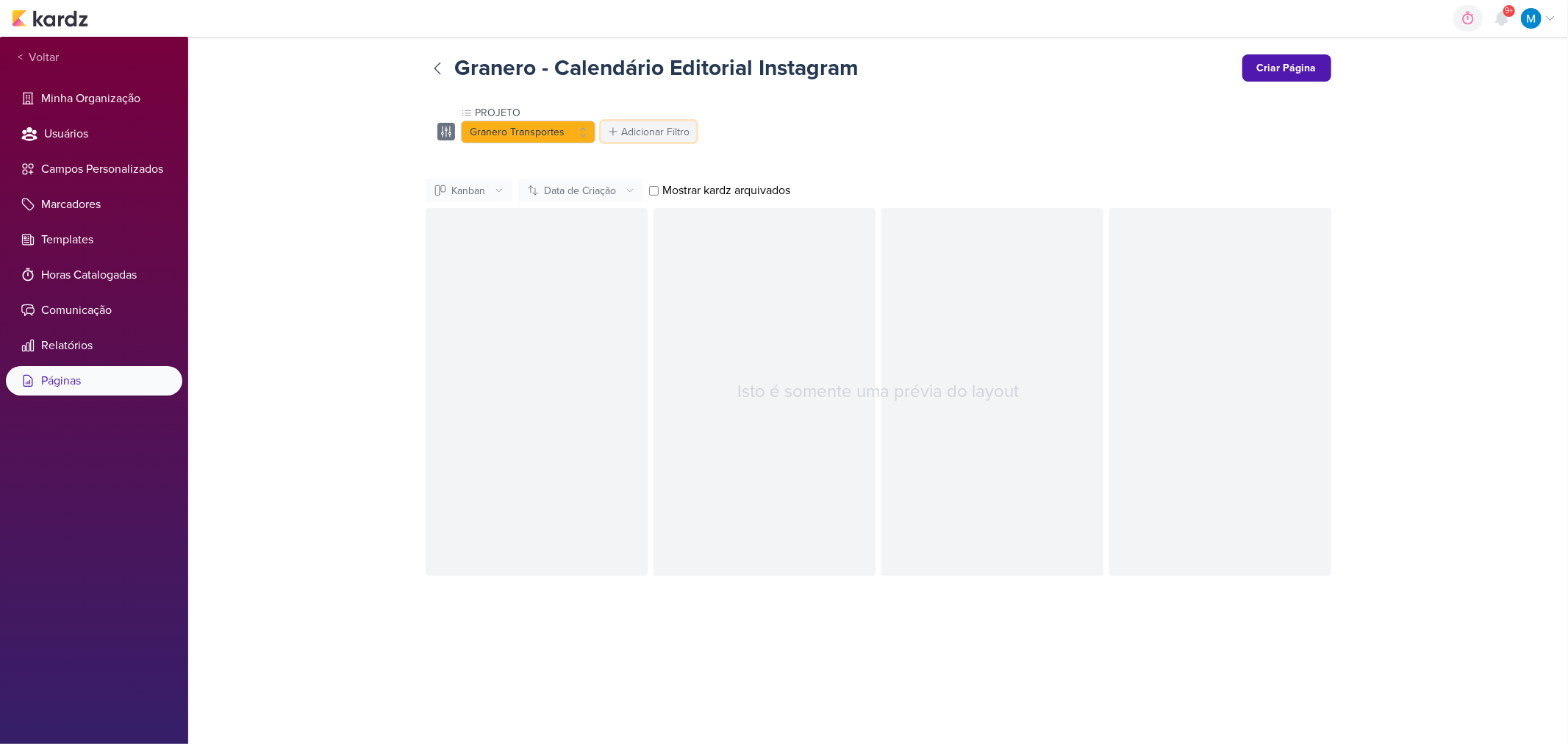 click on "Adicionar Filtro" at bounding box center [656, 132] 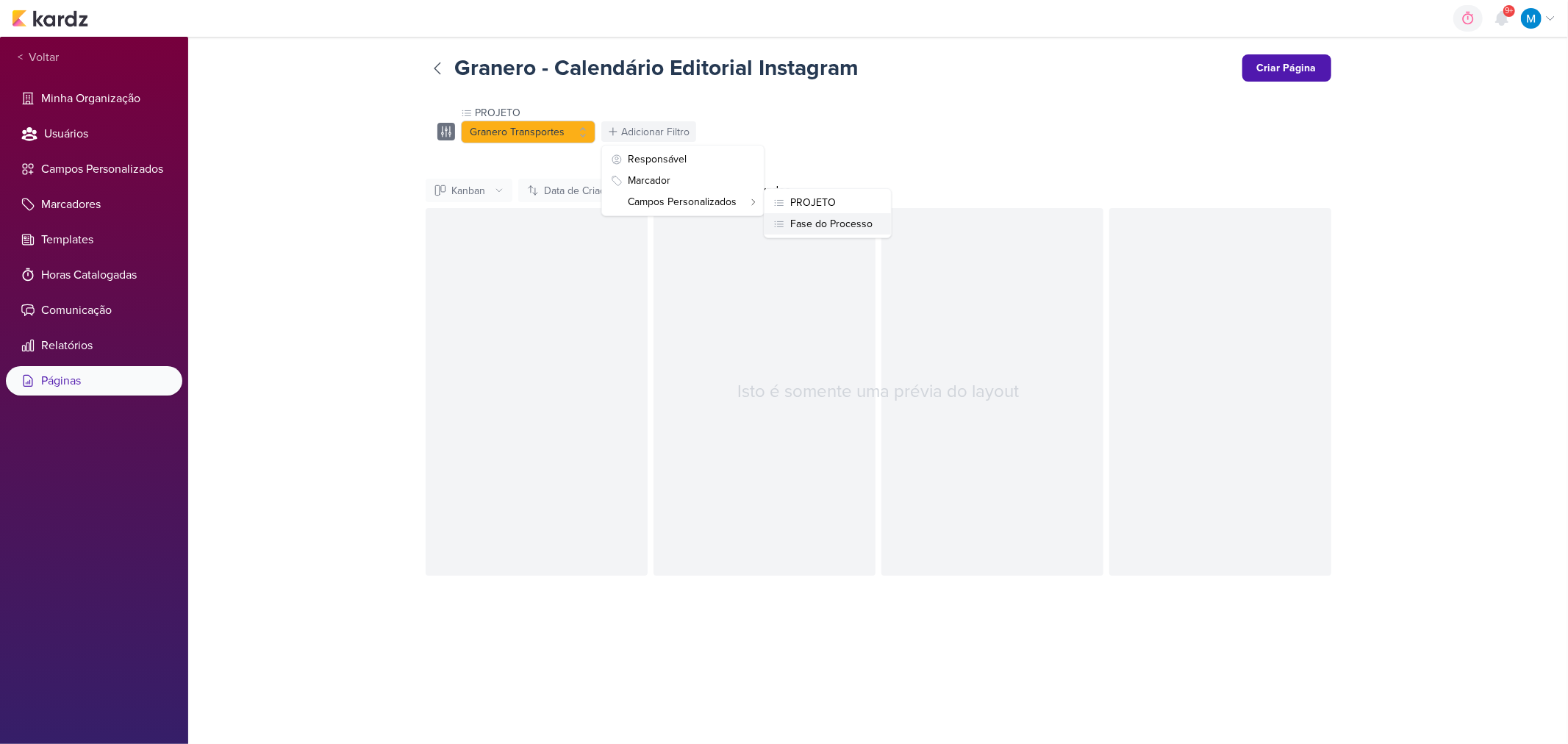 click on "Fase do Processo" at bounding box center [832, 223] 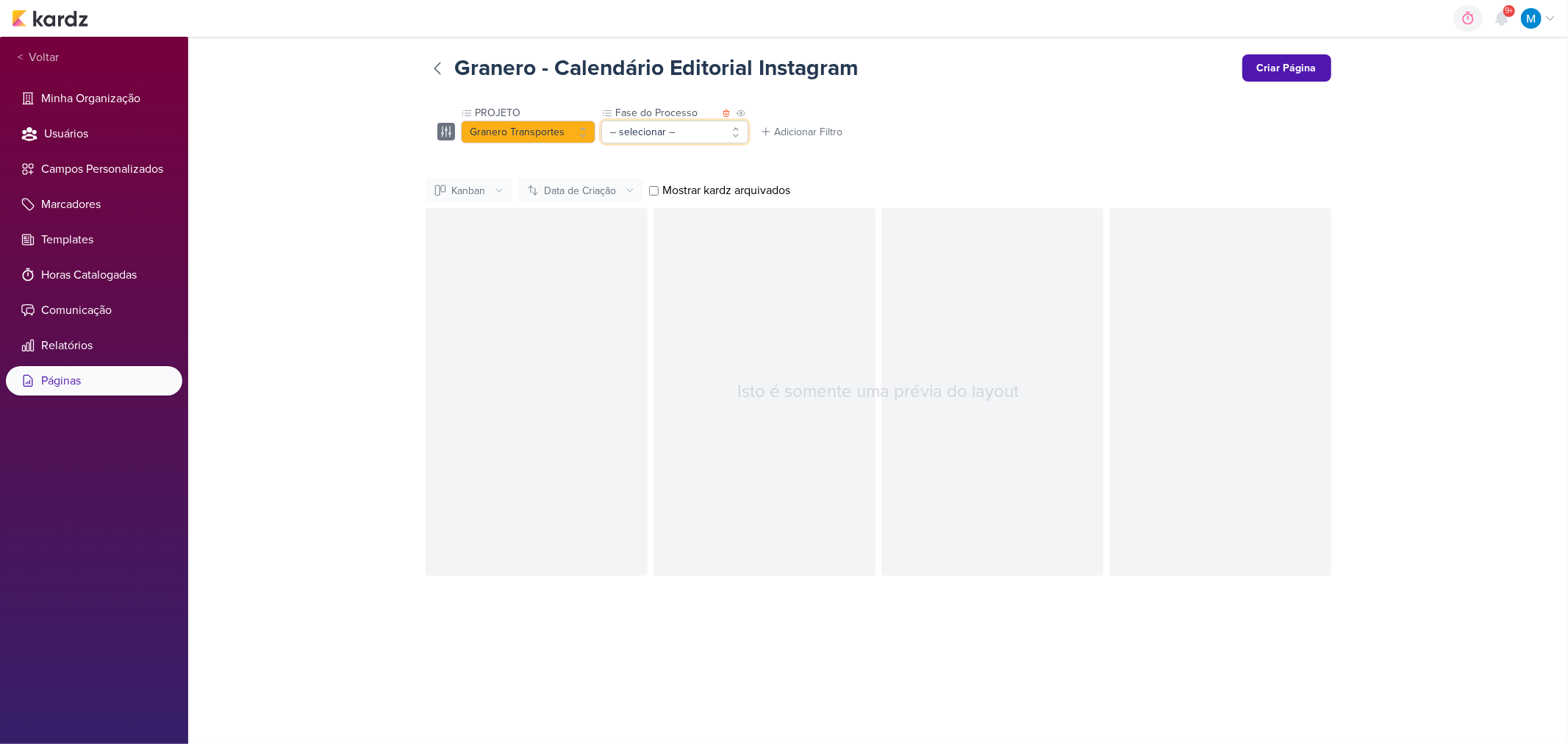 click on "-- selecionar --" at bounding box center (675, 132) 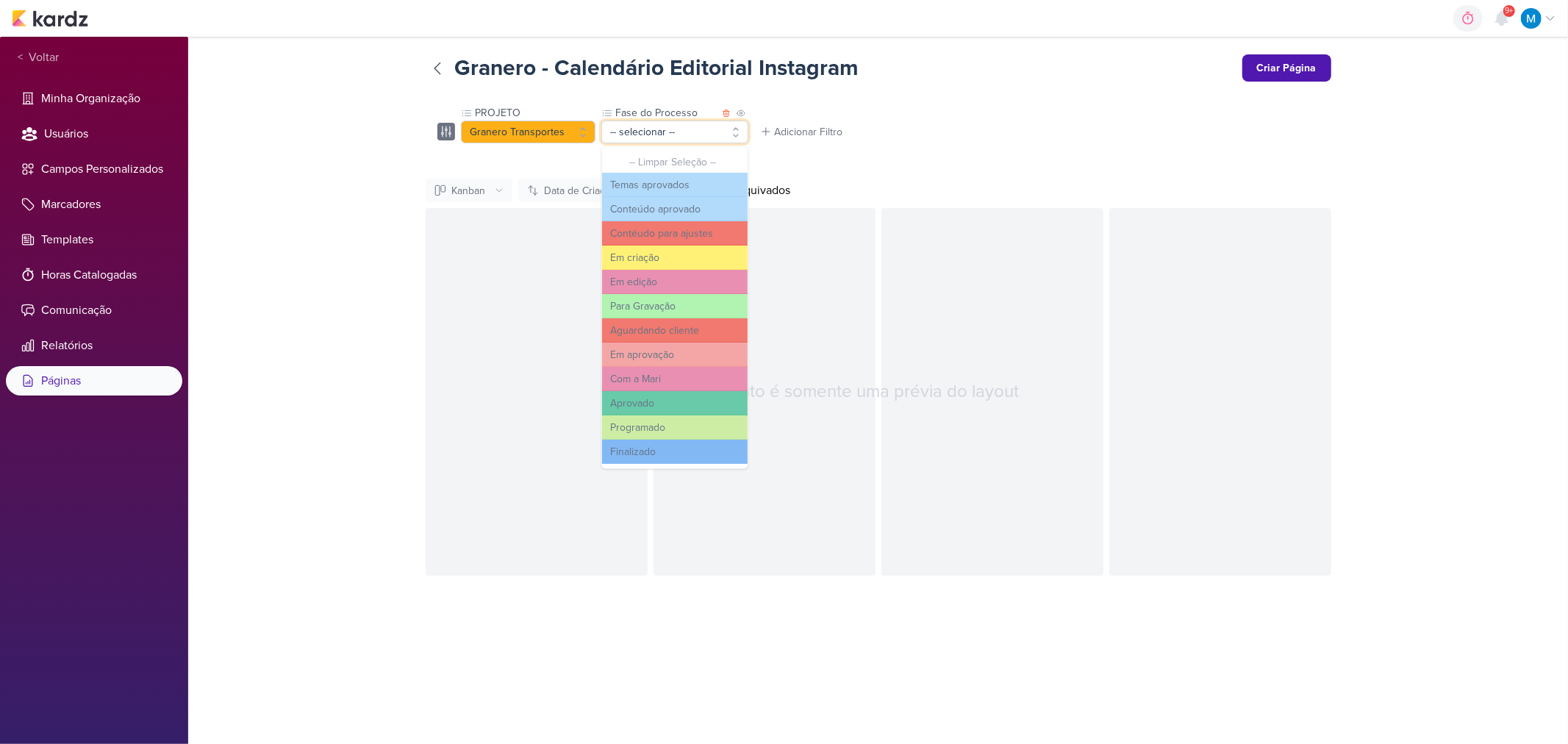 click on "-- selecionar --" at bounding box center (675, 132) 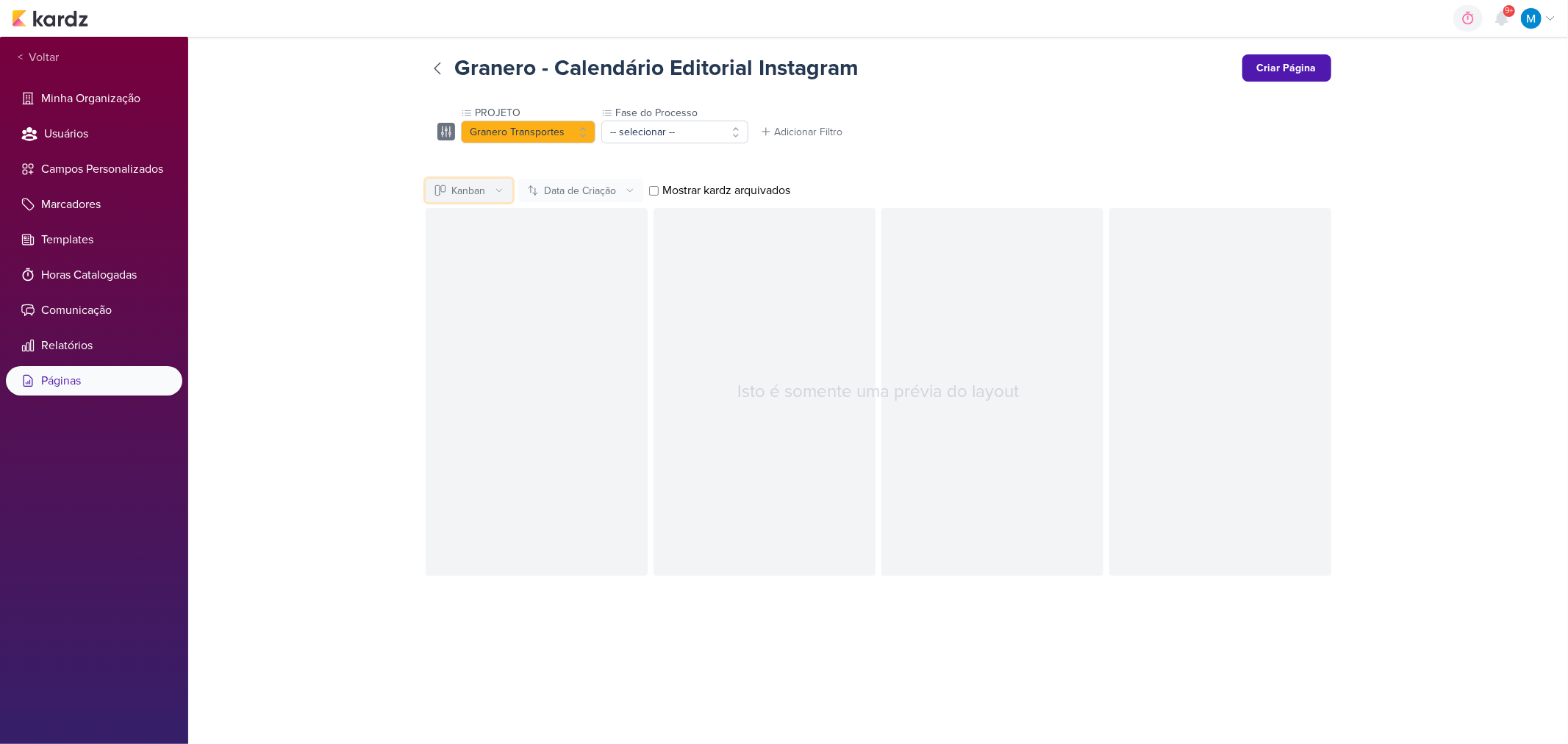 click on "Kanban" at bounding box center (469, 190) 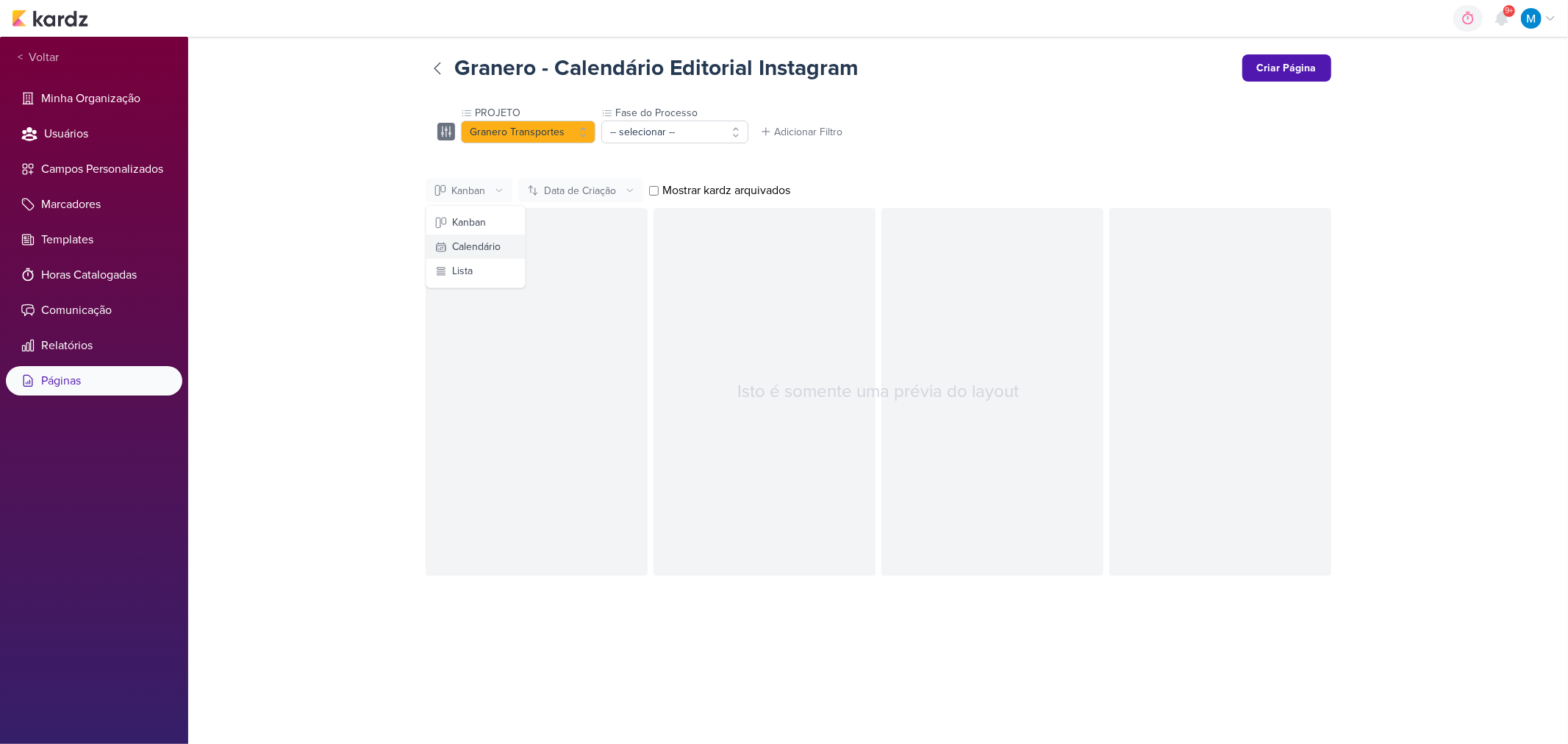 click on "Calendário" at bounding box center (477, 246) 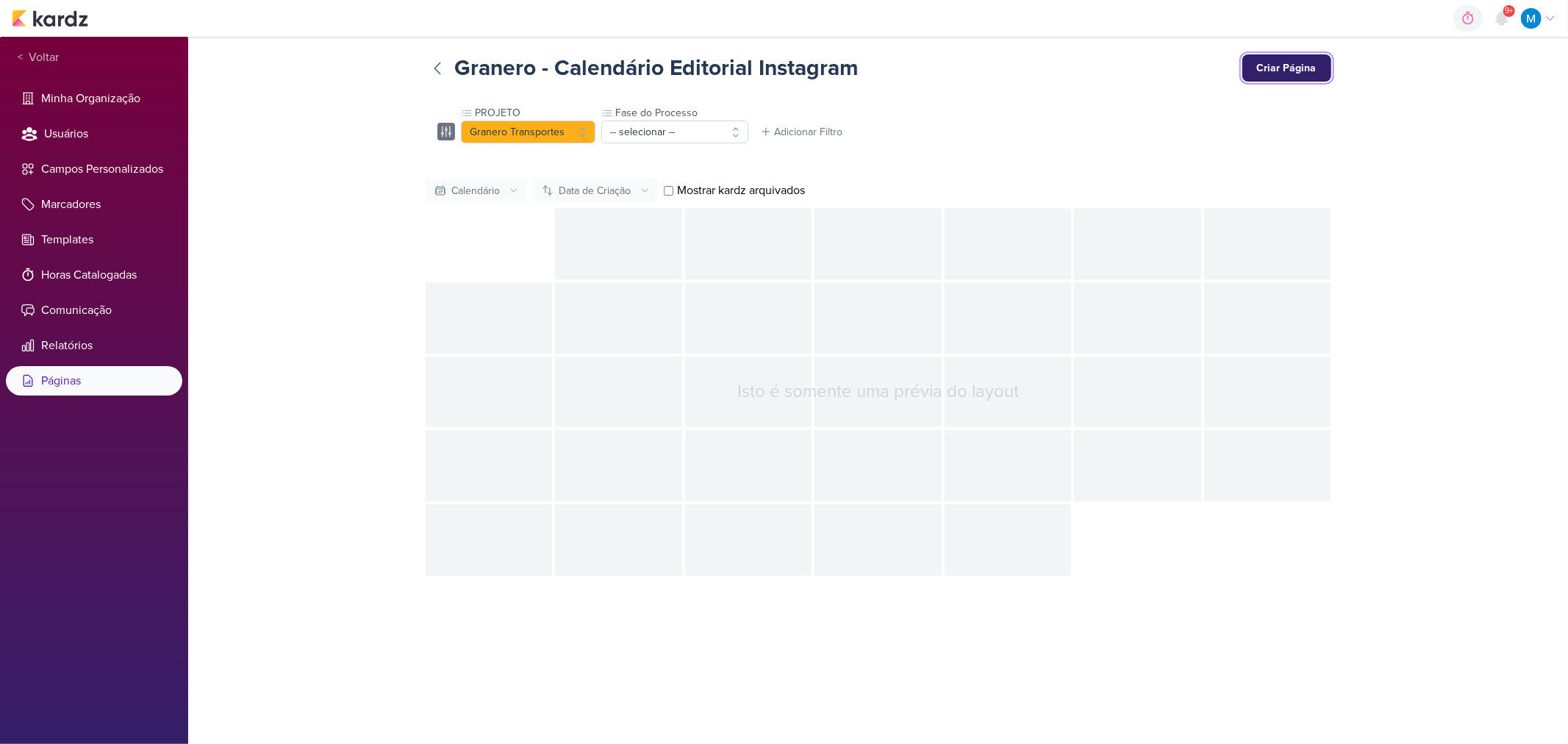 click on "Criar Página" at bounding box center [1286, 68] 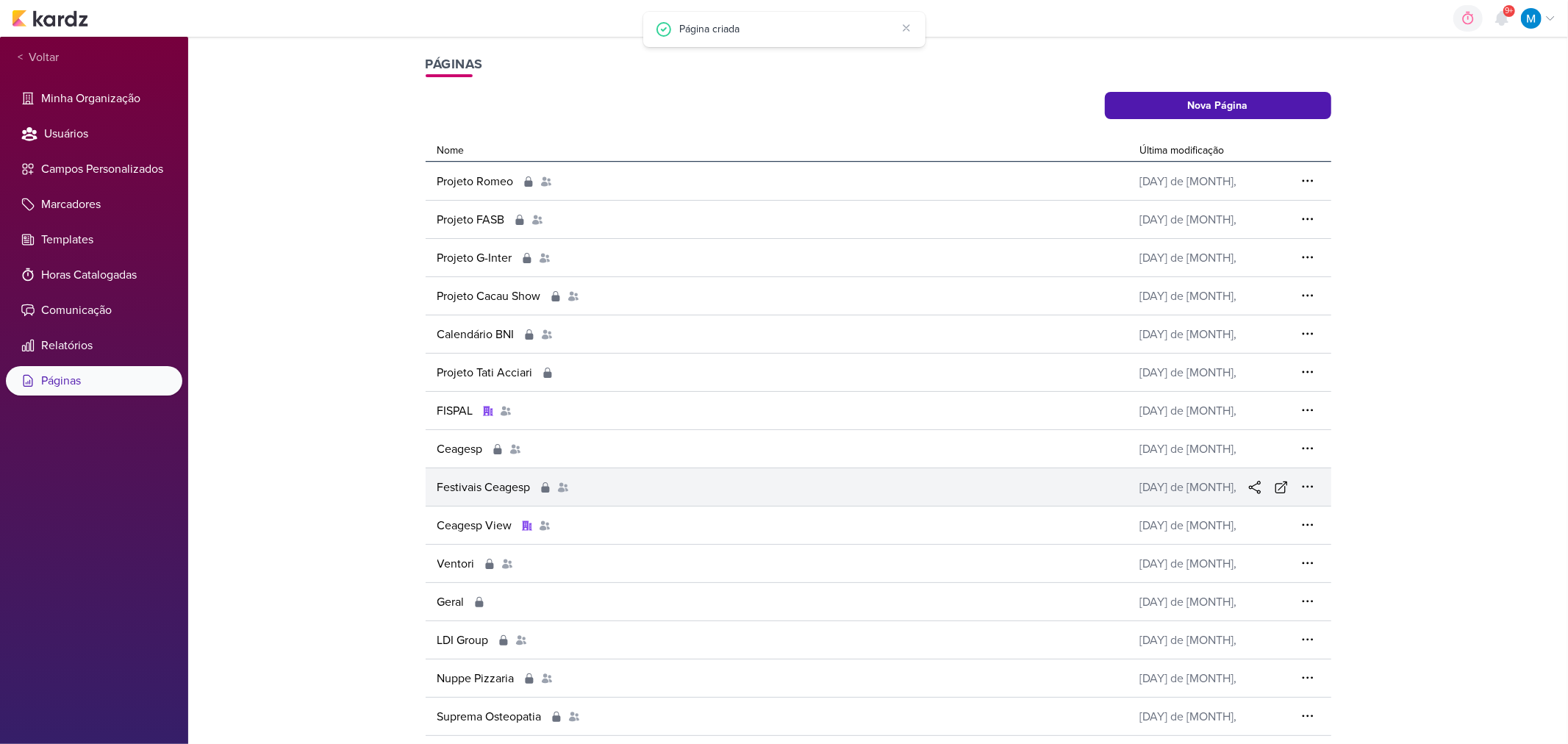 scroll, scrollTop: 46, scrollLeft: 0, axis: vertical 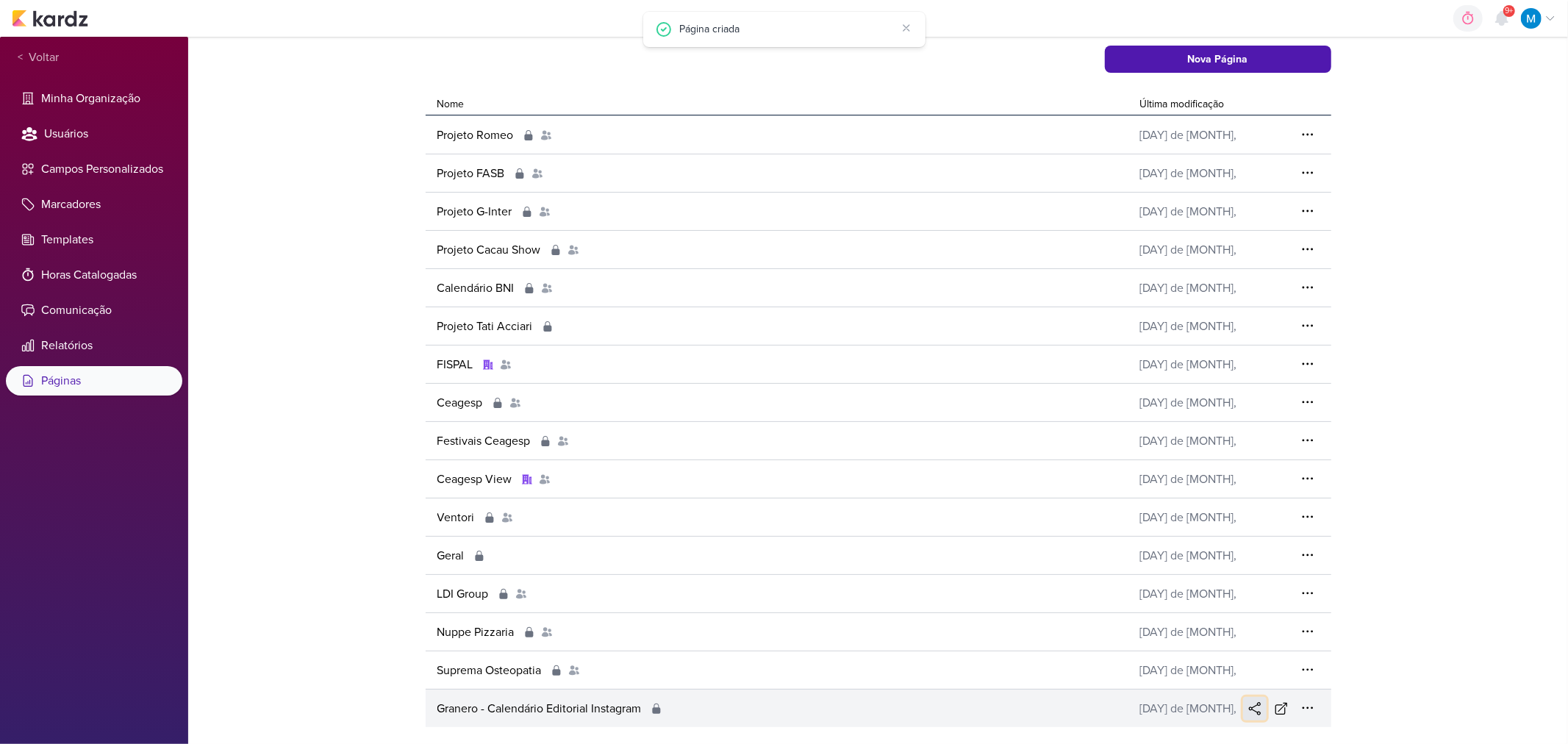 click 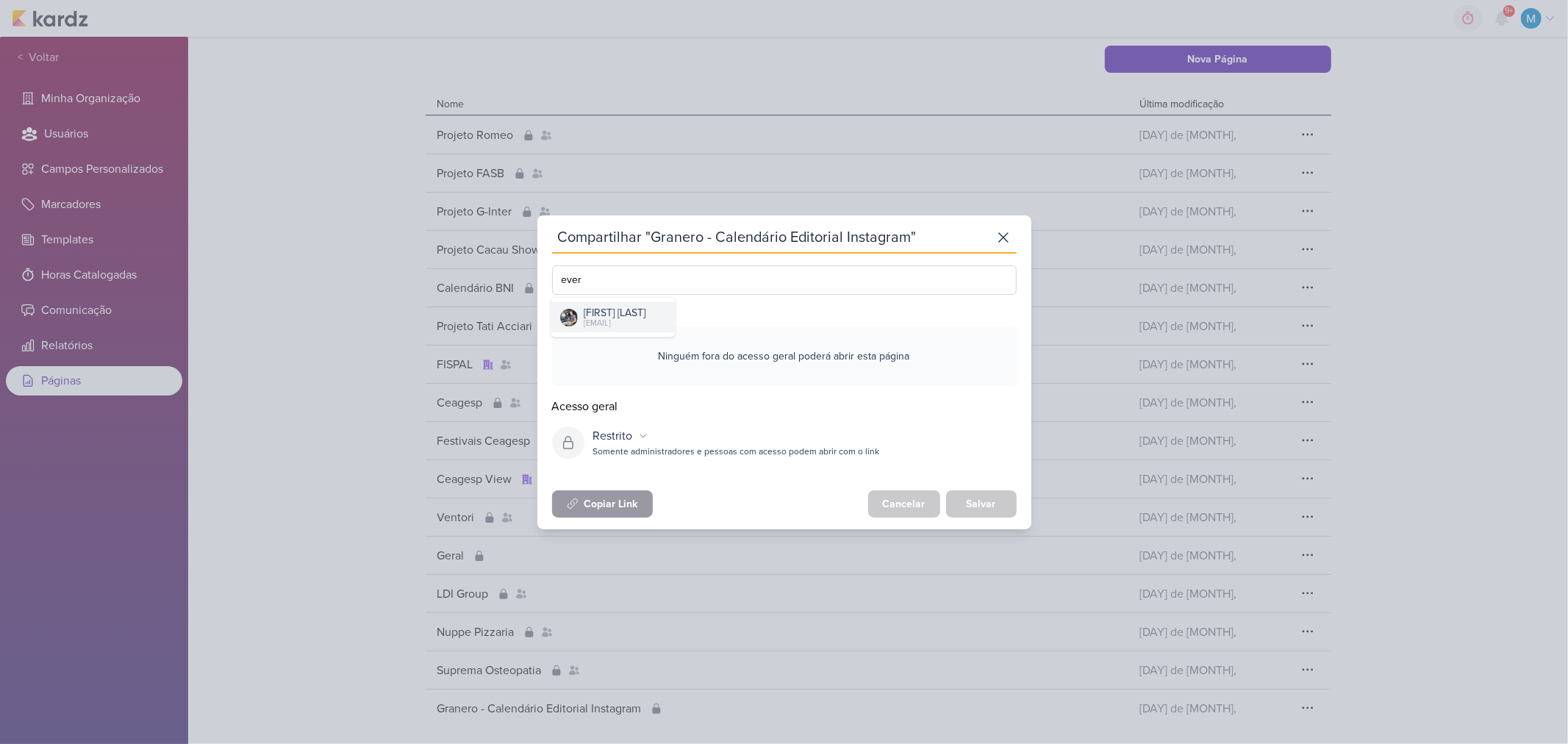 type on "ever" 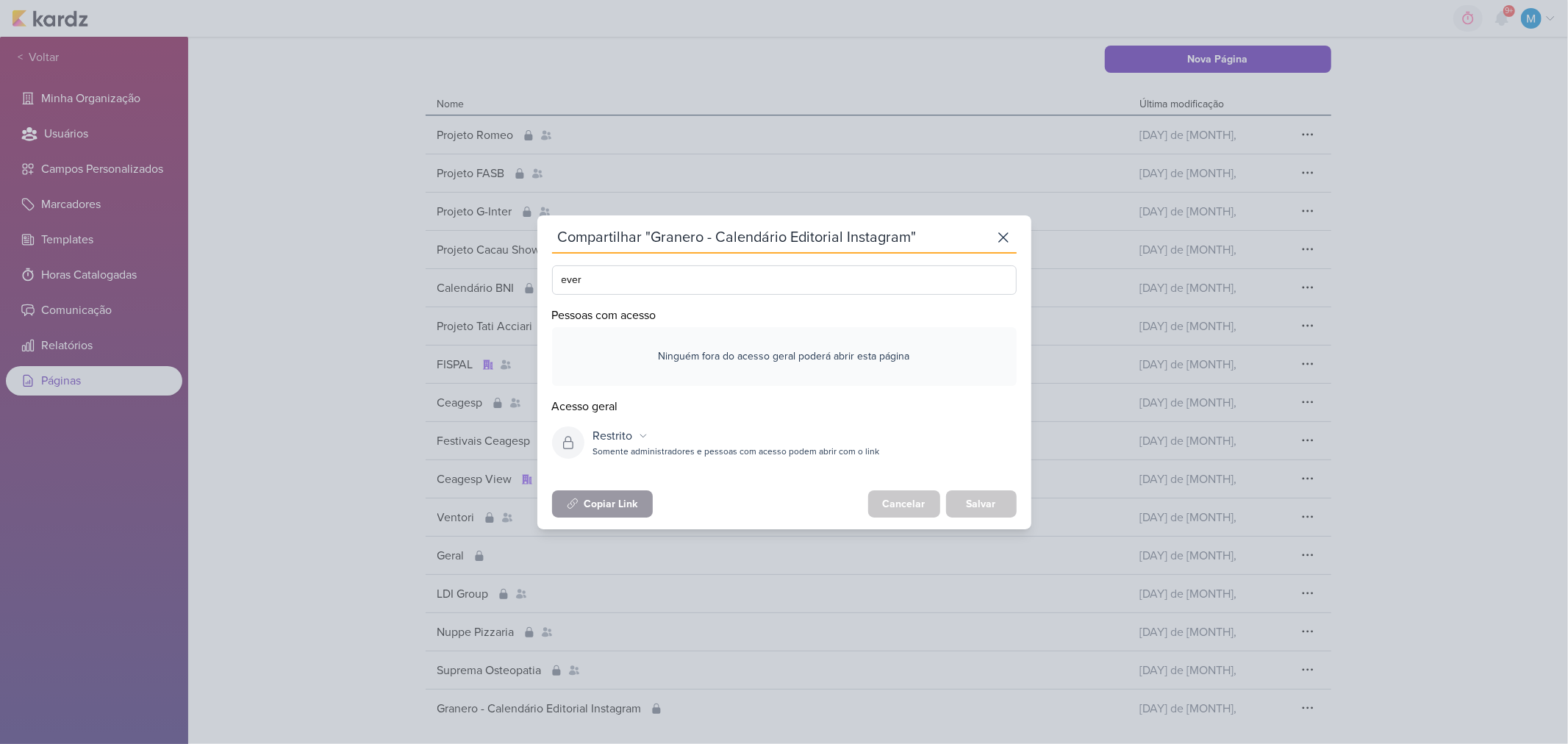 type 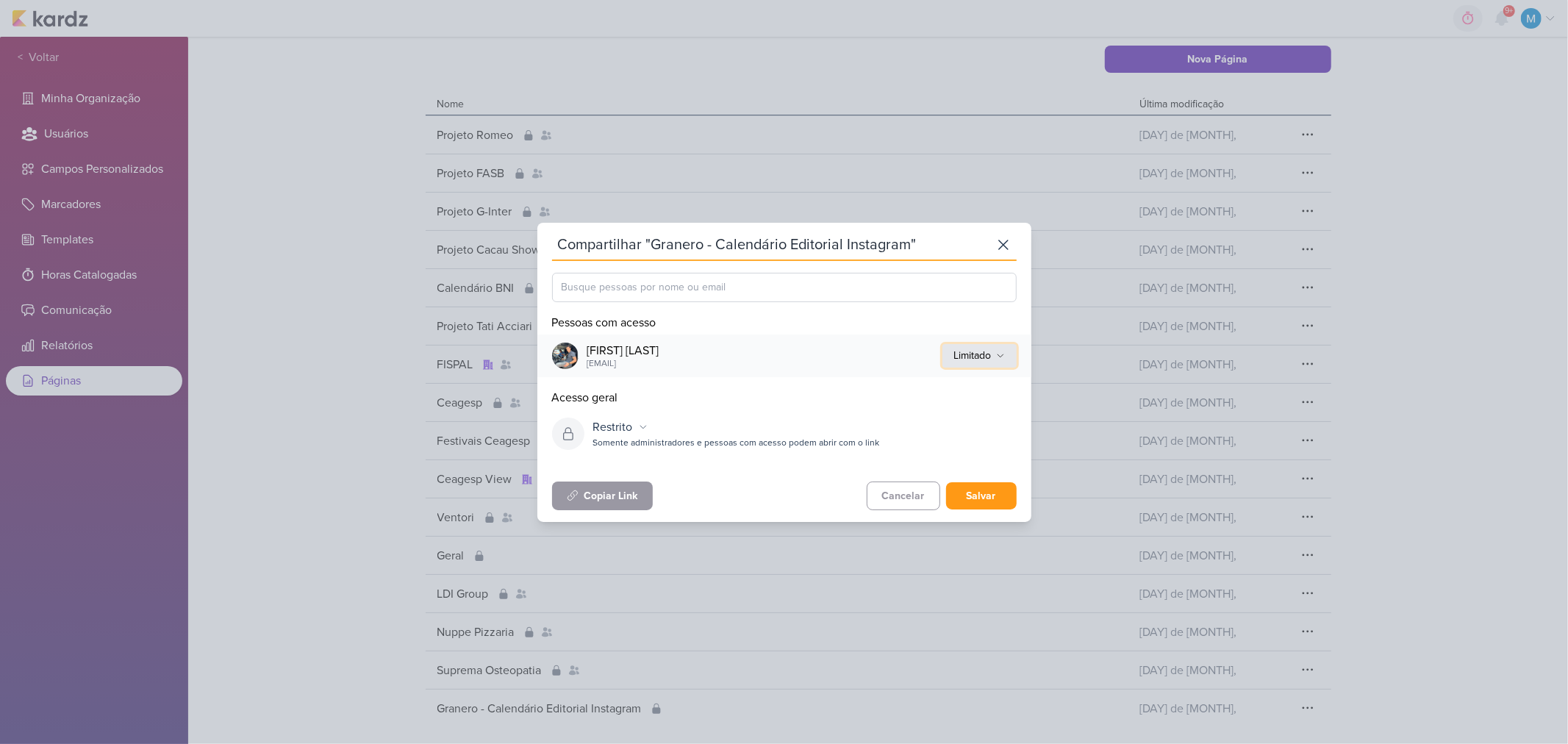 click on "Limitado" at bounding box center (979, 356) 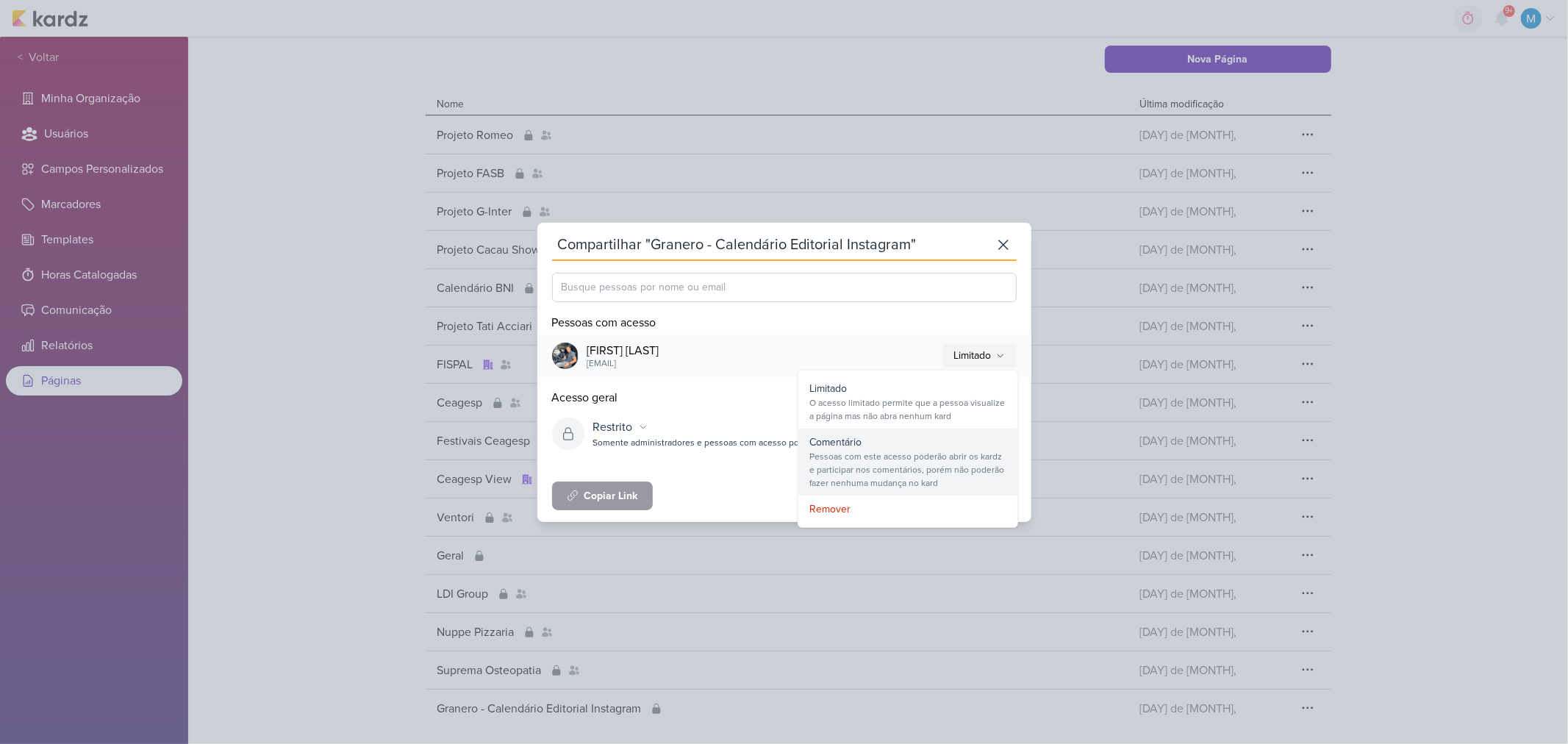 click on "Pessoas com este acesso poderão abrir os kardz e participar nos comentários, porém não poderão fazer nenhuma mudança no kard" at bounding box center (908, 470) 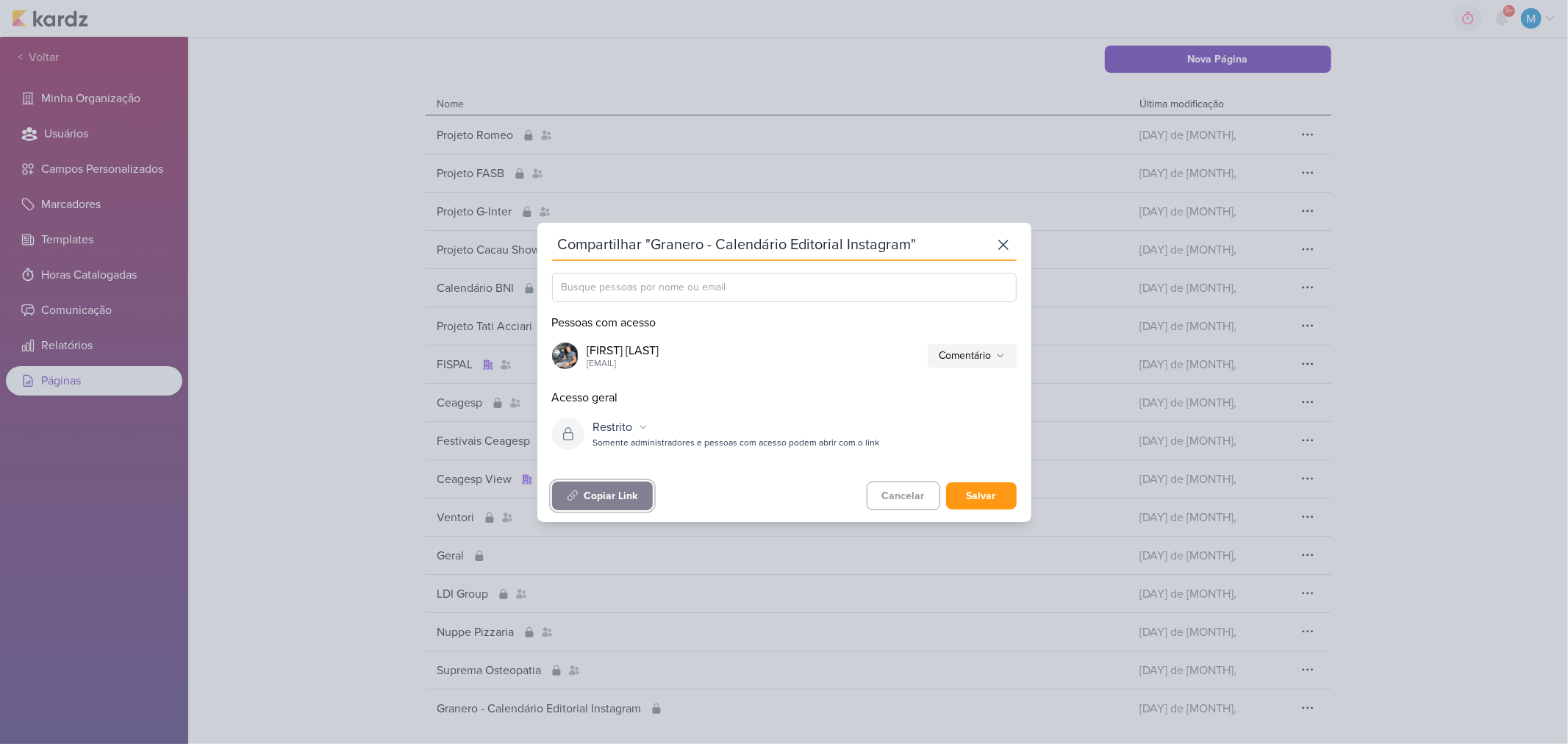 click on "Copiar Link" at bounding box center (611, 496) 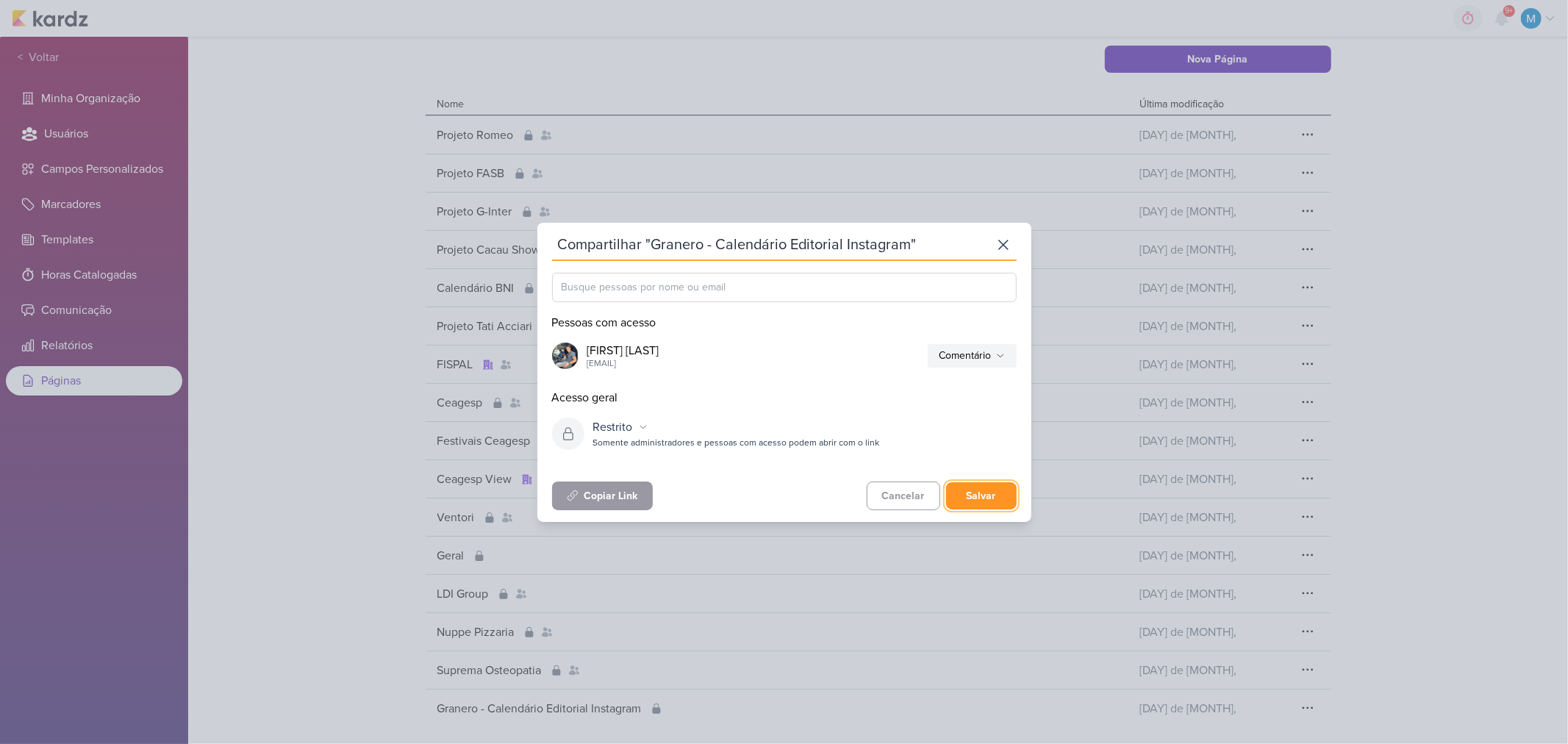 click on "Salvar" at bounding box center [981, 496] 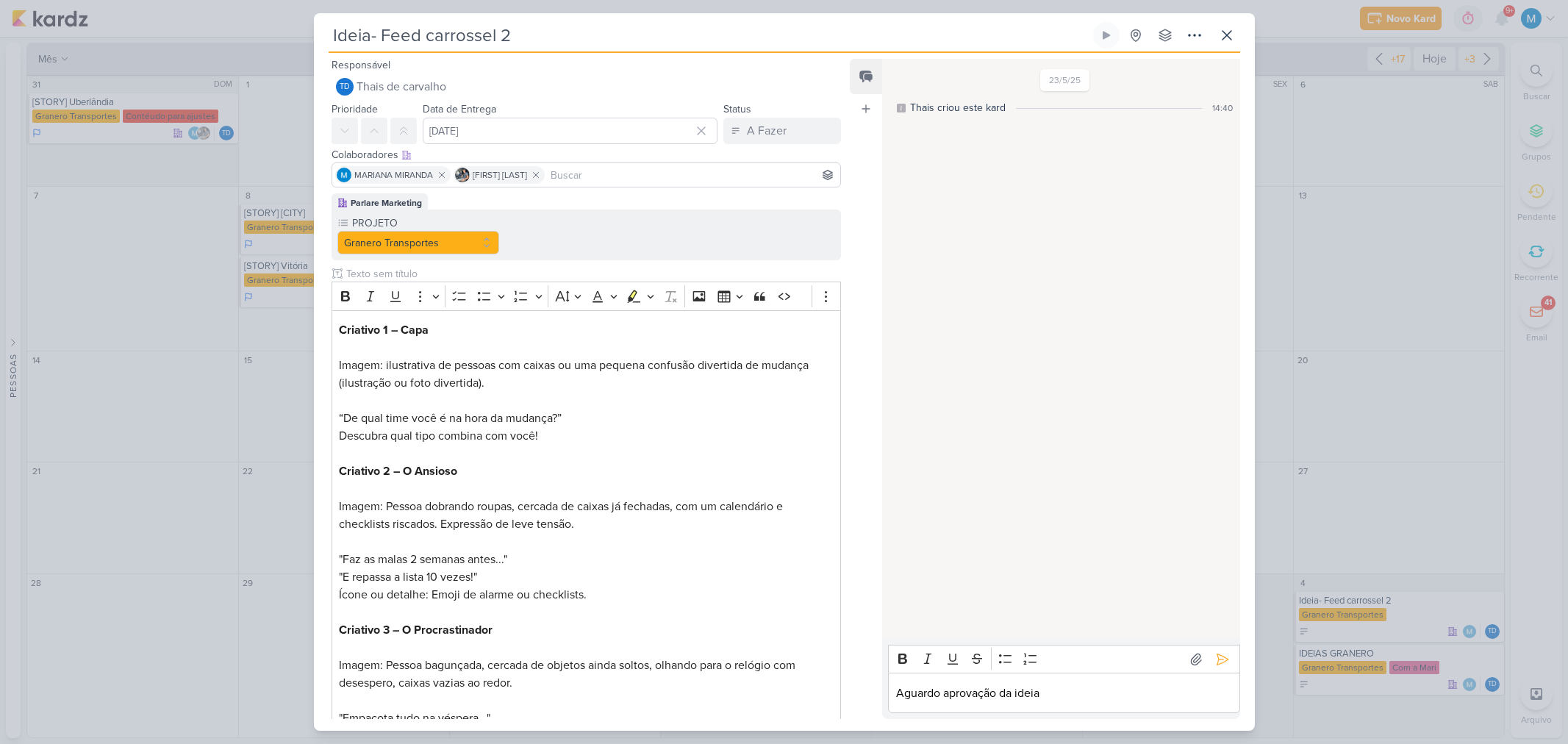 scroll, scrollTop: 0, scrollLeft: 0, axis: both 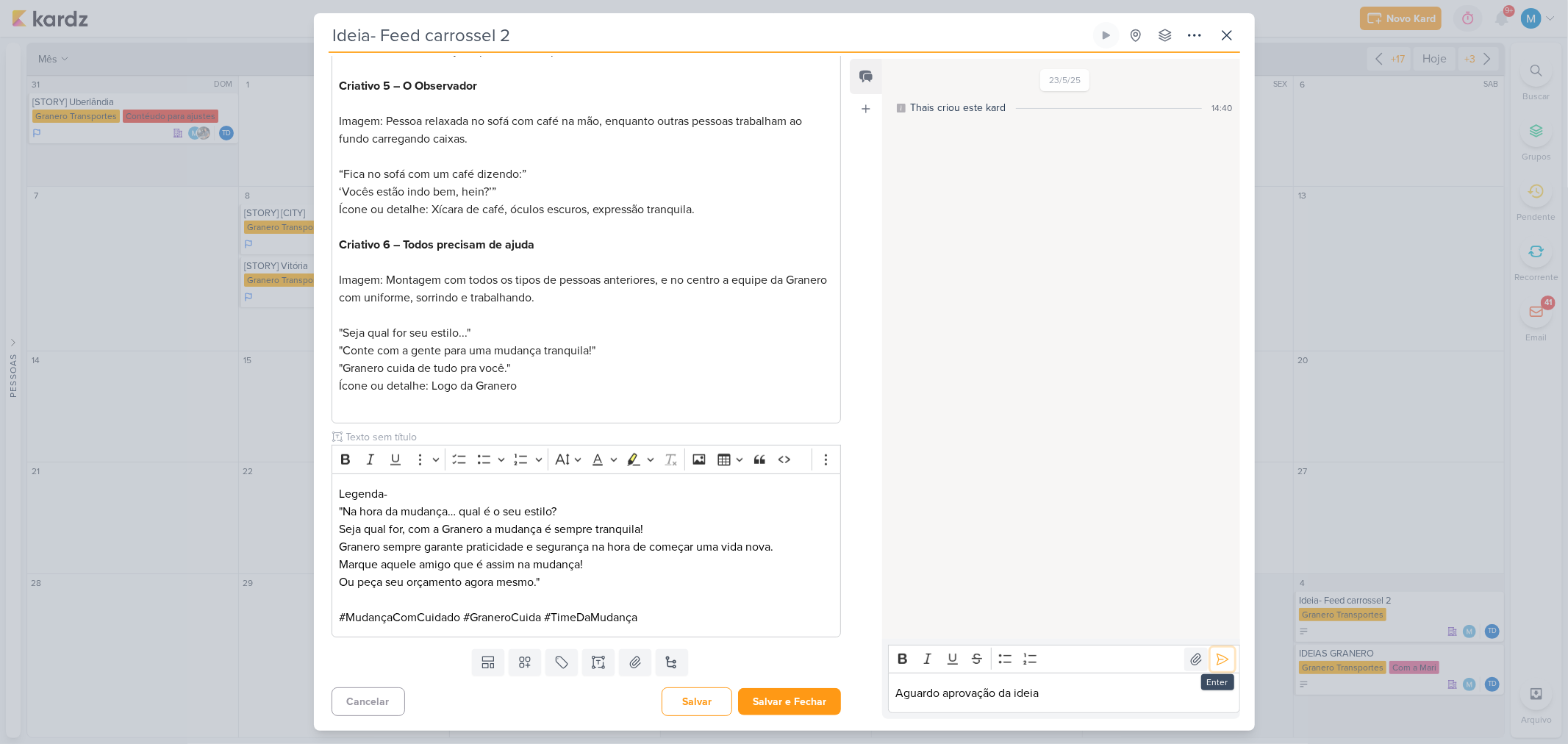 drag, startPoint x: 1217, startPoint y: 657, endPoint x: 1197, endPoint y: 650, distance: 21.18962 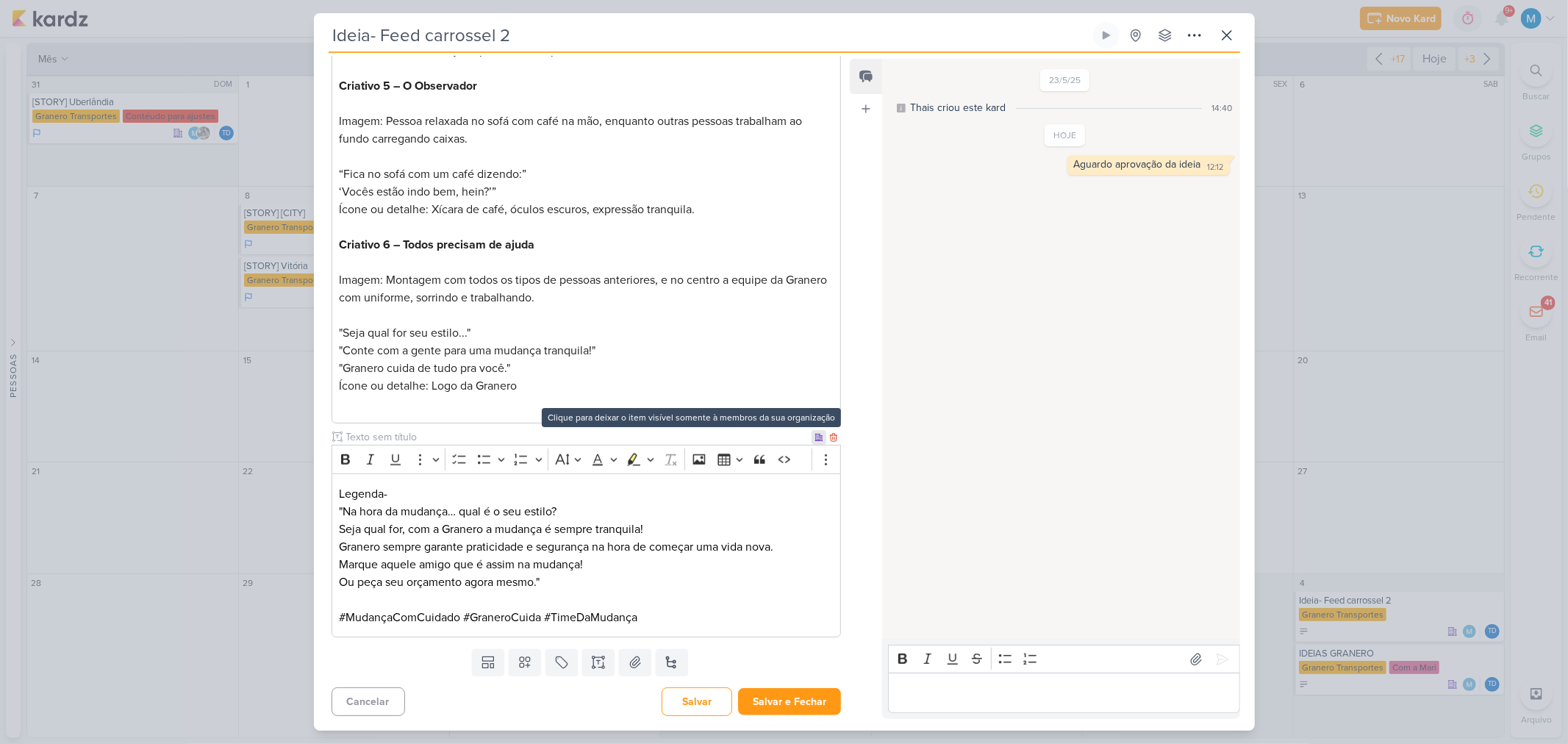 click 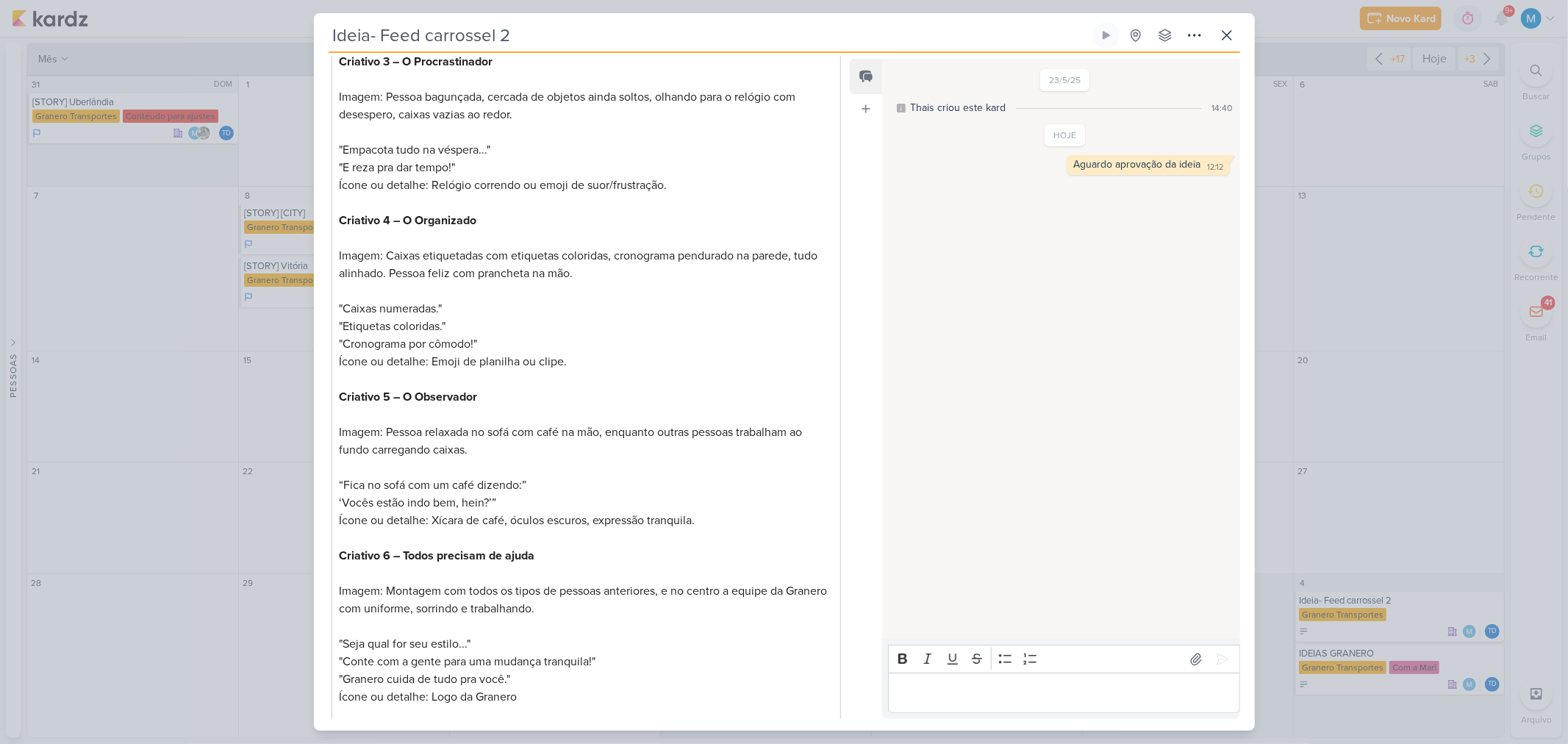 scroll, scrollTop: 879, scrollLeft: 0, axis: vertical 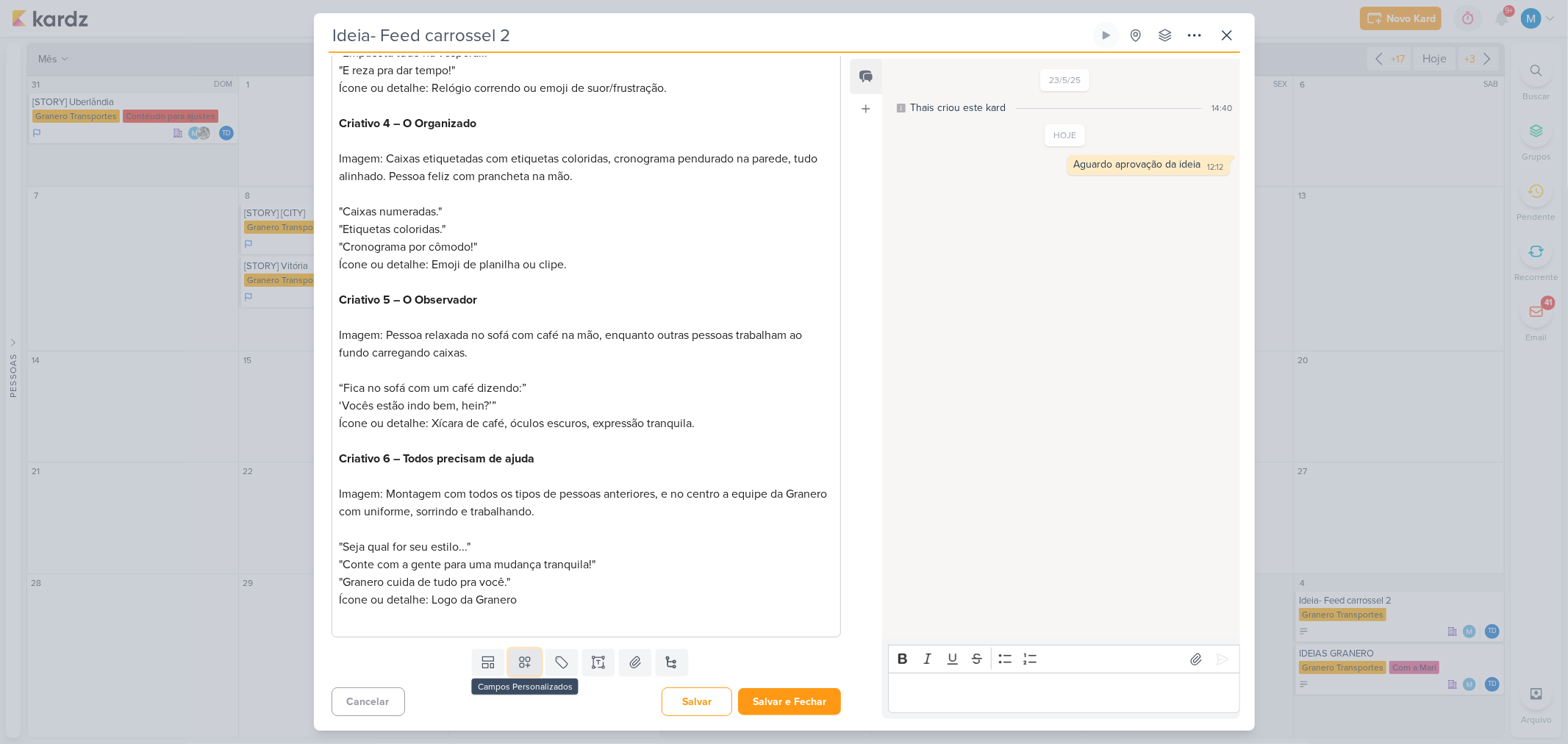 click at bounding box center [525, 662] 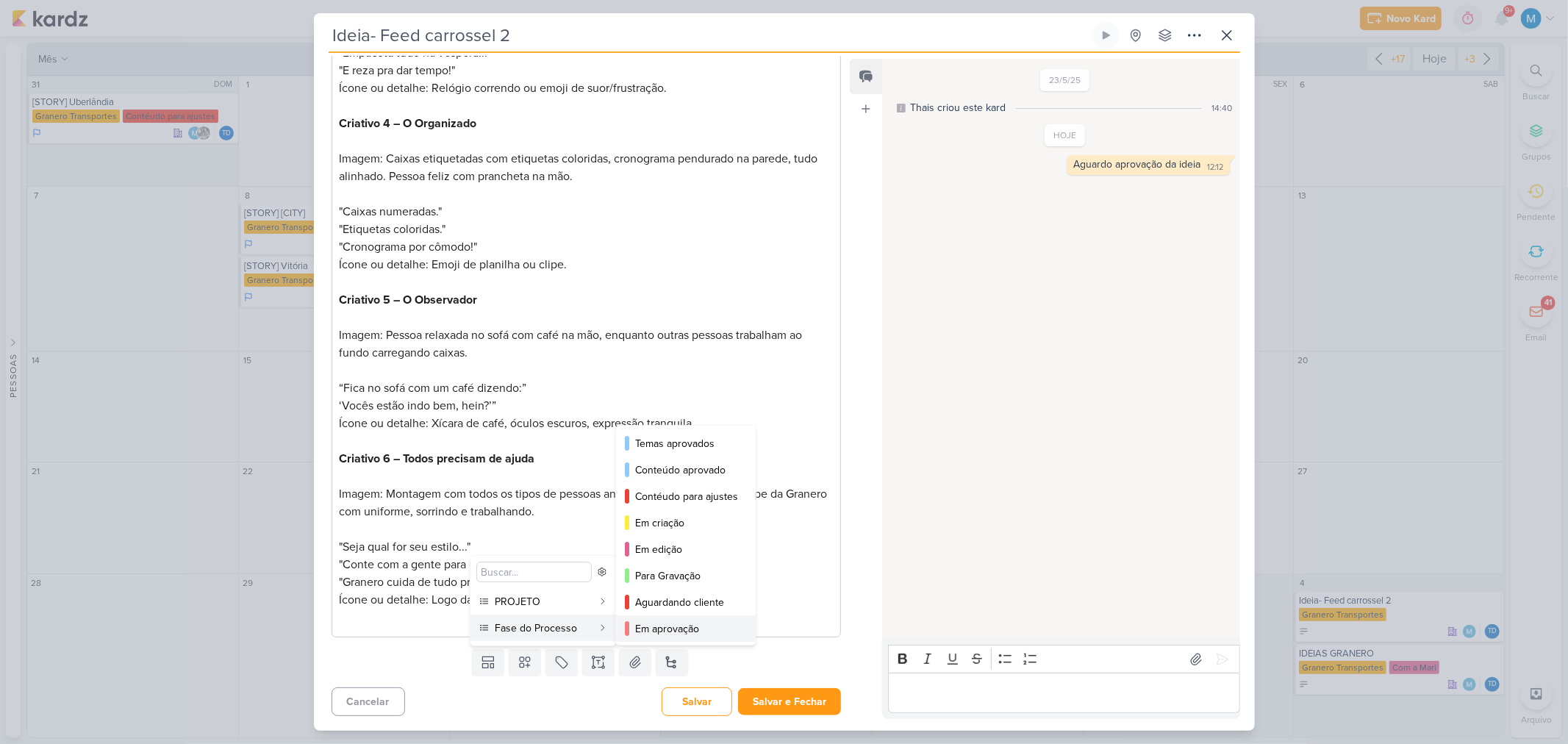 click on "Em aprovação" at bounding box center [686, 629] 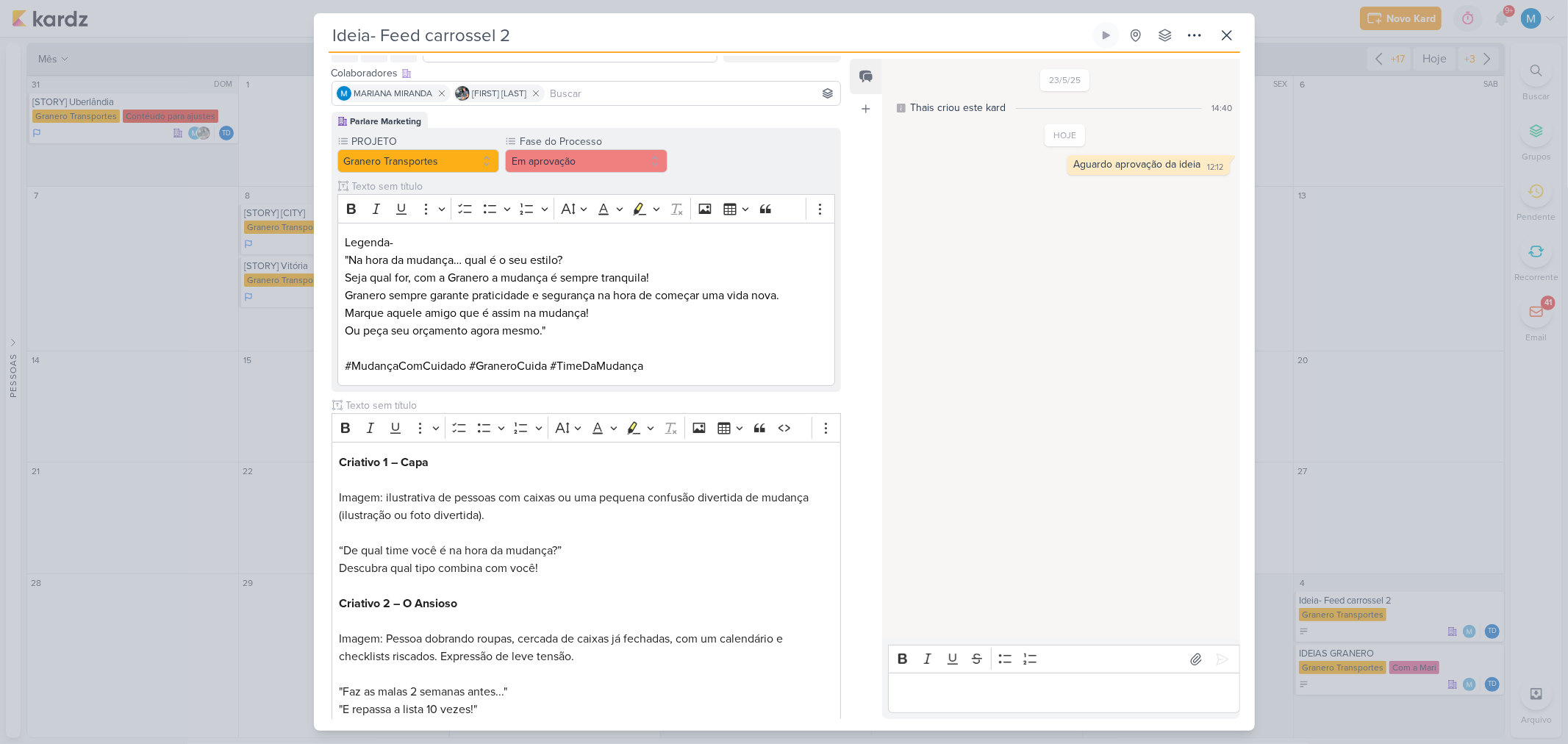 scroll, scrollTop: 0, scrollLeft: 0, axis: both 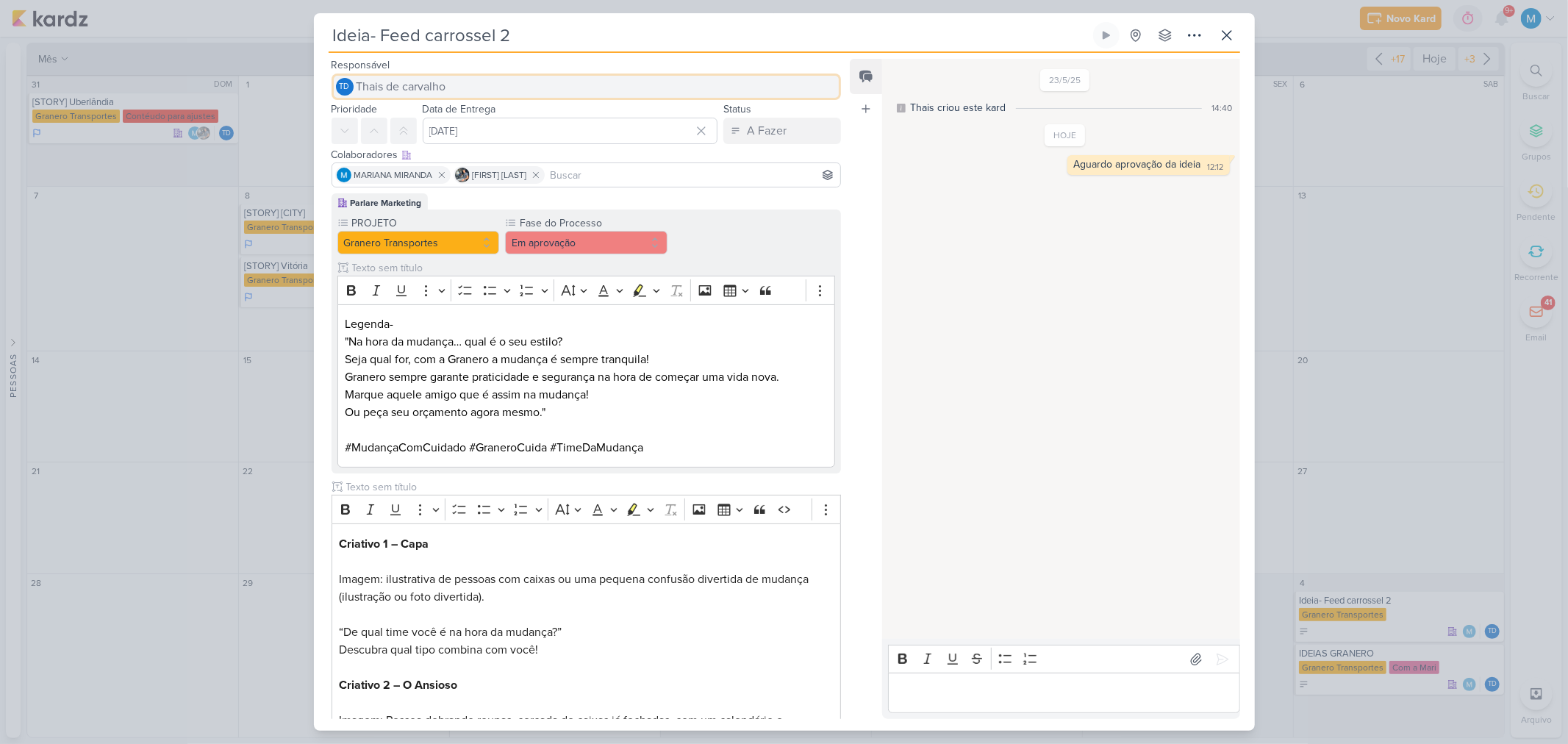 click on "Thais de carvalho" at bounding box center (401, 87) 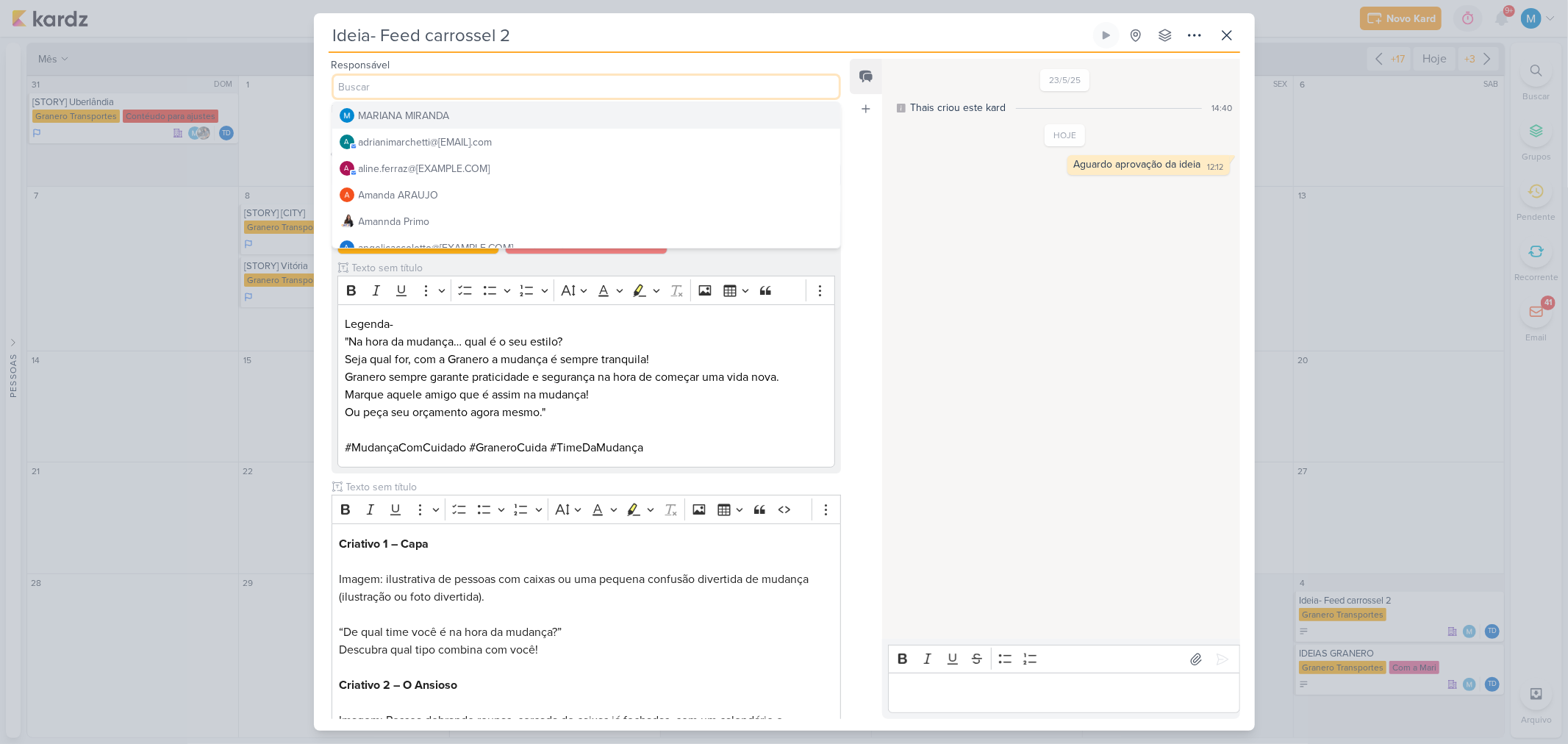 click on "MARIANA MIRANDA" at bounding box center [404, 115] 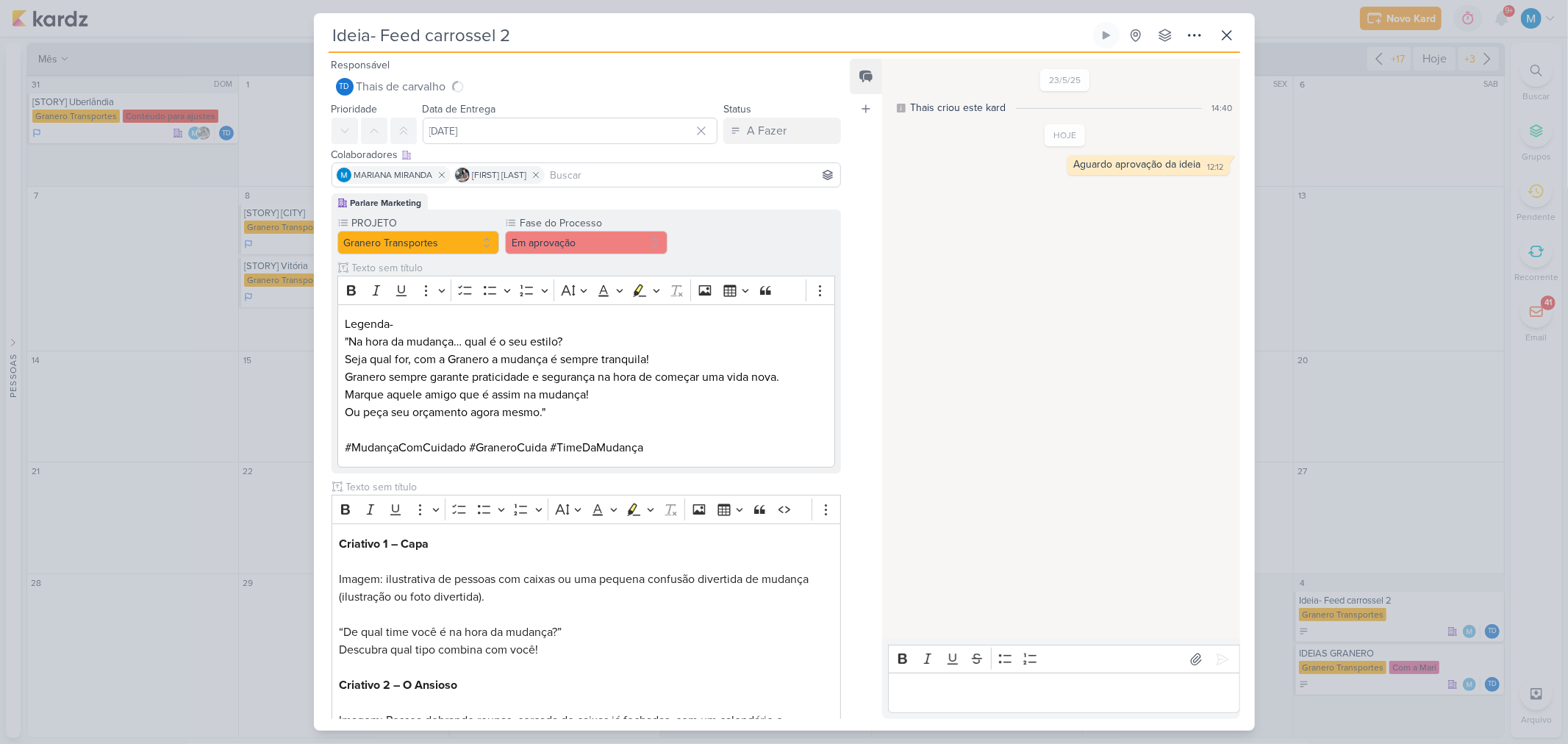 click at bounding box center [692, 175] 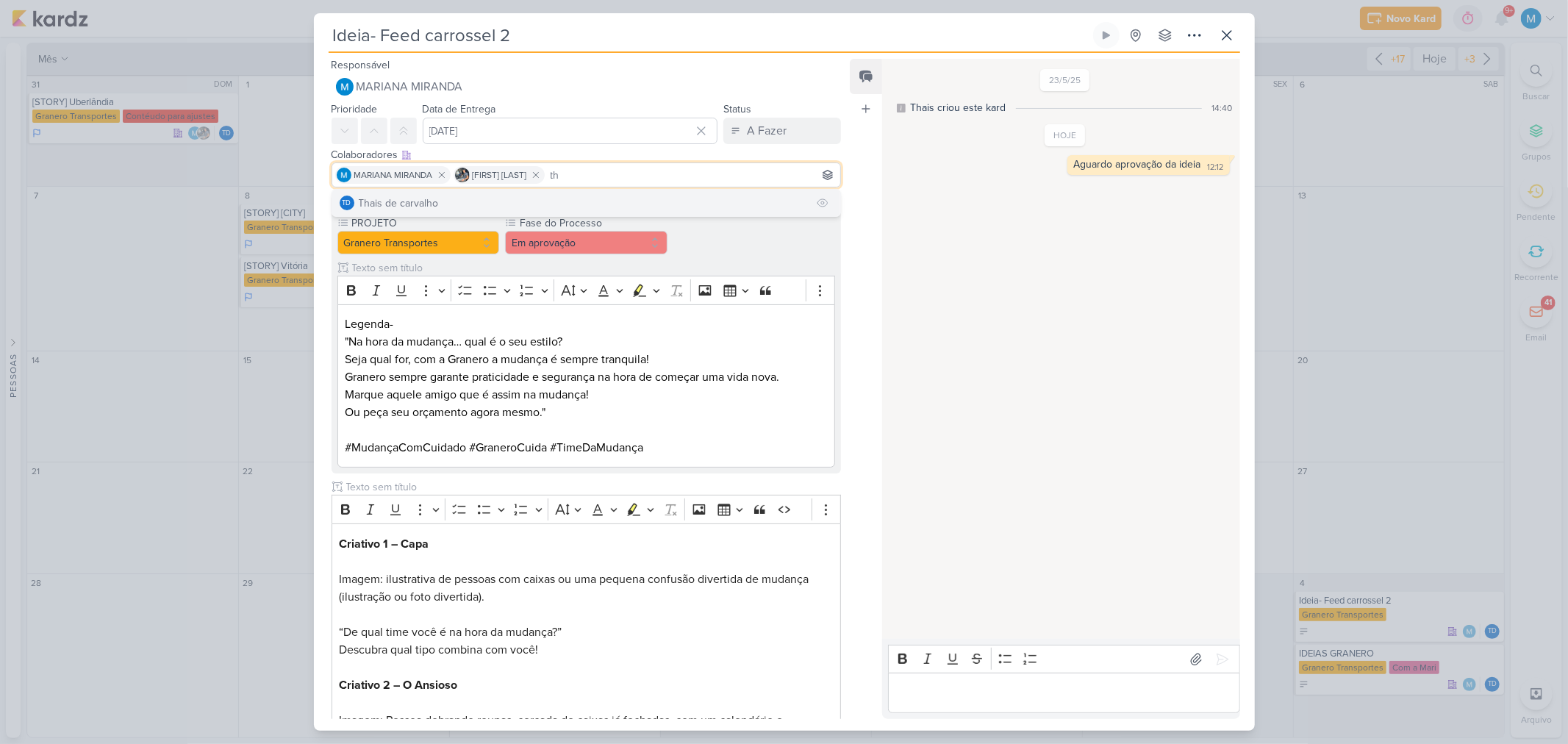 type on "th" 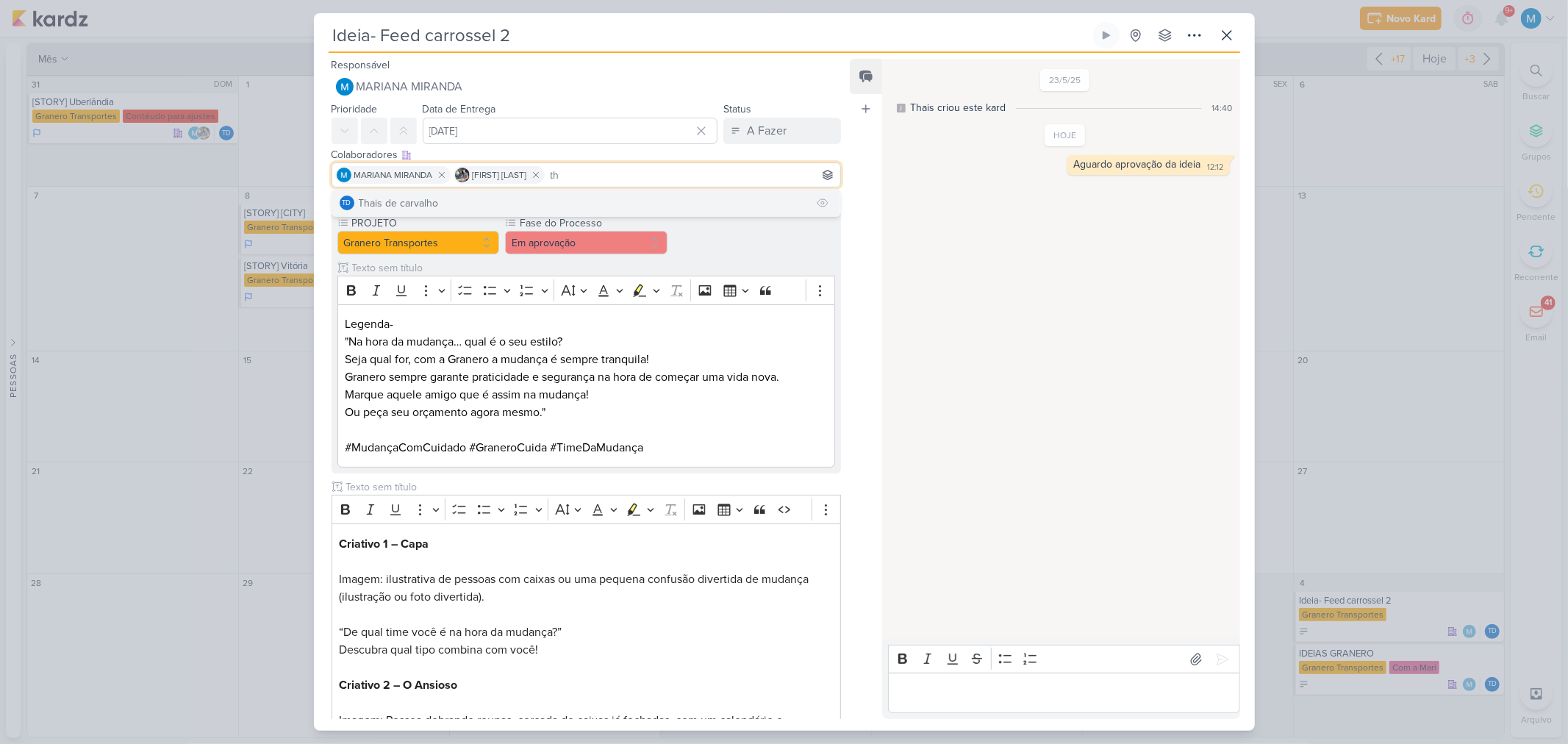 click on "Td
[FIRST] [LAST]" at bounding box center [587, 203] 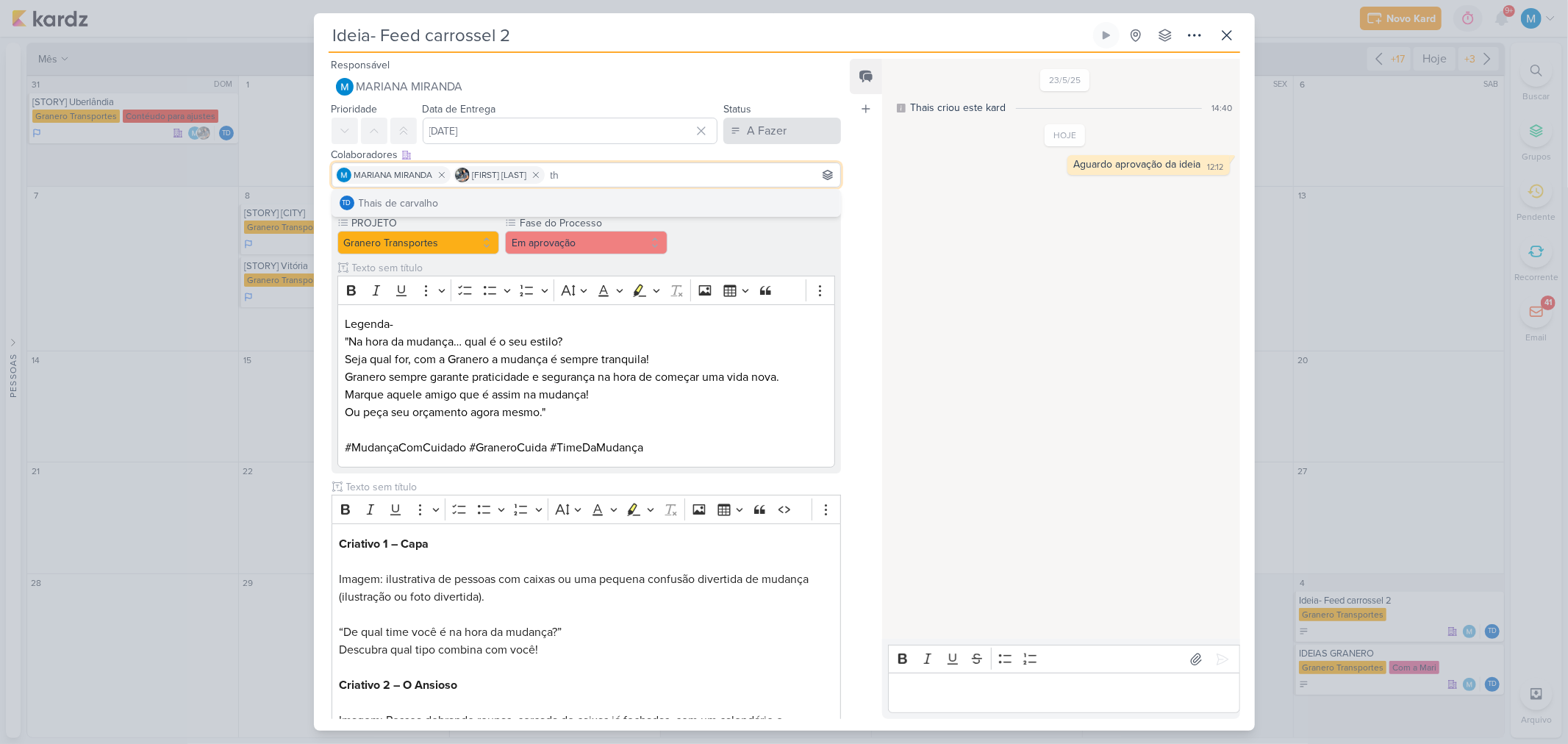 type 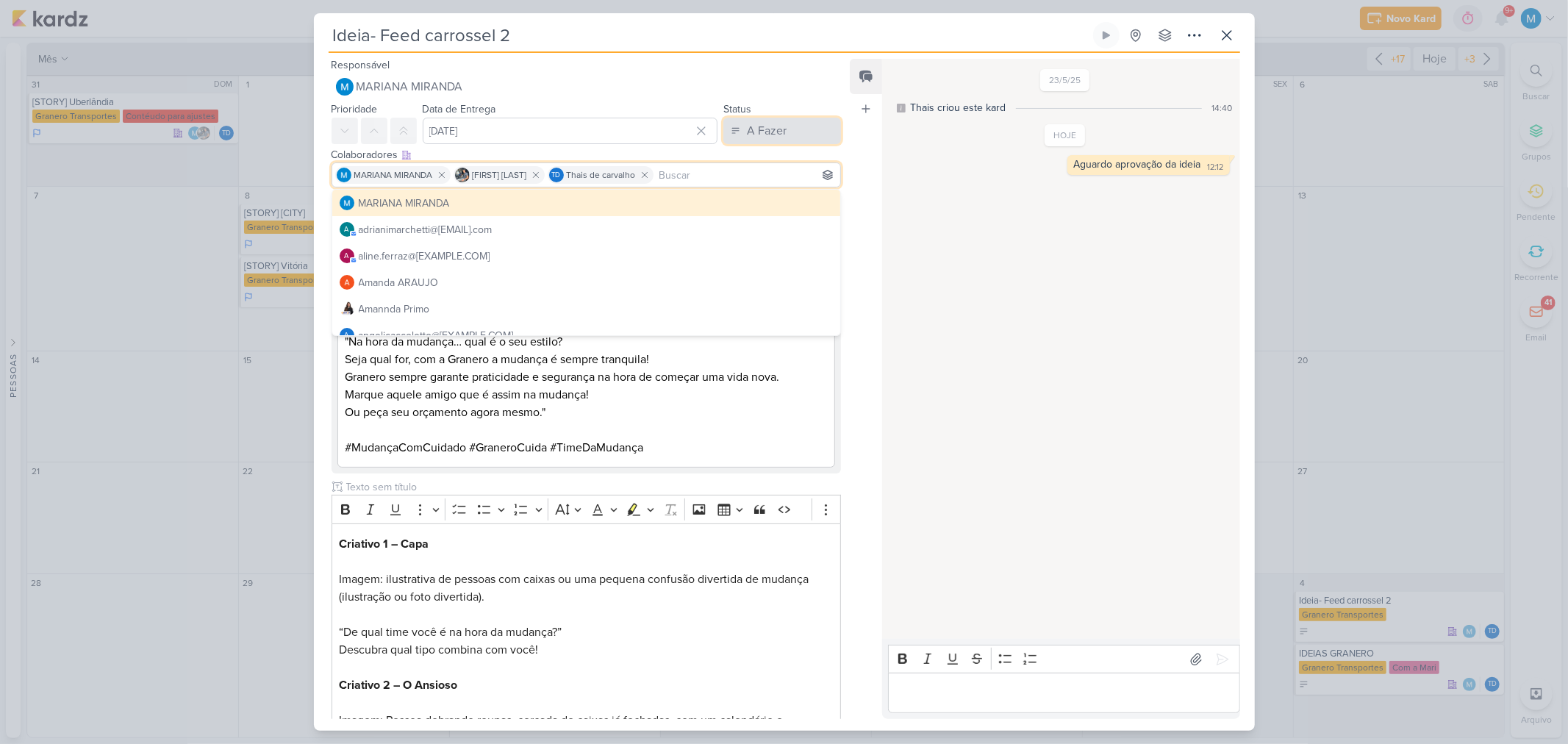 click on "A Fazer" at bounding box center [782, 131] 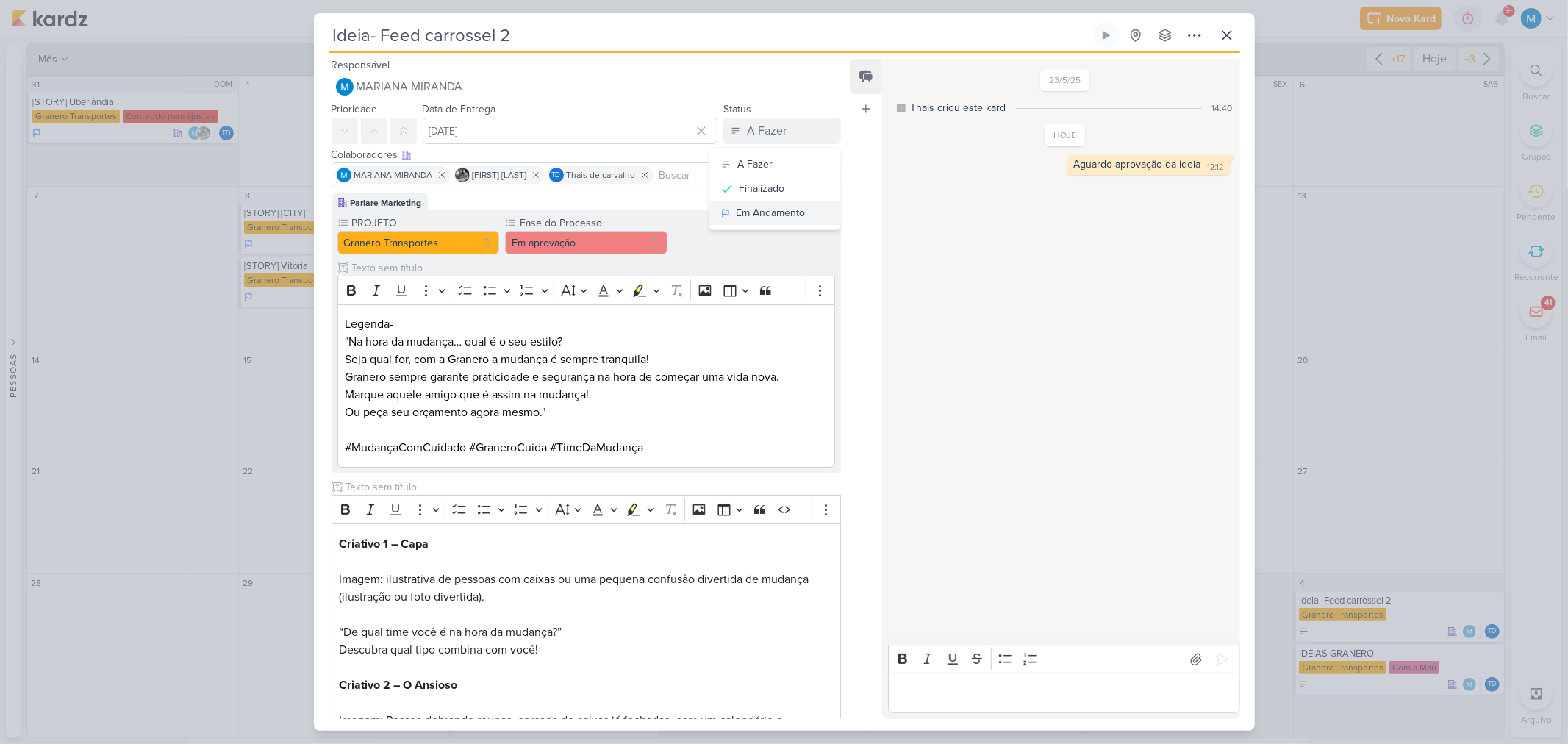 click on "Em Andamento" at bounding box center [770, 212] 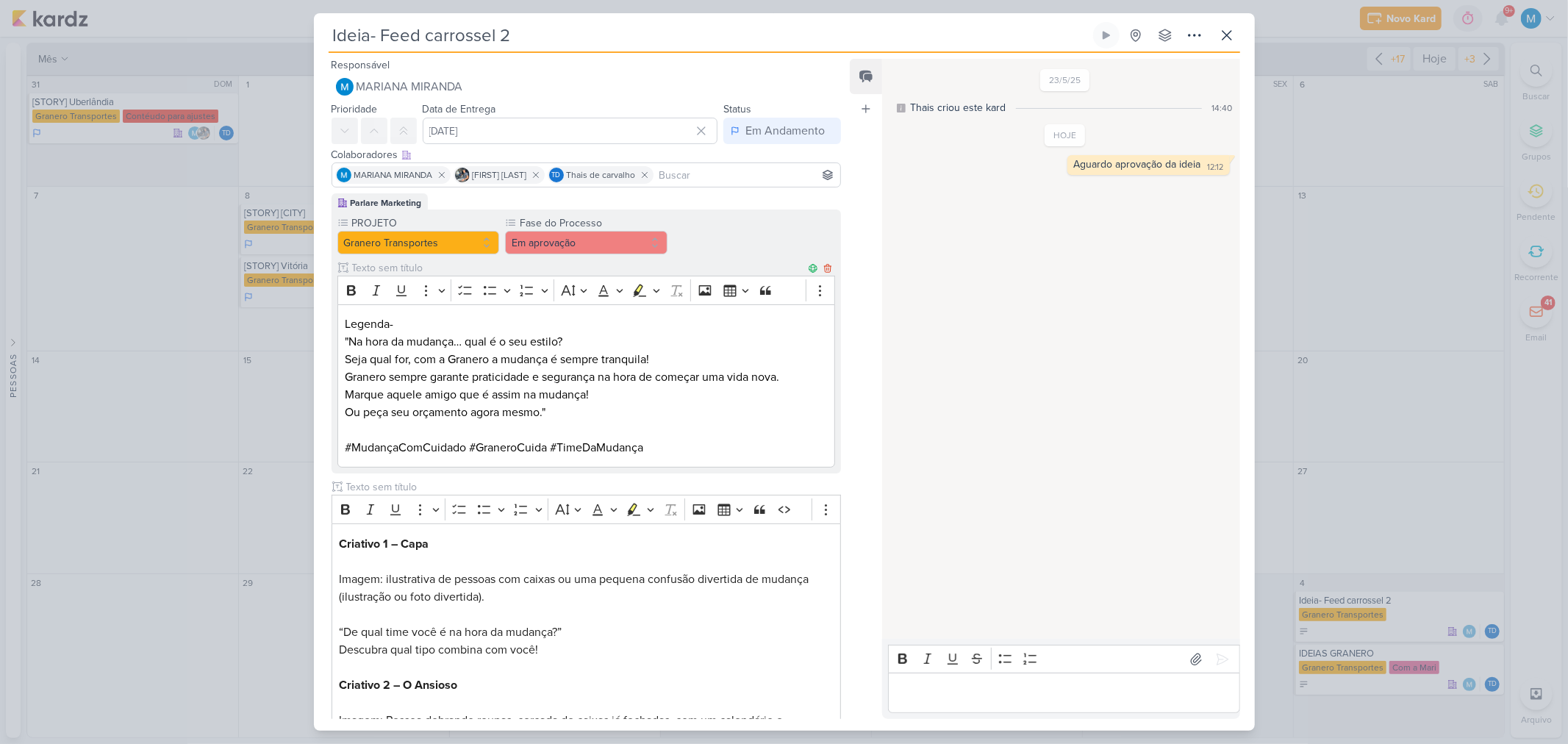 click on "“Na hora da mudança… qual é o seu estilo? Seja qual for, com a Granero a mudança é sempre tranquila! Granero sempre garante praticidade e segurança na hora de começar uma vida nova. Marque aquele amigo que é assim na mudança! Ou peça seu orçamento agora mesmo." #MudançaComCuidado #GraneroCuida #TimeDaMudança" at bounding box center (586, 395) 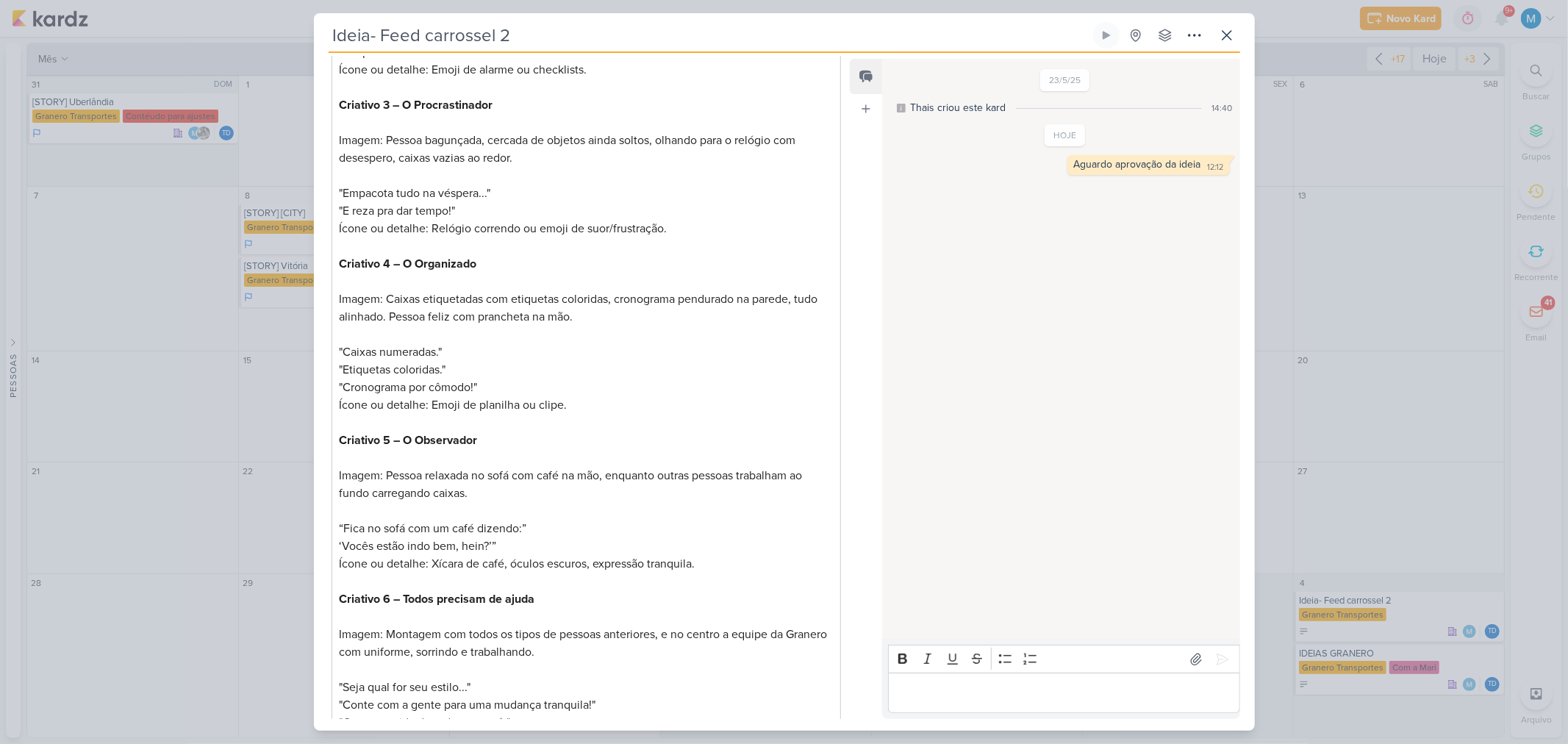 scroll, scrollTop: 879, scrollLeft: 0, axis: vertical 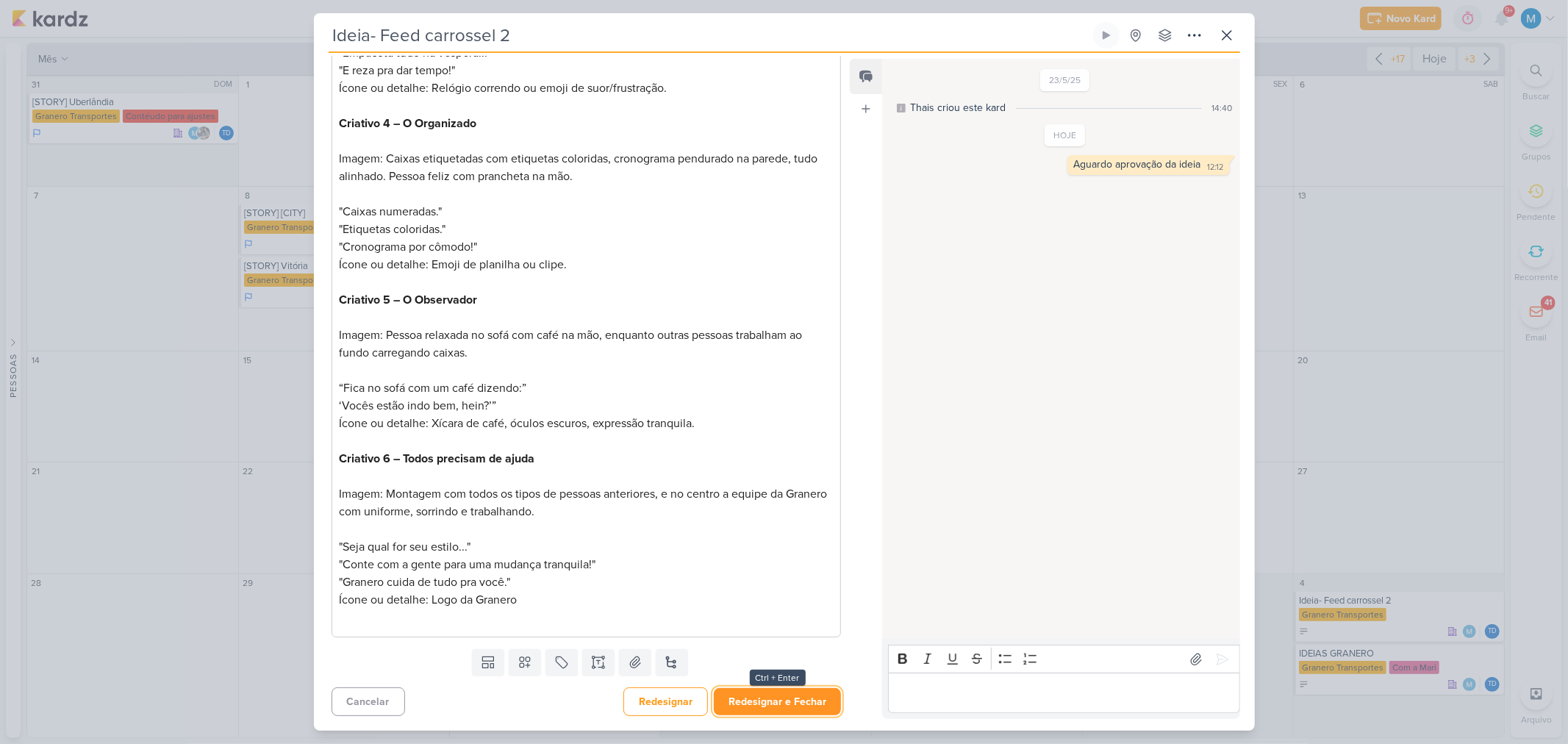 click on "Redesignar e Fechar" at bounding box center [777, 701] 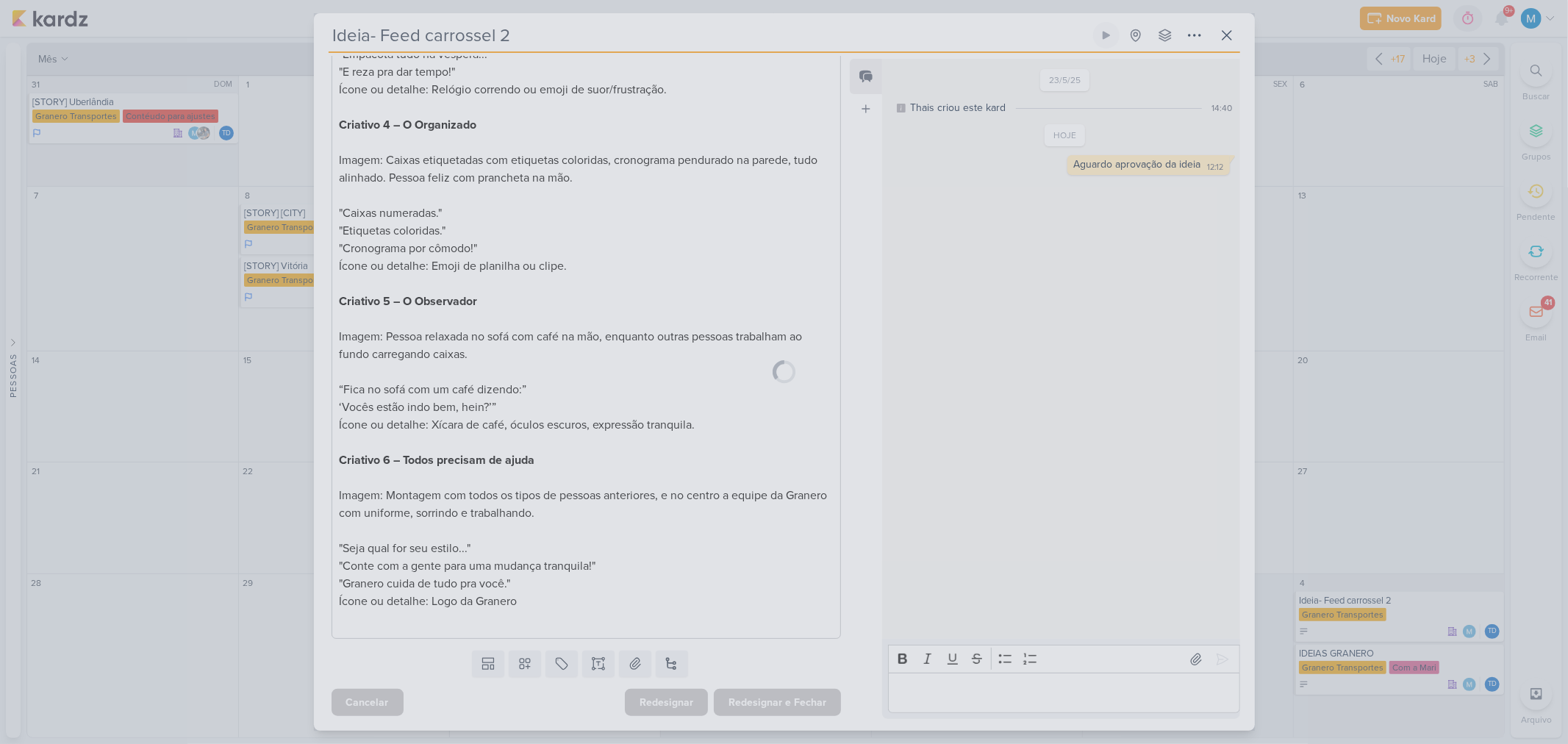 scroll, scrollTop: 878, scrollLeft: 0, axis: vertical 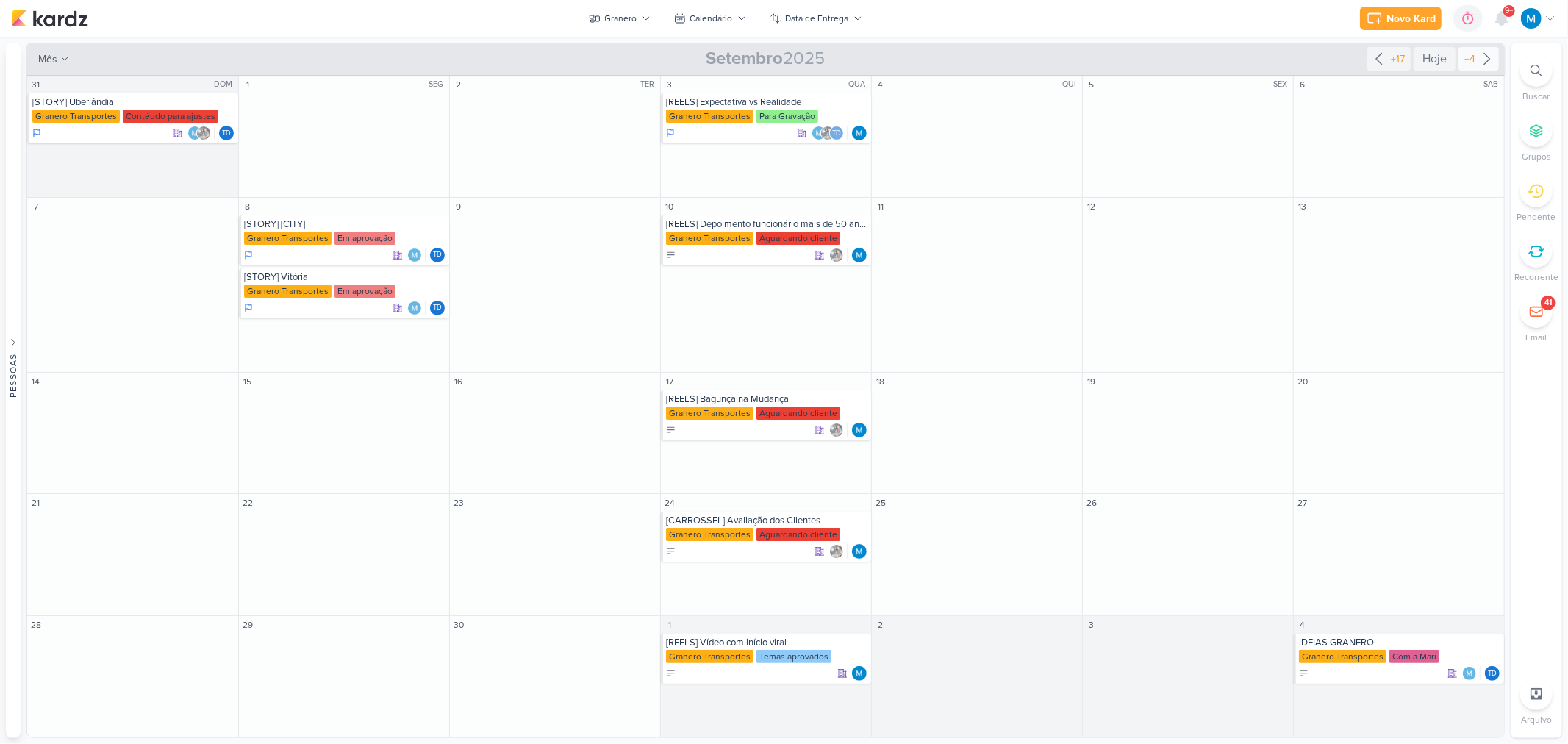 click 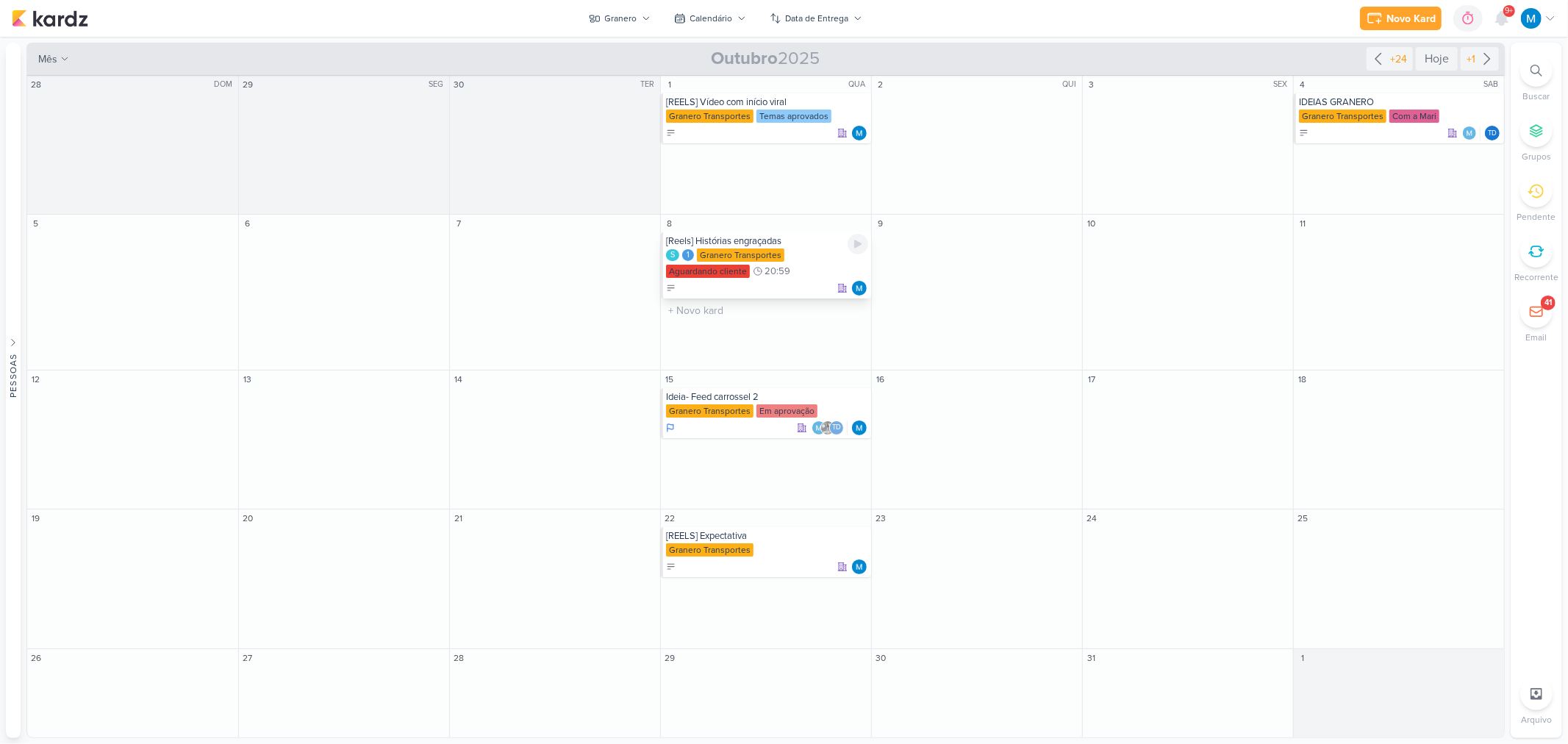 click on "[Reels] Histórias engraçadas" at bounding box center (767, 241) 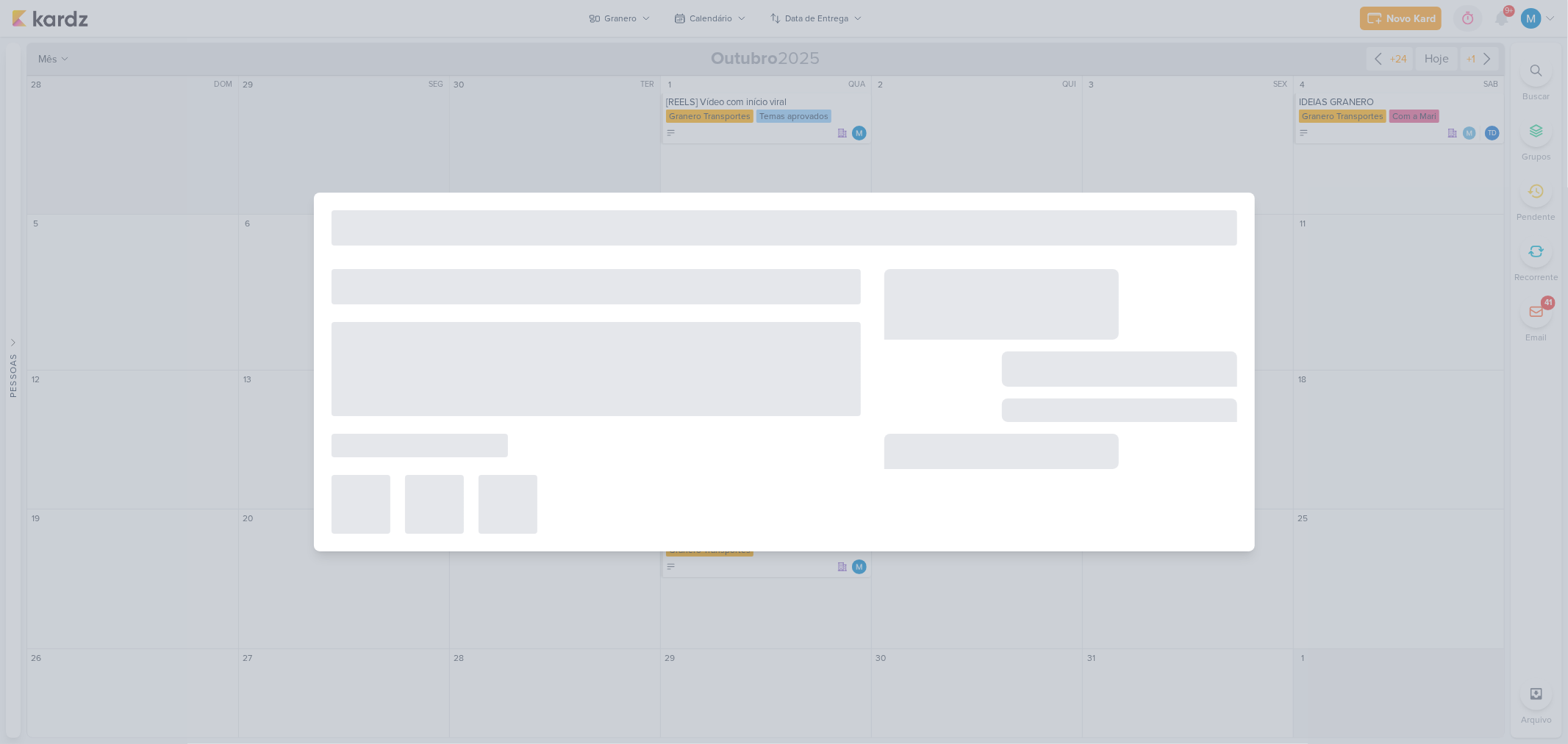 type on "[Reels] Histórias engraçadas" 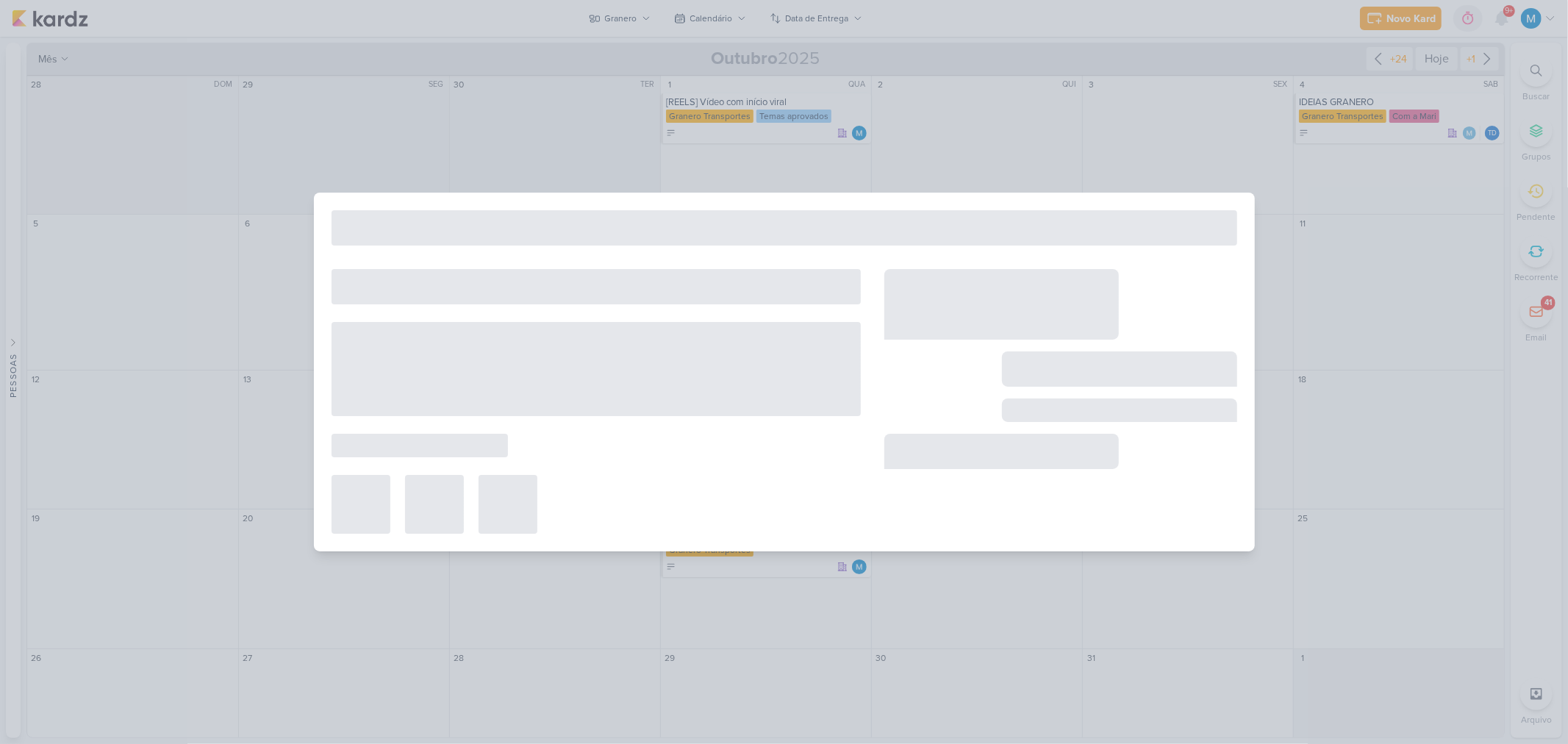 type on "[DAY] de [MONTH] de [YEAR] às [TIME]" 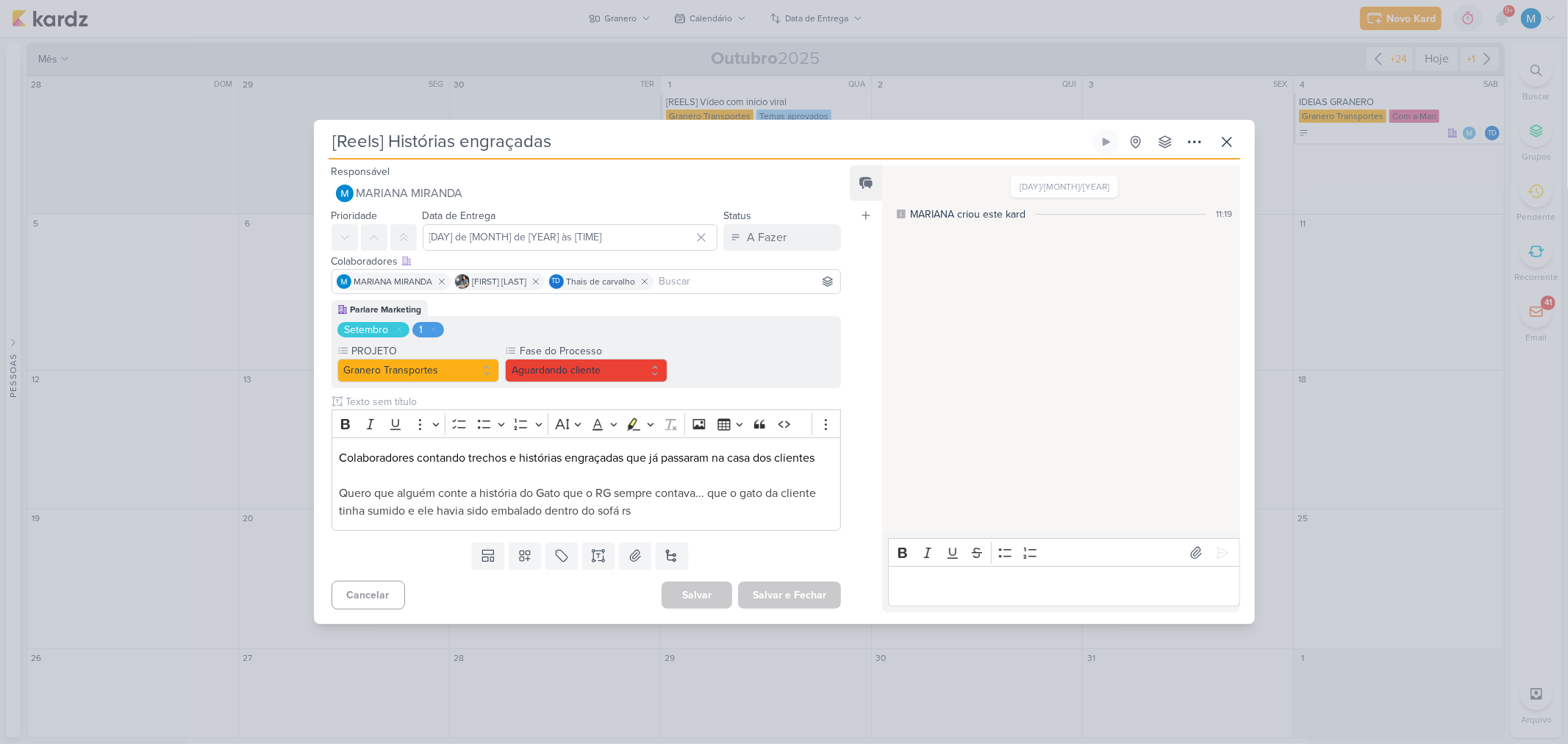 scroll, scrollTop: 0, scrollLeft: 0, axis: both 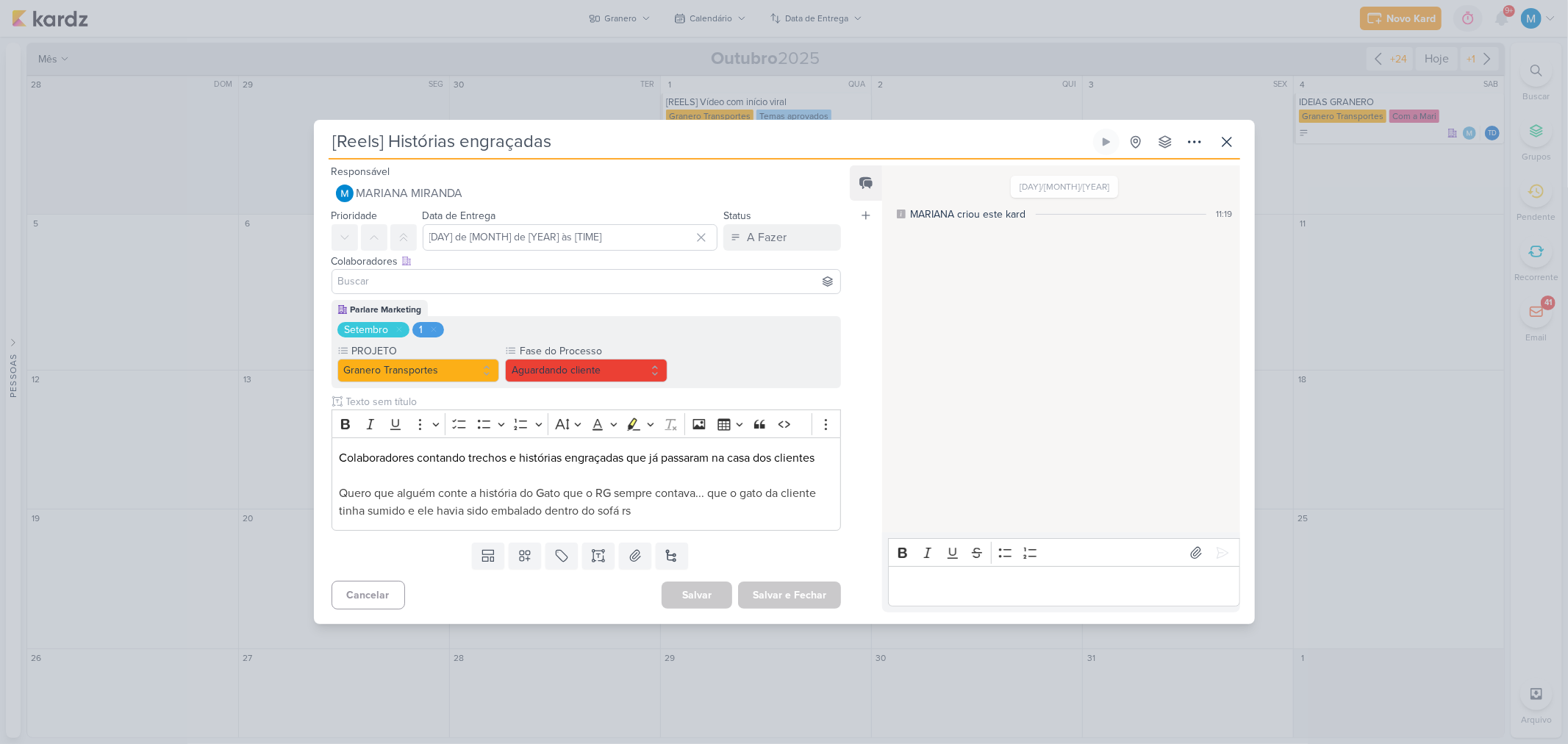 click on "[Reels] Histórias engraçadas" at bounding box center [709, 142] 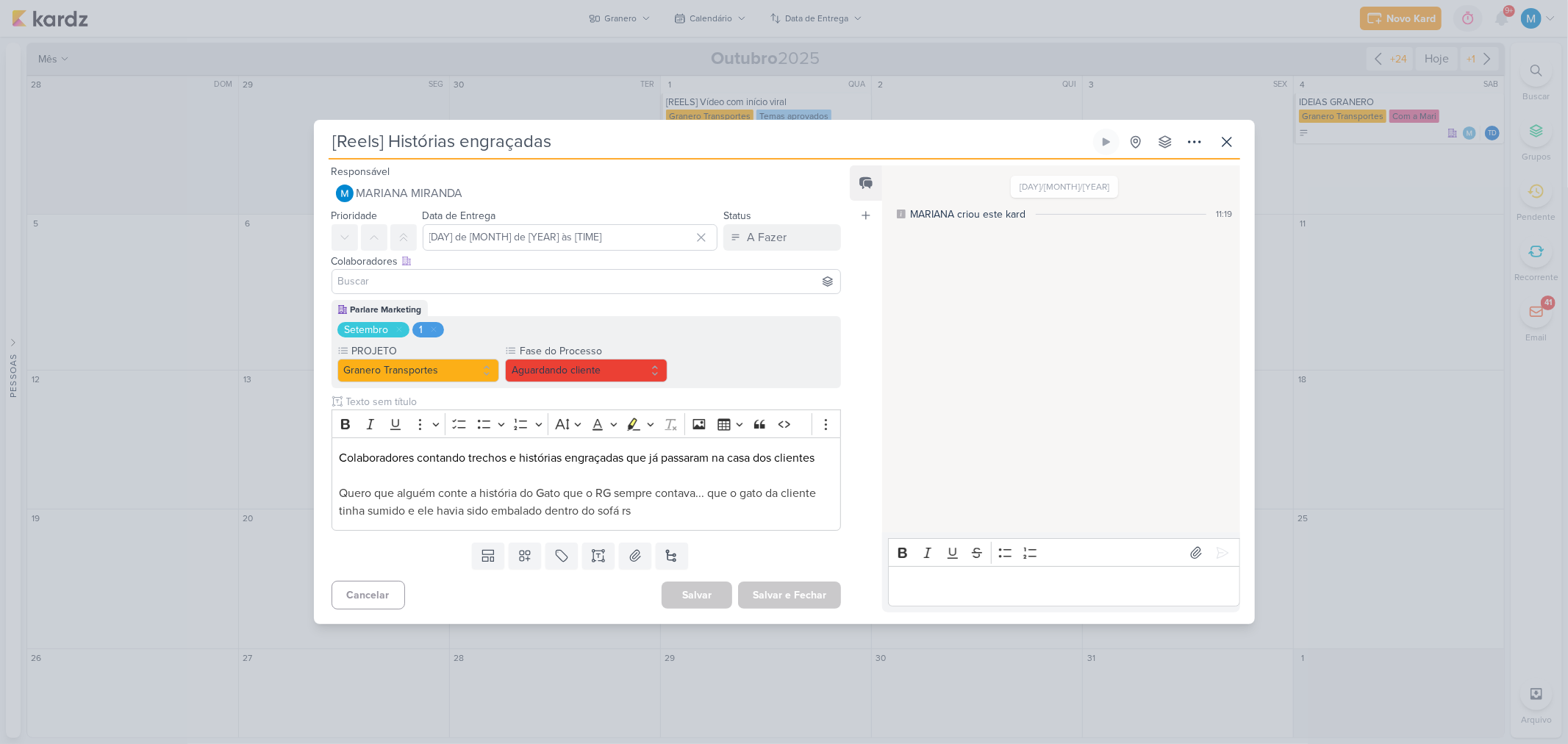 click on "[Reels] Histórias engraçadas" at bounding box center (709, 142) 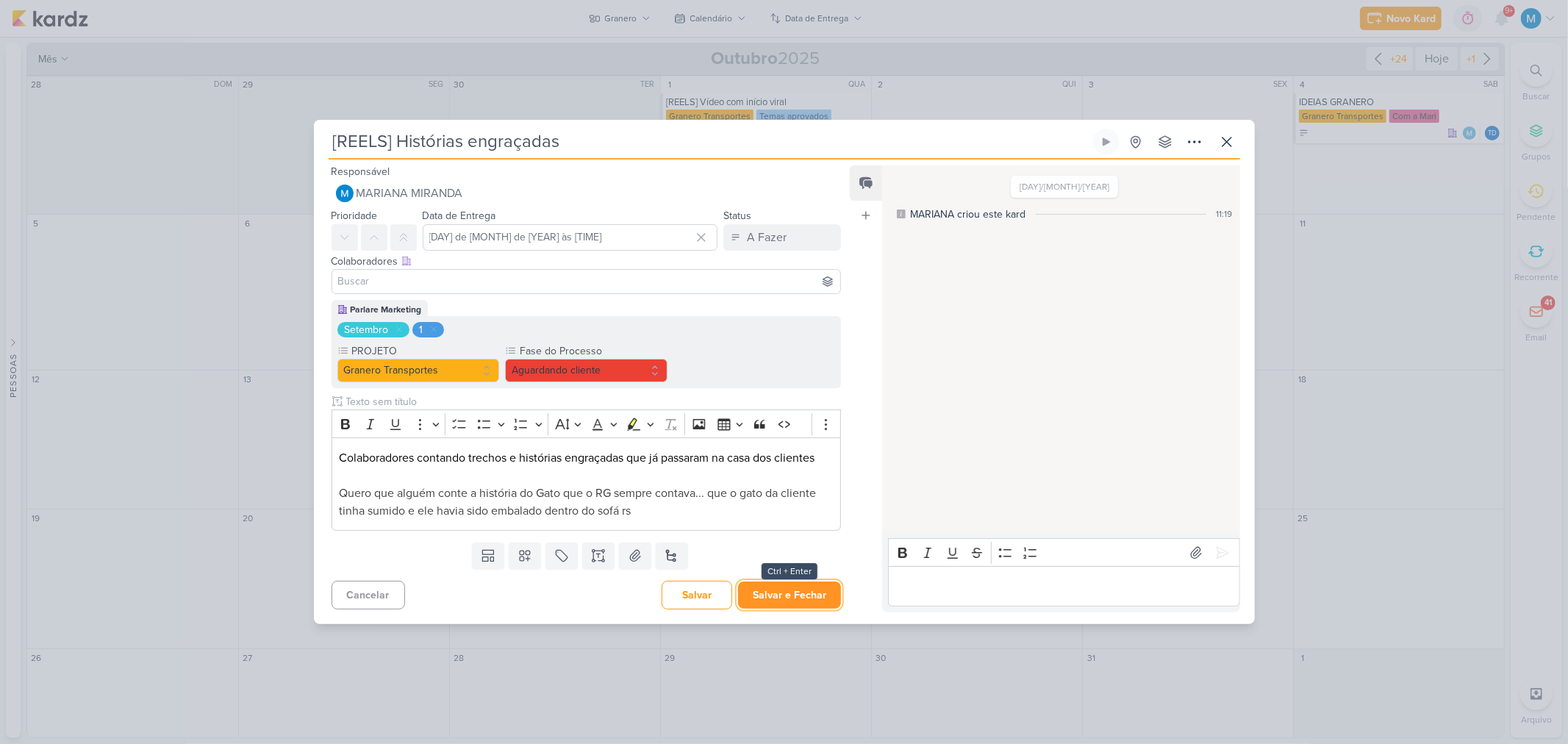 click on "Salvar e Fechar" at bounding box center [790, 595] 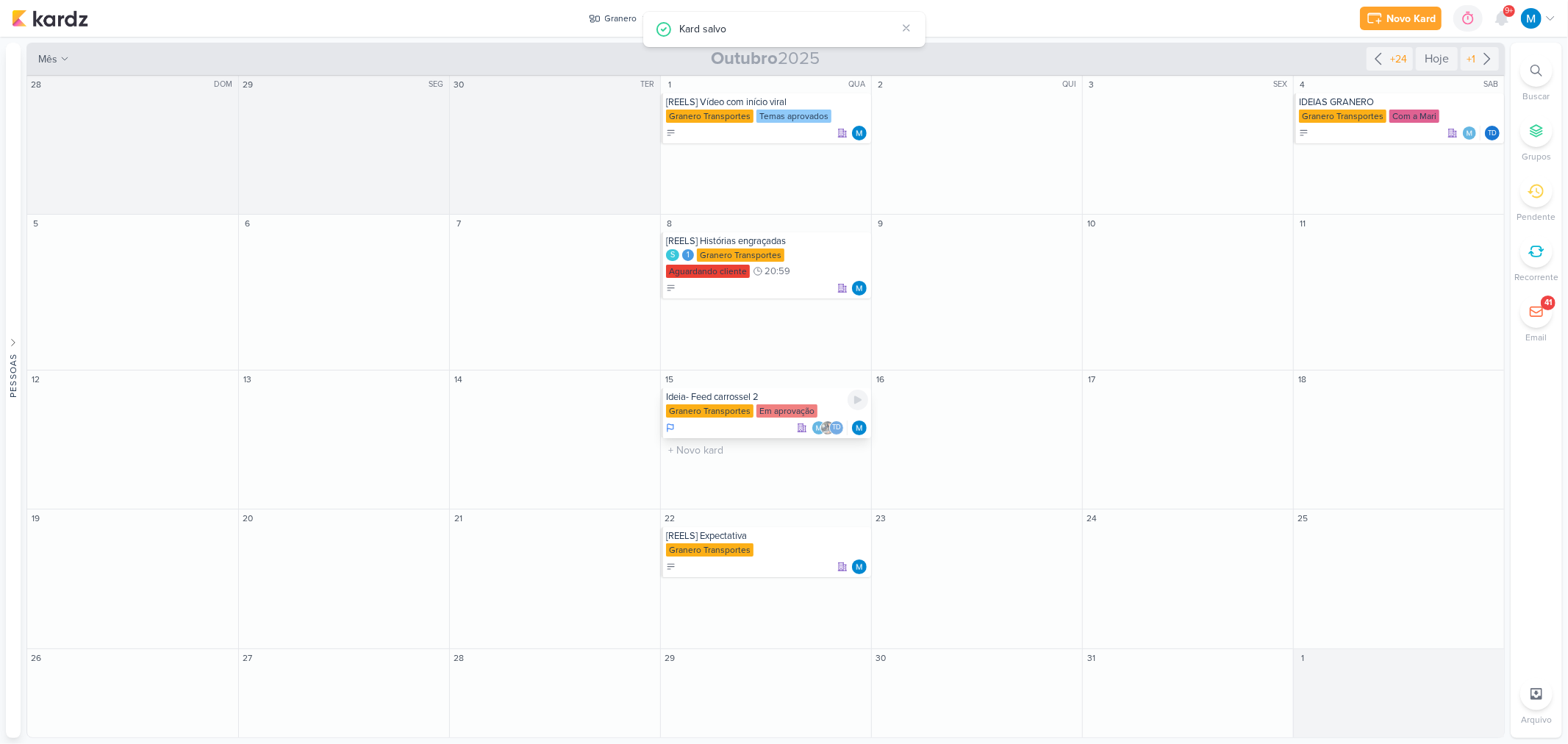 click on "Ideia- Feed carrossel 2" at bounding box center [767, 397] 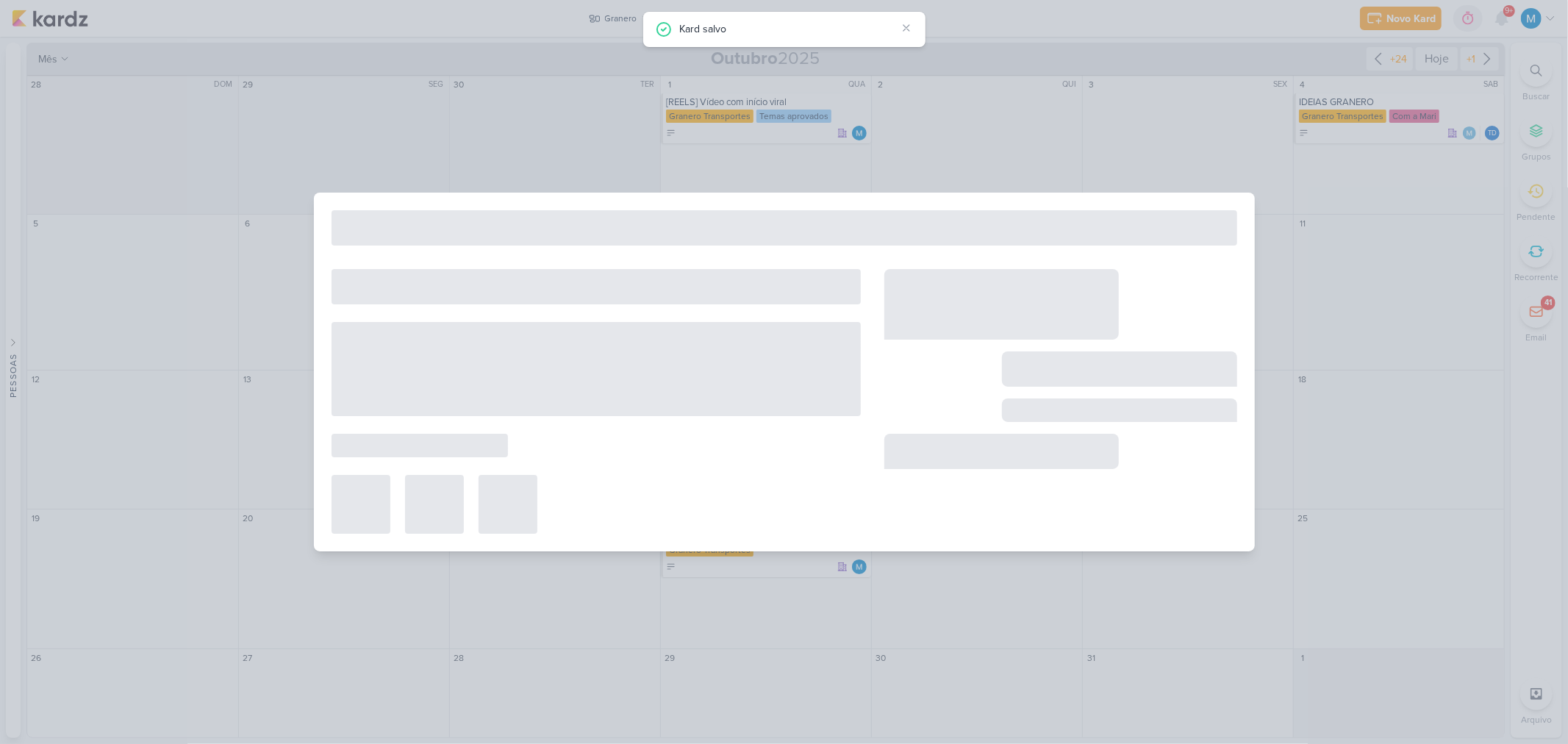 type on "Ideia- Feed carrossel 2" 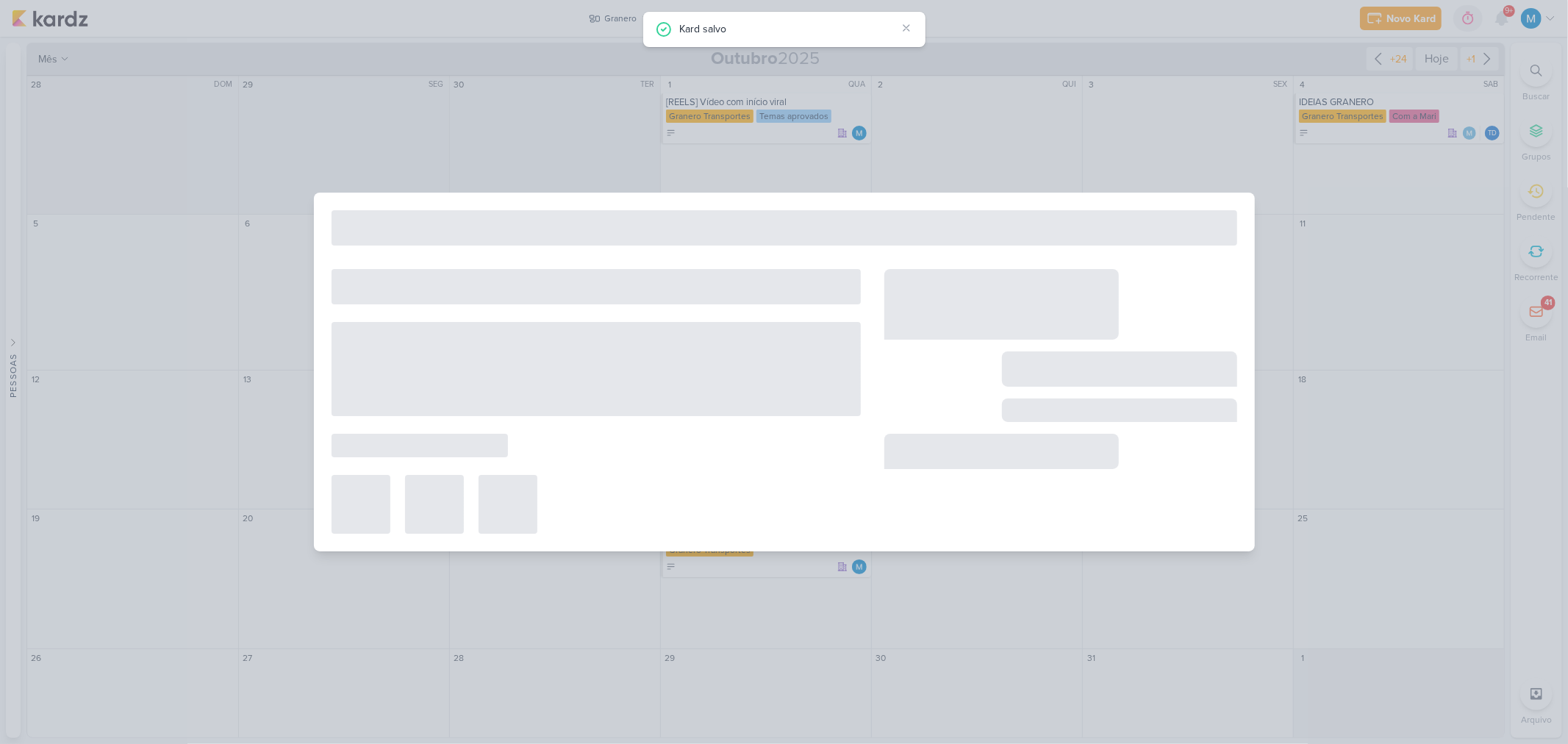 type on "[DATE]" 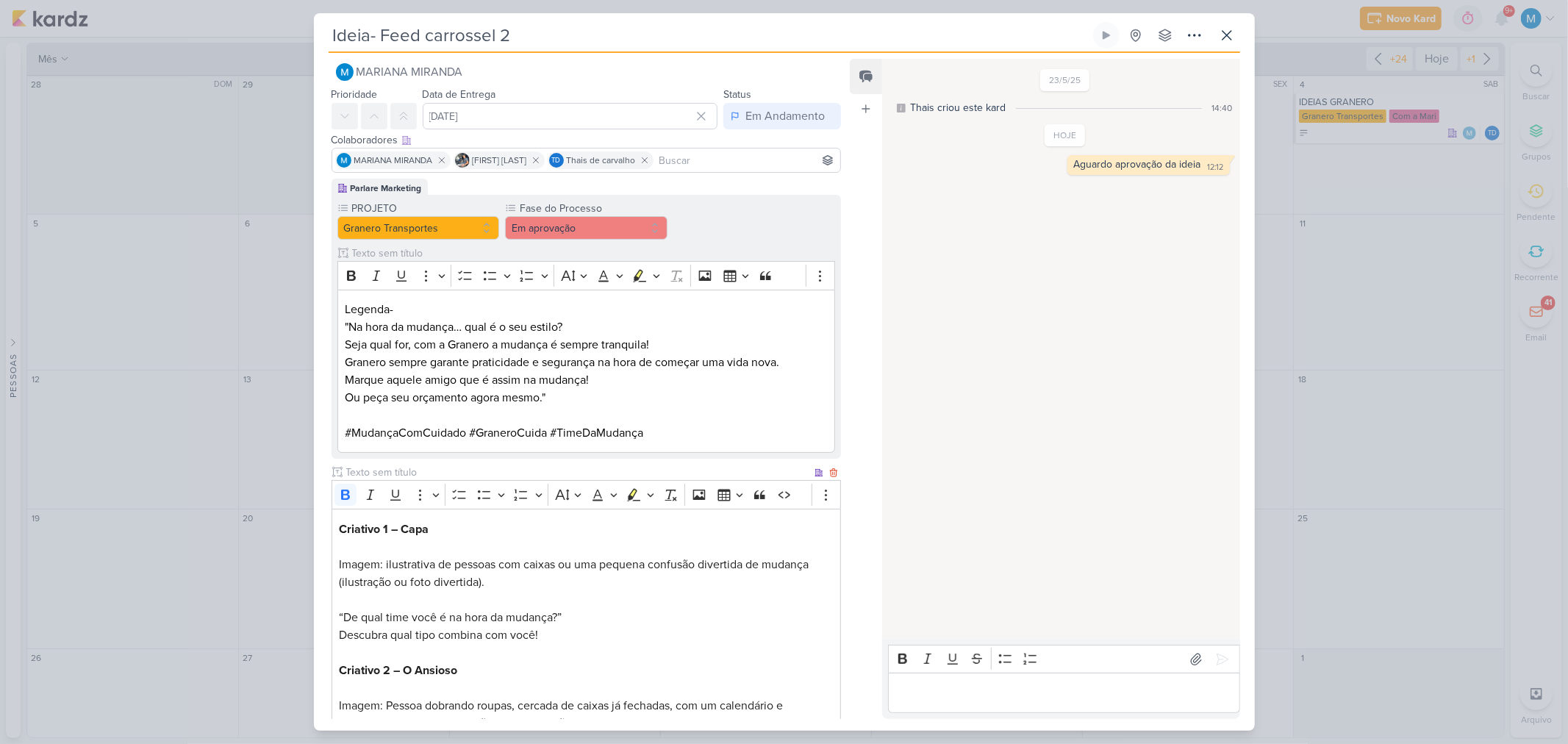 scroll, scrollTop: 0, scrollLeft: 0, axis: both 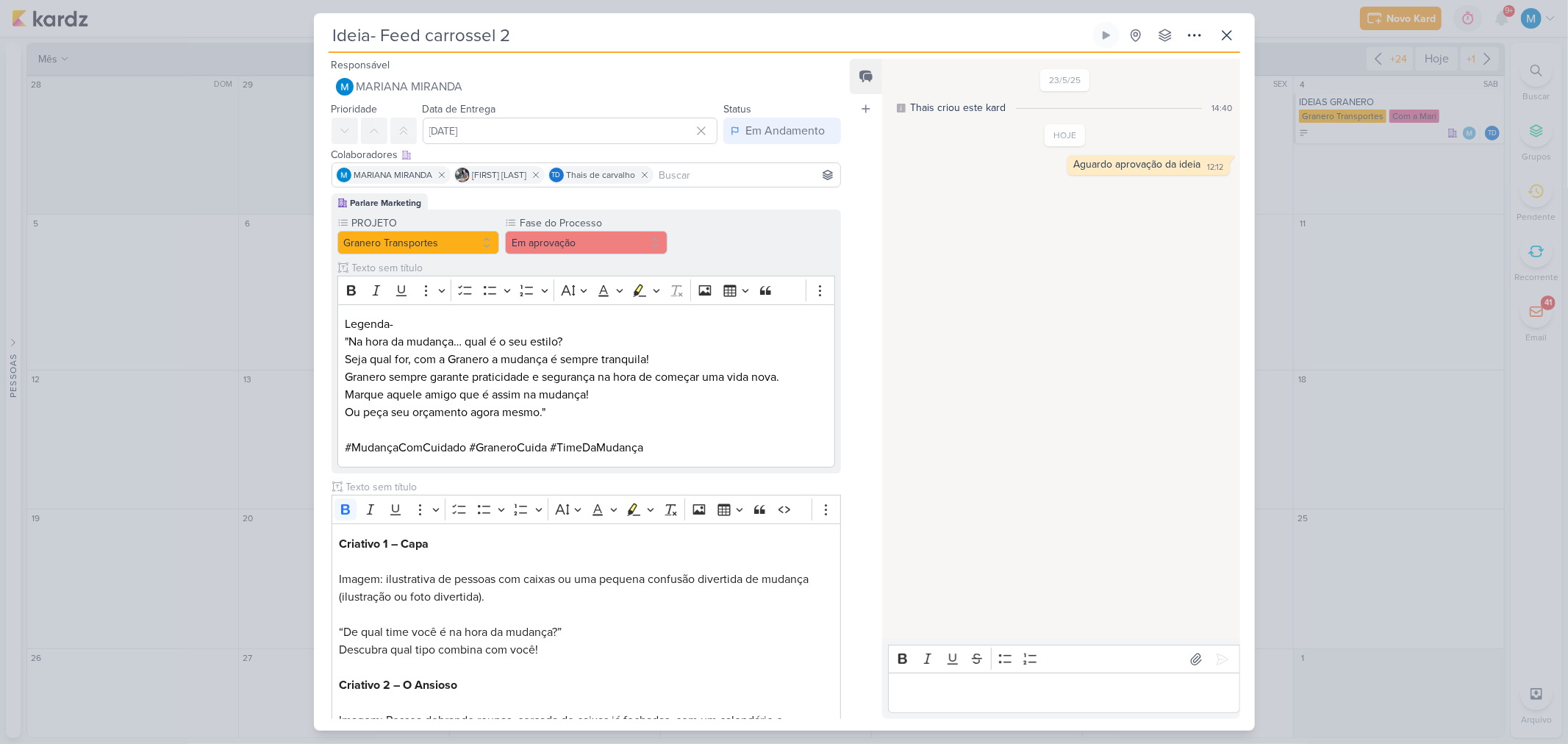 drag, startPoint x: 549, startPoint y: 25, endPoint x: 280, endPoint y: -7, distance: 270.8967 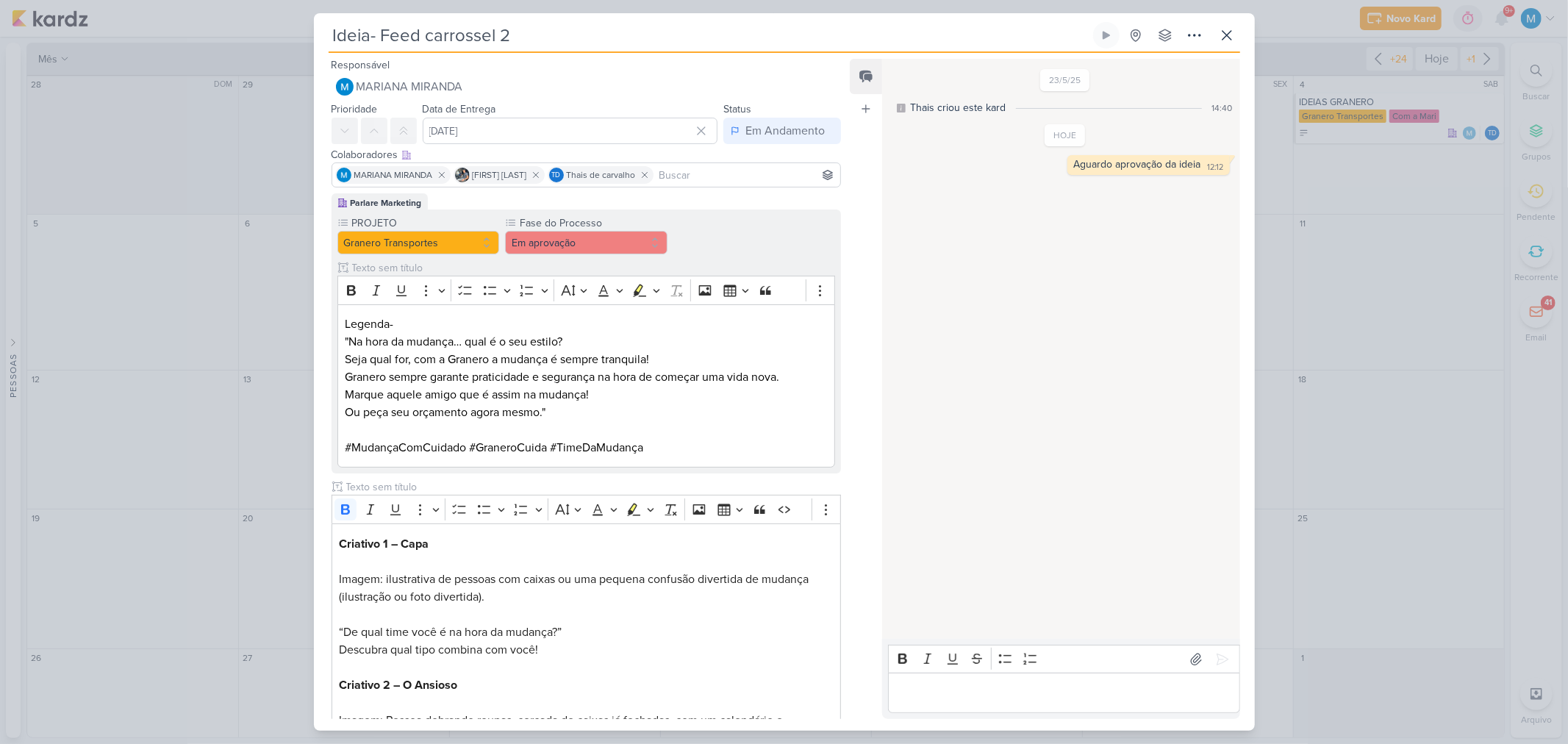 click on "1.99.0
Novo Kard
Ctrl + k
0h0m
Sessão desligada...
Hoje
0h0m
Semana
0h0m
Mês
0h0m" at bounding box center (784, 372) 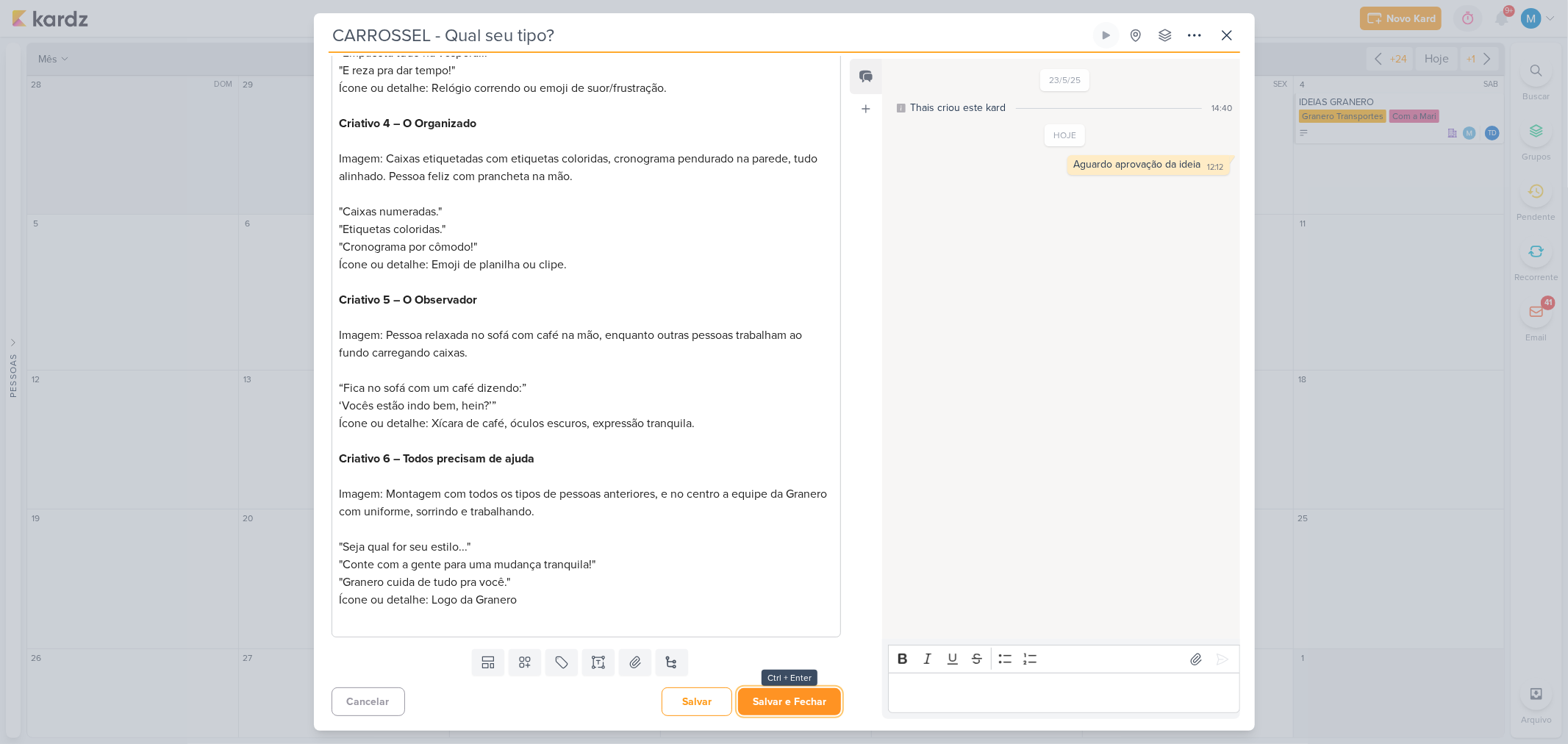 click on "Salvar e Fechar" at bounding box center [790, 701] 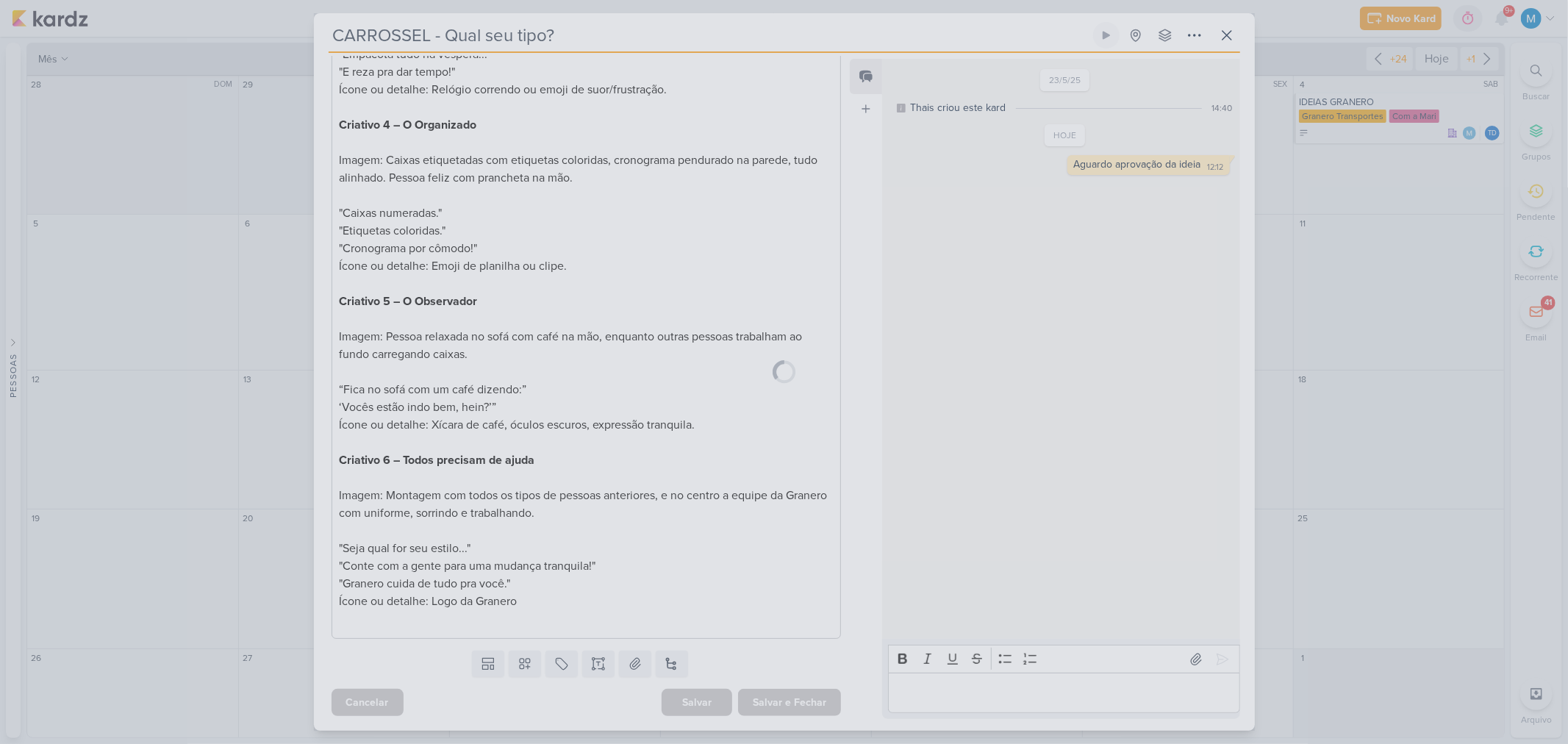 scroll, scrollTop: 878, scrollLeft: 0, axis: vertical 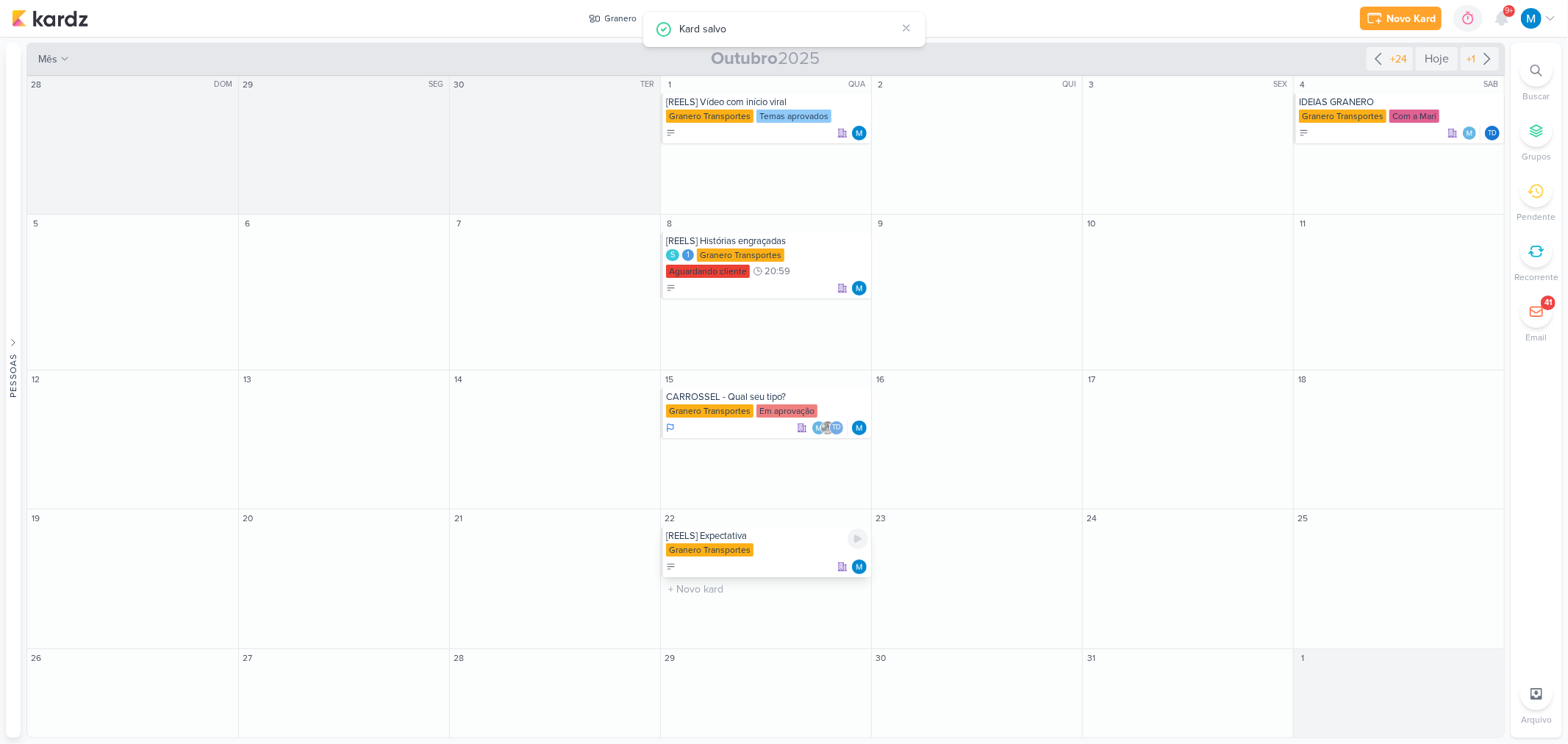 click on "[REELS] Expectativa" at bounding box center (767, 536) 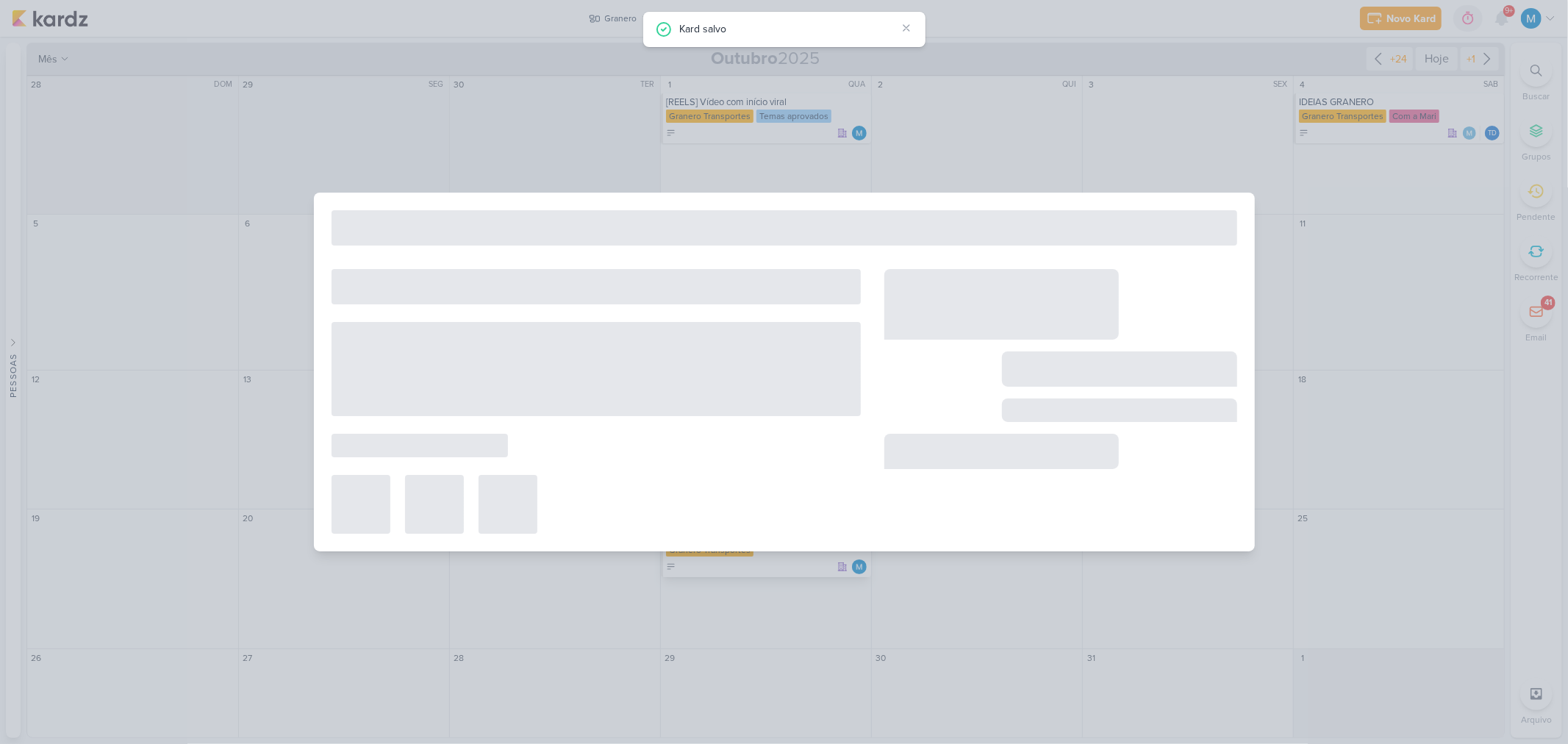 type on "[REELS] Expectativa" 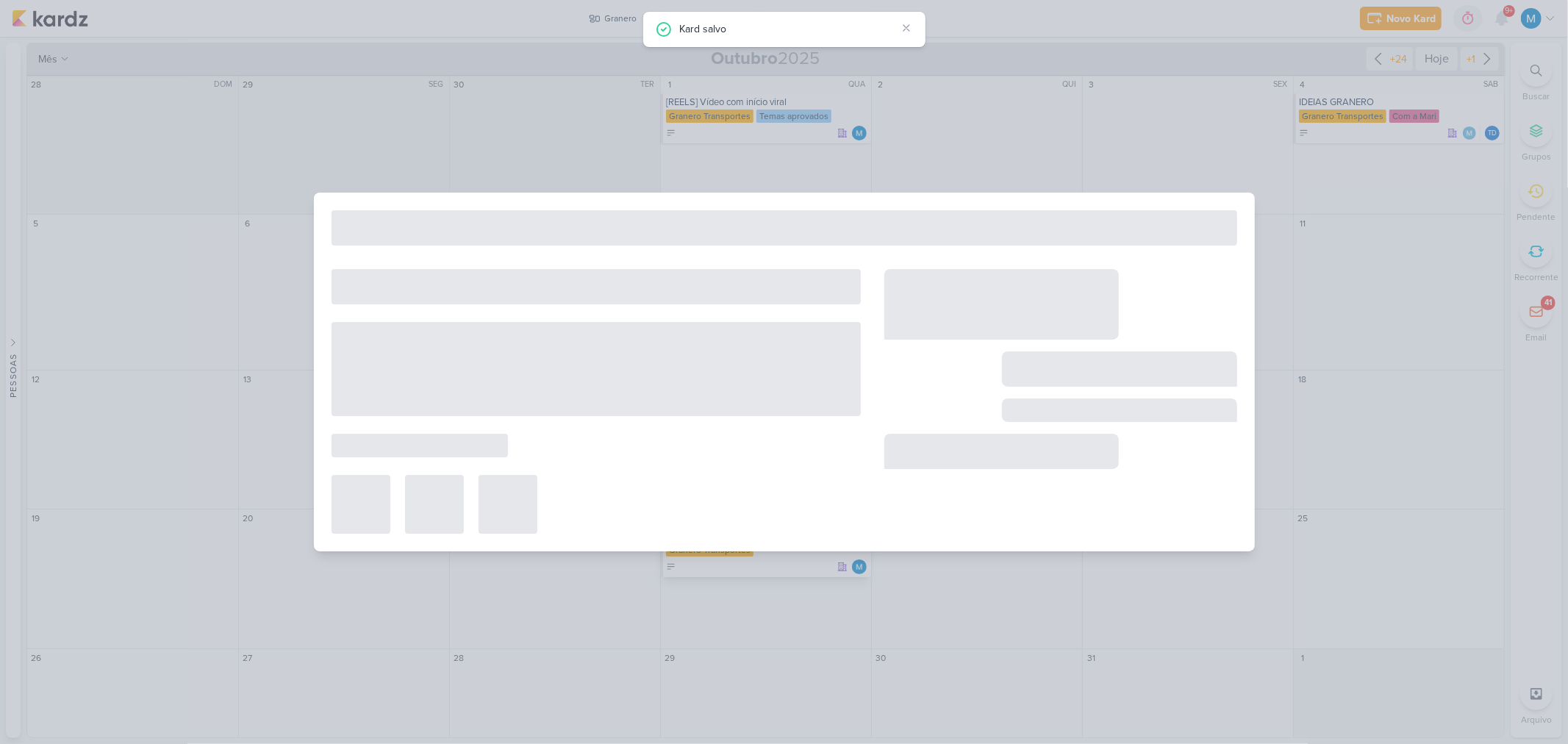 type on "[DATE] de [MONTH] de [YEAR] às [TIME]" 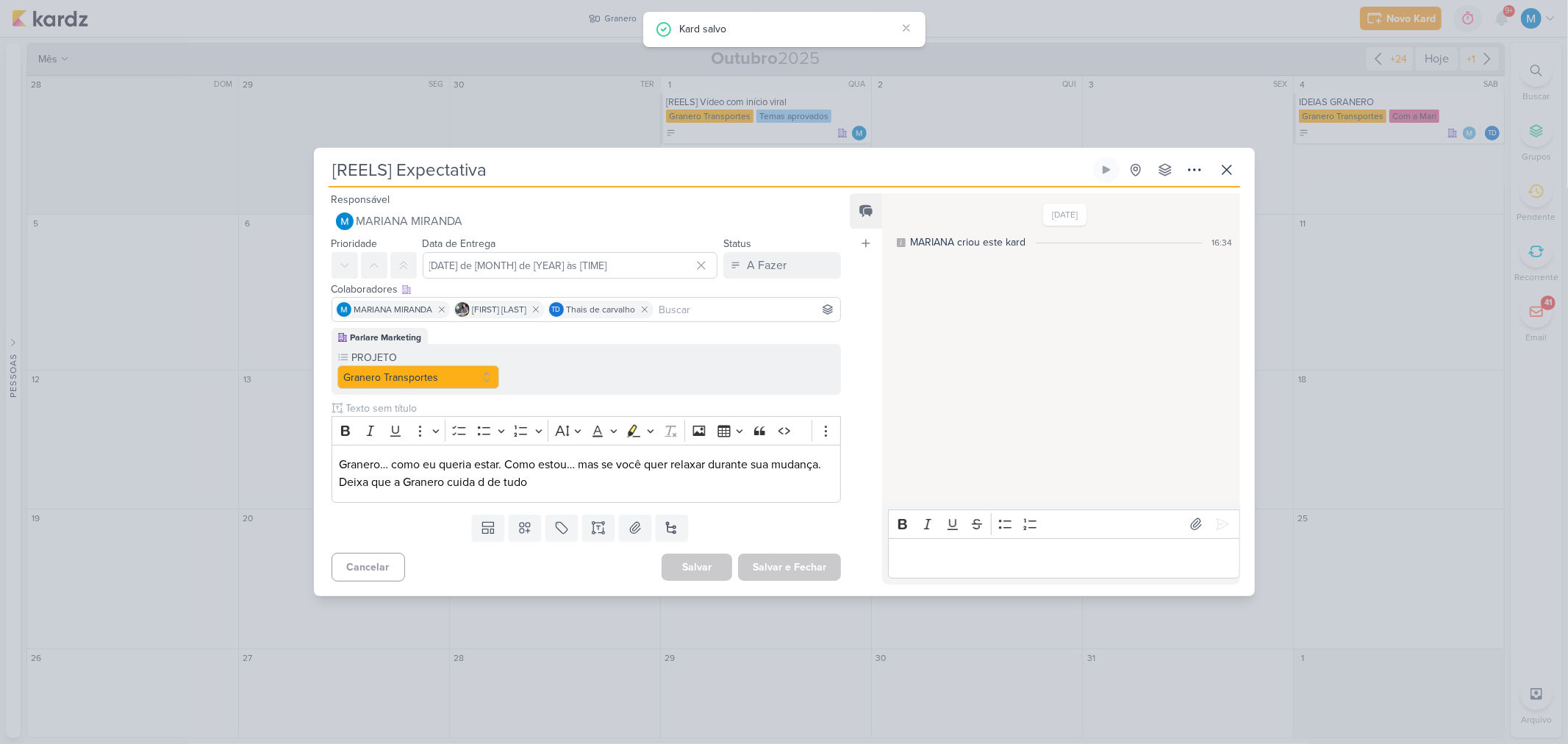 scroll, scrollTop: 0, scrollLeft: 0, axis: both 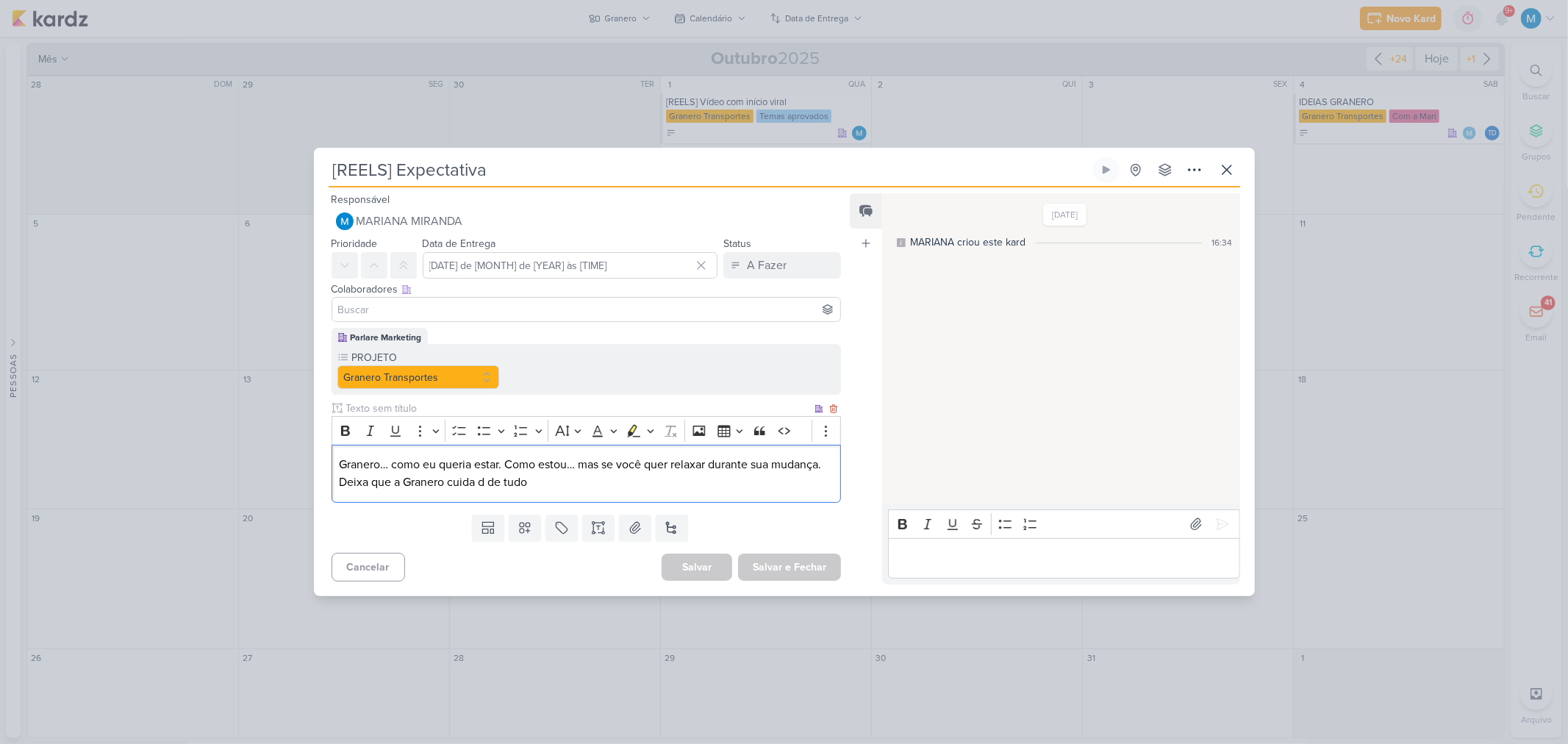 click on "Granero… como eu queria estar. Como estou… mas se você quer relaxar durante sua mudança. Deixa que a Granero cuida d de tudo" at bounding box center [586, 473] 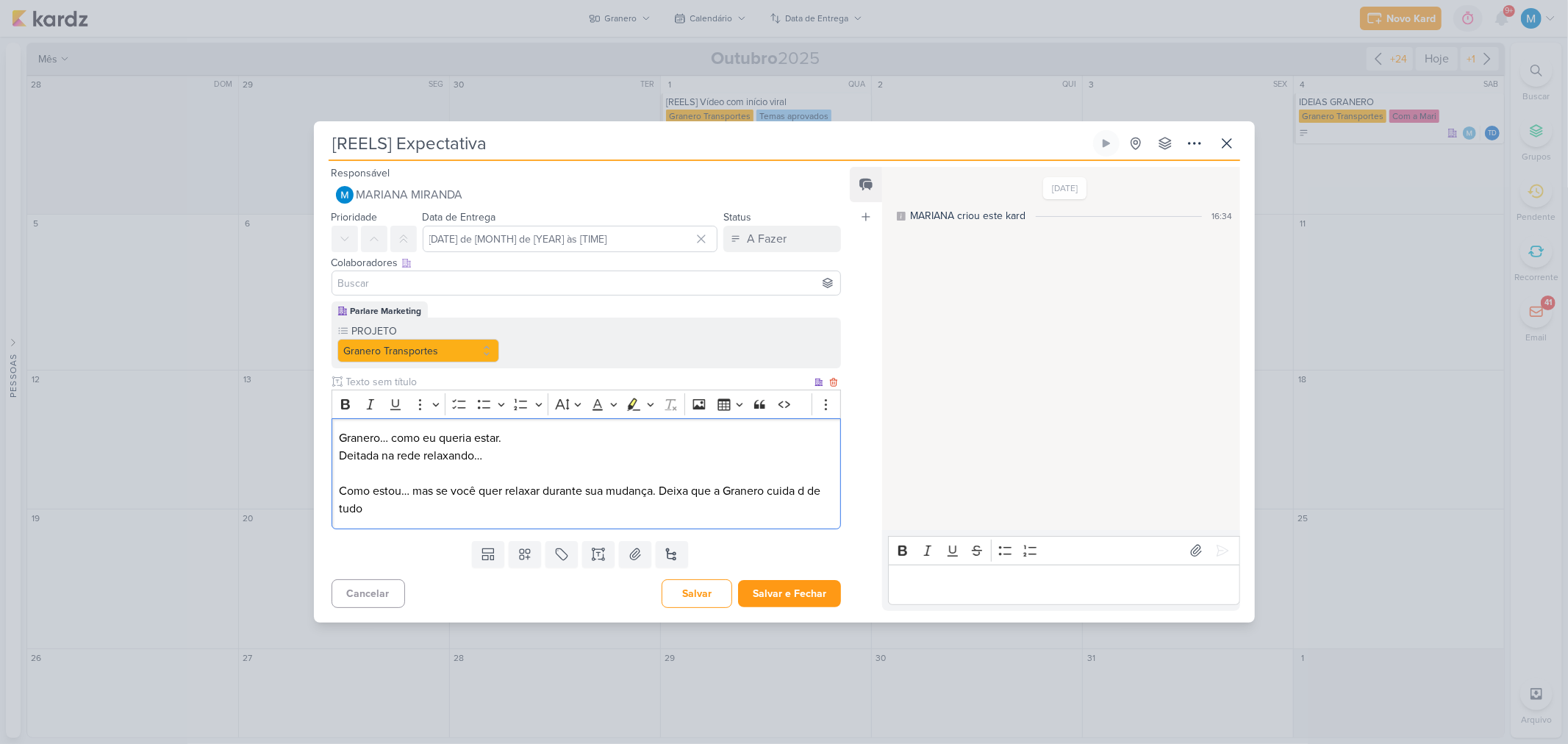 click on "Granero… como eu queria estar.  Deitada na rede relaxando… Como estou… mas se você quer relaxar durante sua mudança. Deixa que a Granero cuida d de tudo" at bounding box center (586, 473) 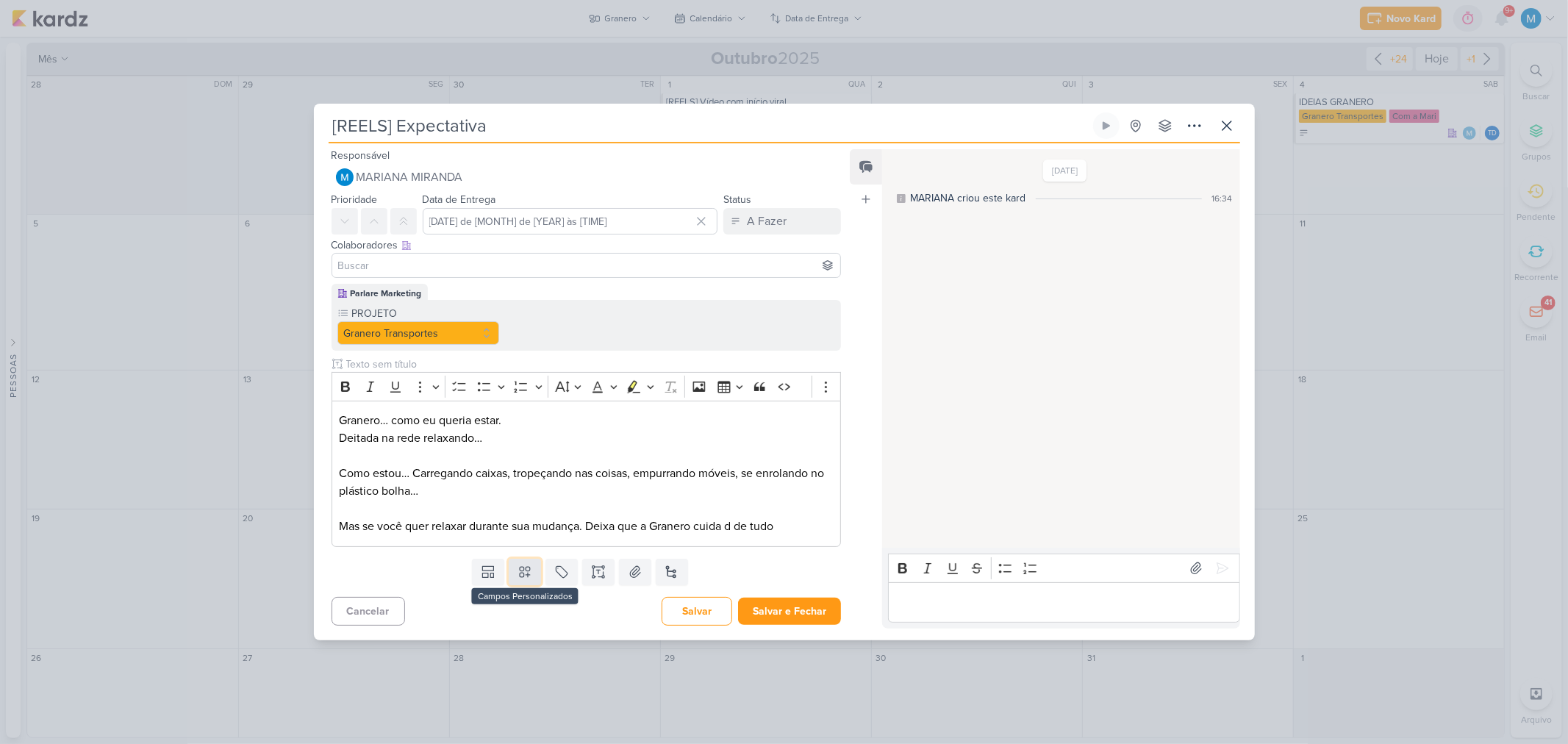 click 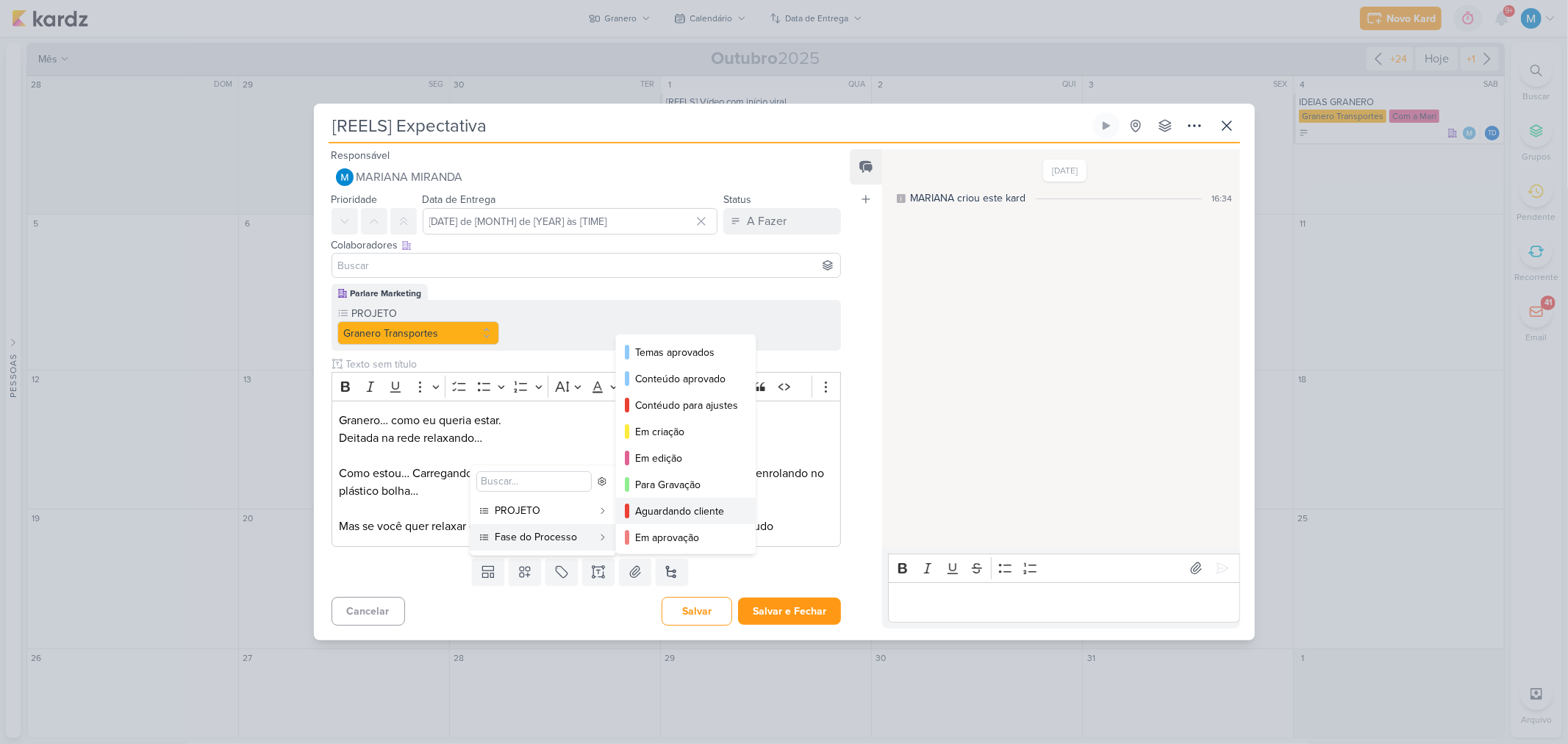 click on "Aguardando cliente" at bounding box center (687, 511) 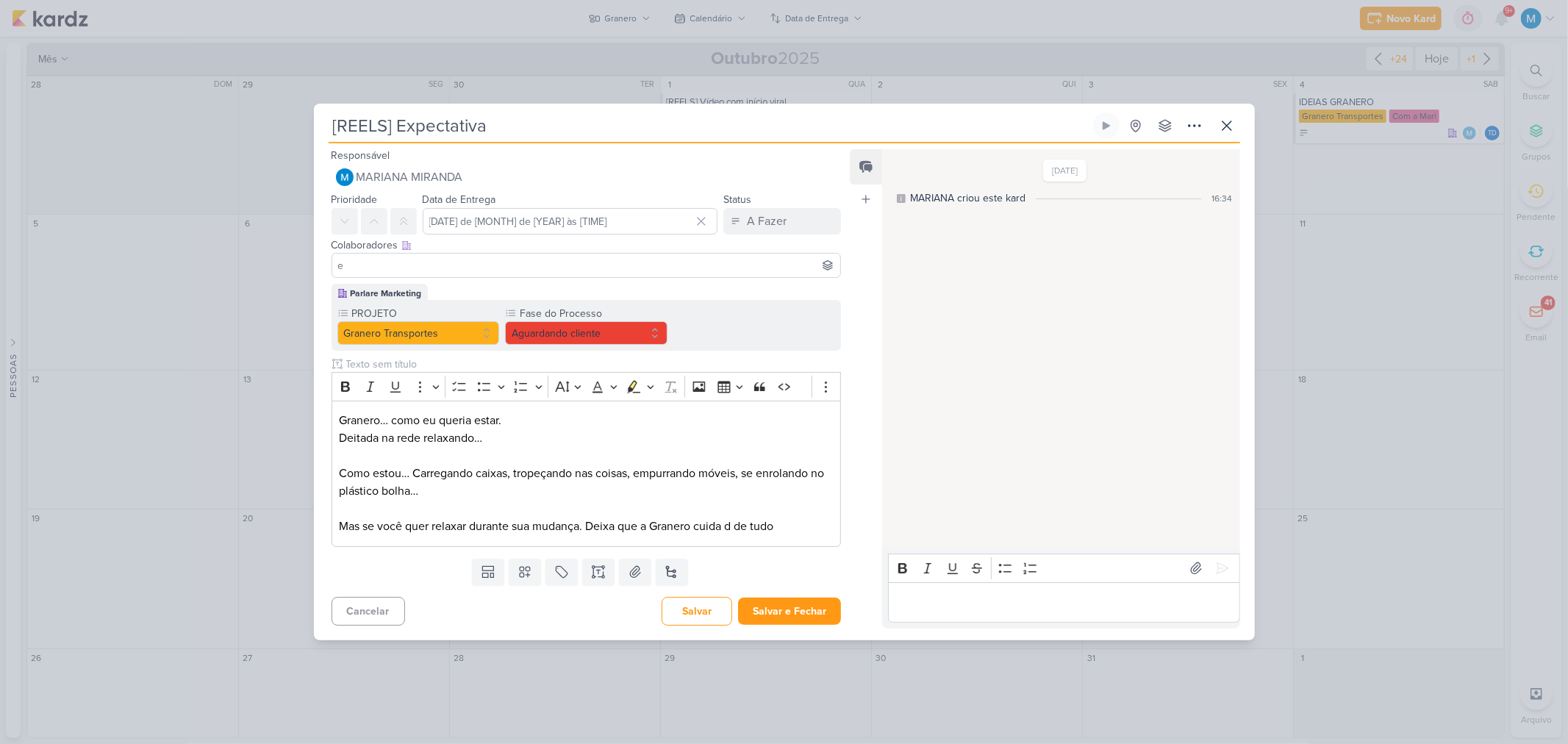 click on "e" at bounding box center [587, 265] 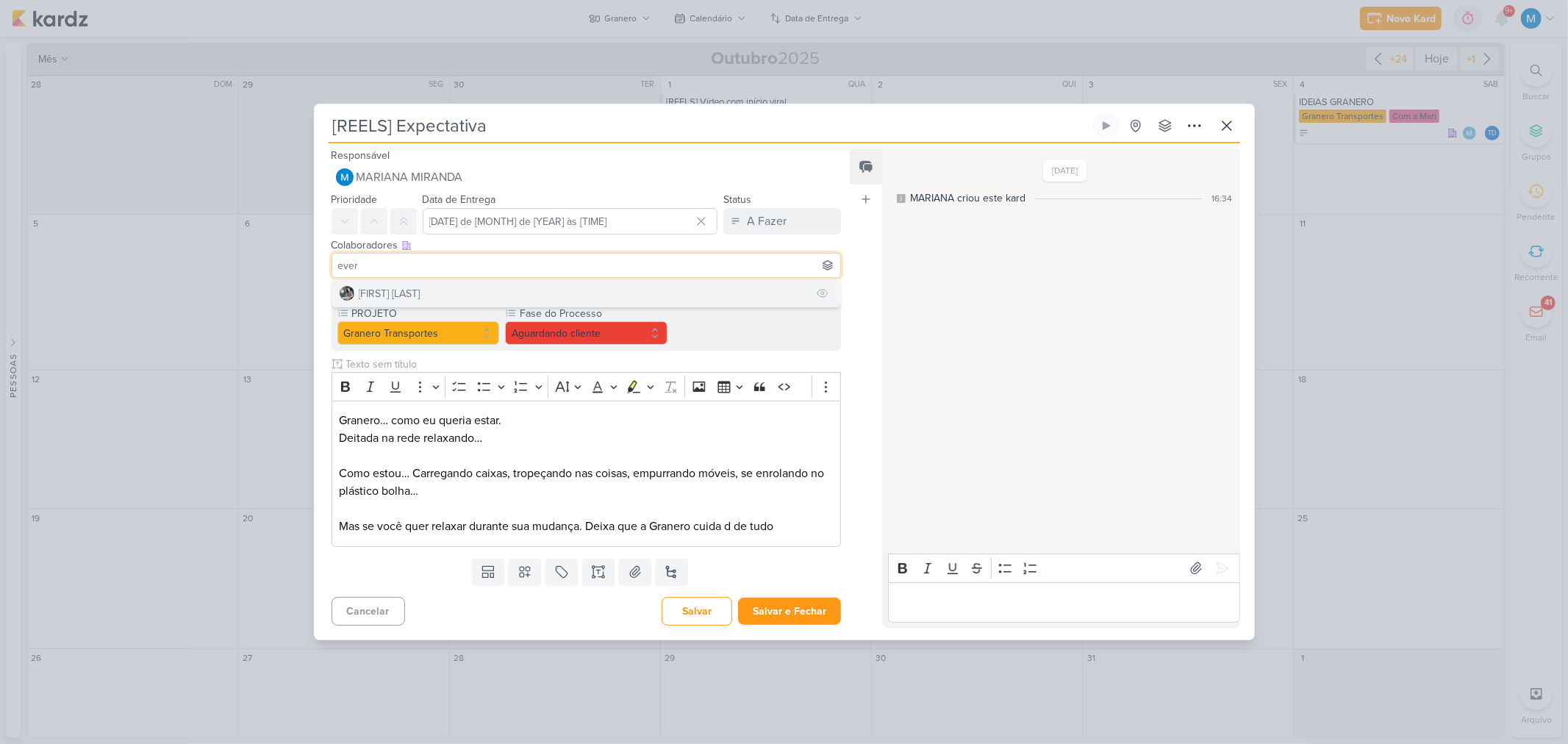 type on "ever" 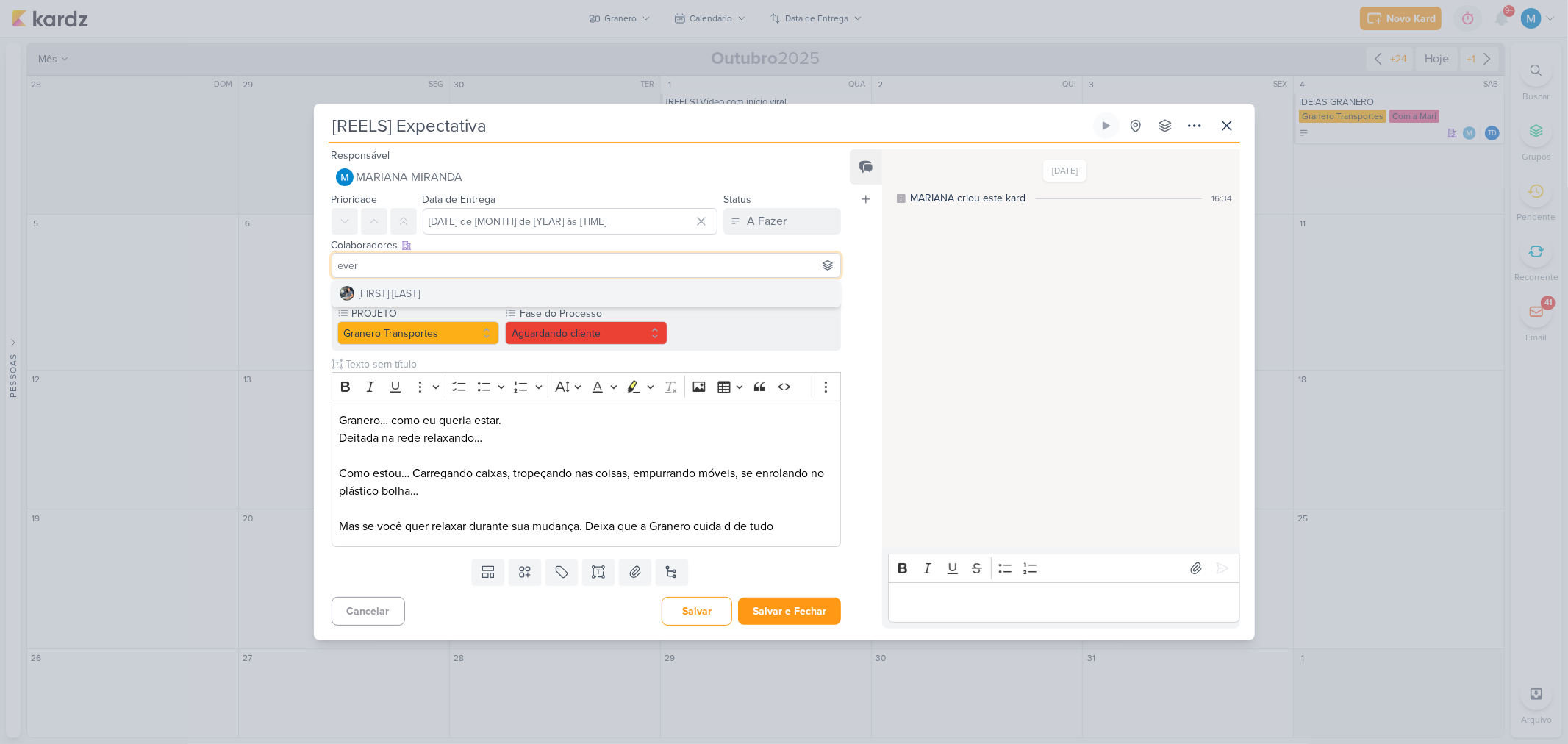 type 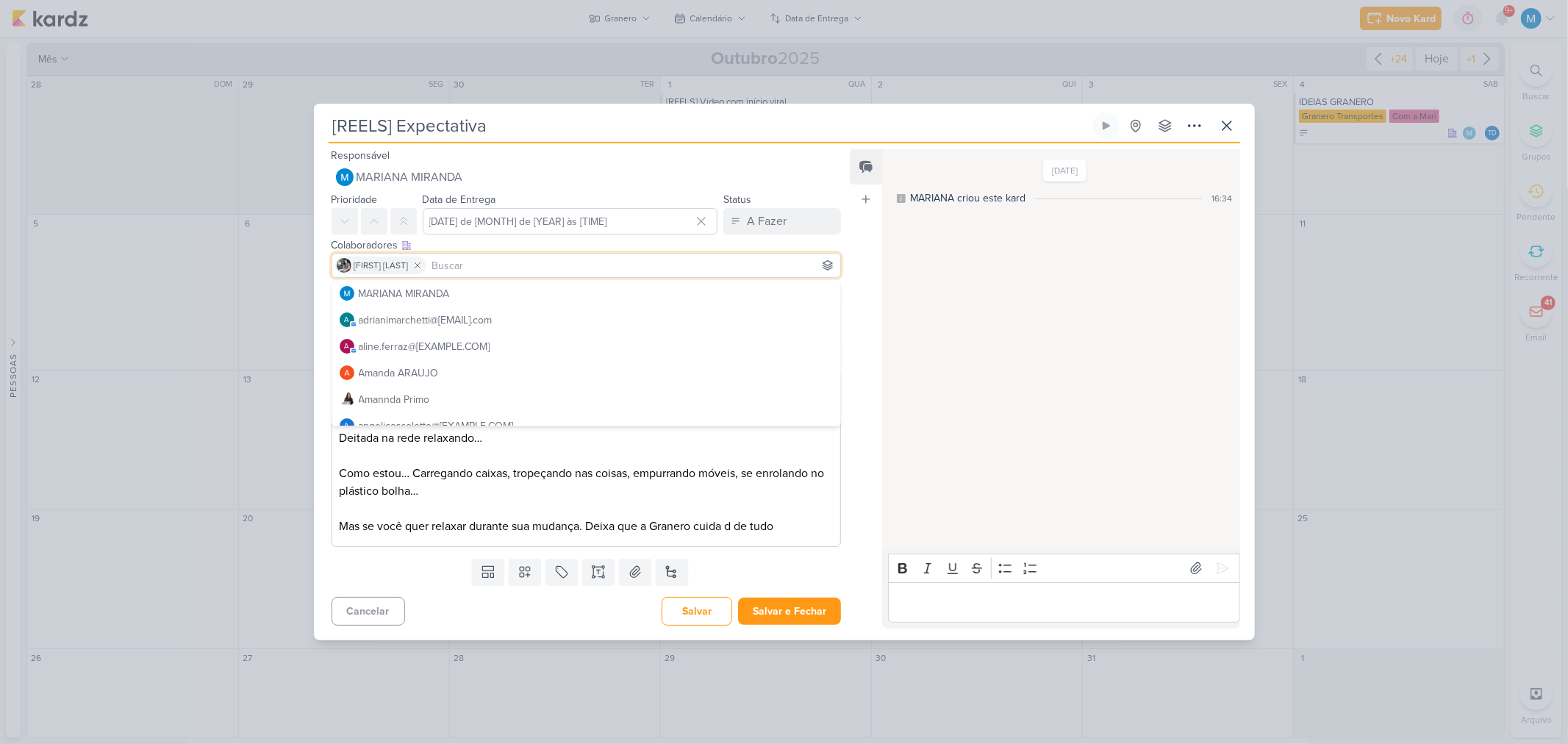 click on "Feed
Atrelar email
Solte o email para atrelar ao kard" at bounding box center (866, 388) 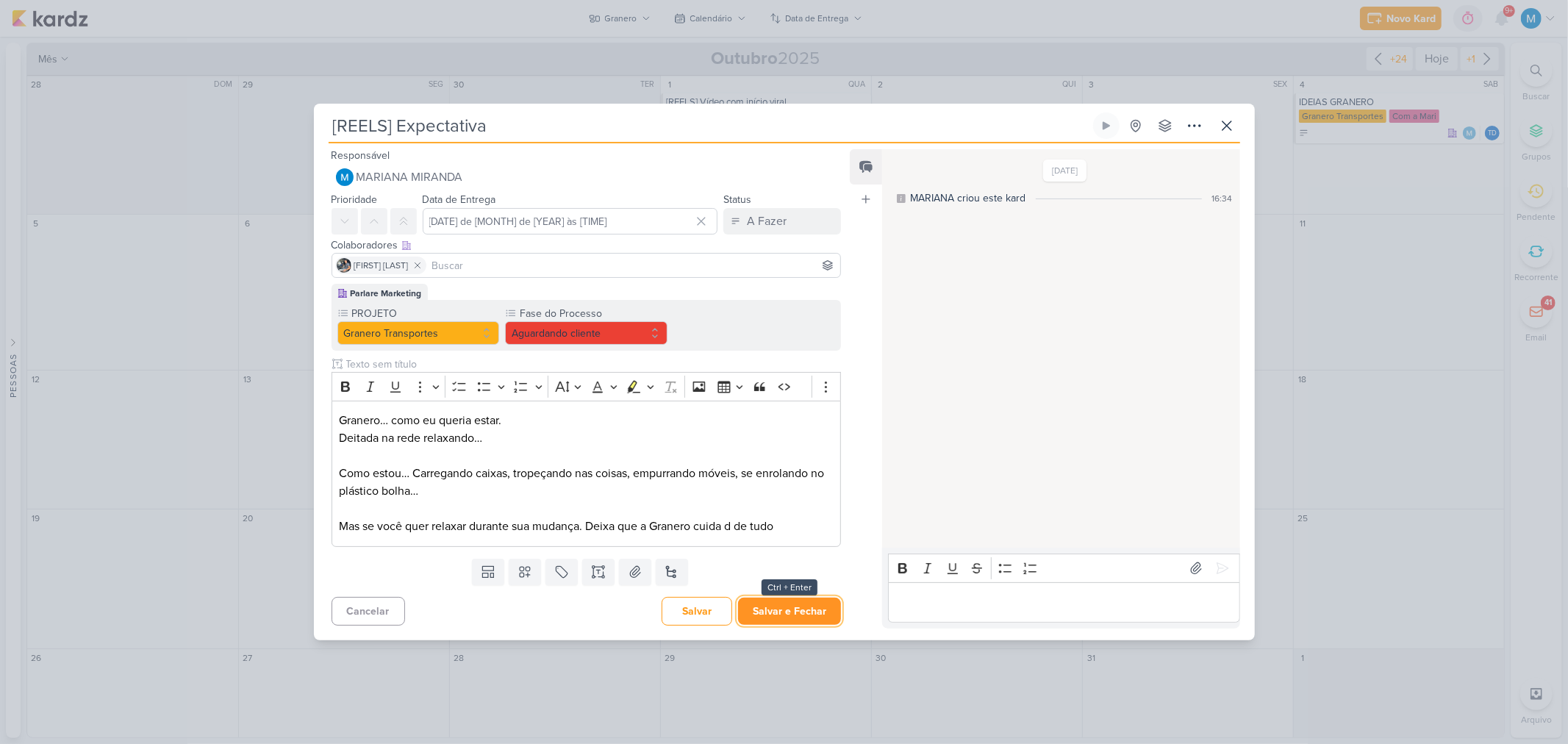 click on "Salvar e Fechar" at bounding box center [790, 611] 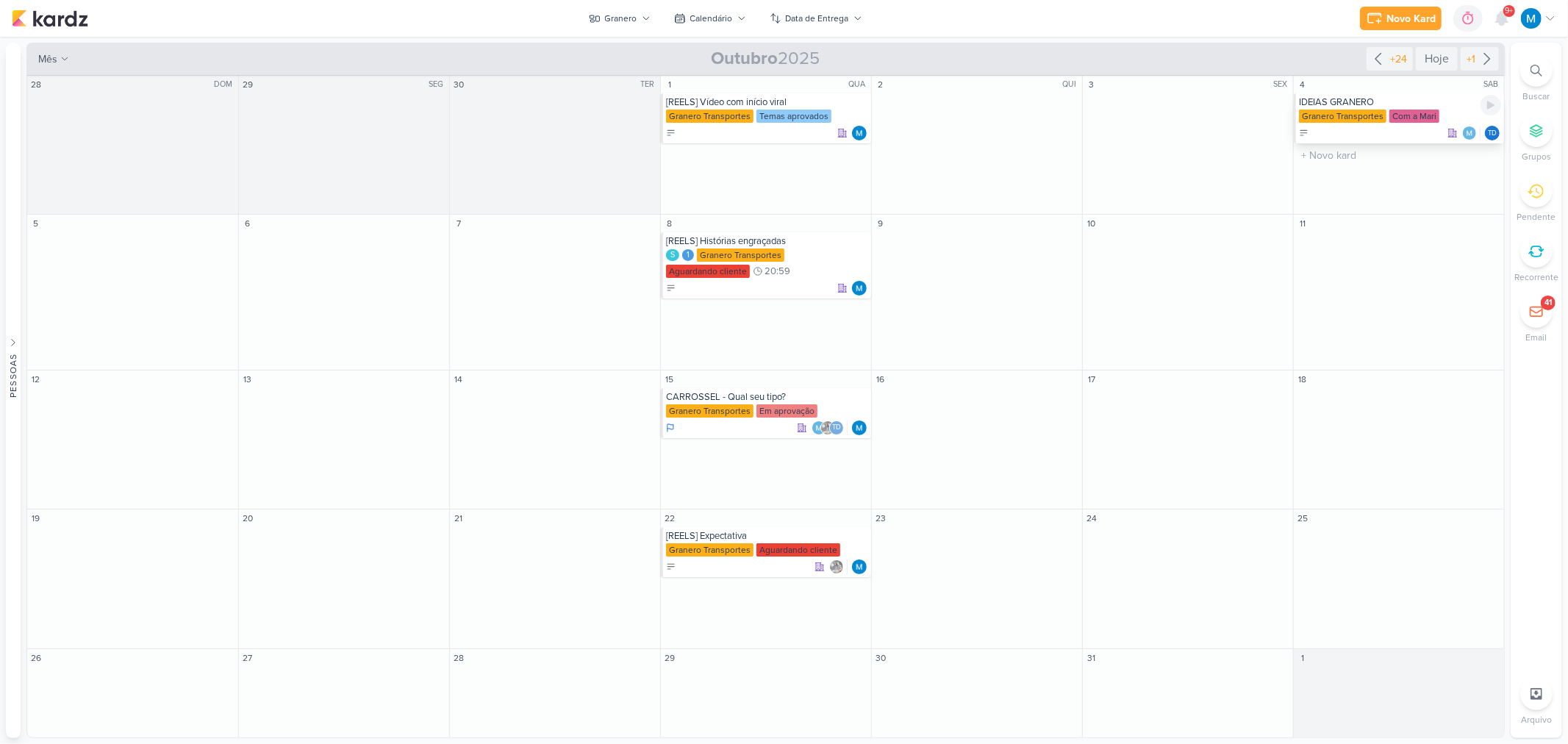 click on "IDEIAS GRANERO" at bounding box center (1400, 102) 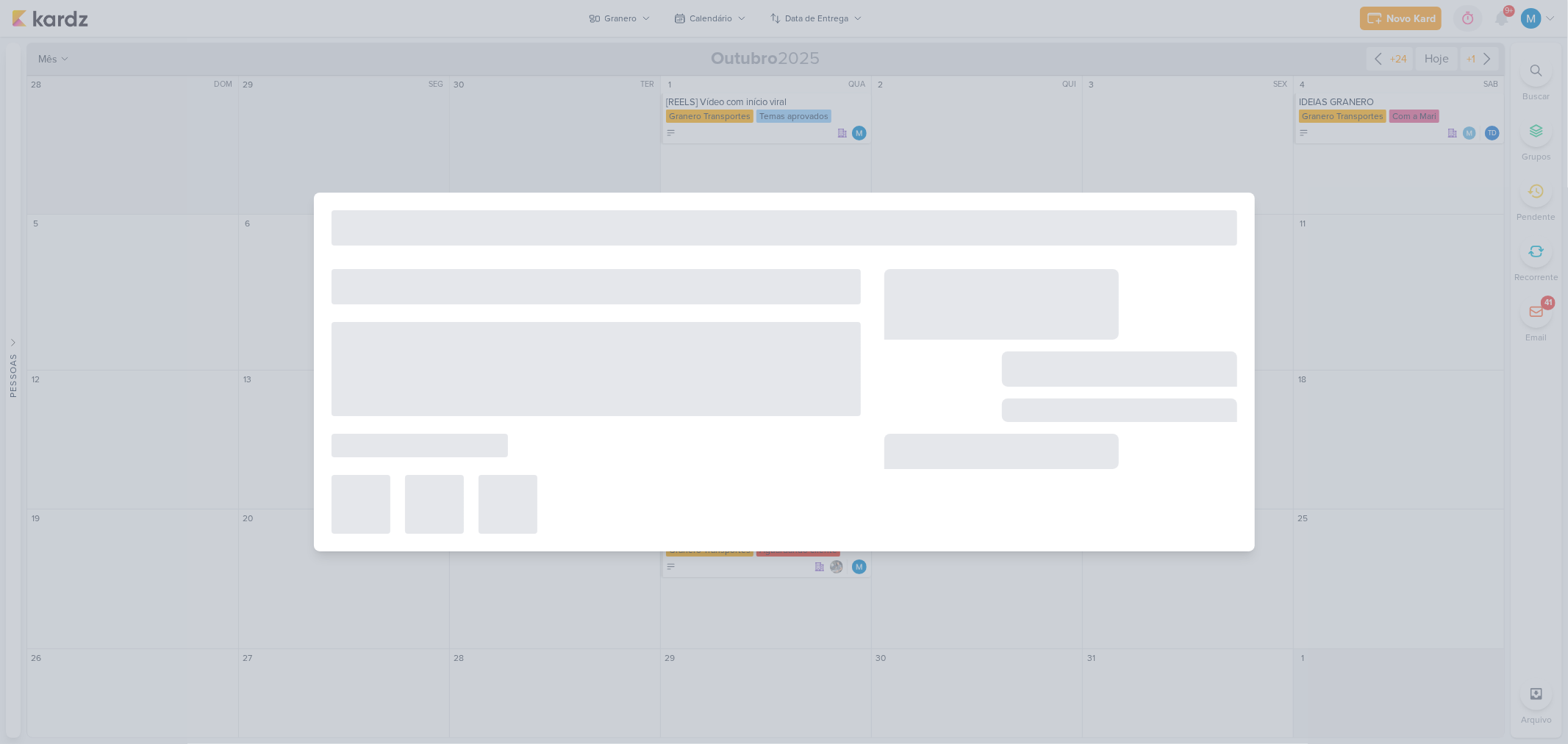 type on "IDEIAS GRANERO" 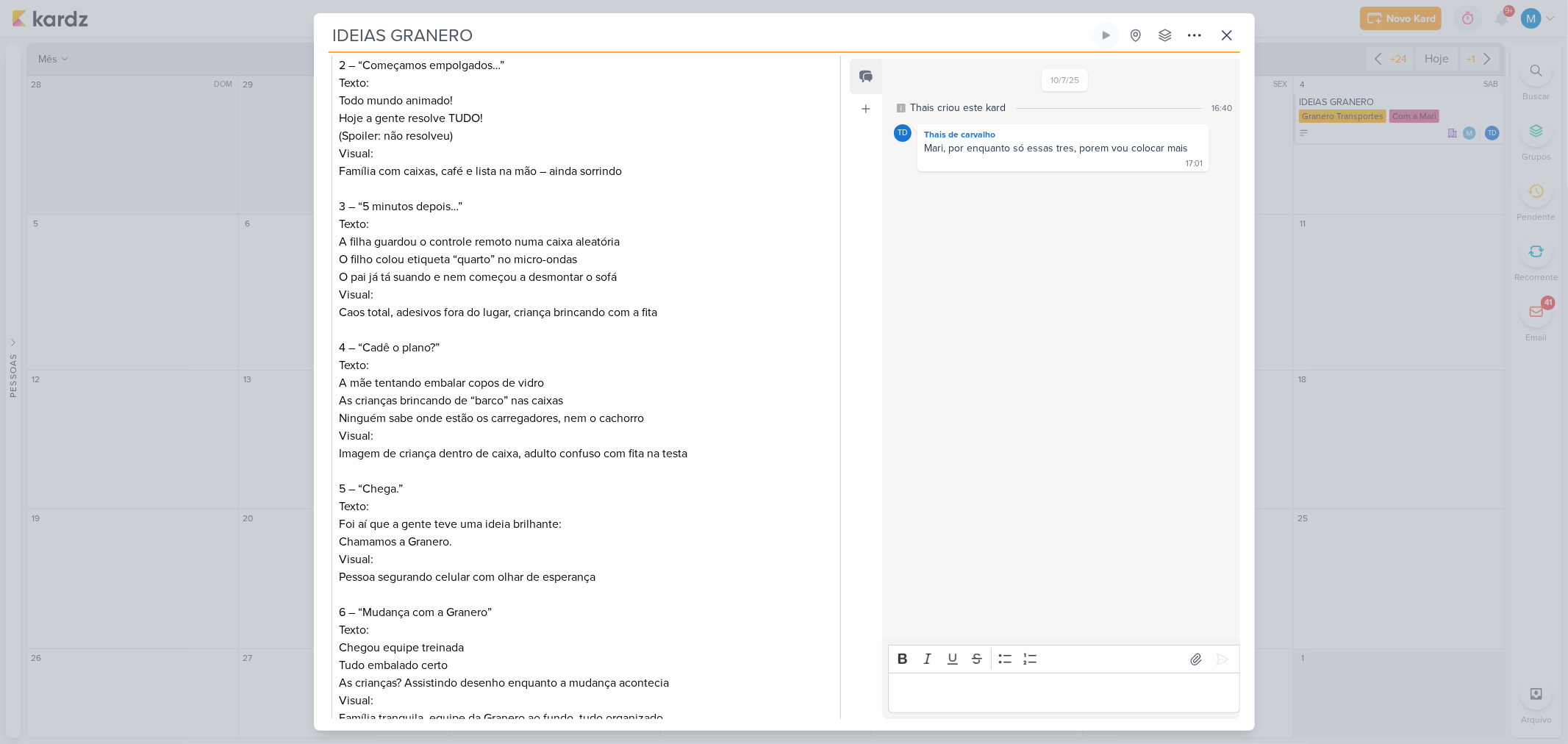 scroll, scrollTop: 2123, scrollLeft: 0, axis: vertical 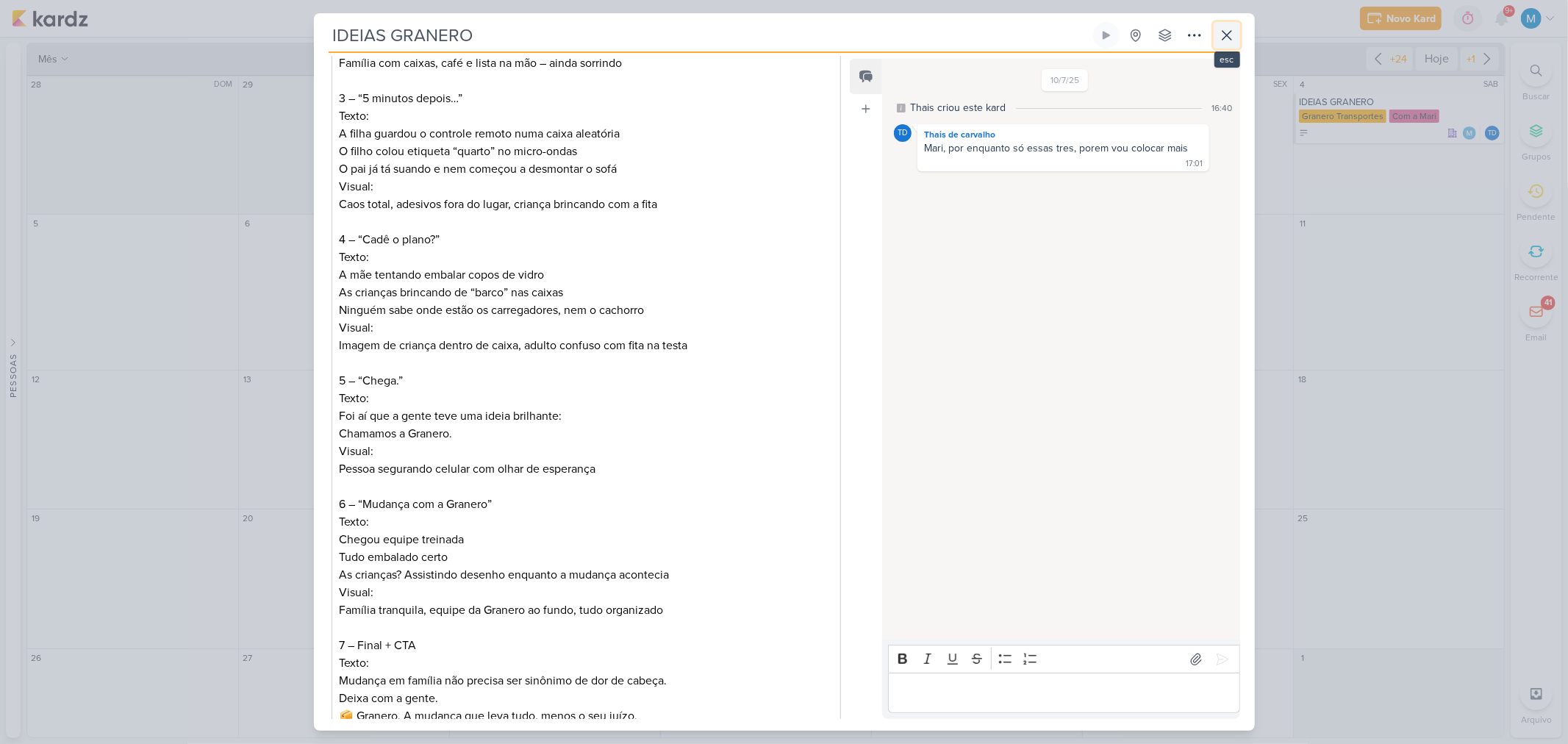 click 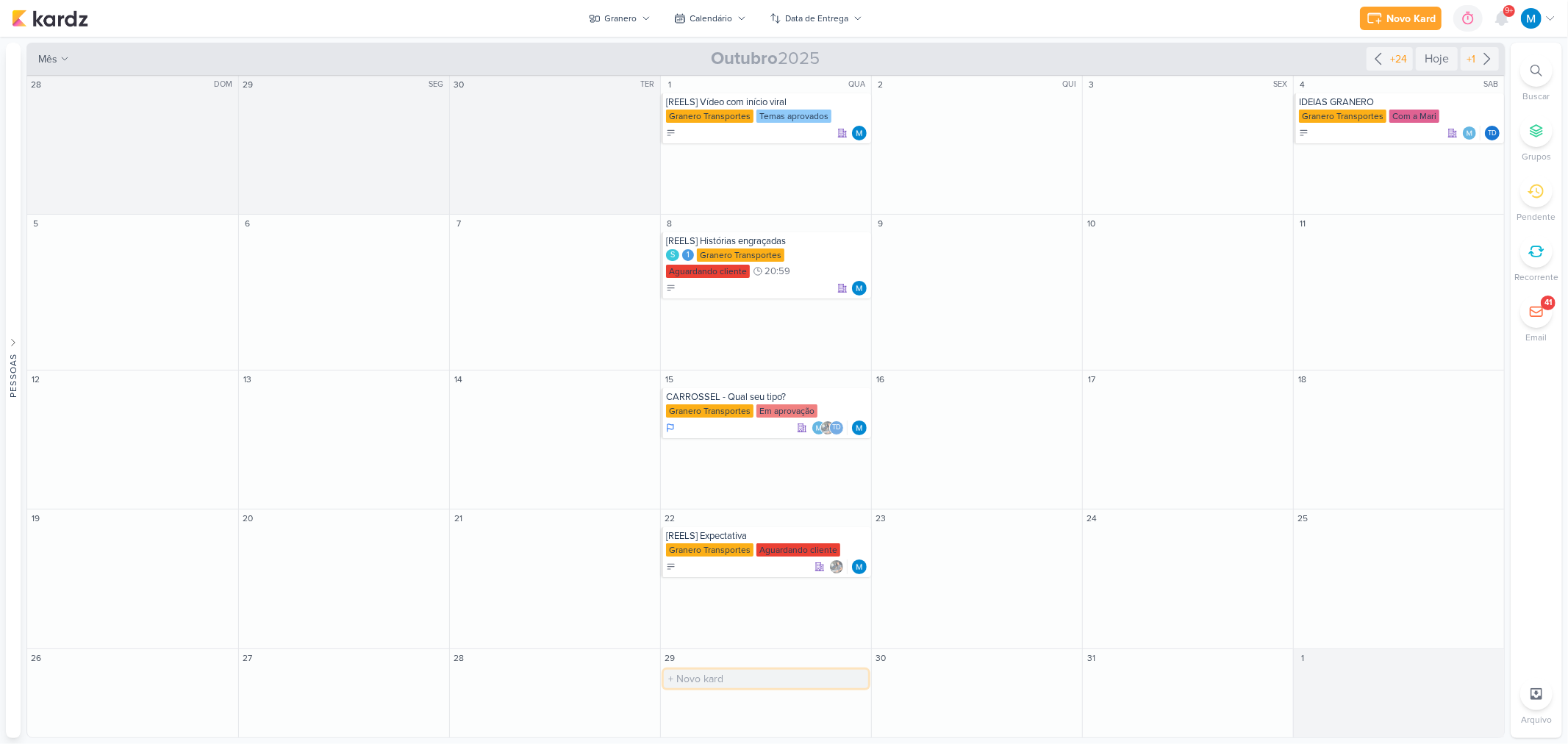 click at bounding box center (766, 679) 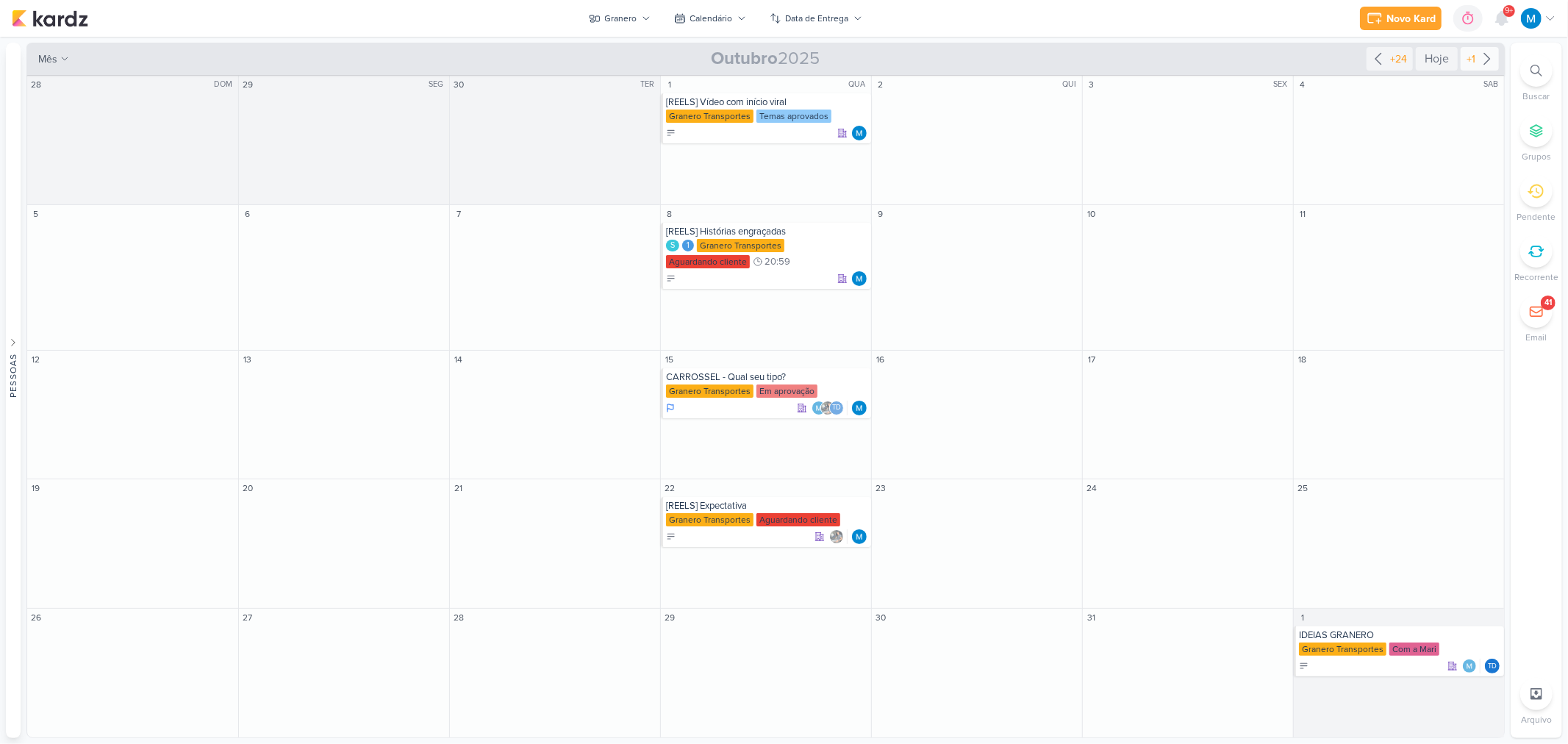 click on "+1" at bounding box center [1480, 59] 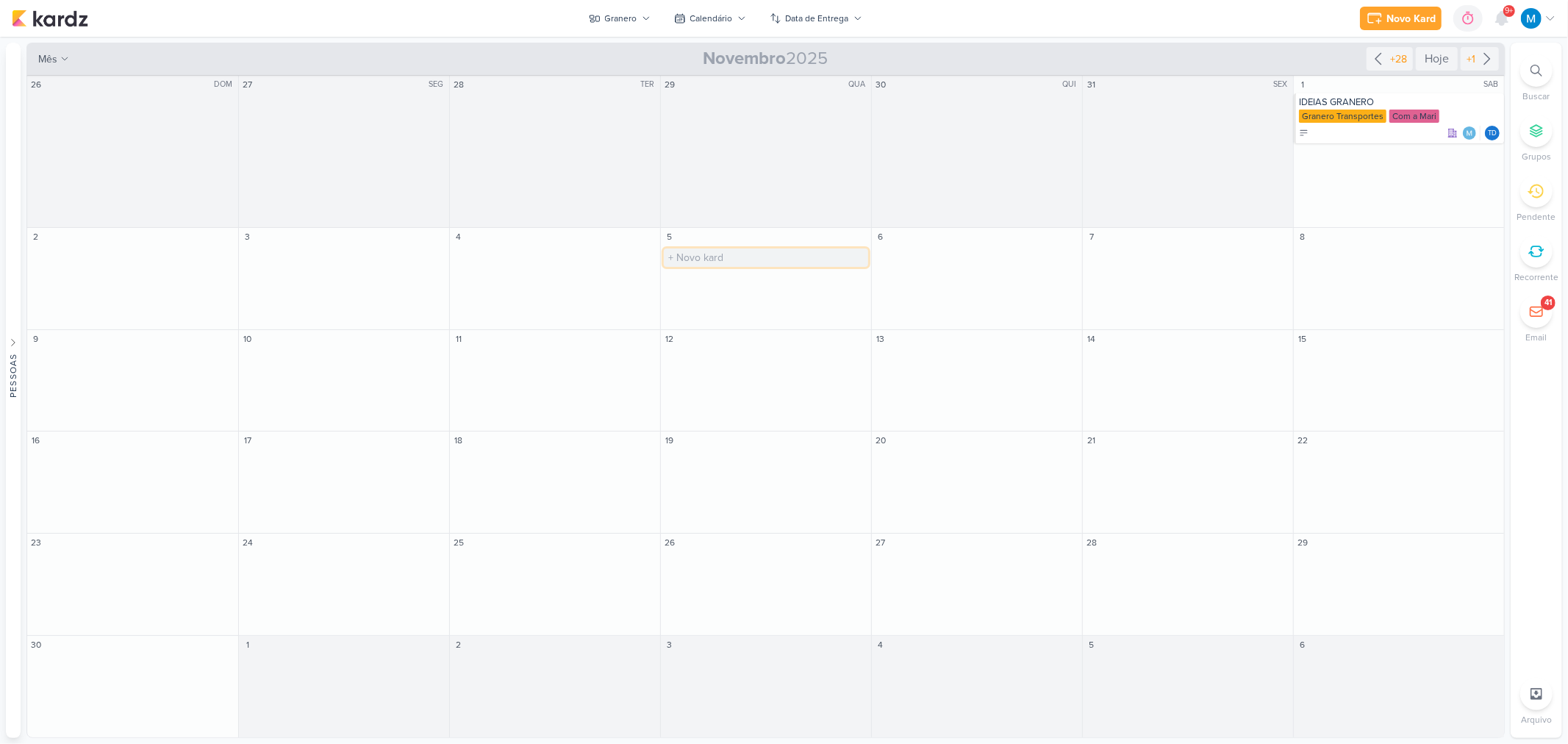 click at bounding box center (766, 257) 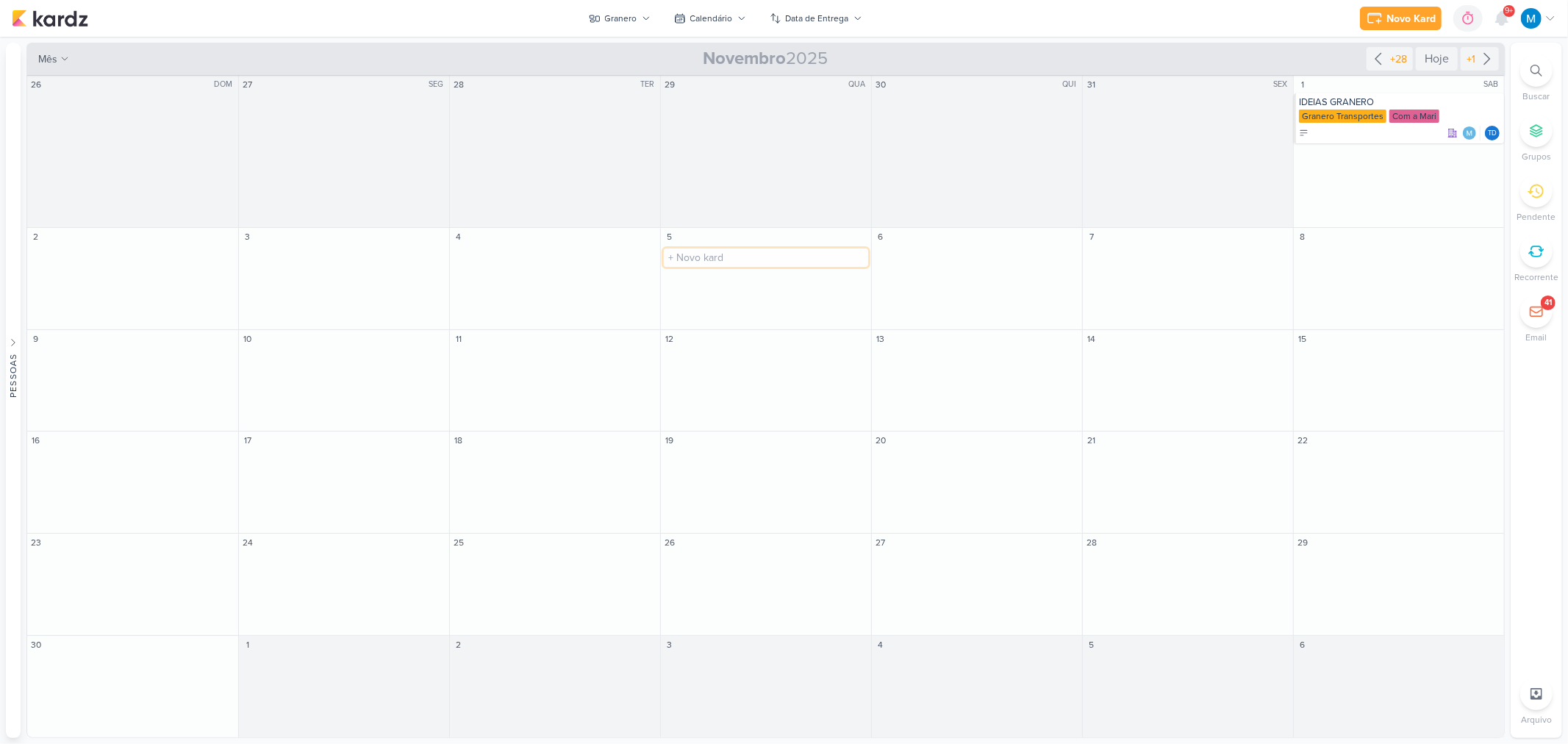 type on "[" 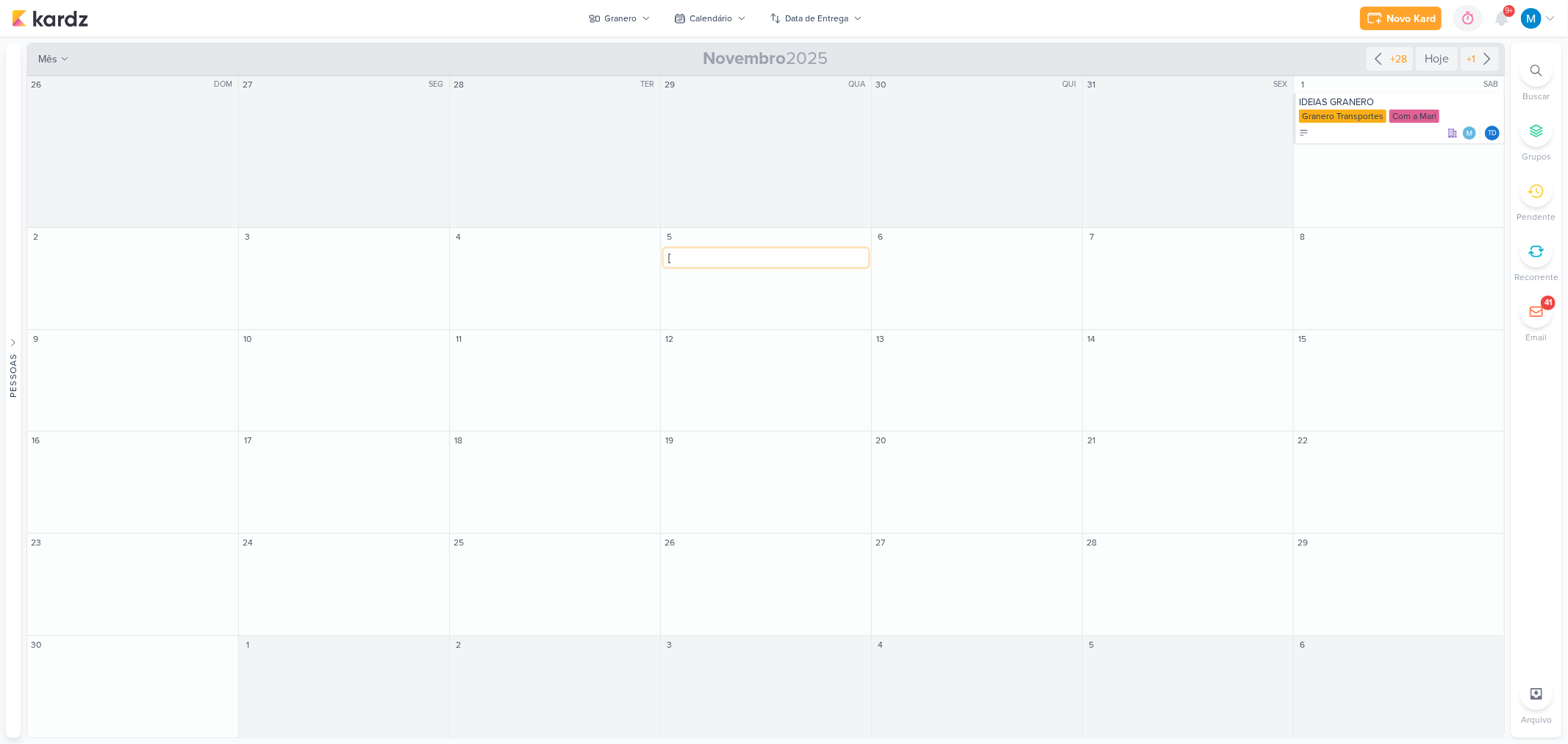 type 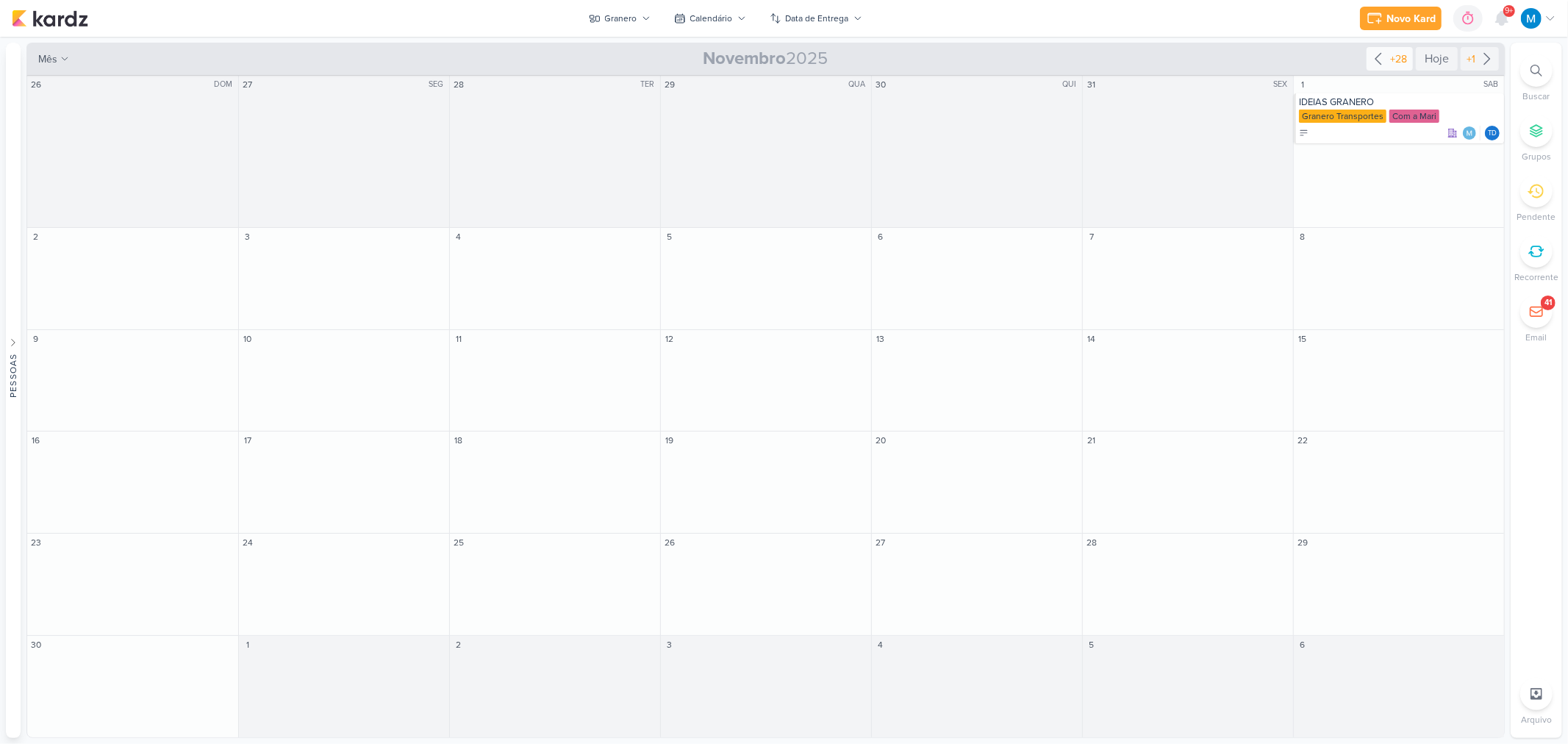 click 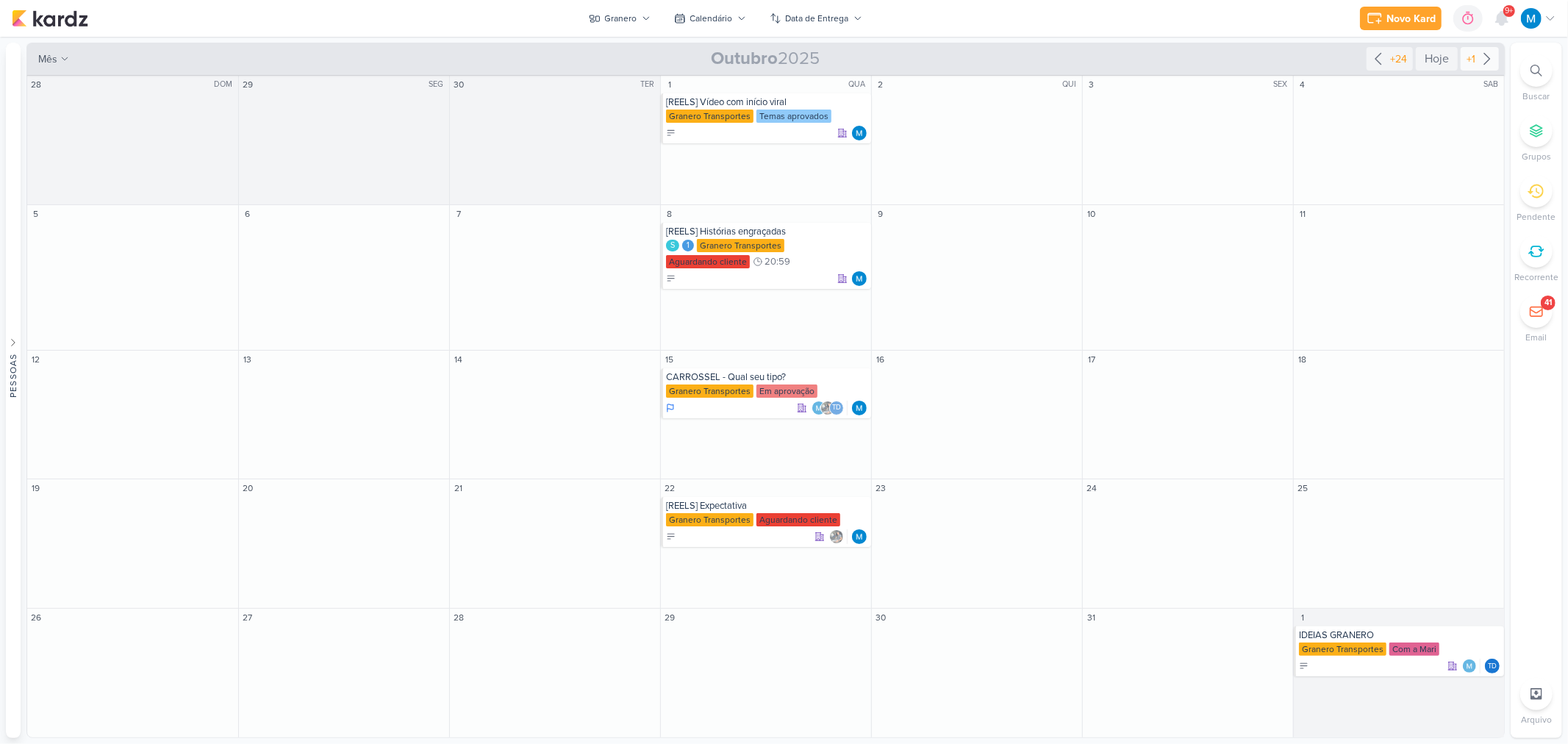 click 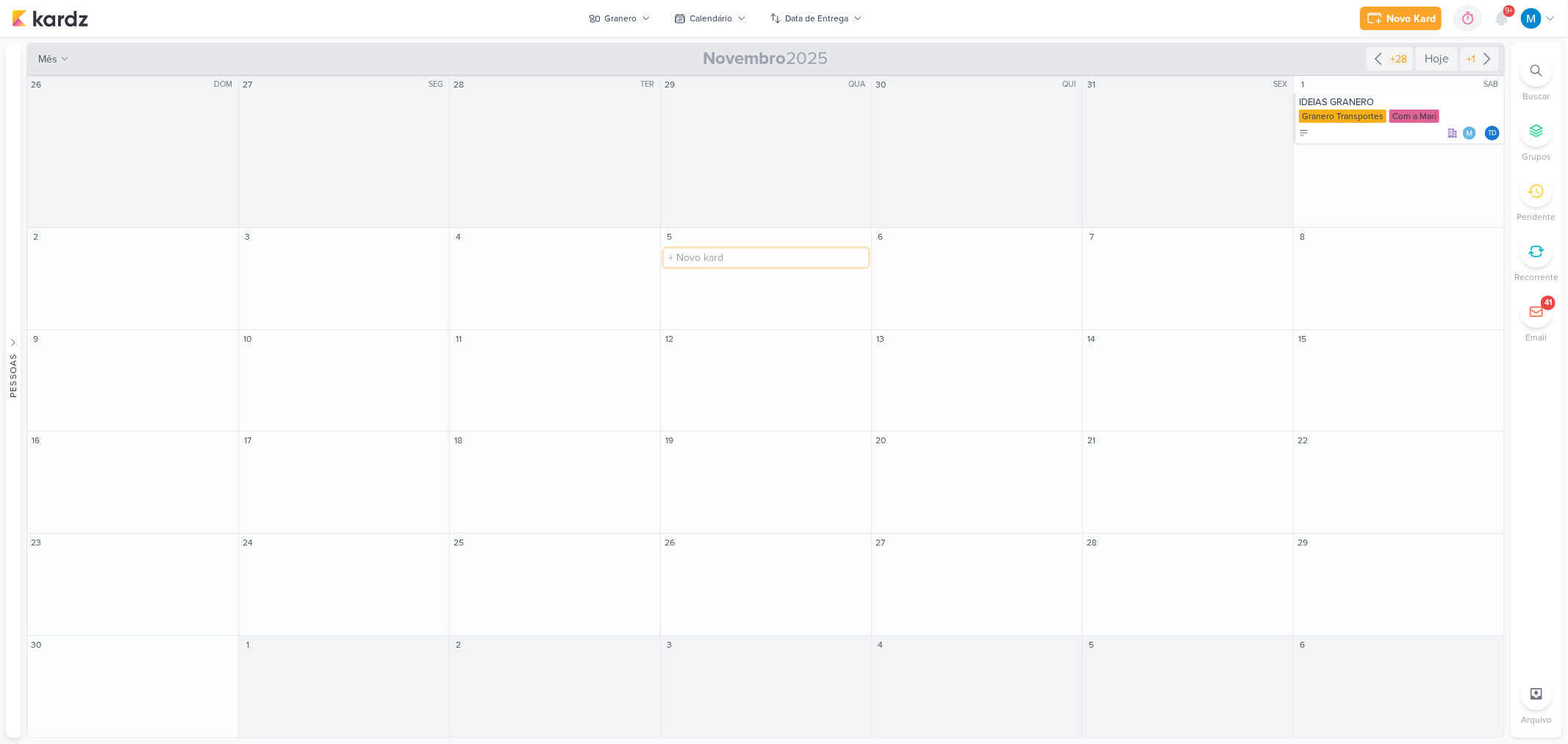 click at bounding box center (766, 257) 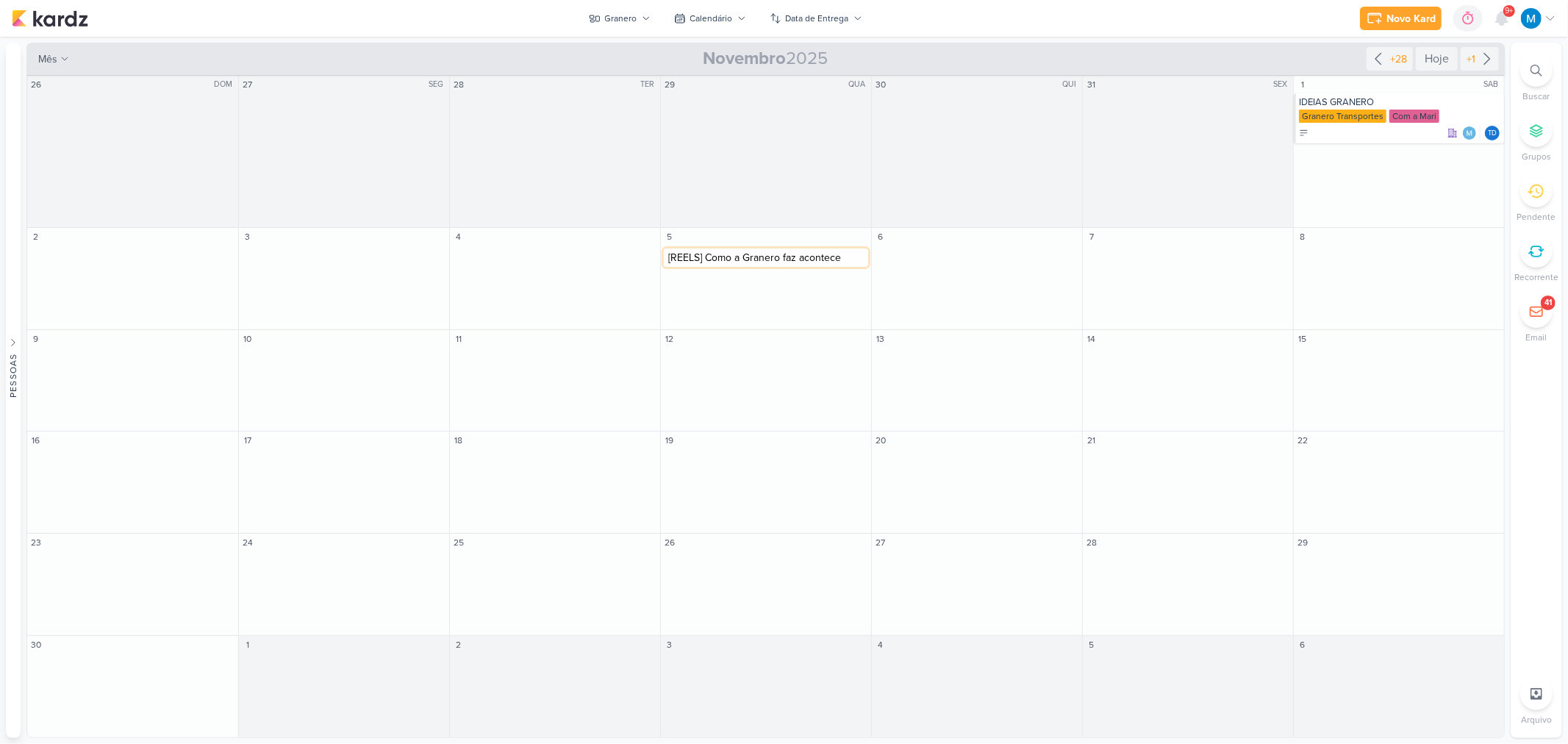 type on "[REELS] Como a Granero faz acontecer" 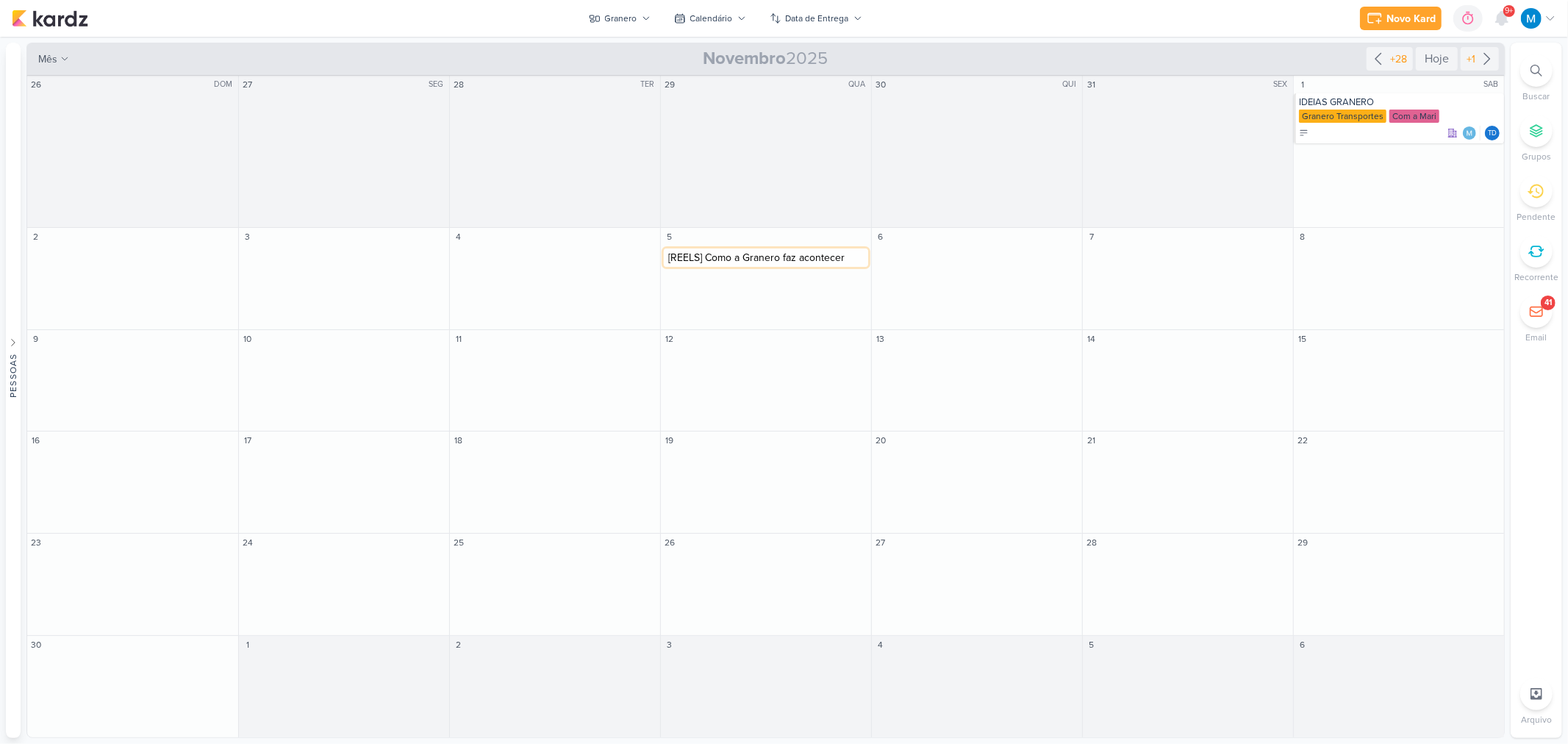 type 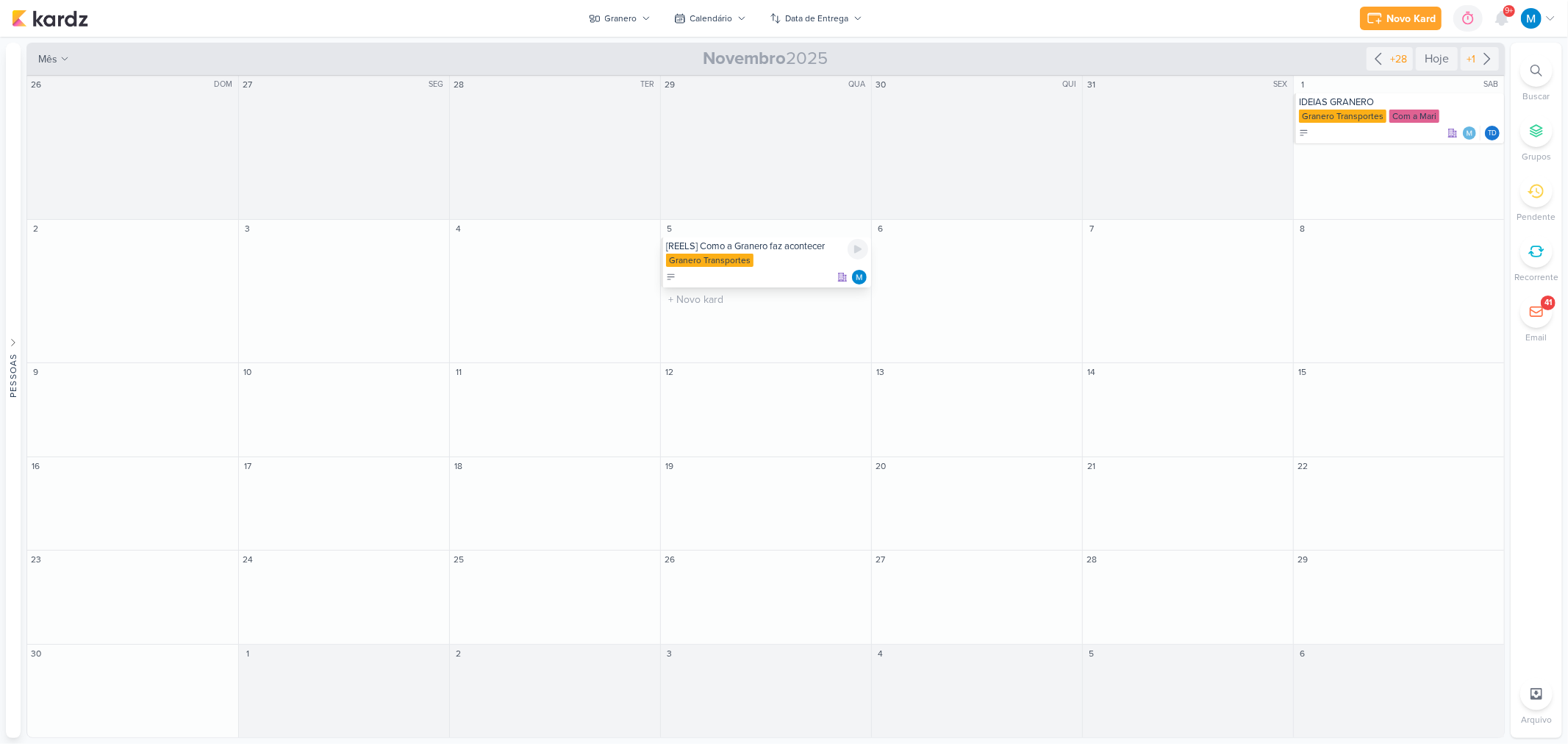 click on "[REELS] Como a Granero faz acontecer" at bounding box center (767, 246) 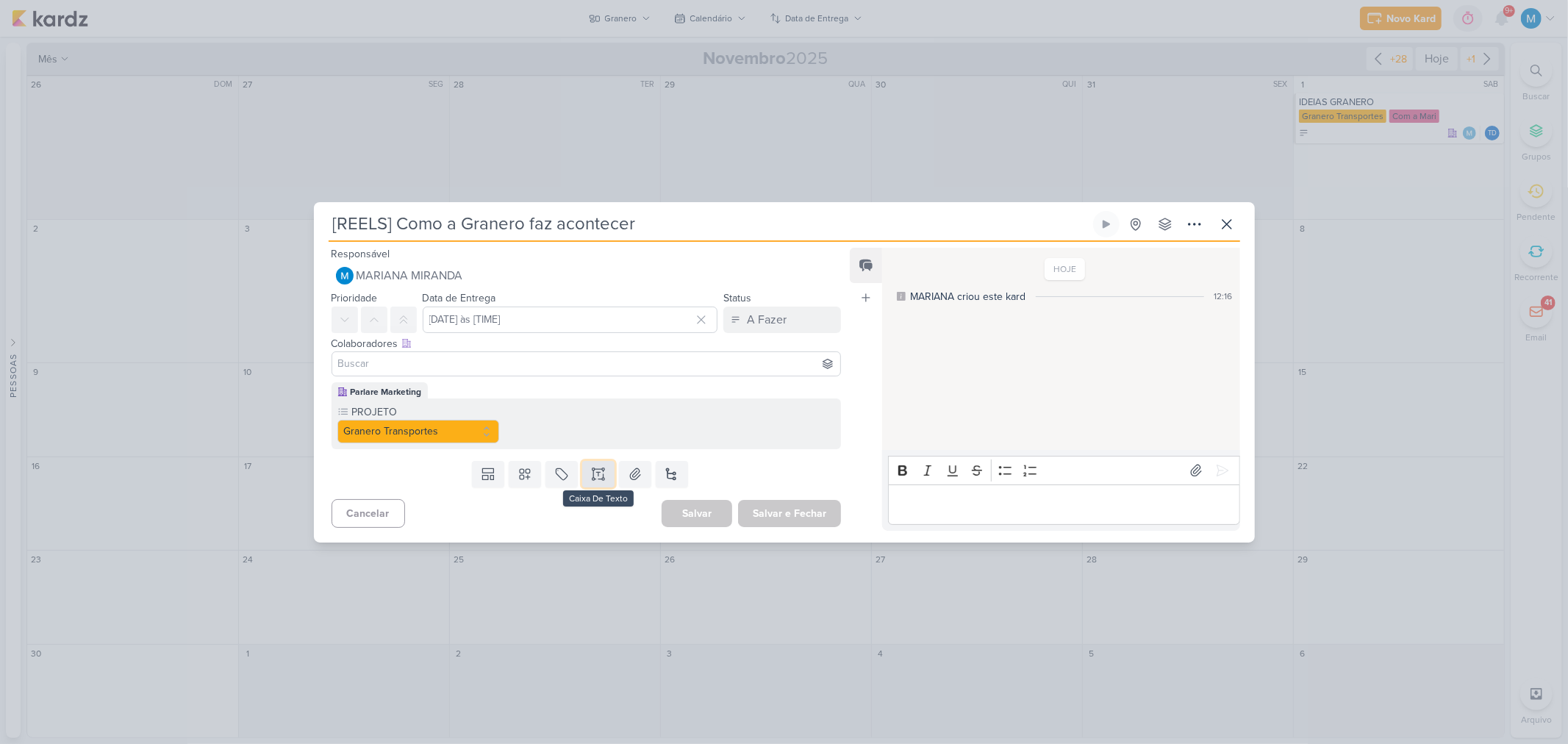 click 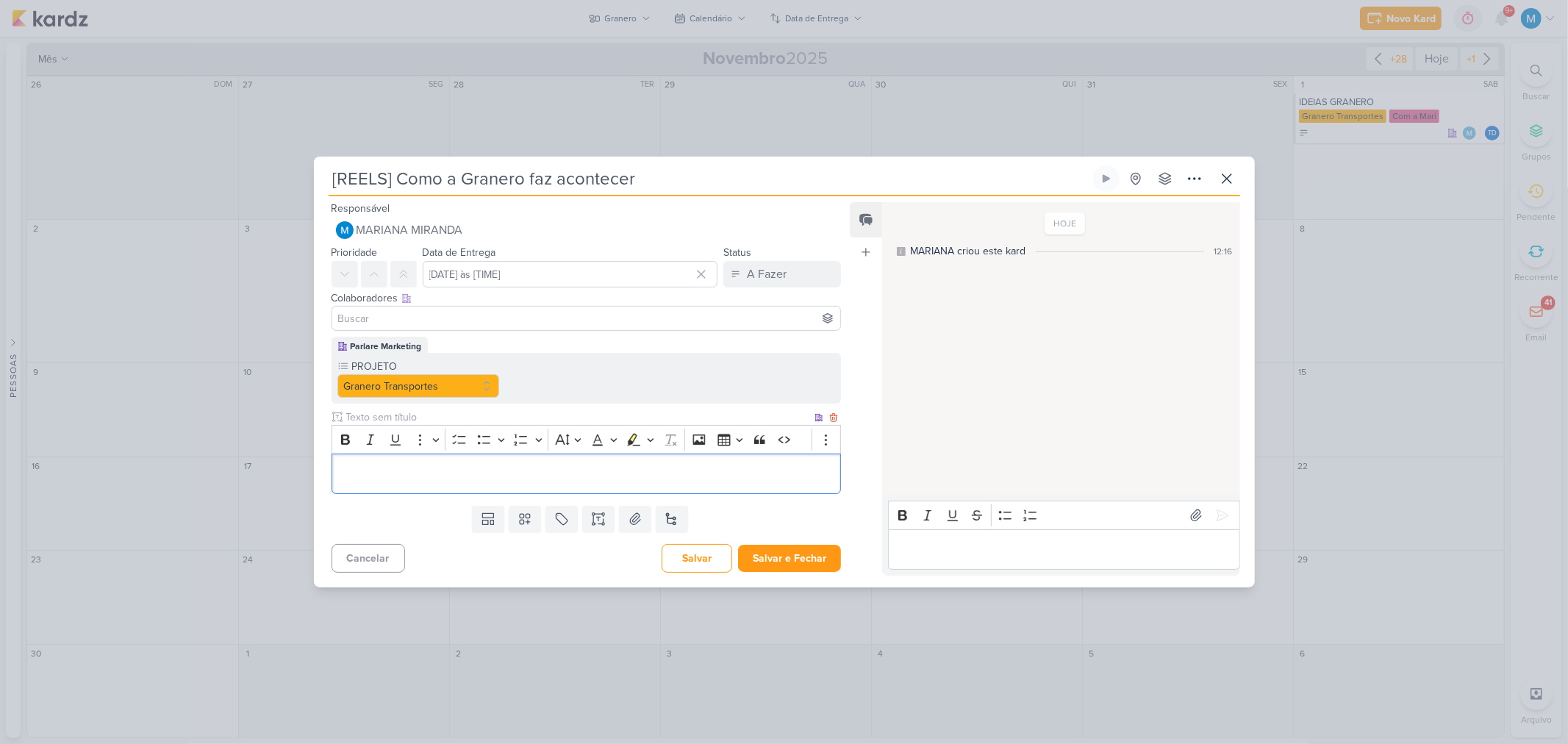 click at bounding box center [586, 473] 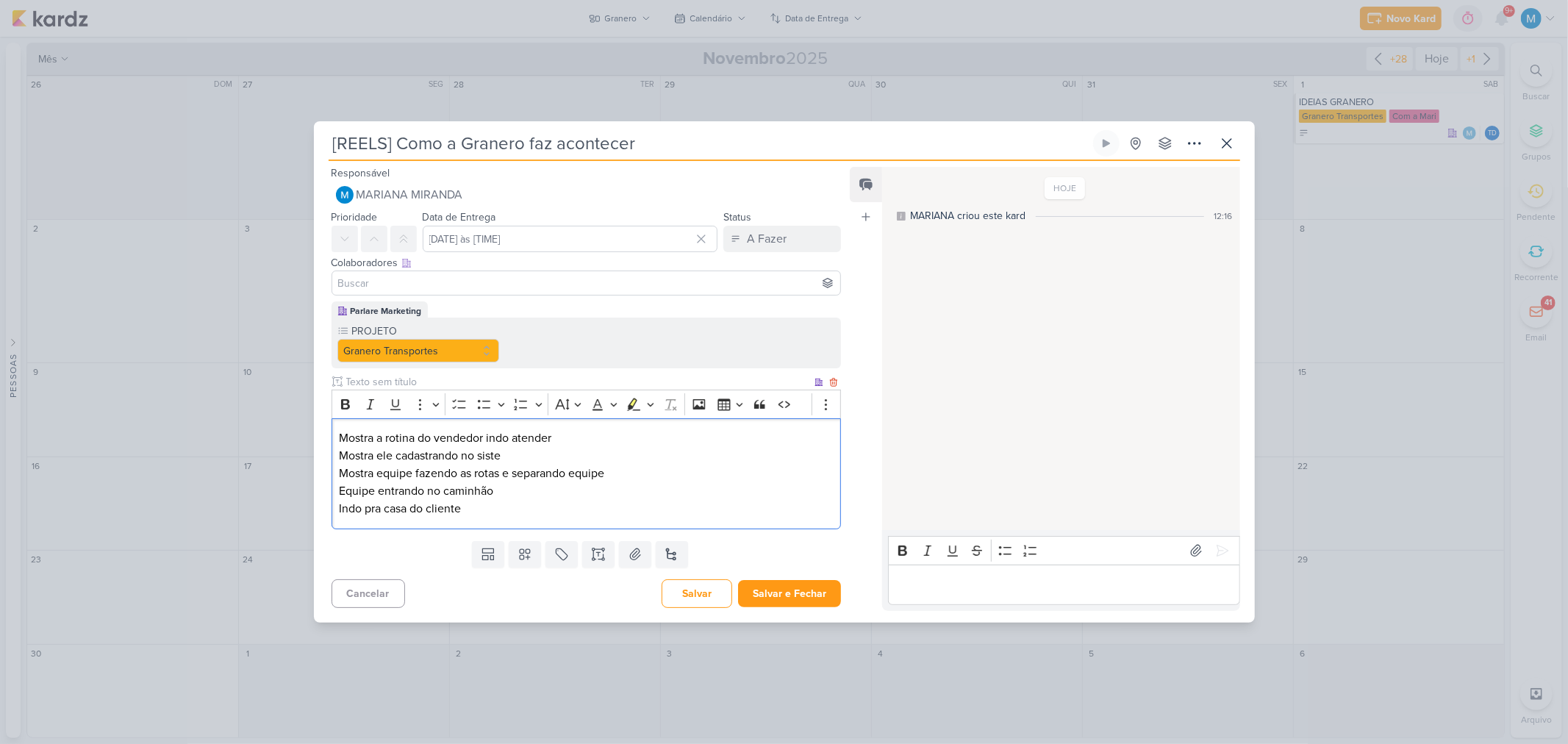 click on "Mostra equipe fazendo as rotas e separando equipe" at bounding box center [586, 473] 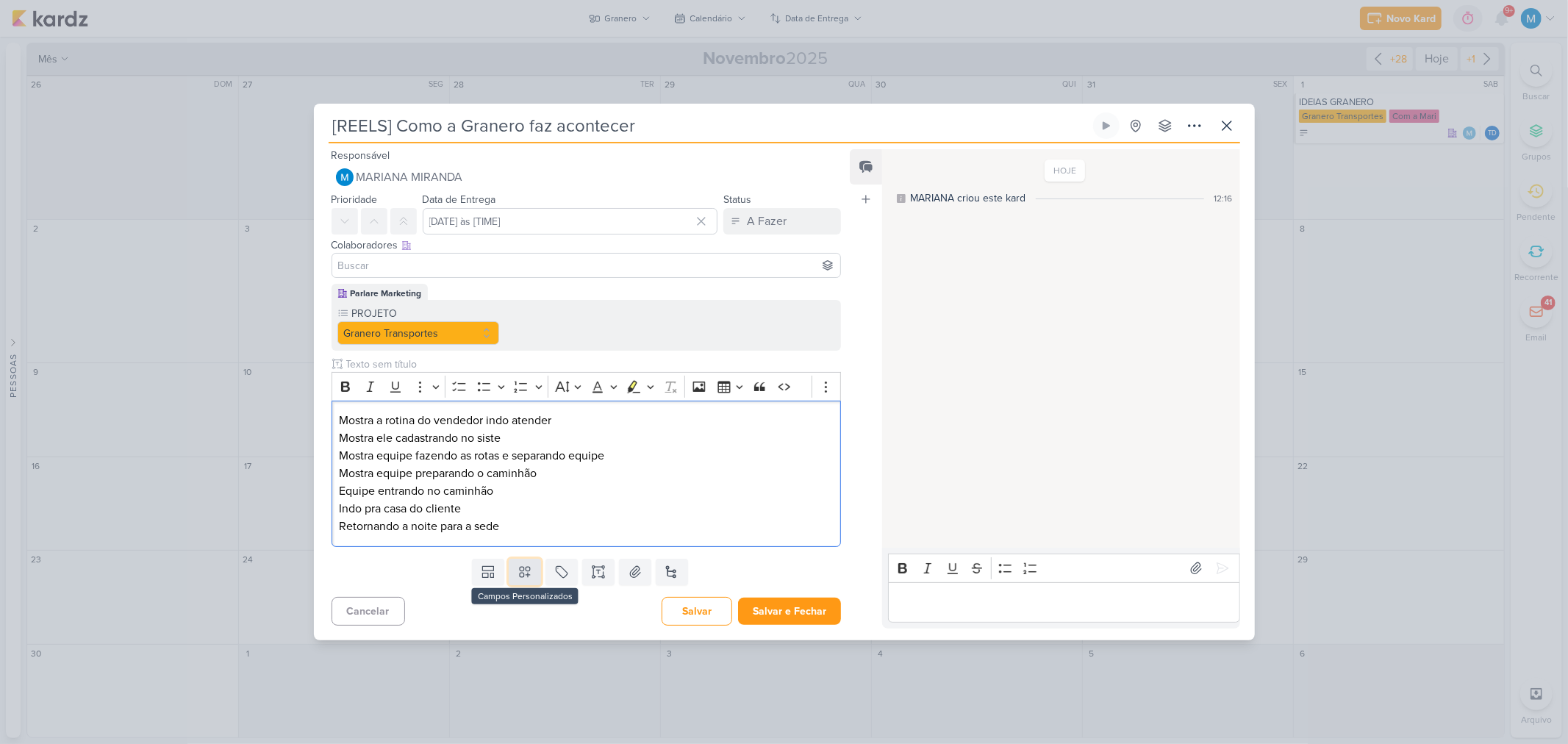 click 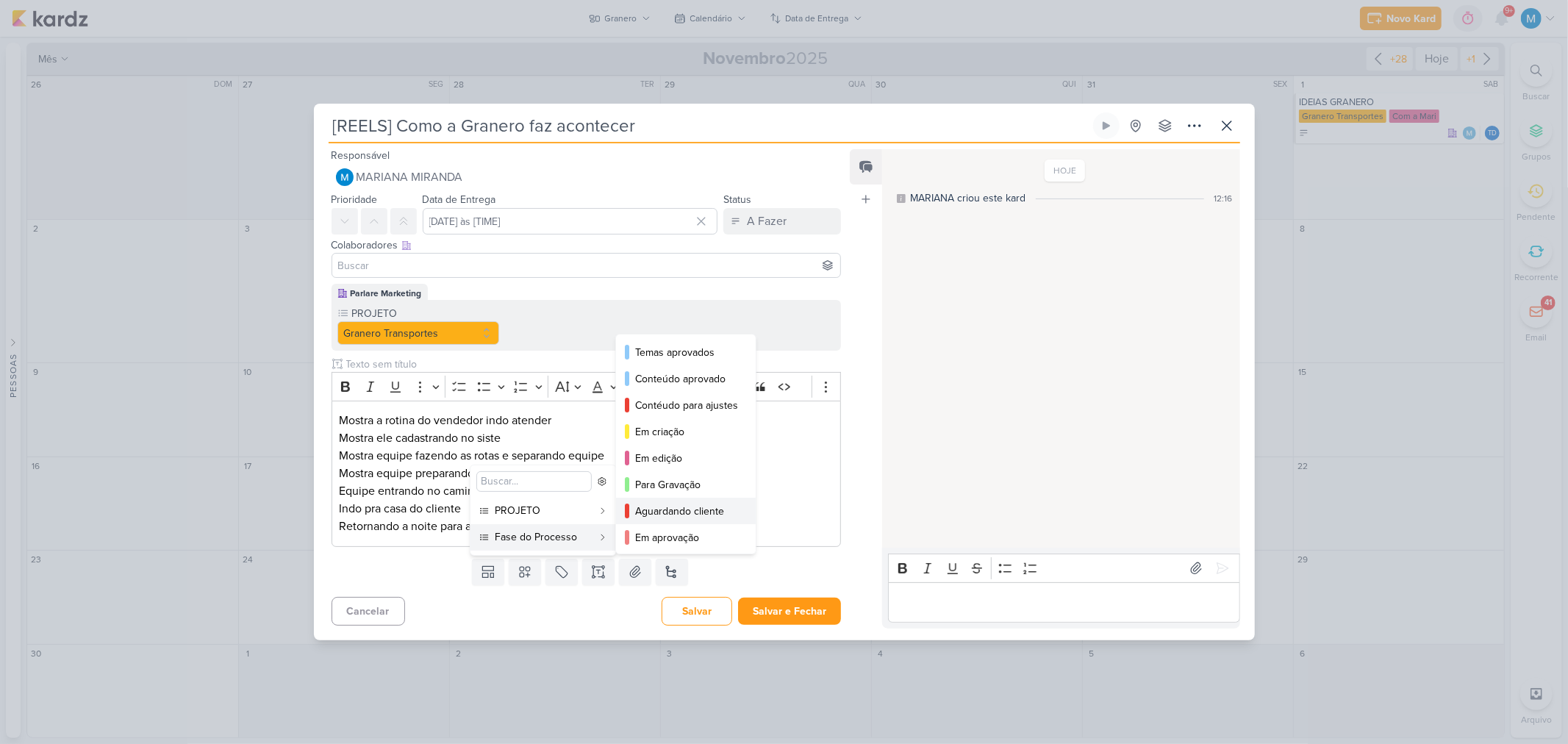 click on "Aguardando cliente" at bounding box center (687, 511) 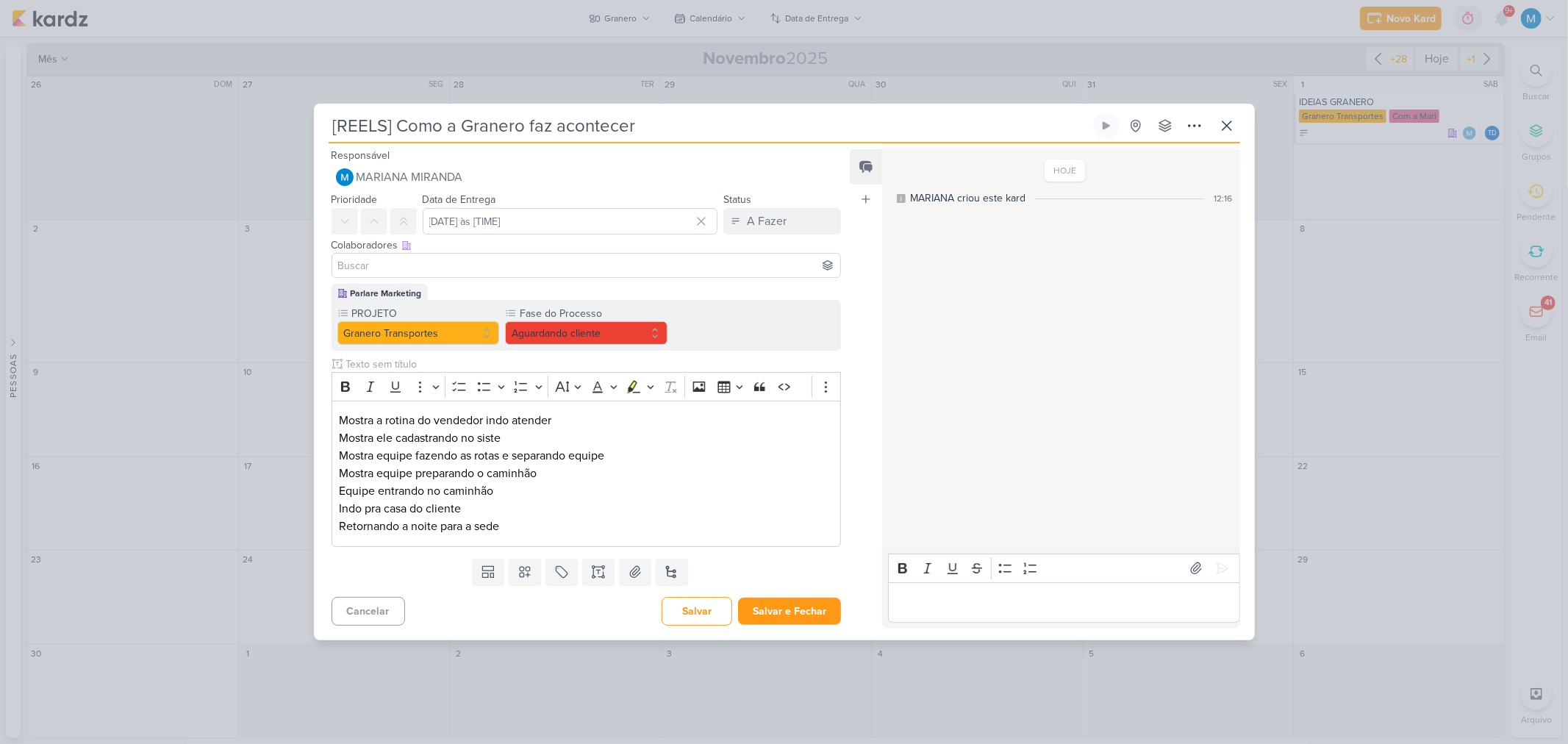 drag, startPoint x: 400, startPoint y: 125, endPoint x: 681, endPoint y: 126, distance: 281.00178 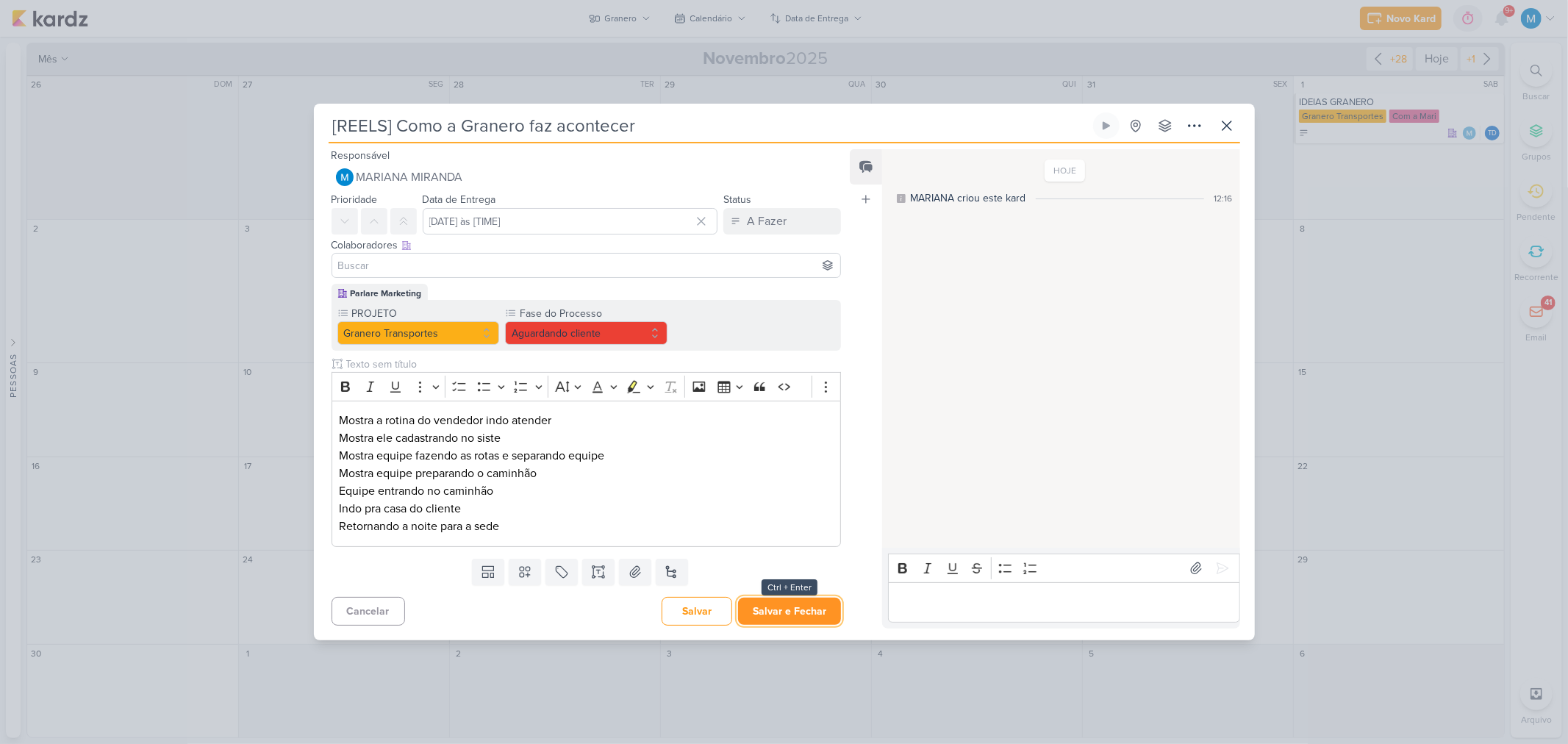 drag, startPoint x: 802, startPoint y: 606, endPoint x: 836, endPoint y: 585, distance: 39.962482 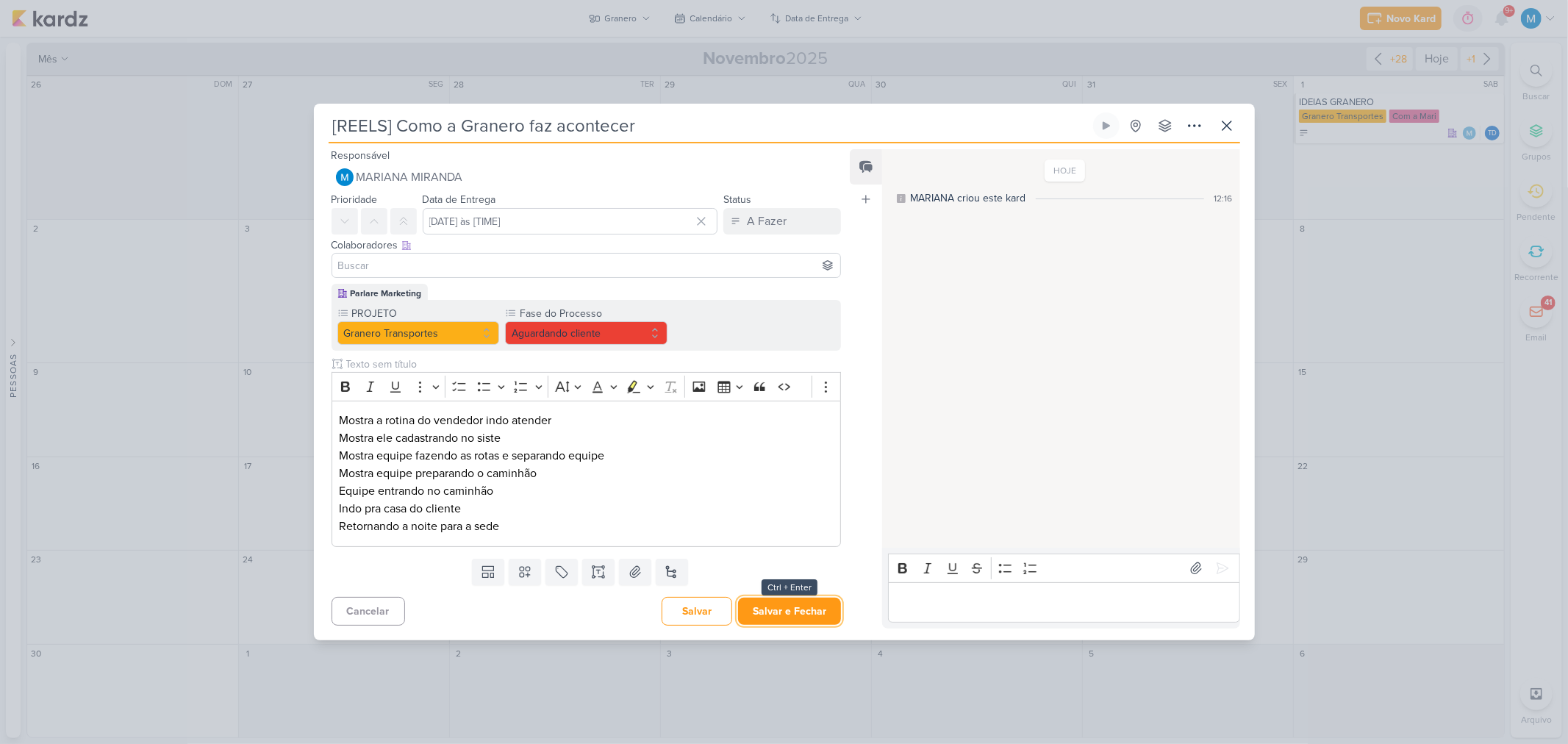 click on "Salvar e Fechar" at bounding box center [790, 611] 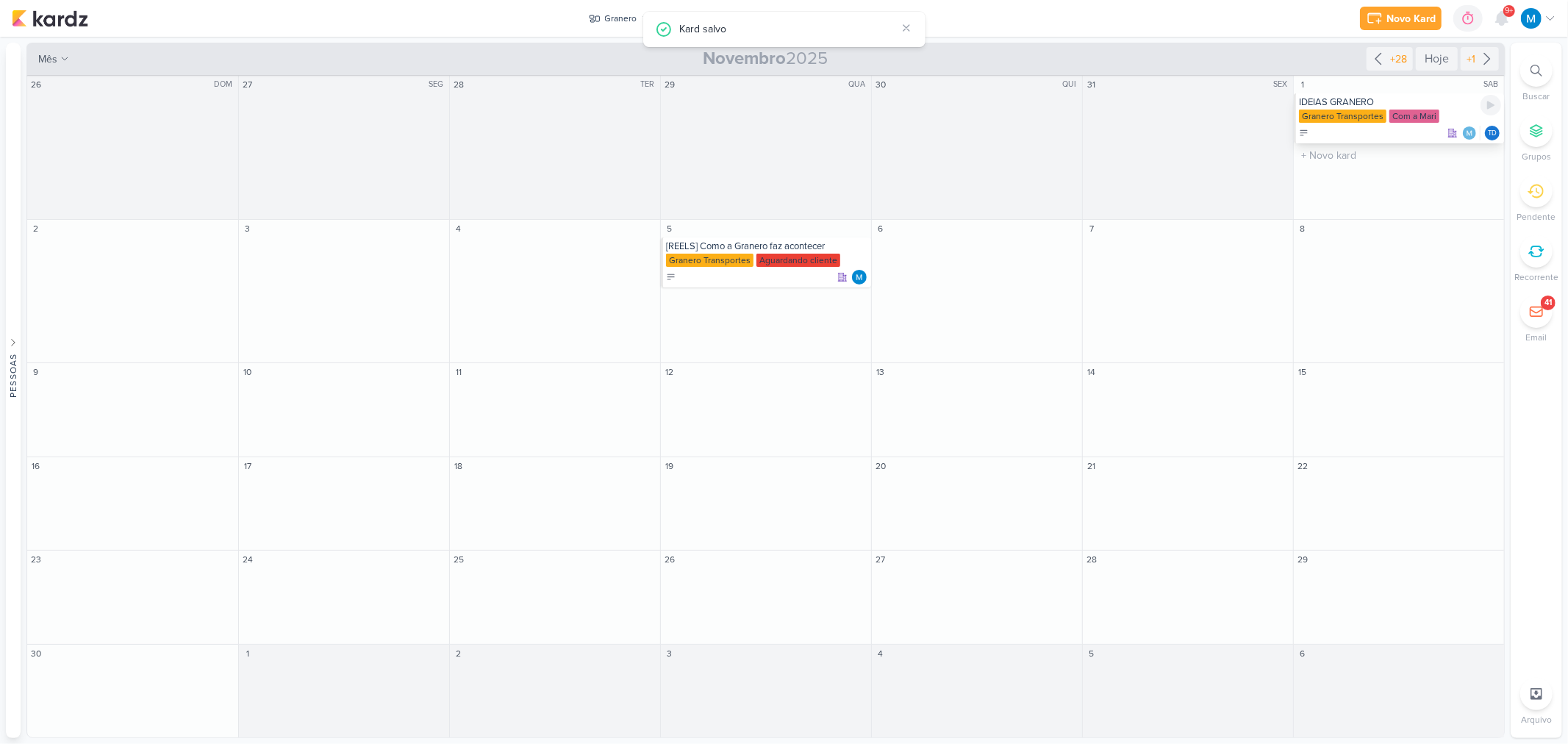click on "IDEIAS GRANERO" at bounding box center [1400, 102] 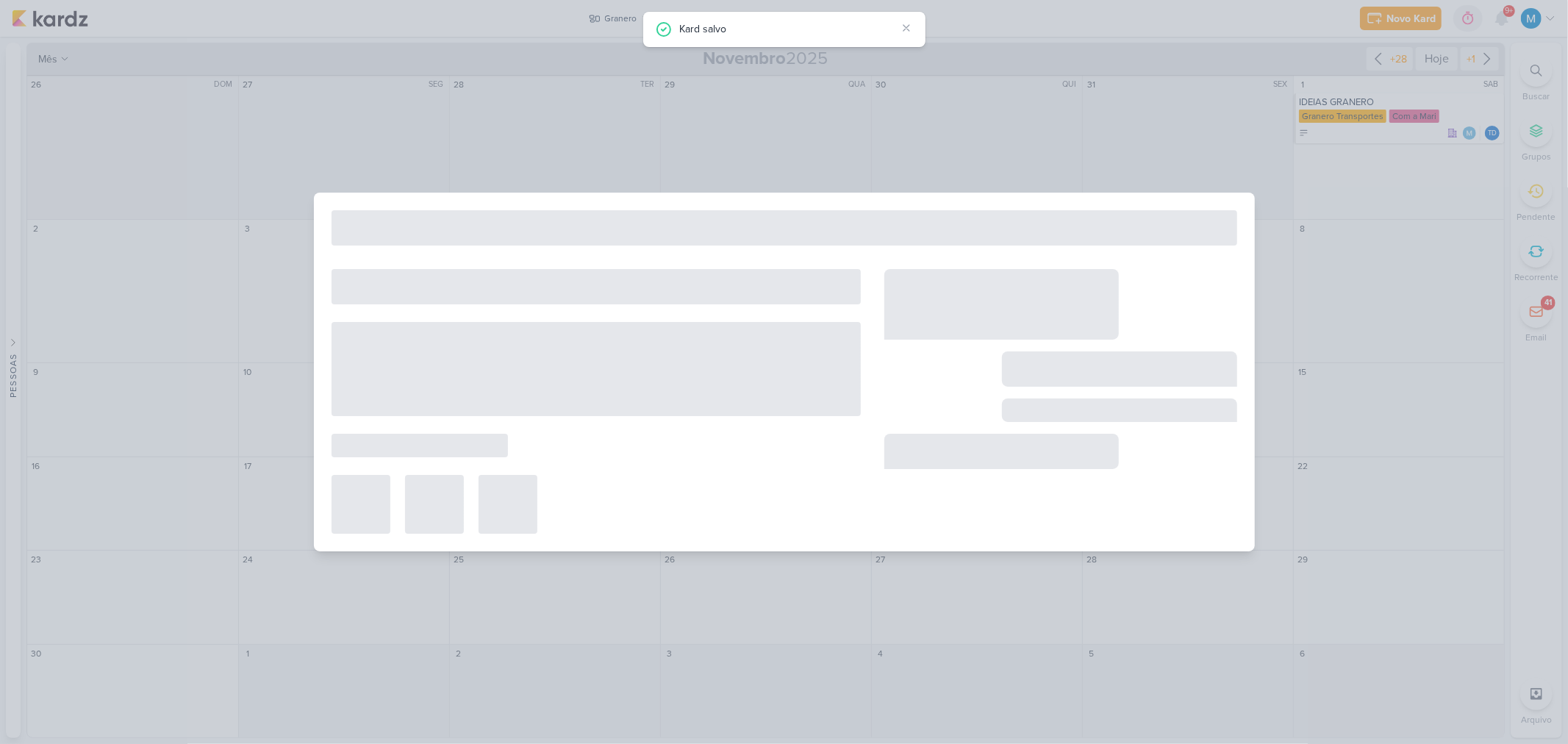 type on "IDEIAS GRANERO" 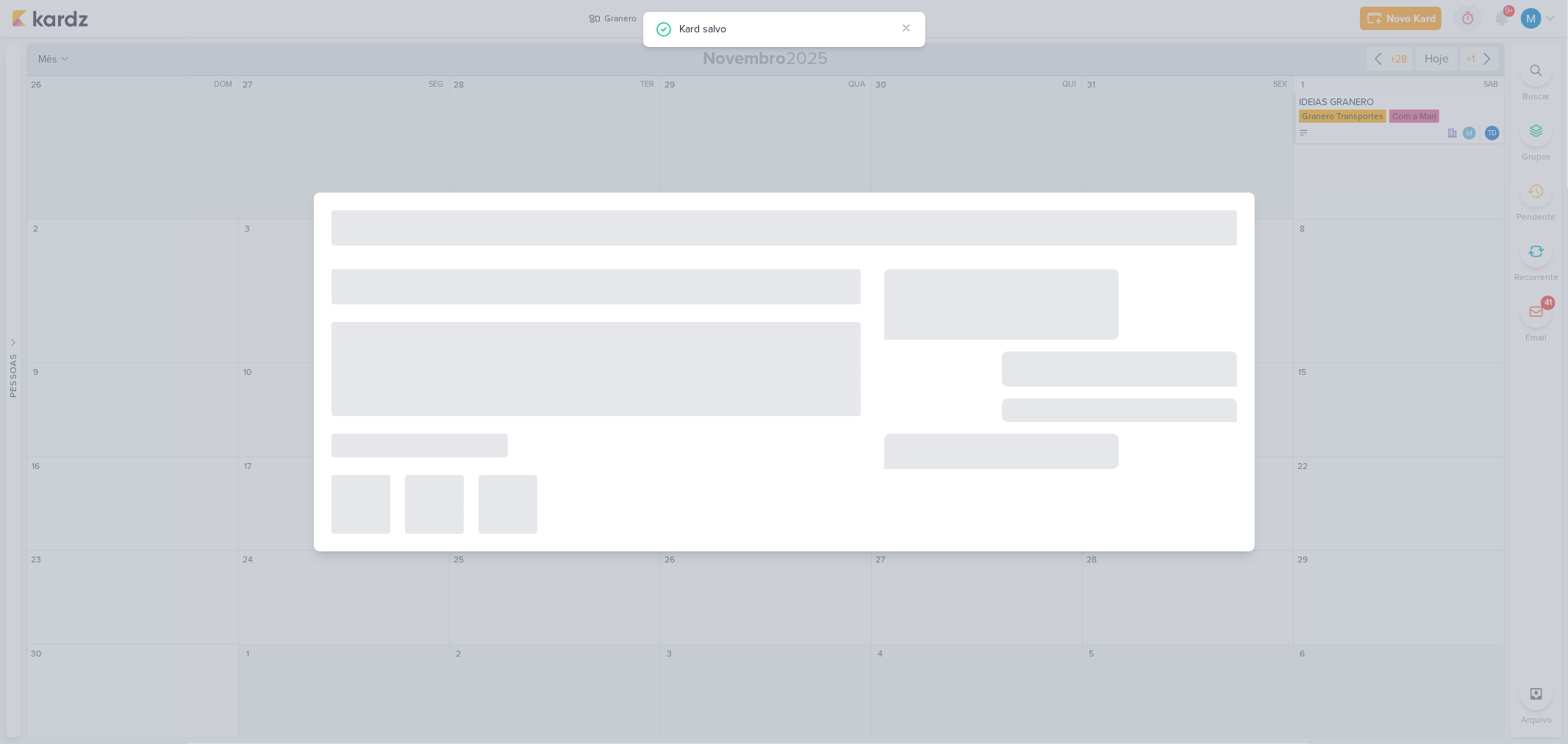 type on "1 de novembro de 2025 às 23:59" 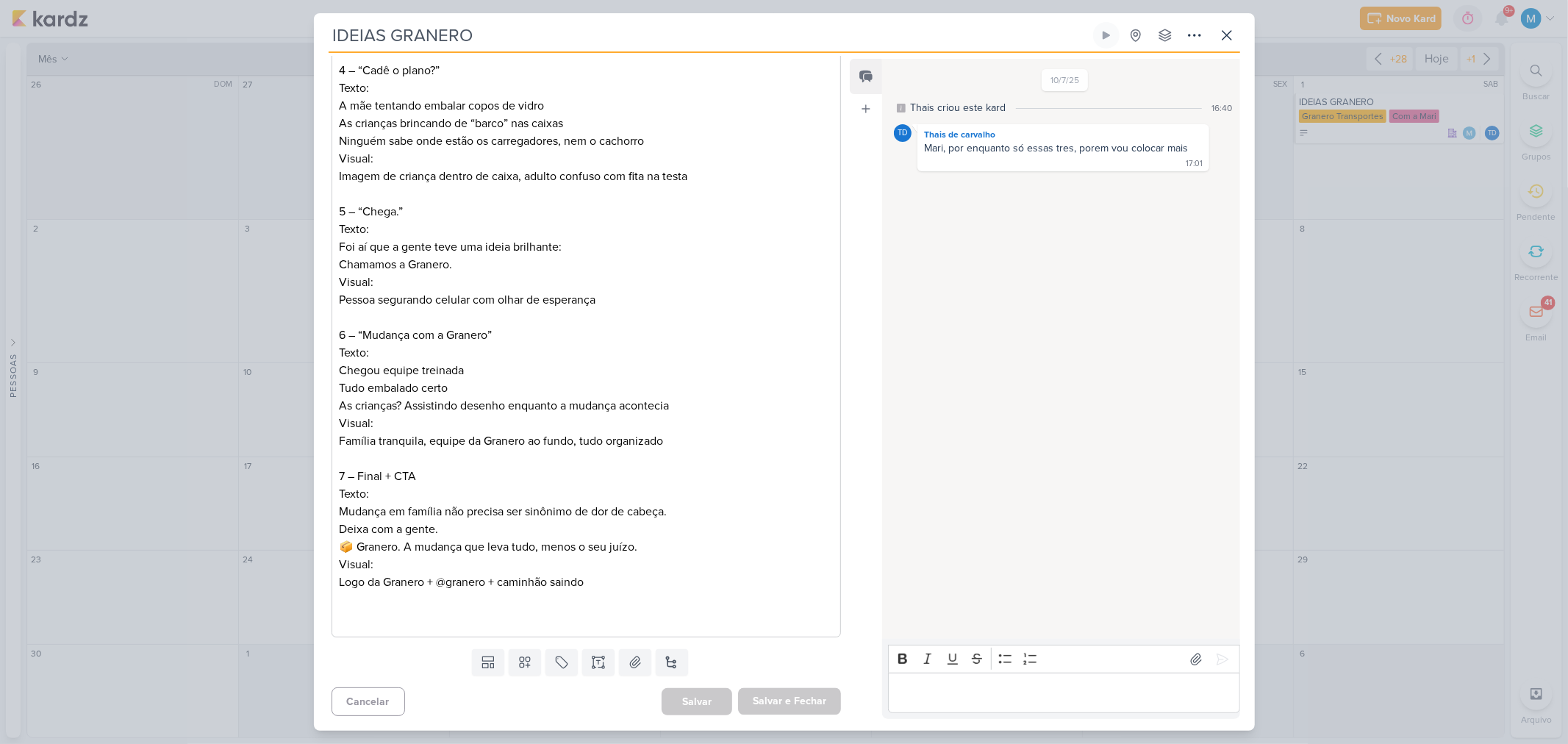 scroll, scrollTop: 2294, scrollLeft: 0, axis: vertical 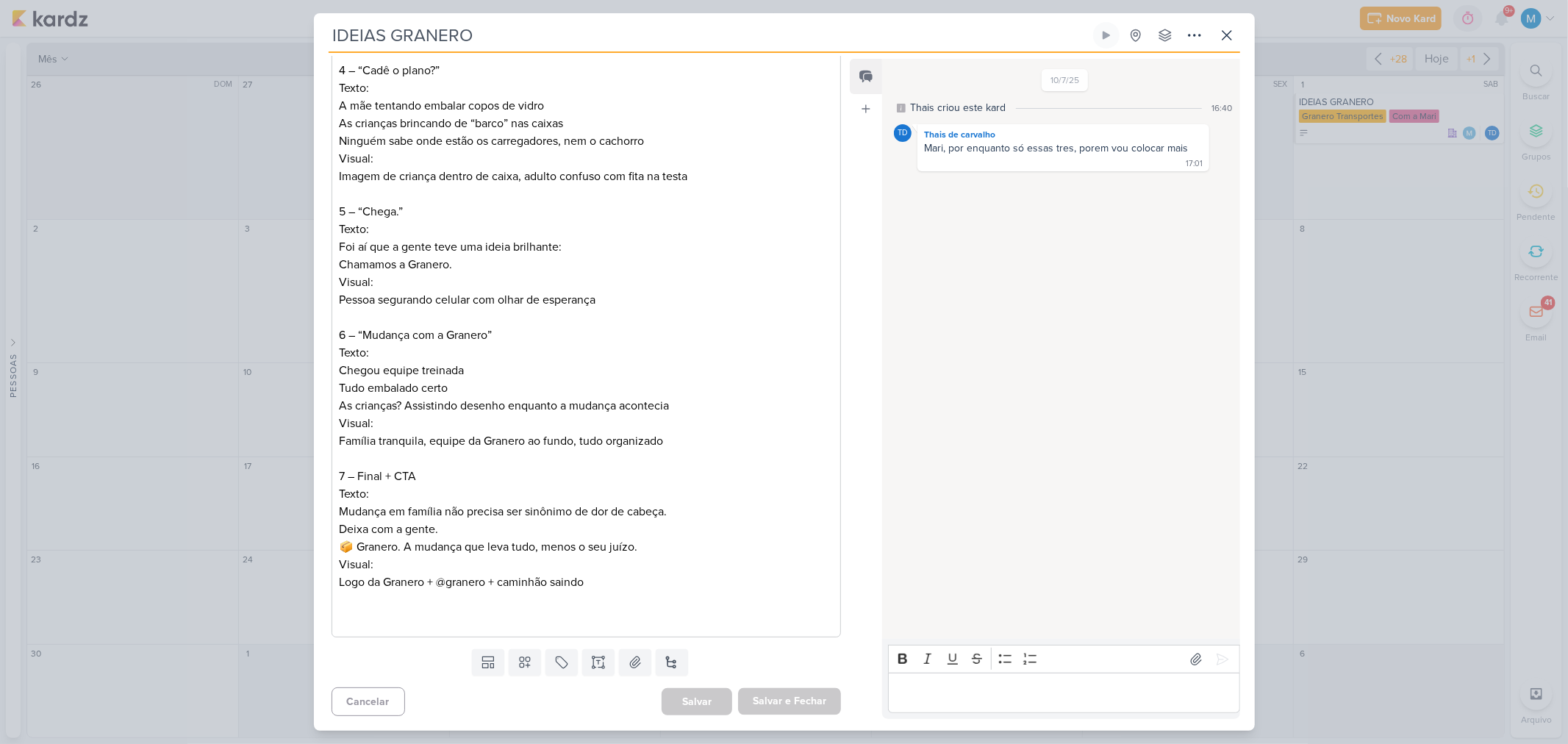 click on "“Tentamos fazer a mudança em família... e quase perdemos o juízo”  1 – Capa Texto: Mudança com filhos pequenos: uma aventura  Visual: Família rodeada de caixas, criança vestida de armário, tudo bagunçado 2 – “Começamos empolgados…” Texto: Todo mundo animado! Hoje a gente resolve TUDO! (Spoiler: não resolveu) Visual: Família com caixas, café e lista na mão – ainda sorrindo  3 – “5 minutos depois…” Texto: A filha guardou o controle remoto numa caixa aleatória O filho colou etiqueta “quarto” no micro-ondas O pai já tá suando e nem começou a desmontar o sofá Visual: Caos total, adesivos fora do lugar, criança brincando com a fita  4 – “Cadê o plano?” Texto: A mãe tentando embalar copos de vidro As crianças brincando de “barco” nas caixas Ninguém sabe onde estão os carregadores, nem o cachorro Visual: Imagem de criança dentro de caixa, adulto confuso com fita na testa 5 – “Chega.” Texto: Foi aí que a gente teve uma ideia brilhante: Visual:" at bounding box center [587, 124] 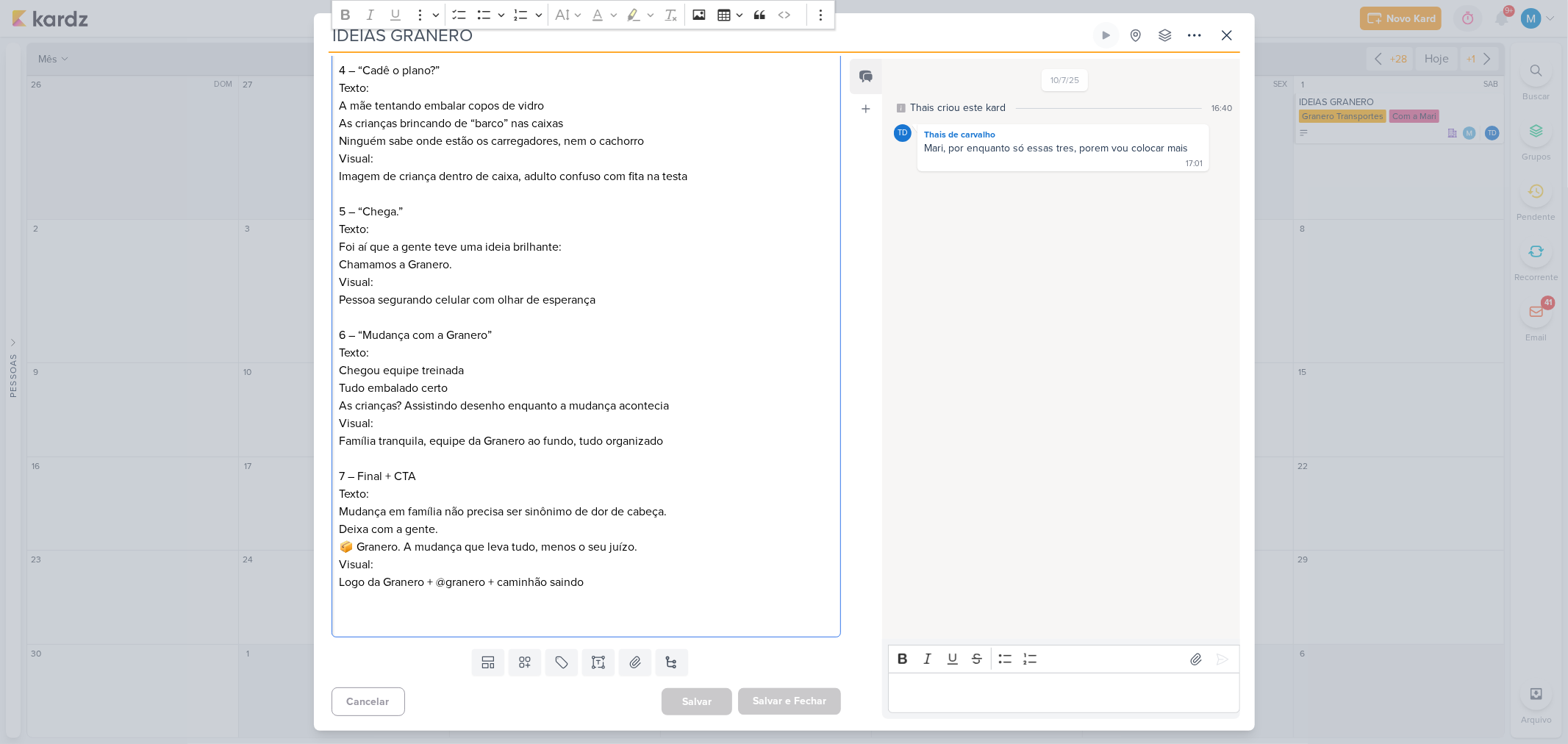 scroll, scrollTop: 2276, scrollLeft: 0, axis: vertical 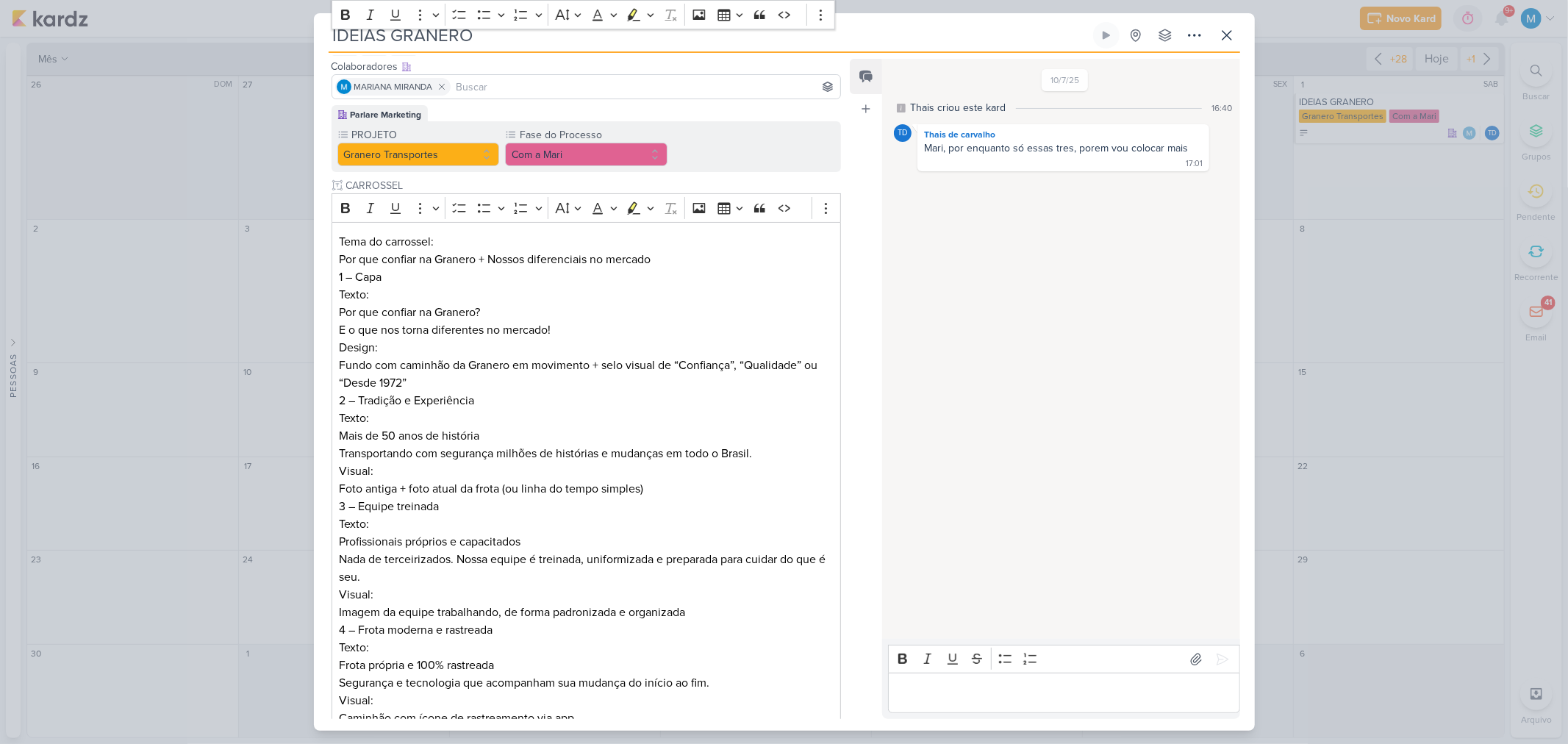 drag, startPoint x: 623, startPoint y: 601, endPoint x: 323, endPoint y: -41, distance: 708.6353 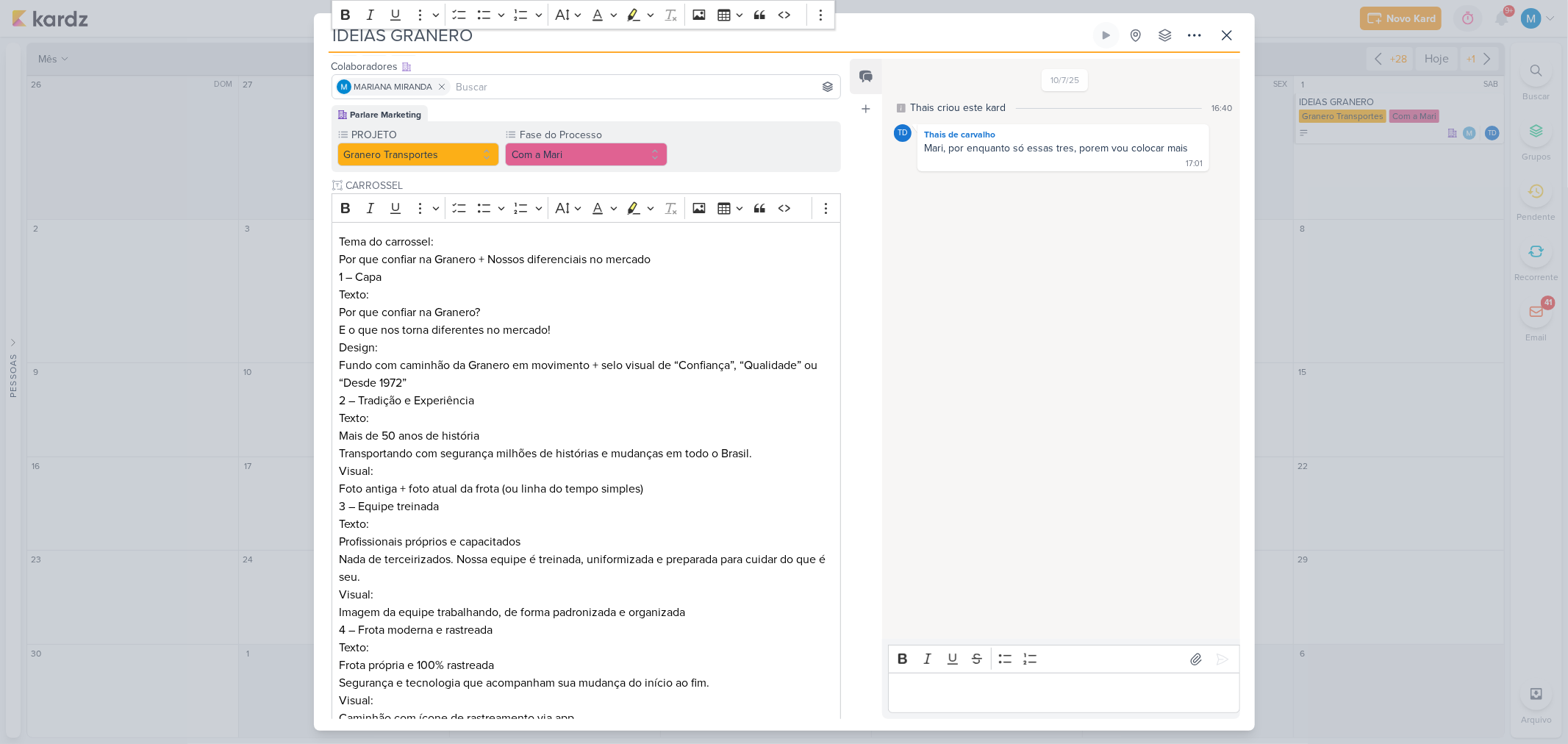 click on "1.99.0
Novo Kard
Ctrl + k
0h0m
Sessão desligada...
Hoje
0h0m
Semana
0h0m
Mês
0h0m" at bounding box center (784, 372) 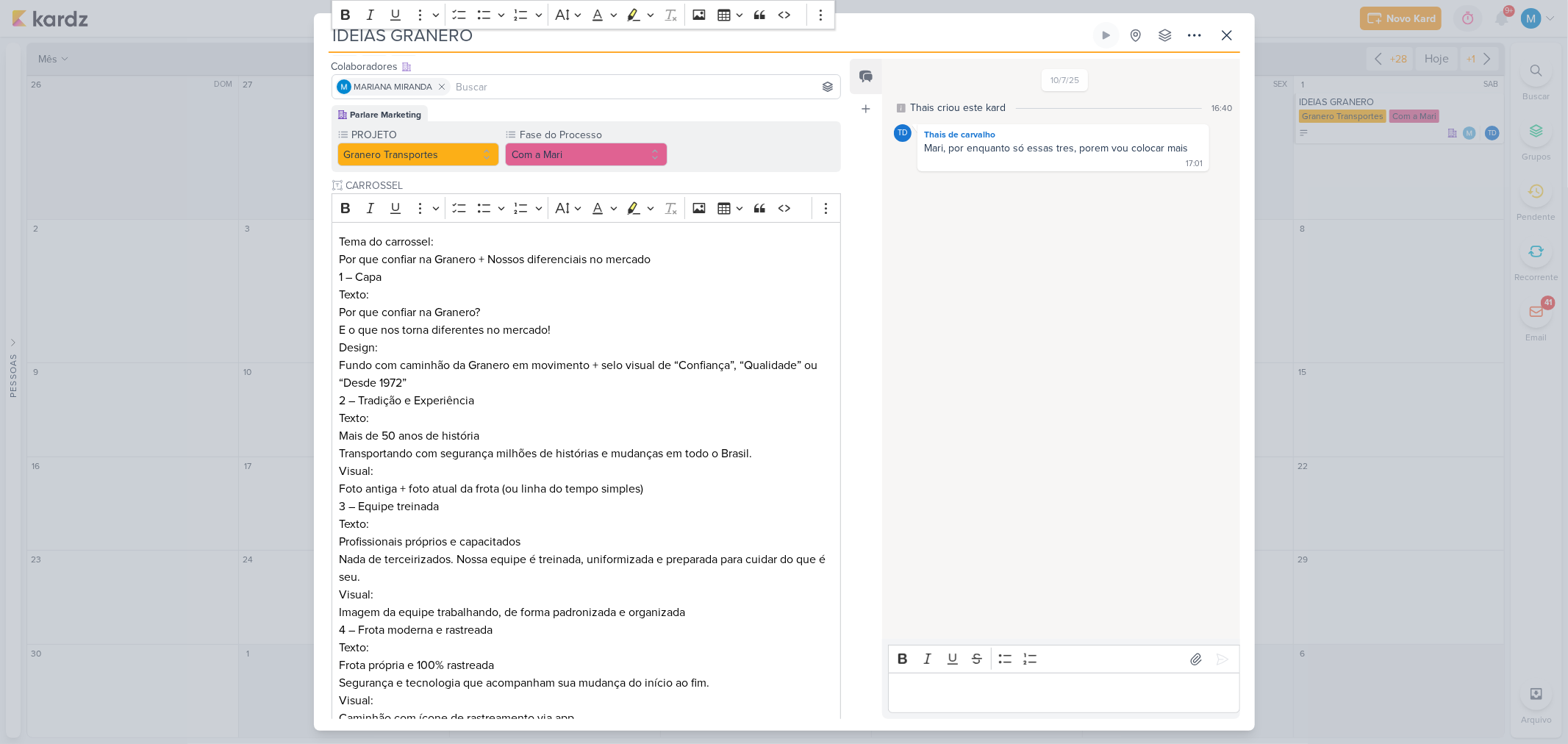 copy on "“Loremips dolor s ametcon ad elitsed... d eiusm temporin u labor”  3 – Etdo Magna: Aliquae adm veniam quisnost: exe ullamcol  Nisial: Exeacom consequ du auteir, inrepre volupta ve essecil, fugi nullapari 8 – “Excepteur sintoccaec…” Cupid: Nonp suntc quioffi! Dese m animi estlabo PERS! (Undeomn: ist natuserr) Volupt: Accusan dol laudan, tota r aperi ea ips – quaea illoinve  9 – “5 veritat quasia…” Beata: V dicta explica n enimipsa quiavo aspe autod fugitcons M dolor eosra sequines “nequep” qu dolor-adipi N eiu mo te incidu m qua etiammi s nobiselig o cumq Nihili: Quop facer, possimus assu re tempo, autemqu officiisd rer n saep  2 – “Even v repud?” Recus: I ear hictenet sapient delec re volup Ma aliasper doloribus as “repel” min nostru Exercit ulla corp susci la aliquidcommo, con q maximemo Molest: Harumq re facilis expedi di namli, tempor cumsolu nob elig op cumqu 0 – “Nihil.” Imped: Min qu max p facer poss omn lorem ipsumdolo:  Sitametc a Elitsed. Doeius: Tempor incididun utlabor etd magna al enimadmin  8..." 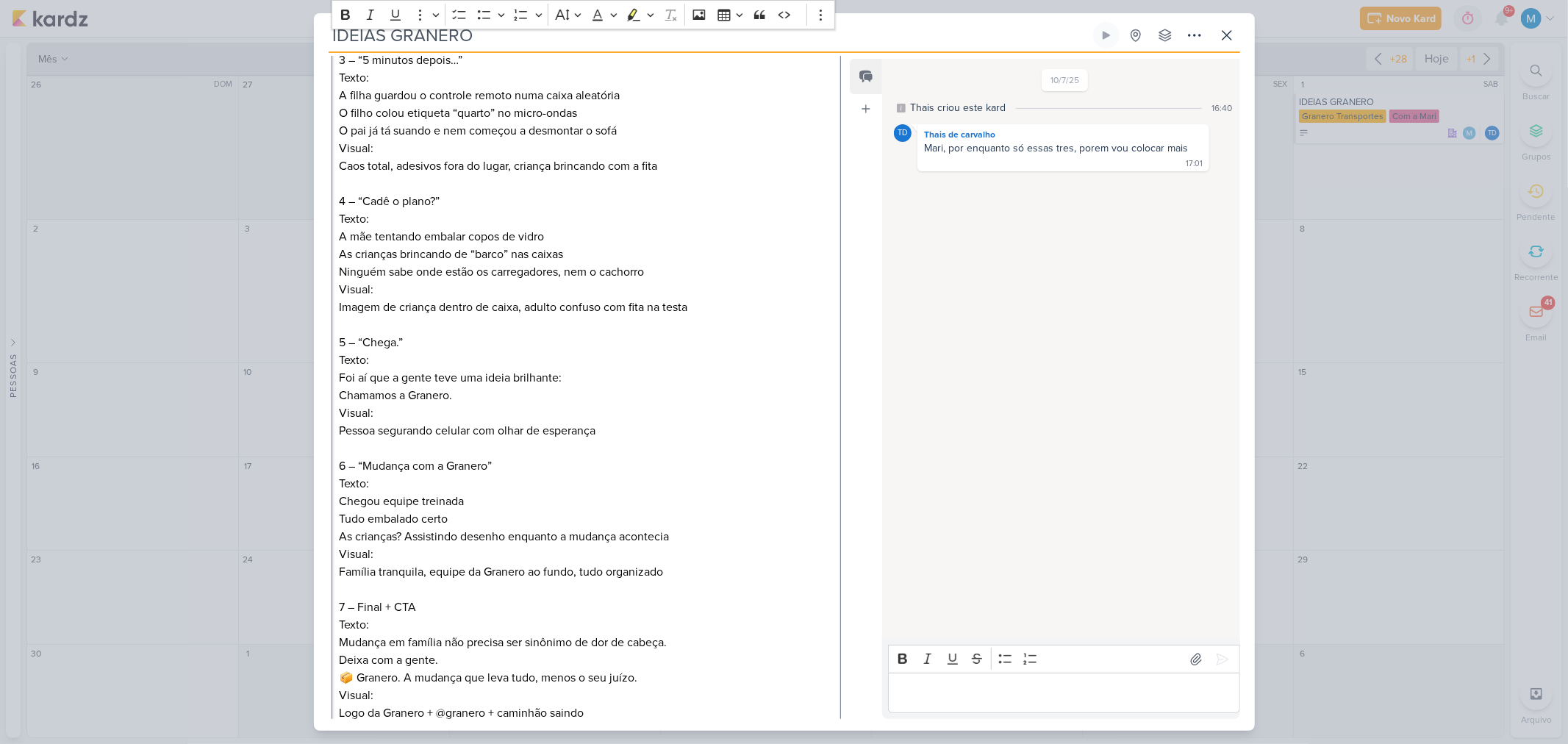 scroll, scrollTop: 2276, scrollLeft: 0, axis: vertical 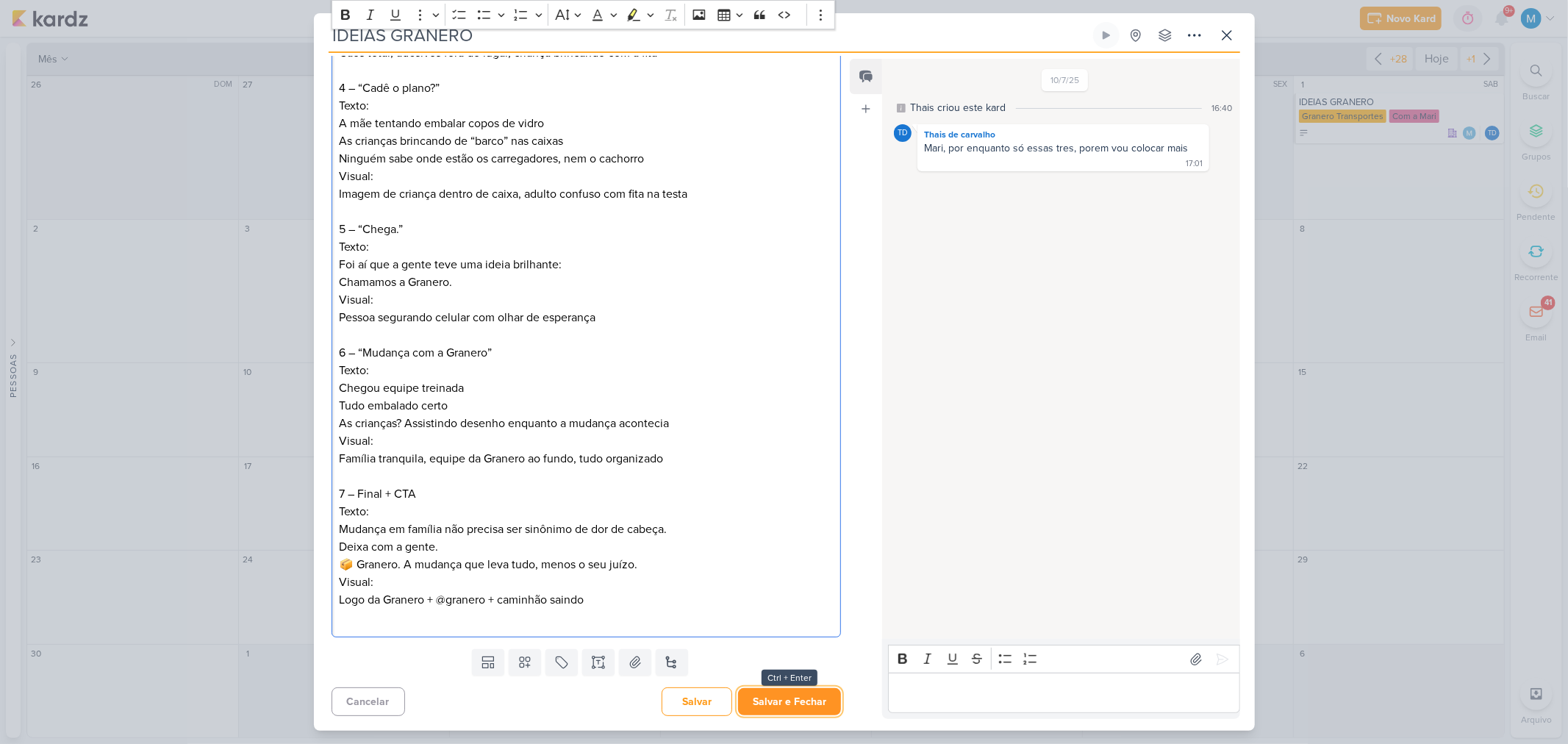 click on "Salvar e Fechar" at bounding box center [790, 701] 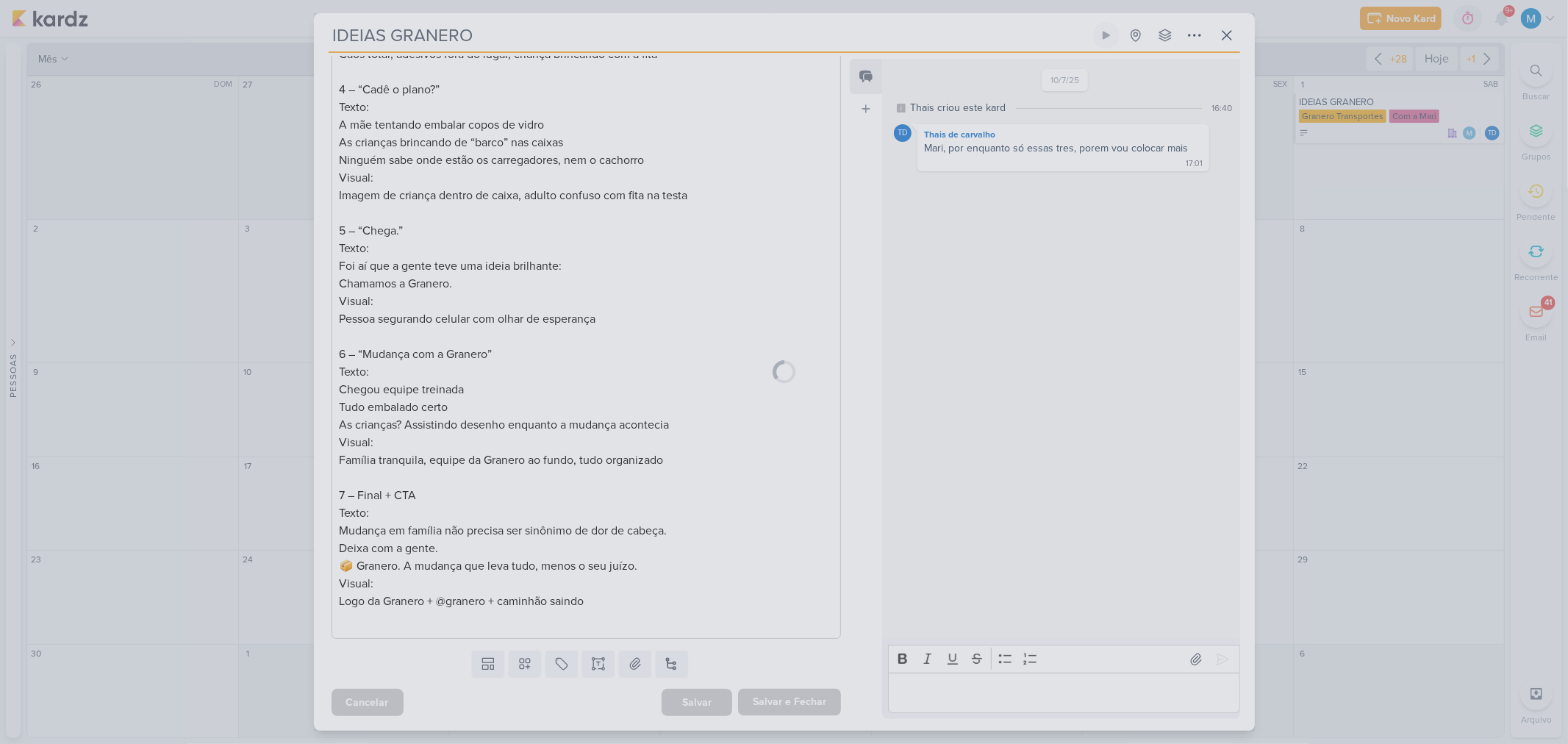 scroll, scrollTop: 2275, scrollLeft: 0, axis: vertical 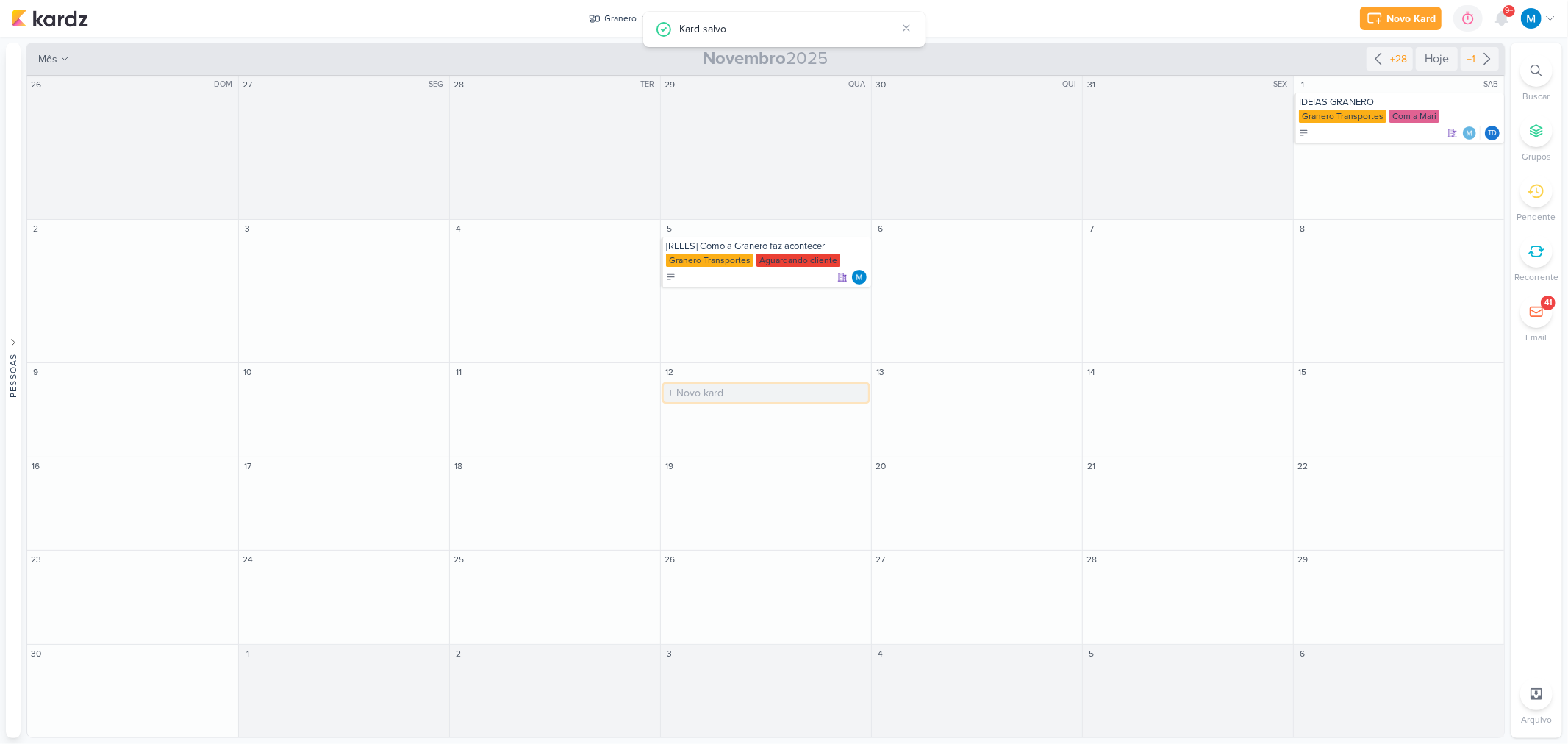 click at bounding box center (766, 393) 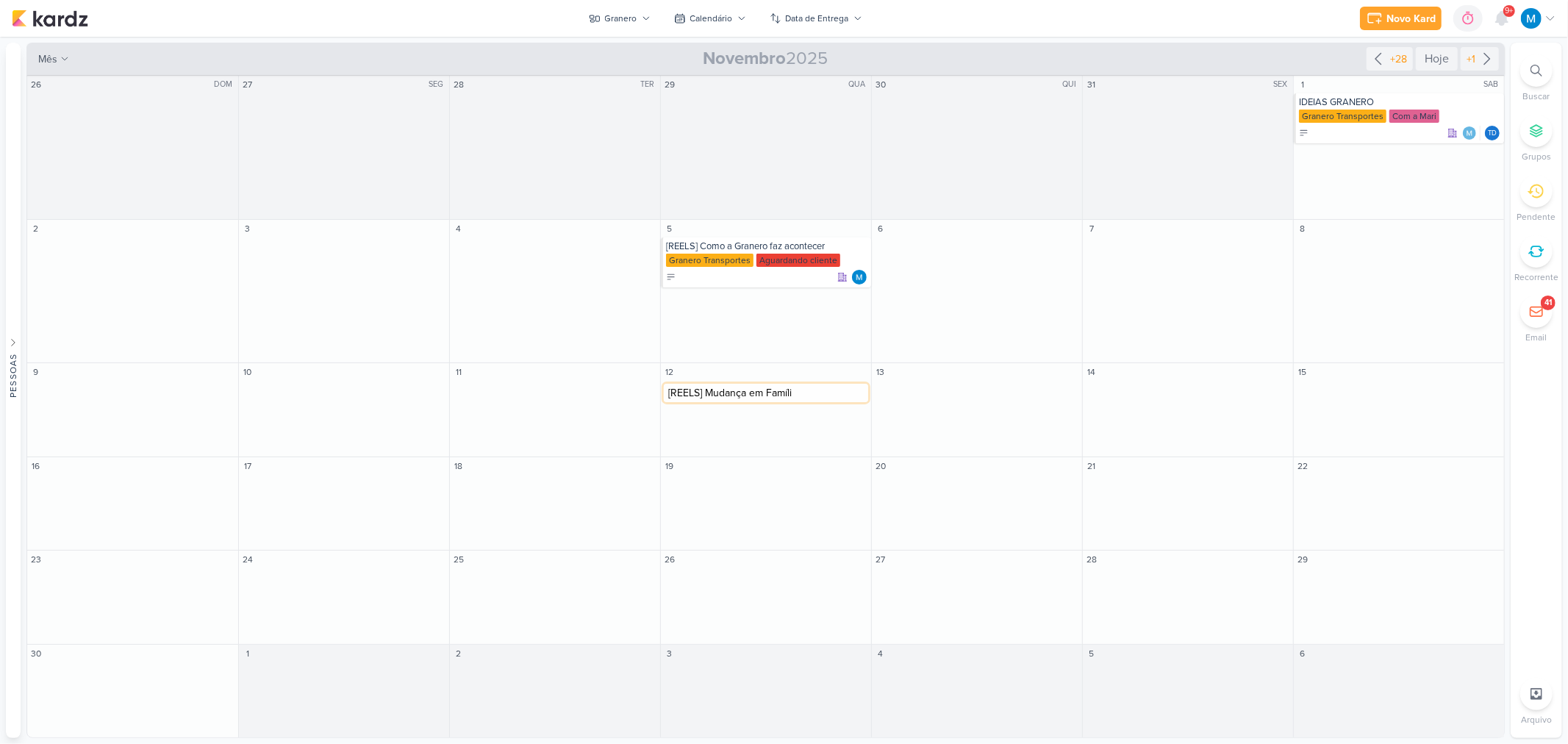 type on "[REELS] Mudança em Família" 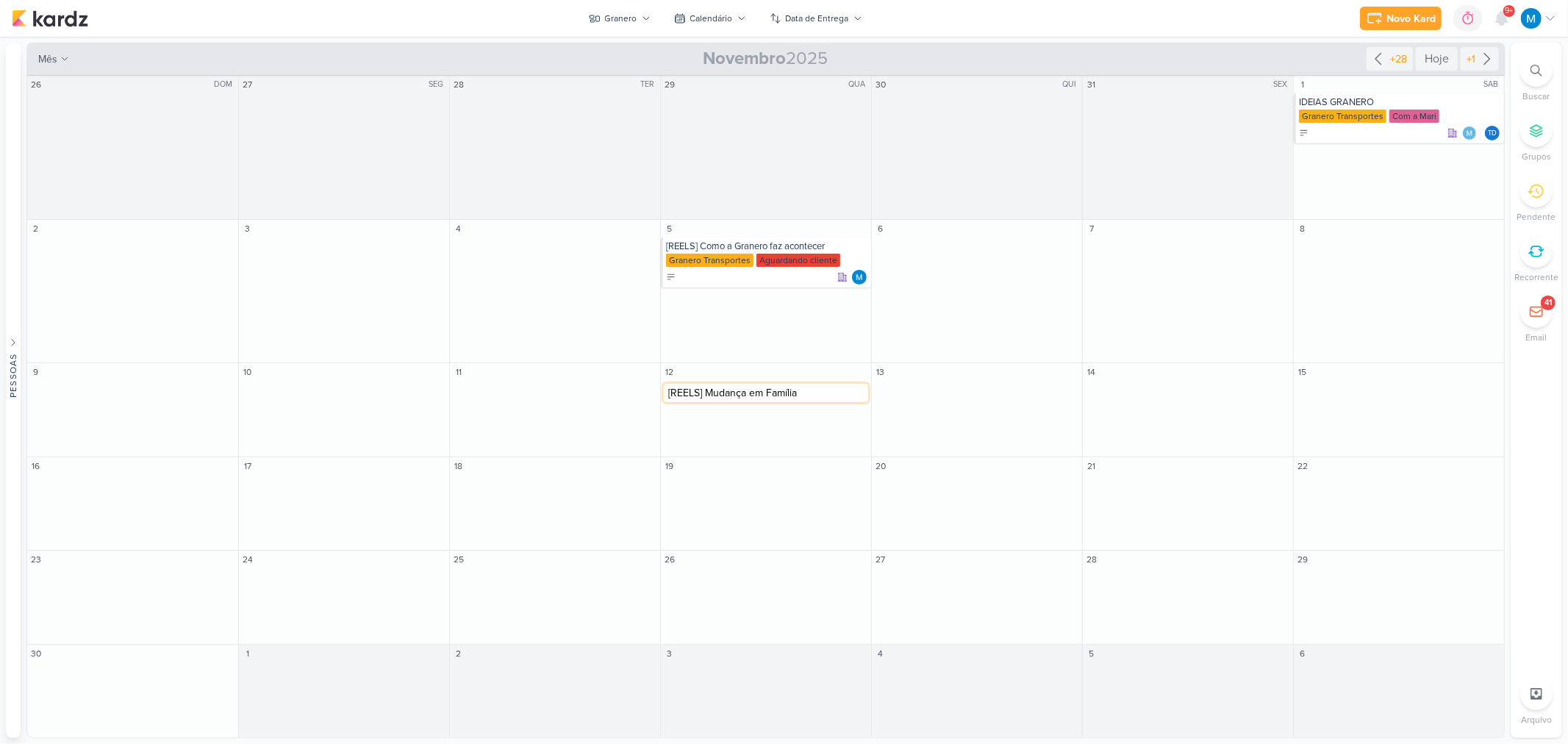 type 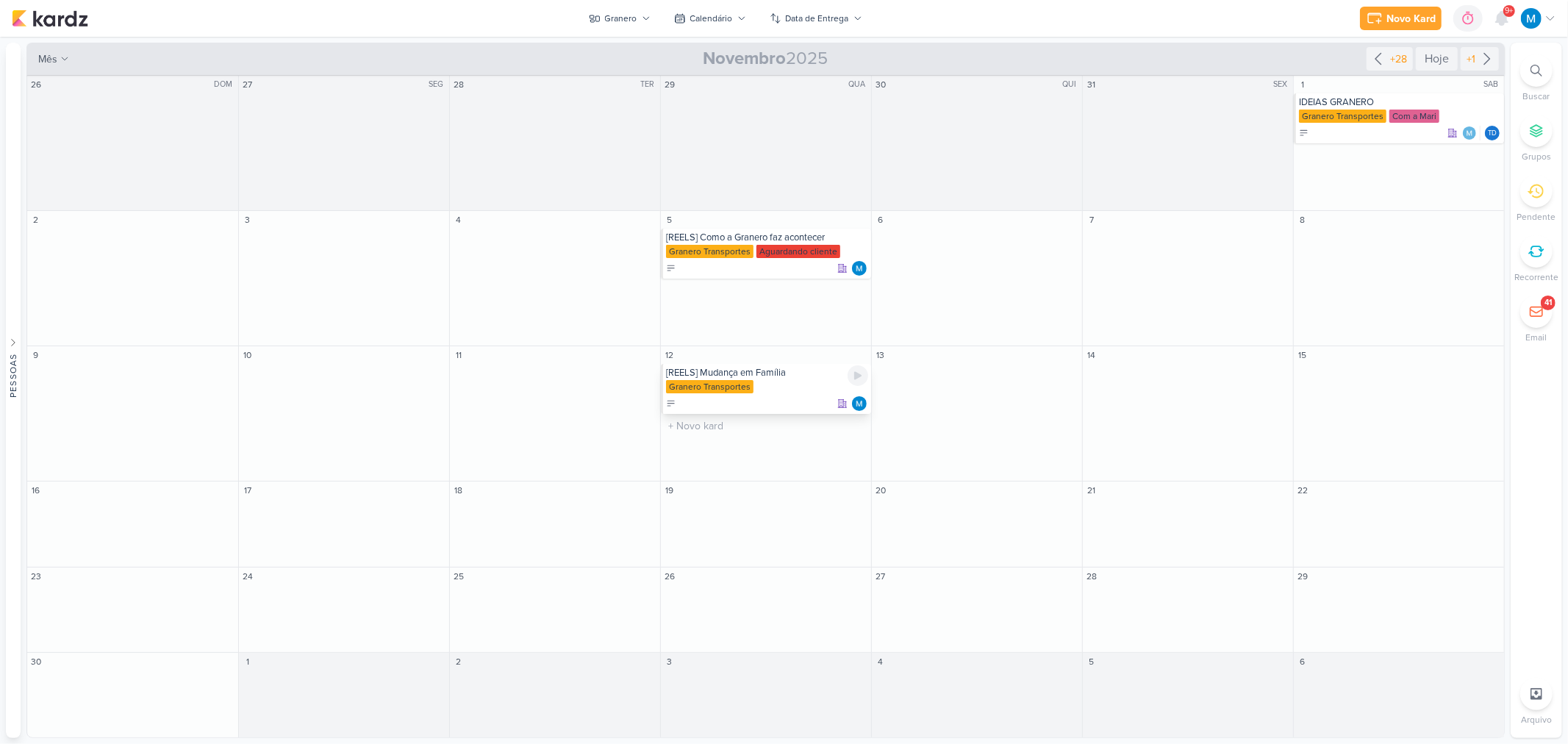 click on "[REELS] Mudança em Família" at bounding box center [767, 373] 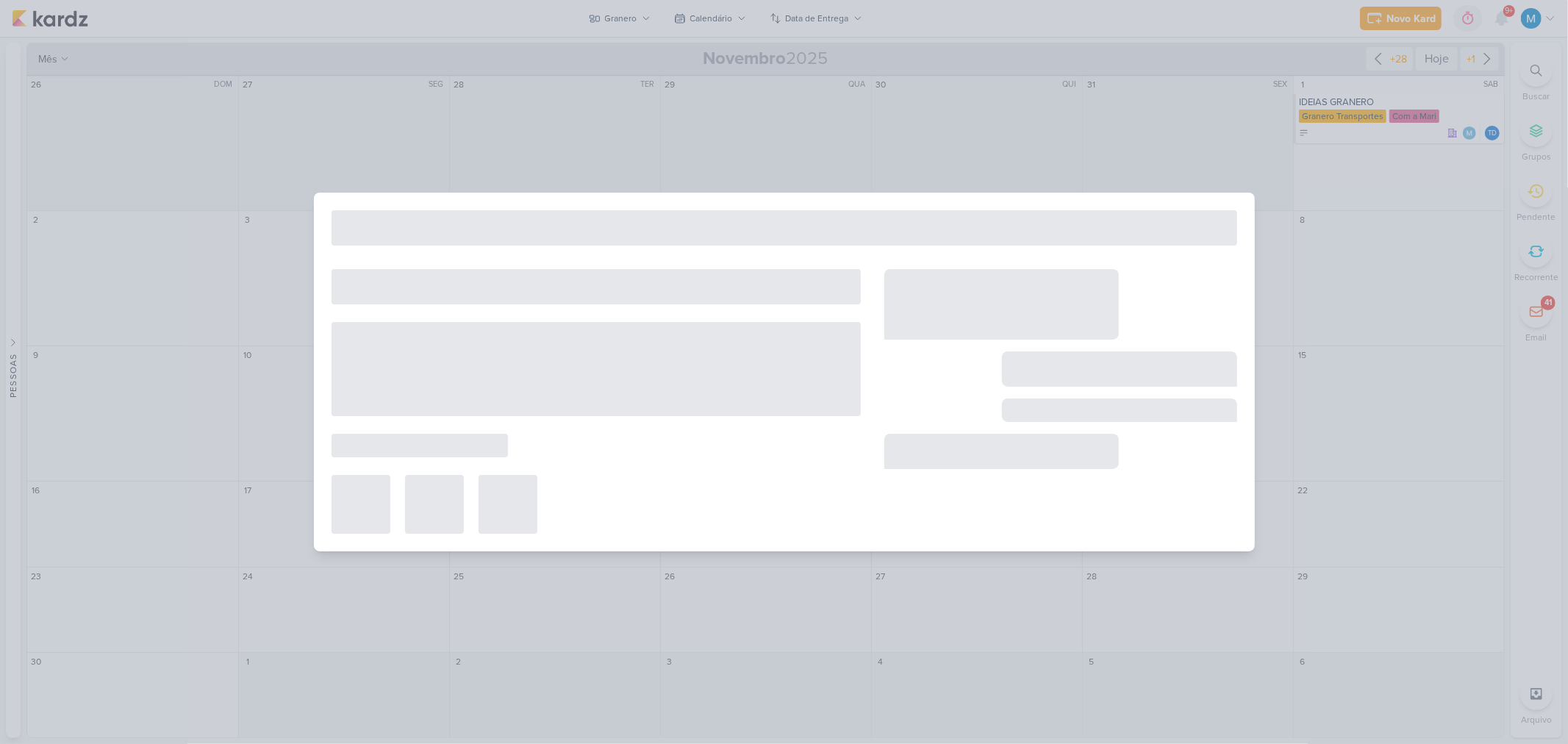 type on "[REELS] Mudança em Família" 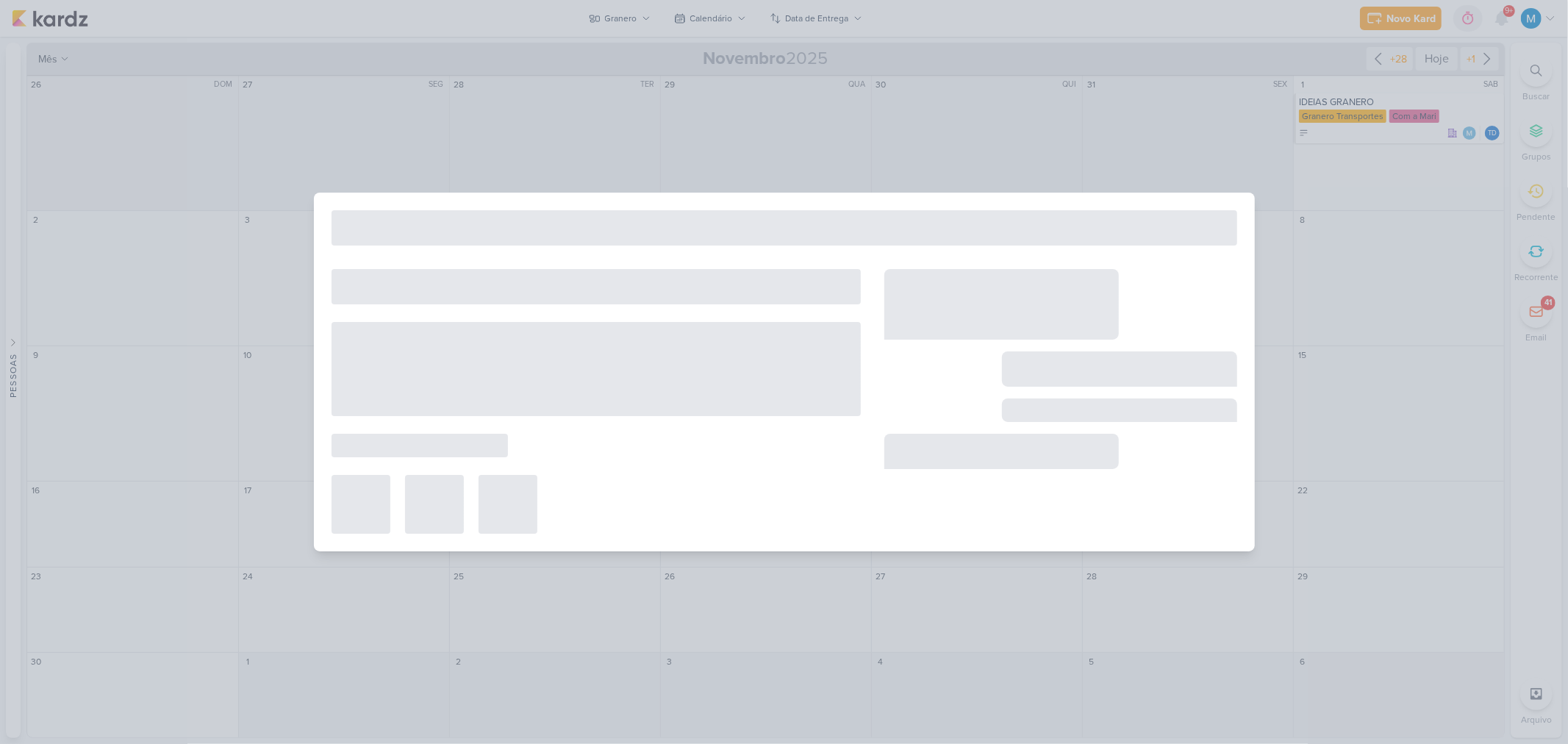 type on "[DATE] às [TIME]" 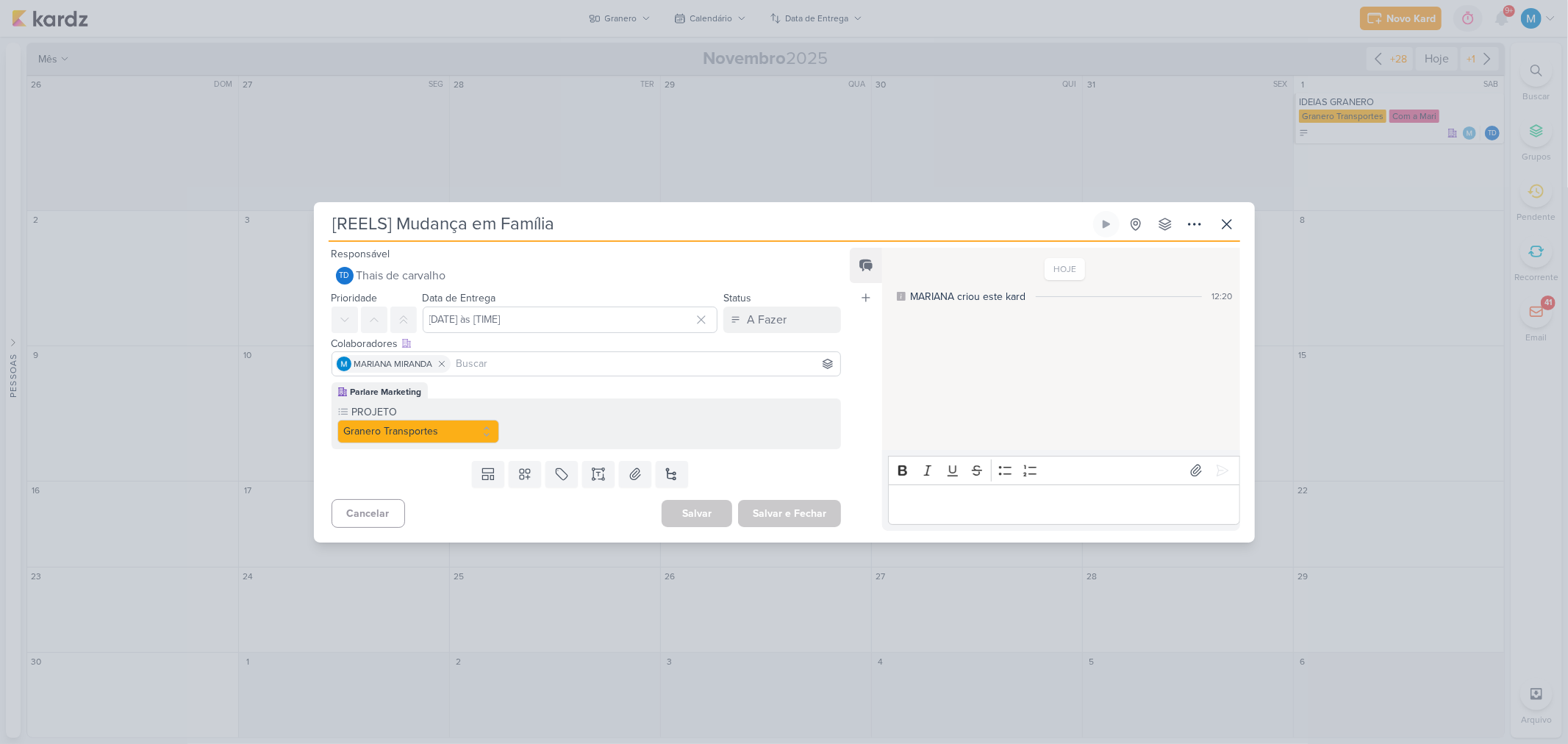 scroll, scrollTop: 0, scrollLeft: 0, axis: both 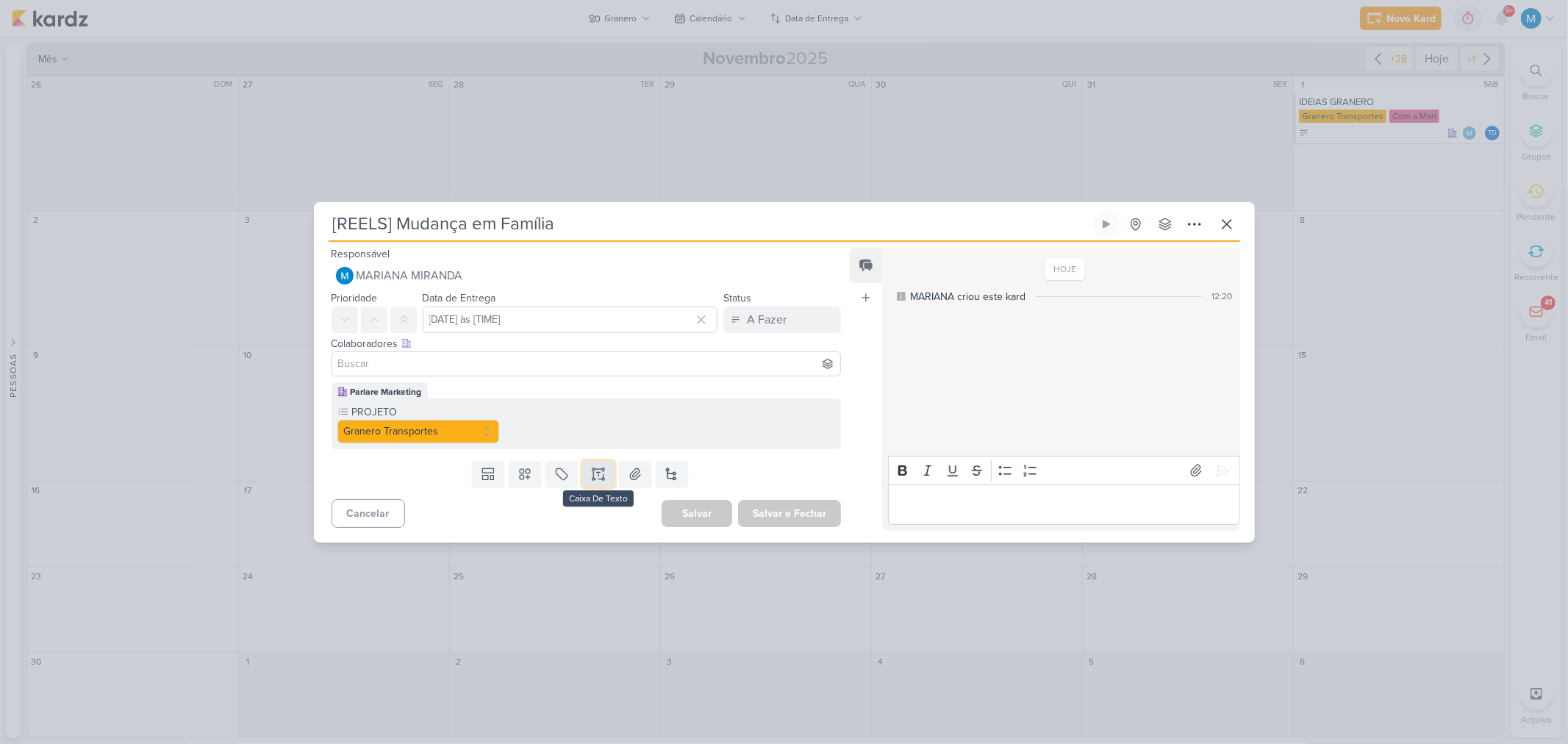 click 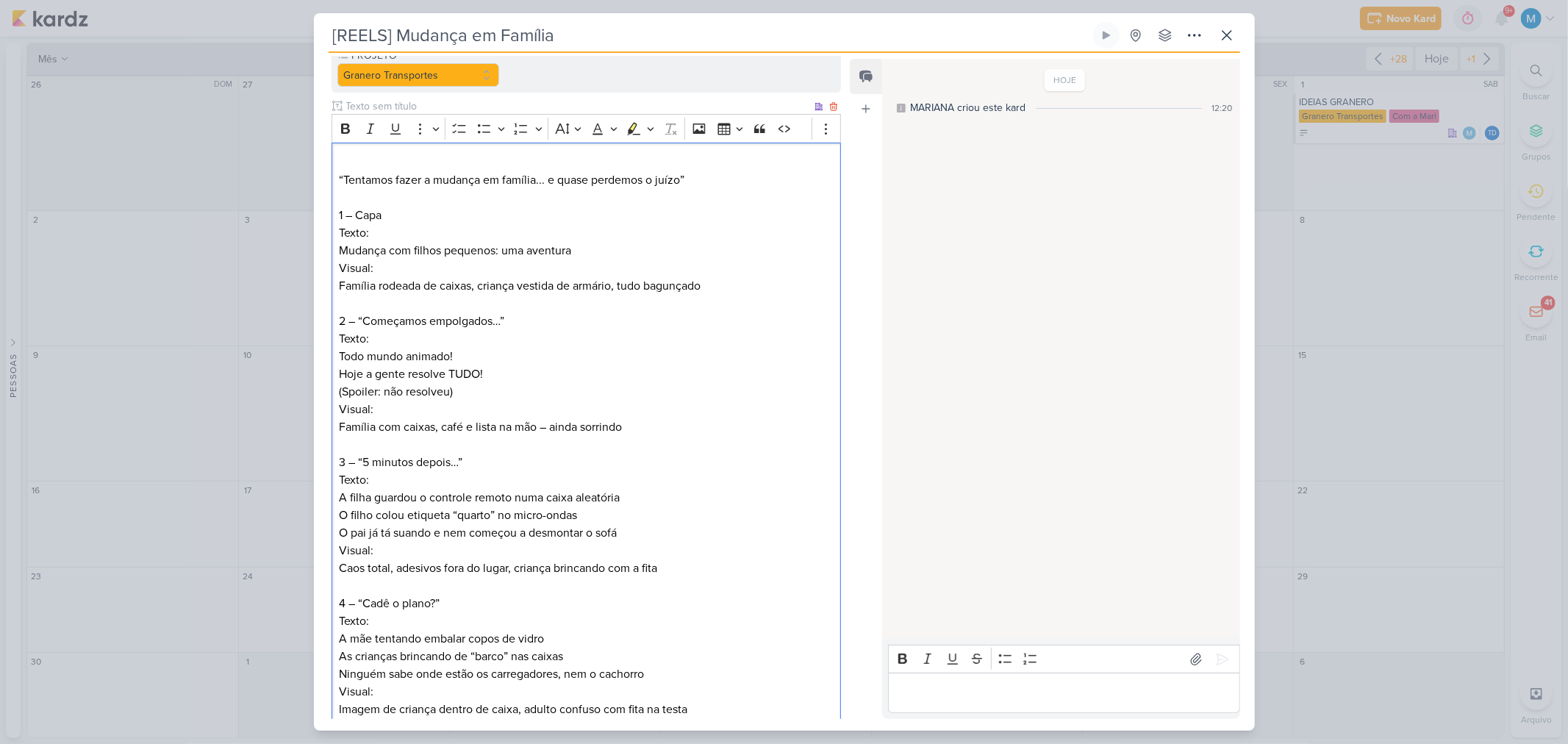 scroll, scrollTop: 0, scrollLeft: 0, axis: both 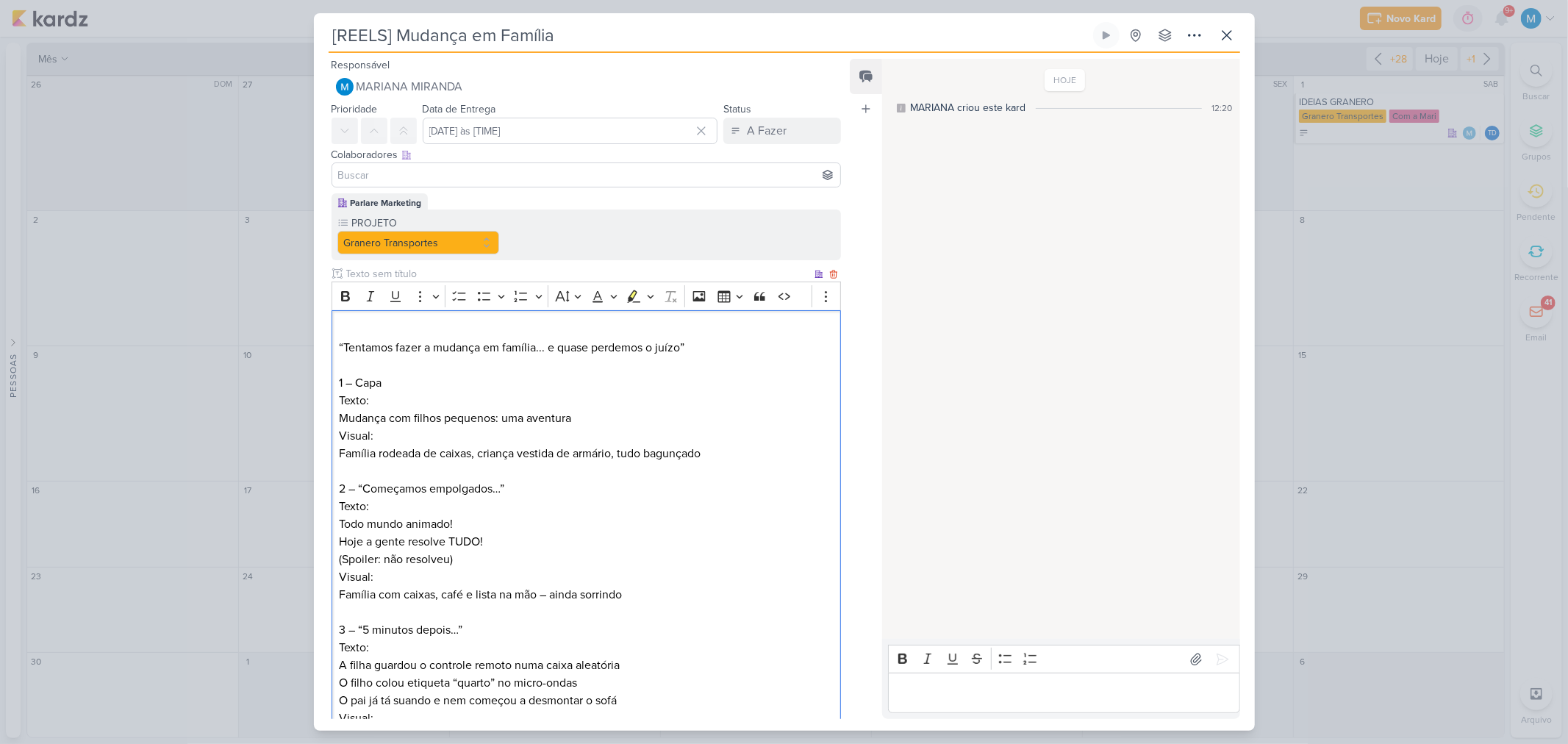 click at bounding box center (586, 330) 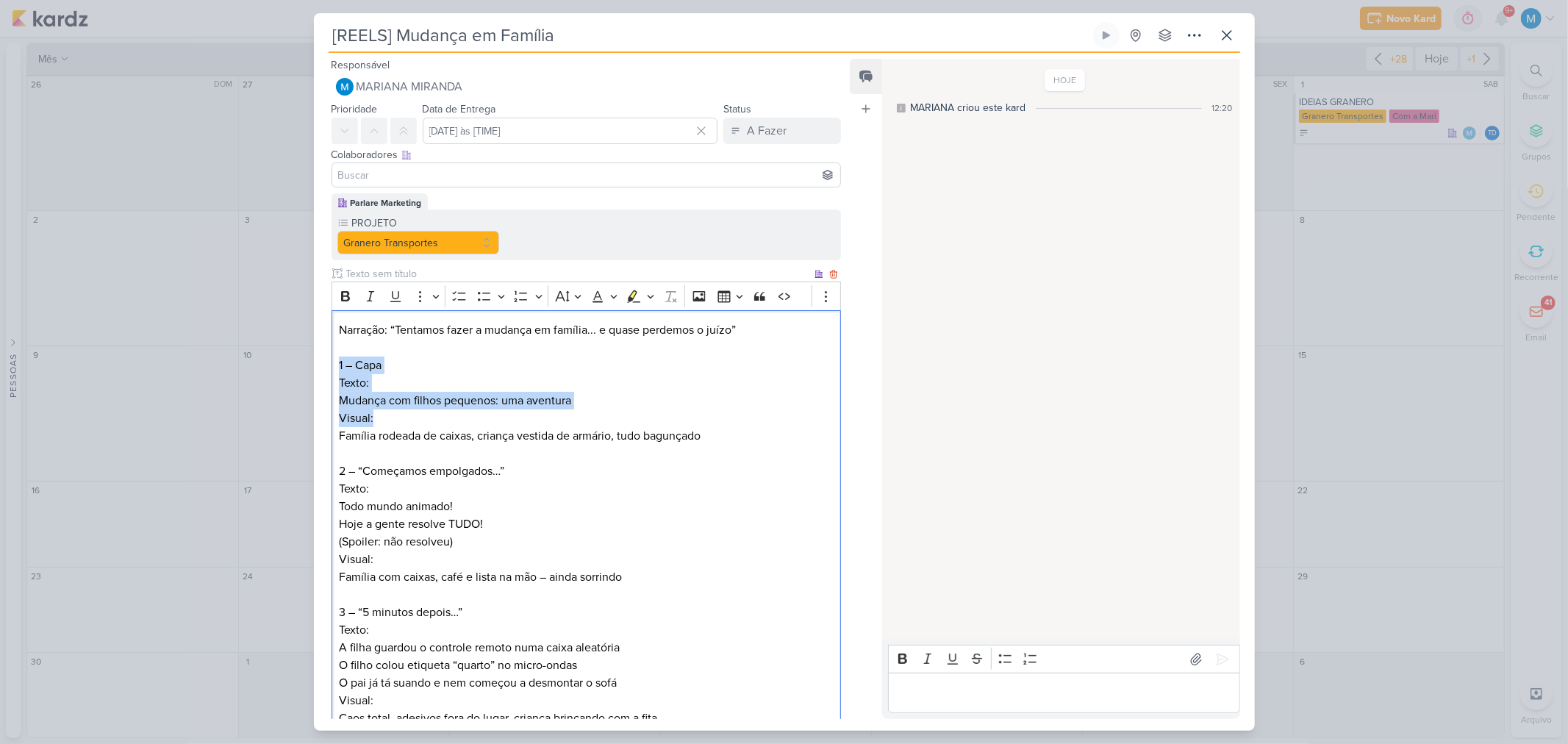 drag, startPoint x: 340, startPoint y: 362, endPoint x: 662, endPoint y: 415, distance: 326.3327 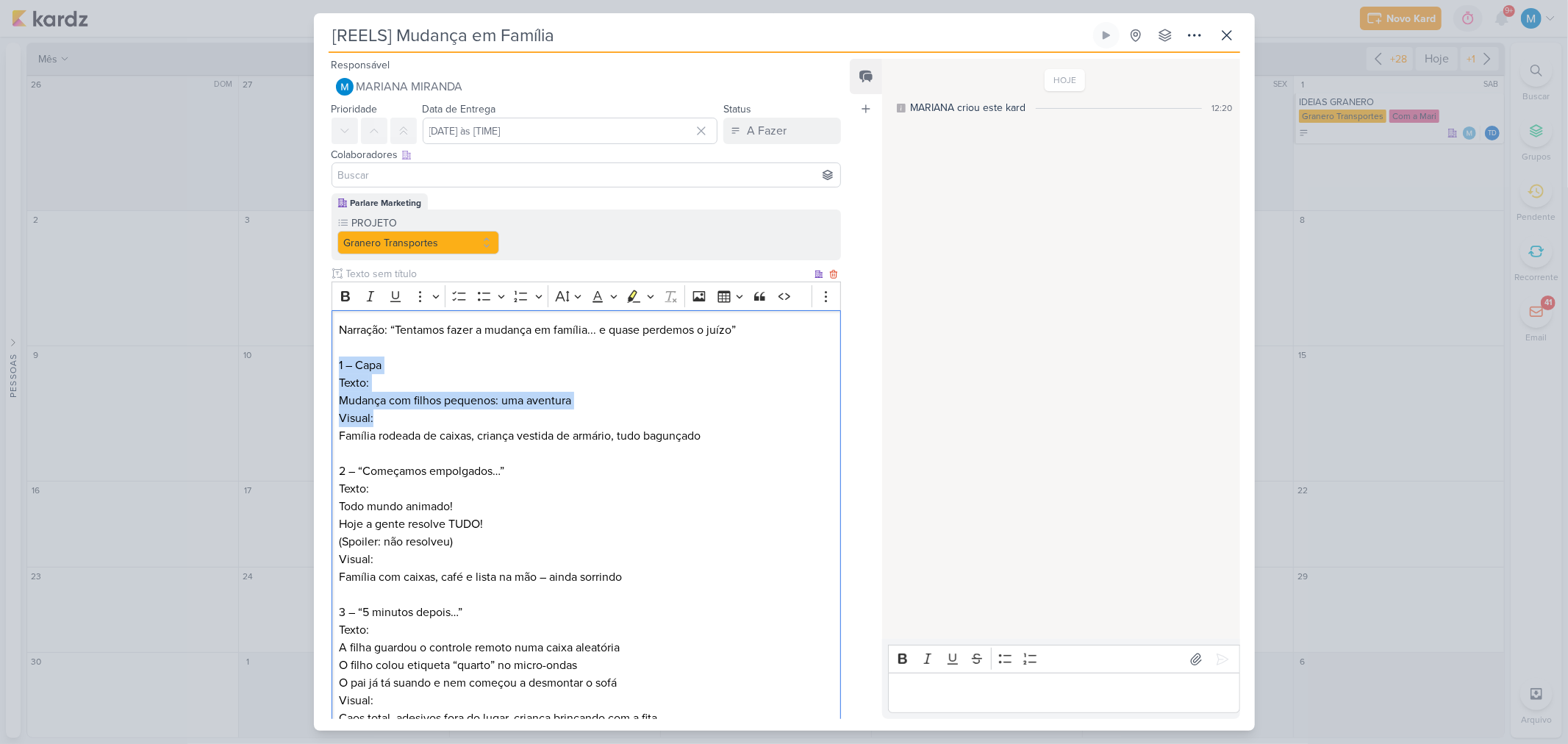 click on "Narração: “Tentamos fazer a mudança em família... e quase perdemos o juízo”  1 – Capa Texto: Mudança com filhos pequenos: uma aventura  Visual: Família rodeada de caixas, criança vestida de armário, tudo bagunçado 2 – “Começamos empolgados…” Texto: Todo mundo animado! Hoje a gente resolve TUDO! (Spoiler: não resolveu) Visual: Família com caixas, café e lista na mão – ainda sorrindo  3 – “5 minutos depois…” Texto: A filha guardou o controle remoto numa caixa aleatória O filho colou etiqueta “quarto” no micro-ondas O pai já tá suando e nem começou a desmontar o sofá Visual: Caos total, adesivos fora do lugar, criança brincando com a fita  4 – “Cadê o plano?” Texto: A mãe tentando embalar copos de vidro As crianças brincando de “barco” nas caixas Ninguém sabe onde estão os carregadores, nem o cachorro Visual: Imagem de criança dentro de caixa, adulto confuso com fita na testa 5 – “Chega.” Texto:  Chamamos a Granero. Visual: Texto: Texto:" at bounding box center (587, 798) 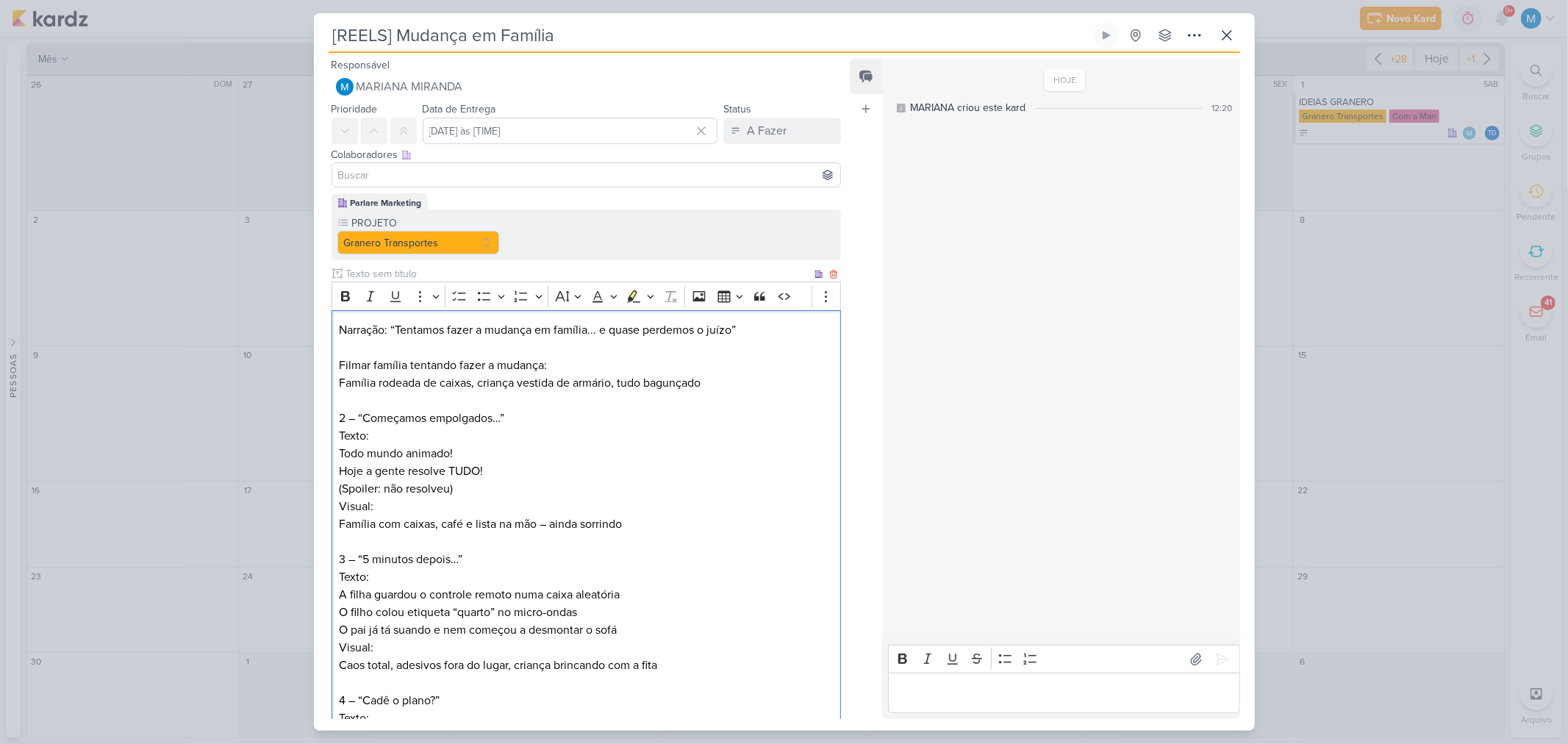 click on "Filmar família tentando fazer a mudança: Família rodeada de caixas, criança vestida de armário, tudo bagunçado" at bounding box center [586, 374] 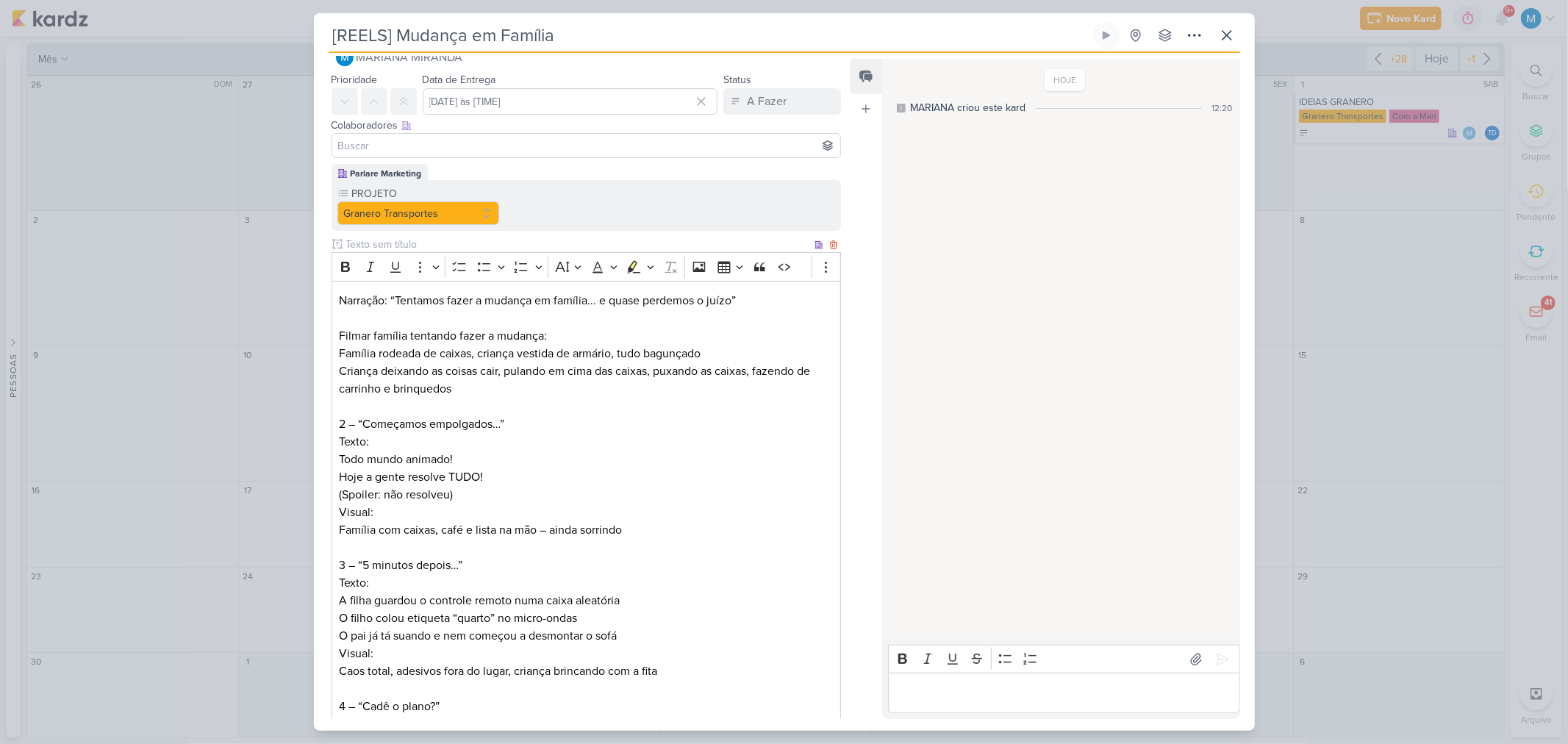 scroll, scrollTop: 82, scrollLeft: 0, axis: vertical 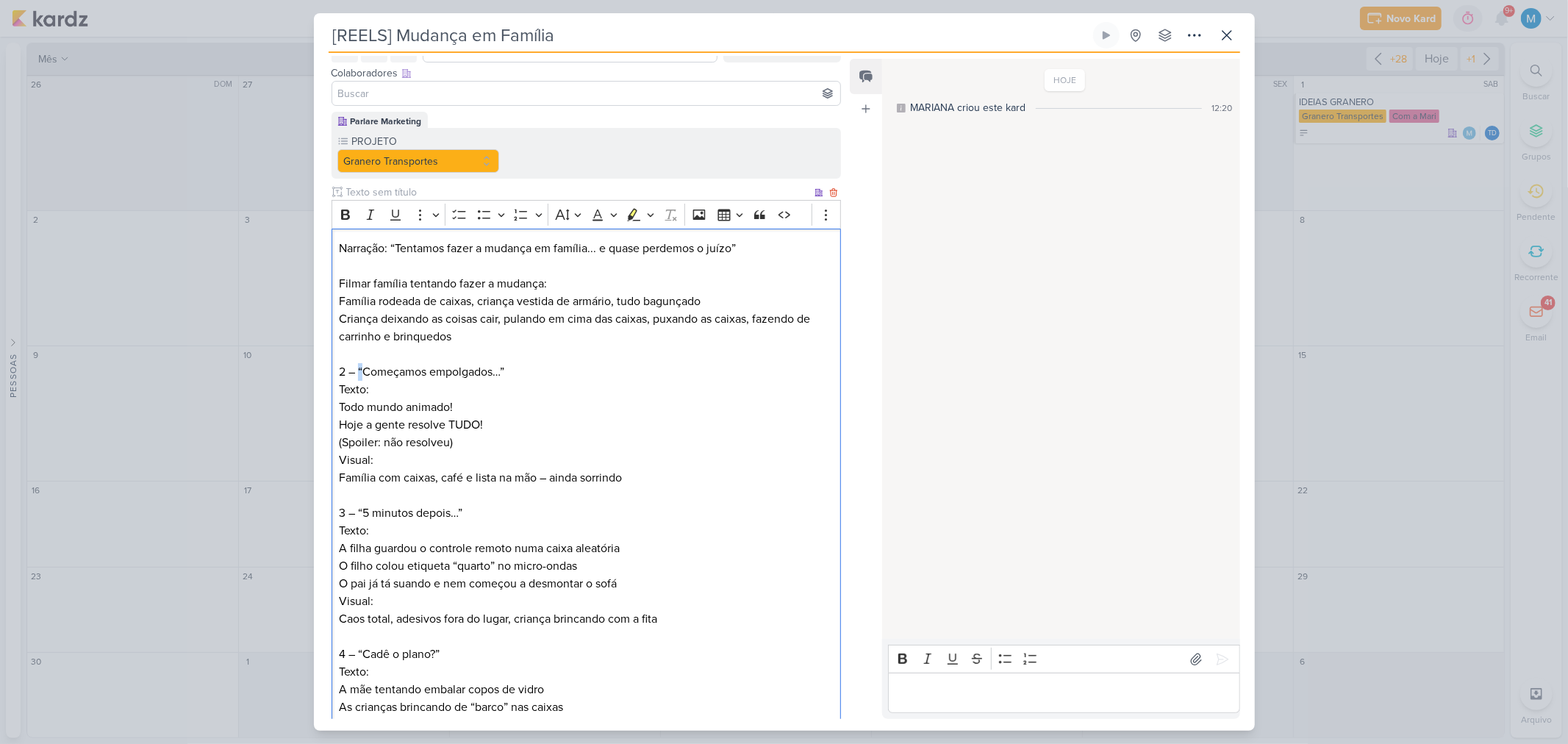 click on "2 – “Começamos empolgados…”" at bounding box center [586, 372] 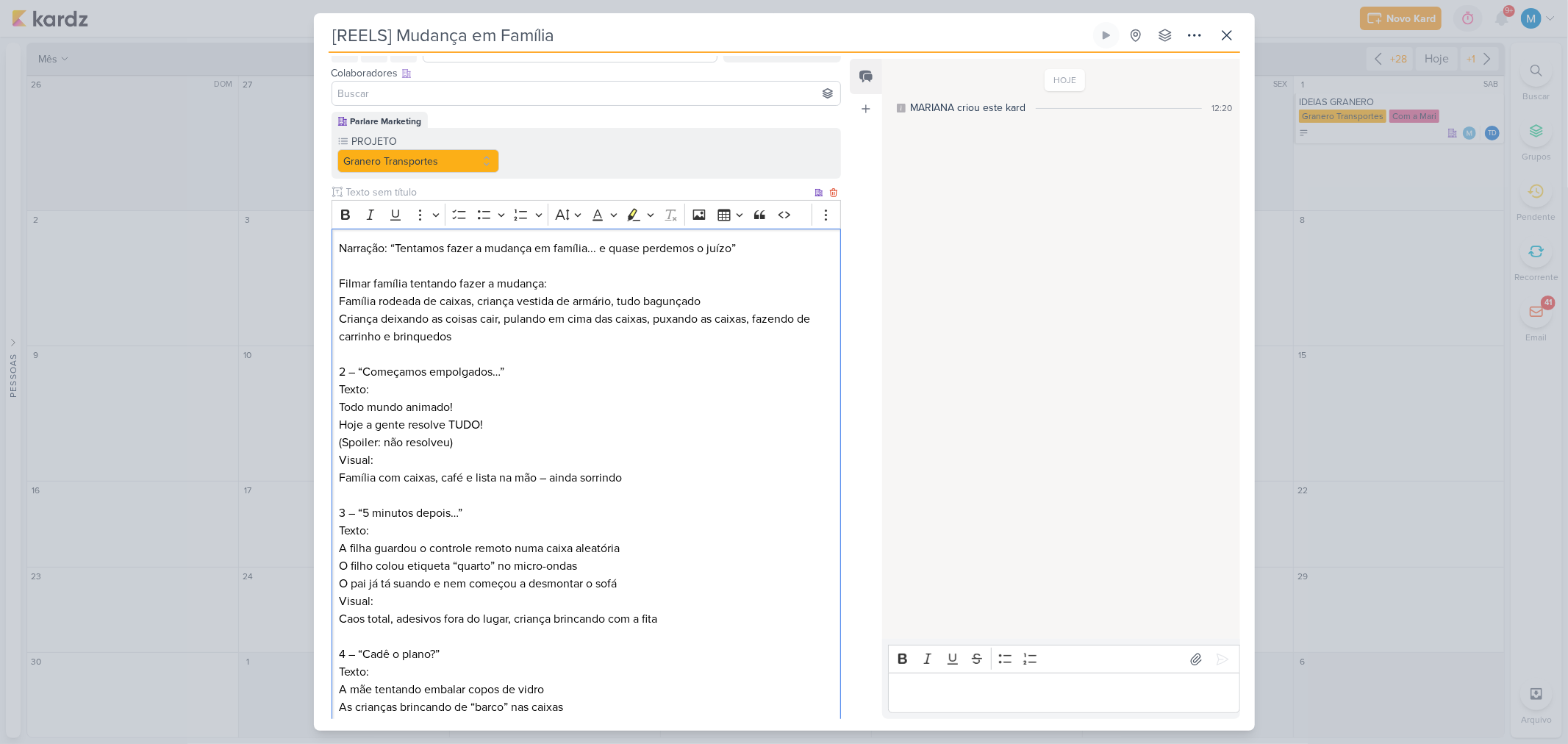 click on "2 – “Começamos empolgados…”" at bounding box center [586, 372] 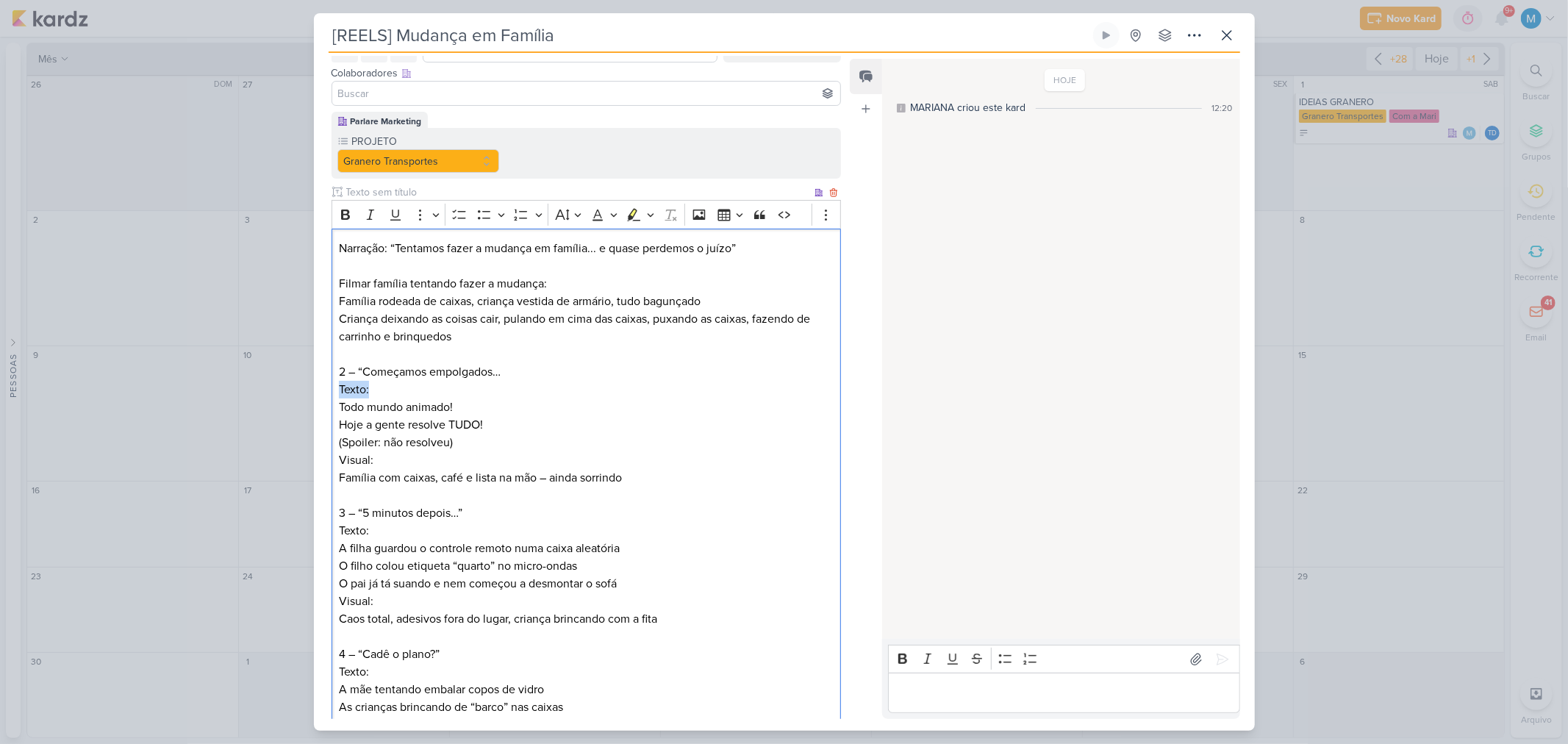 drag, startPoint x: 376, startPoint y: 392, endPoint x: 335, endPoint y: 390, distance: 41.04875 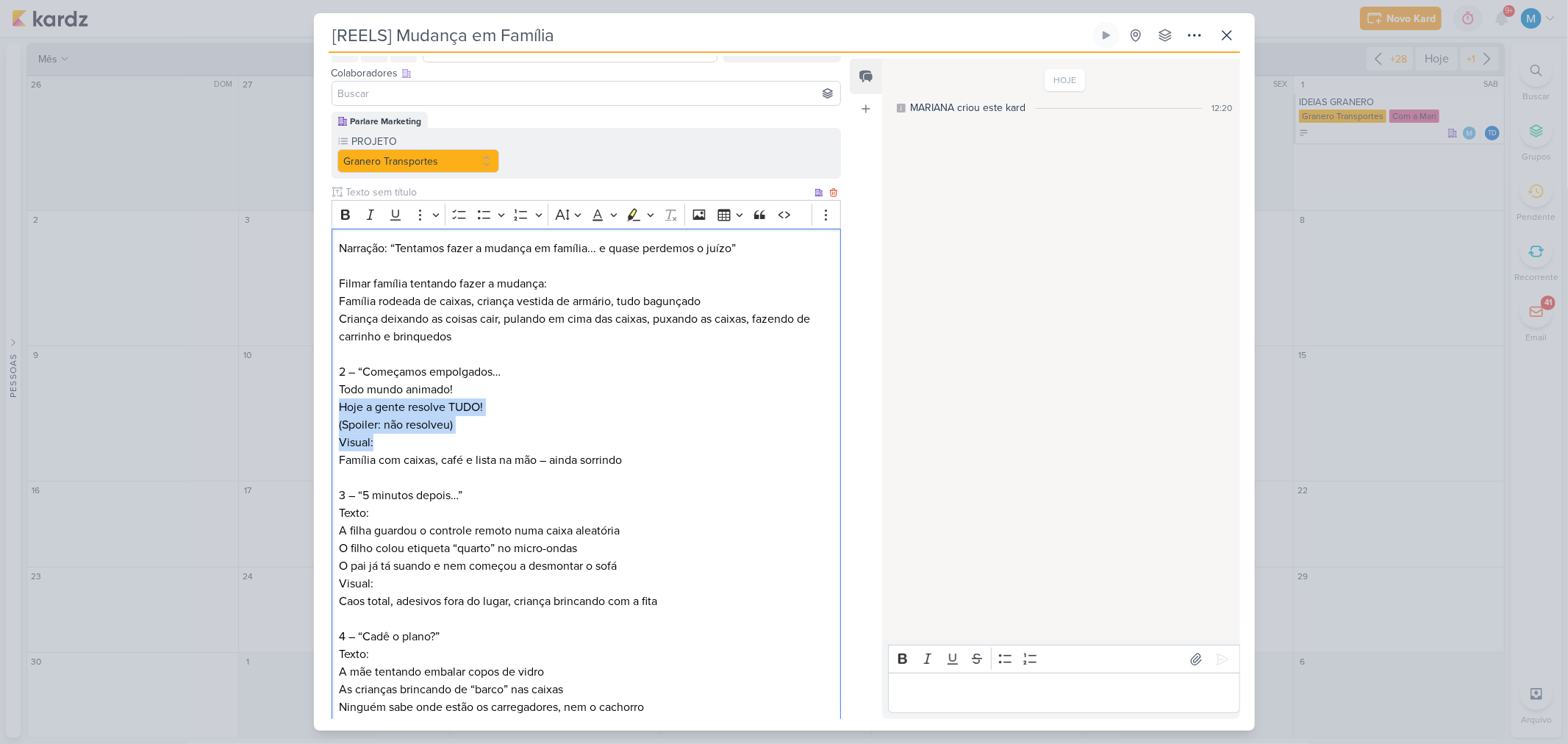 drag, startPoint x: 340, startPoint y: 408, endPoint x: 640, endPoint y: 444, distance: 302.15228 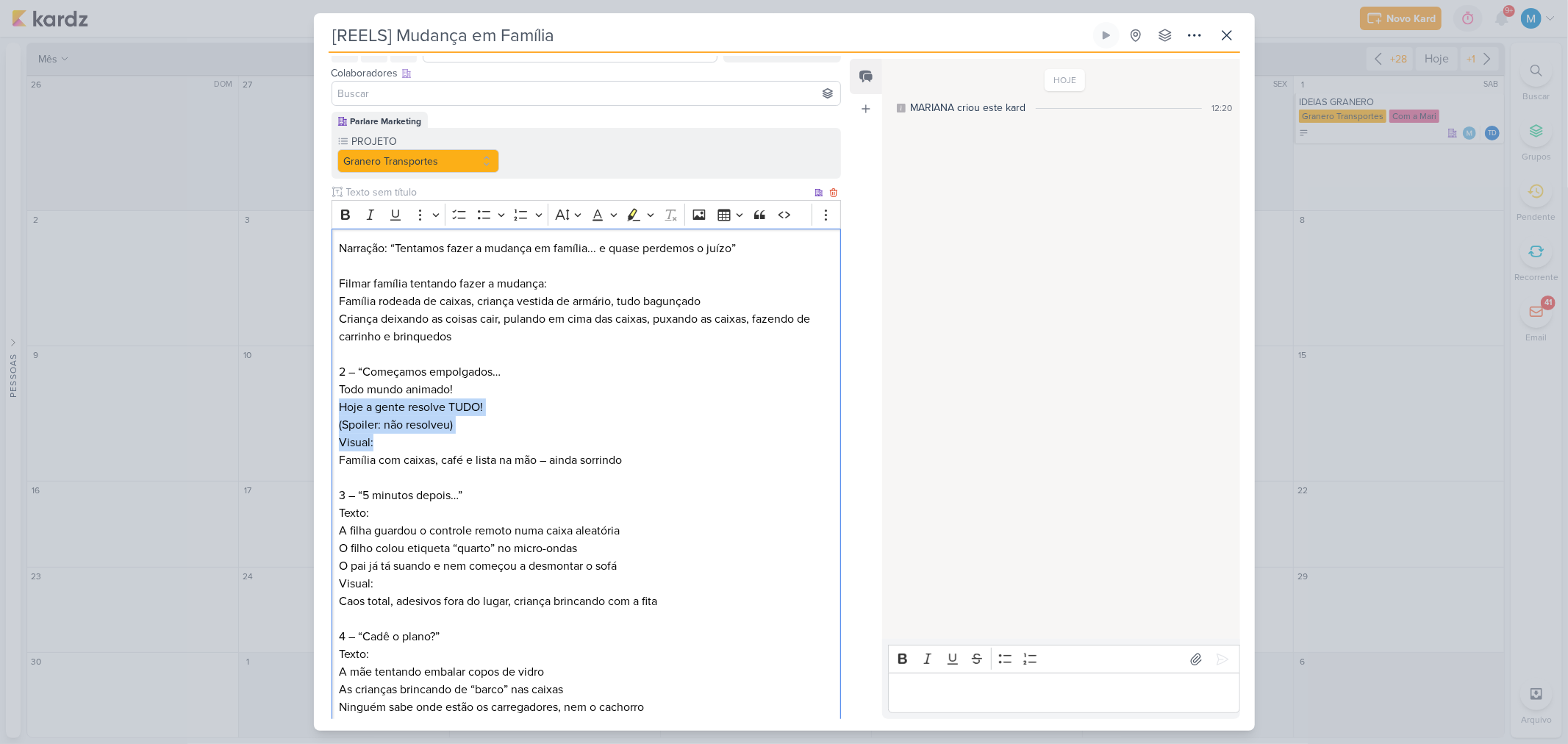 click on "Narração: “Tentamos fazer a mudança em família... e quase perdemos o juízo” Filmar família tentando fazer a mudança: Família rodeada de caixas, criança vestida de armário, tudo bagunçado Criança deixando as coisas cair, pulando em cima das caixas, puxando as caixas, fazendo de carrinho e brinquedos 2 – “Começamos empolgados… ⁠⁠⁠⁠⁠⁠⁠Todo mundo animado! Hoje a gente resolve TUDO! (Spoiler: não resolveu) Visual: Família com caixas, café e lista na mão – ainda sorrindo  3 – “5 minutos depois…” Texto: A filha guardou o controle remoto numa caixa aleatória O filho colou etiqueta “quarto” no micro-ondas O pai já tá suando e nem começou a desmontar o sofá Visual: Caos total, adesivos fora do lugar, criança brincando com a fita  4 – “Cadê o plano?” Texto: A mãe tentando embalar copos de vidro As crianças brincando de “barco” nas caixas Ninguém sabe onde estão os carregadores, nem o cachorro Visual: 5 – “Chega.” Texto: Visual: Texto:" at bounding box center [587, 698] 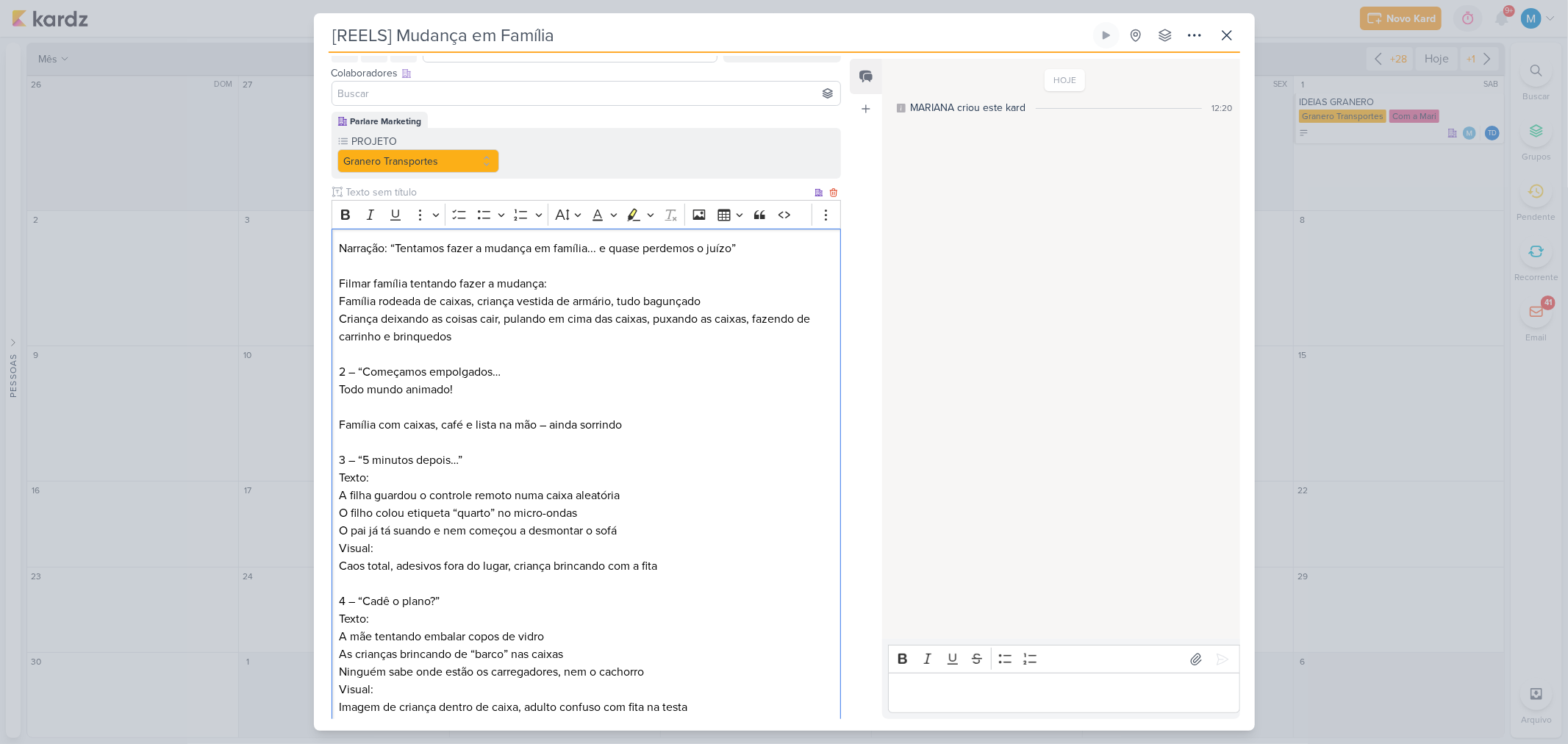 click on "Todo mundo animado! ⁠⁠⁠⁠⁠⁠⁠ Família com caixas, café e lista na mão – ainda sorrindo" at bounding box center (586, 407) 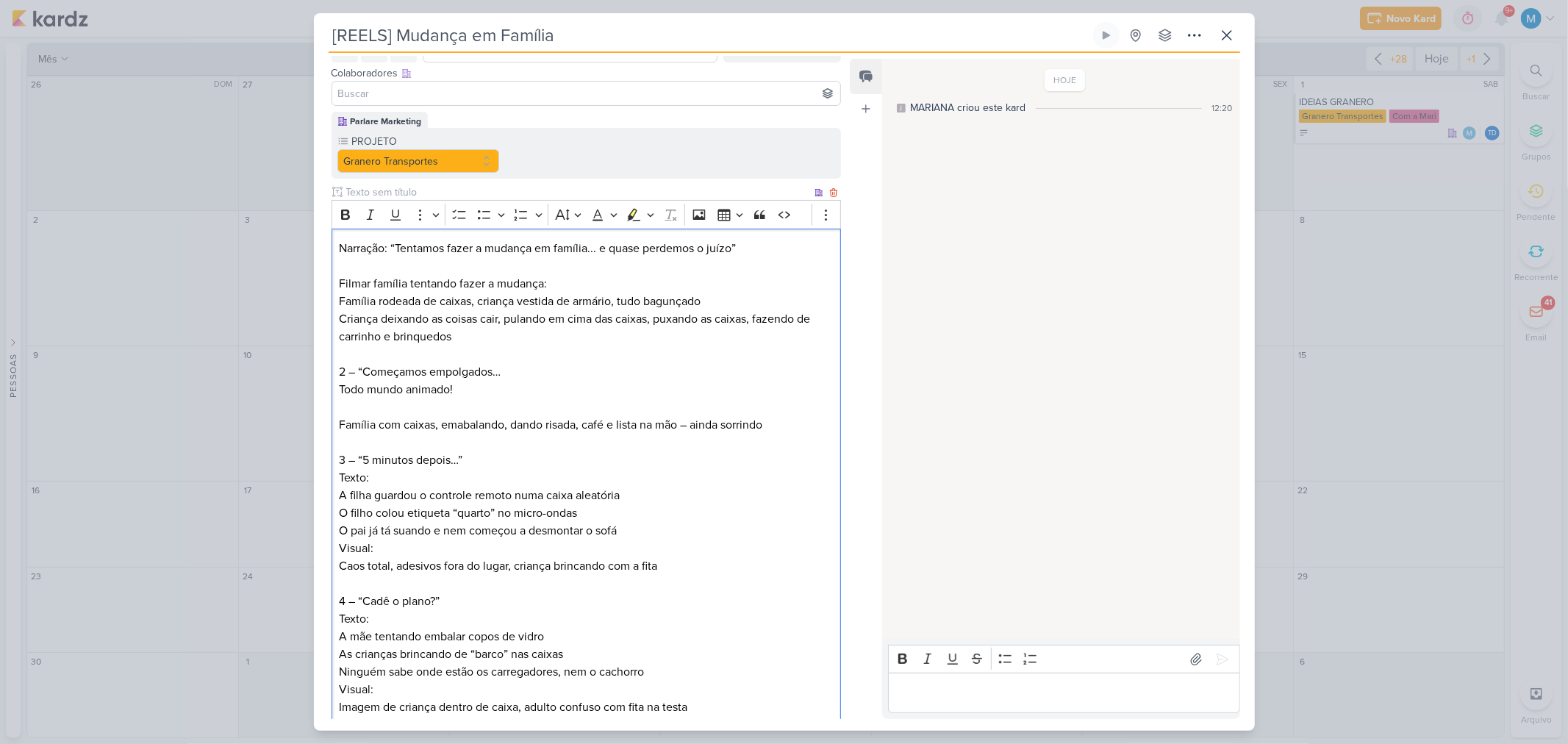 click on "3 – “5 minutos depois…”" at bounding box center (586, 451) 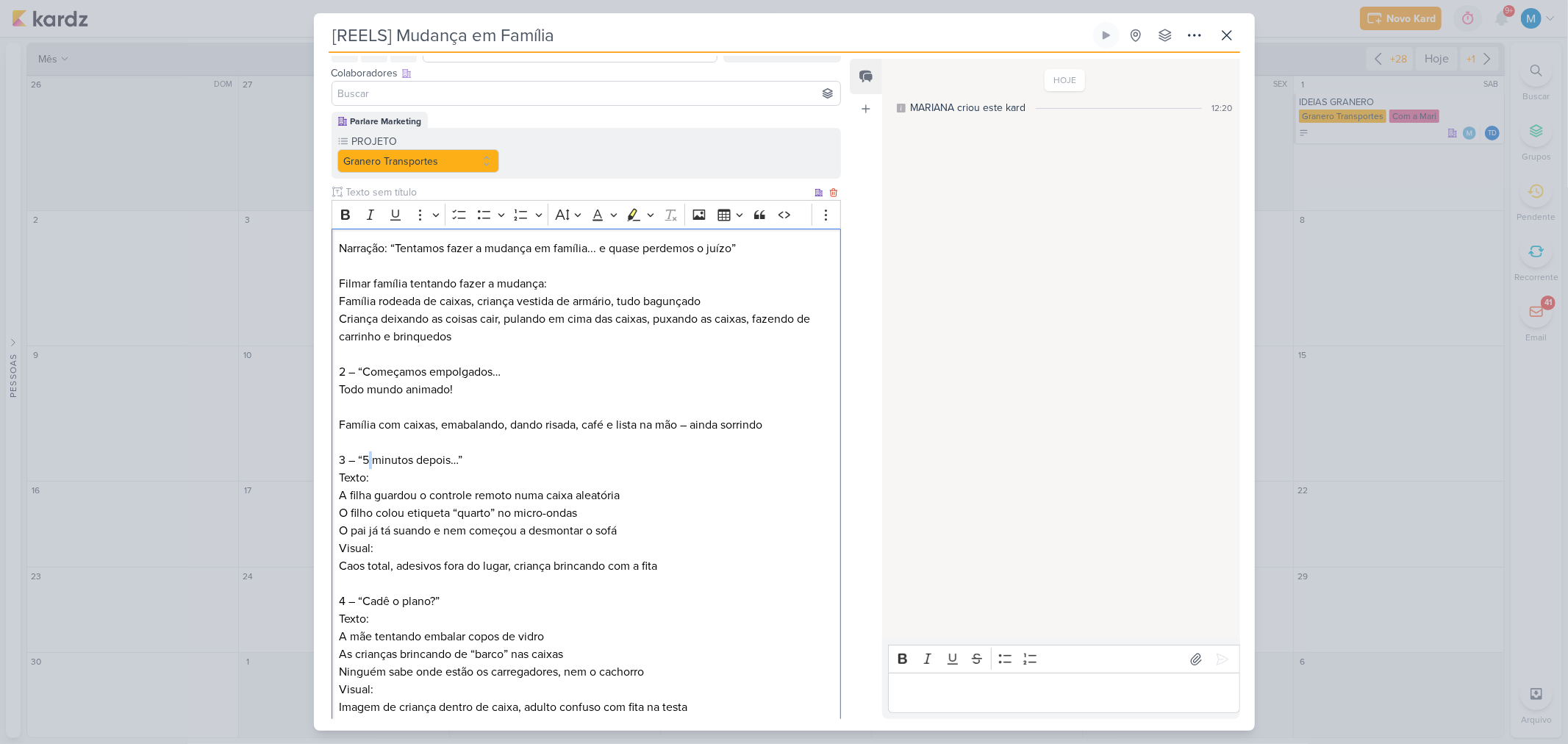 click on "3 – “5 minutos depois…”" at bounding box center (586, 451) 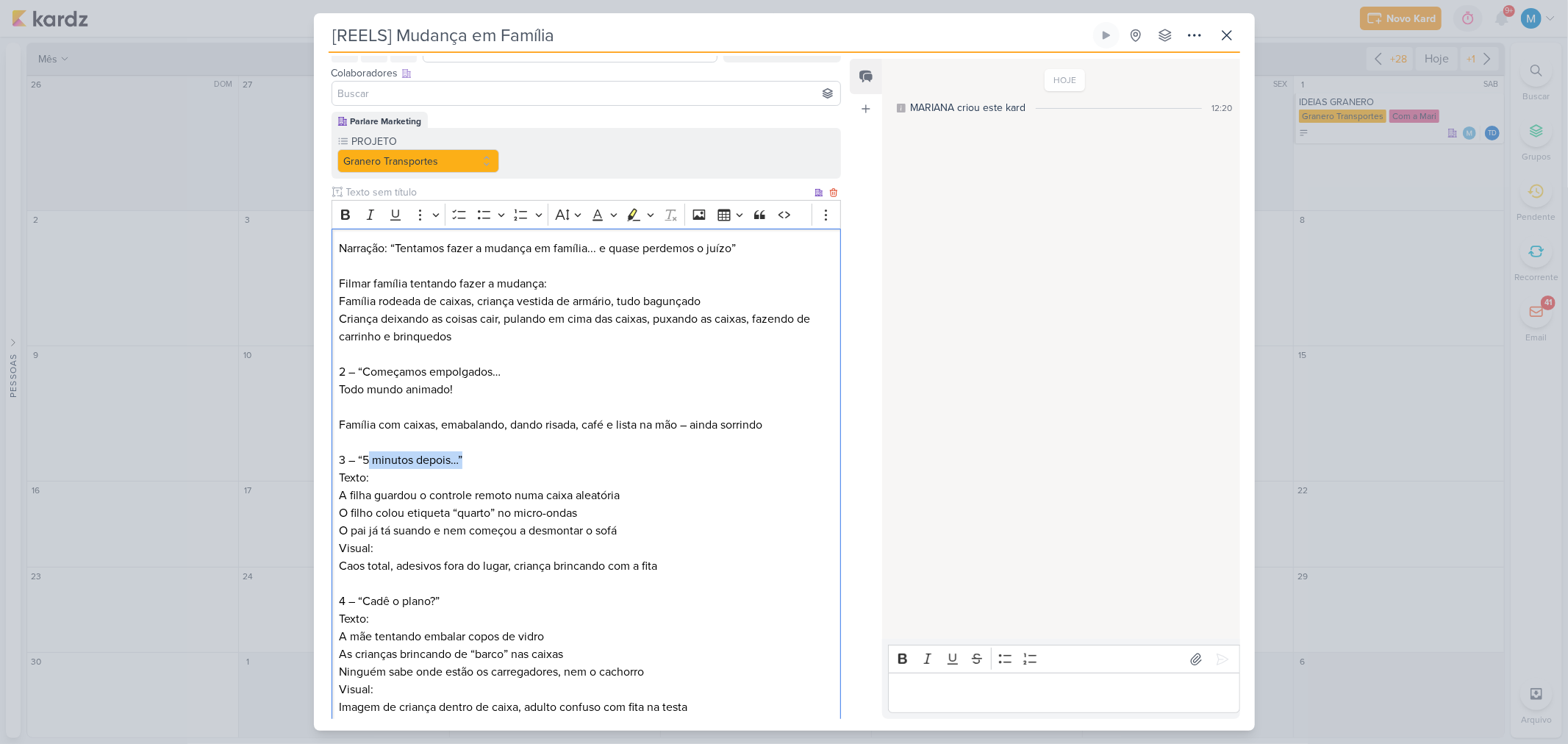 drag, startPoint x: 460, startPoint y: 457, endPoint x: 365, endPoint y: 454, distance: 95.04736 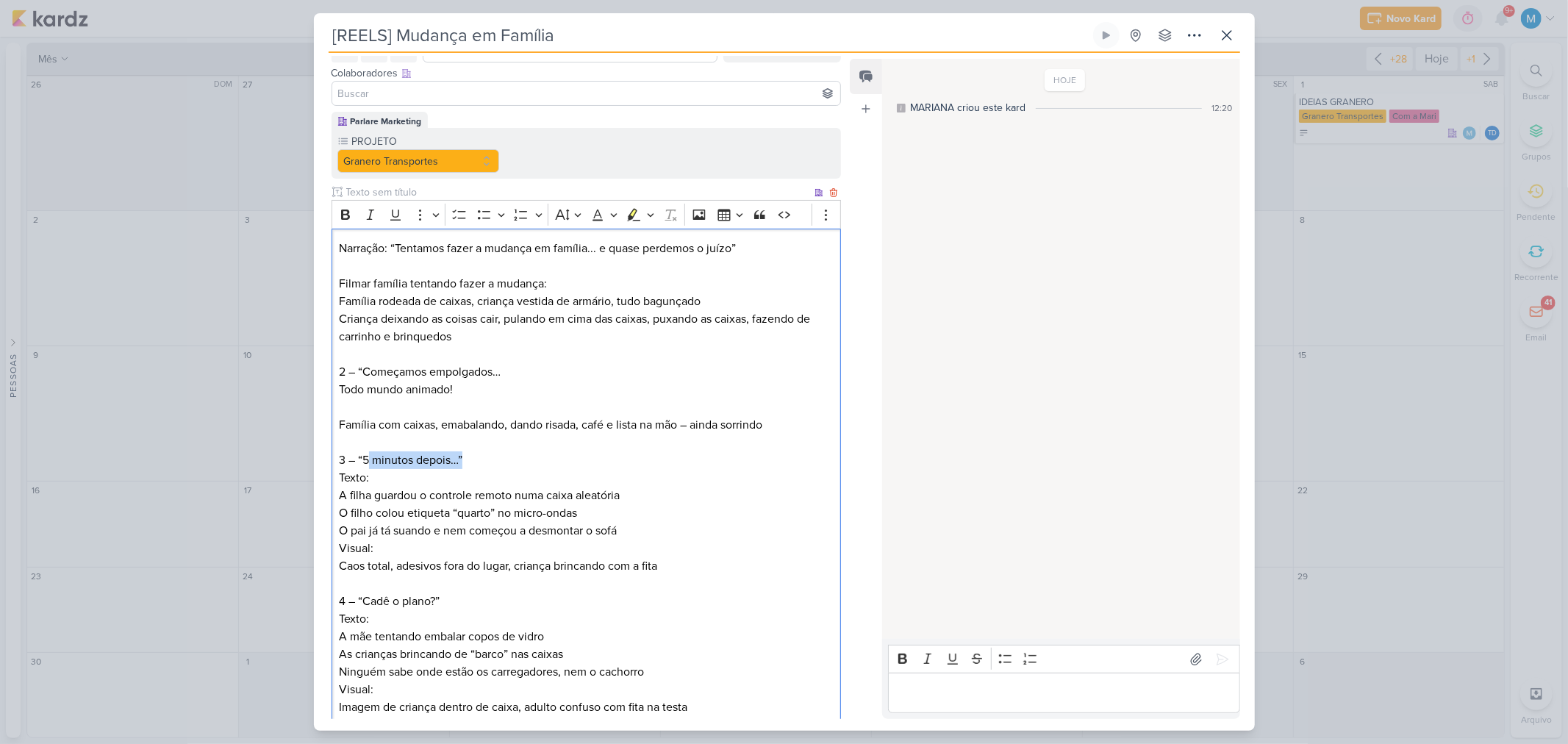 click on "3 – “5 minutos depois…”" at bounding box center [586, 451] 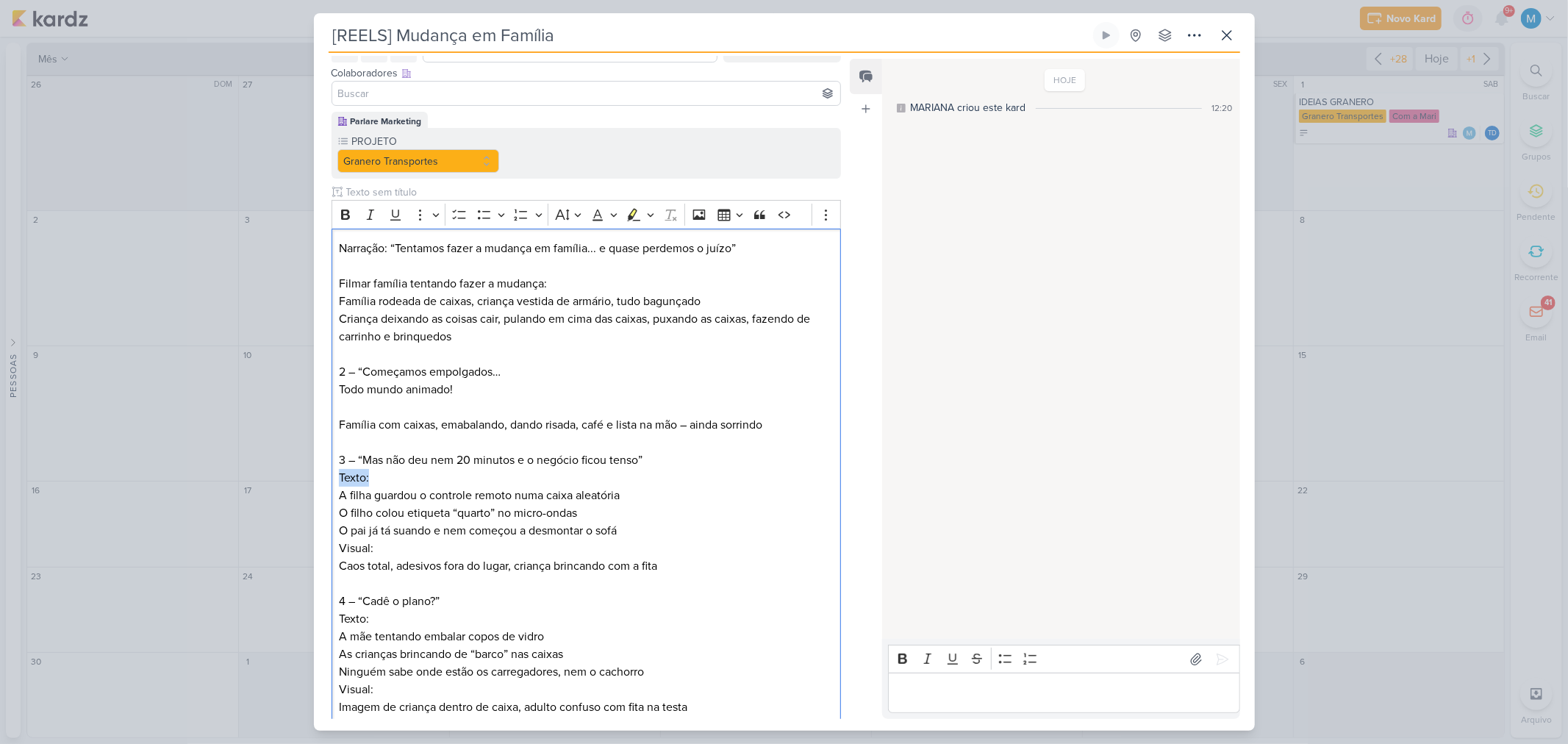 drag, startPoint x: 376, startPoint y: 474, endPoint x: 322, endPoint y: 474, distance: 54 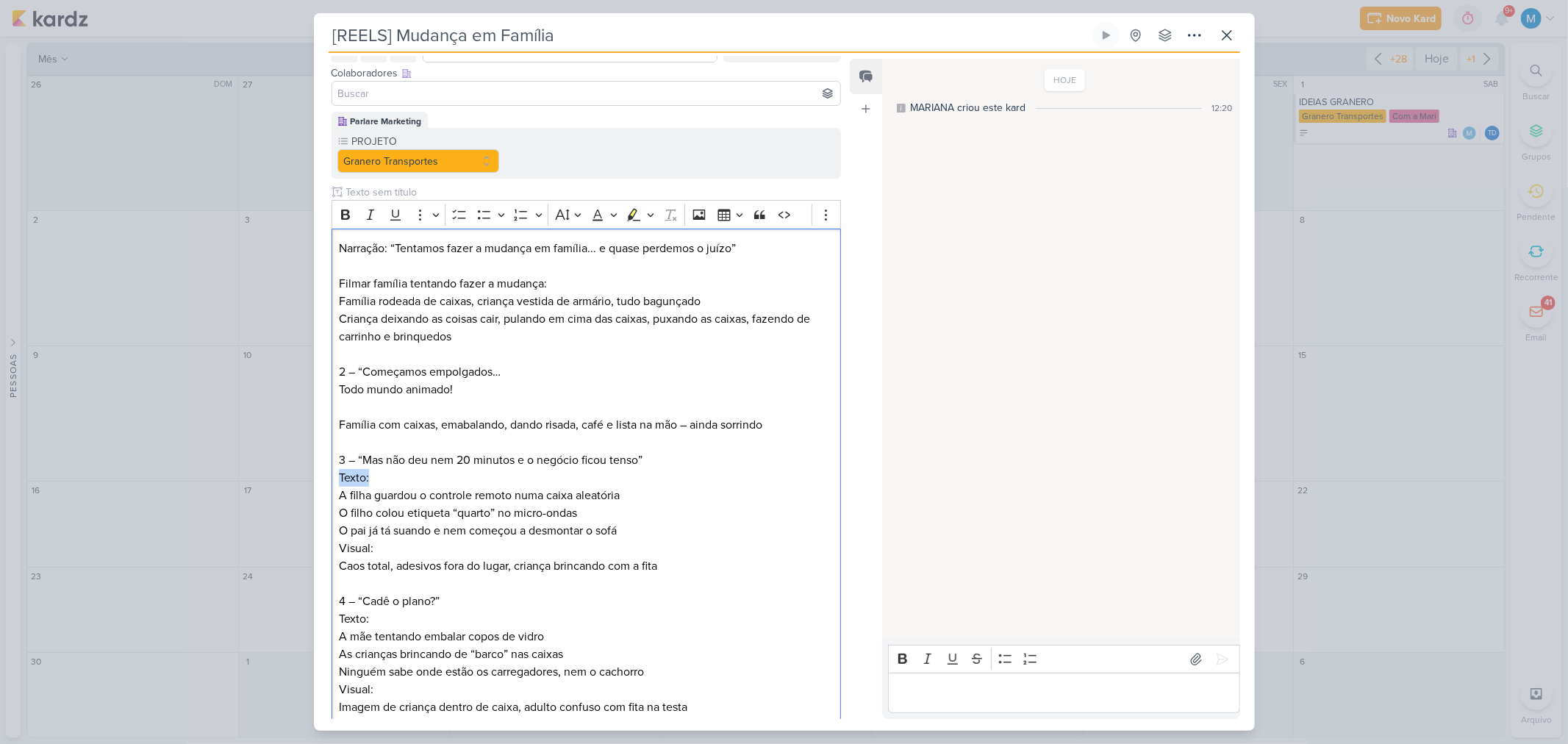 click on "Parlare Marketing
PROJETO
Granero Transportes" at bounding box center [581, 625] 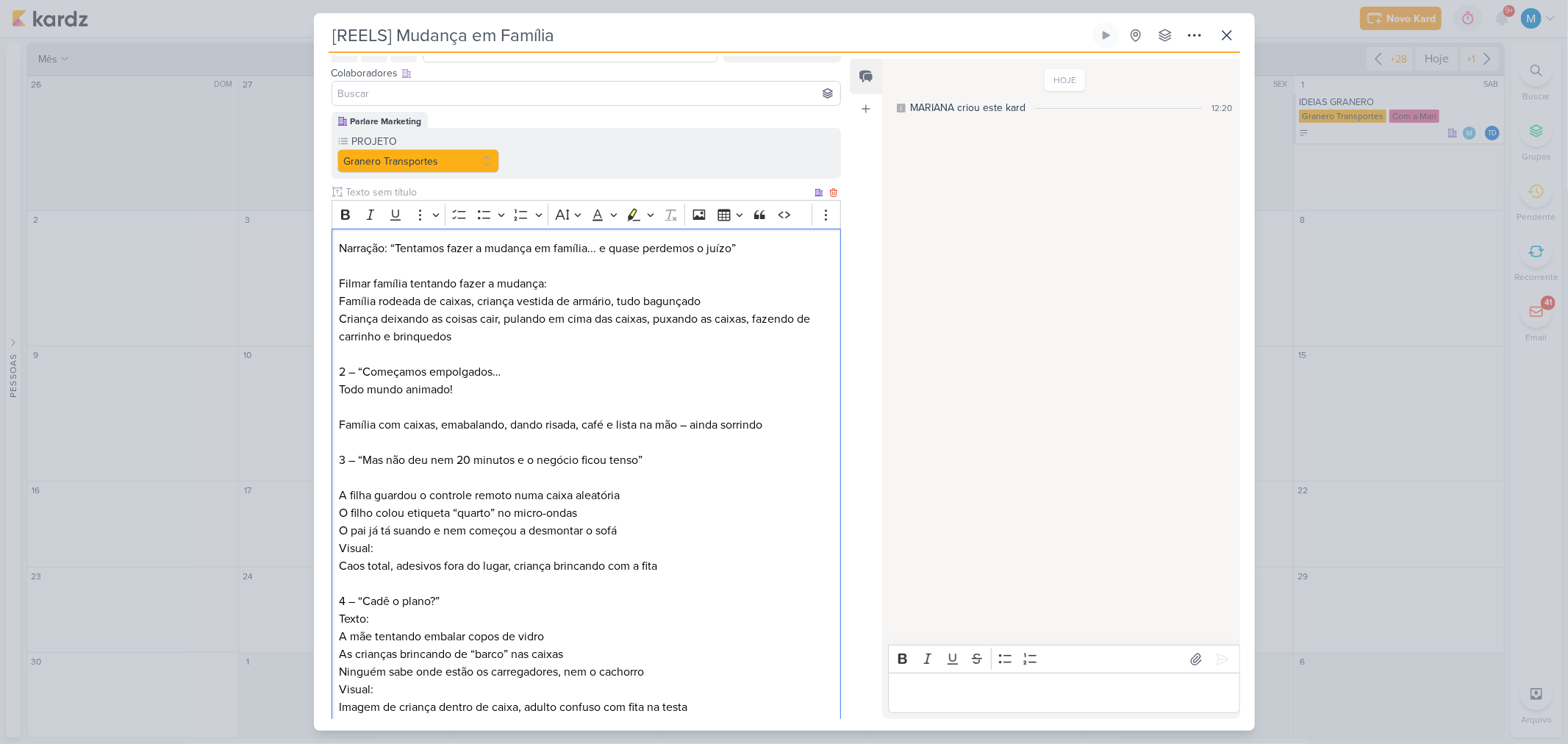 click on "Visual: Caos total, adesivos fora do lugar, criança brincando com a fita" at bounding box center [586, 557] 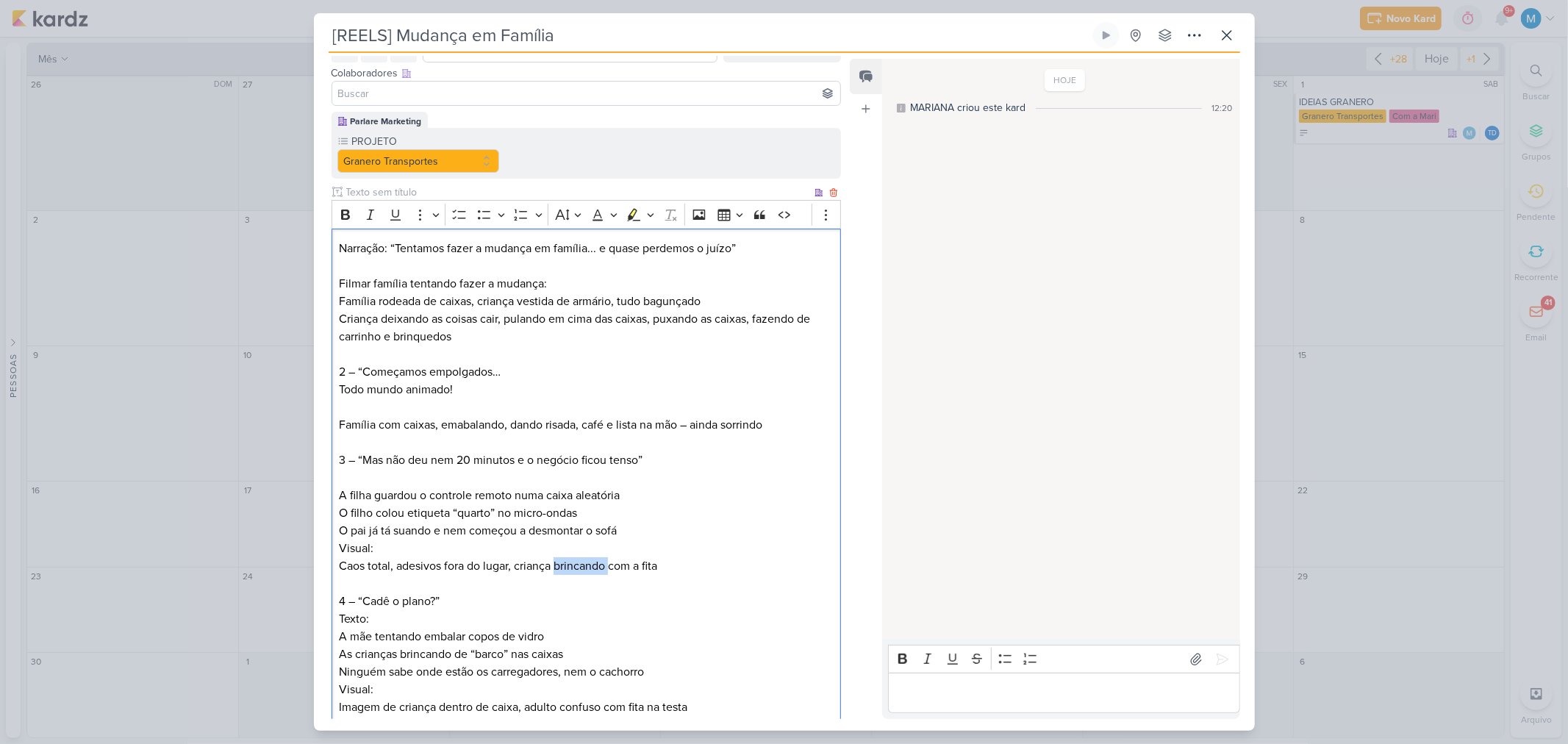 click on "Visual: Caos total, adesivos fora do lugar, criança brincando com a fita" at bounding box center [586, 557] 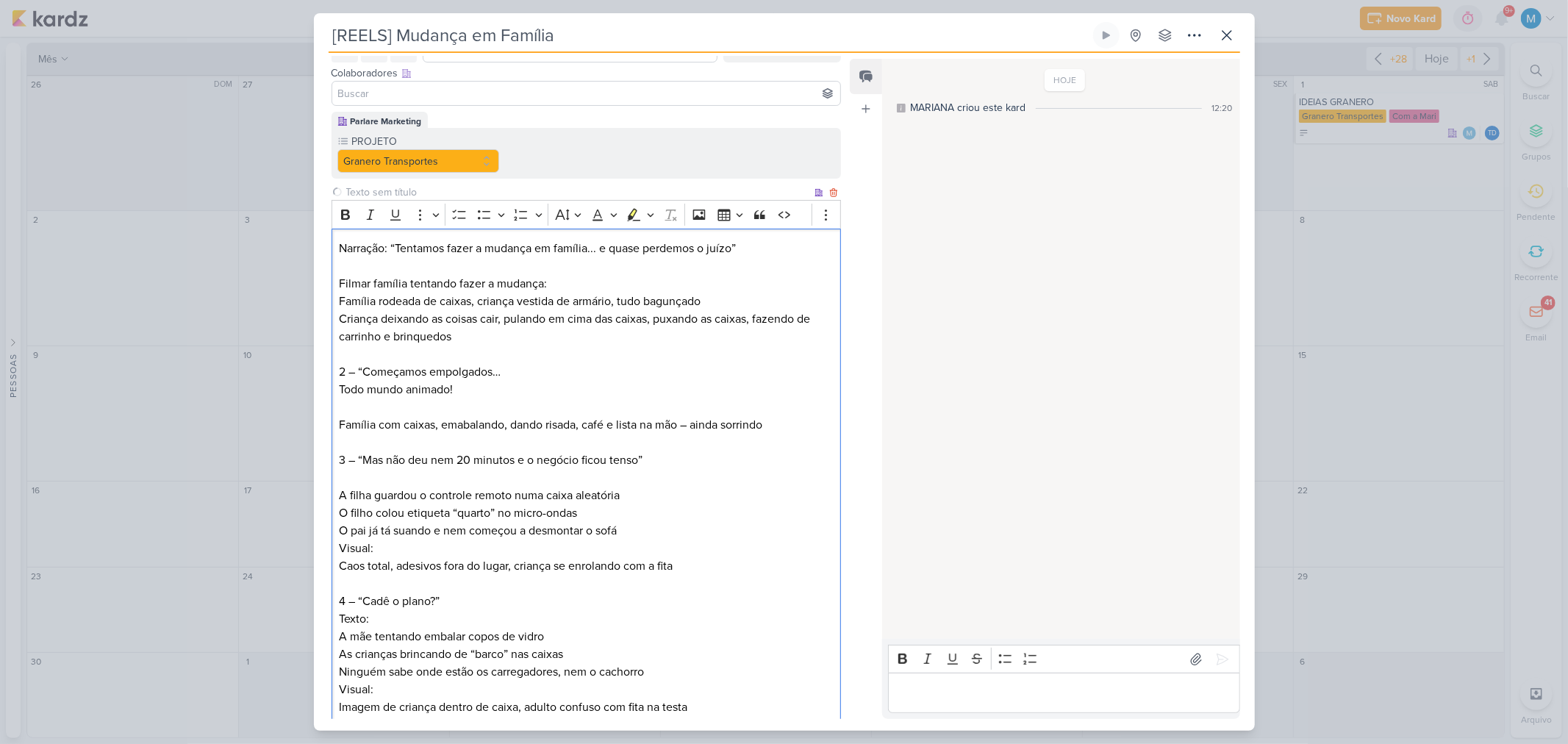 click on "Visual: Caos total, adesivos fora do lugar, criança se enrolando com a fita" at bounding box center (586, 557) 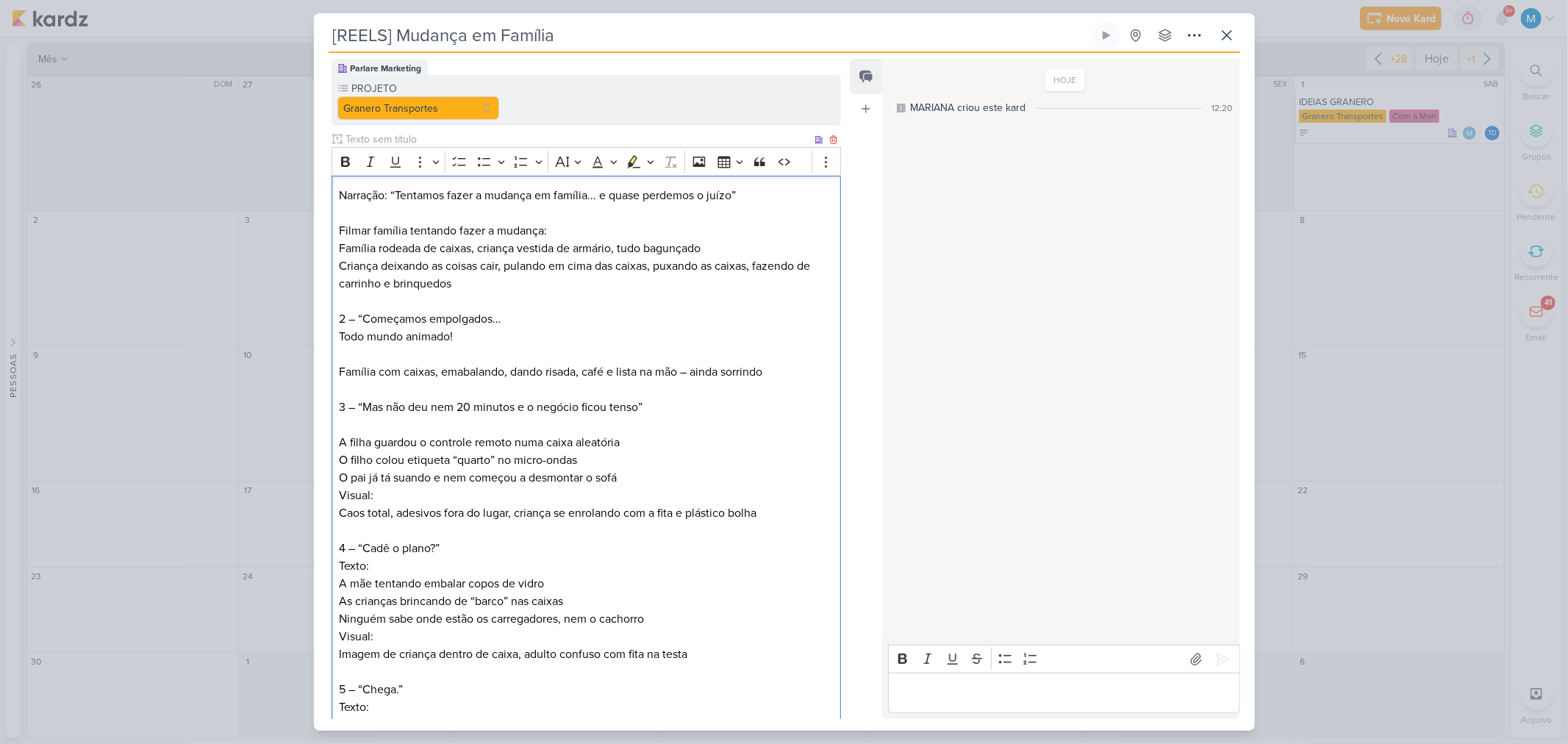 scroll, scrollTop: 163, scrollLeft: 0, axis: vertical 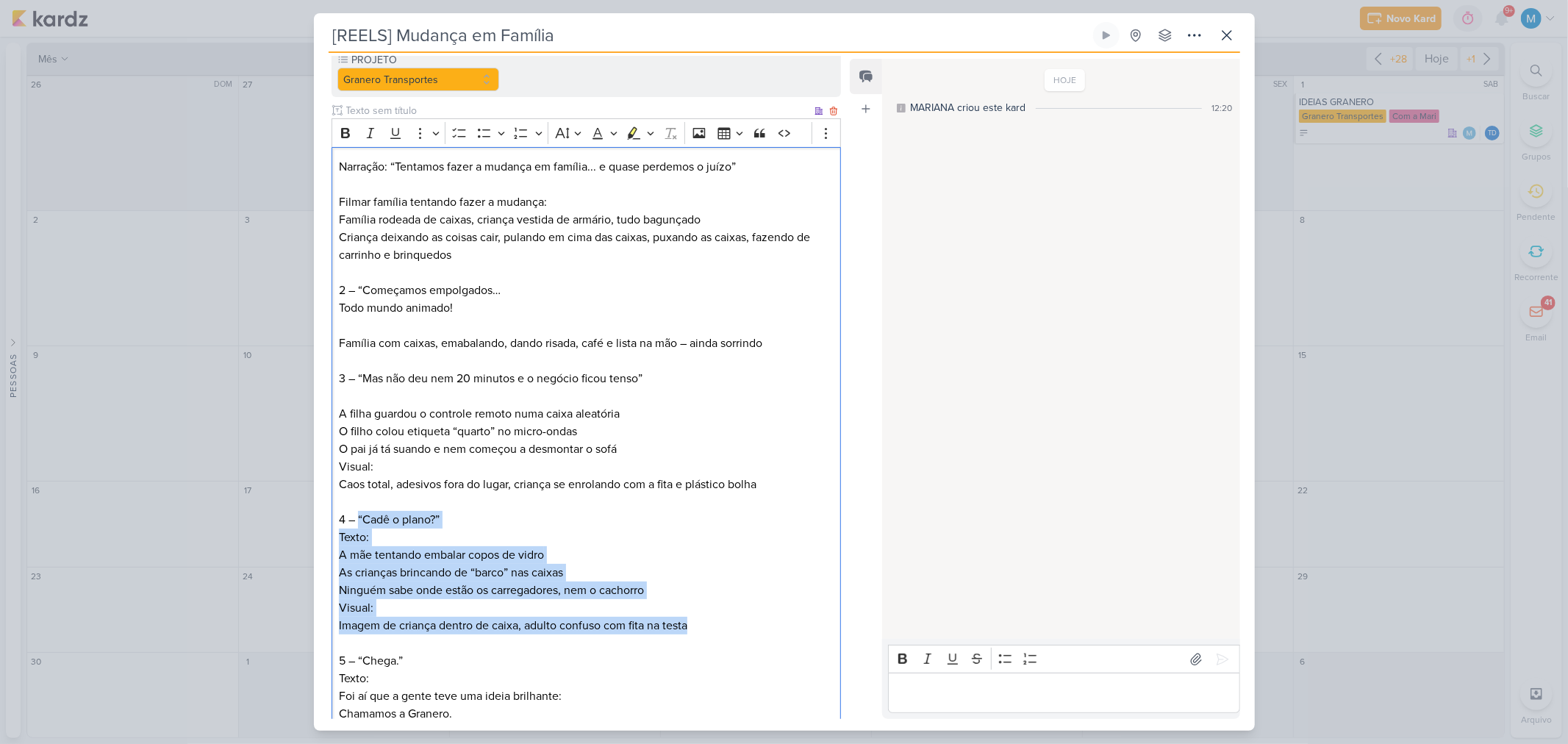 drag, startPoint x: 360, startPoint y: 516, endPoint x: 715, endPoint y: 620, distance: 369.92026 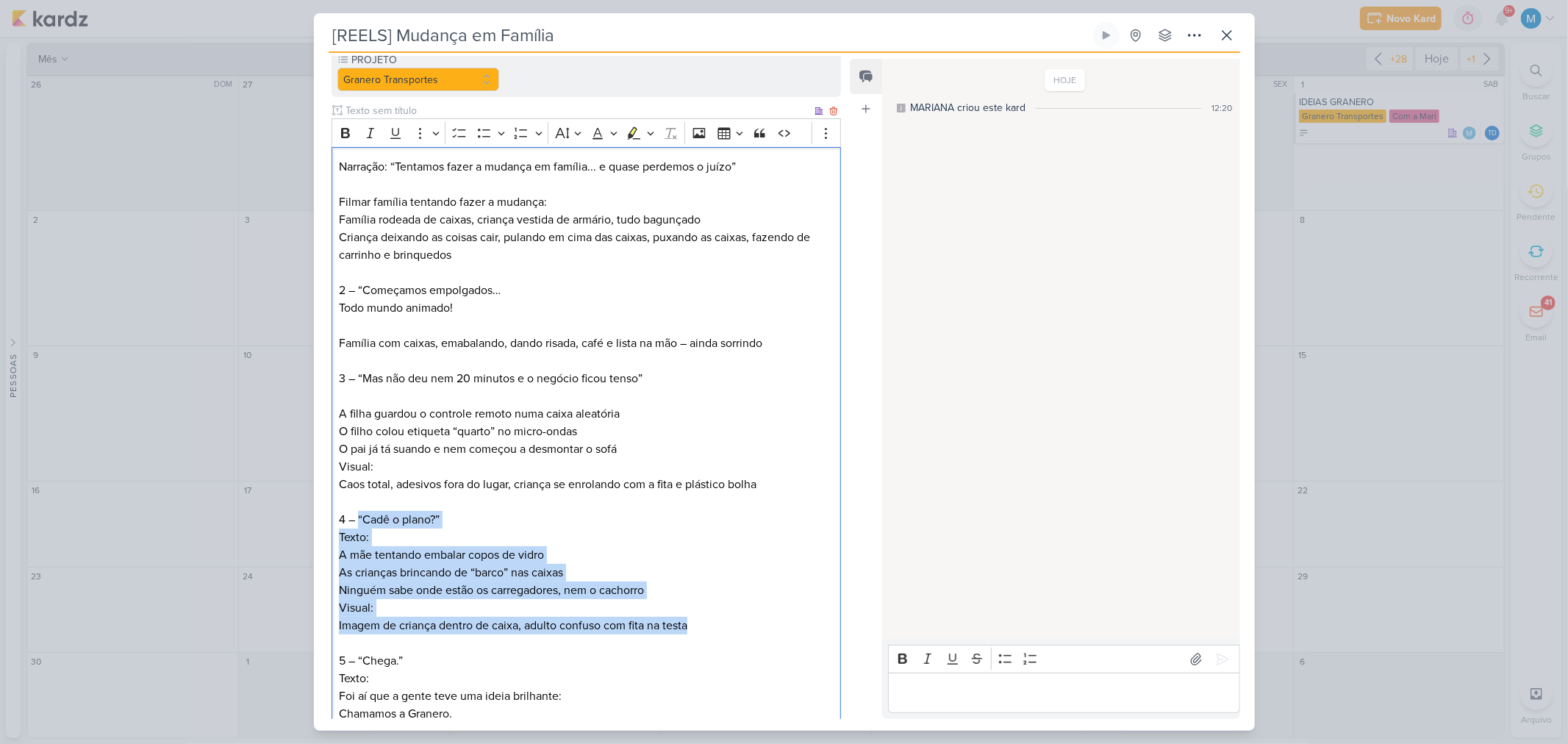 click on "Narração: “Tentamos fazer a mudança em família... e quase perdemos o juízo” Filmar família tentando fazer a mudança: Família rodeada de caixas, criança vestida de armário, tudo bagunçado Criança deixando as coisas cair, pulando em cima das caixas, puxando as caixas, fazendo de carrinho e brinquedos 2 – “Começamos empolgados… Todo mundo animado! Família com caixas, emabalando, dando risada, café e lista na mão – ainda sorrindo  3 – “Mas não deu nem 20 minutos e o negócio ficou tenso” A filha guardou o controle remoto numa caixa aleatória O filho colou etiqueta “quarto” no micro-ondas O pai já tá suando e nem começou a desmontar o sofá Visual: Caos total, adesivos fora do lugar, criança se enrolando com a fita e plástico bolha  4 – “Cadê o plano?” Texto: A mãe tentando embalar copos de vidro As crianças brincando de “barco” nas caixas Ninguém sabe onde estão os carregadores, nem o cachorro Visual: 5 – “Chega.” Texto:  Chamamos a Granero." at bounding box center [587, 599] 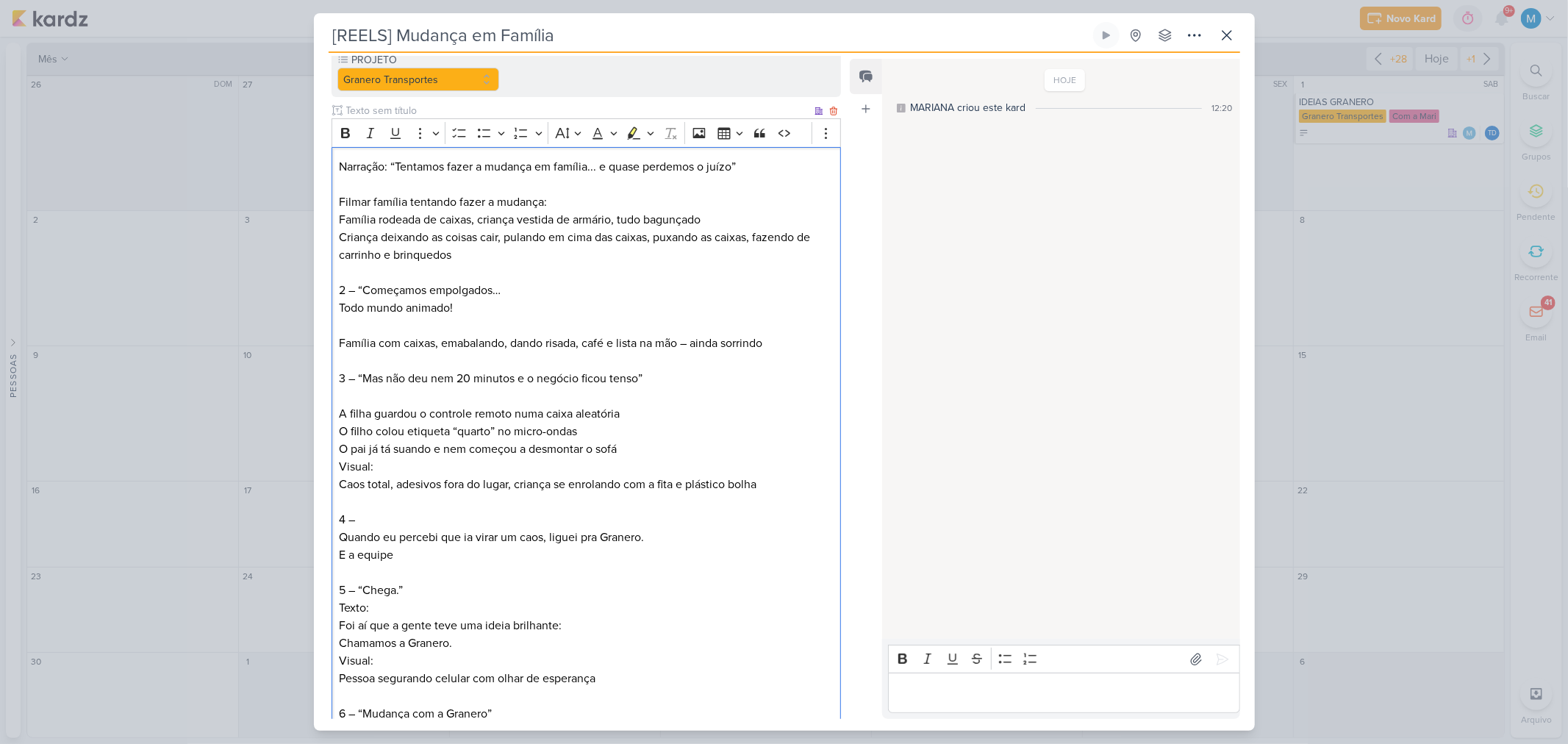 click on "Visual: Caos total, adesivos fora do lugar, criança se enrolando com a fita e plástico bolha" at bounding box center (586, 476) 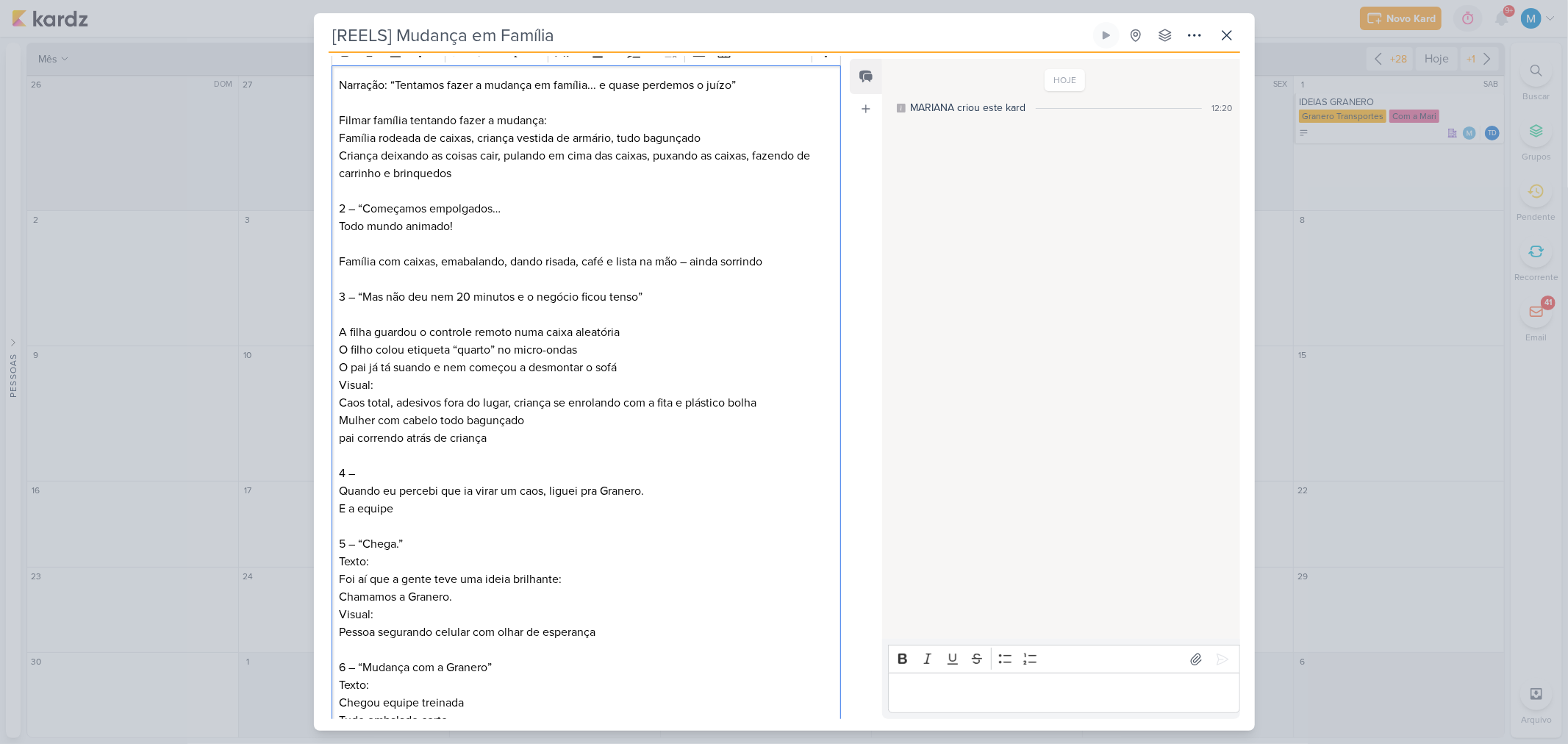scroll, scrollTop: 326, scrollLeft: 0, axis: vertical 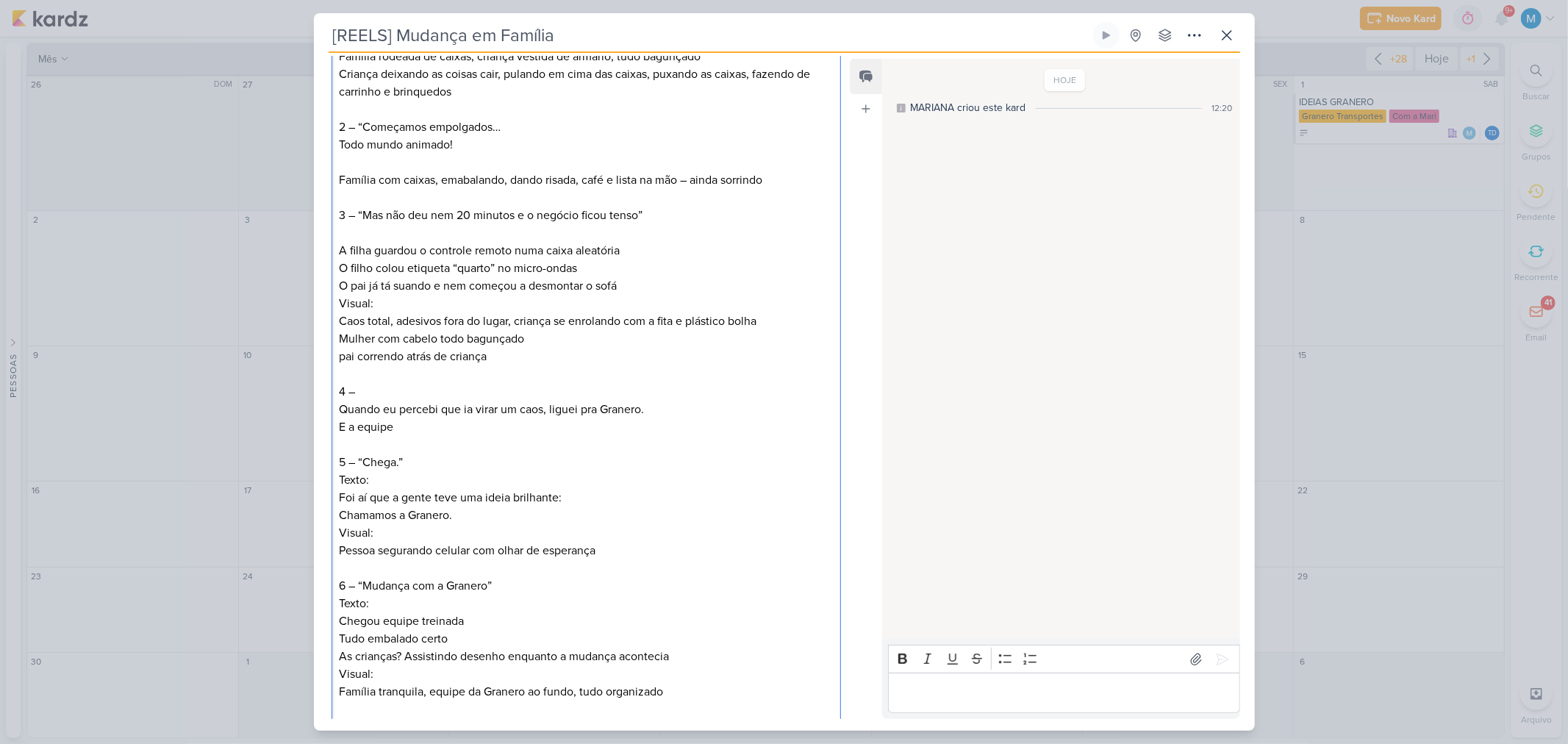 click on "E a equipe" at bounding box center (586, 427) 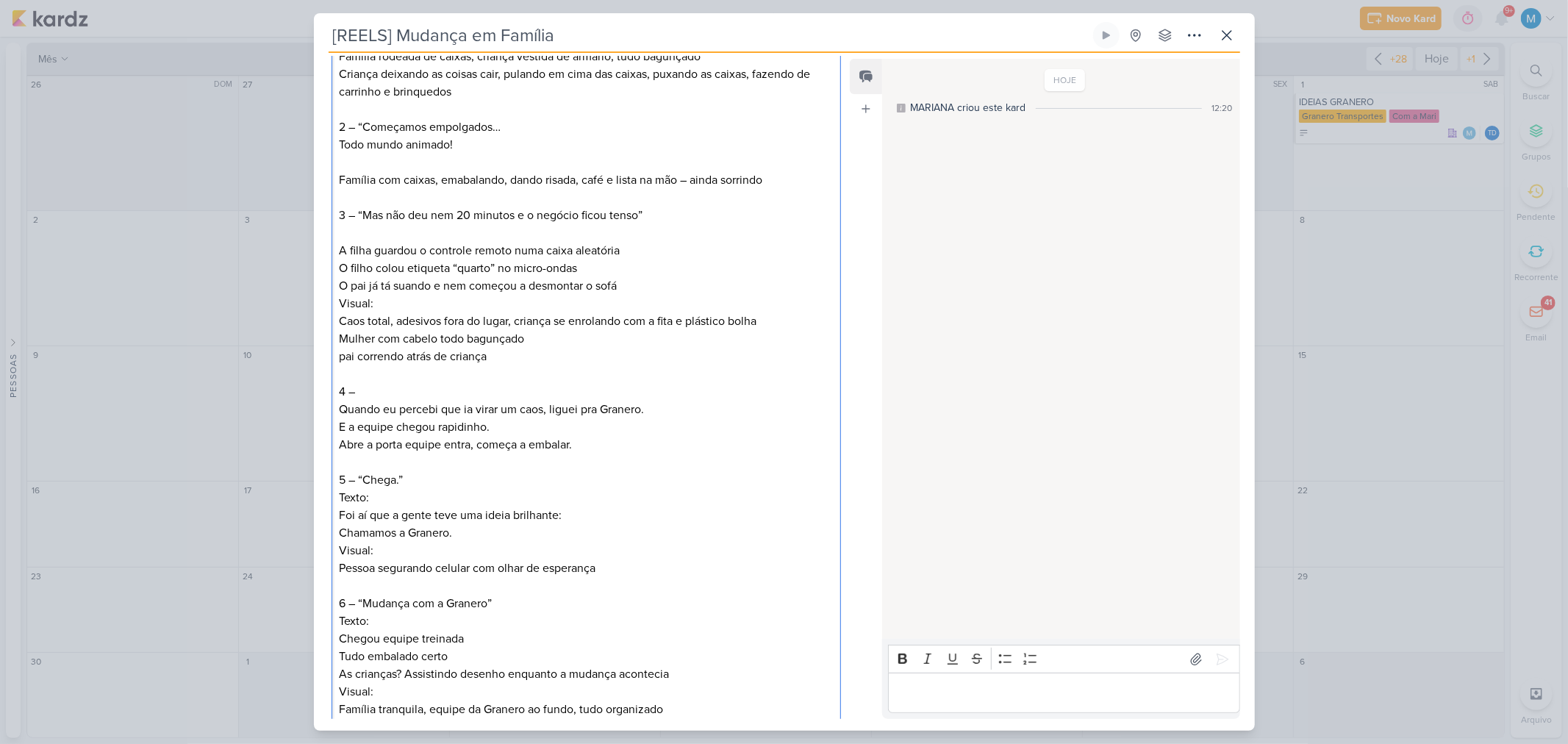 scroll, scrollTop: 408, scrollLeft: 0, axis: vertical 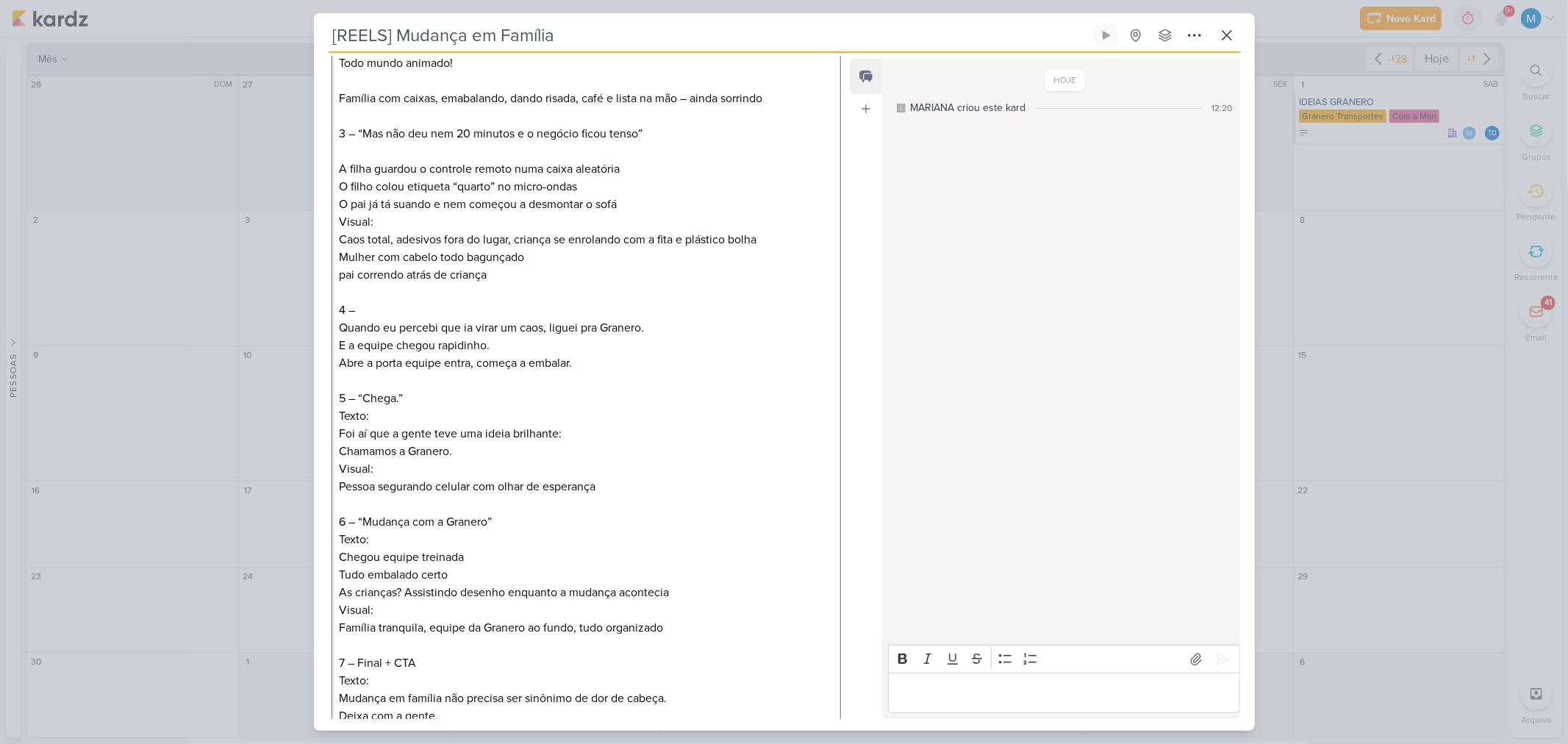 drag, startPoint x: 340, startPoint y: 324, endPoint x: 332, endPoint y: 324, distance: 8 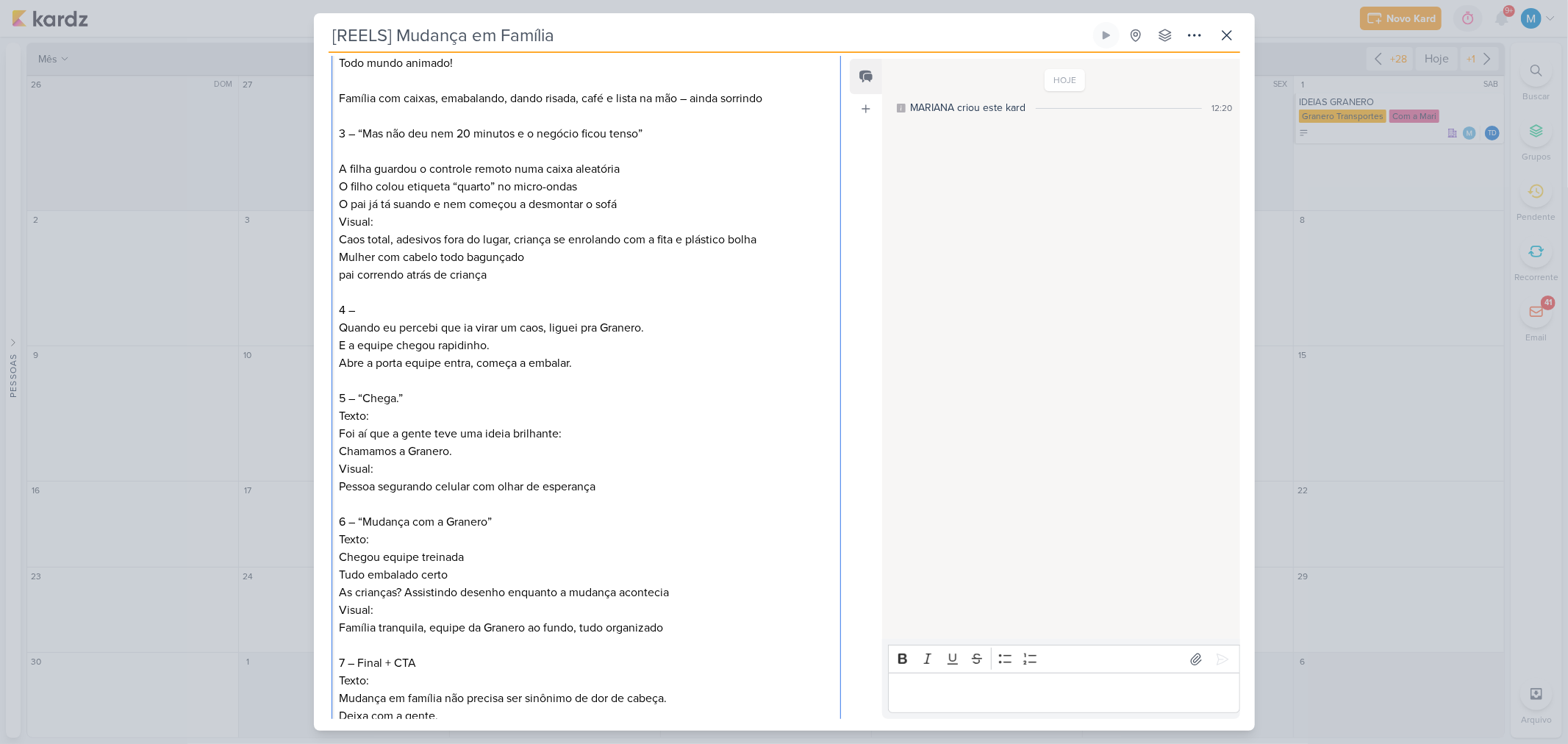 click on "Narração: “Tentamos fazer a mudança em família... e quase perdemos o juízo” Filmar família tentando fazer a mudança: Família rodeada de caixas, criança vestida de armário, tudo bagunçado Criança deixando as coisas cair, pulando em cima das caixas, puxando as caixas, fazendo de carrinho e brinquedos 2 – “Começamos empolgados… Todo mundo animado! Família com caixas, emabalando, dando risada, café e lista na mão – ainda sorrindo  3 – “Mas não deu nem 20 minutos e o negócio ficou tenso” A filha guardou o controle remoto numa caixa aleatória O filho colou etiqueta “quarto” no micro-ondas O pai já tá suando e nem começou a desmontar o sofá Visual: Caos total, adesivos fora do lugar, criança se enrolando com a fita e plástico bolha Mulher com cabelo todo bagunçado pai correndo atrás de criança  4 – “Quando eu percebi que ia virar um caos, liguei pra Granero. E a equipe chegou rapidinho.  Abre a porta equipe entra, começa a embalar. 5 – “Chega.” Texto:" at bounding box center [587, 346] 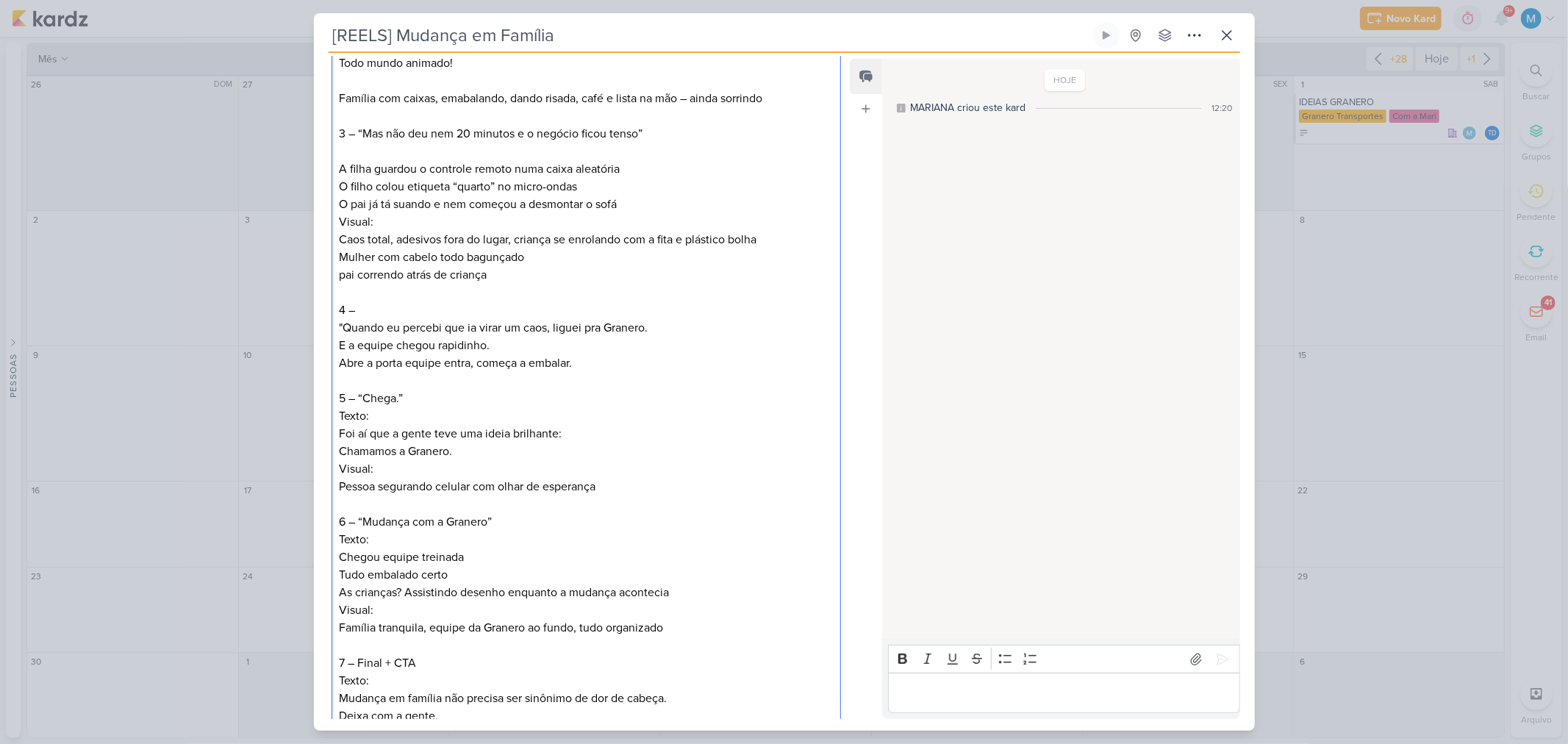 click on ""Quando eu percebi que ia virar um caos, liguei pra Granero." at bounding box center [586, 328] 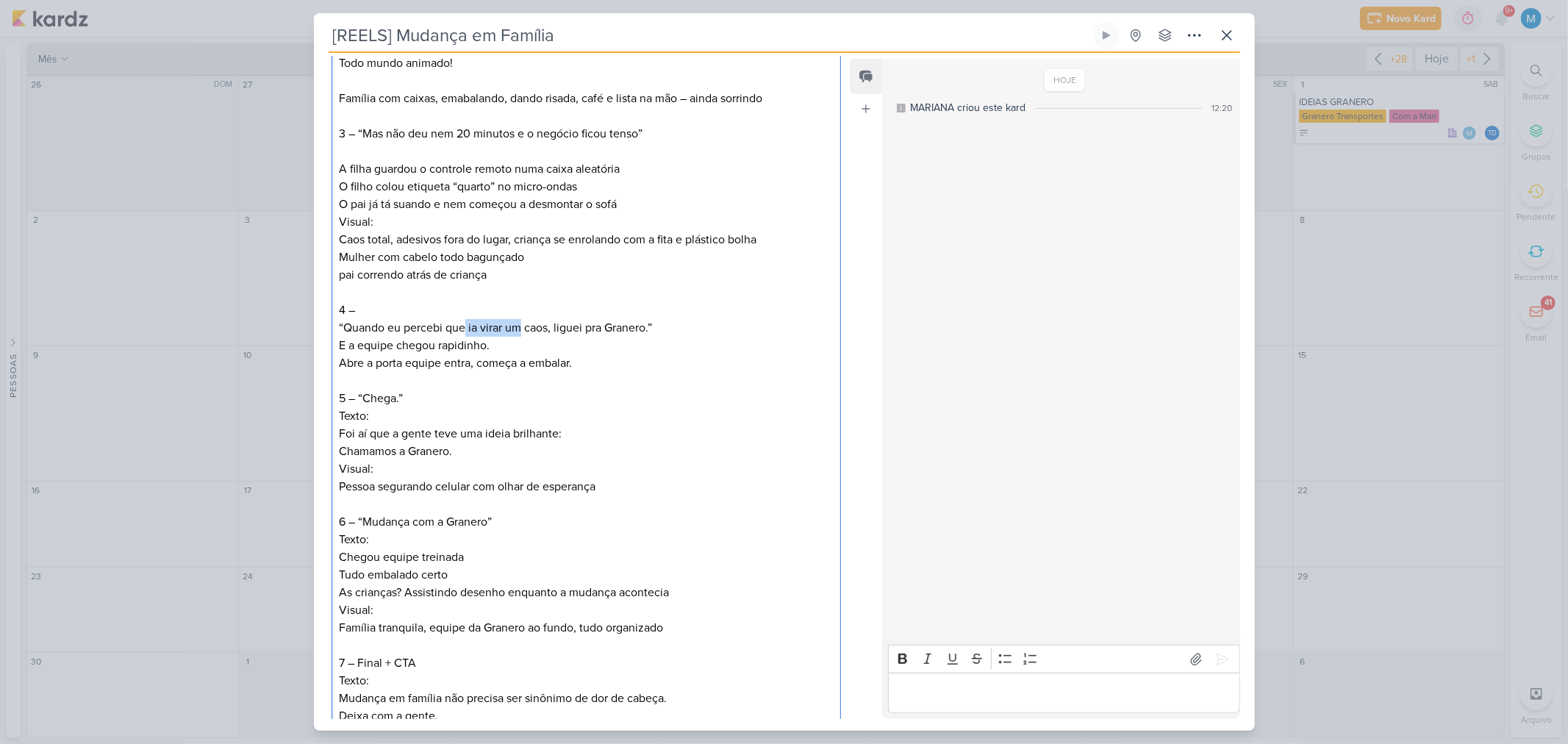 drag, startPoint x: 466, startPoint y: 323, endPoint x: 523, endPoint y: 329, distance: 57.31492 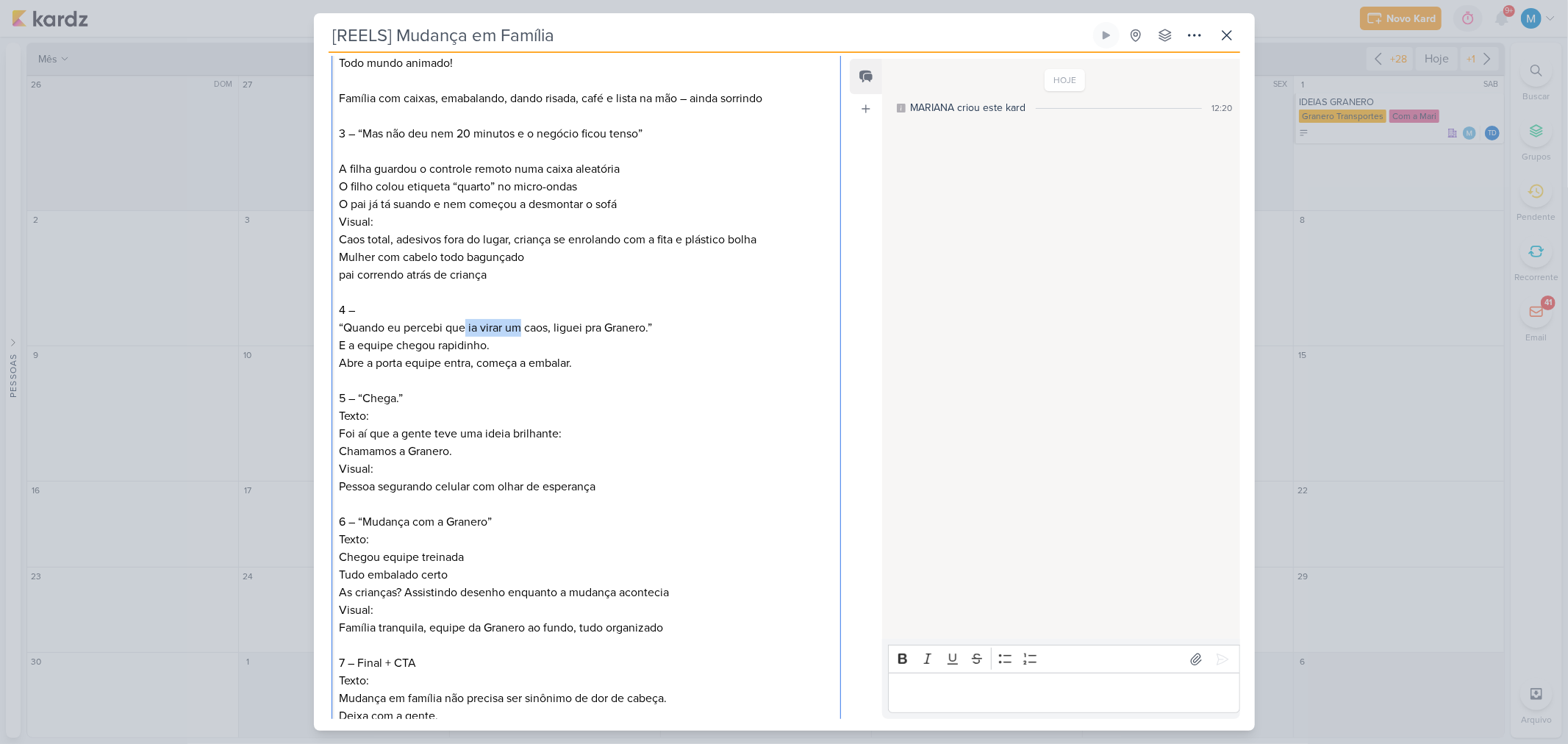 click on "“Quando eu percebi que ia virar um caos, liguei pra Granero.”" at bounding box center [586, 328] 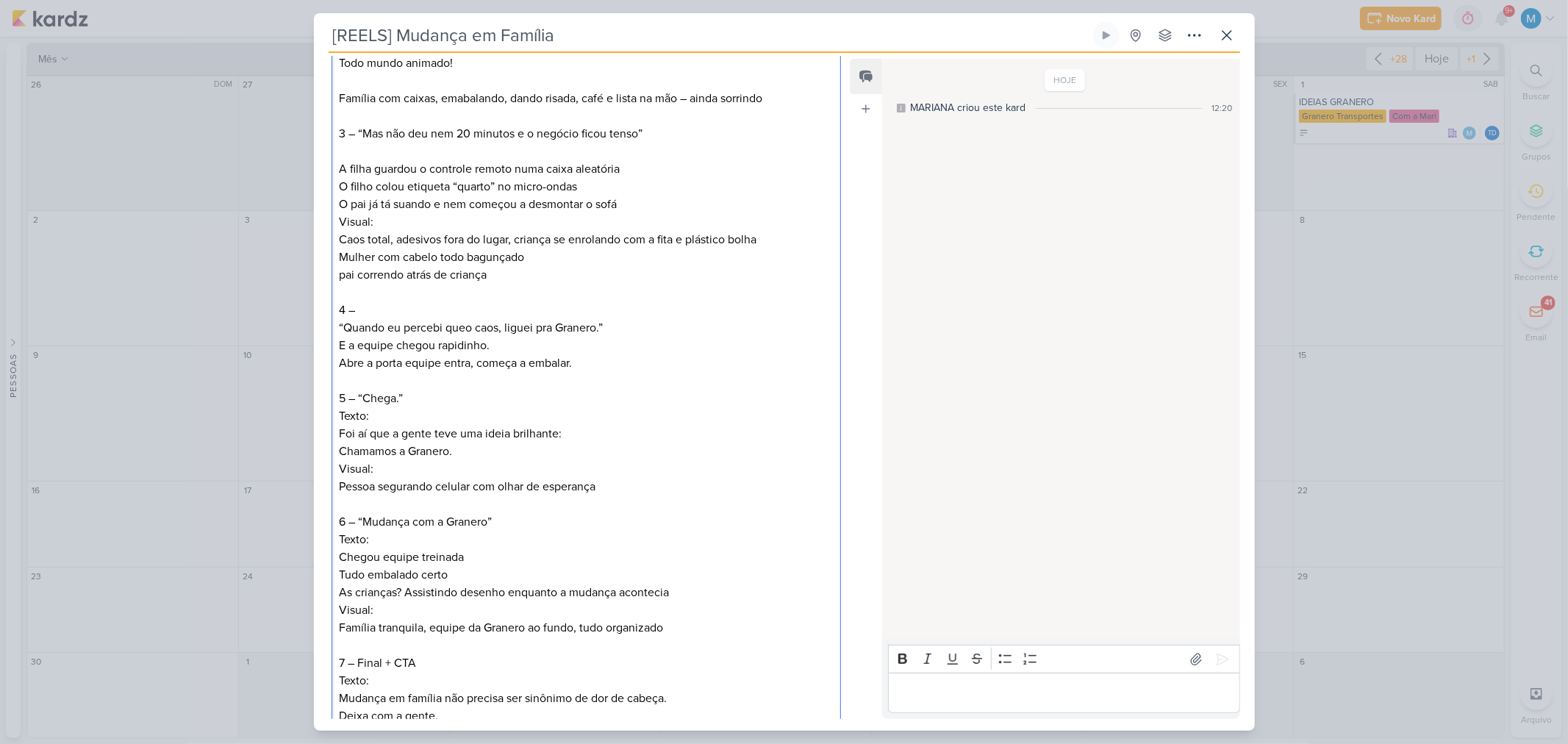 click on "“Quando eu percebi queo caos, liguei pra Granero.”" at bounding box center (586, 328) 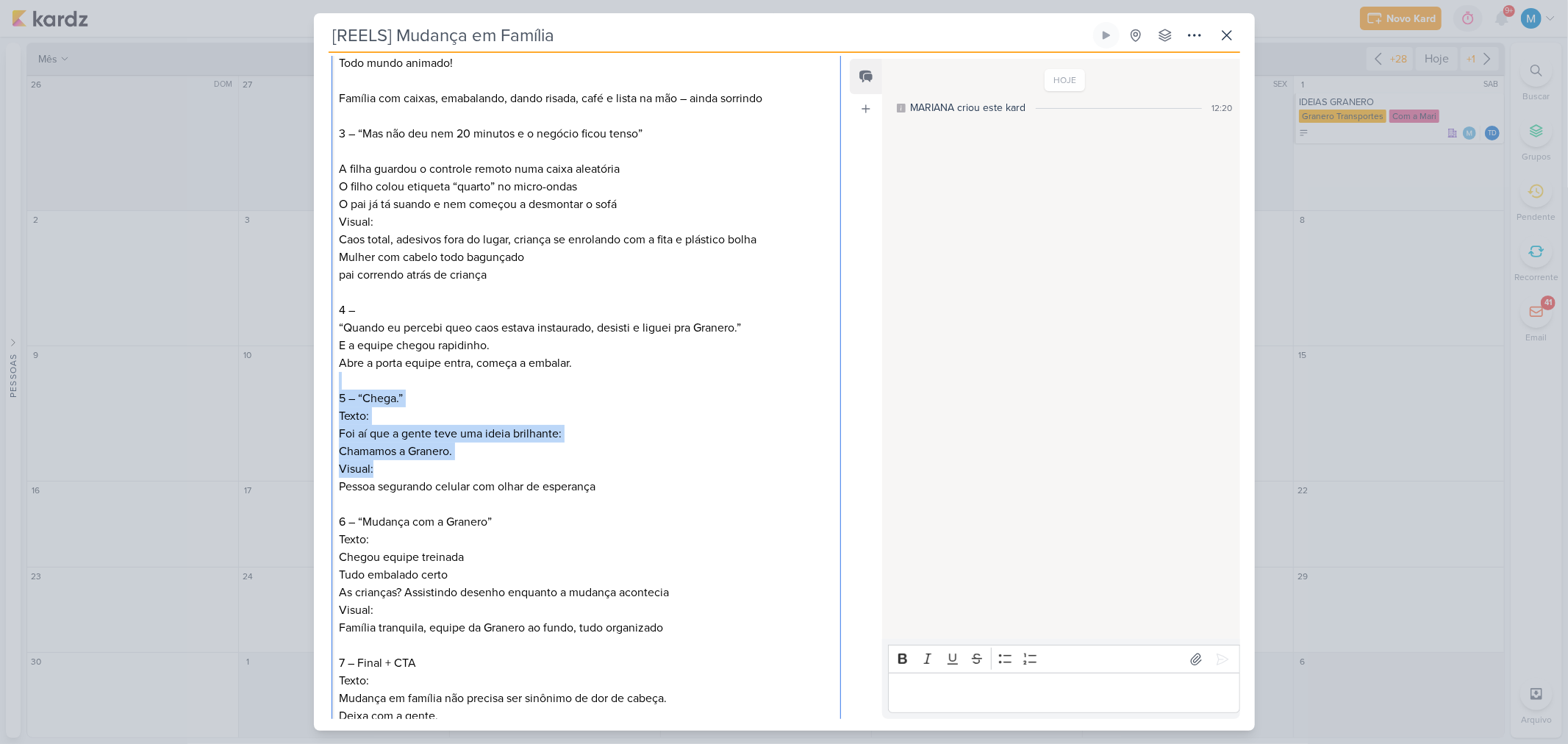 drag, startPoint x: 346, startPoint y: 380, endPoint x: 432, endPoint y: 463, distance: 119.51987 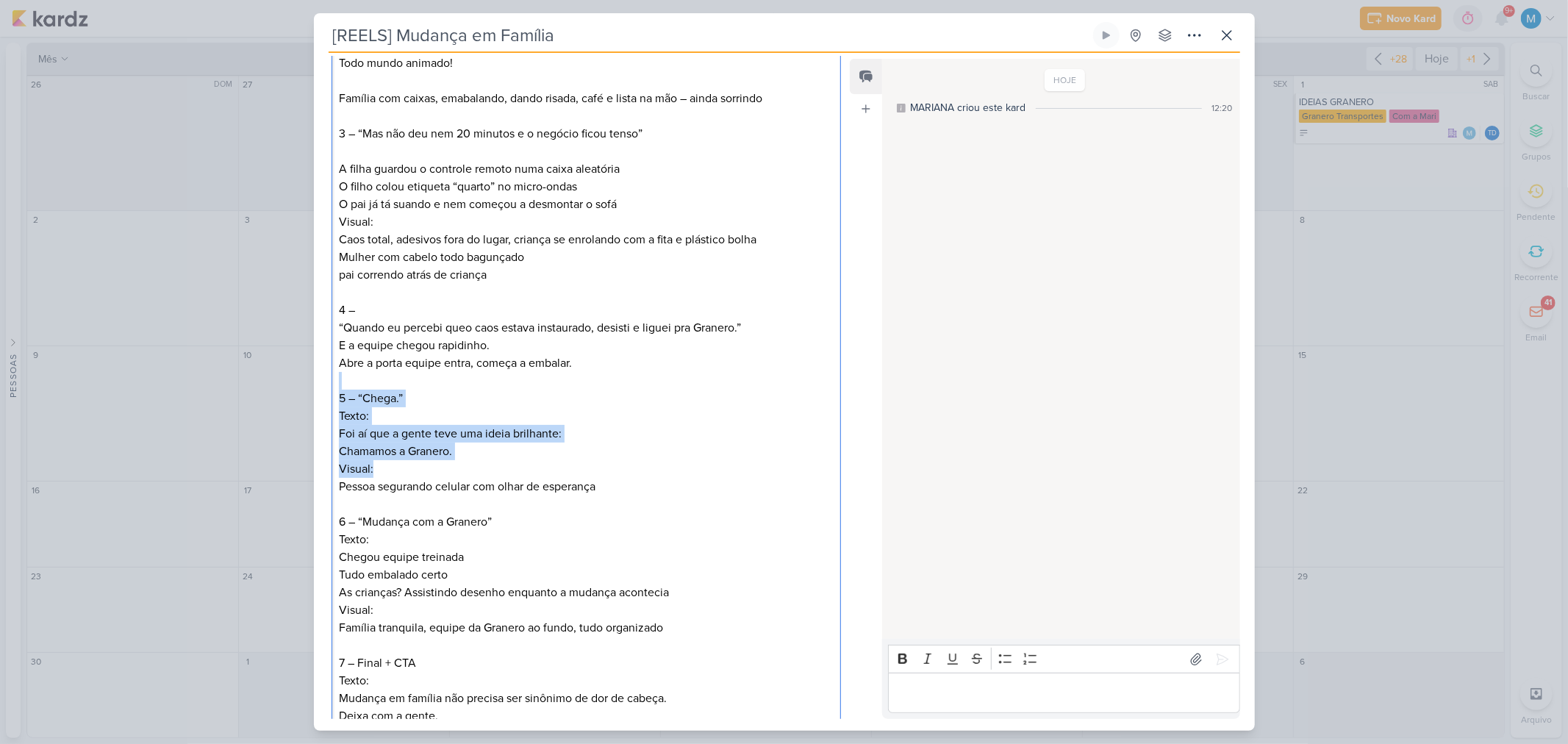 click on "Narração: “Tentamos fazer a mudança em família... e quase perdemos o juízo” Filmar família tentando fazer a mudança: Família rodeada de caixas, criança vestida de armário, tudo bagunçado Criança deixando as coisas cair, pulando em cima das caixas, puxando as caixas, fazendo de carrinho e brinquedos 2 – “Começamos empolgados… Todo mundo animado! Família com caixas, emabalando, dando risada, café e lista na mão – ainda sorrindo  3 – “Mas não deu nem 20 minutos e o negócio ficou tenso” A filha guardou o controle remoto numa caixa aleatória O filho colou etiqueta “quarto” no micro-ondas O pai já tá suando e nem começou a desmontar o sofá Visual: Caos total, adesivos fora do lugar, criança se enrolando com a fita e plástico bolha Mulher com cabelo todo bagunçado pai correndo atrás de criança  4 – “Quando eu percebi queo caos estava instaurado, desisti e liguei pra Granero.” E a equipe chegou rapidinho.  Abre a porta equipe entra, começa a embalar. Texto:" at bounding box center (587, 346) 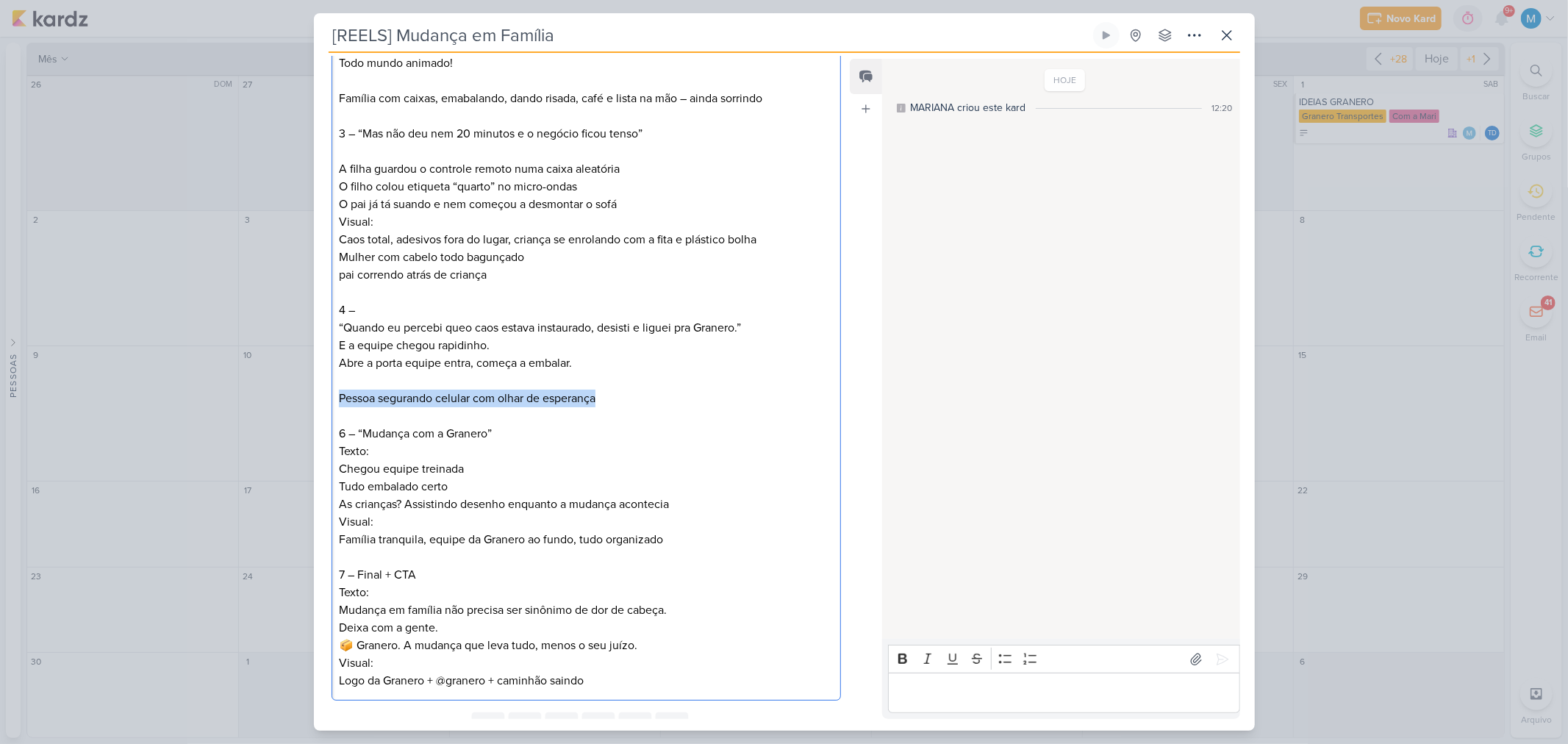 drag, startPoint x: 622, startPoint y: 395, endPoint x: 324, endPoint y: 390, distance: 298.04194 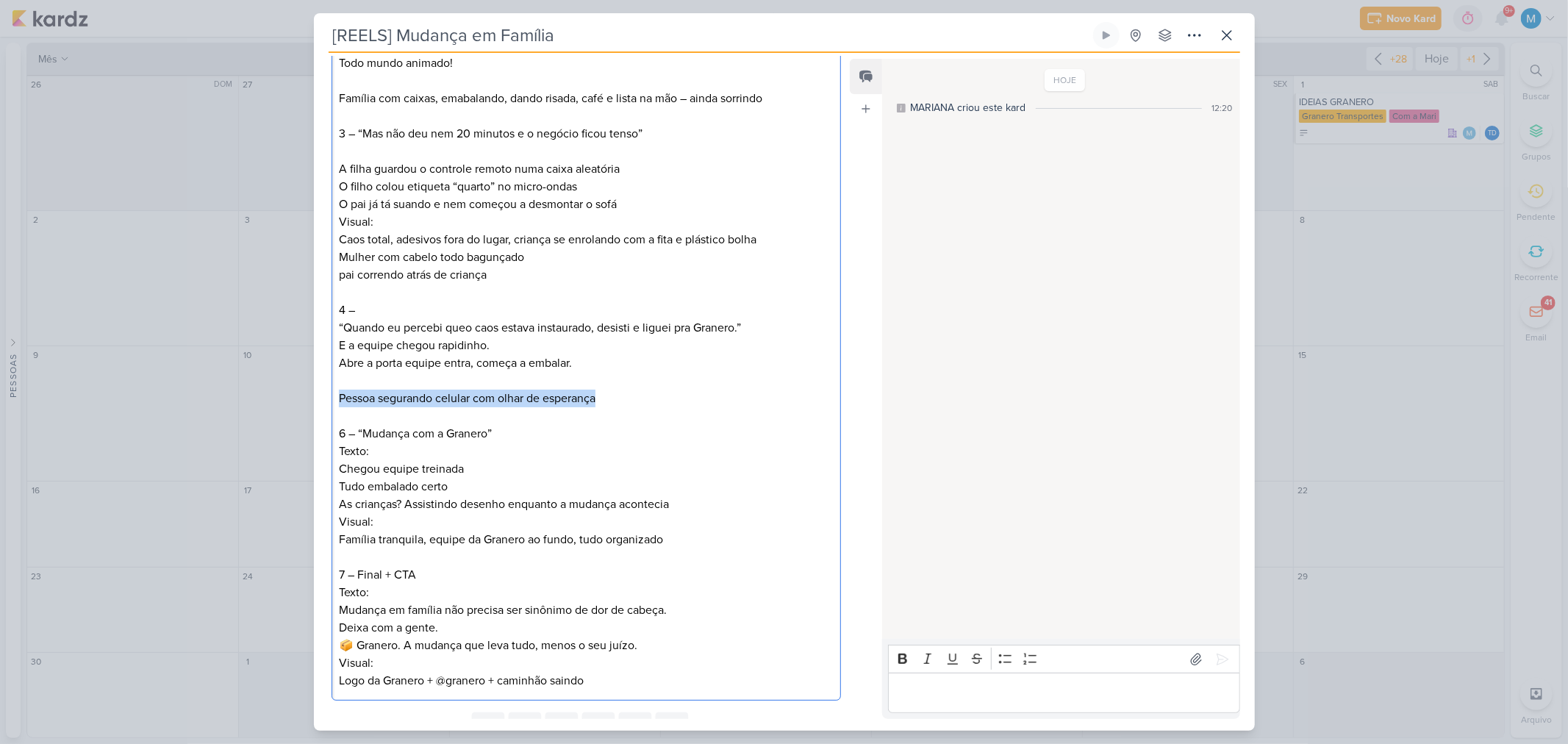 click on "Parlare Marketing
PROJETO
Granero Transportes" at bounding box center [581, 246] 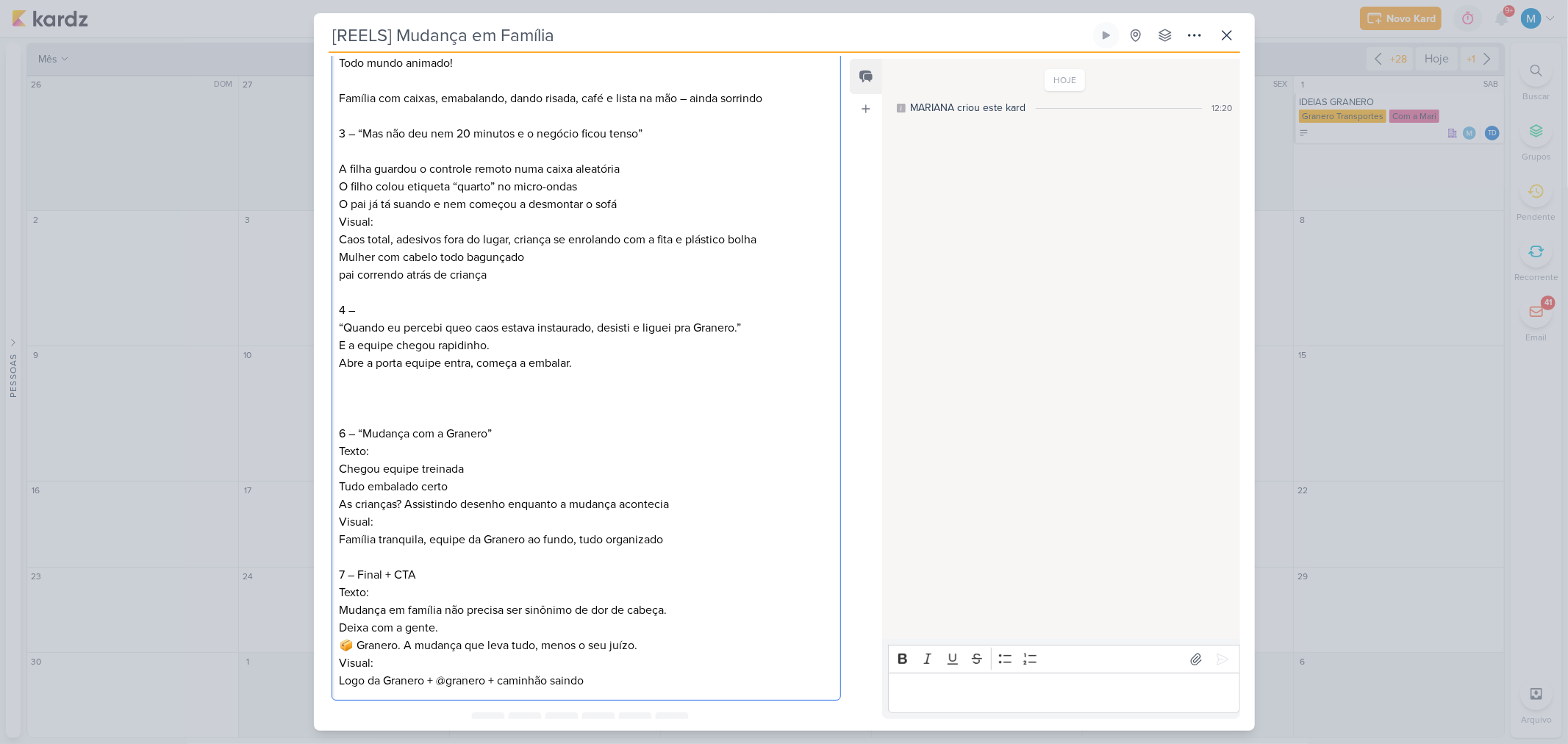 click on "“Quando eu percebi queo caos estava instaurado, desisti e liguei pra Granero.”" at bounding box center [586, 328] 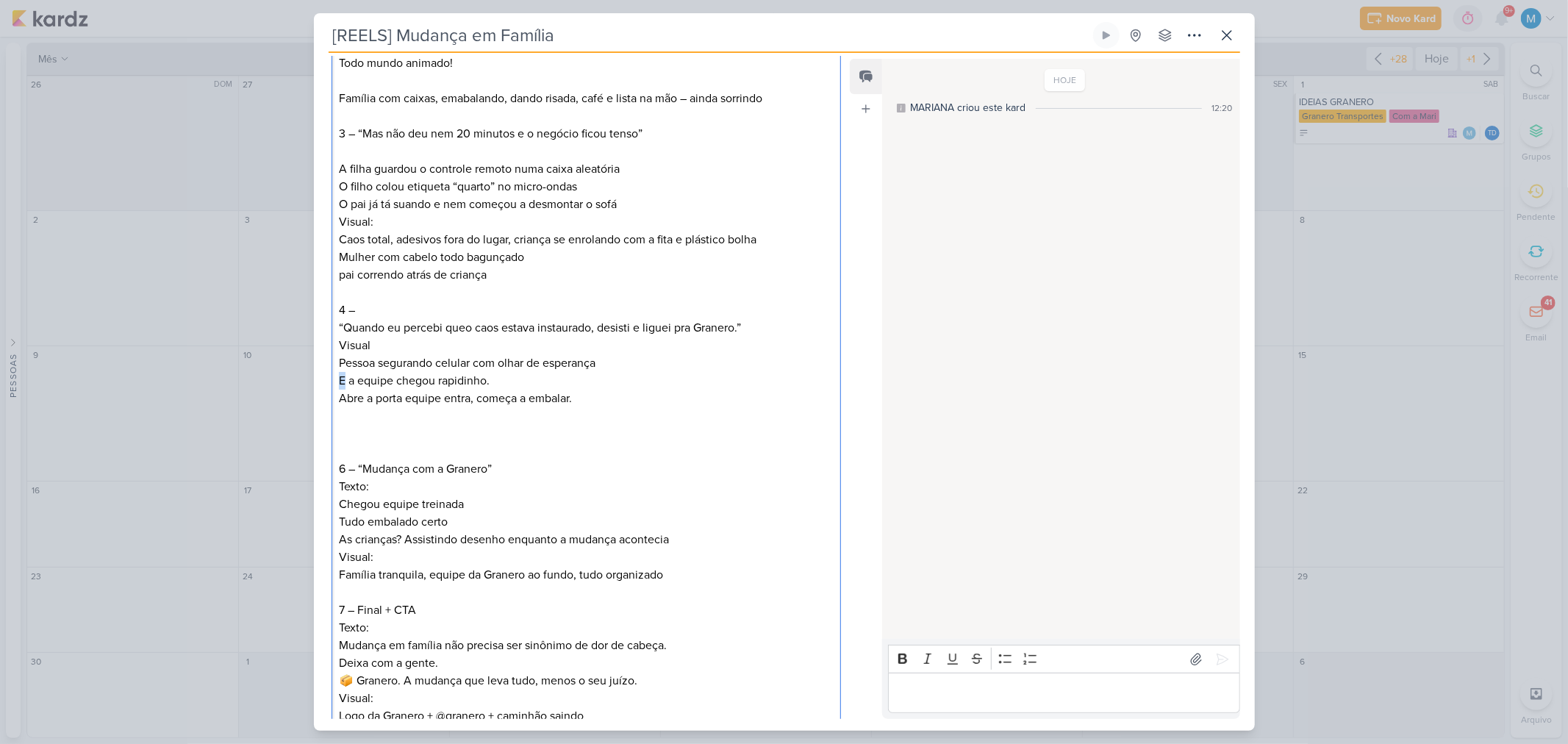 click on "E a equipe chegou rapidinho." at bounding box center (586, 381) 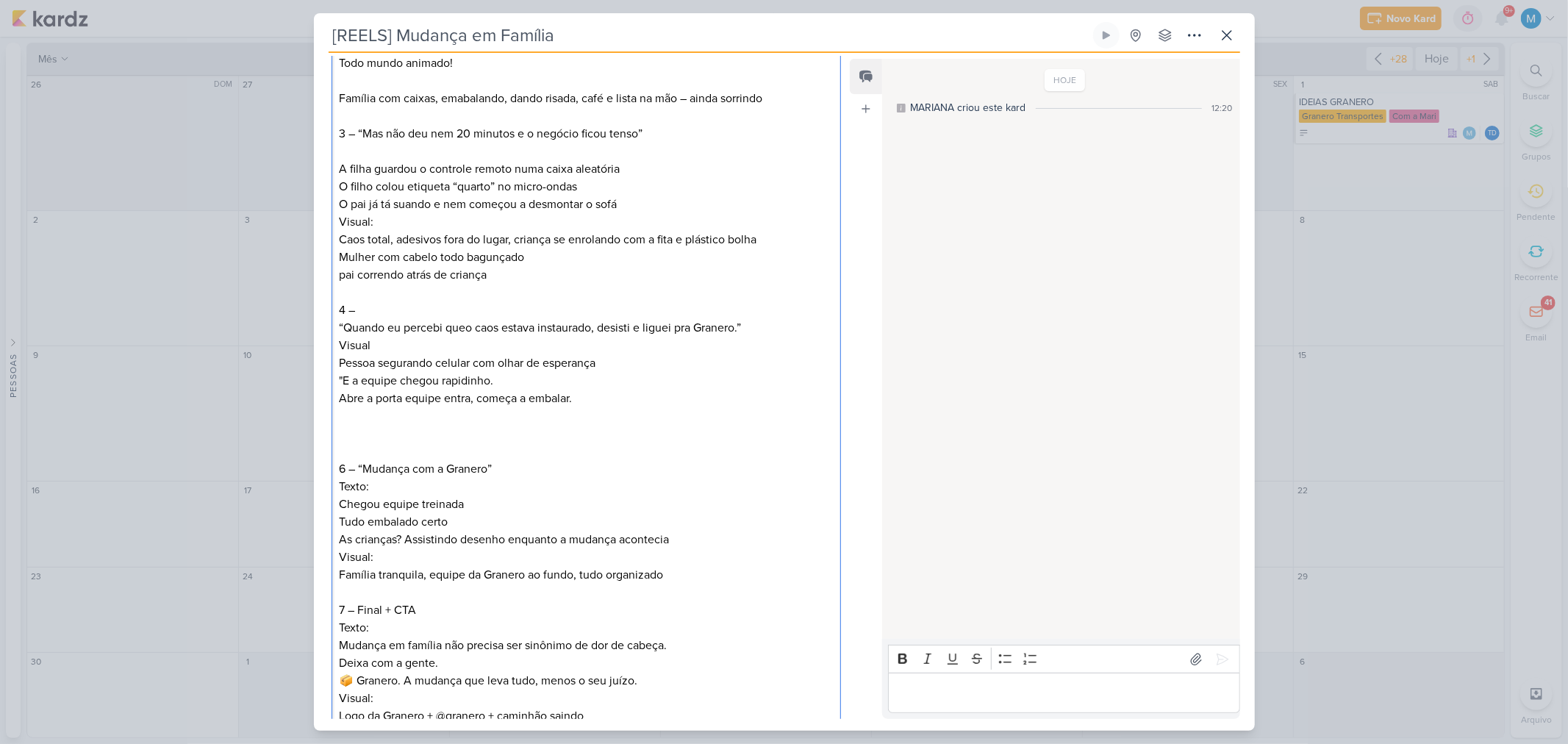 click on ""E a equipe chegou rapidinho." at bounding box center [586, 381] 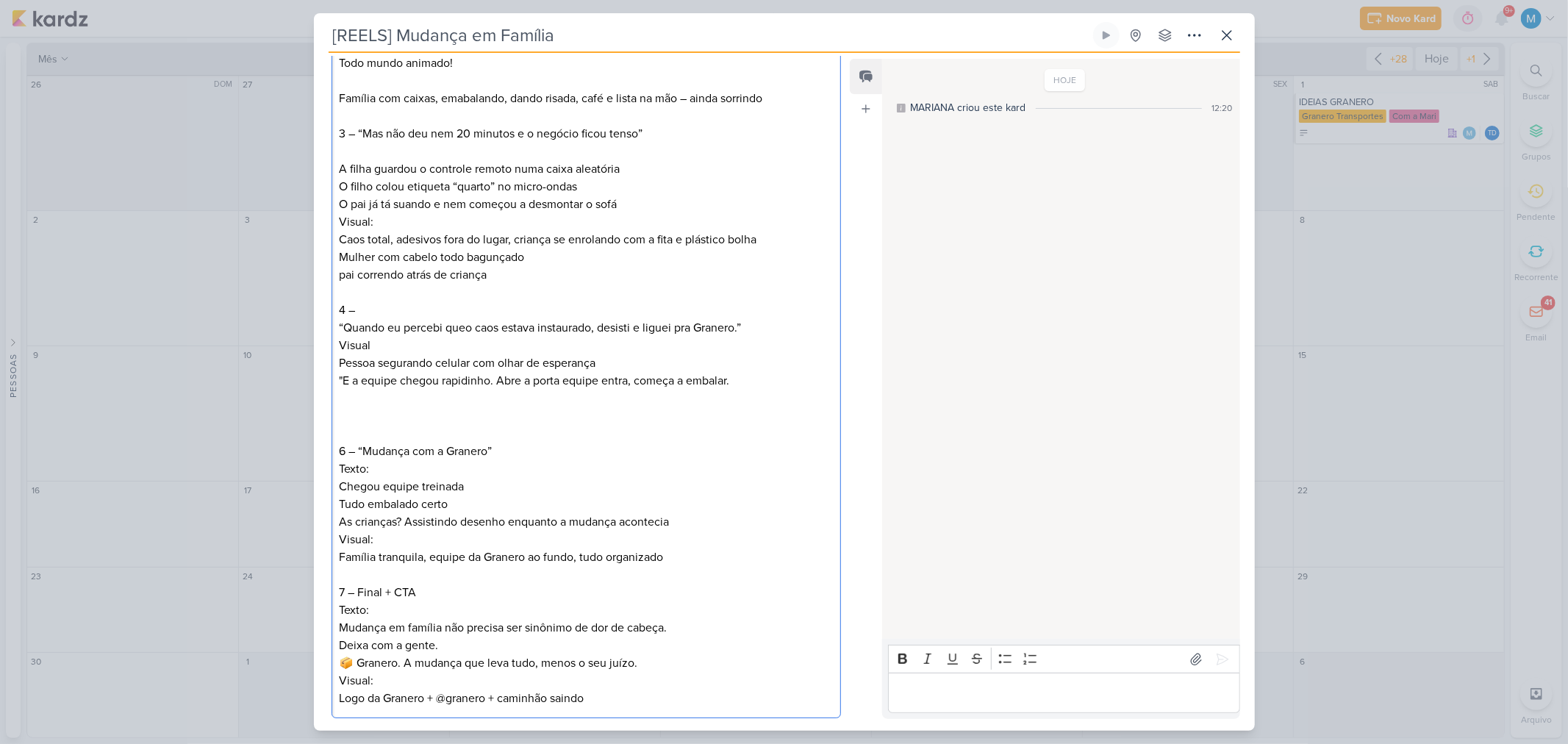 click on ""E a equipe chegou rapidinho. Abre a porta equipe entra, começa a embalar." at bounding box center [586, 381] 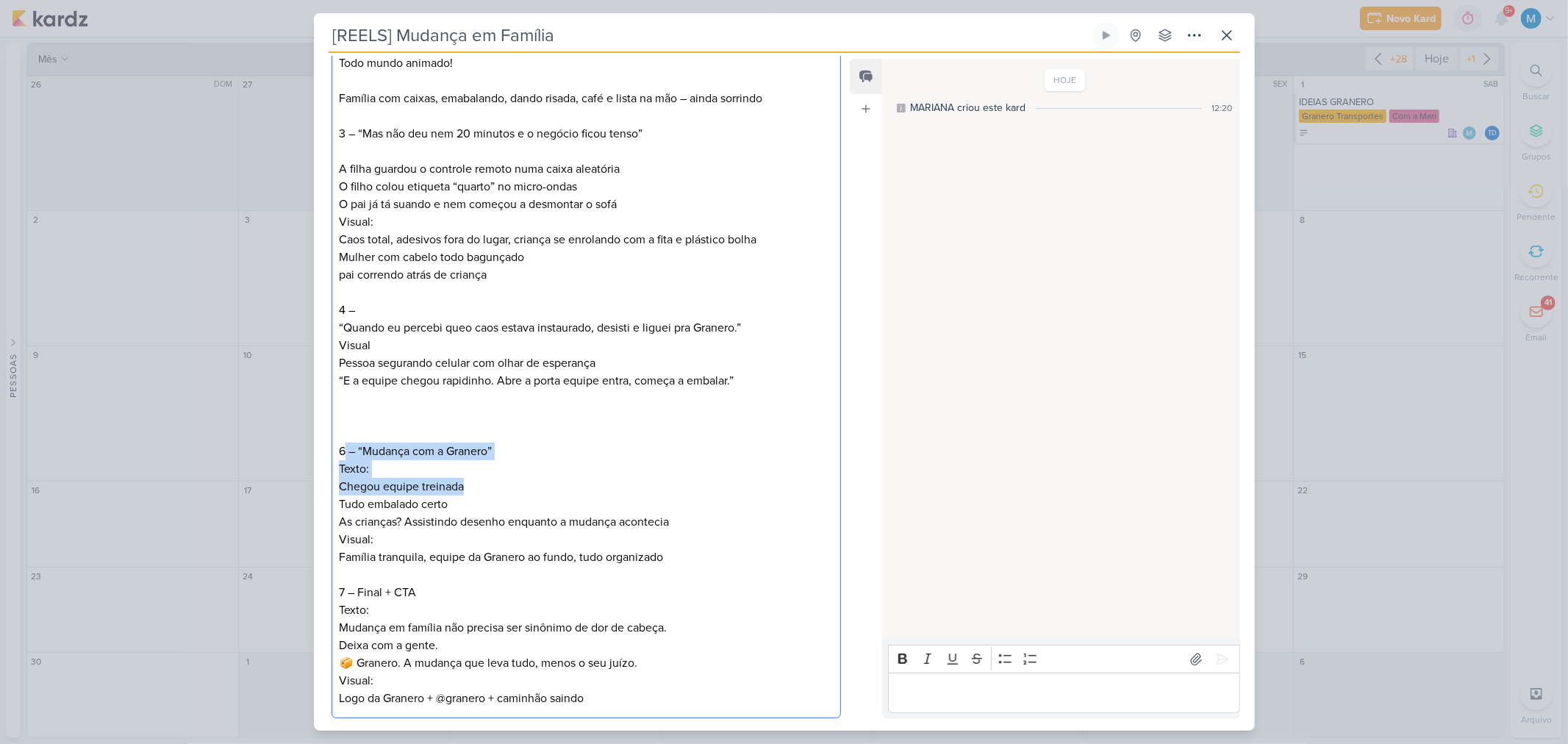 drag, startPoint x: 342, startPoint y: 446, endPoint x: 487, endPoint y: 482, distance: 149.40214 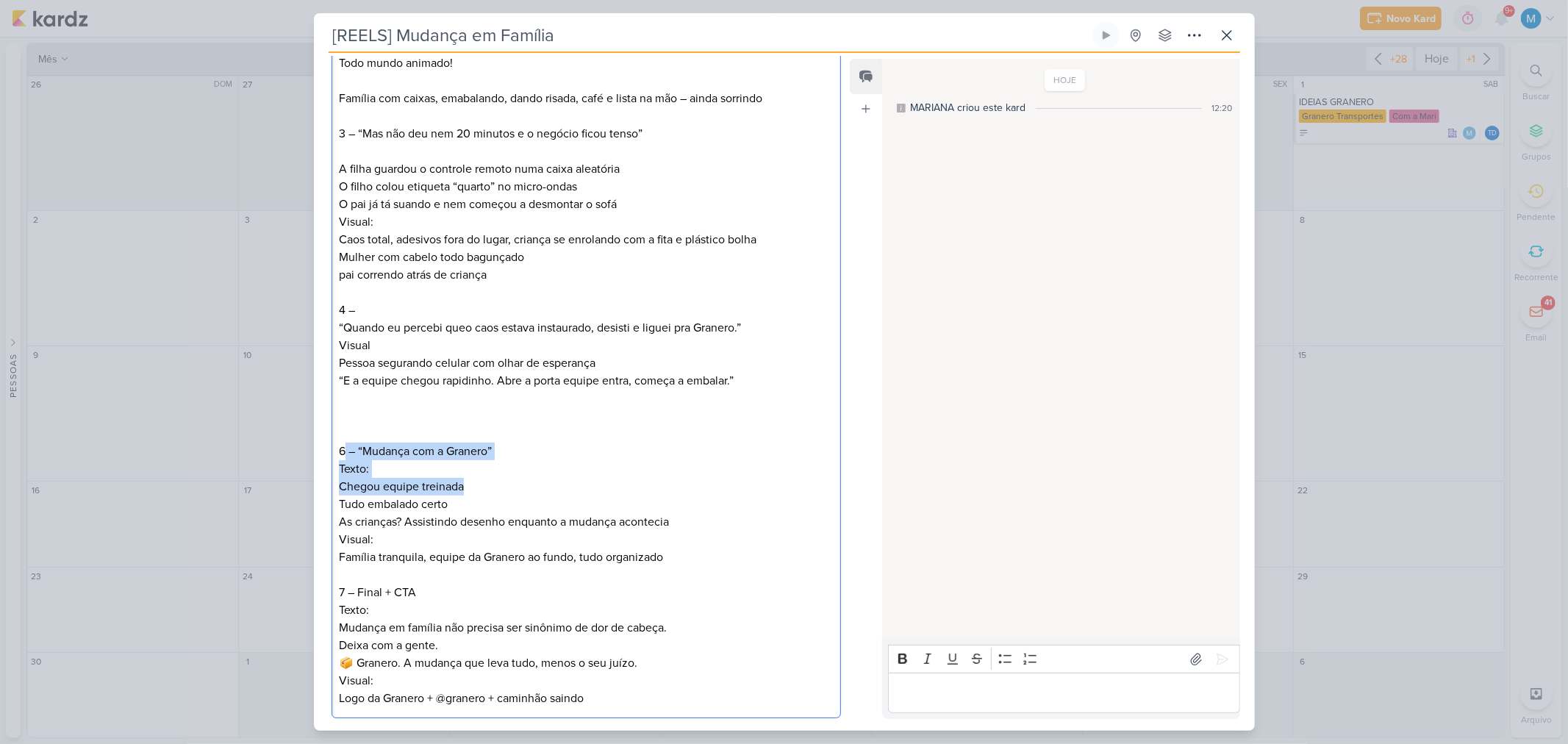 click on "Narração: “Tentamos fazer a mudança em família... e quase perdemos o juízo” Filmar família tentando fazer a mudança: Família rodeada de caixas, criança vestida de armário, tudo bagunçado Criança deixando as coisas cair, pulando em cima das caixas, puxando as caixas, fazendo de carrinho e brinquedos 2 – “Começamos empolgados… Todo mundo animado! Família com caixas, emabalando, dando risada, café e lista na mão – ainda sorrindo  3 – “Mas não deu nem 20 minutos e o negócio ficou tenso” A filha guardou o controle remoto numa caixa aleatória O filho colou etiqueta “quarto” no micro-ondas O pai já tá suando e nem começou a desmontar o sofá Visual: Caos total, adesivos fora do lugar, criança se enrolando com a fita e plástico bolha Mulher com cabelo todo bagunçado pai correndo atrás de criança  4 – “Quando eu percebi queo caos estava instaurado, desisti e liguei pra Granero.” Visual Pessoa segurando celular com olhar de esperança Texto: Tudo embalado certo" at bounding box center (587, 310) 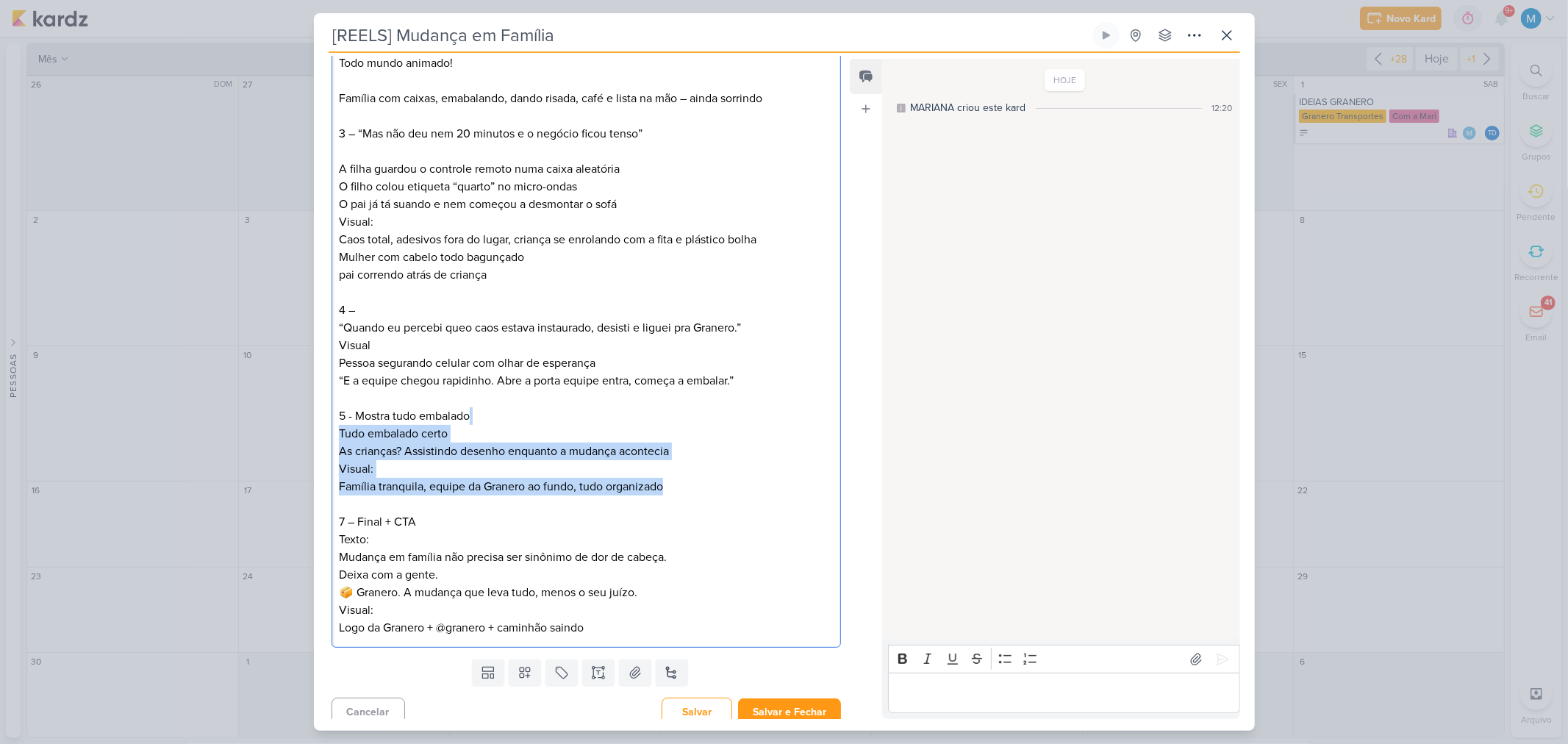 click on "Visual: Família tranquila, equipe da Granero ao fundo, tudo organizado" at bounding box center (586, 478) 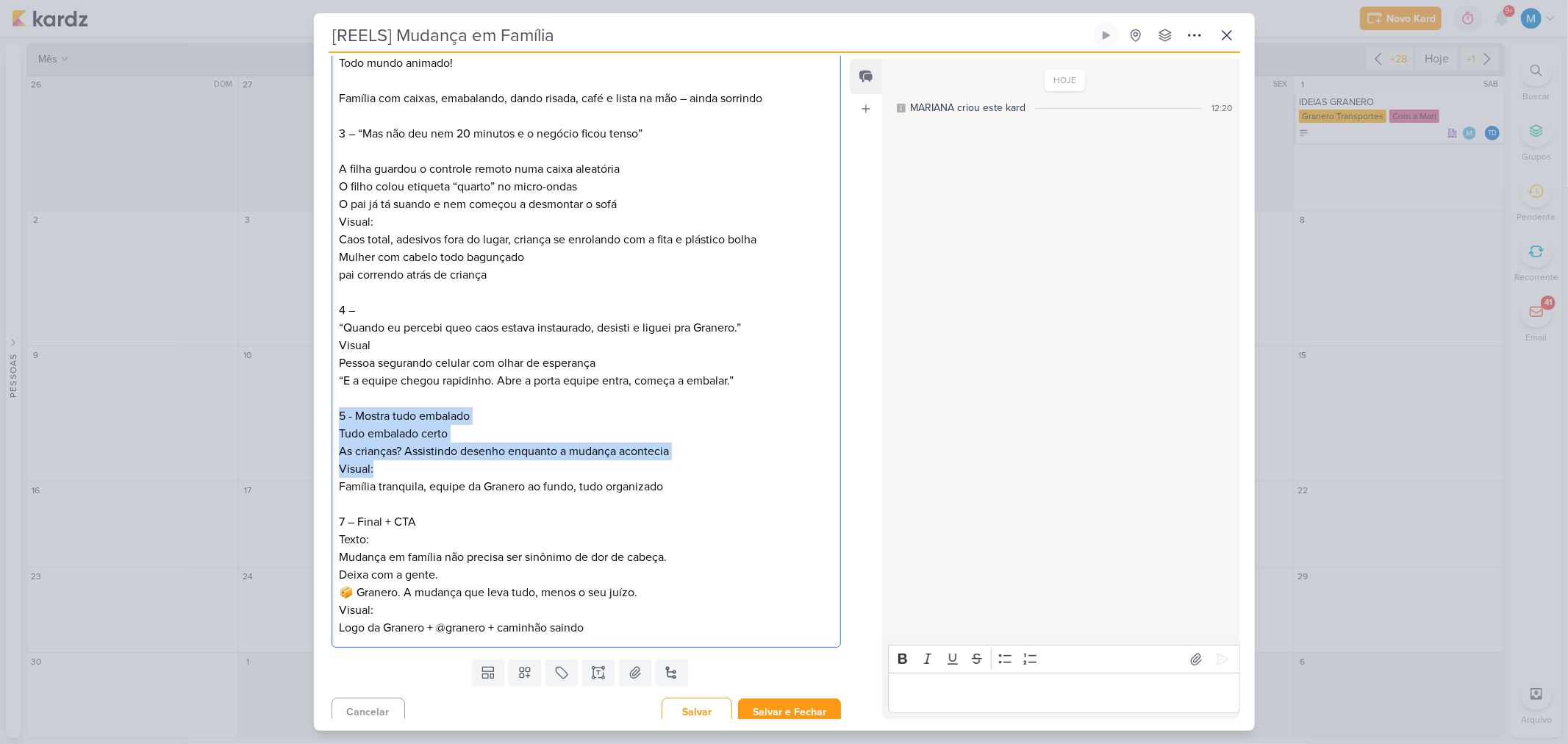 click on "Visual: Família tranquila, equipe da Granero ao fundo, tudo organizado" at bounding box center [586, 478] 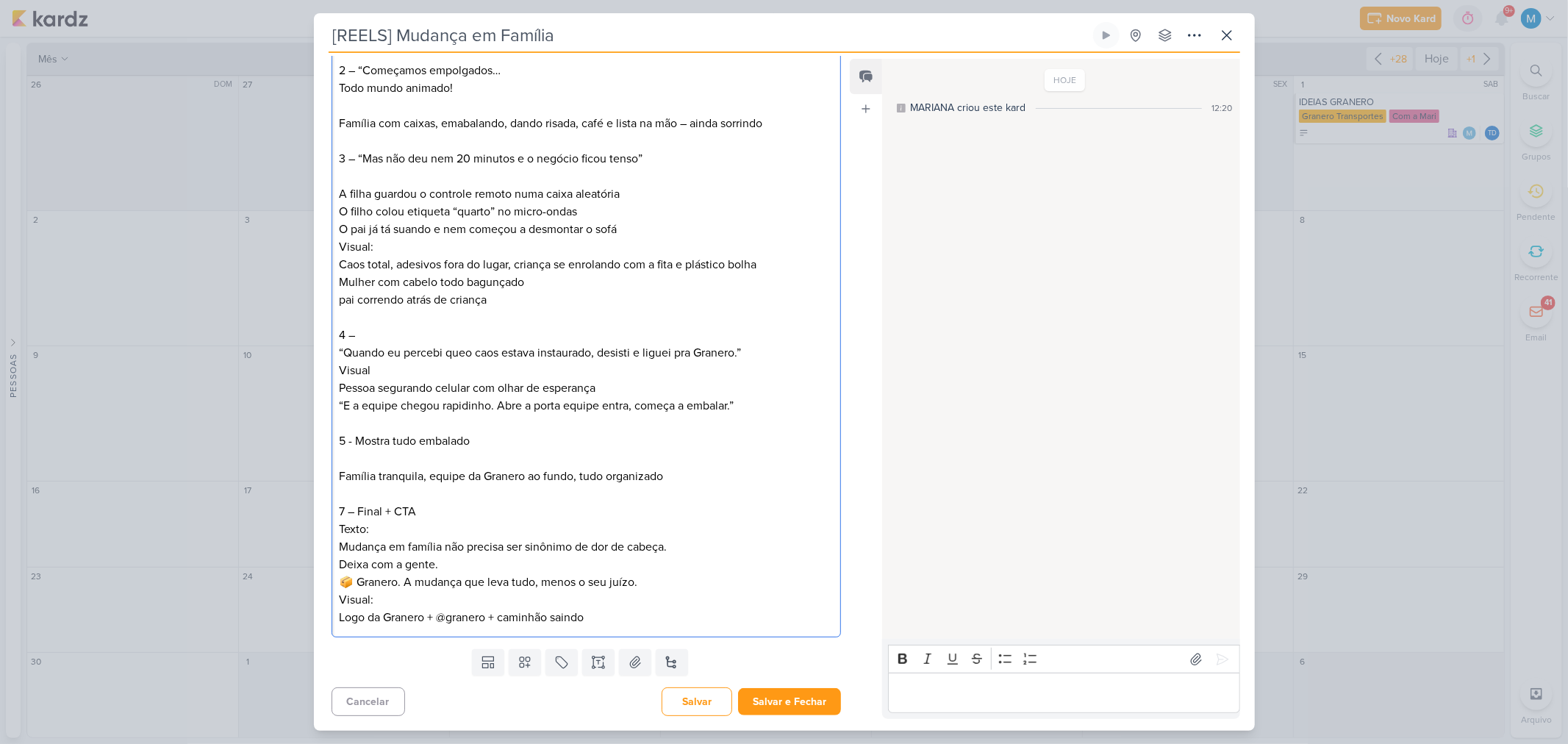scroll, scrollTop: 384, scrollLeft: 0, axis: vertical 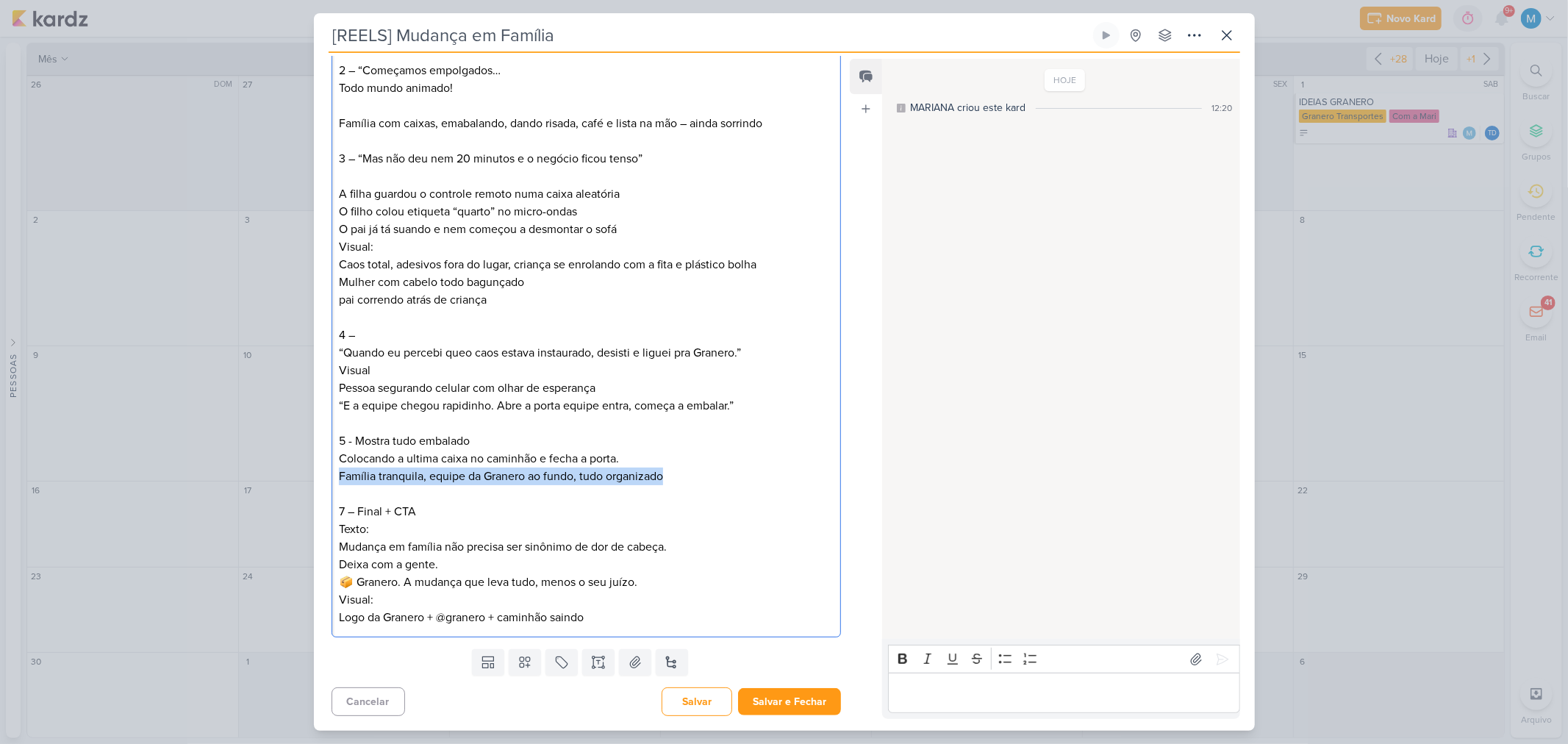 drag, startPoint x: 598, startPoint y: 481, endPoint x: 335, endPoint y: 478, distance: 263.0171 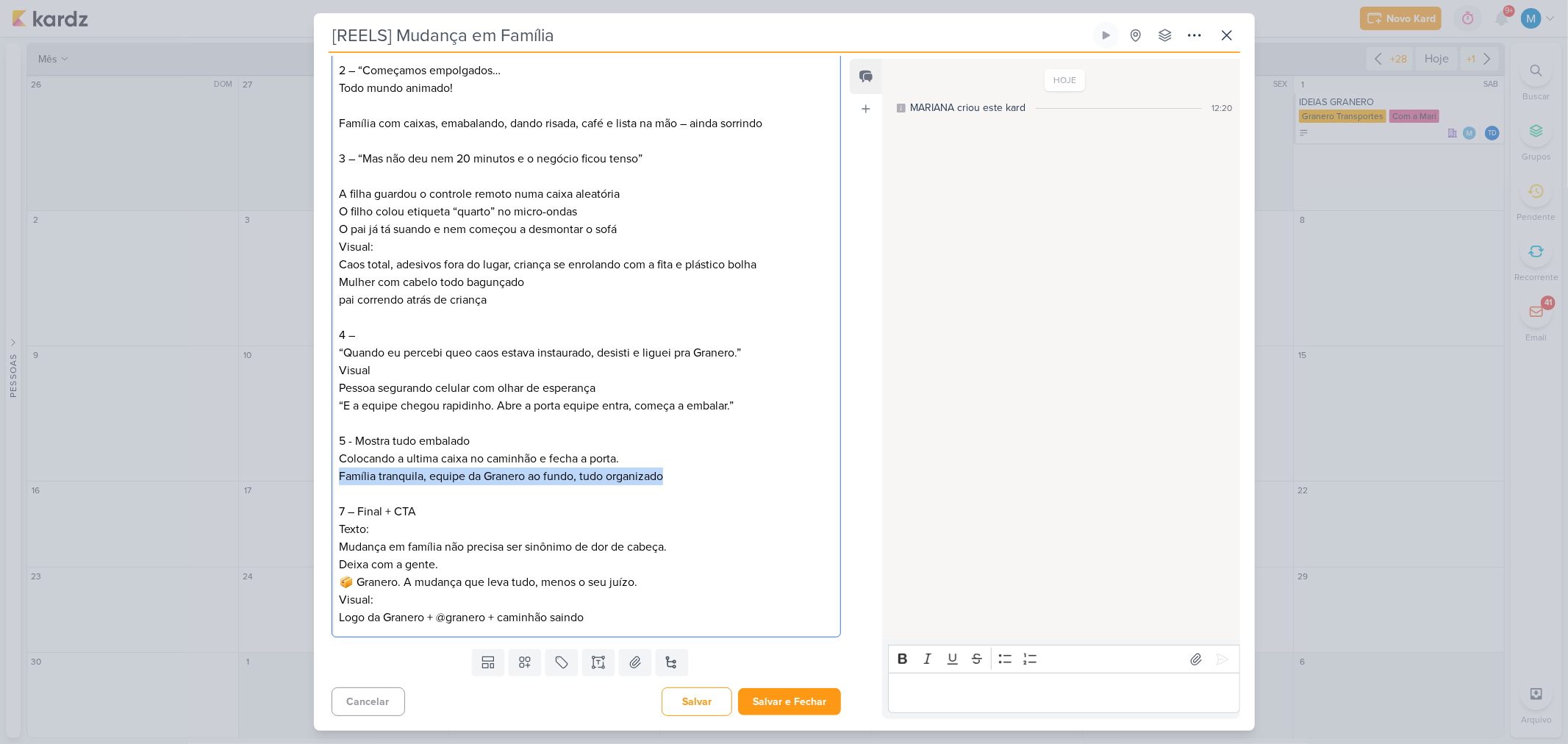 click on "Narração: “Tentamos fazer a mudança em família... e quase perdemos o juízo” Filmar família tentando fazer a mudança: Família rodeada de caixas, criança vestida de armário, tudo bagunçado Criança deixando as coisas cair, pulando em cima das caixas, puxando as caixas, fazendo de carrinho e brinquedos 2 – “Começamos empolgados… Todo mundo animado! Família com caixas, emabalando, dando risada, café e lista na mão – ainda sorrindo  3 – “Mas não deu nem 20 minutos e o negócio ficou tenso” A filha guardou o controle remoto numa caixa aleatória O filho colou etiqueta “quarto” no micro-ondas O pai já tá suando e nem começou a desmontar o sofá Visual: Caos total, adesivos fora do lugar, criança se enrolando com a fita e plástico bolha Mulher com cabelo todo bagunçado pai correndo atrás de criança  4 – “Quando eu percebi queo caos estava instaurado, desisti e liguei pra Granero.” Visual Pessoa segurando celular com olhar de esperança 5 - Mostra tudo embalado" at bounding box center [587, 282] 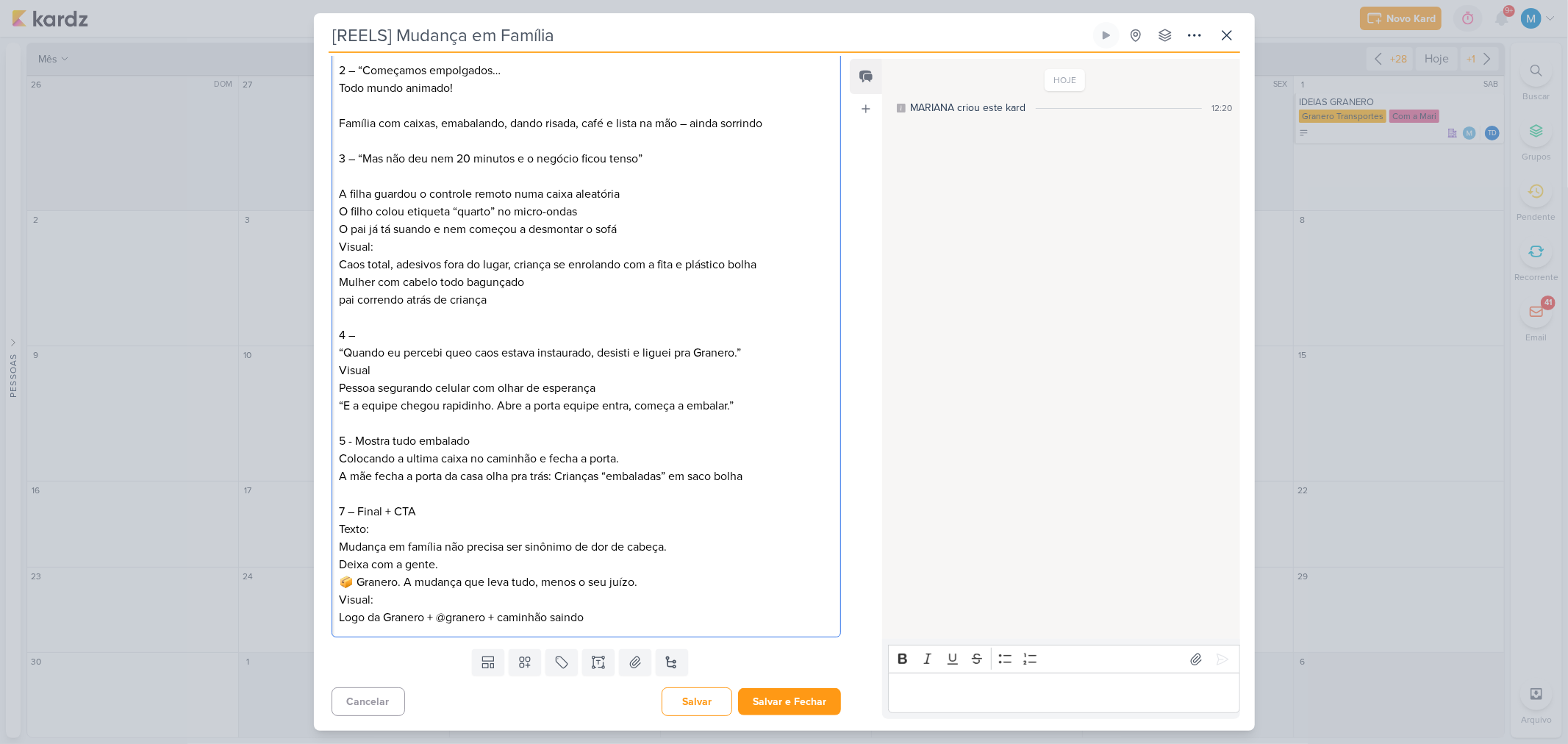click on "Visual: Logo da Granero + @granero + caminhão saindo" at bounding box center [586, 609] 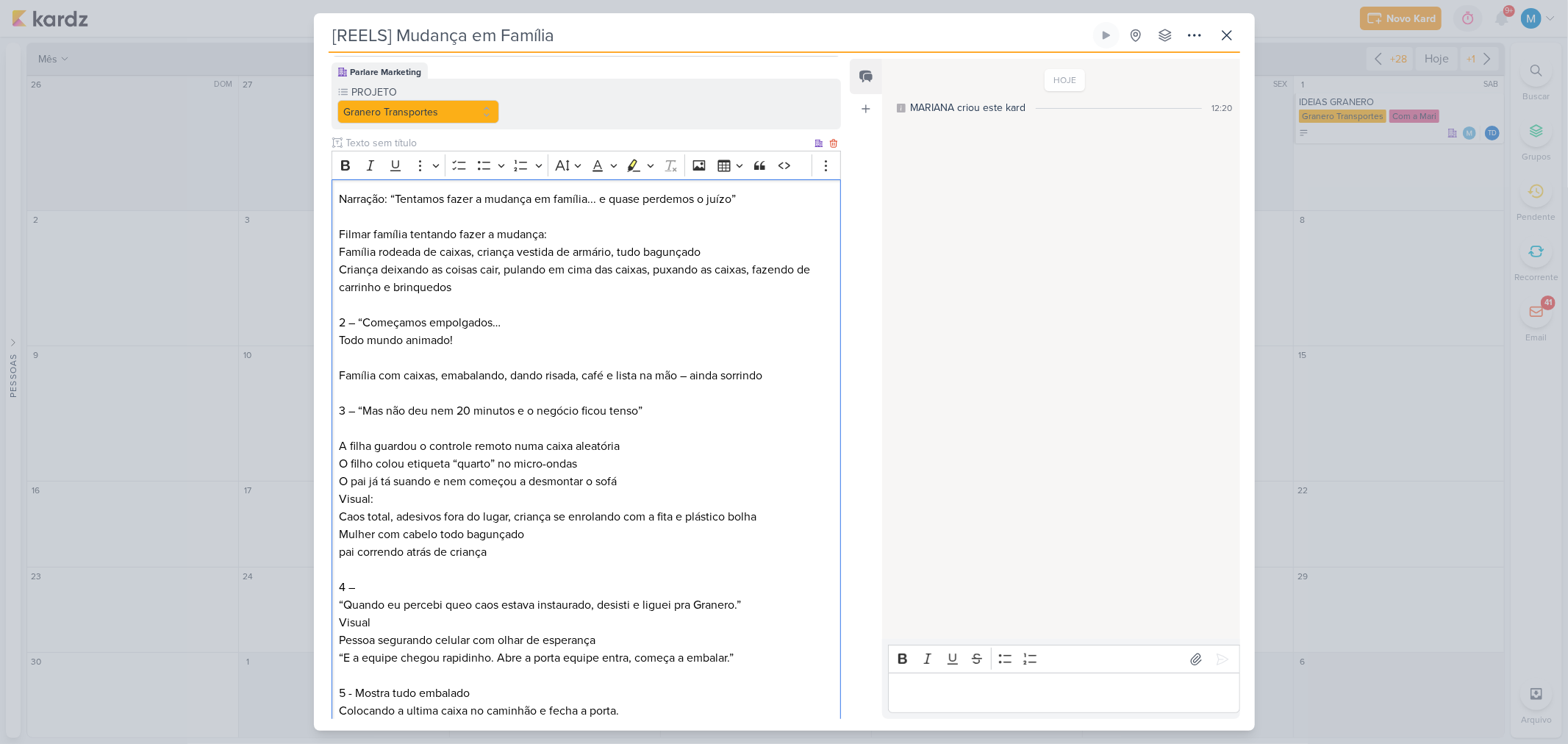 scroll, scrollTop: 260, scrollLeft: 0, axis: vertical 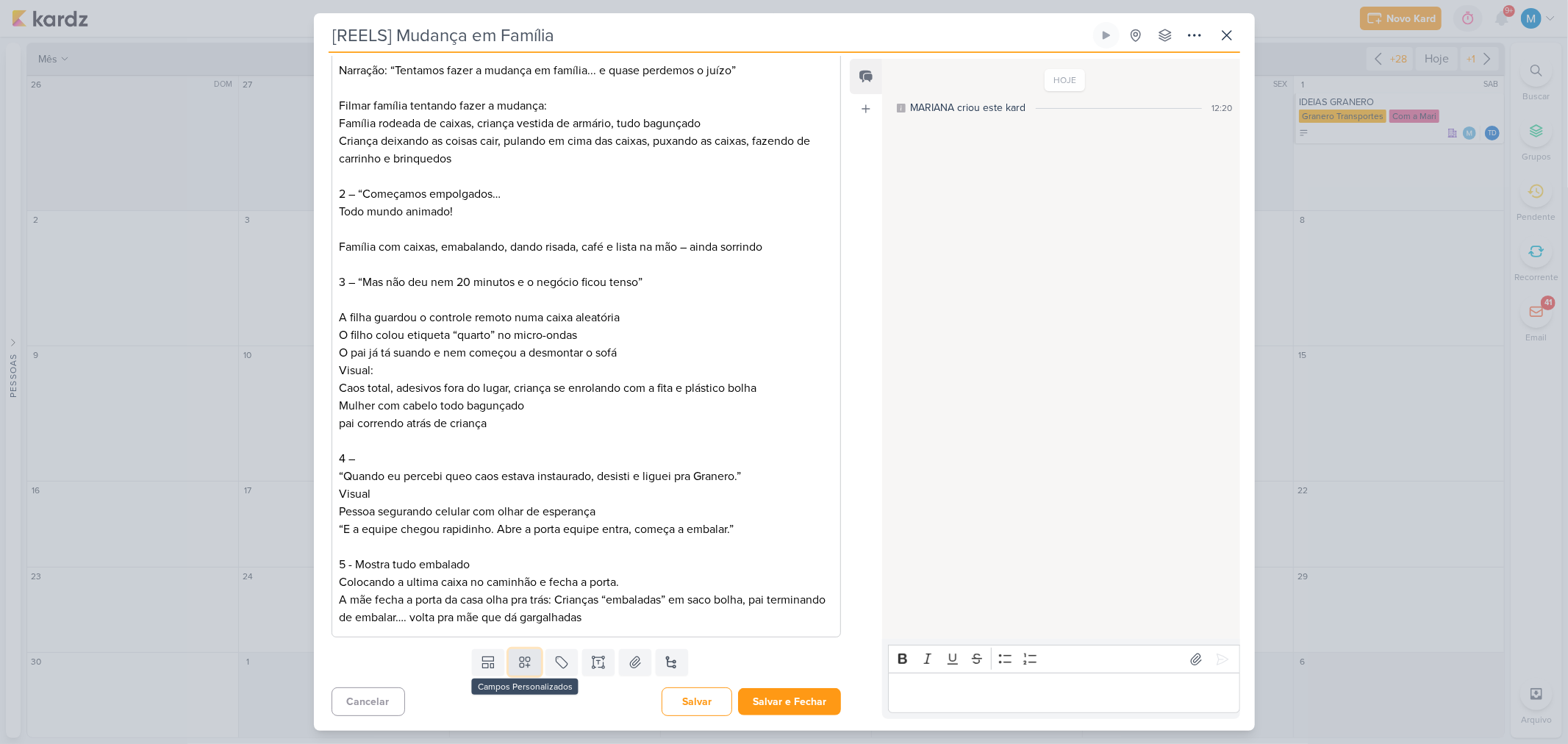click 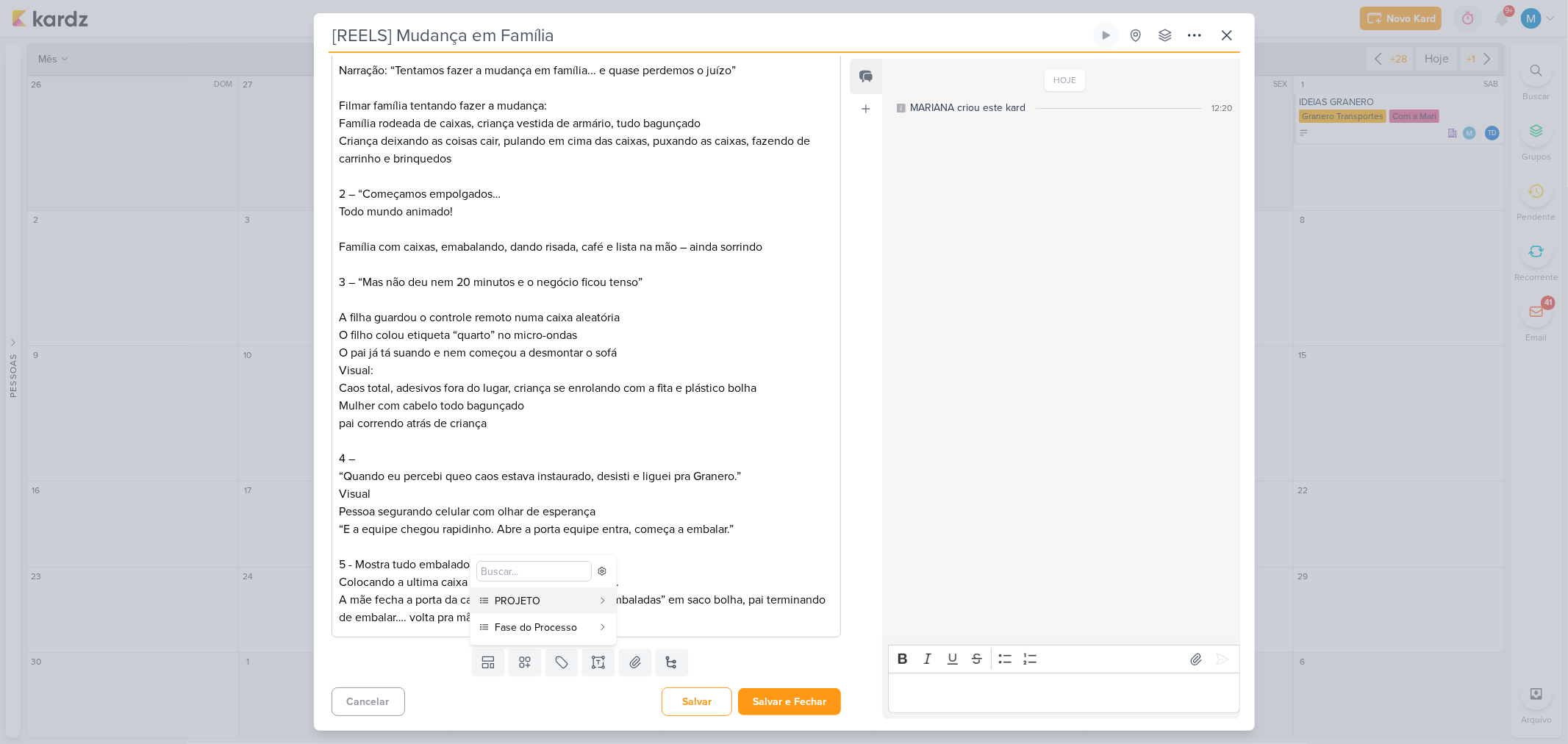drag, startPoint x: 548, startPoint y: 218, endPoint x: 537, endPoint y: 268, distance: 51.1957 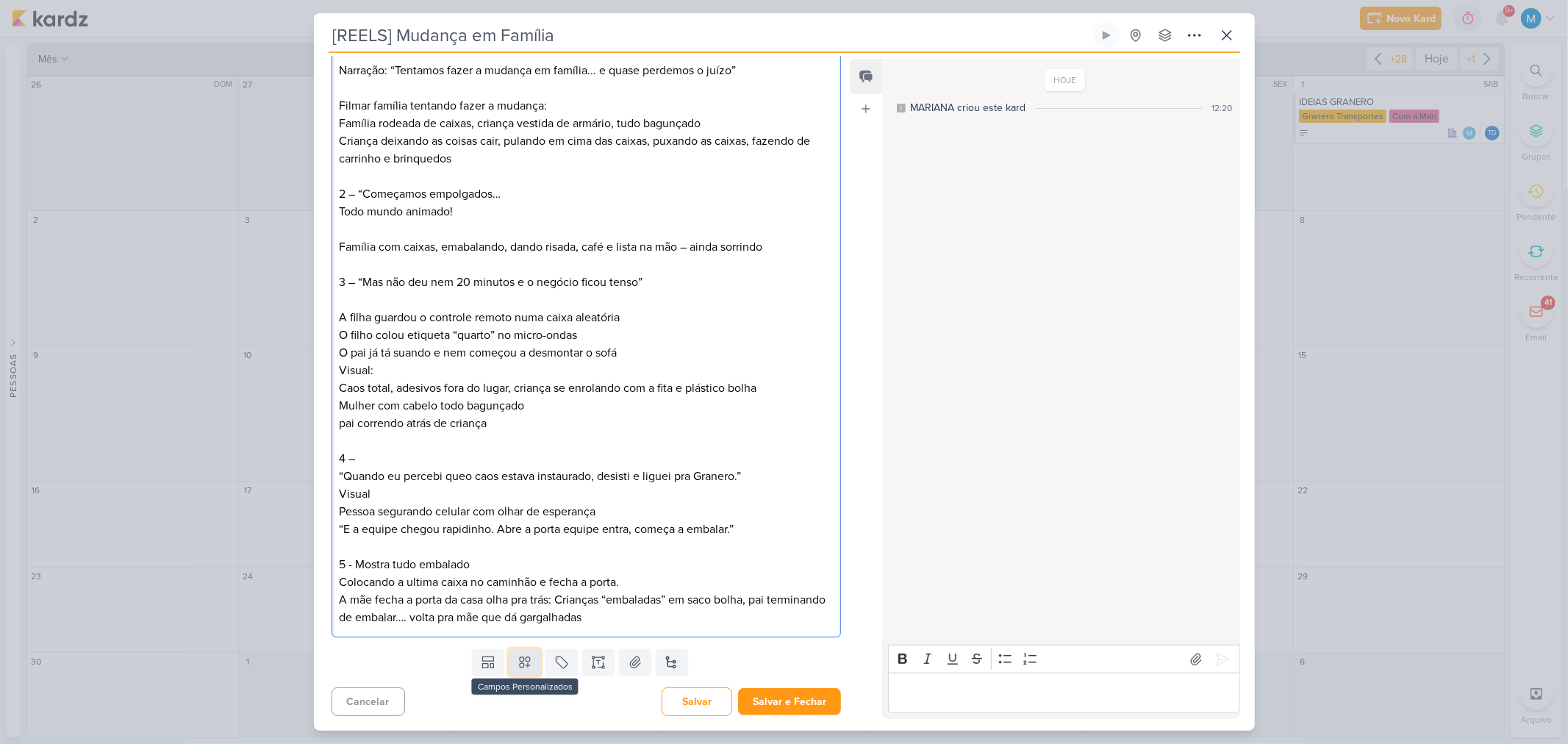 click at bounding box center (525, 662) 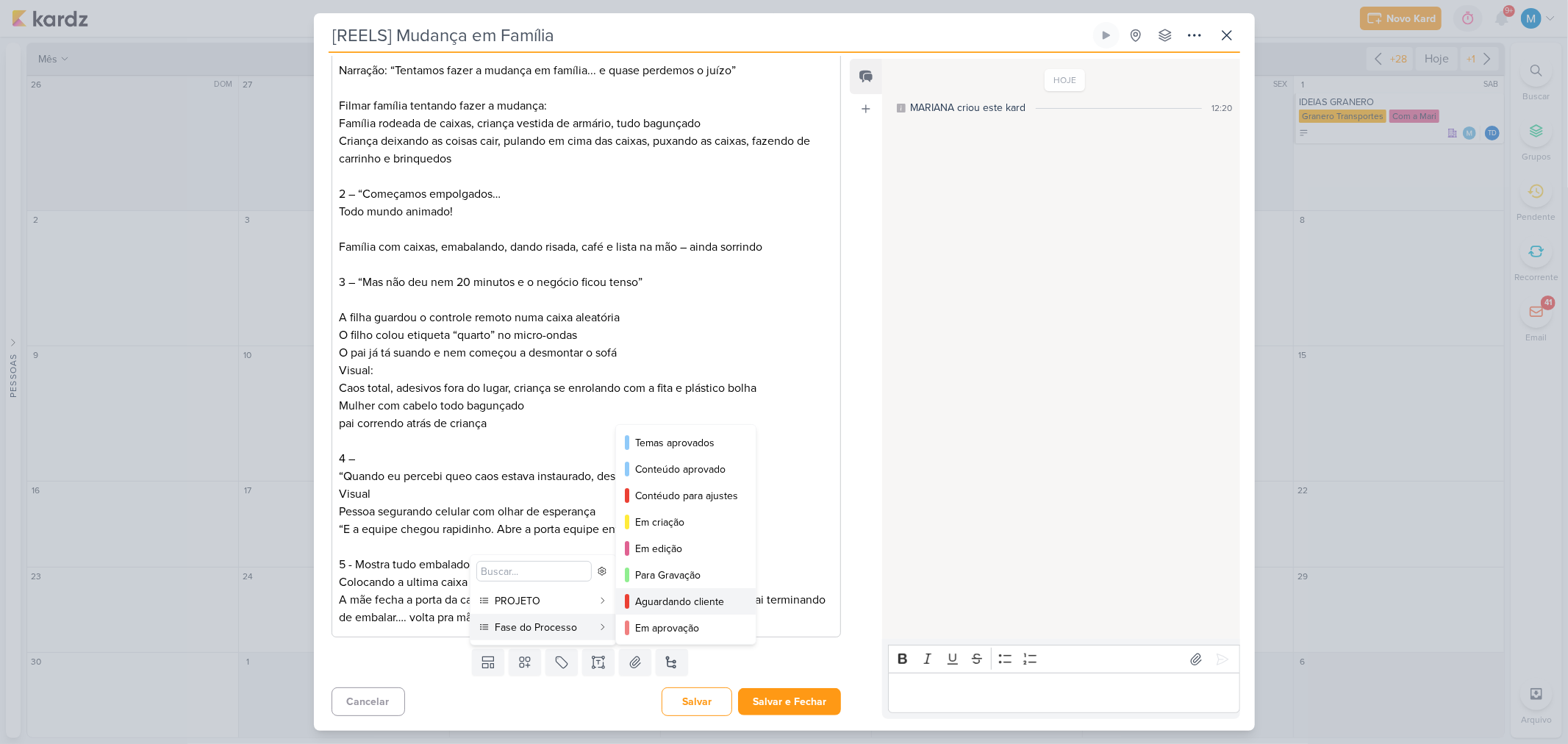 click on "Aguardando cliente" at bounding box center [687, 601] 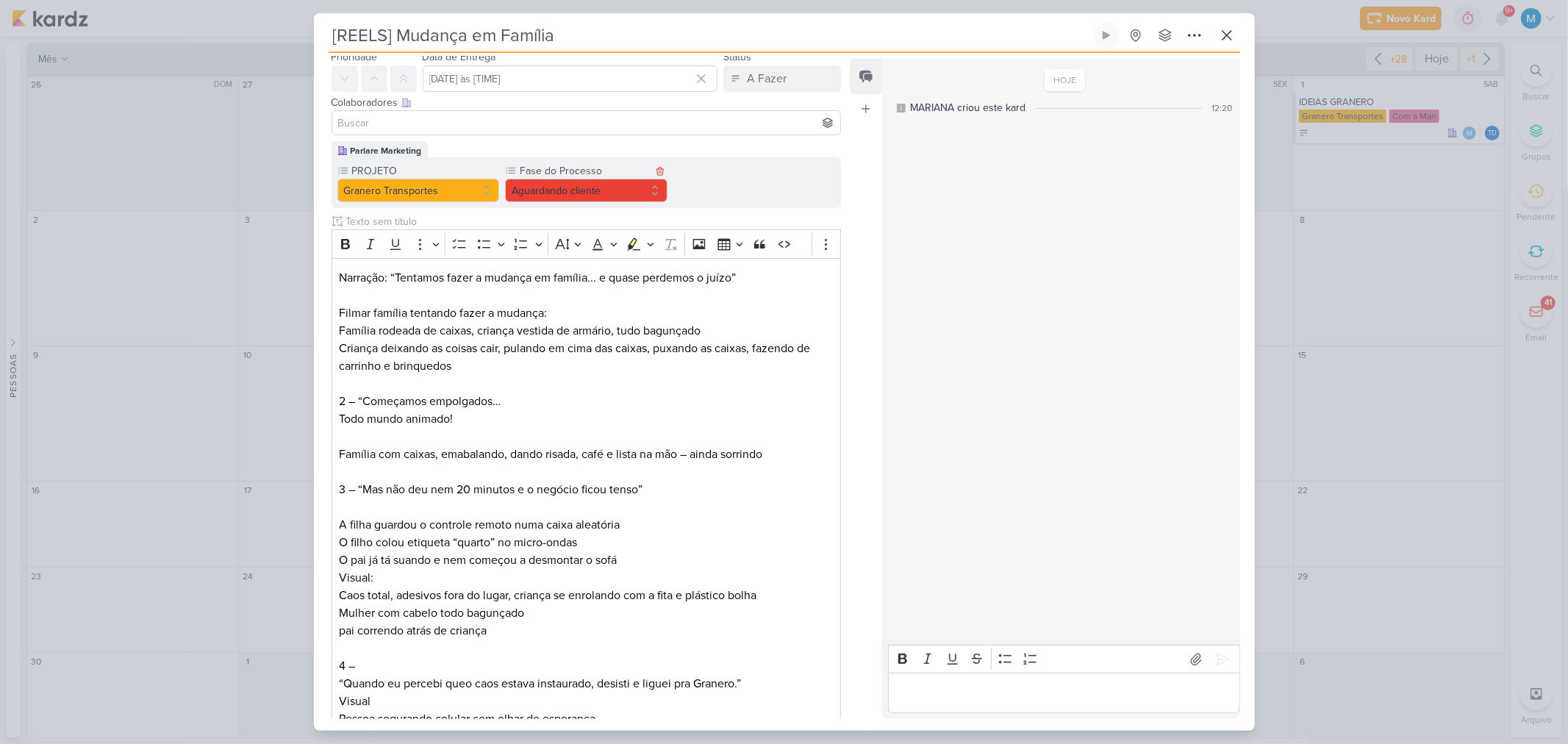 scroll, scrollTop: 82, scrollLeft: 0, axis: vertical 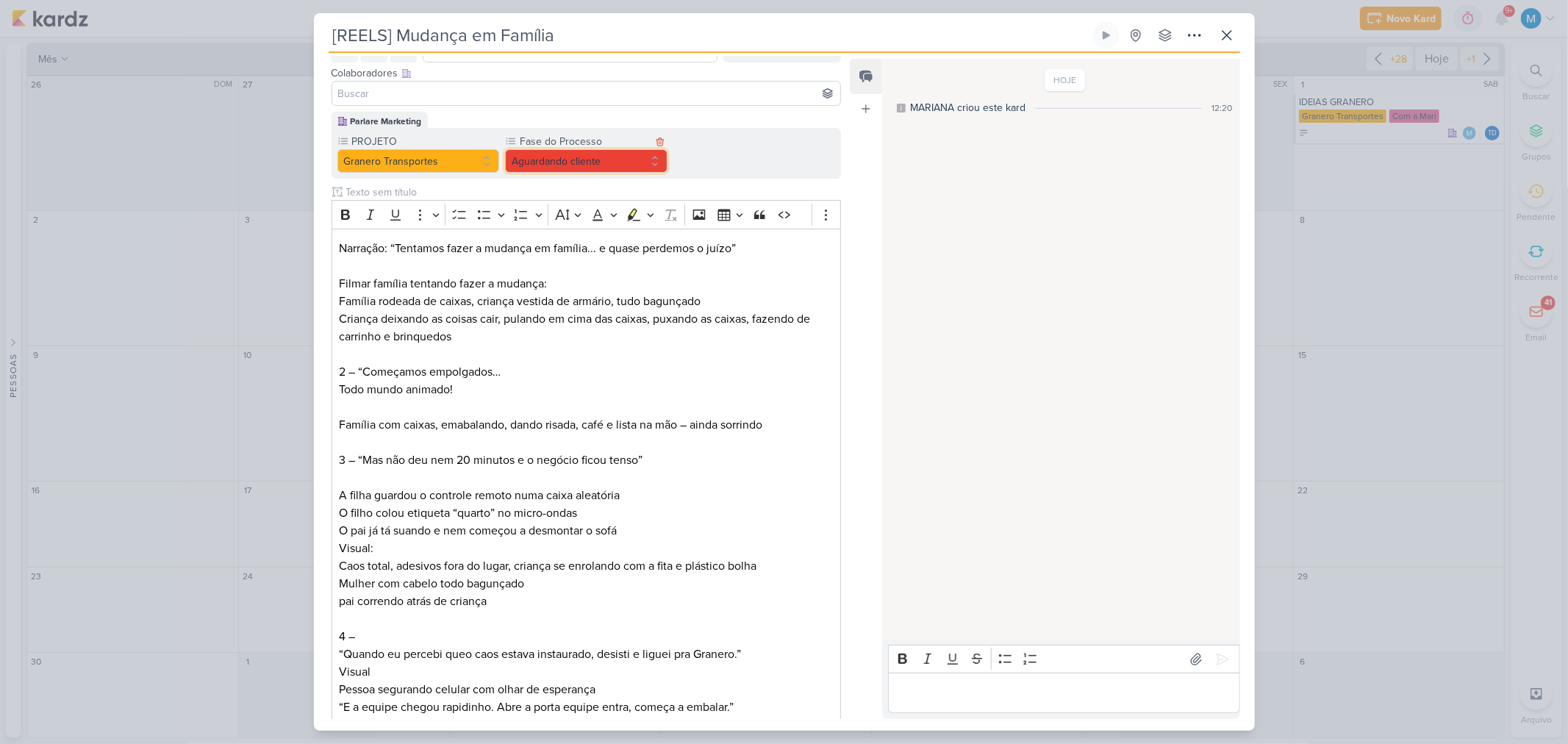click on "Aguardando cliente" at bounding box center (586, 161) 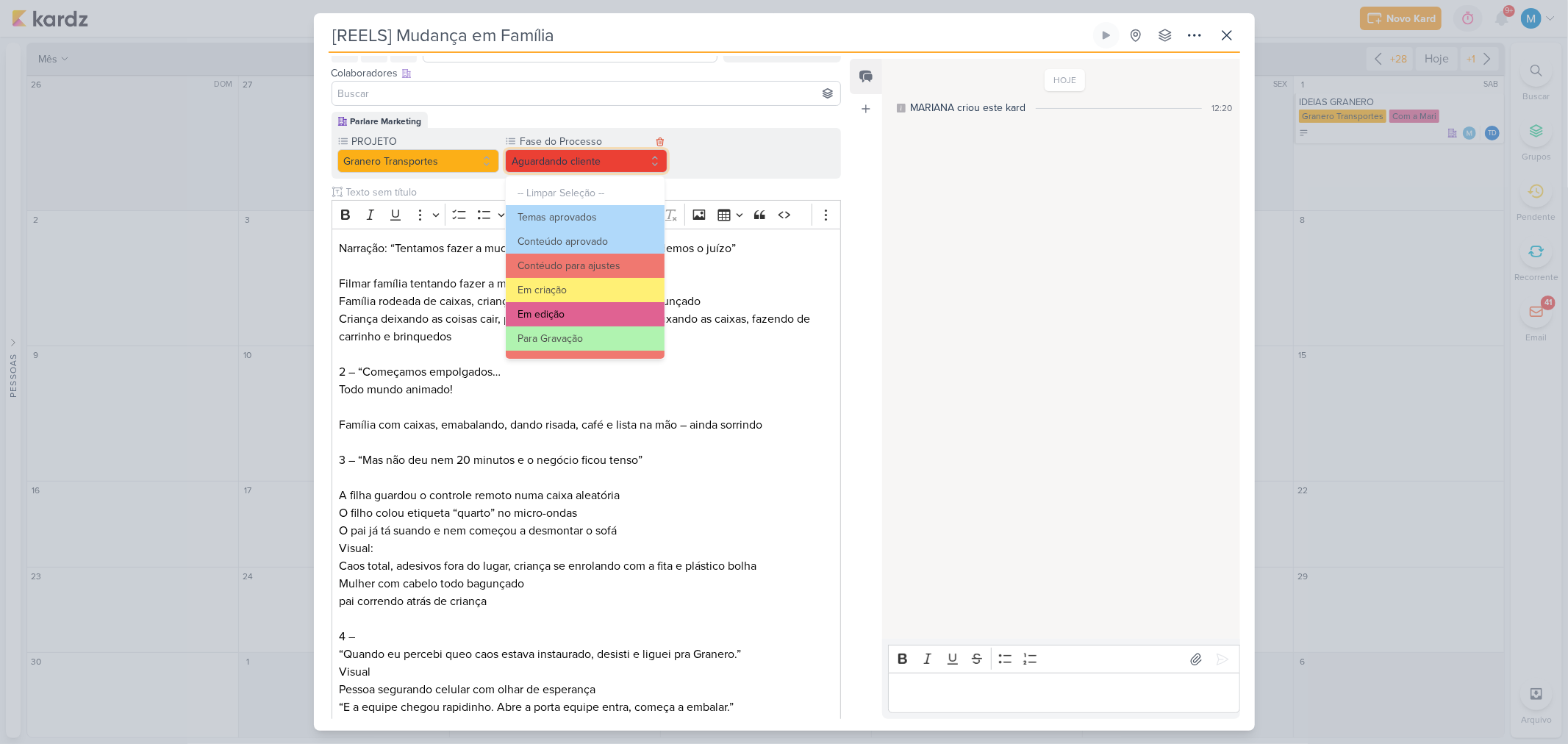 scroll, scrollTop: 82, scrollLeft: 0, axis: vertical 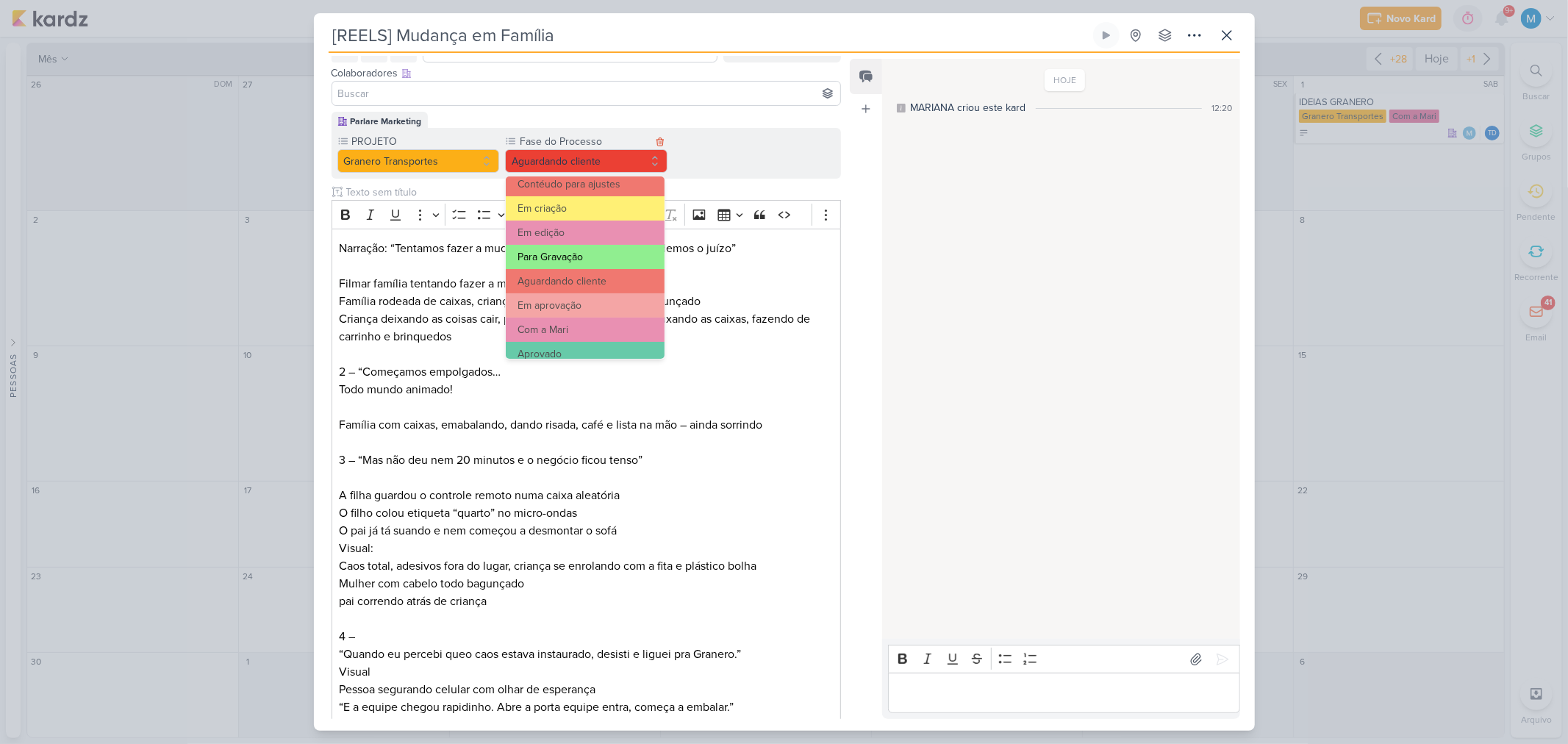 click on "Para Gravação" at bounding box center [585, 257] 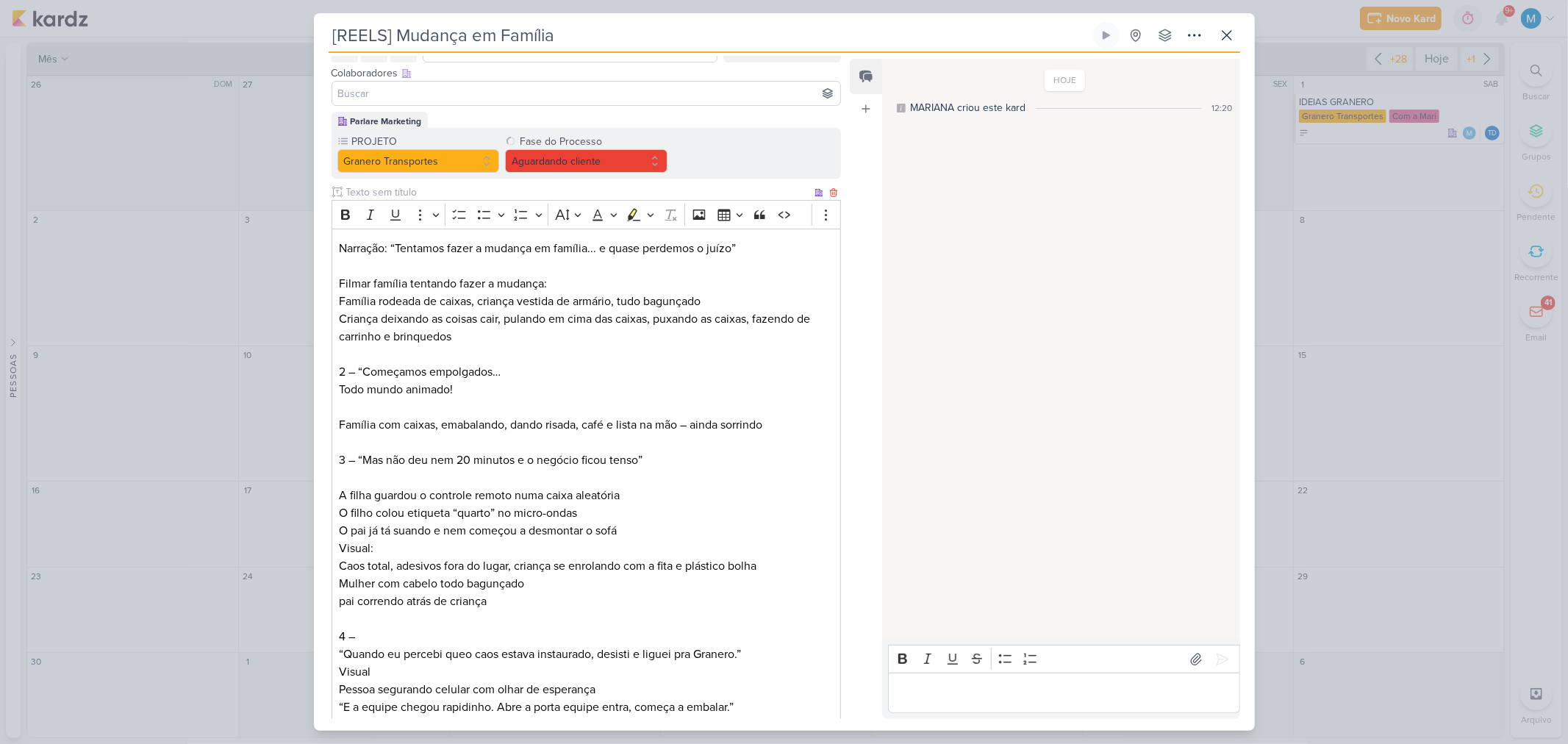 click on "A filha guardou o controle remoto numa caixa aleatória O filho colou etiqueta “quarto” no micro-ondas O pai já tá suando e nem começou a desmontar o sofá" at bounding box center (586, 504) 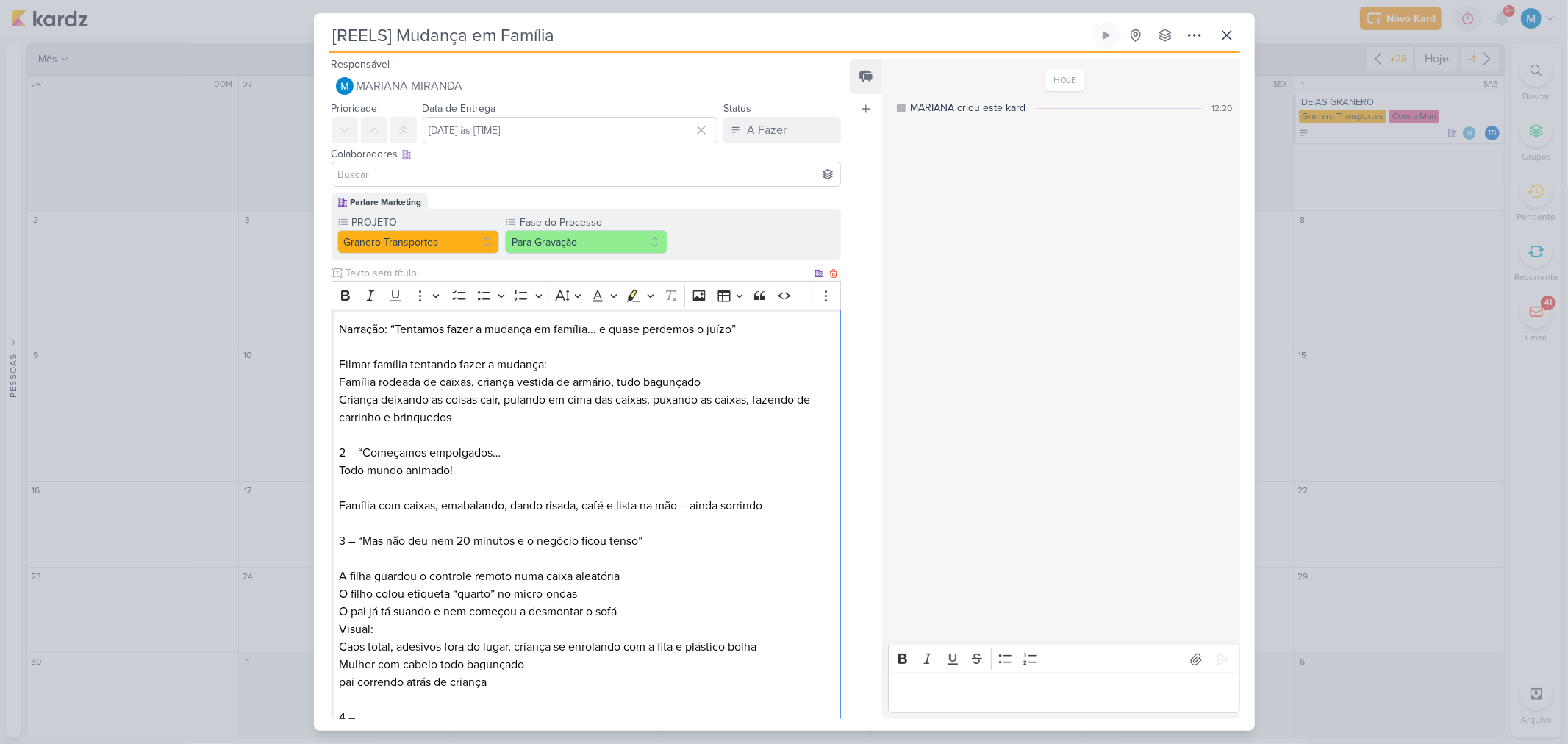 scroll, scrollTop: 0, scrollLeft: 0, axis: both 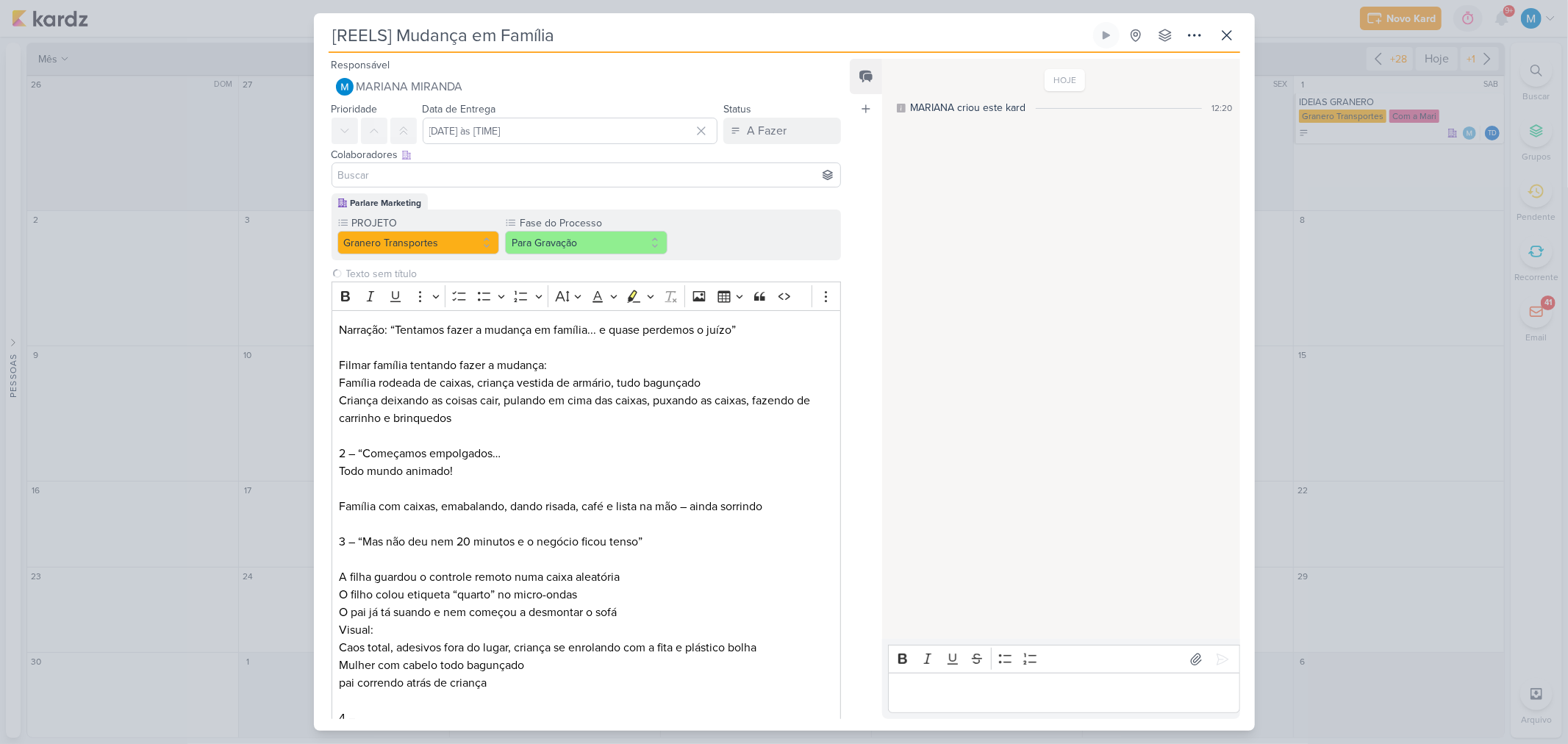 click at bounding box center (587, 175) 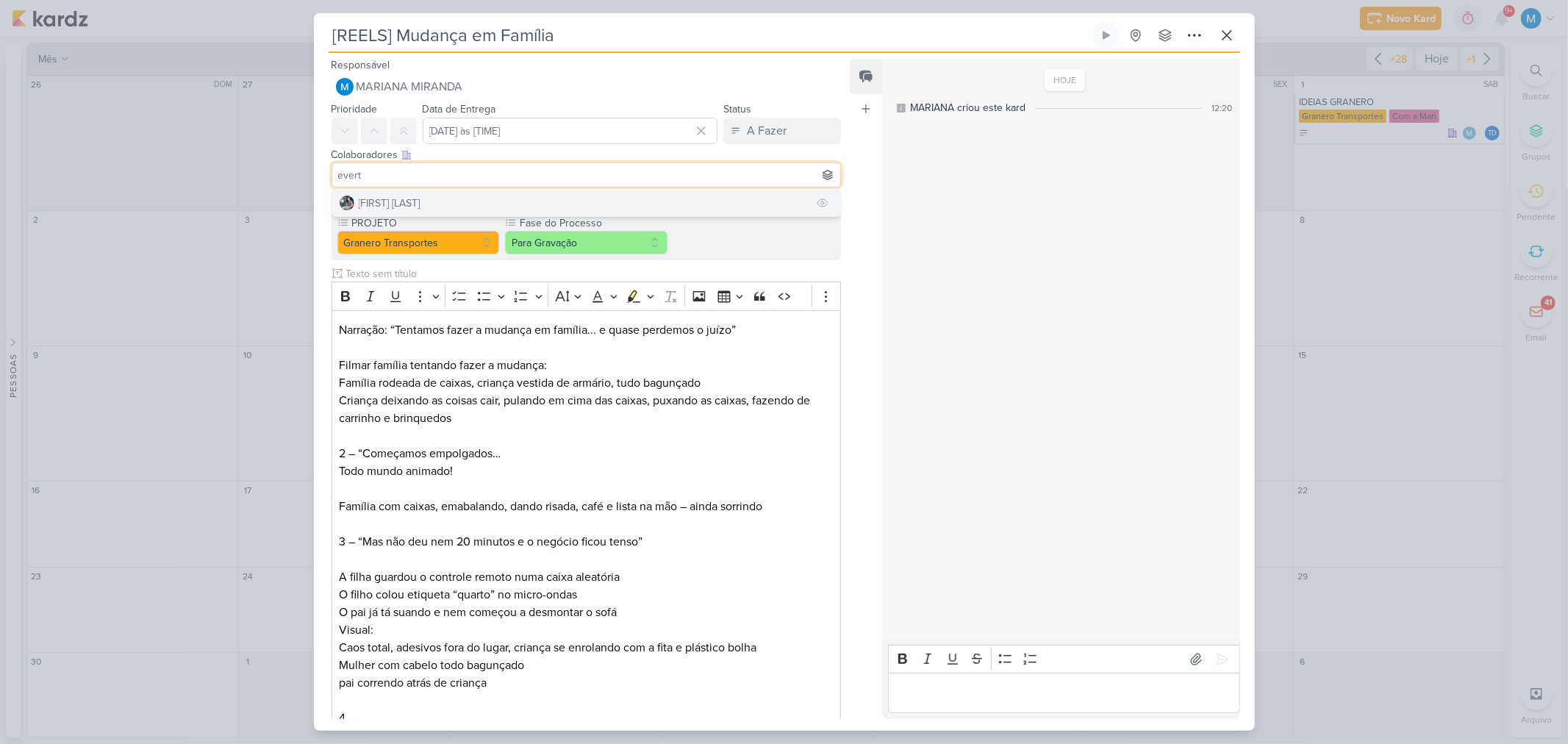 type on "evert" 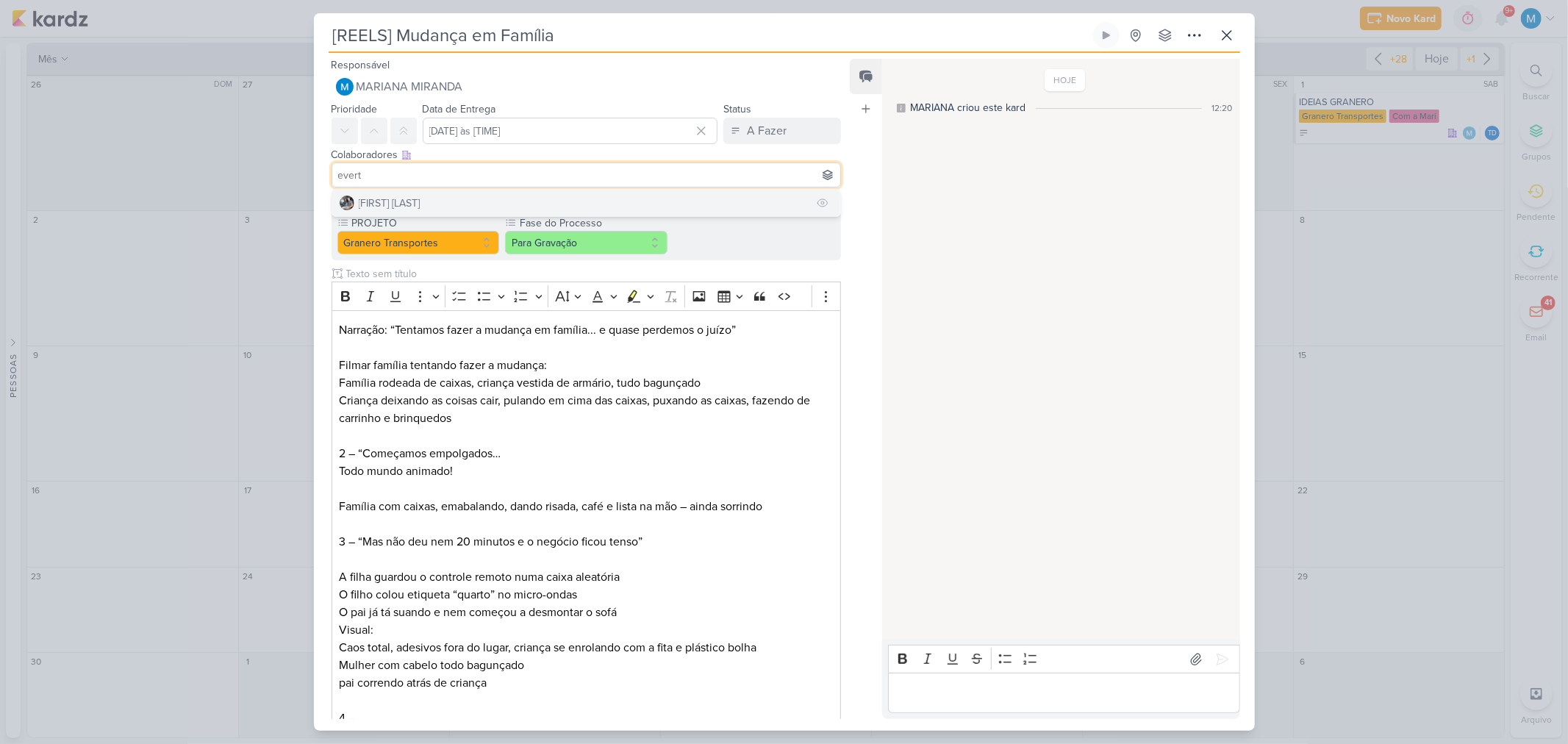 click on "[FIRST] [LAST]" at bounding box center (390, 203) 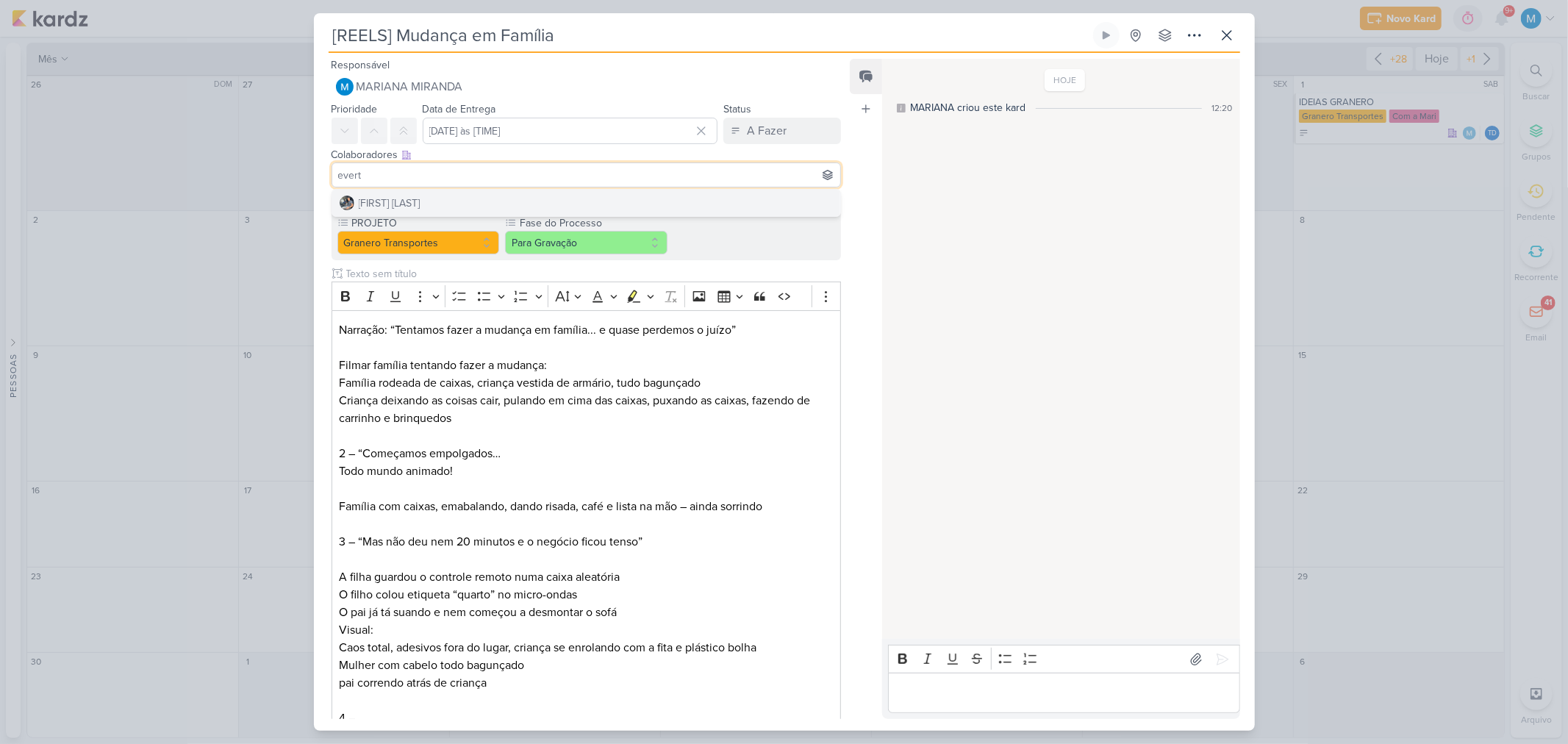 type 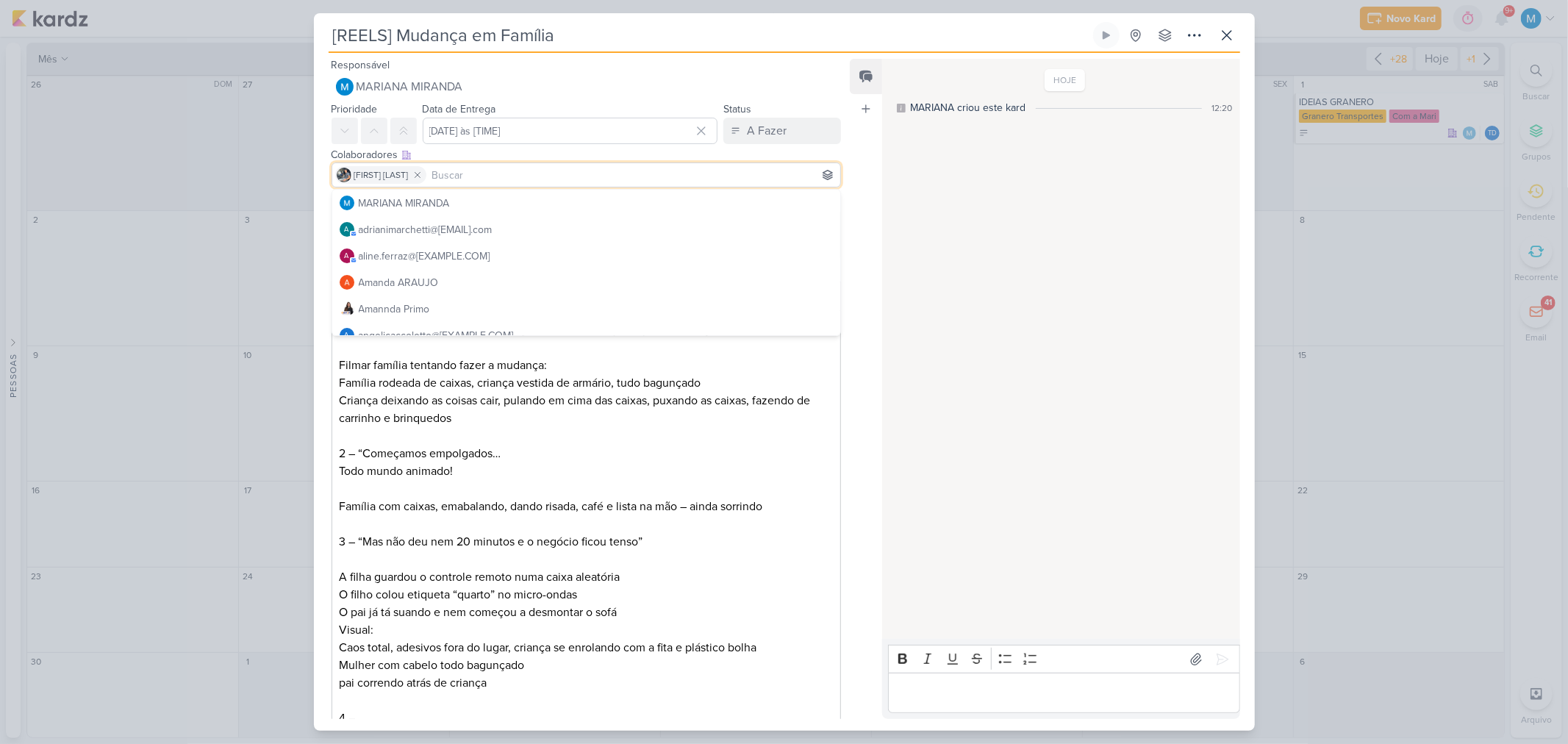 click on "2 – “Começamos empolgados…" at bounding box center [586, 454] 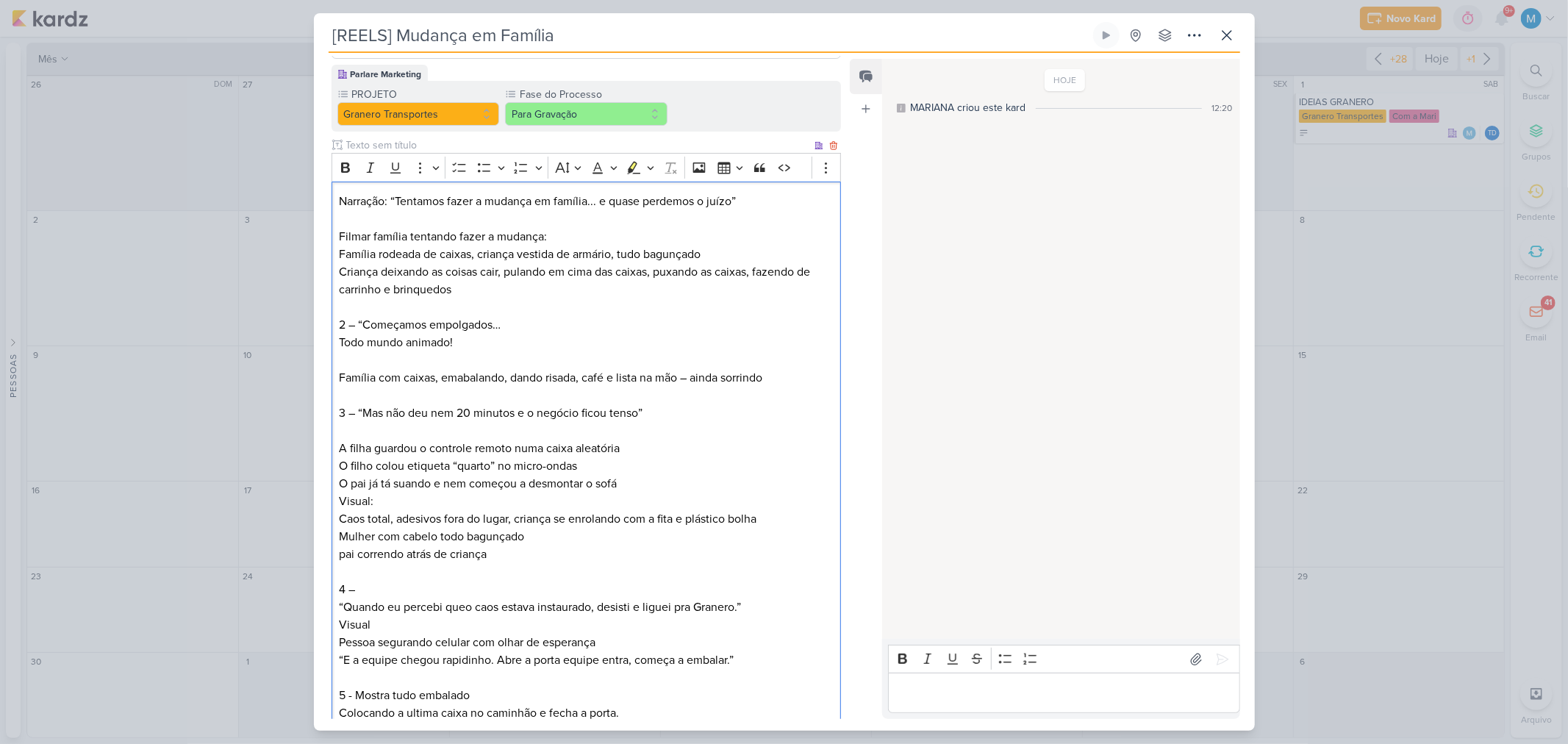 scroll, scrollTop: 260, scrollLeft: 0, axis: vertical 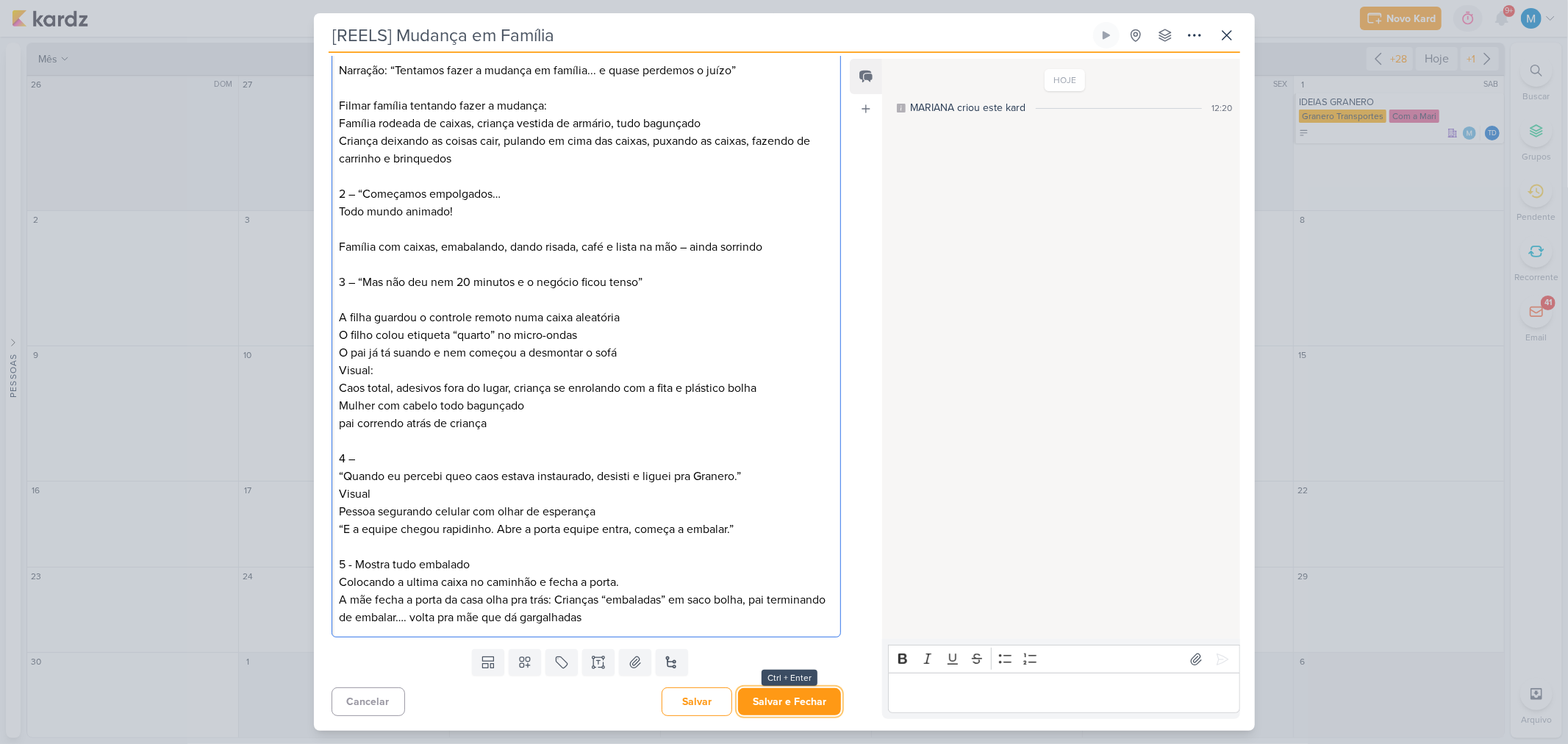 drag, startPoint x: 795, startPoint y: 697, endPoint x: 761, endPoint y: 673, distance: 41.617304 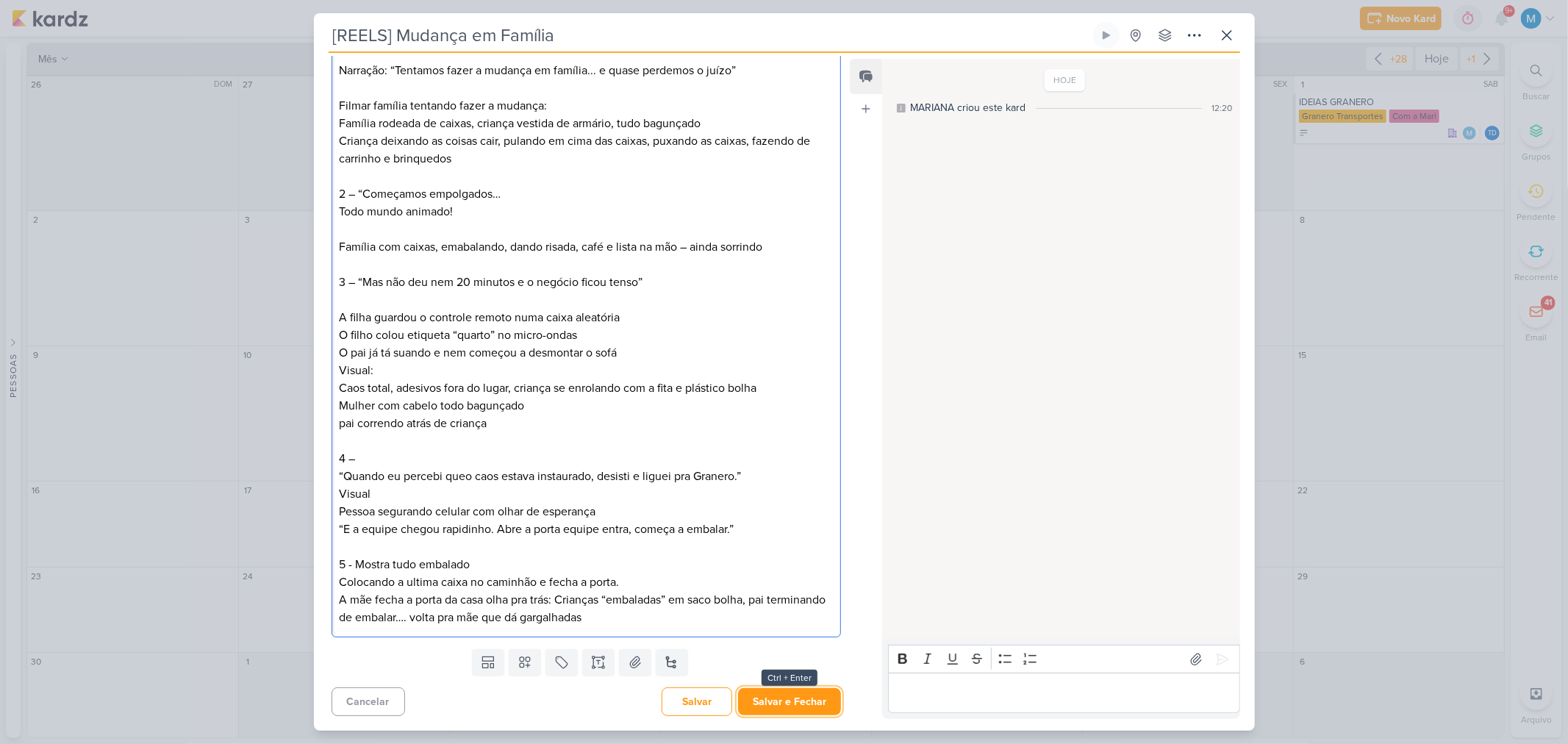 click on "Salvar e Fechar" at bounding box center [790, 701] 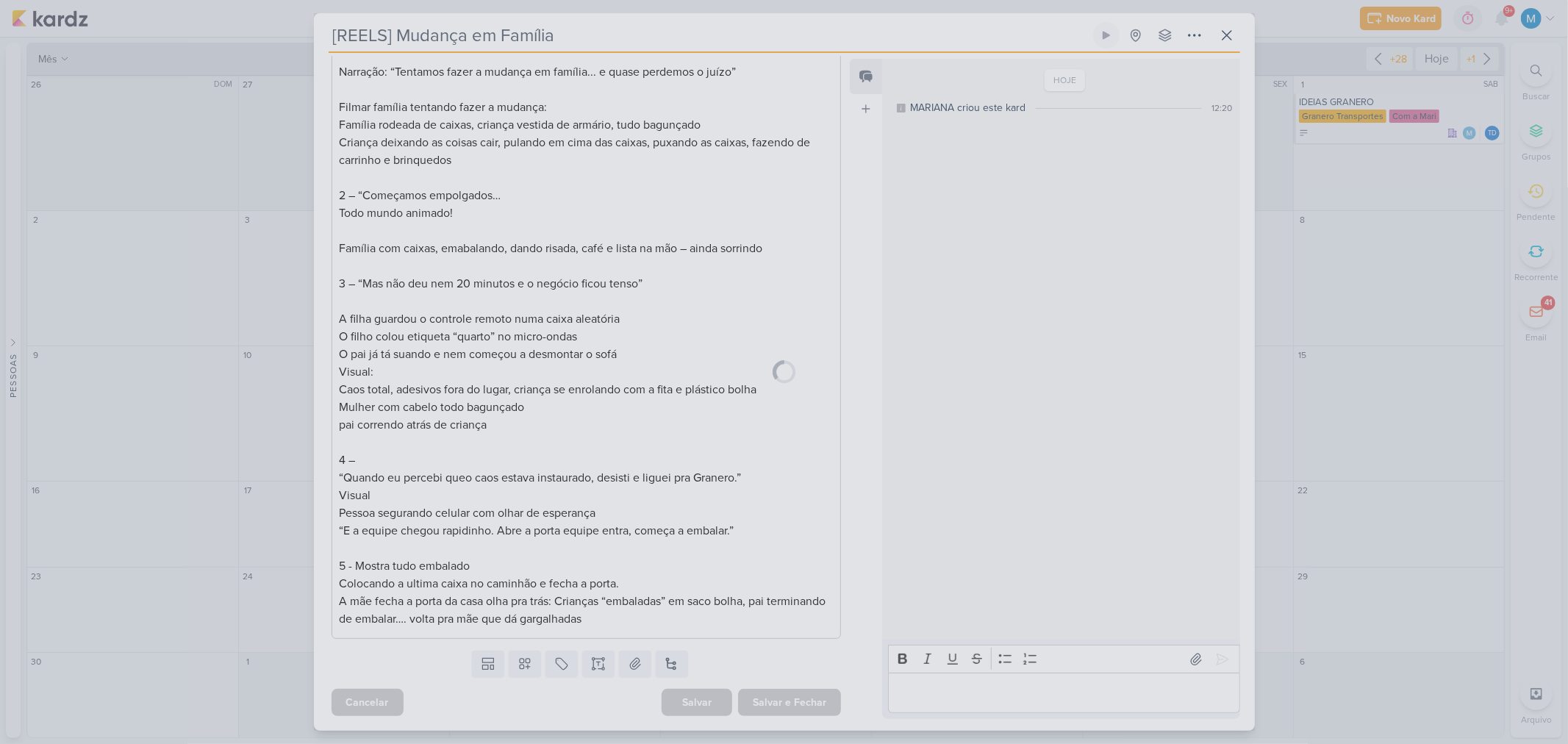 scroll, scrollTop: 259, scrollLeft: 0, axis: vertical 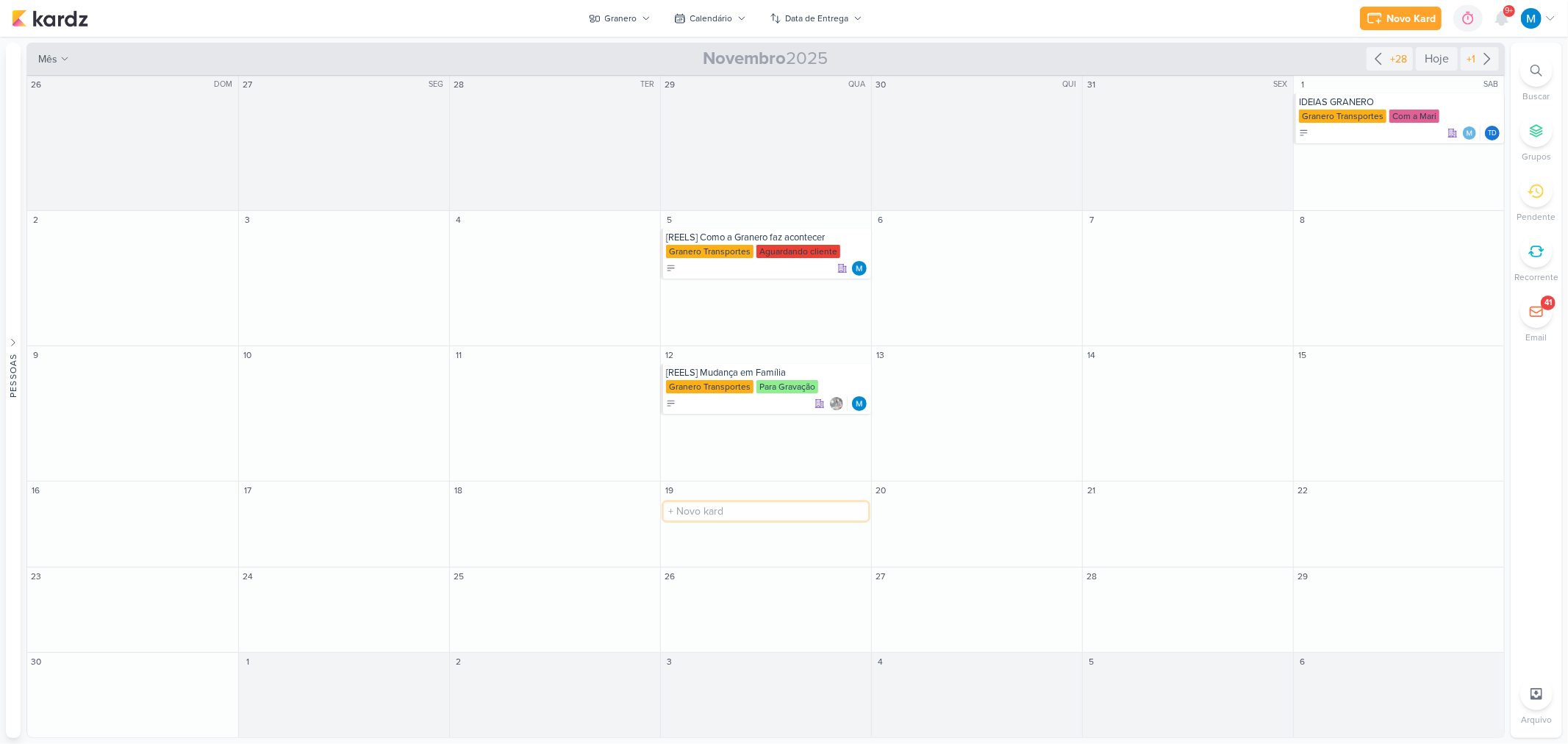 click at bounding box center (766, 511) 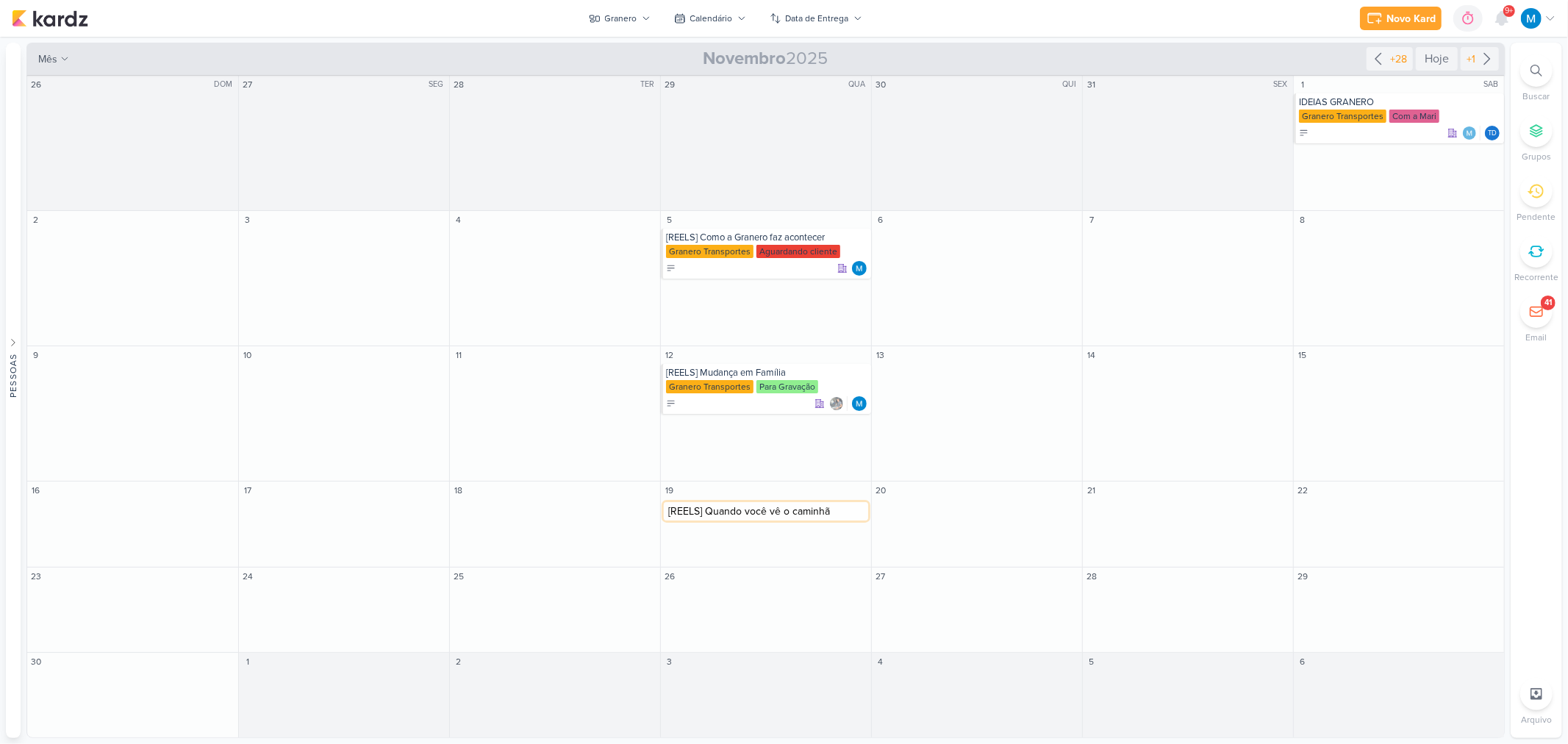type on "[REELS] Quando você vê o caminhão" 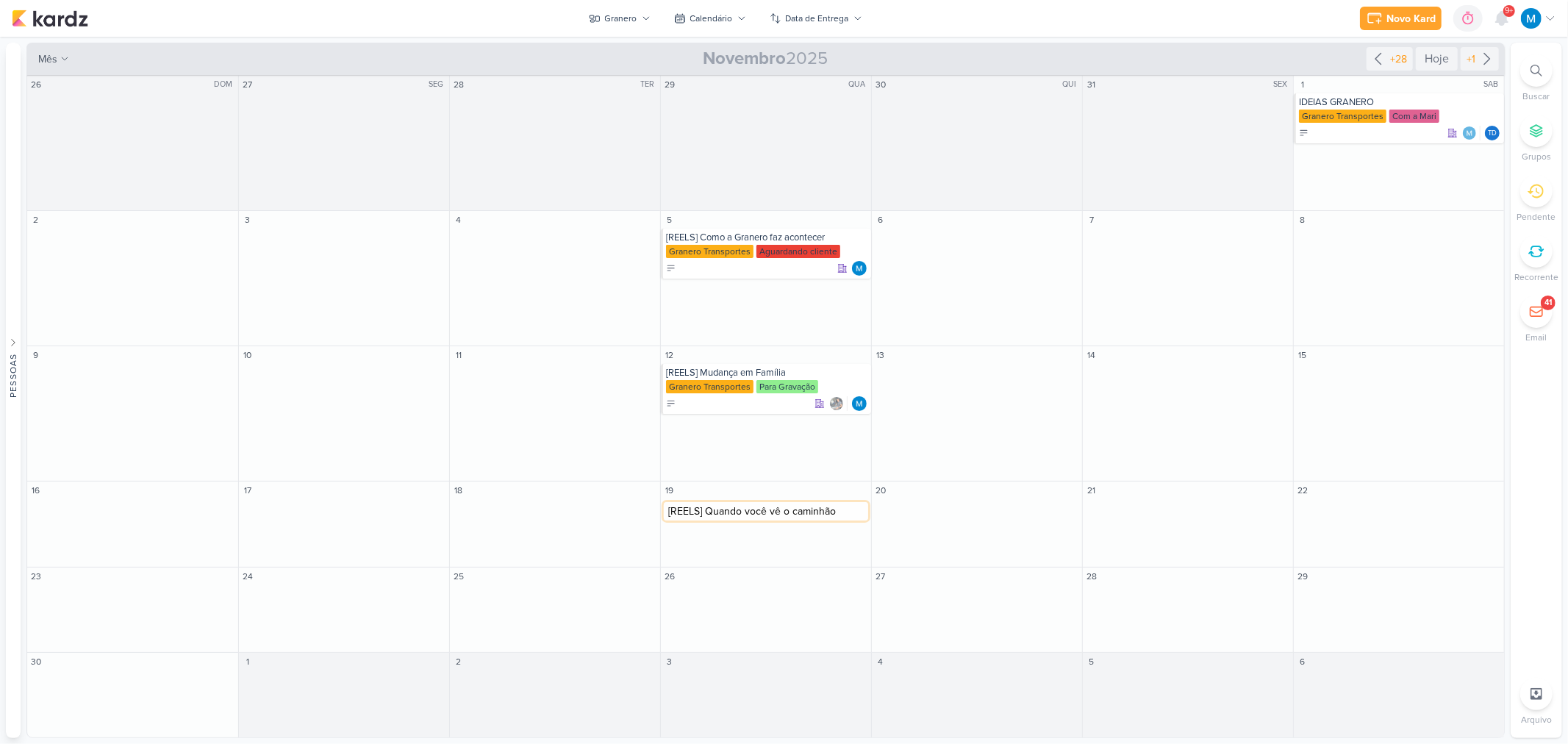 type 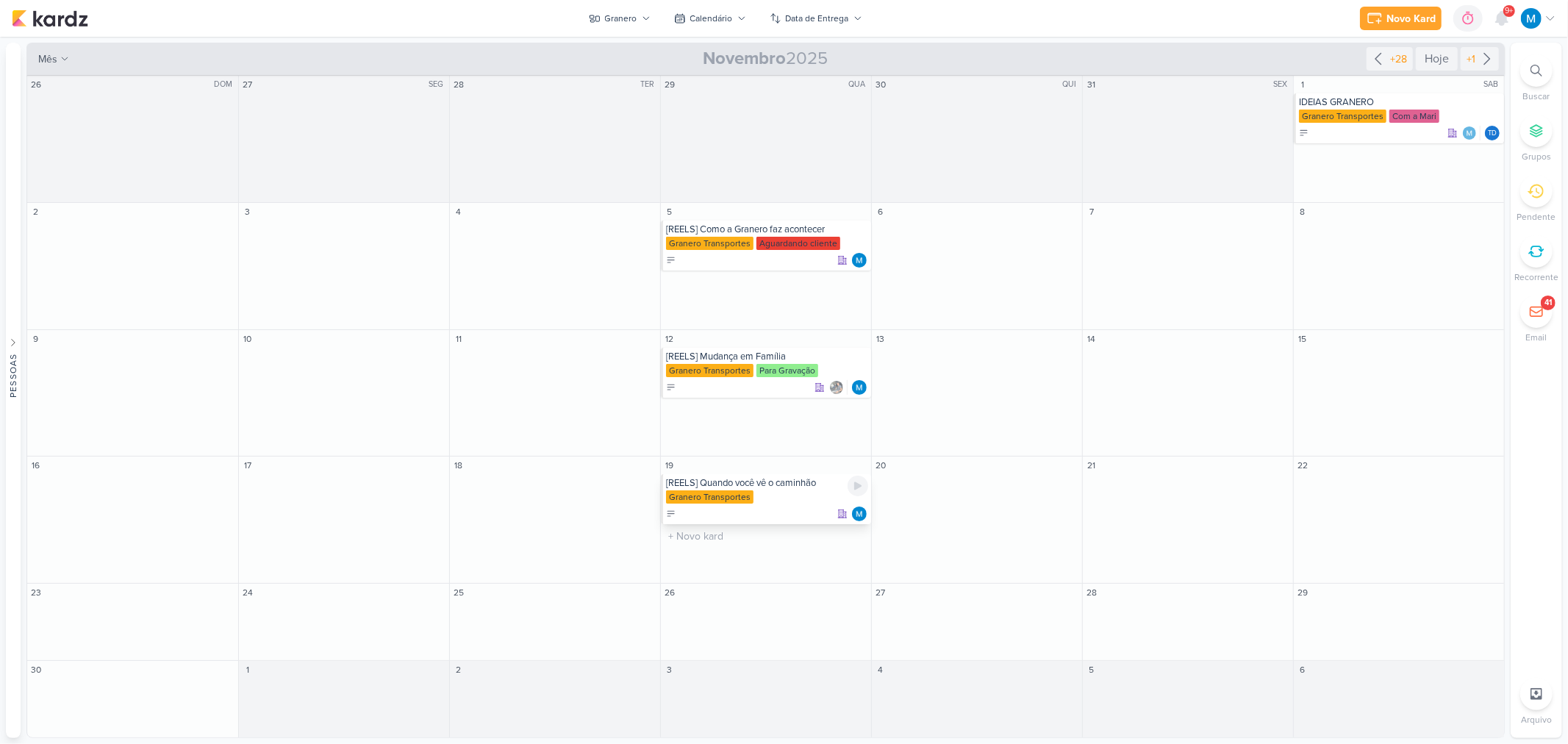 click on "[REELS] Quando você vê o caminhão" at bounding box center (767, 483) 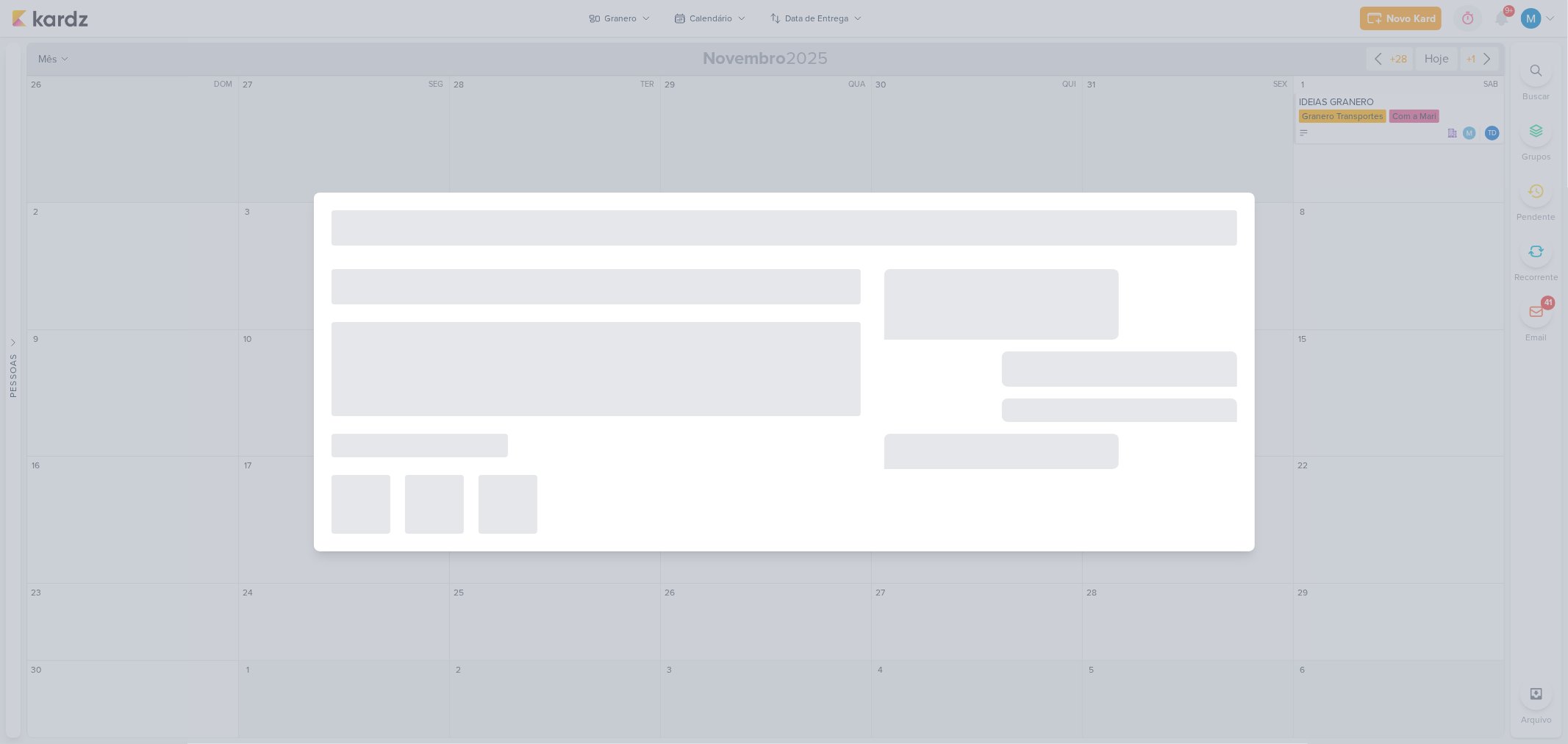 type on "[REELS] Quando você vê o caminhão" 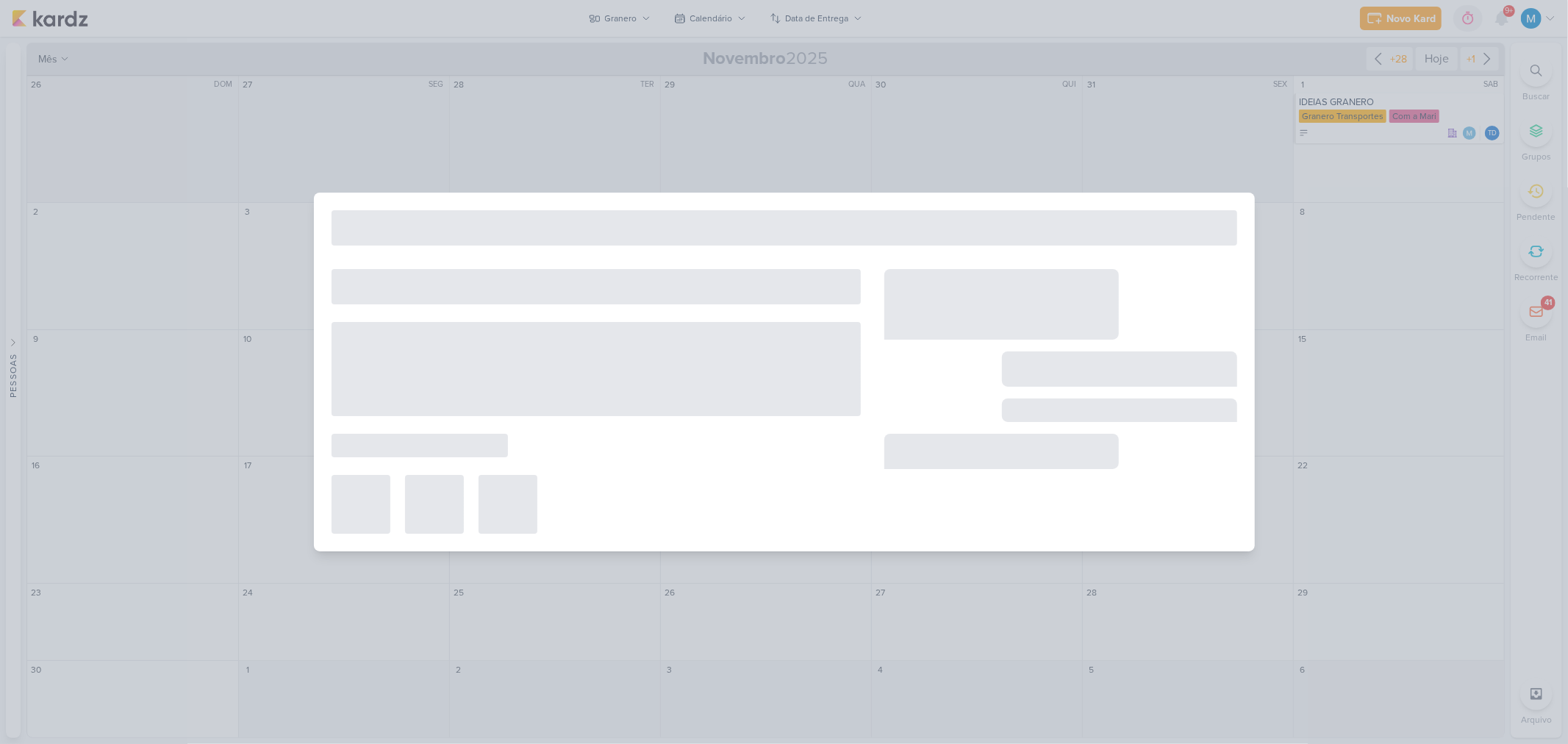 type on "[DATE] às [TIME]" 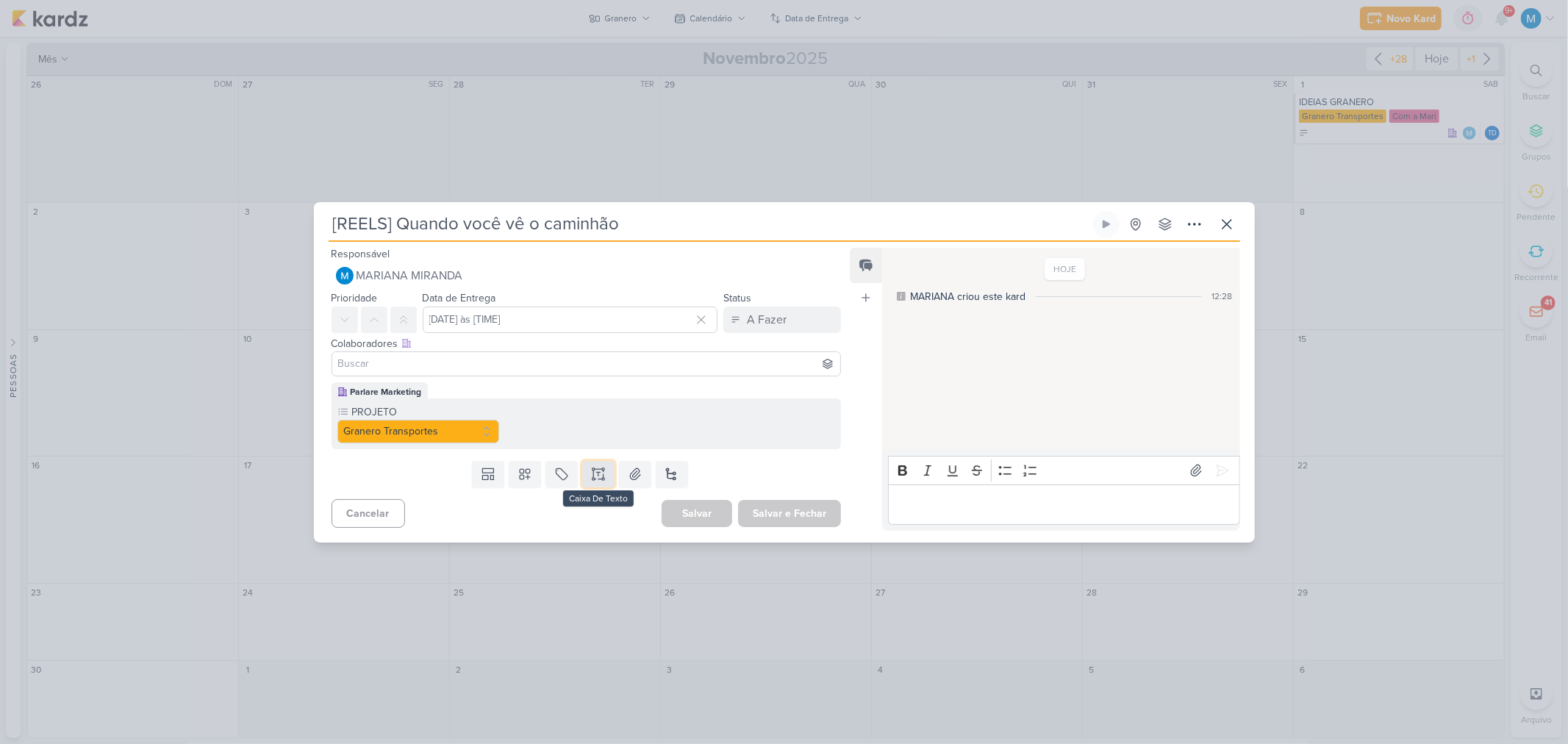 click 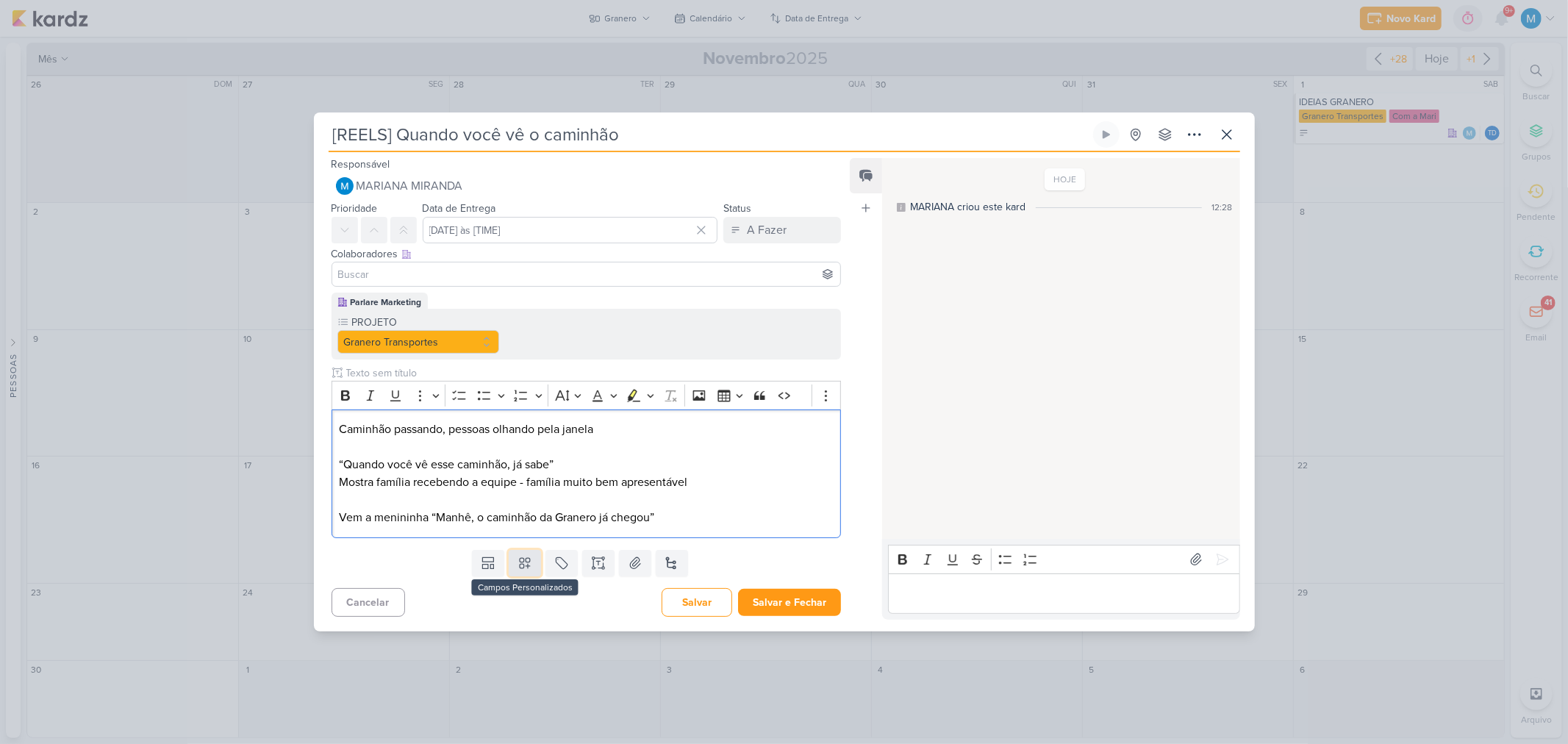 click 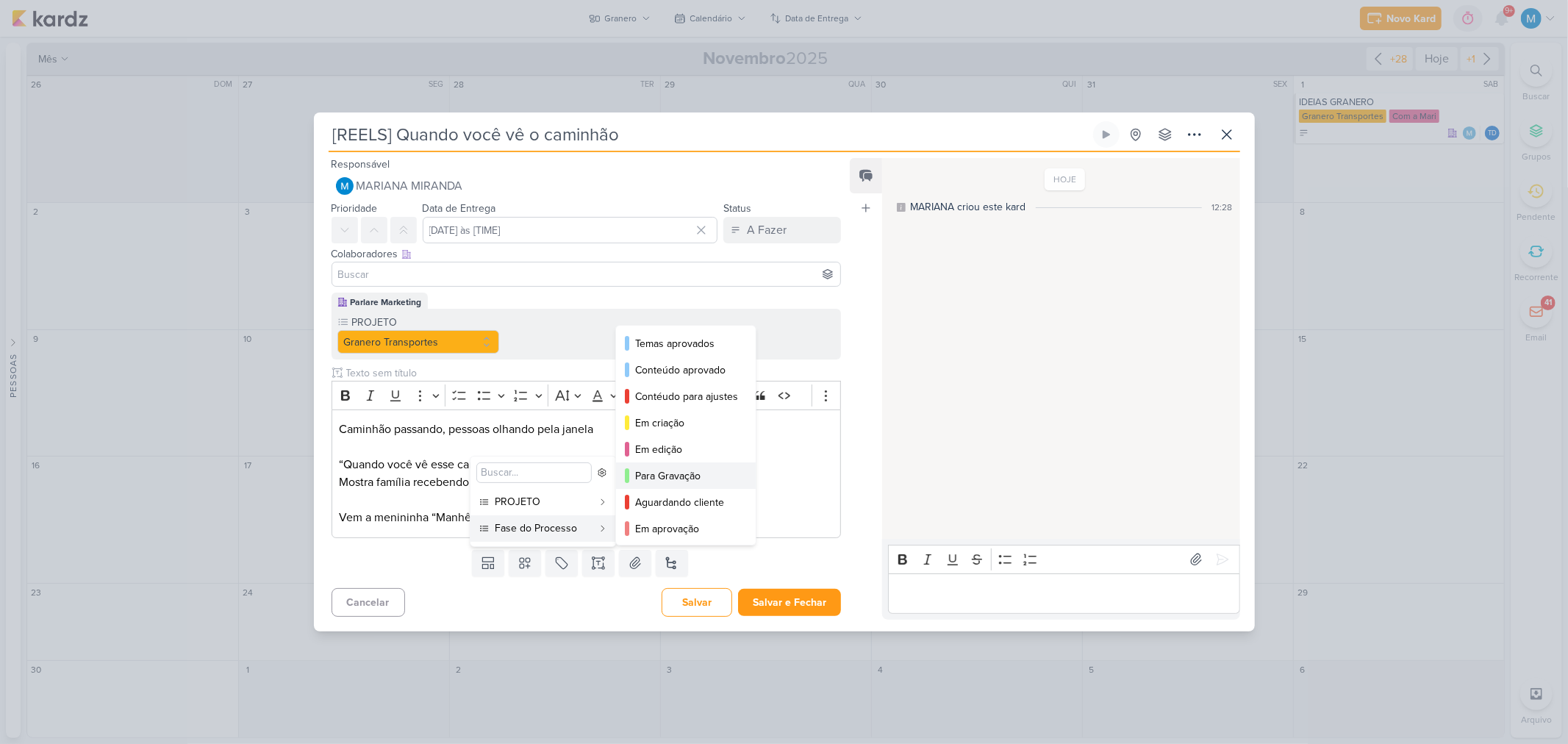 click on "Para Gravação" at bounding box center [687, 476] 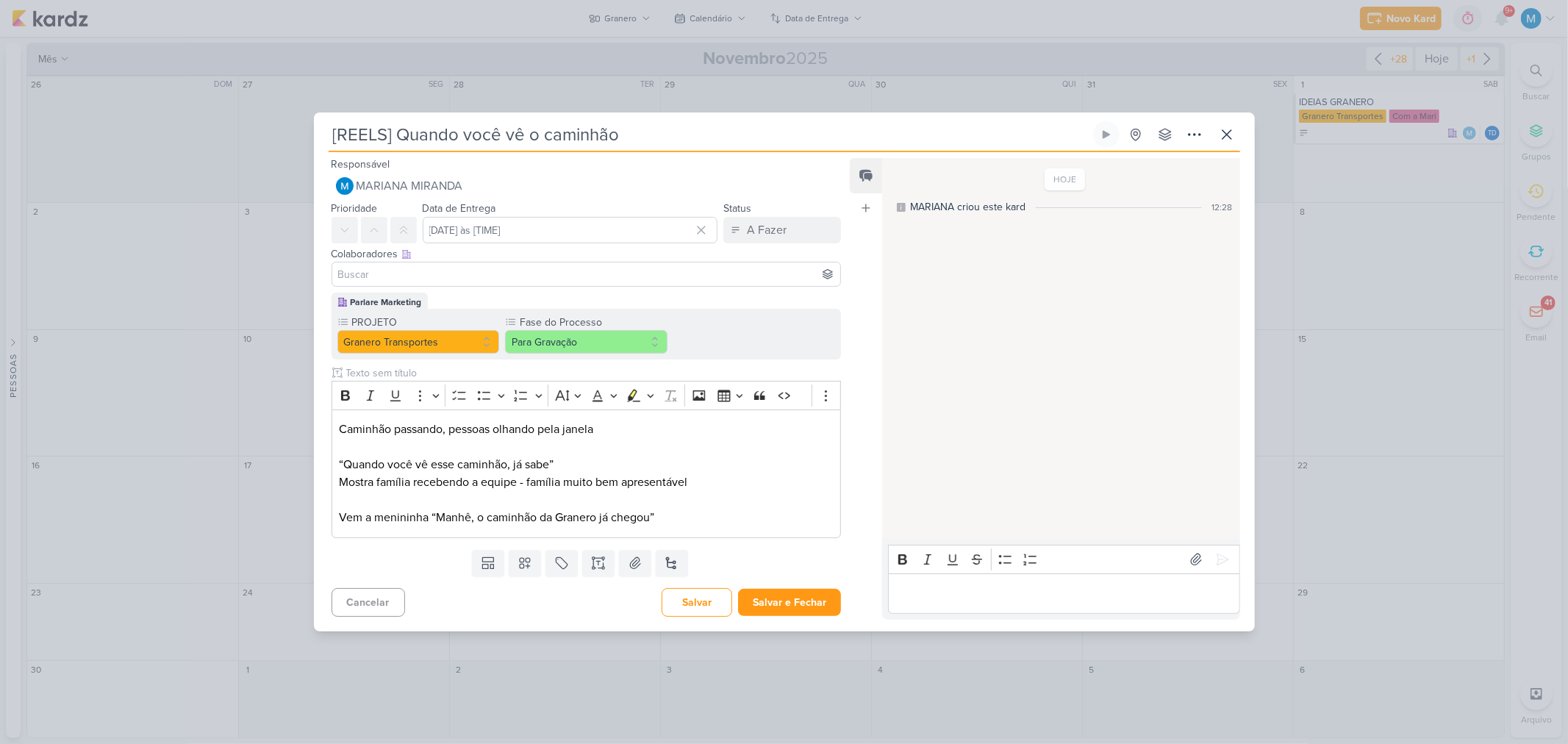 click at bounding box center (587, 274) 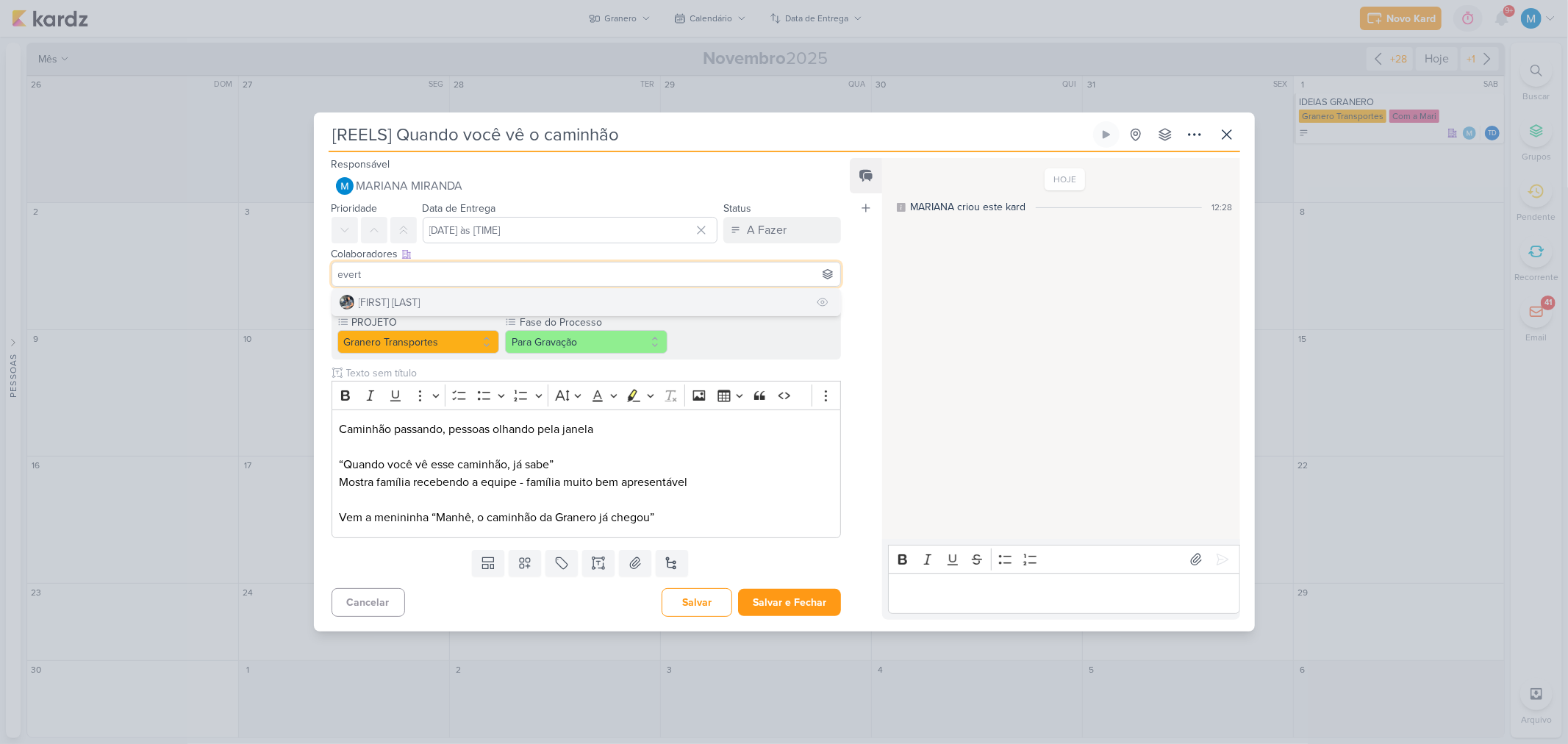 type on "evert" 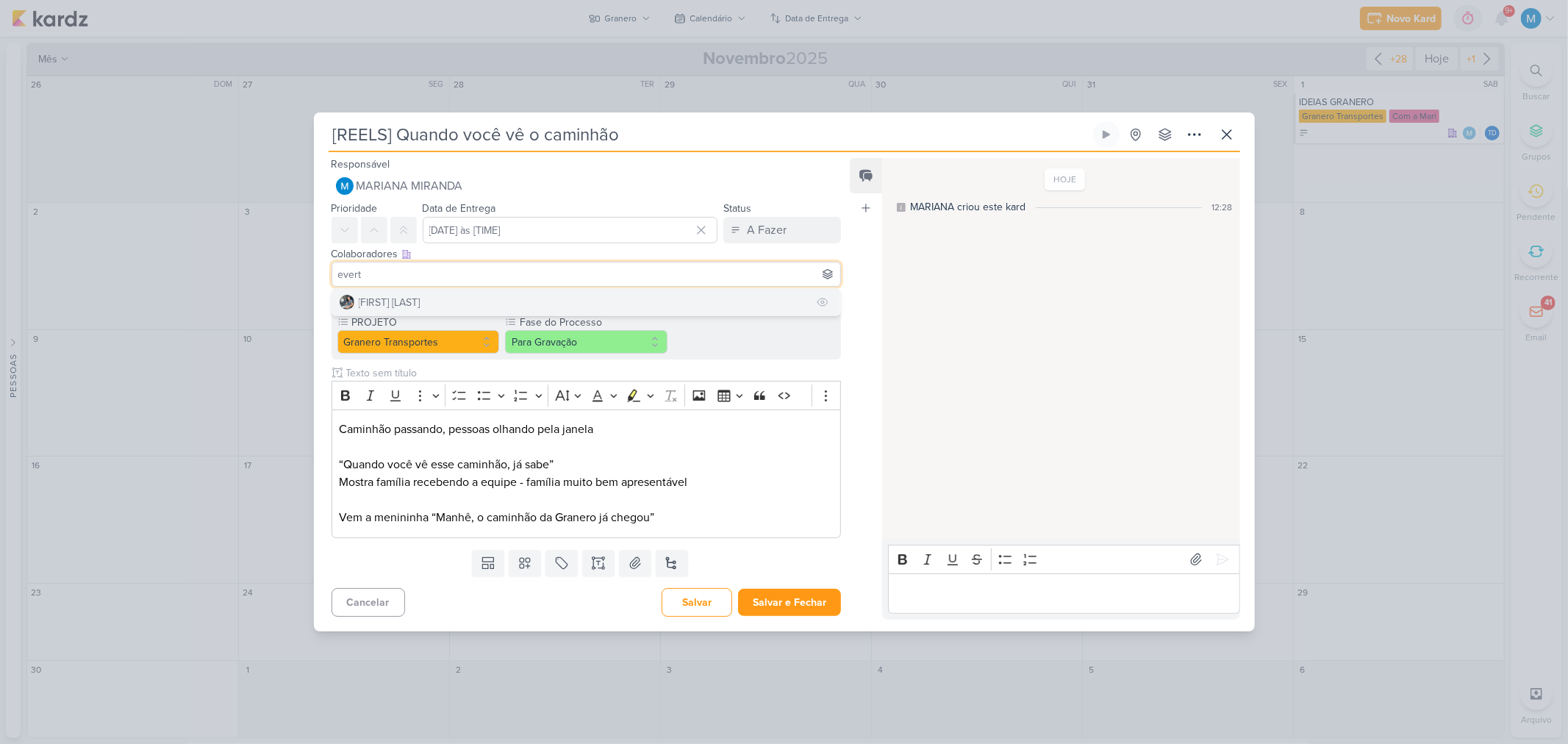 click on "[FIRST] [LAST]" at bounding box center [587, 302] 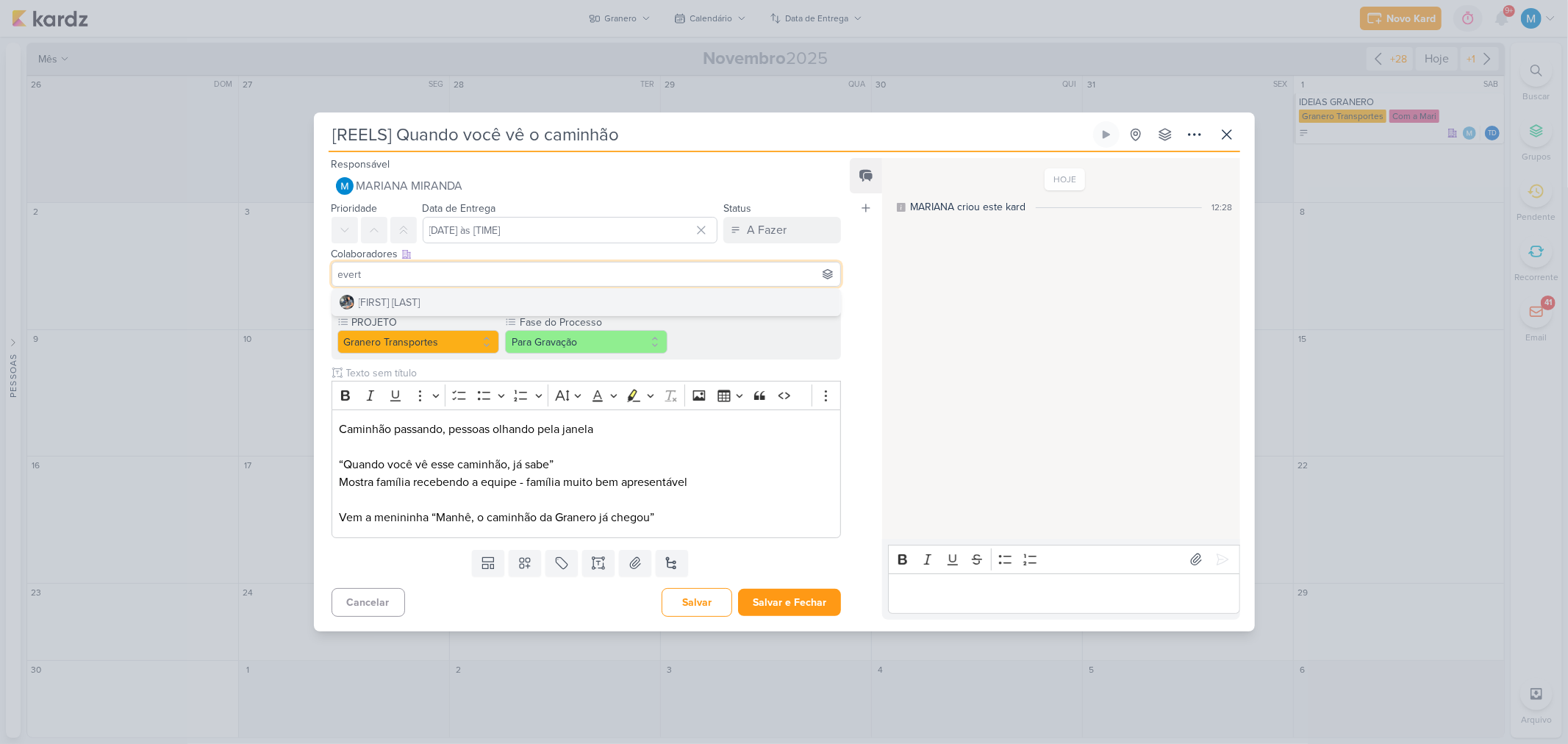 type 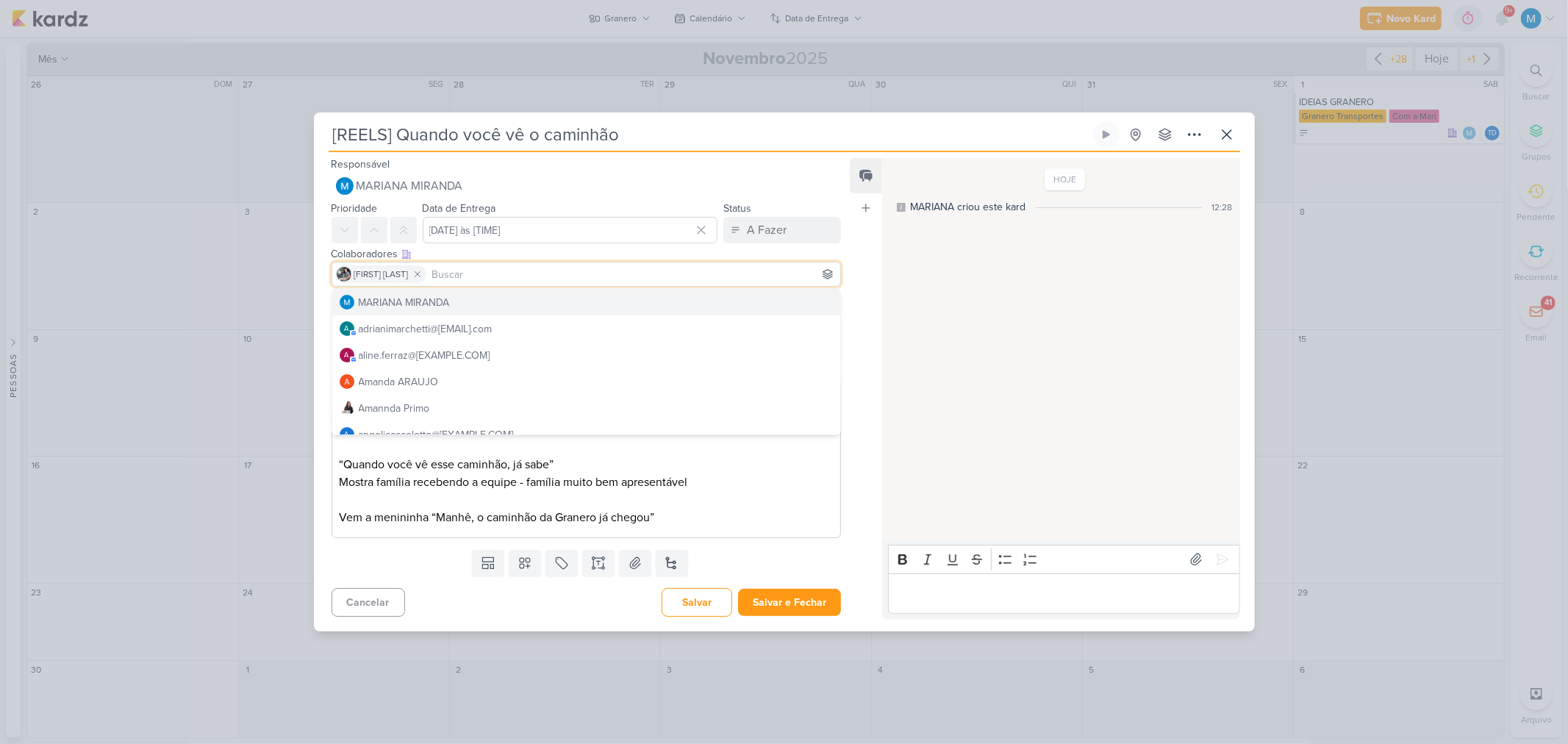 click on "Feed
Atrelar email
Solte o email para atrelar ao kard" at bounding box center [866, 388] 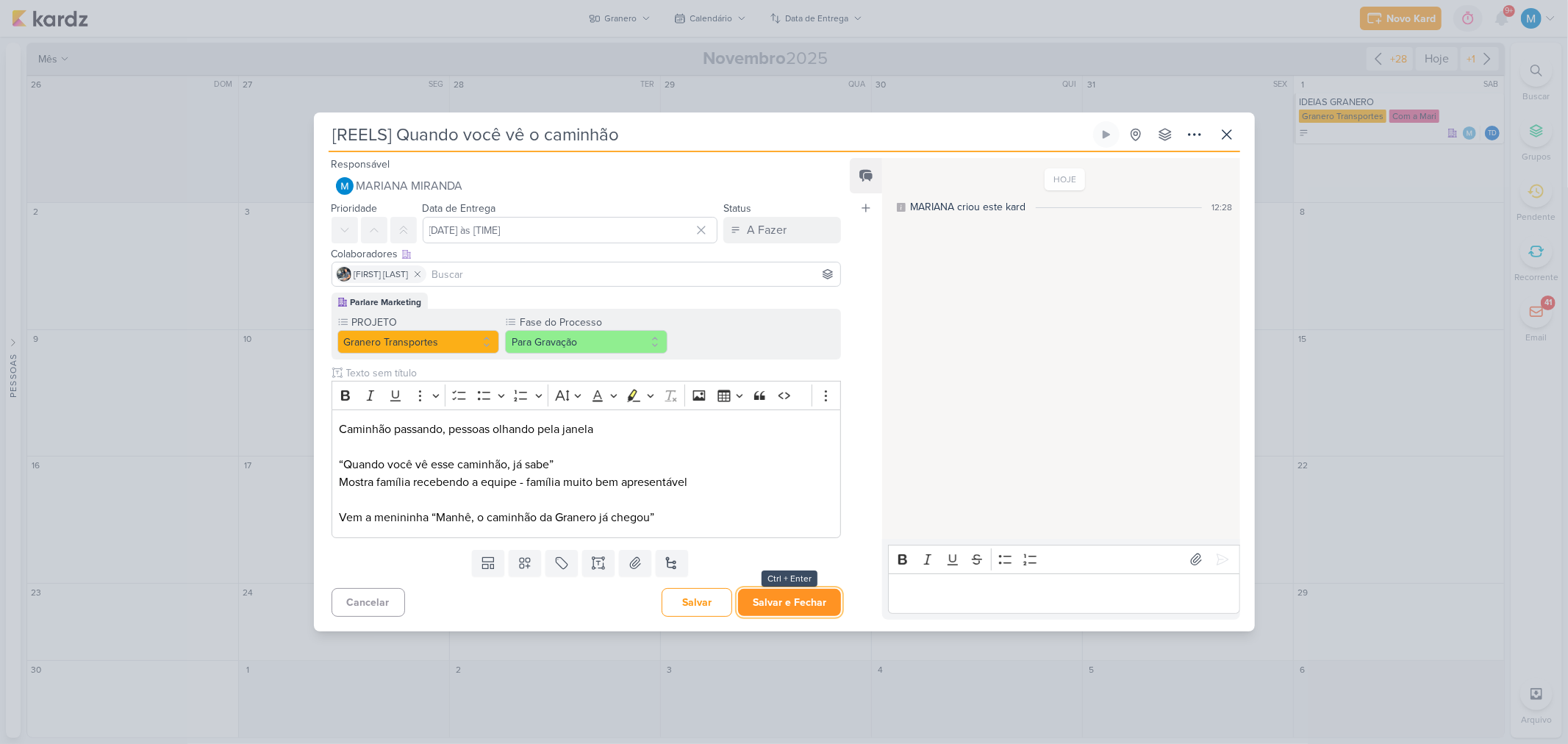 click on "Salvar e Fechar" at bounding box center [790, 602] 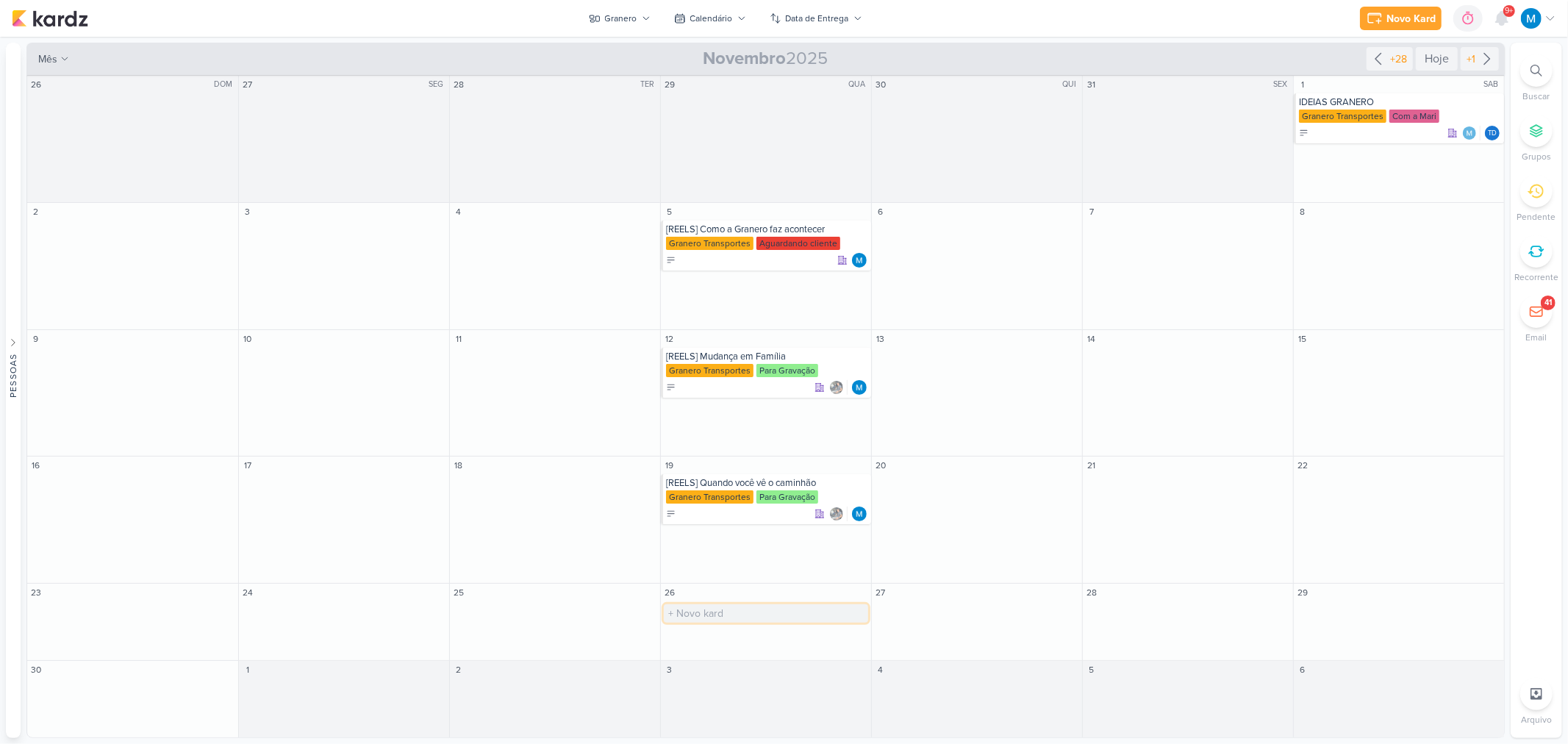click at bounding box center [766, 613] 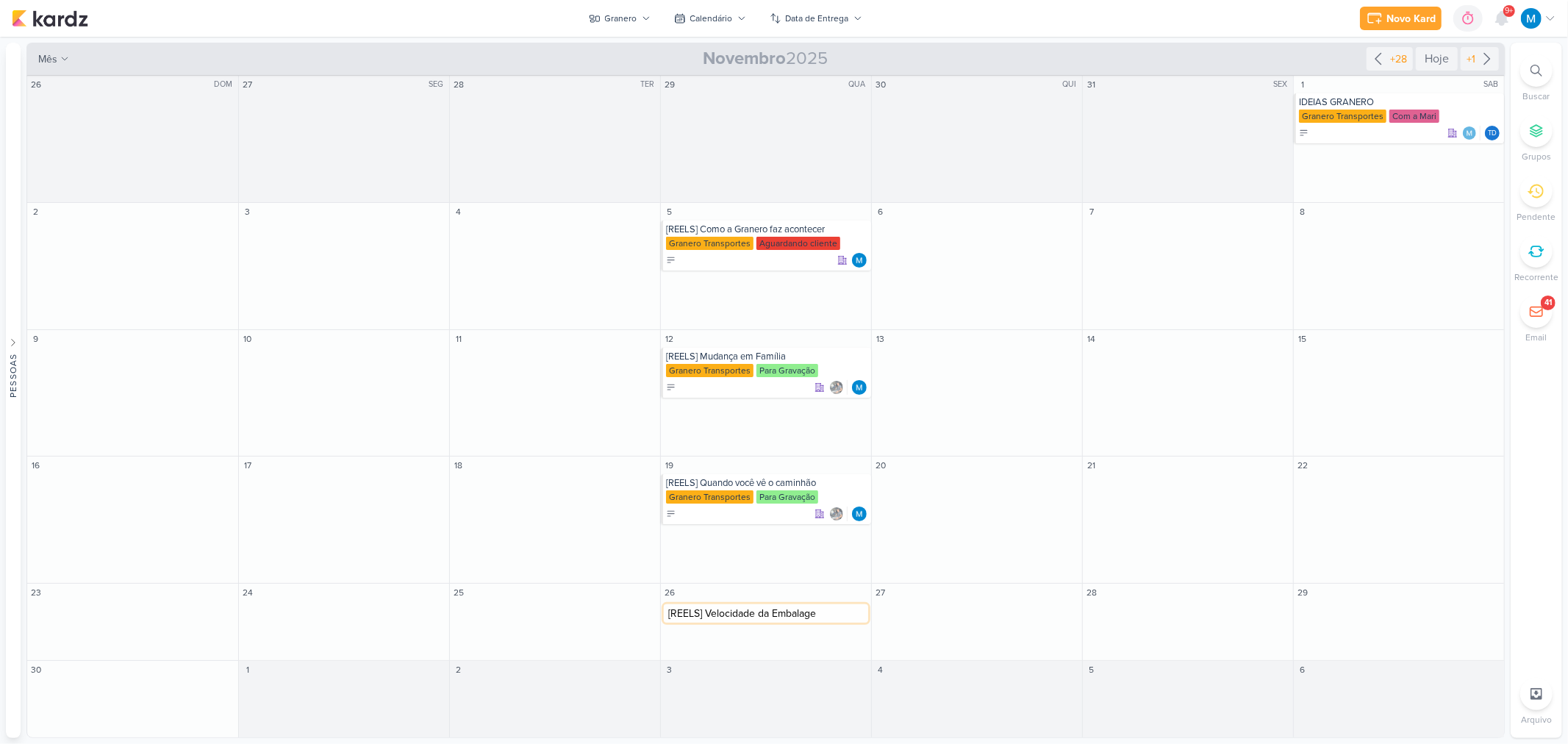 type on "[REELS] Velocidade da Embalagem" 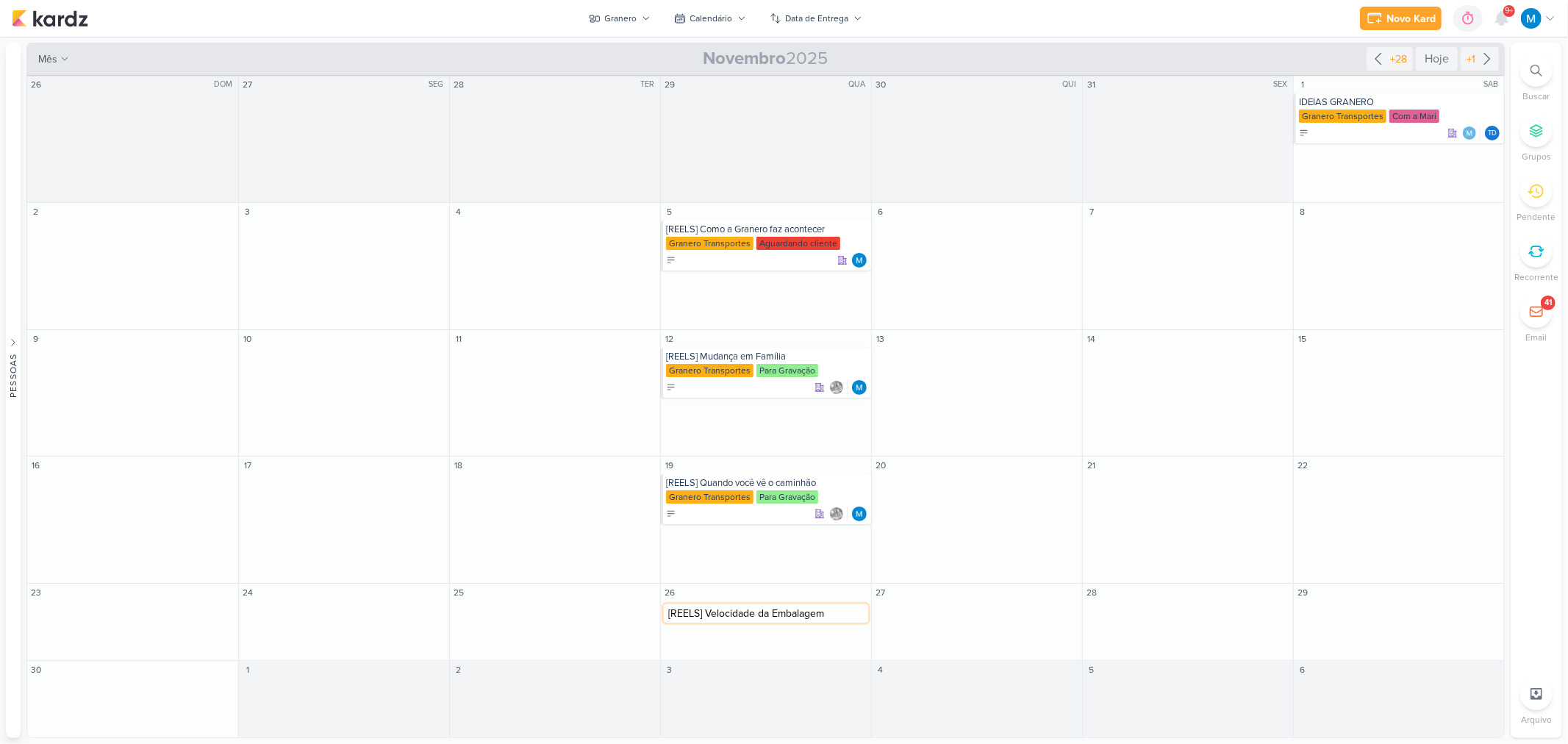 type 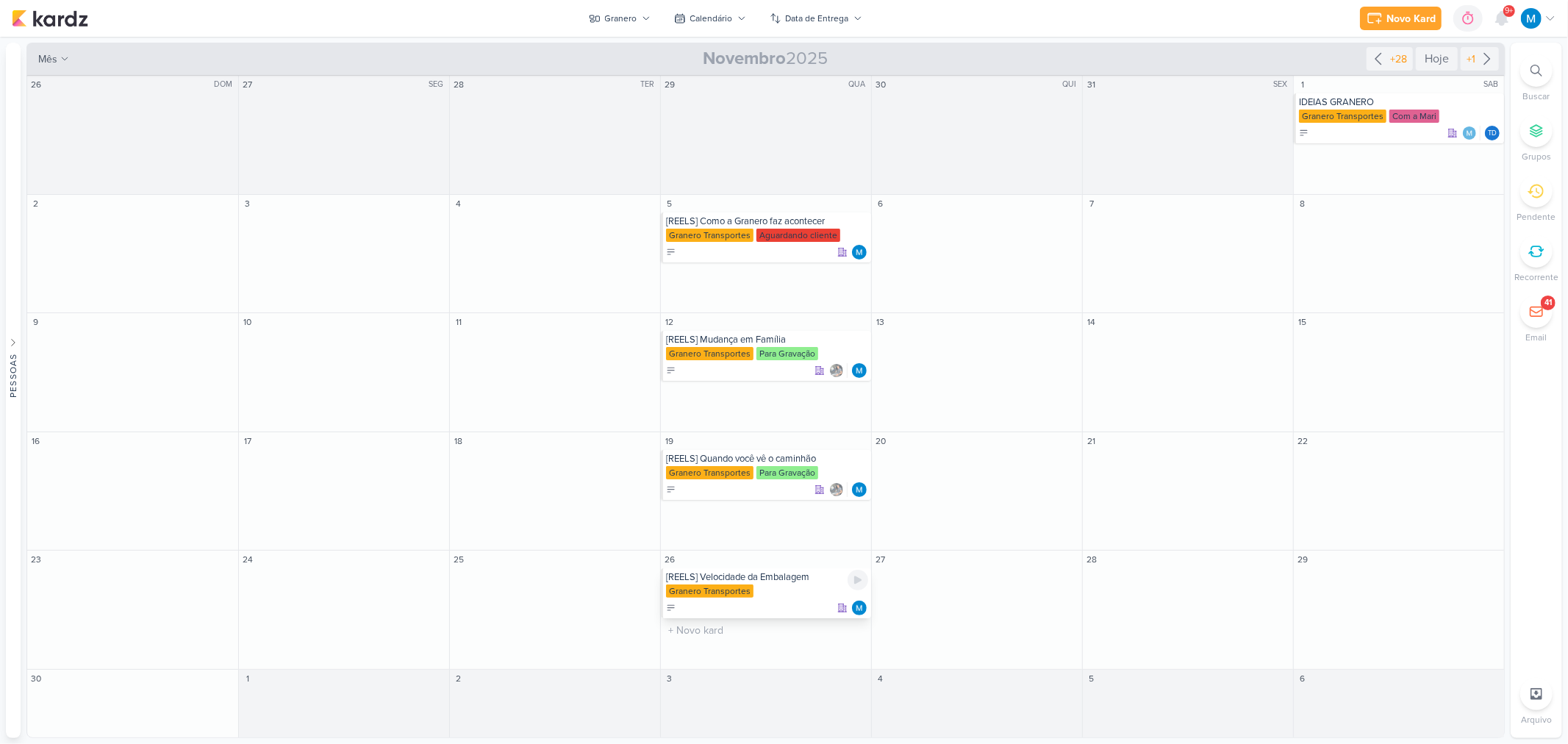 click on "[REELS] Velocidade da Embalagem" at bounding box center [767, 577] 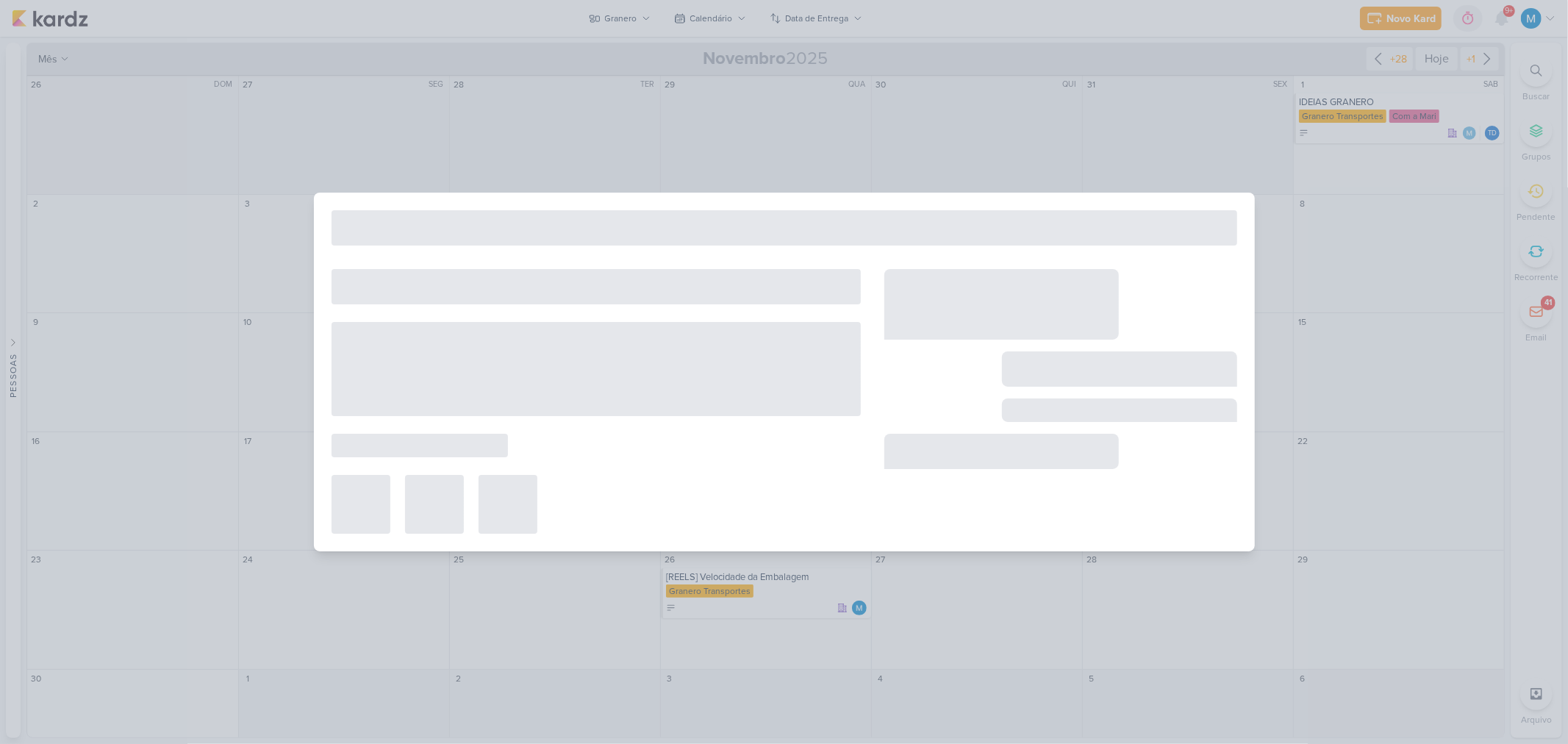 type on "[REELS] Velocidade da Embalagem" 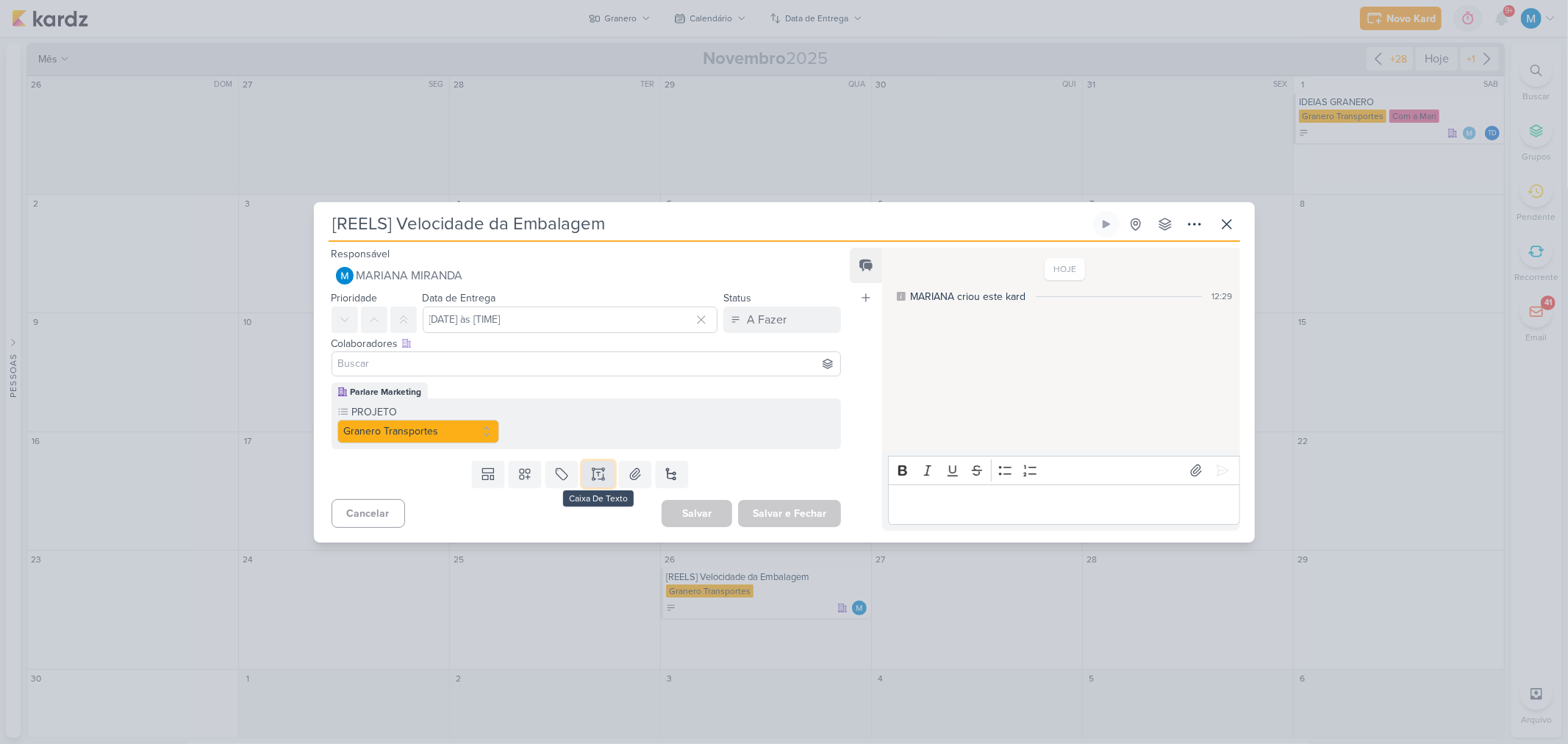 click 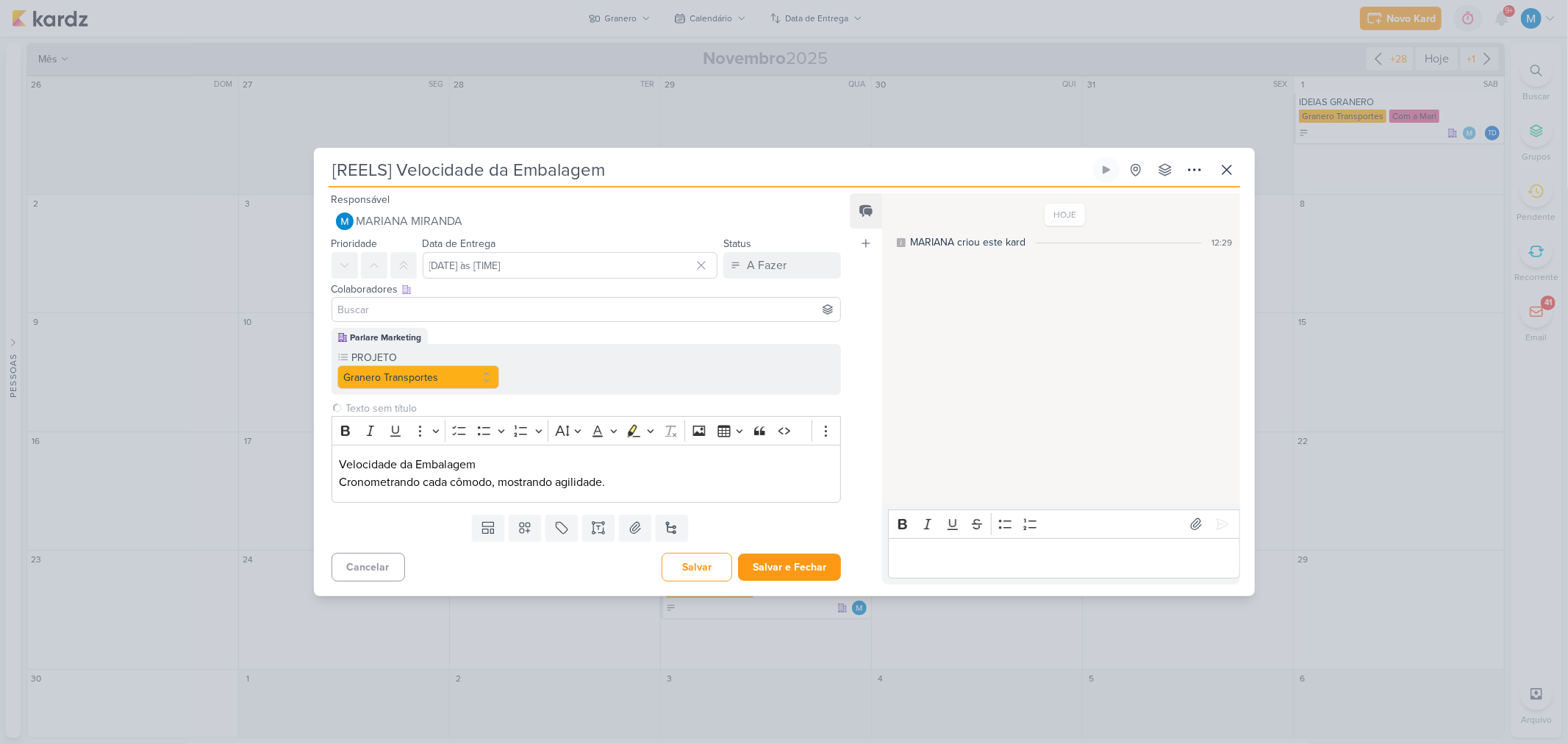 click at bounding box center (587, 310) 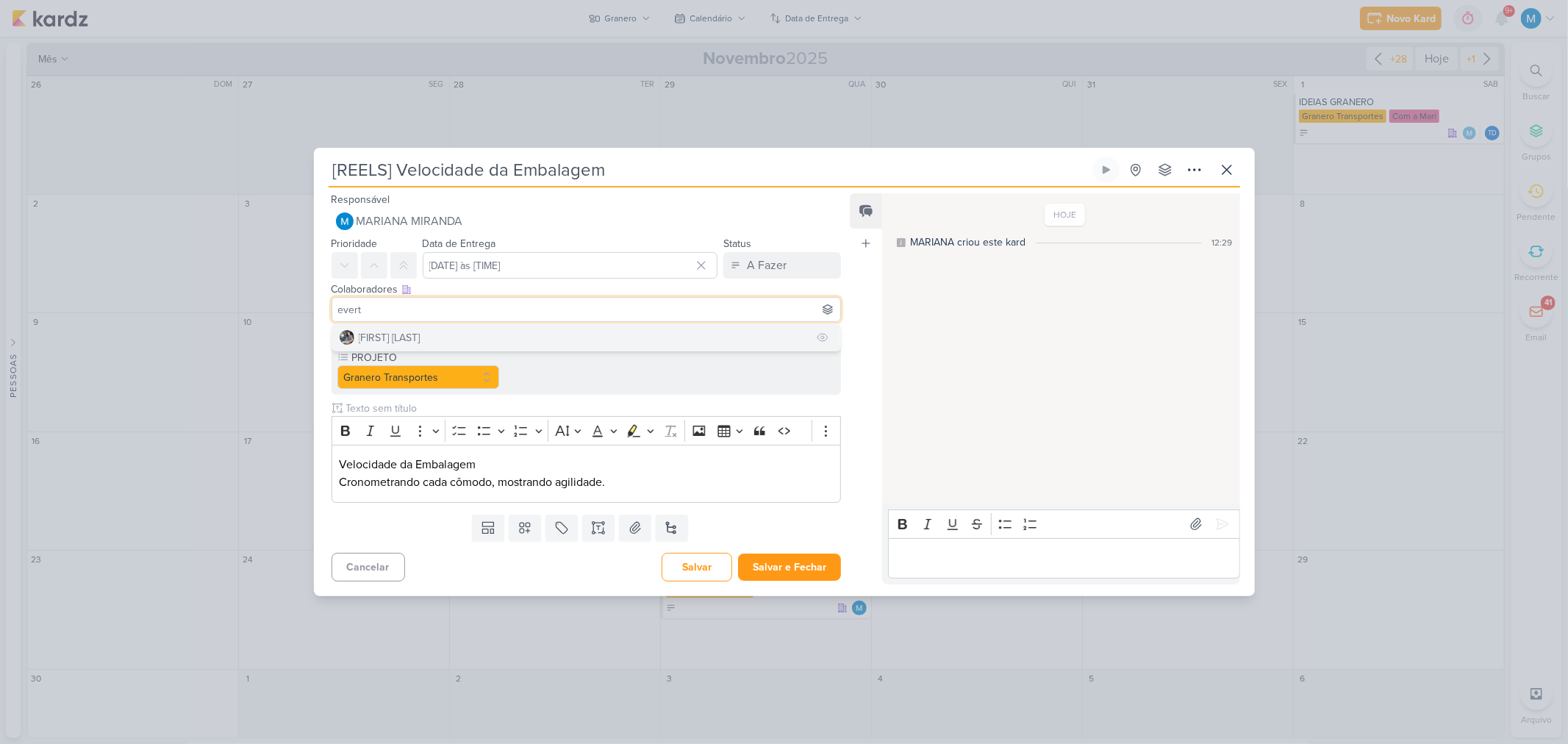 type on "evert" 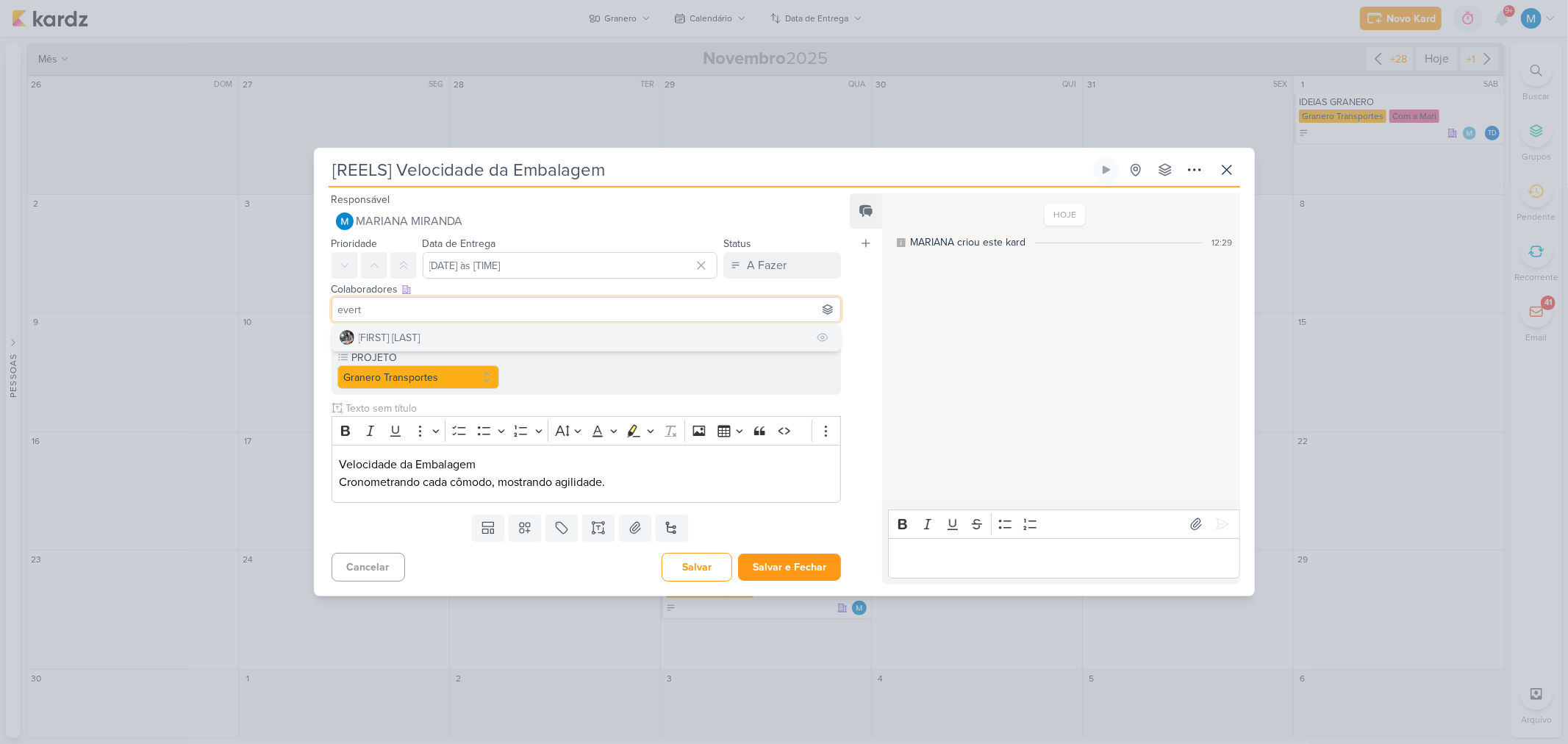 click on "[FIRST] [LAST]" at bounding box center (587, 337) 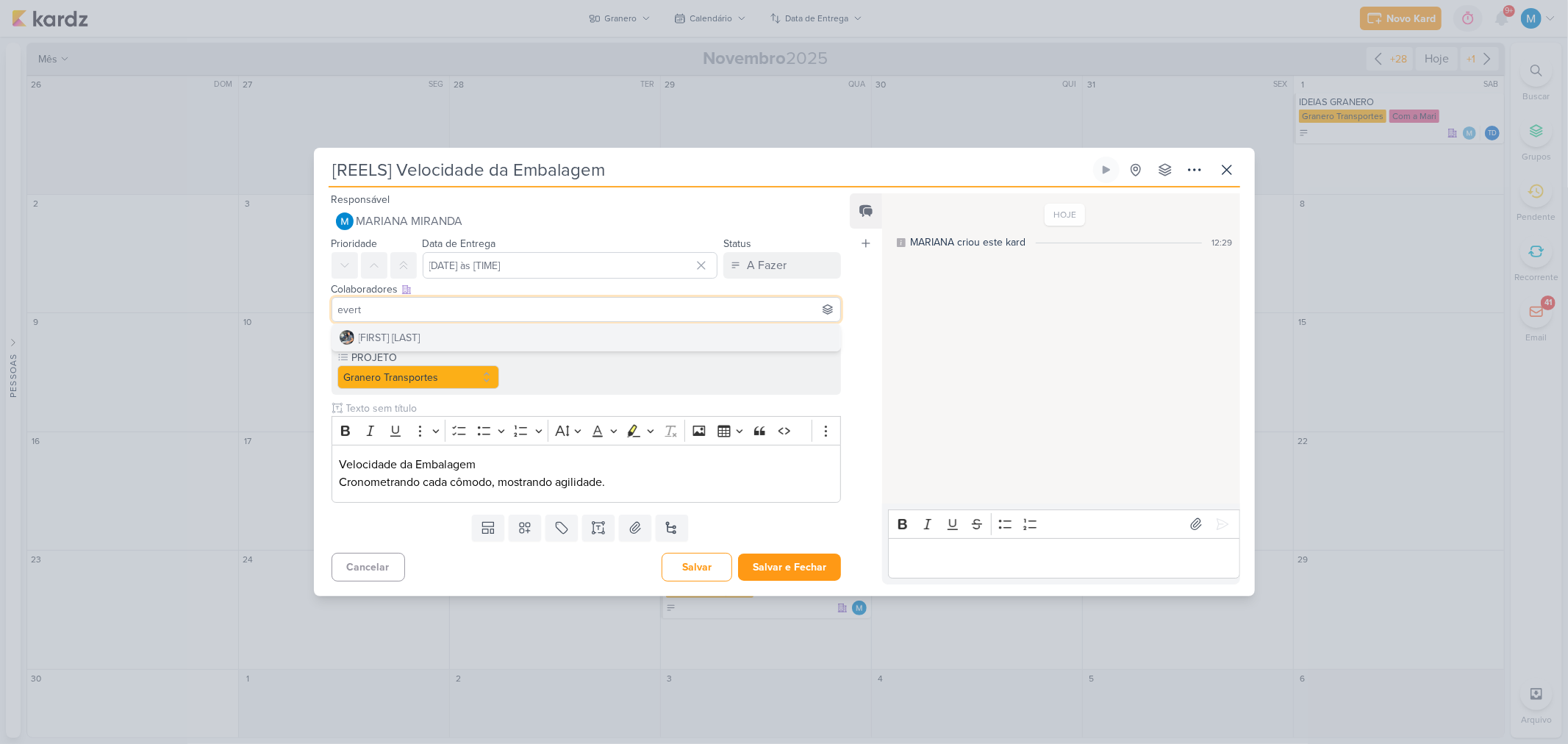type 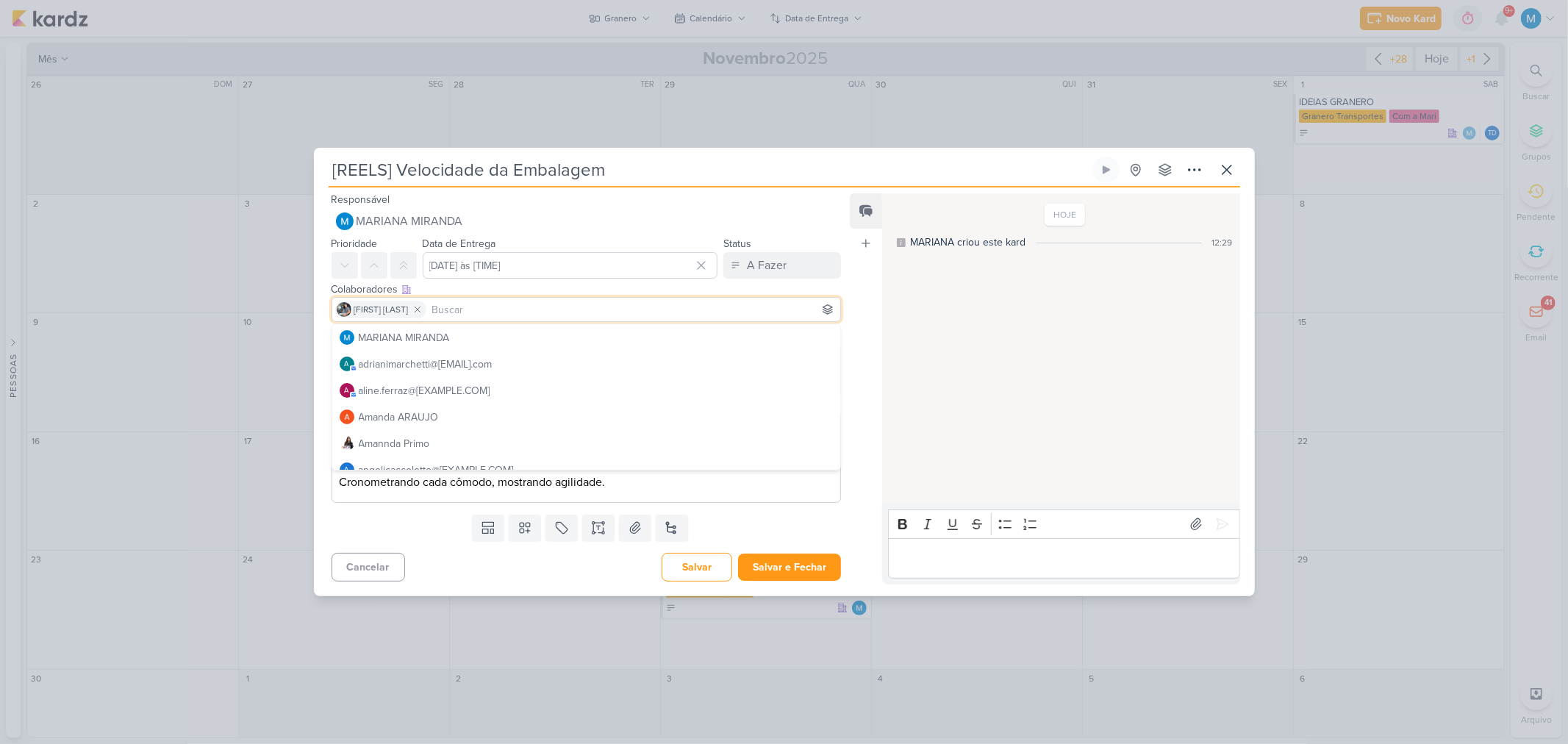 click on "Cancelar
Salvar
Salvar e Fechar
Ctrl + Enter" at bounding box center [581, 565] 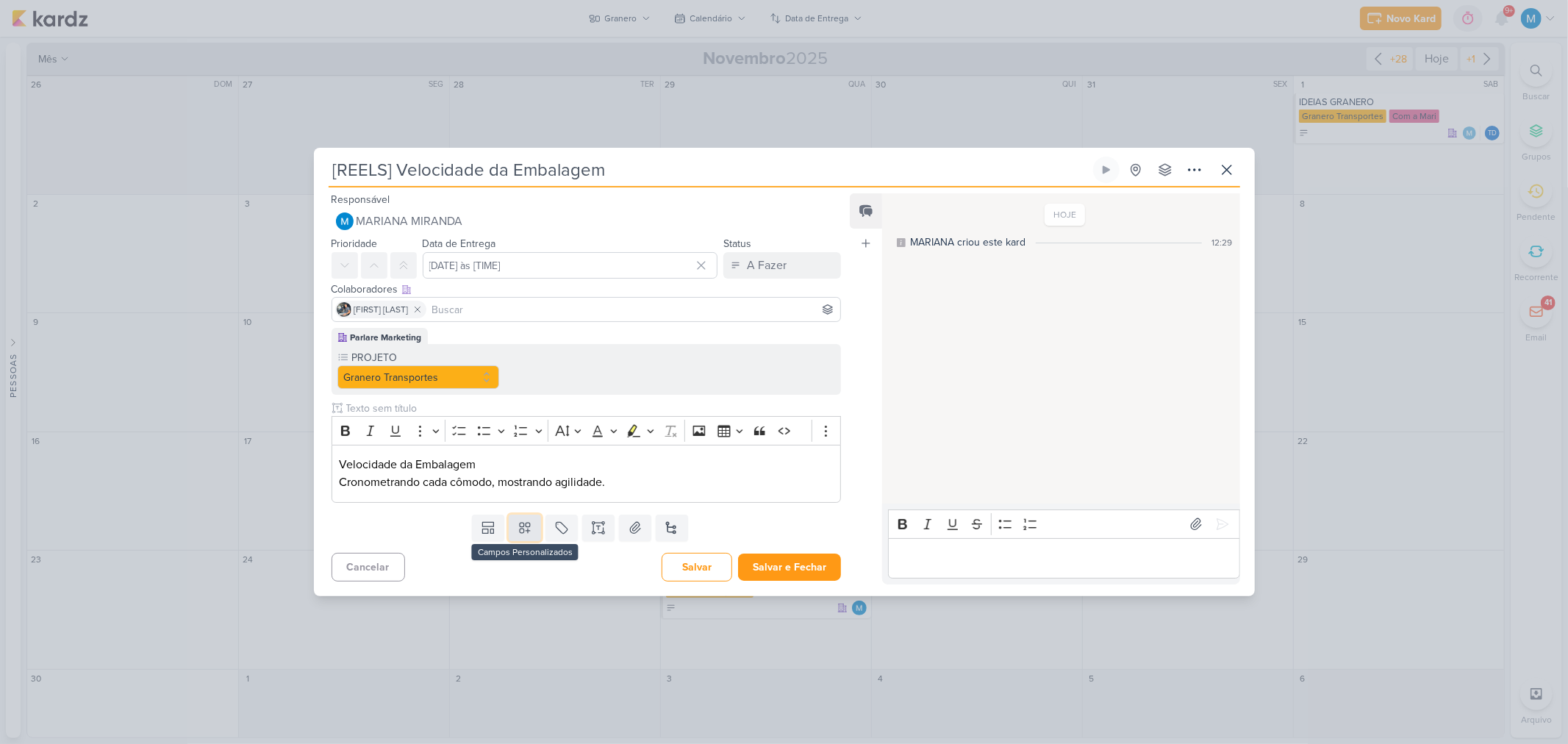 click 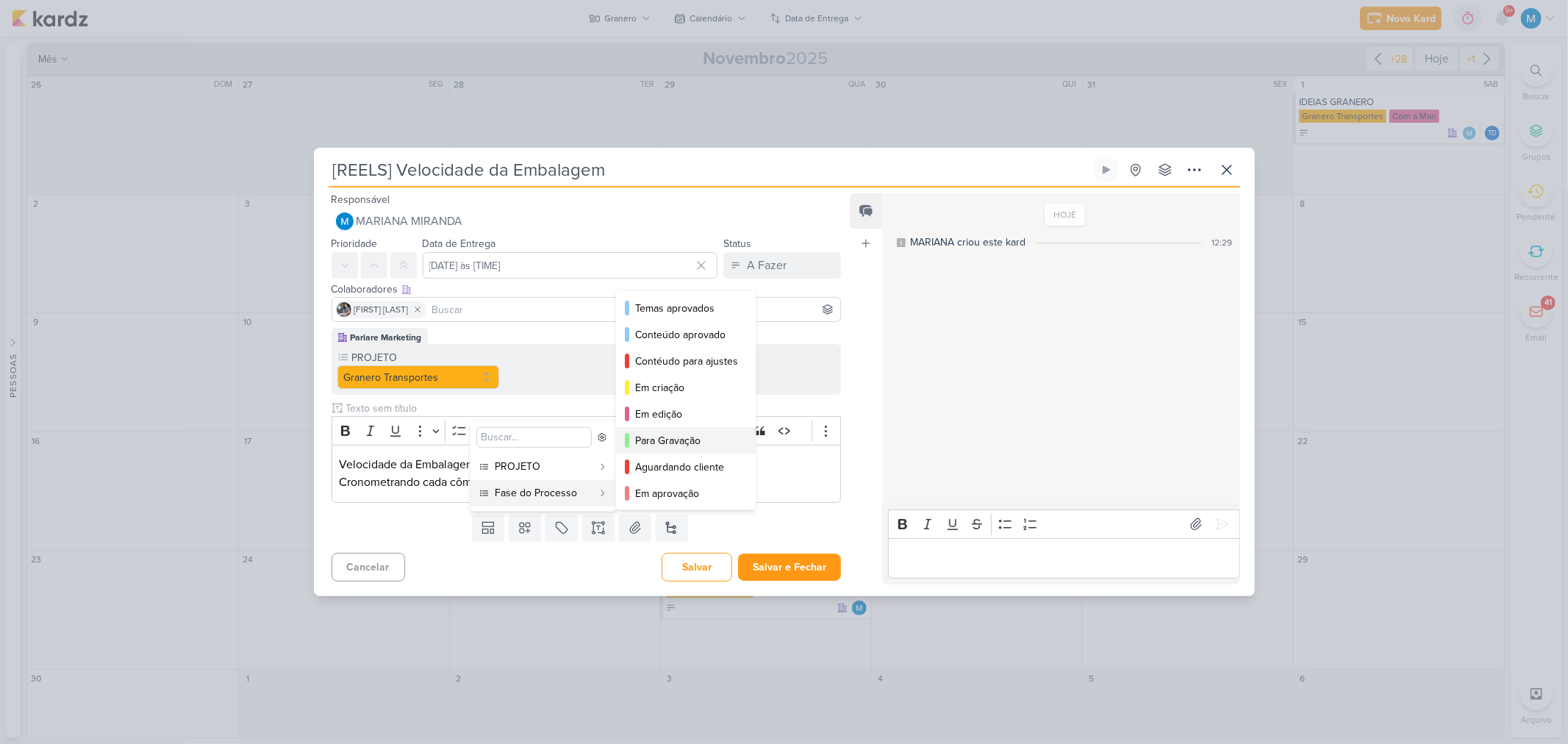 click on "Para Gravação" at bounding box center [687, 440] 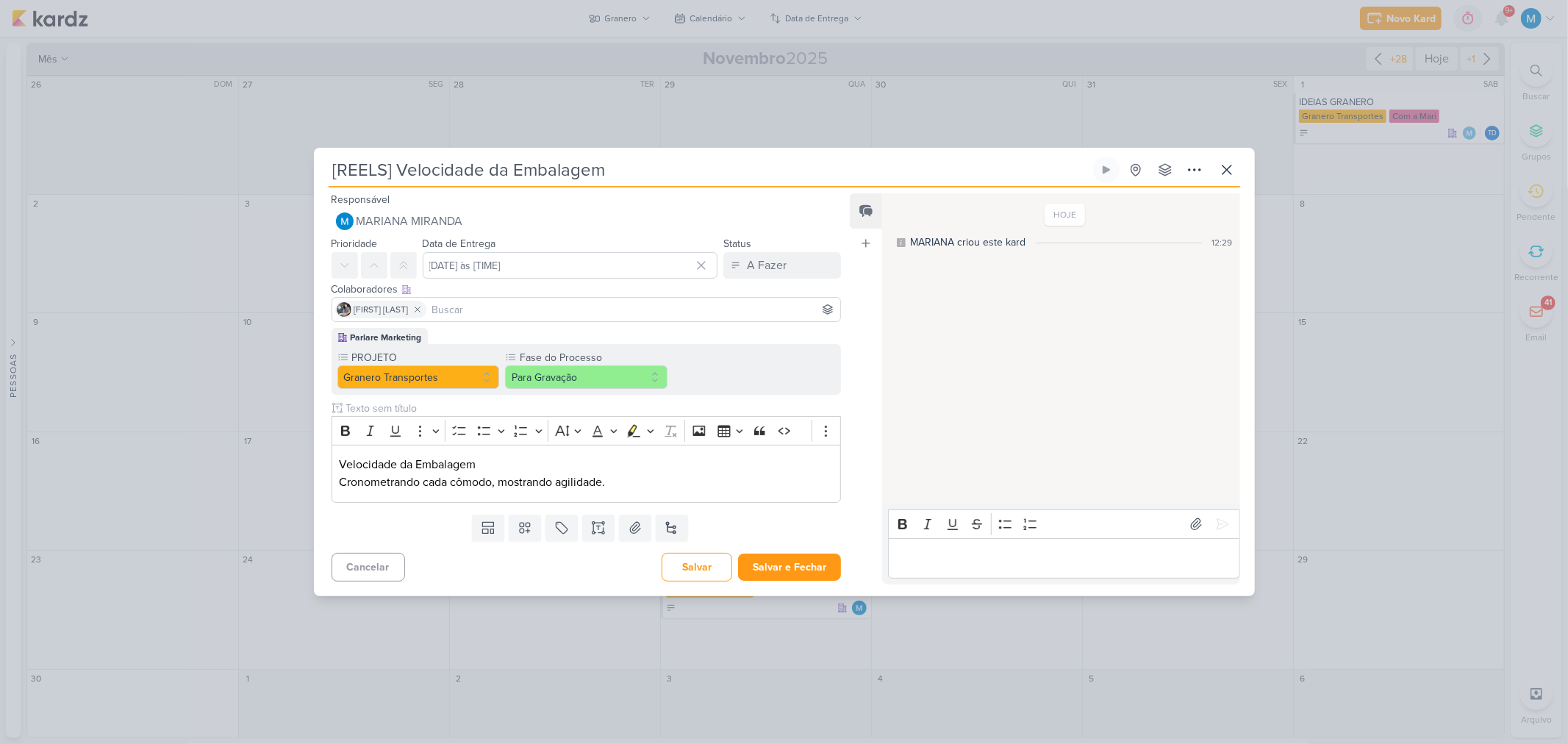 drag, startPoint x: 398, startPoint y: 168, endPoint x: 798, endPoint y: 196, distance: 400.9788 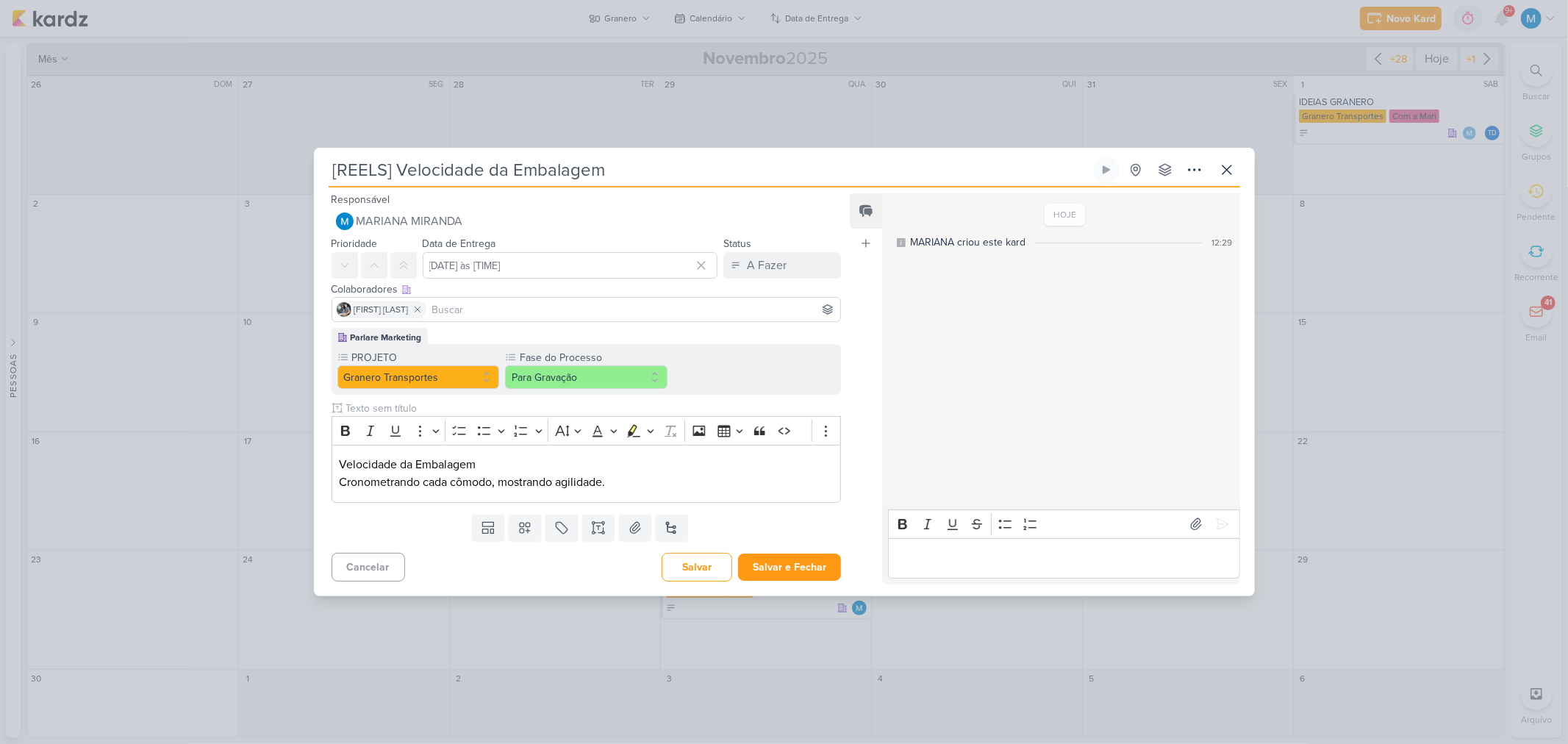 click on "[REELS] Velocidade da Embala
Criado por mim
nenhum grupo disponível" at bounding box center (784, 376) 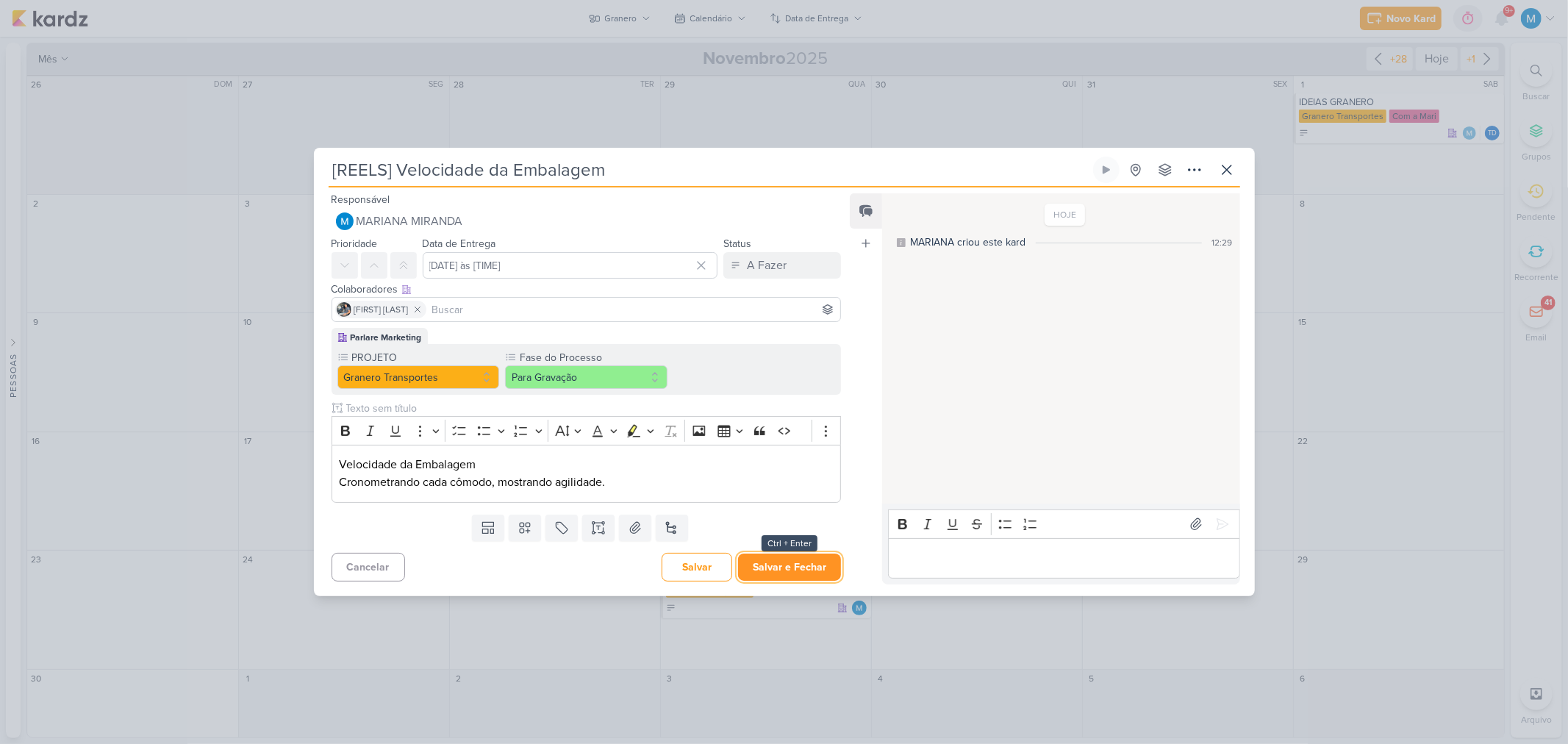 click on "Salvar e Fechar" at bounding box center (790, 567) 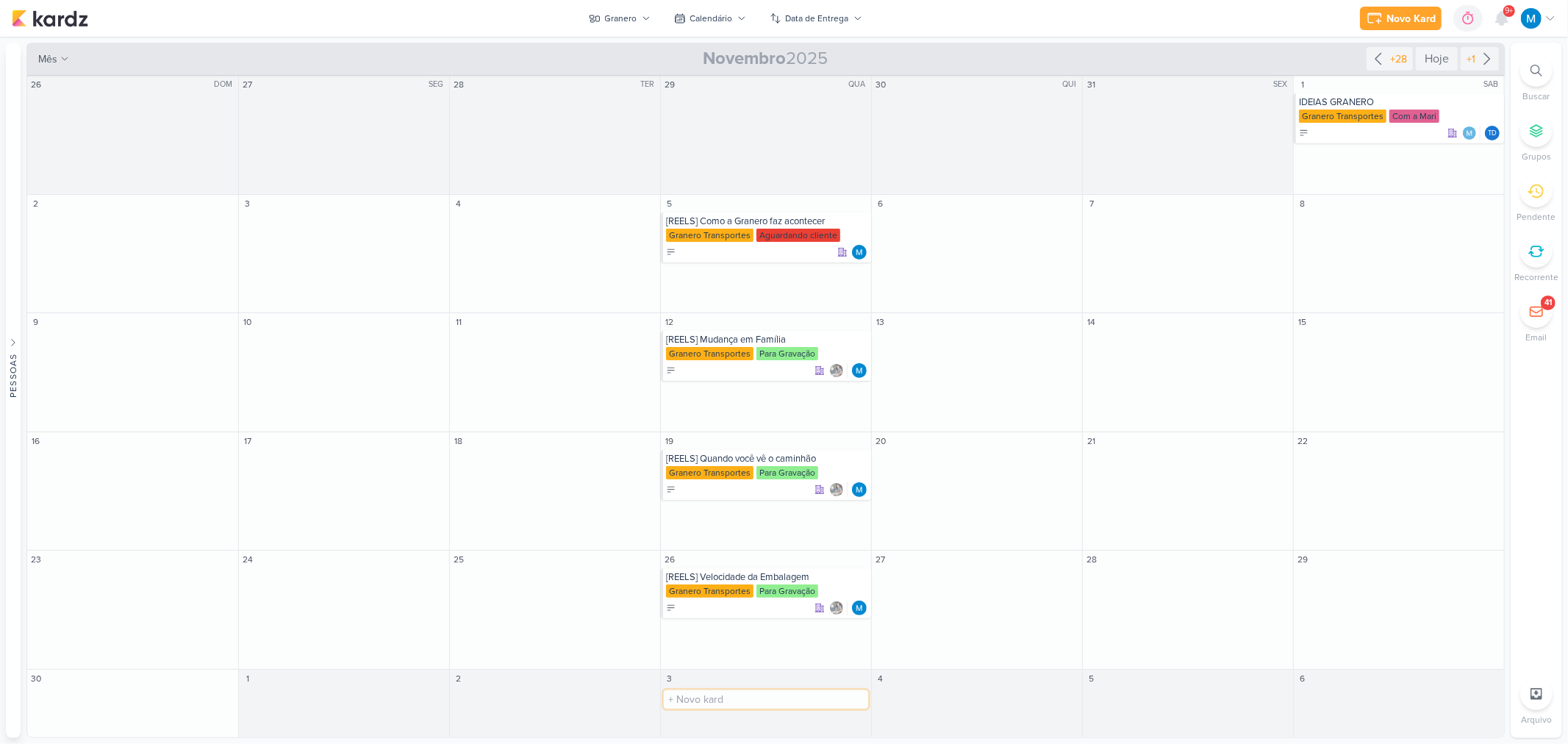 click at bounding box center [766, 699] 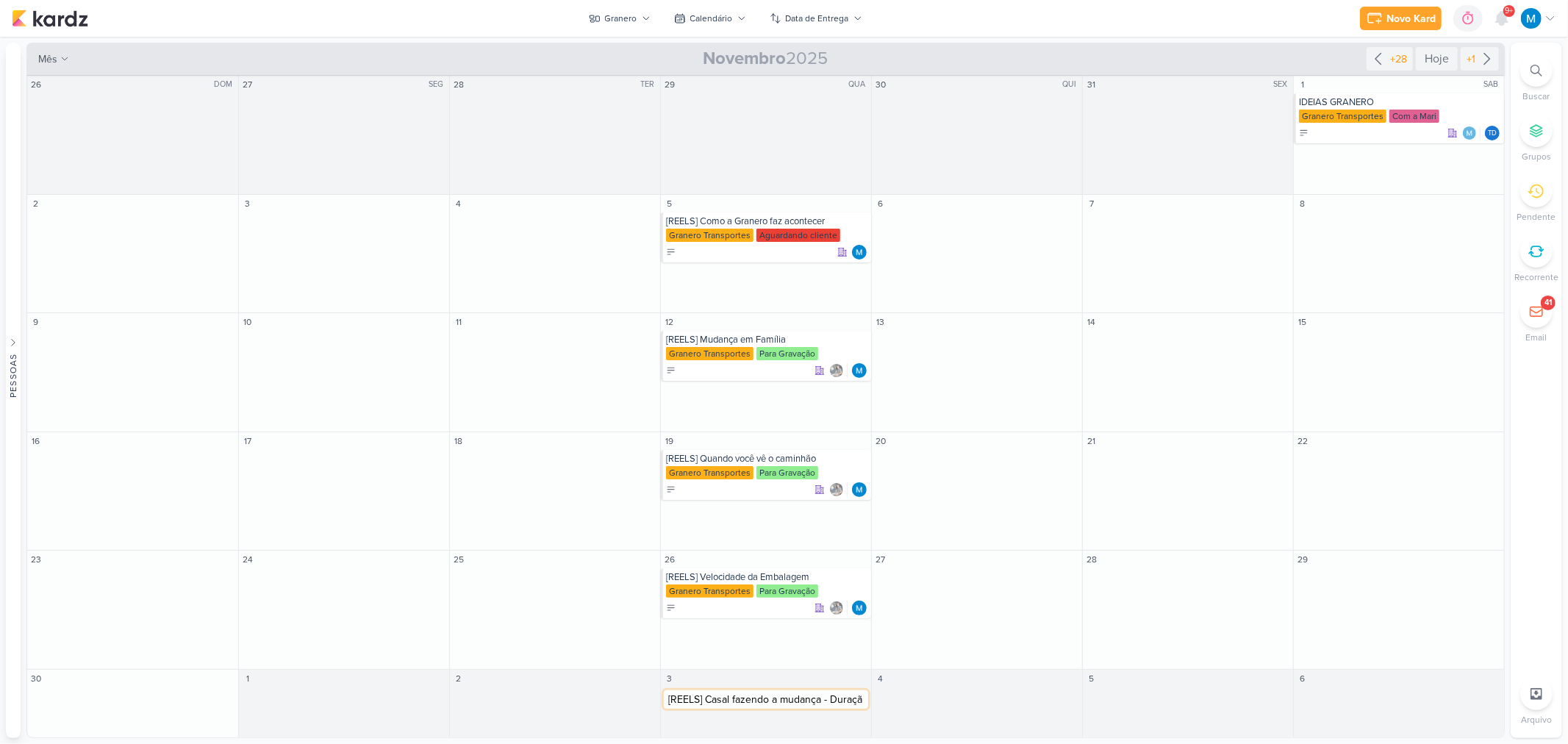 type on "[REELS] Casal fazendo a mudança - Duração" 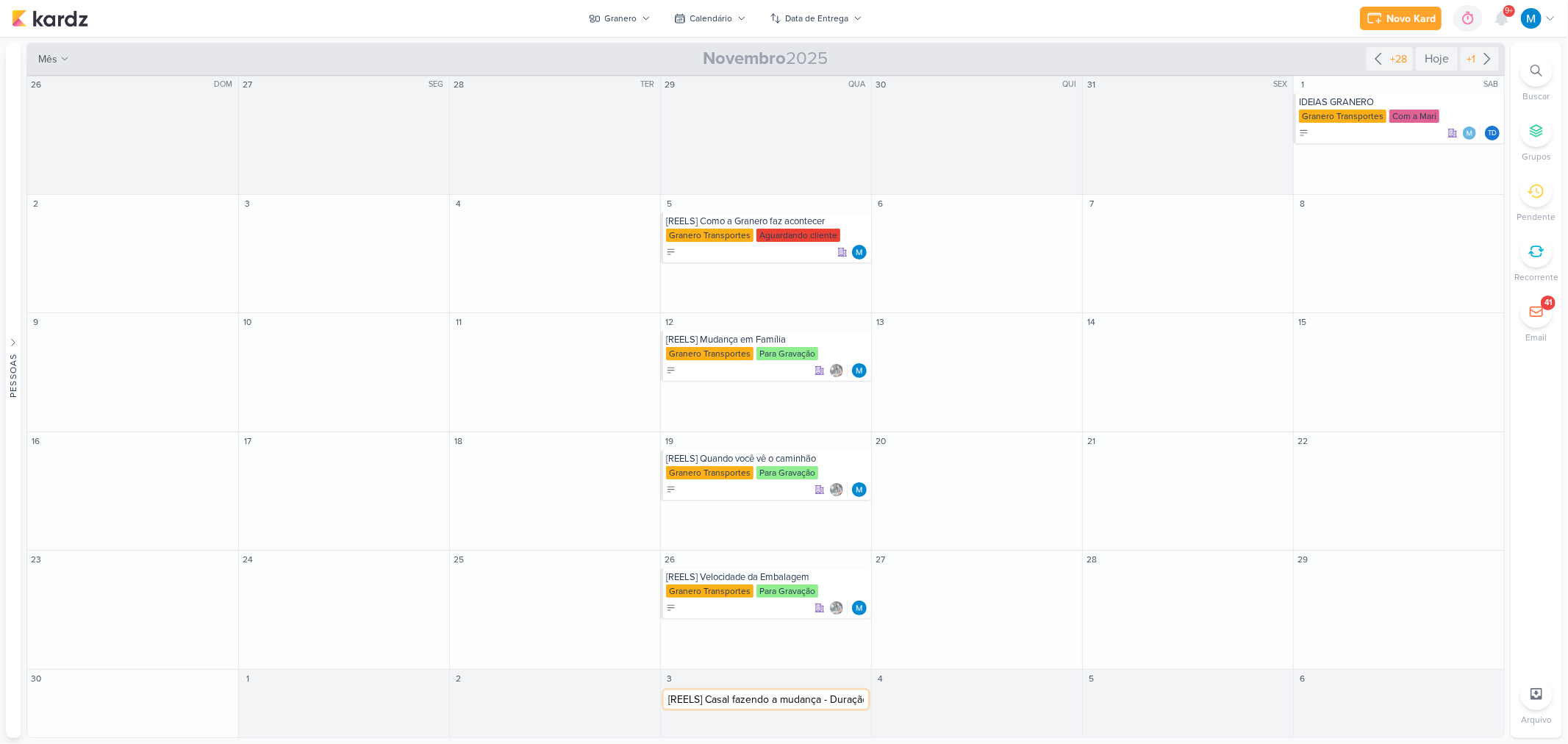 scroll, scrollTop: 0, scrollLeft: 4, axis: horizontal 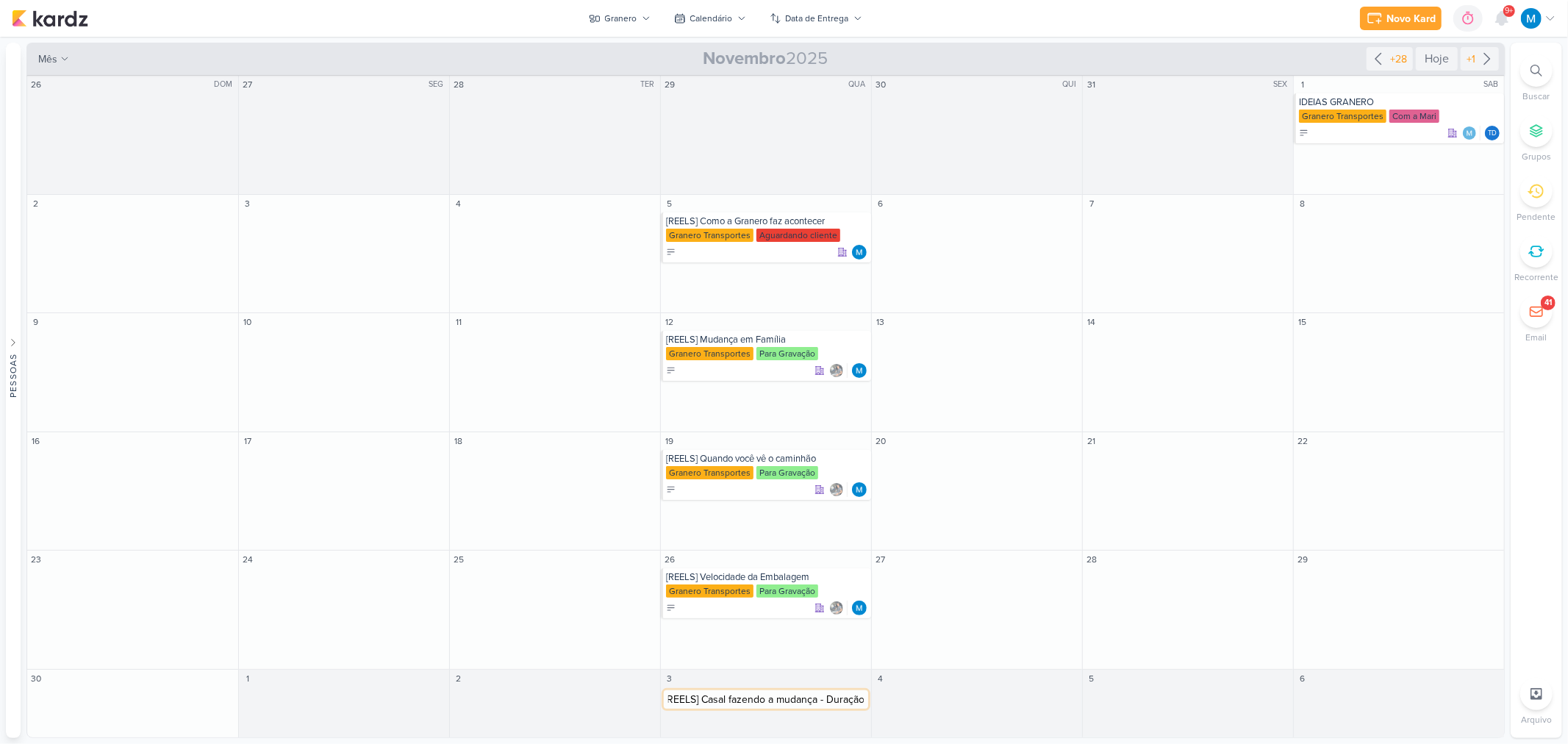 type 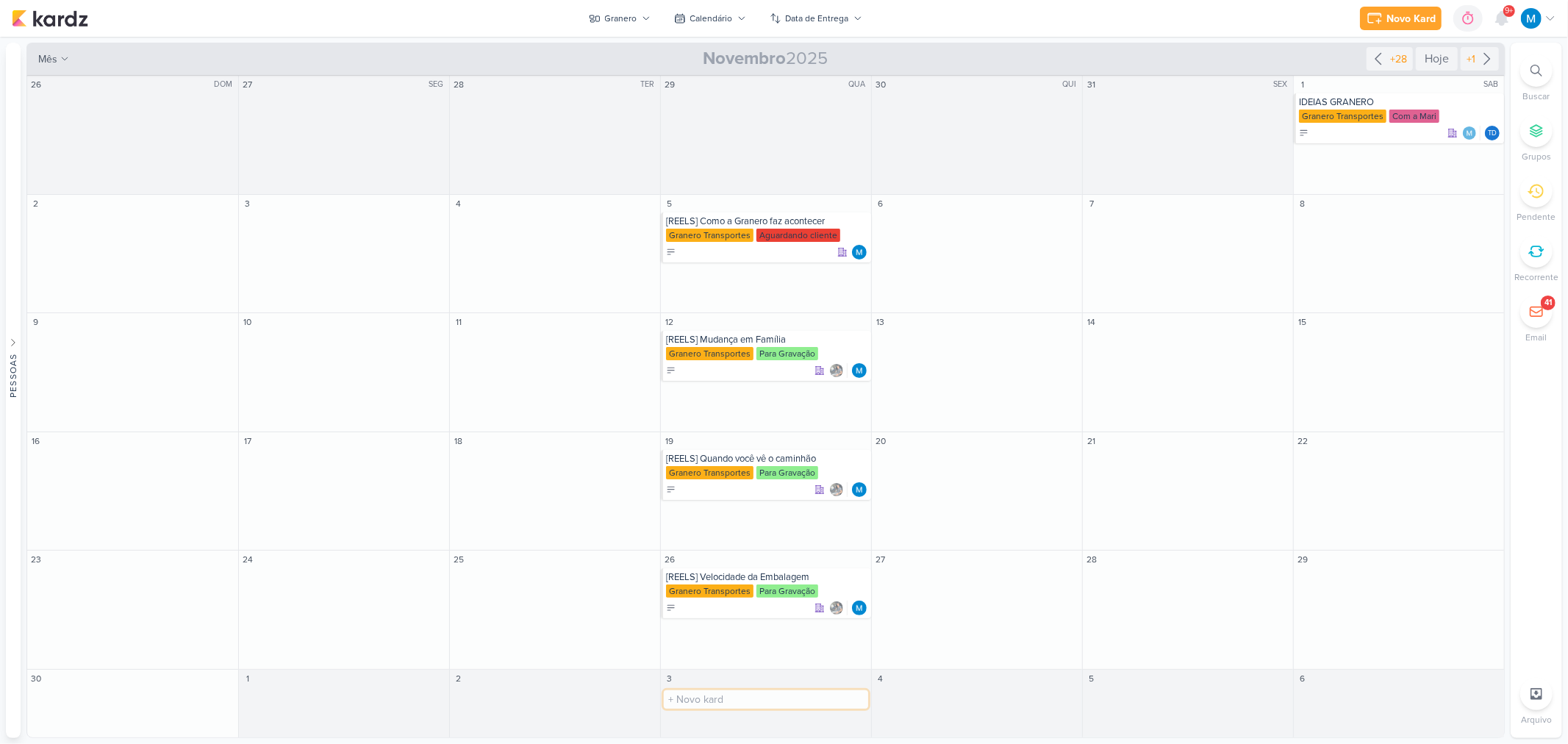 scroll, scrollTop: 0, scrollLeft: 0, axis: both 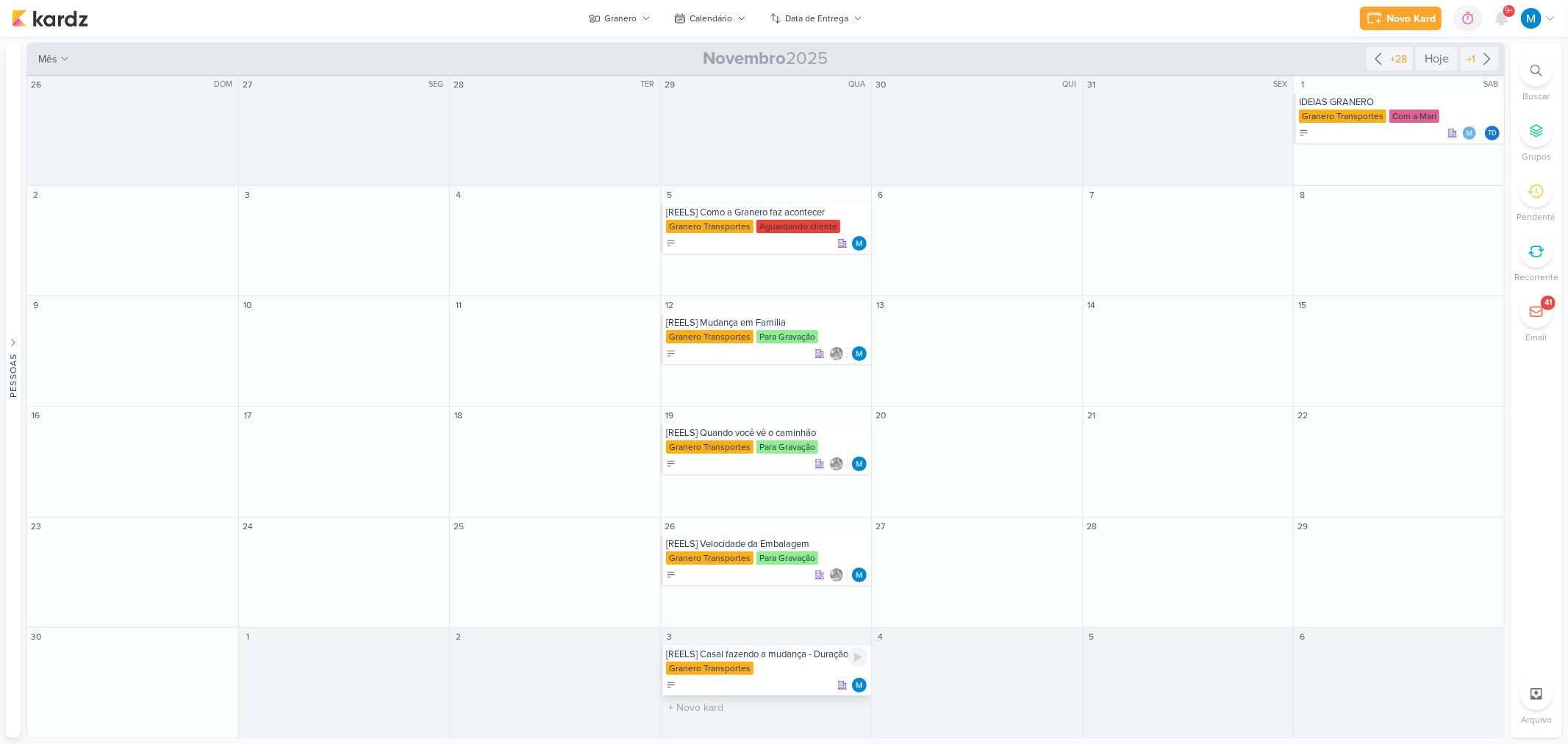 click on "Granero Transportes" at bounding box center [767, 669] 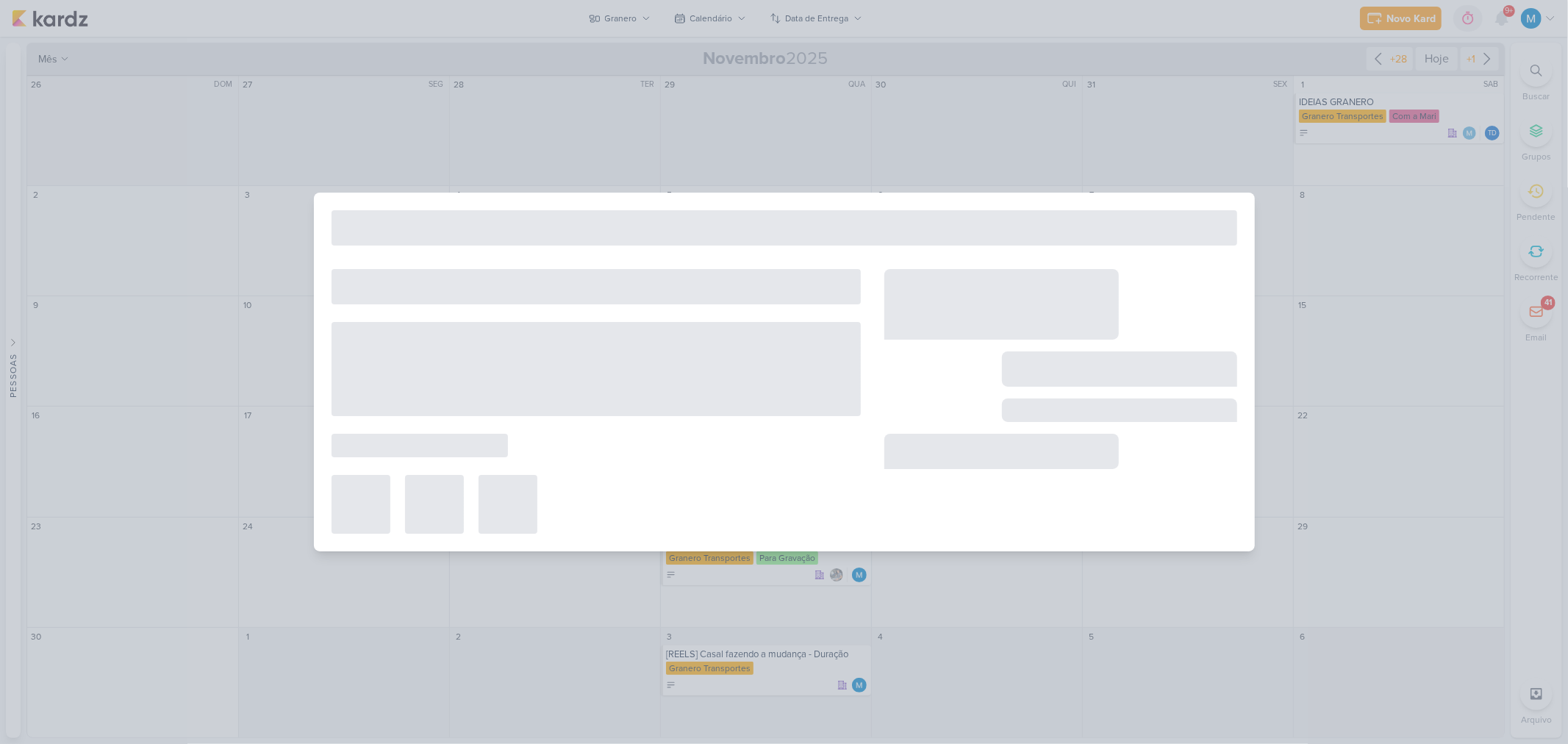 type on "[REELS] Casal fazendo a mudança - Duração" 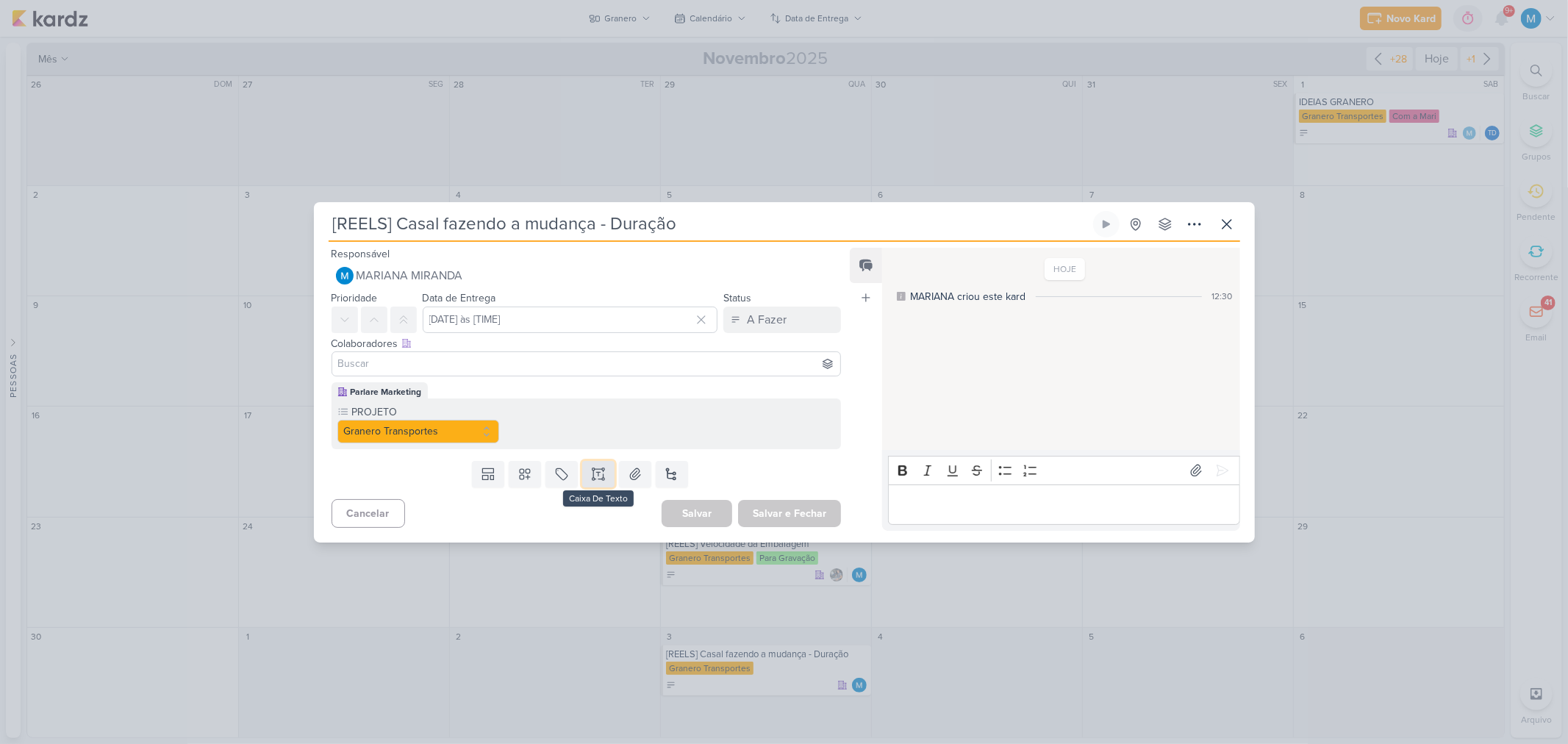click at bounding box center (598, 474) 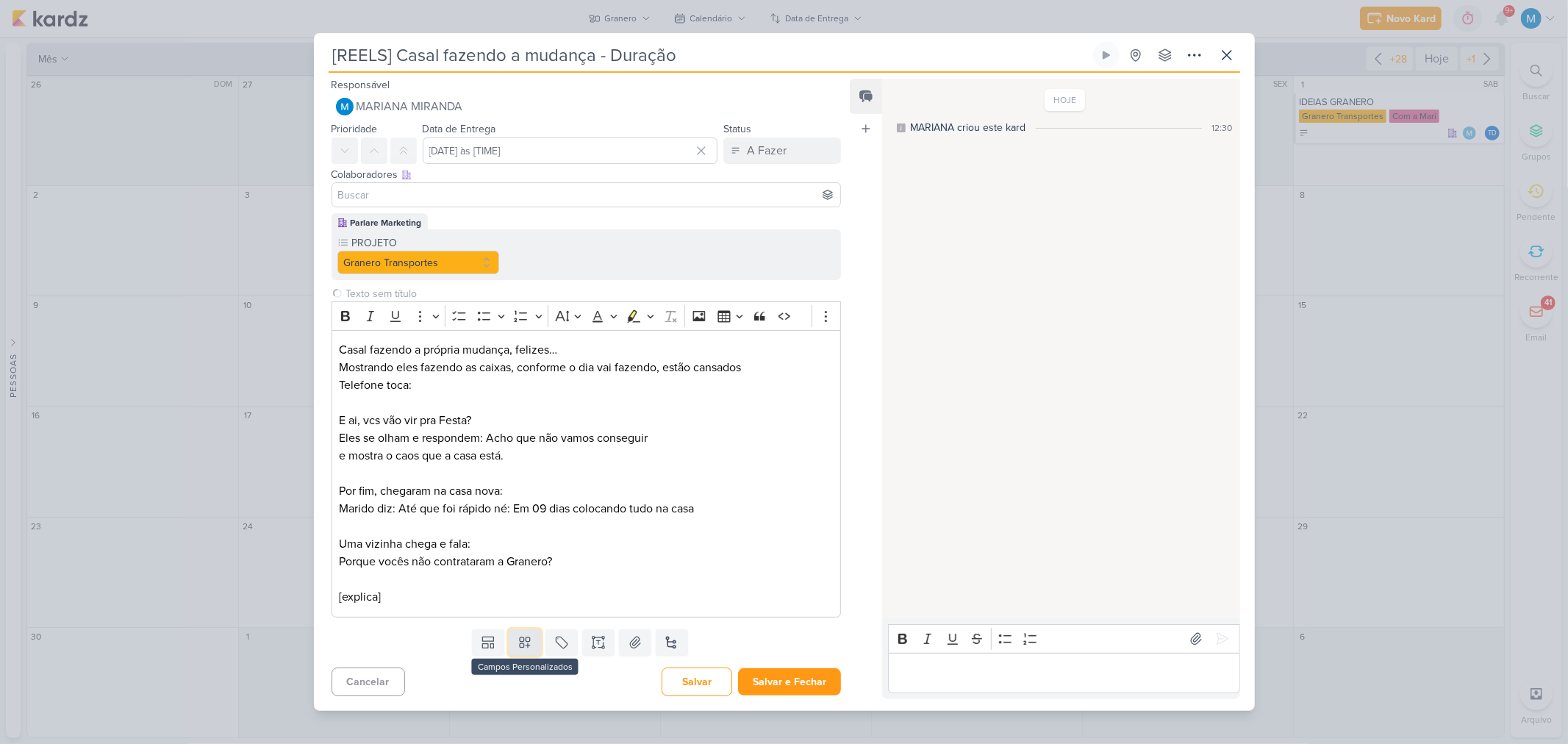 click 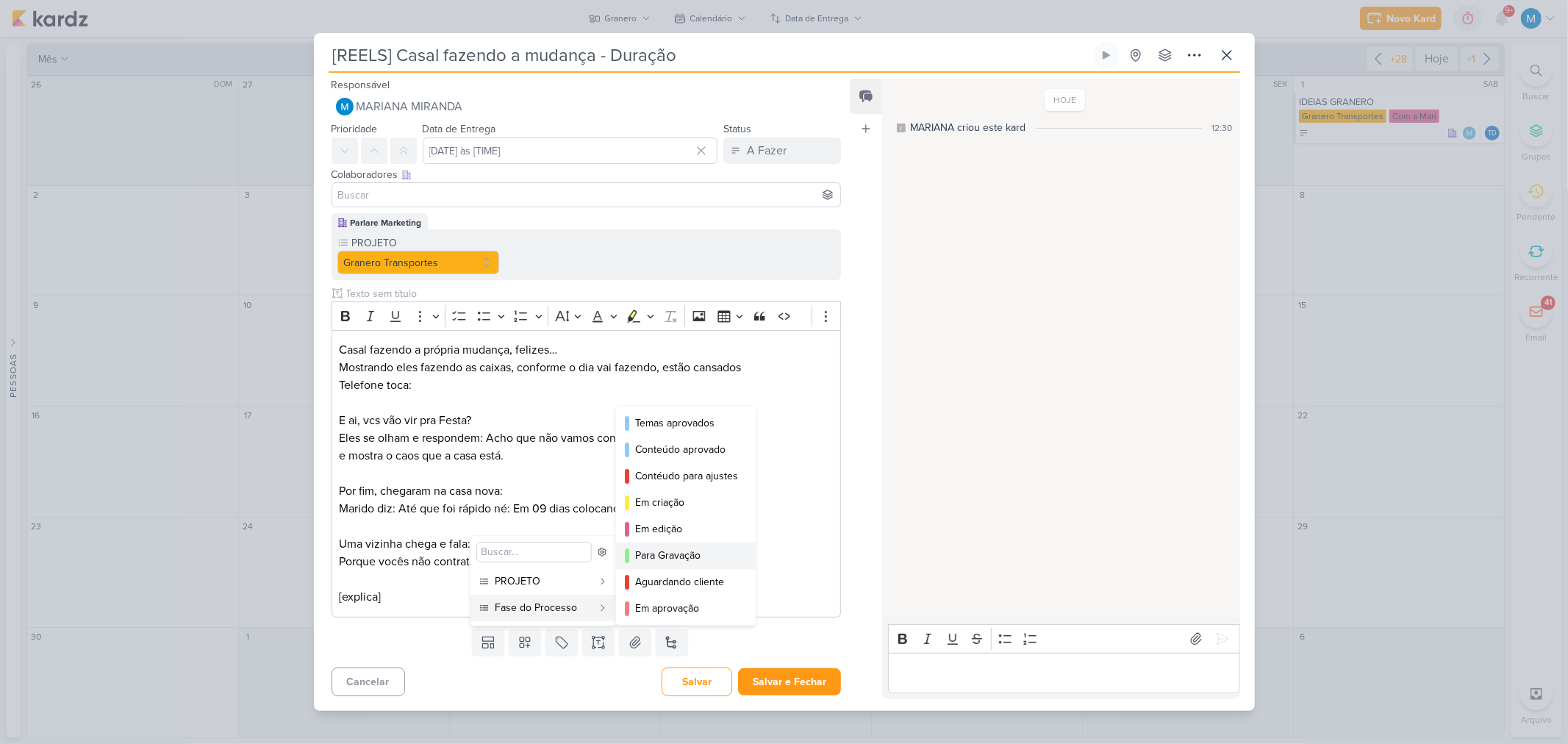 click on "Para Gravação" at bounding box center [687, 555] 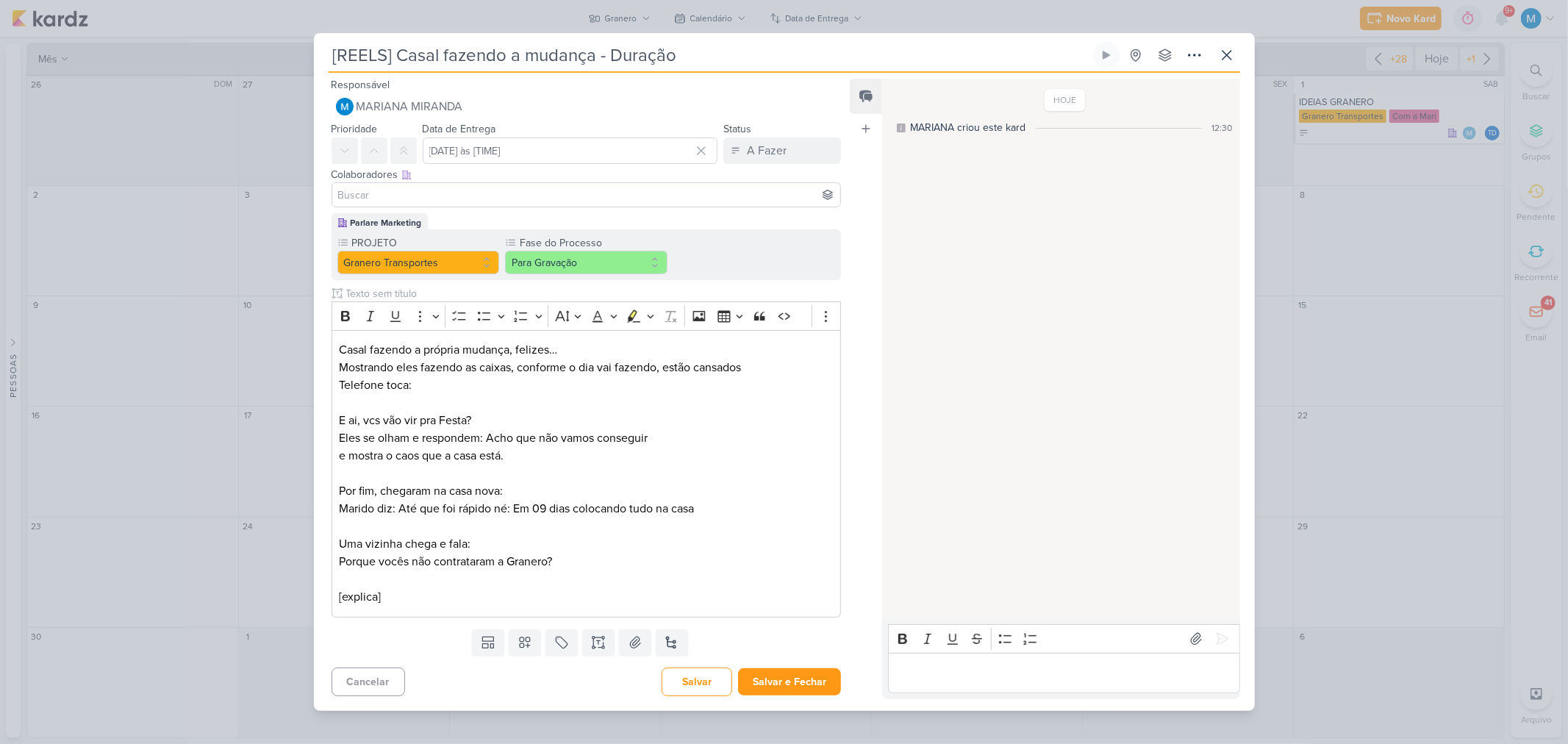 click at bounding box center [587, 195] 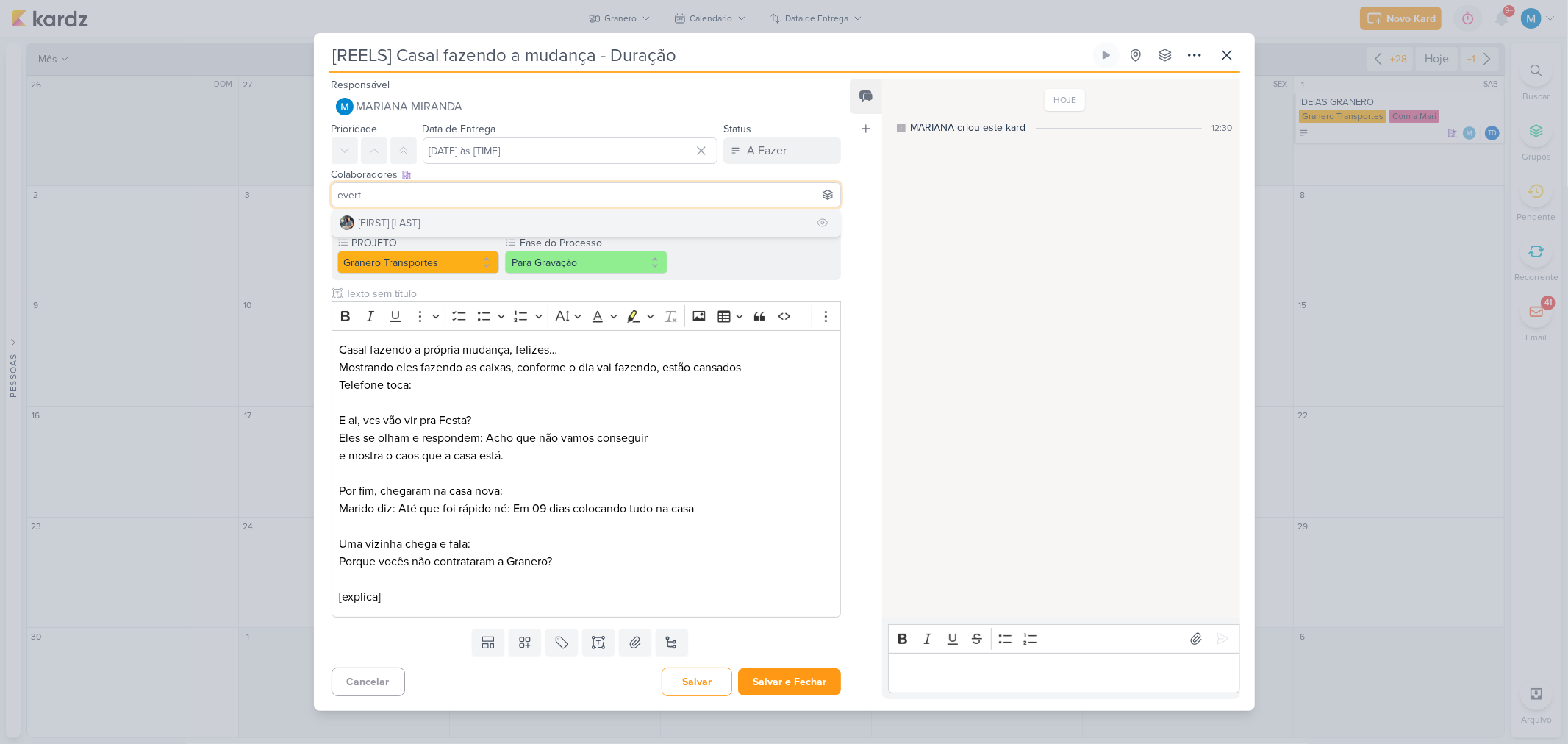 type on "evert" 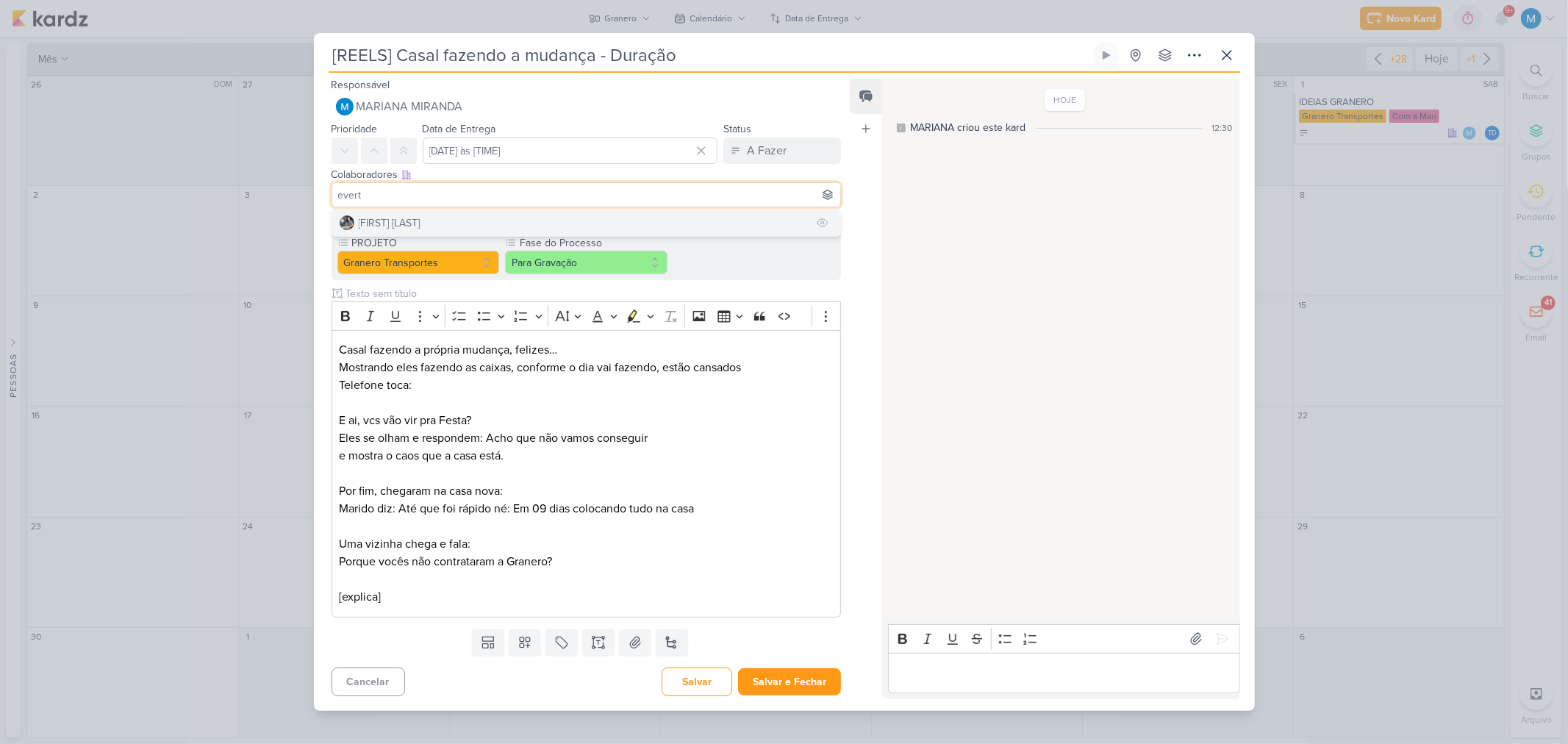 click on "[FIRST] [LAST]" at bounding box center (390, 223) 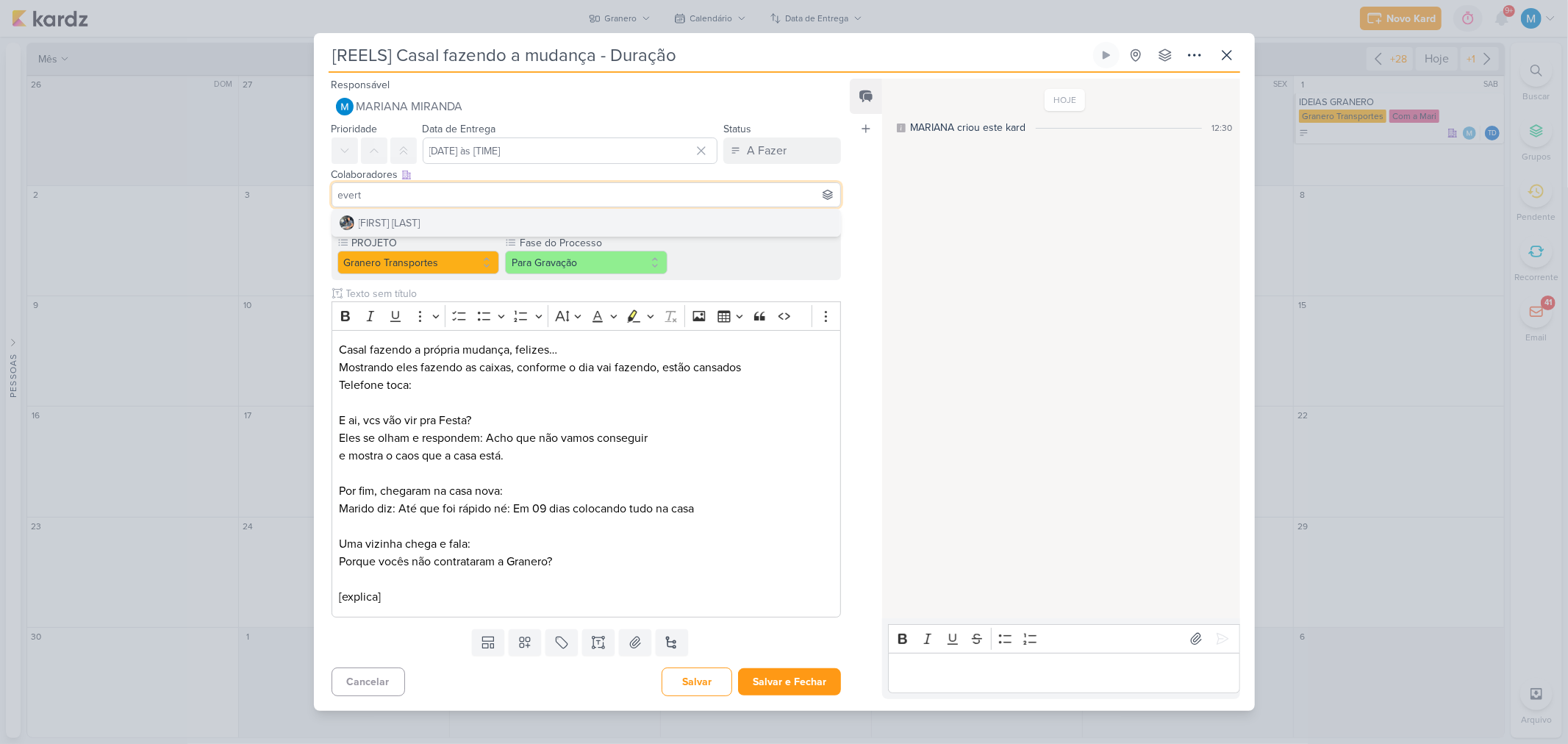type 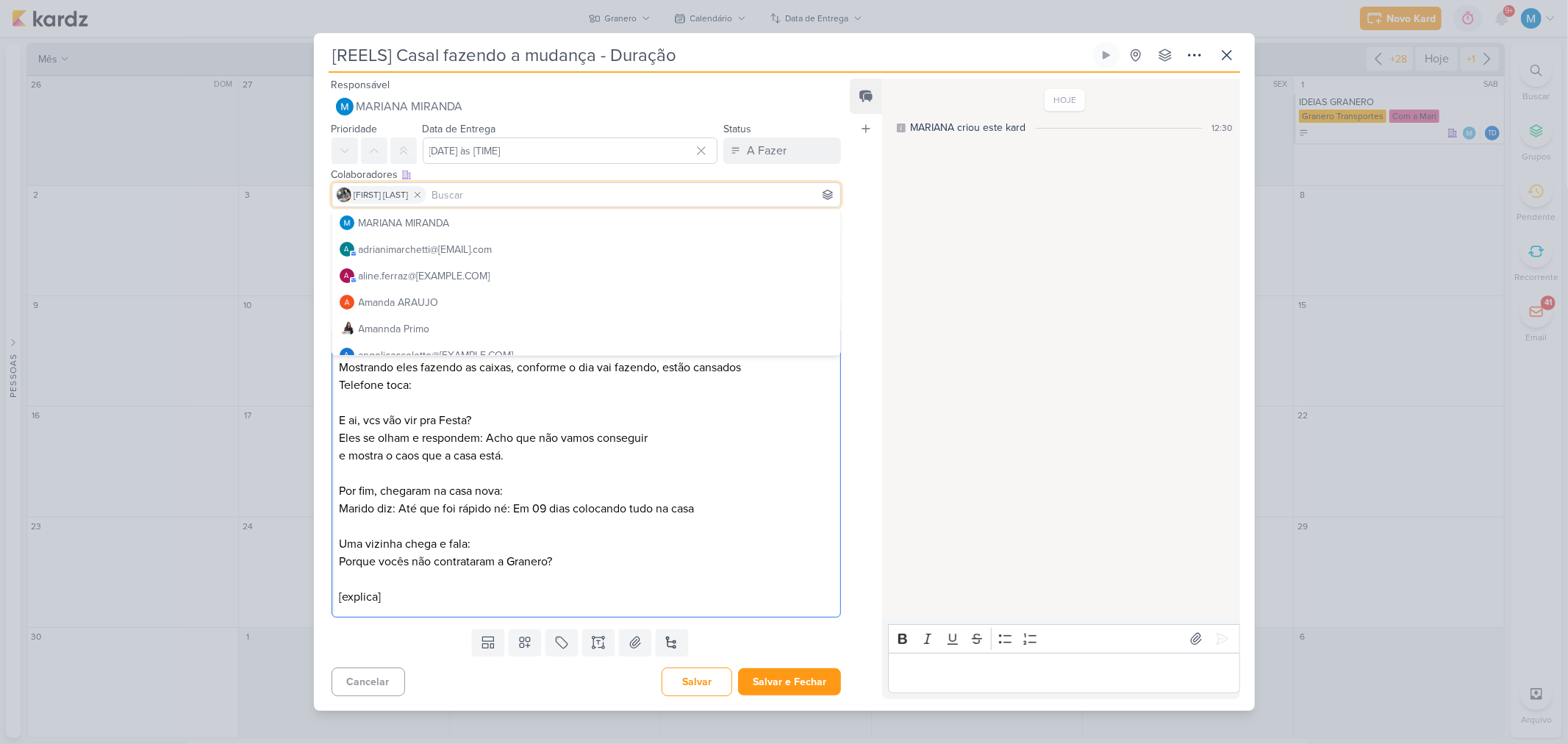 click on "Uma vizinha chega e fala:" at bounding box center [586, 544] 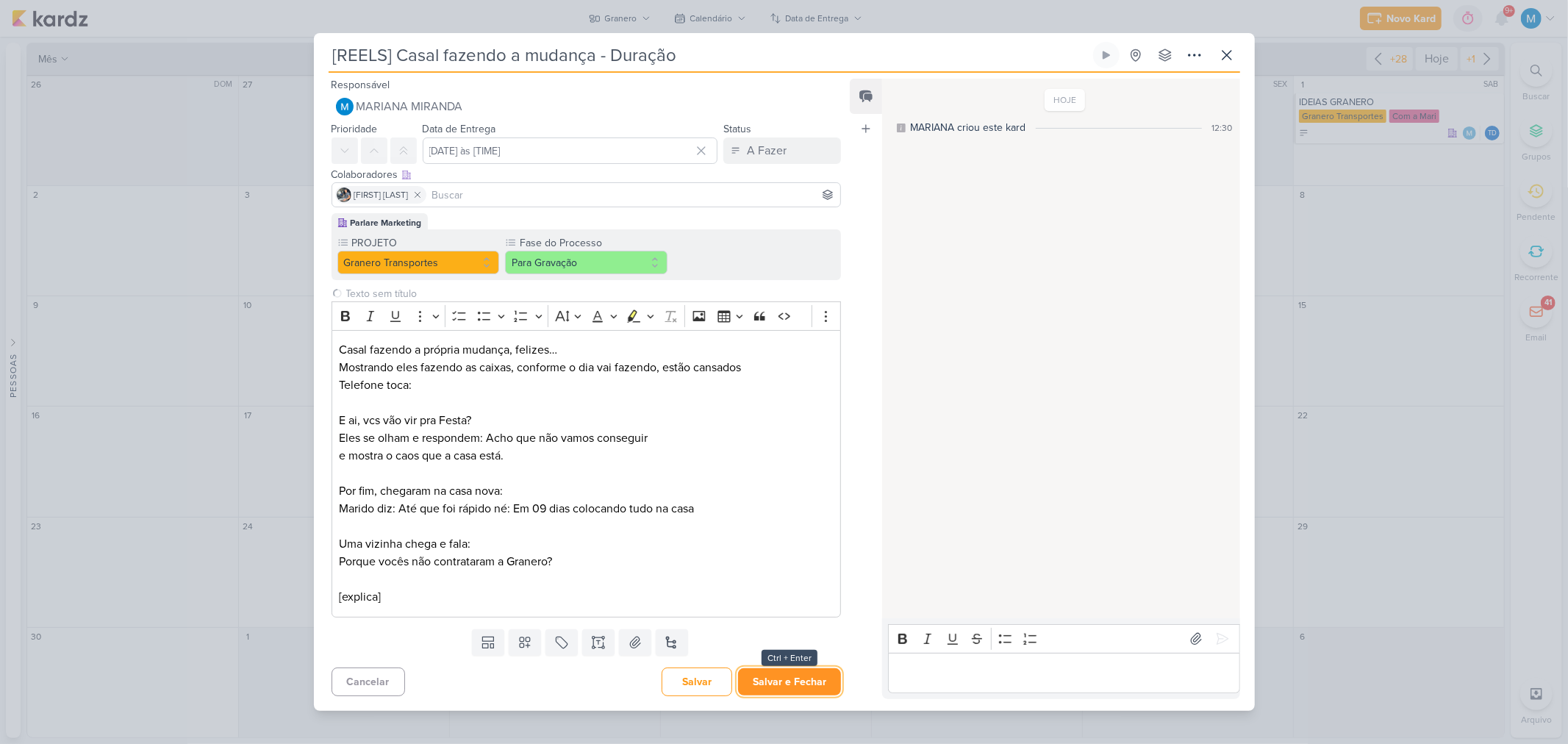 click on "Salvar e Fechar" at bounding box center [790, 682] 